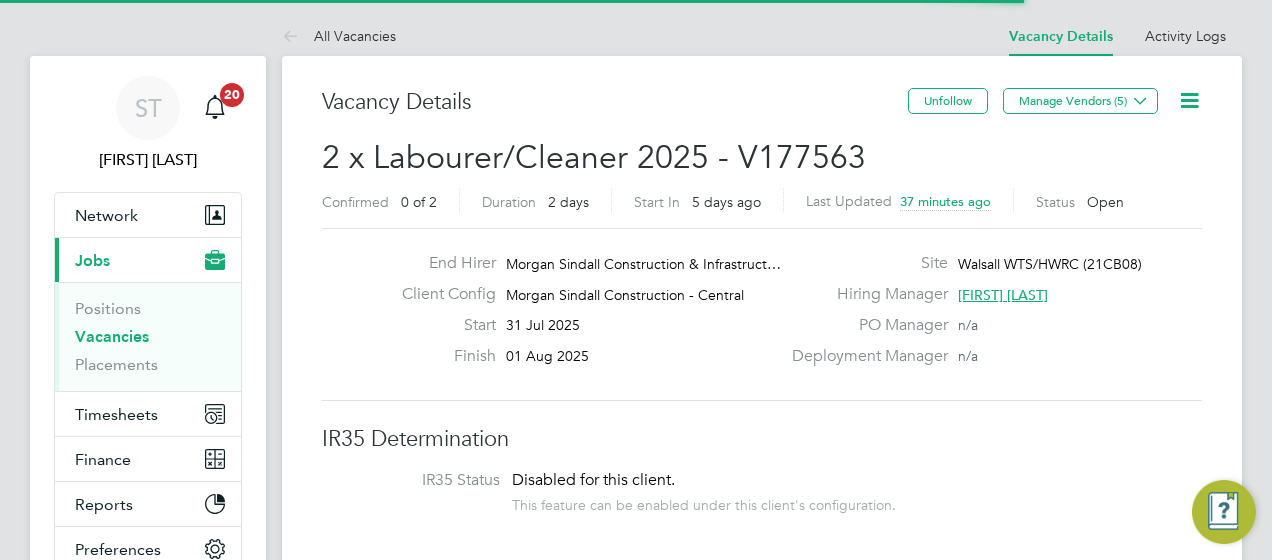 scroll, scrollTop: 0, scrollLeft: 0, axis: both 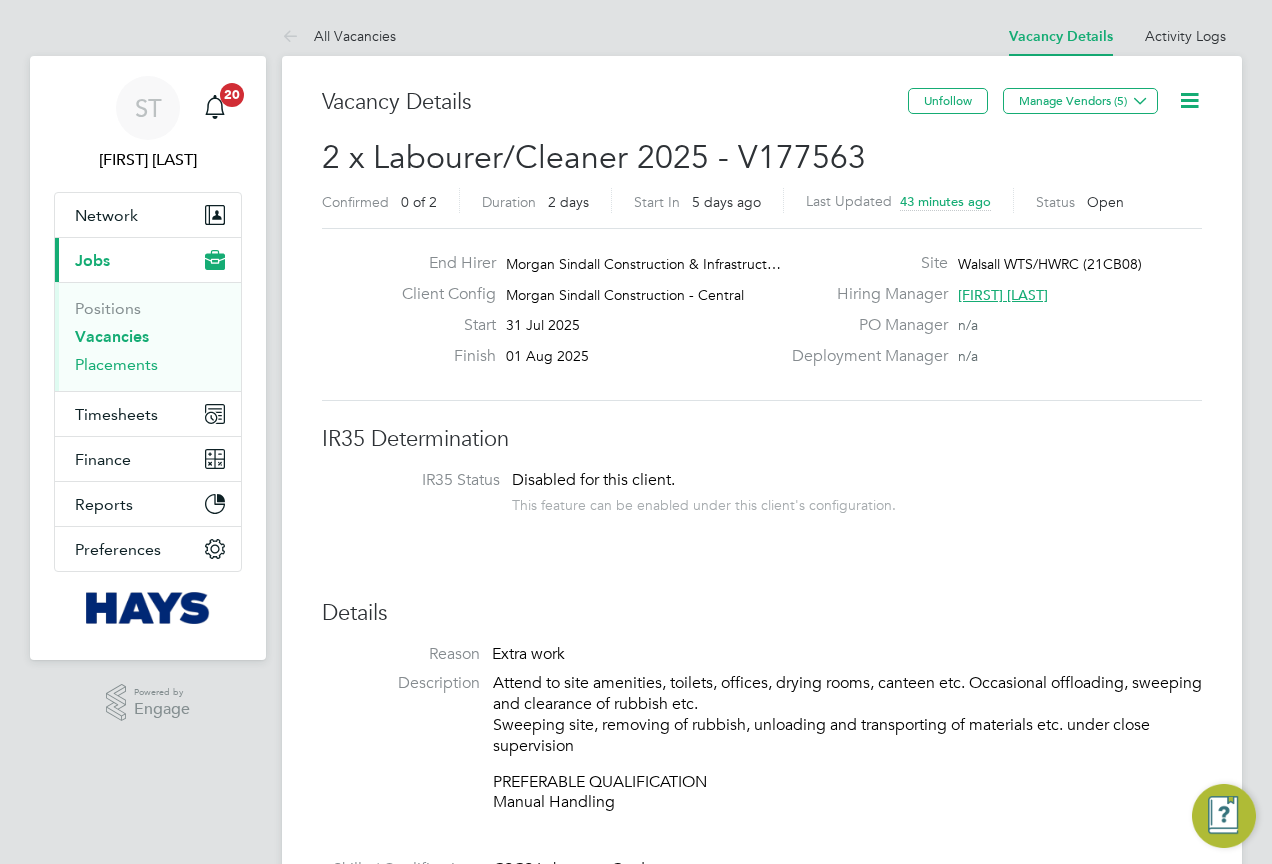 click on "Placements" at bounding box center [116, 364] 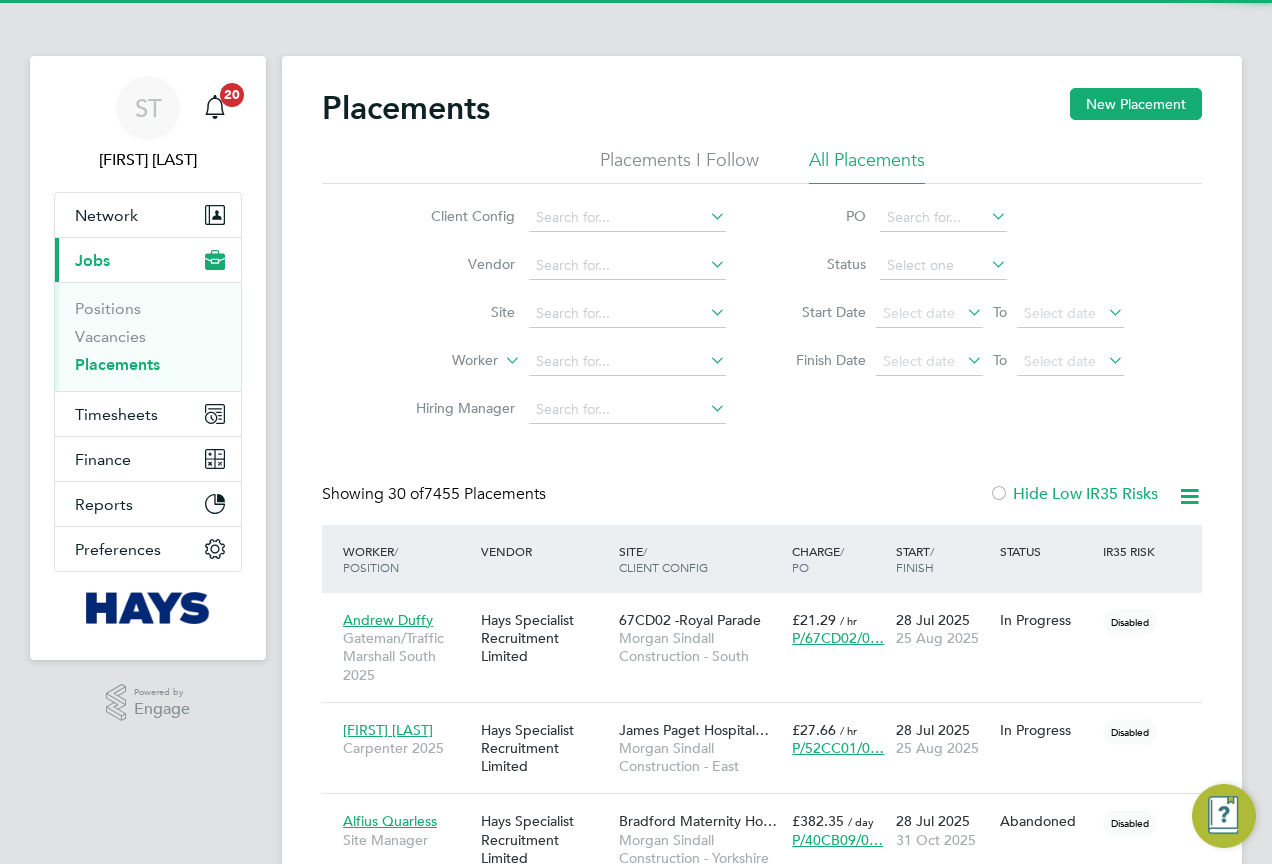 scroll, scrollTop: 10, scrollLeft: 10, axis: both 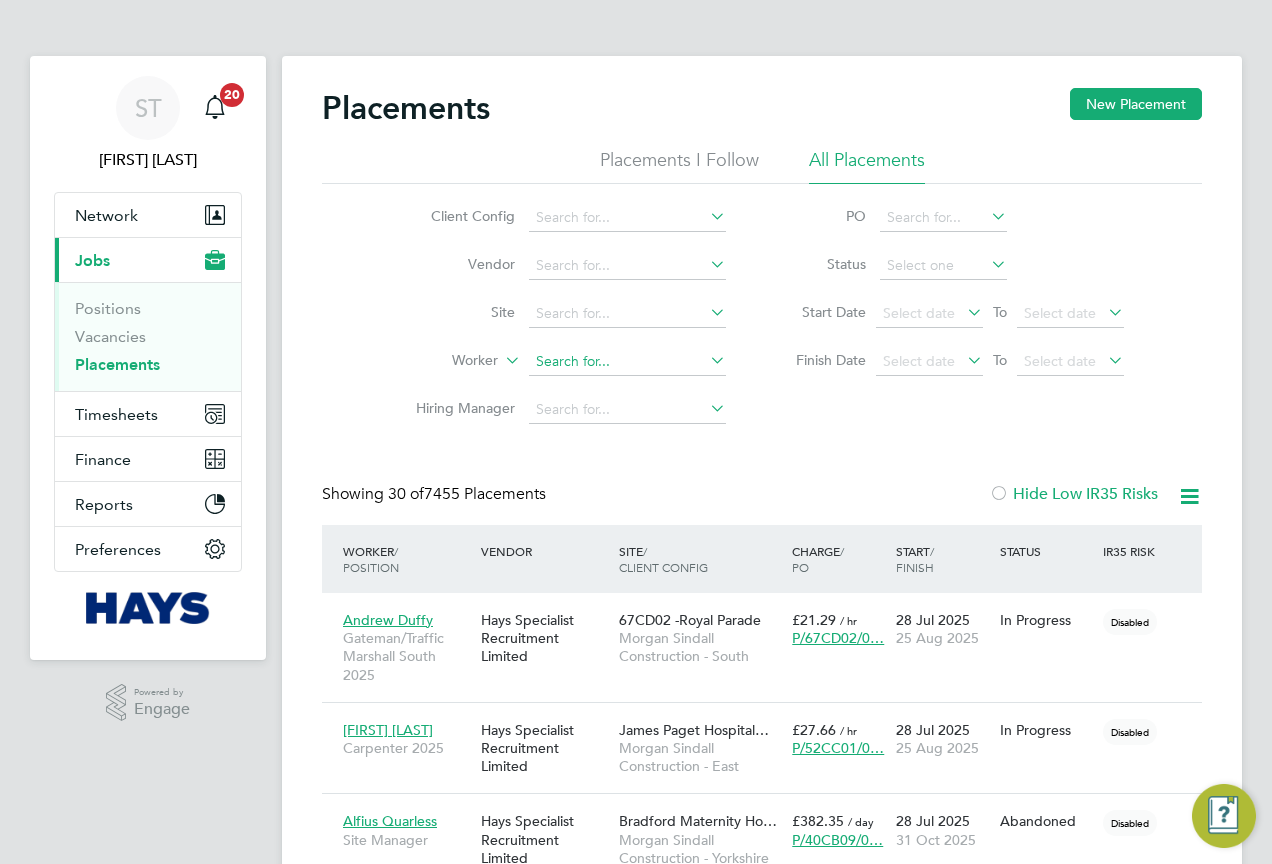 click 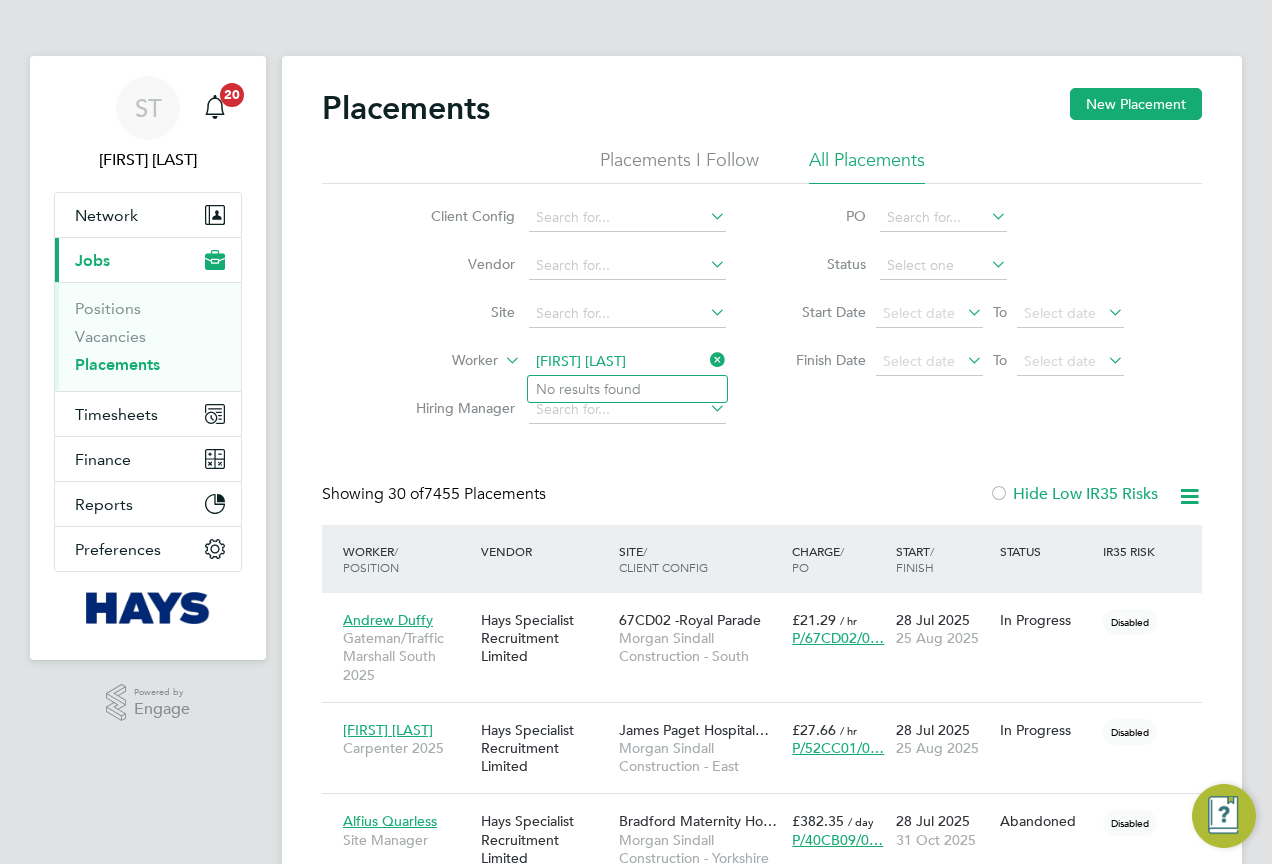 click on "Tyler evans" 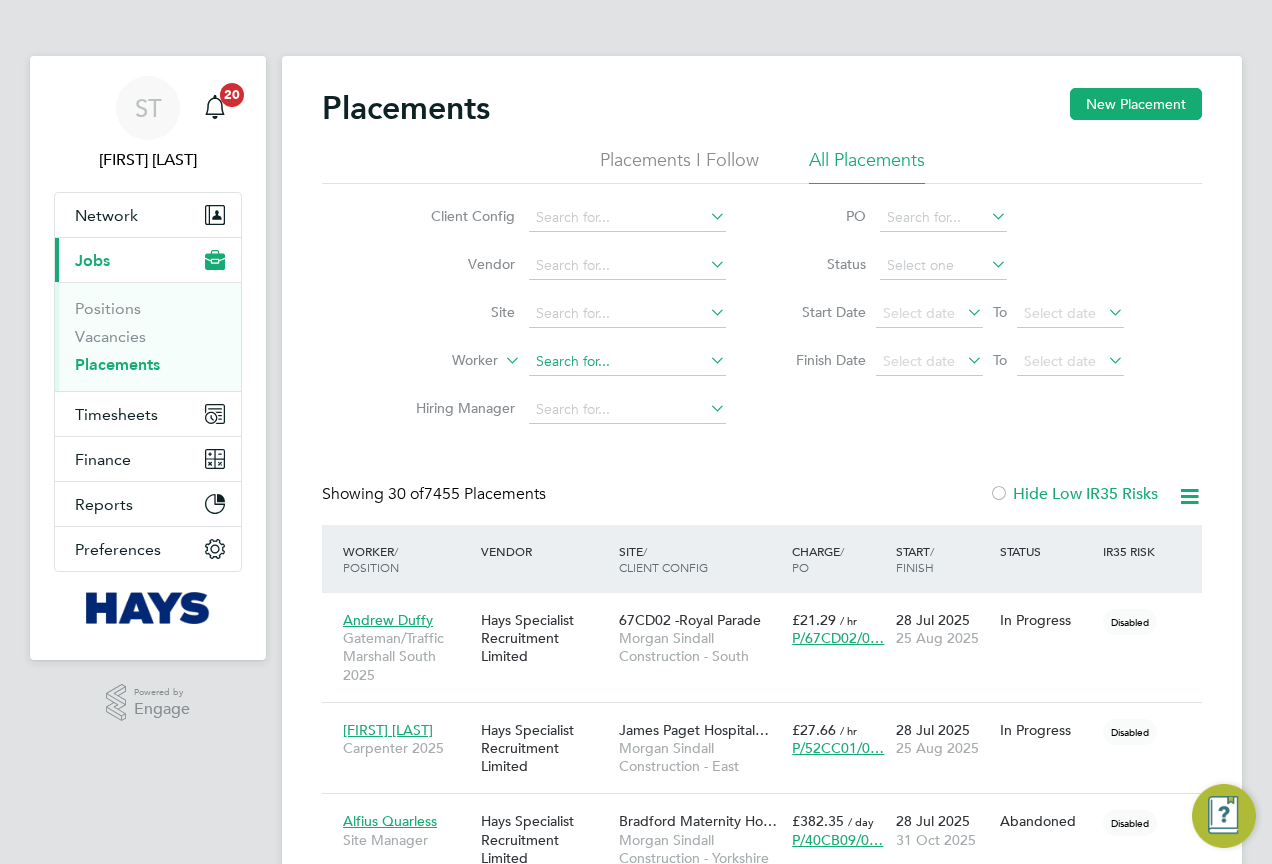 click 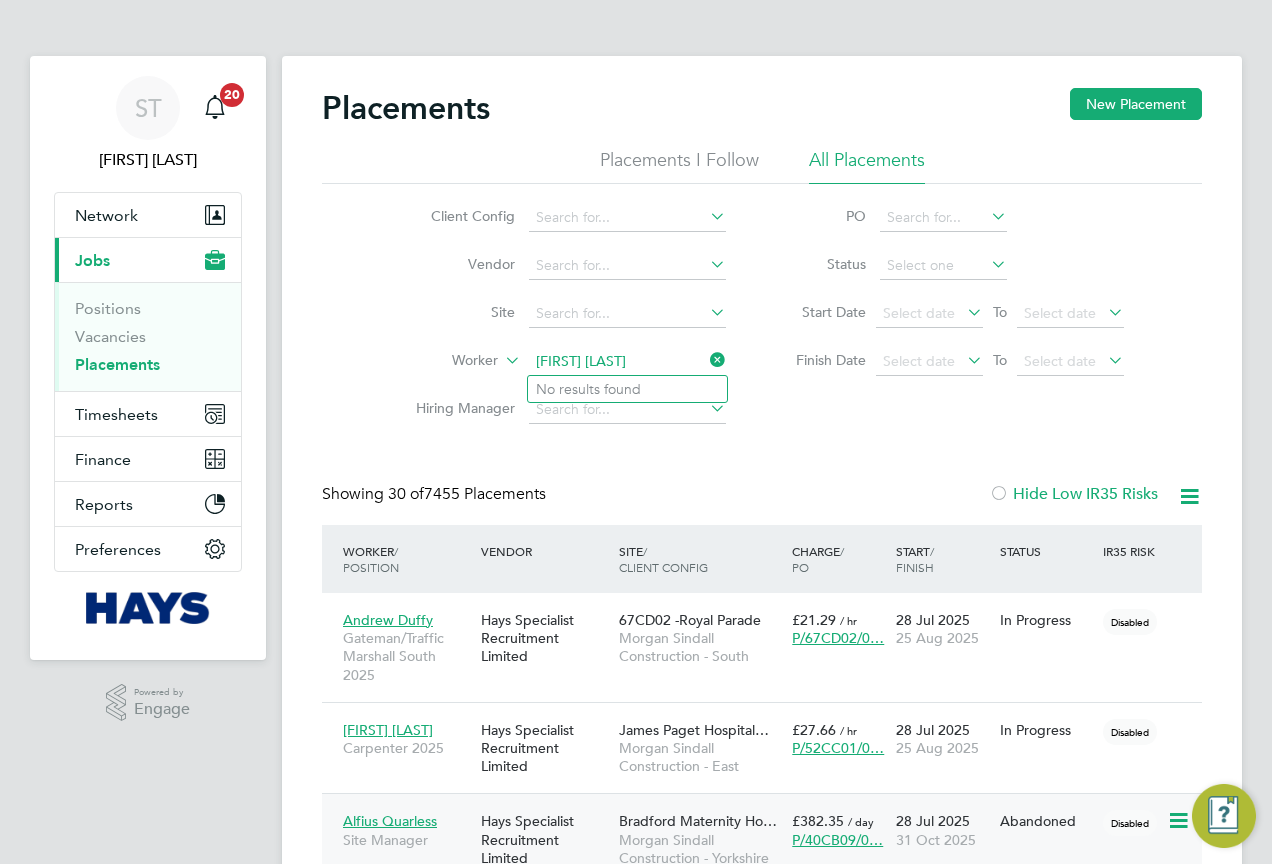 type on "scott davis" 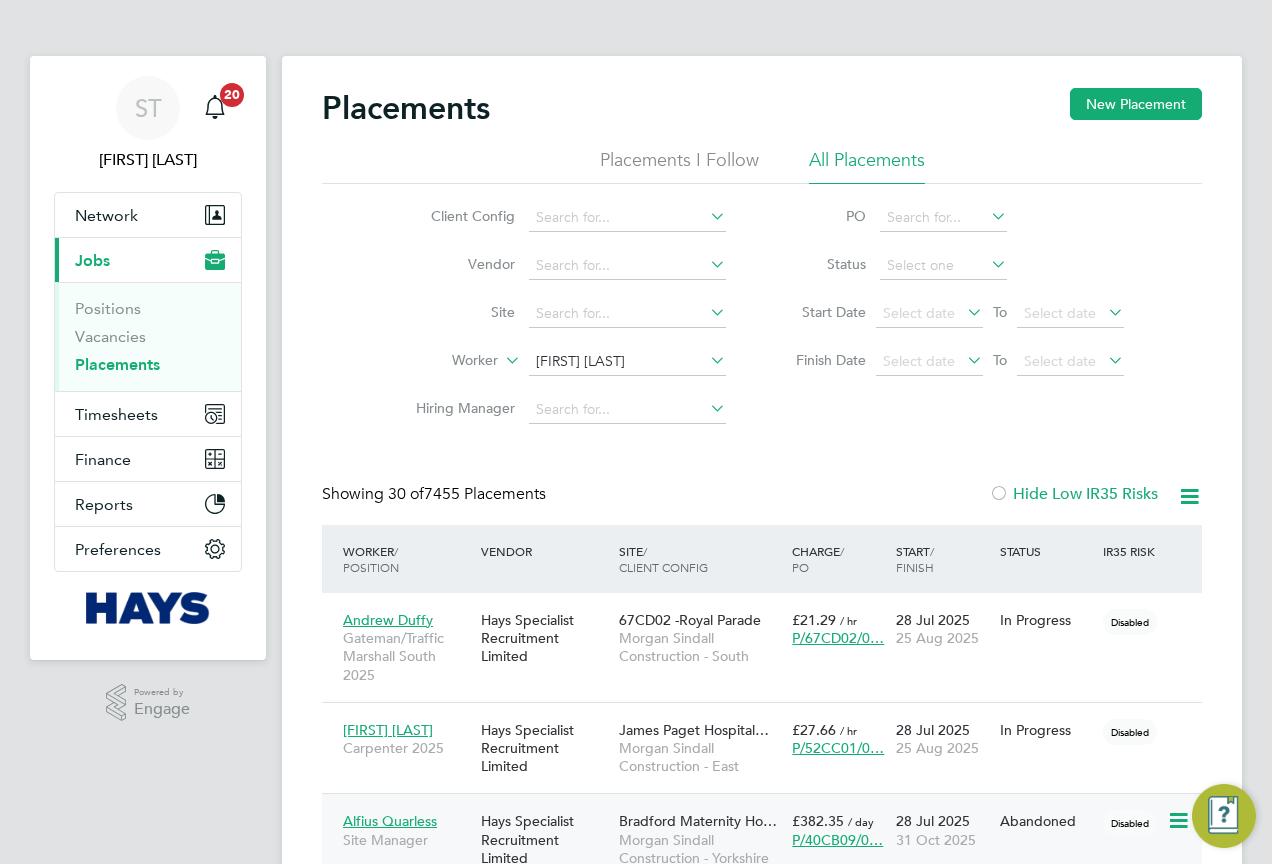 type 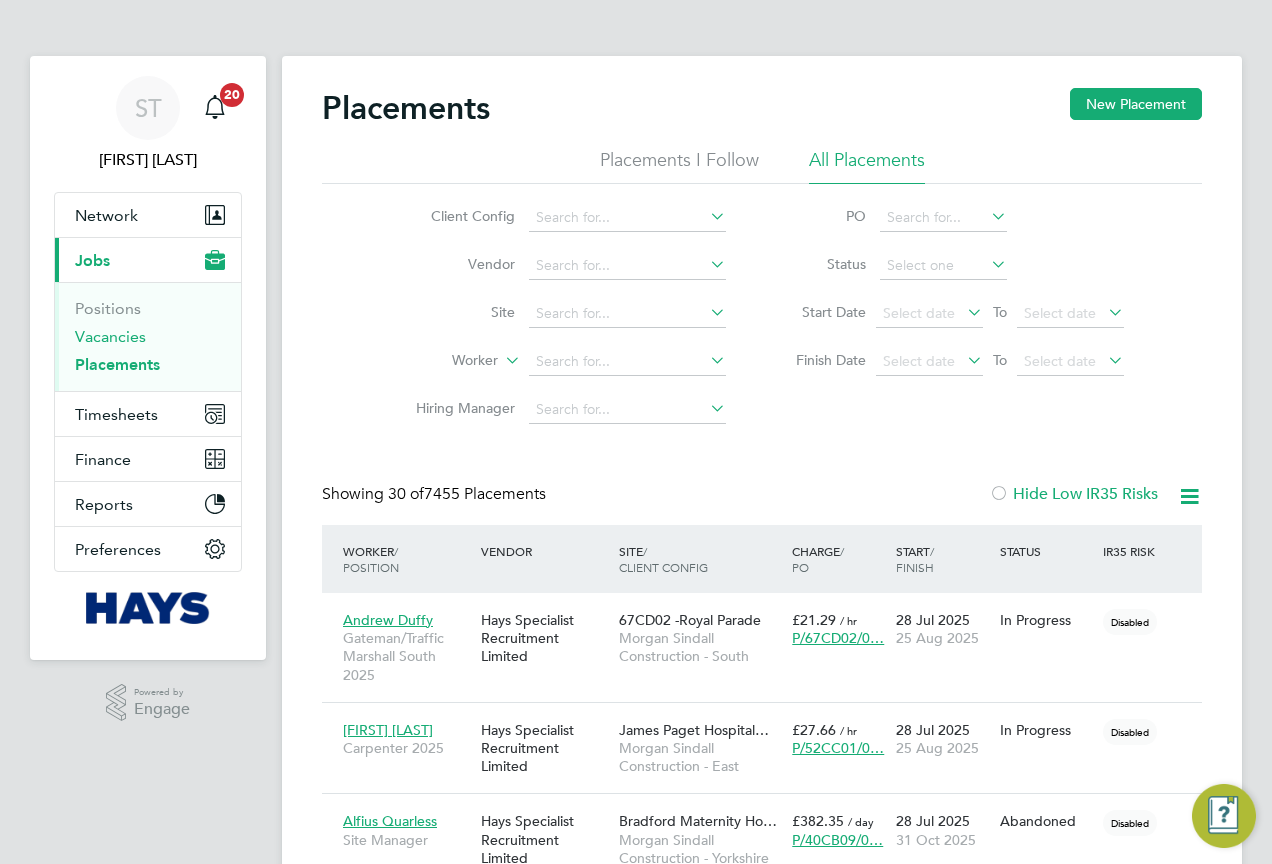 drag, startPoint x: 137, startPoint y: 329, endPoint x: 171, endPoint y: 327, distance: 34.058773 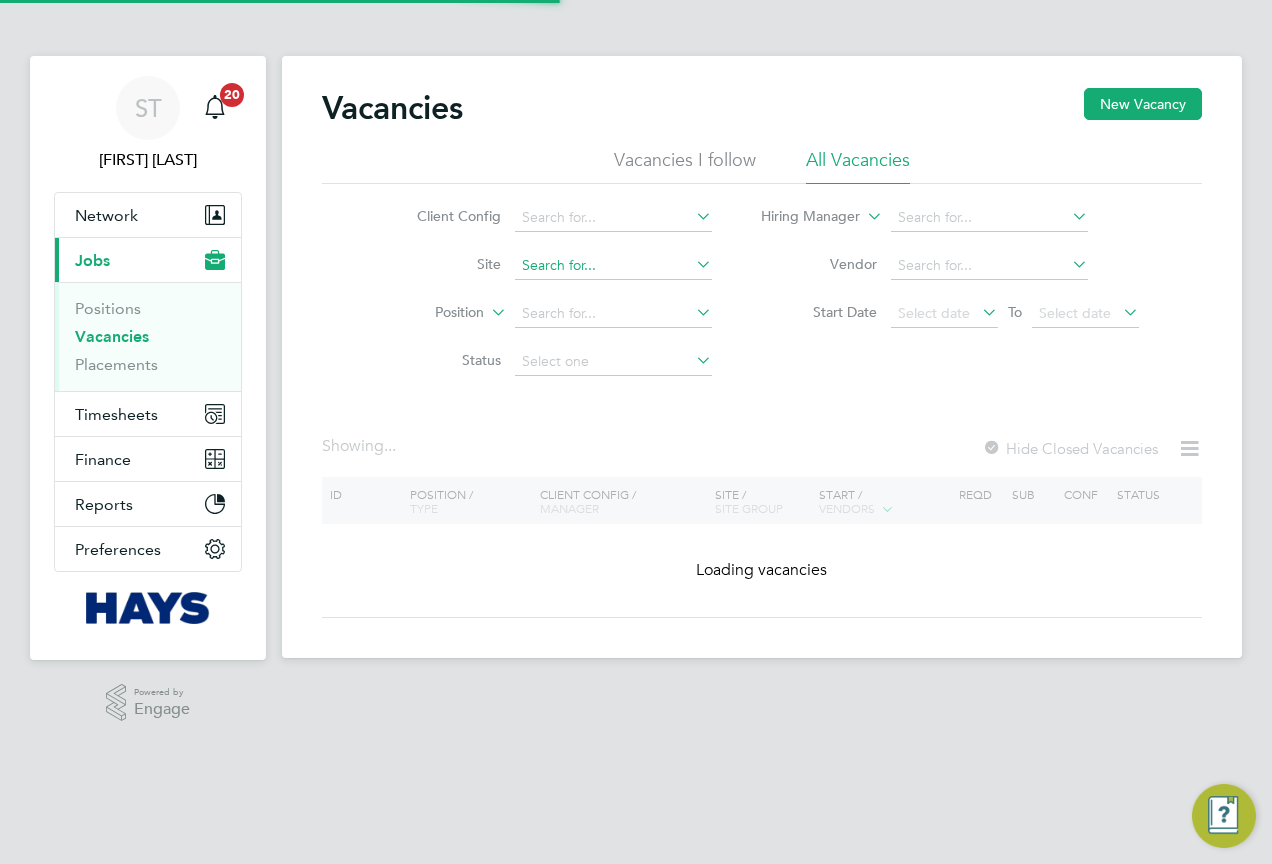 click 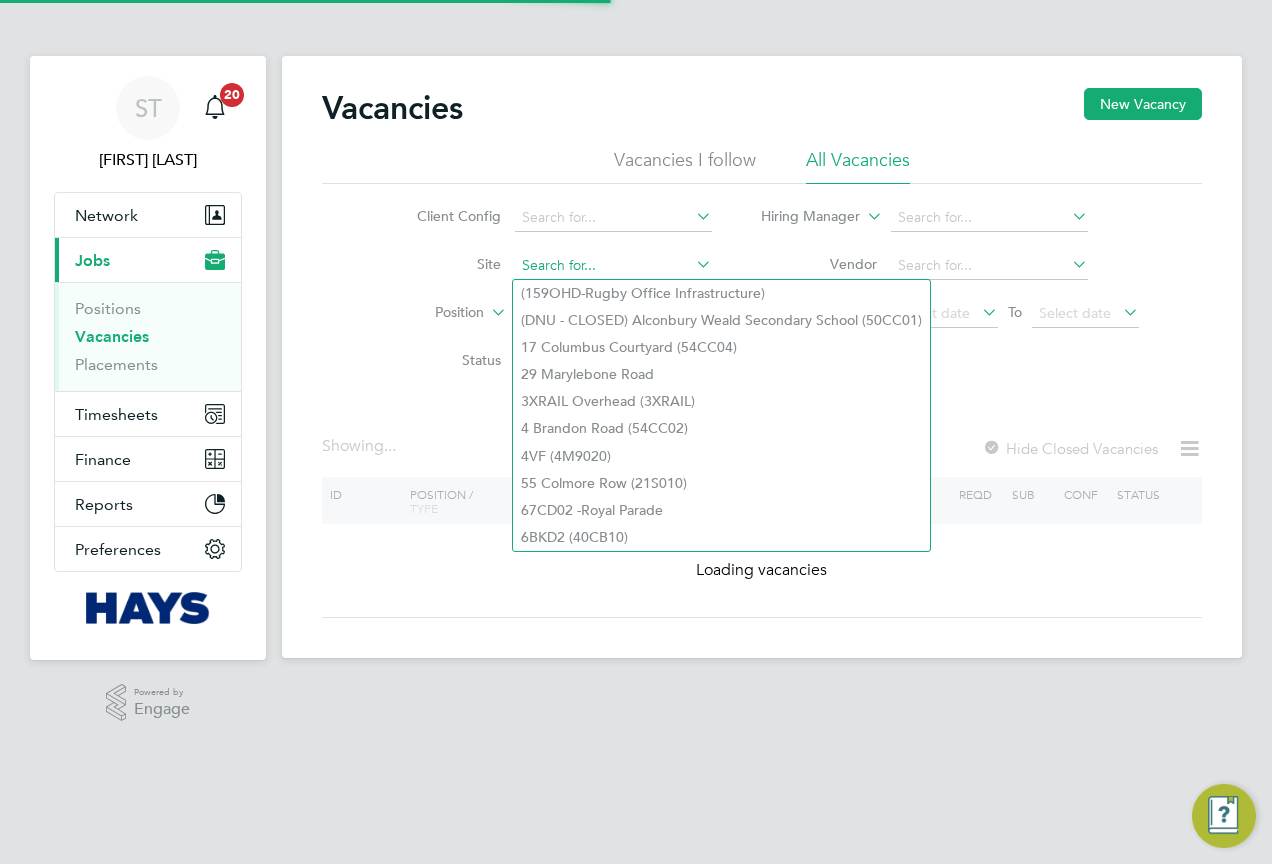 paste on "75CB04" 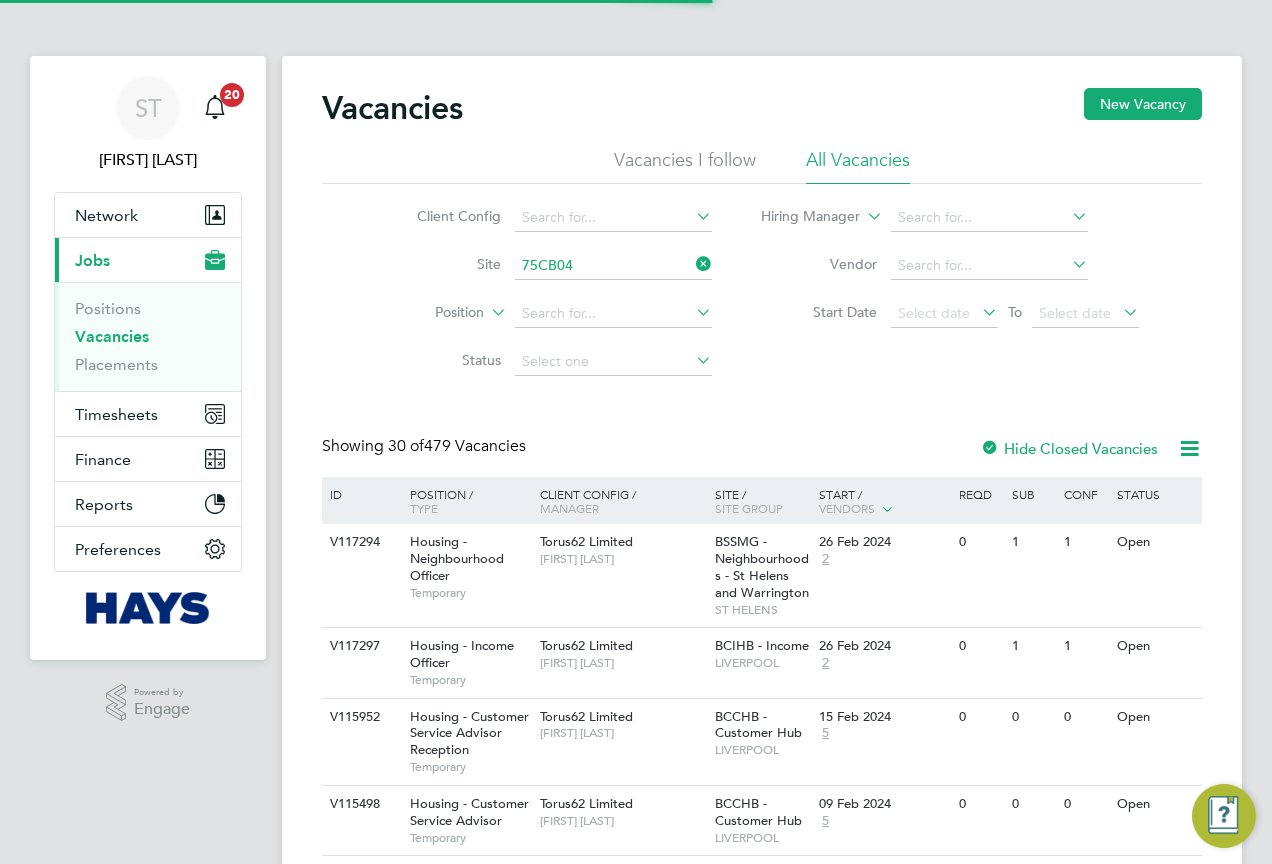 click on "Southampton Outdoor Sports ( 75CB04 )" 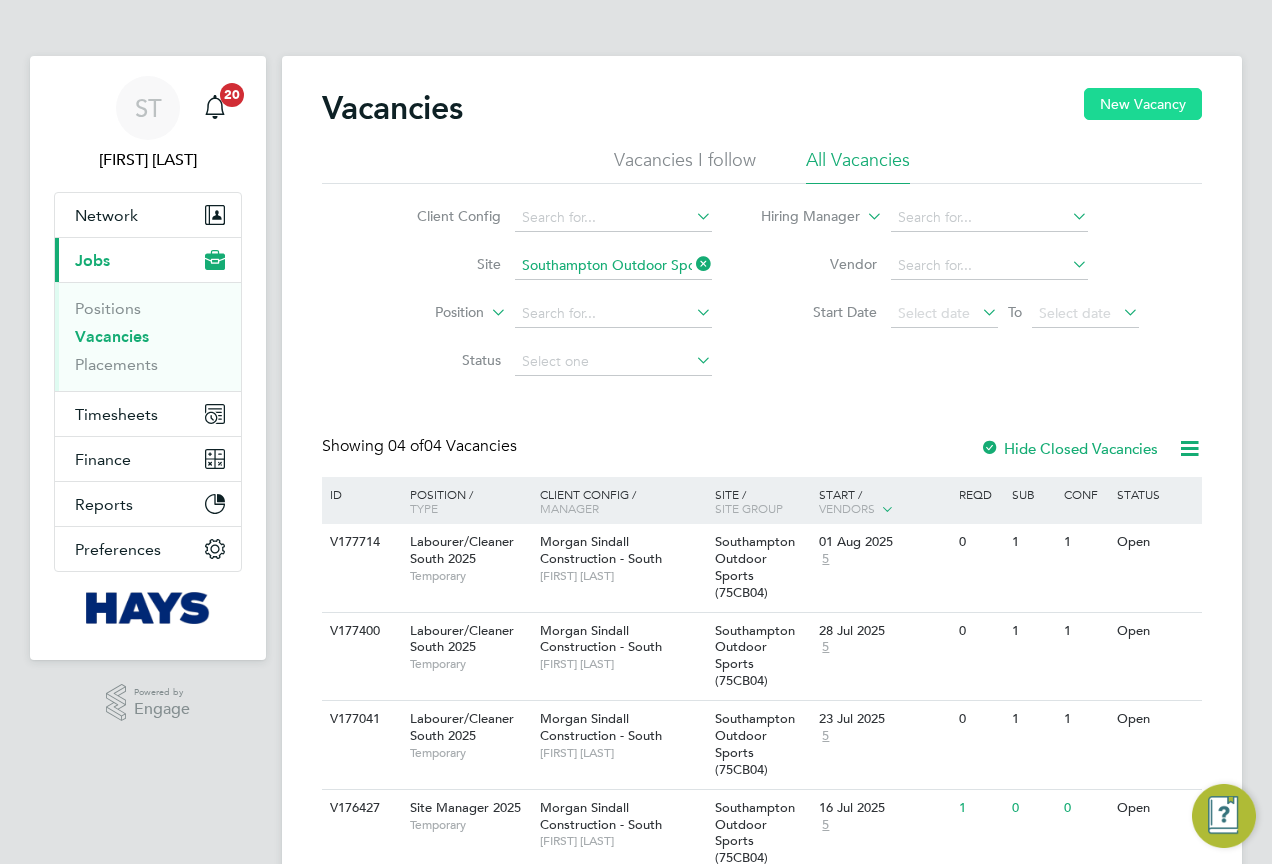 click on "New Vacancy" 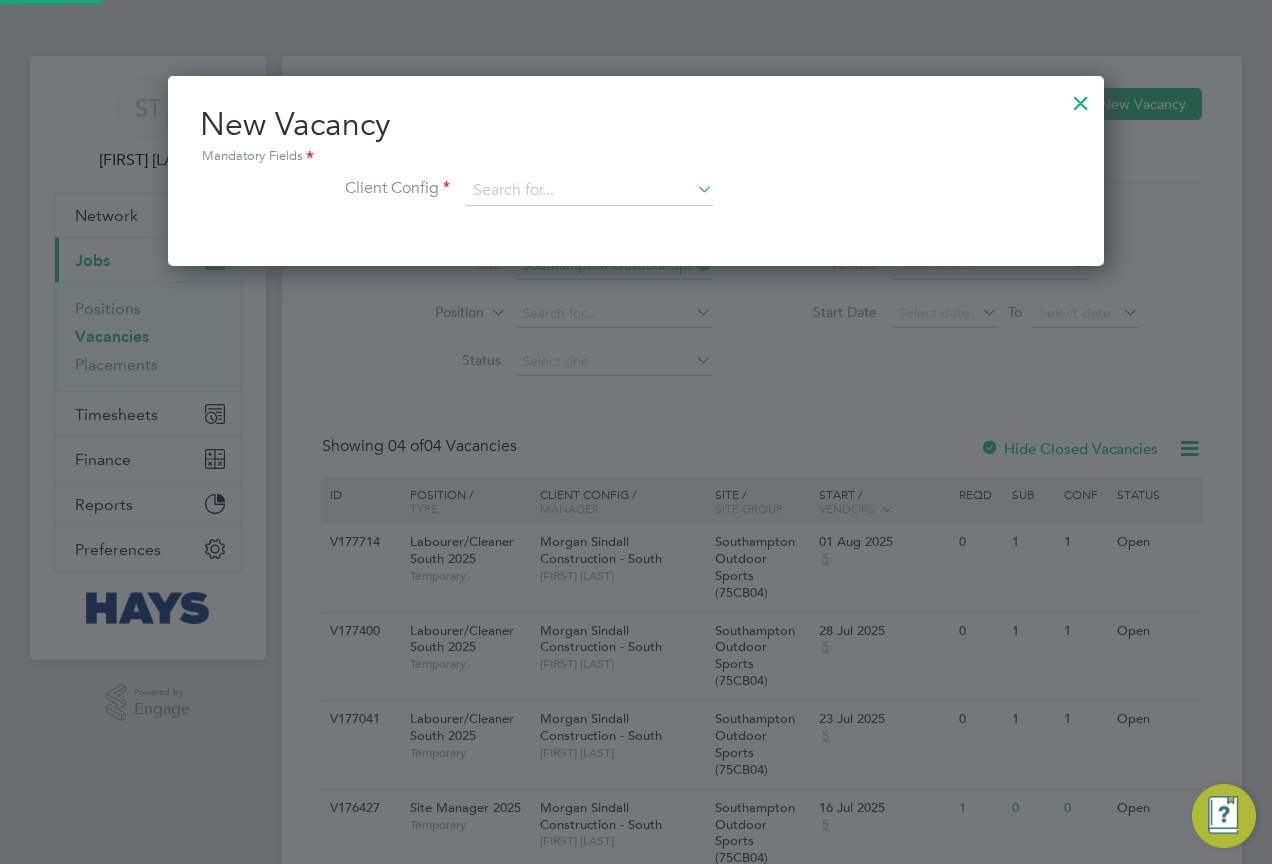 scroll, scrollTop: 10, scrollLeft: 10, axis: both 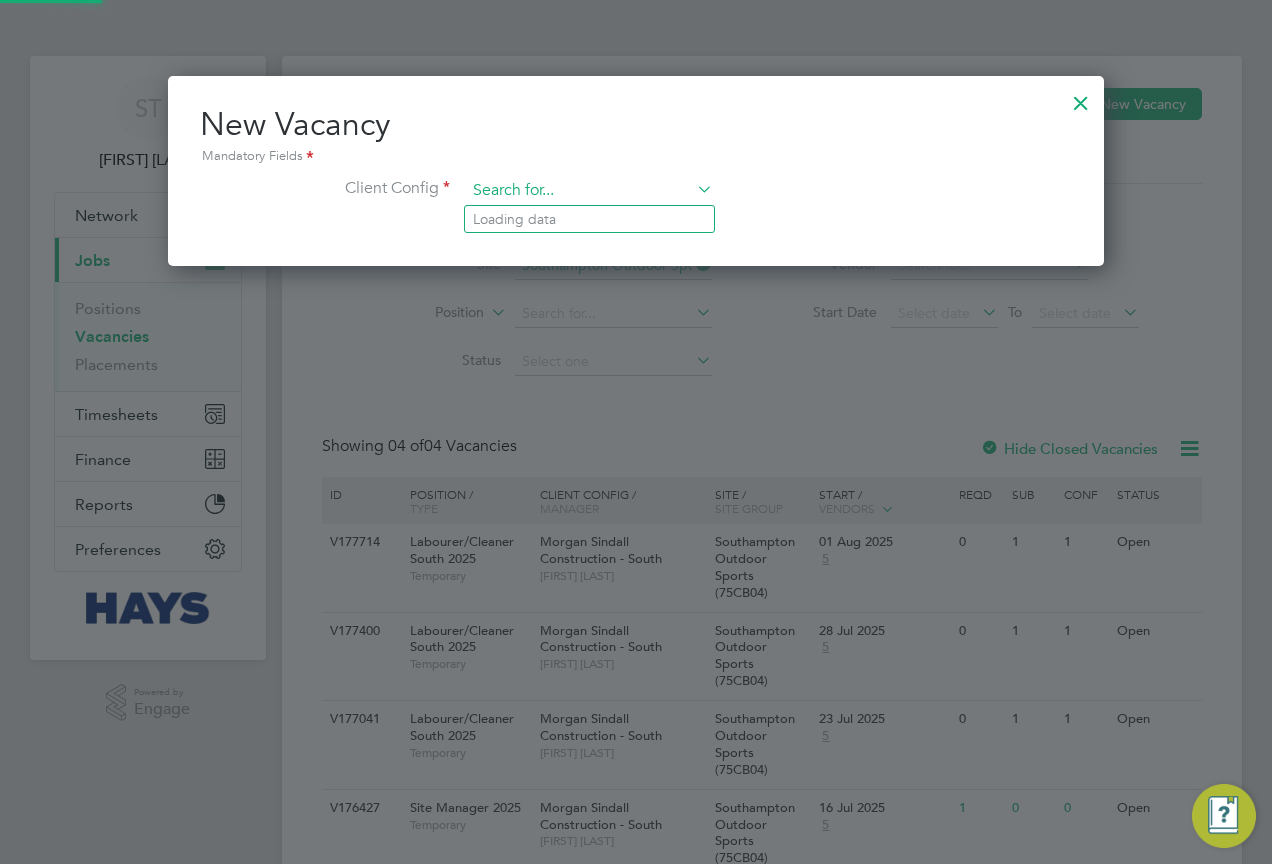 click at bounding box center [589, 191] 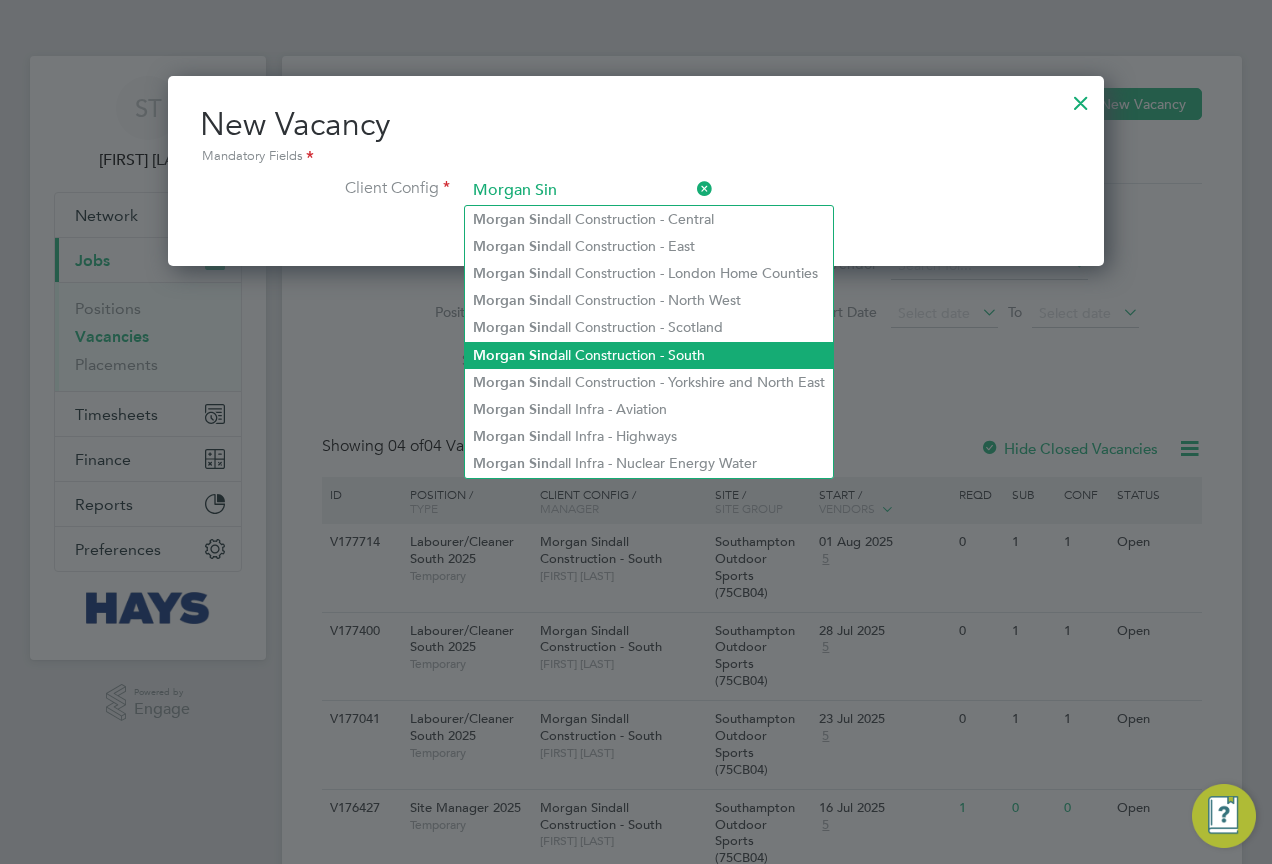click on "Morgan   Sin dall Construction - South" 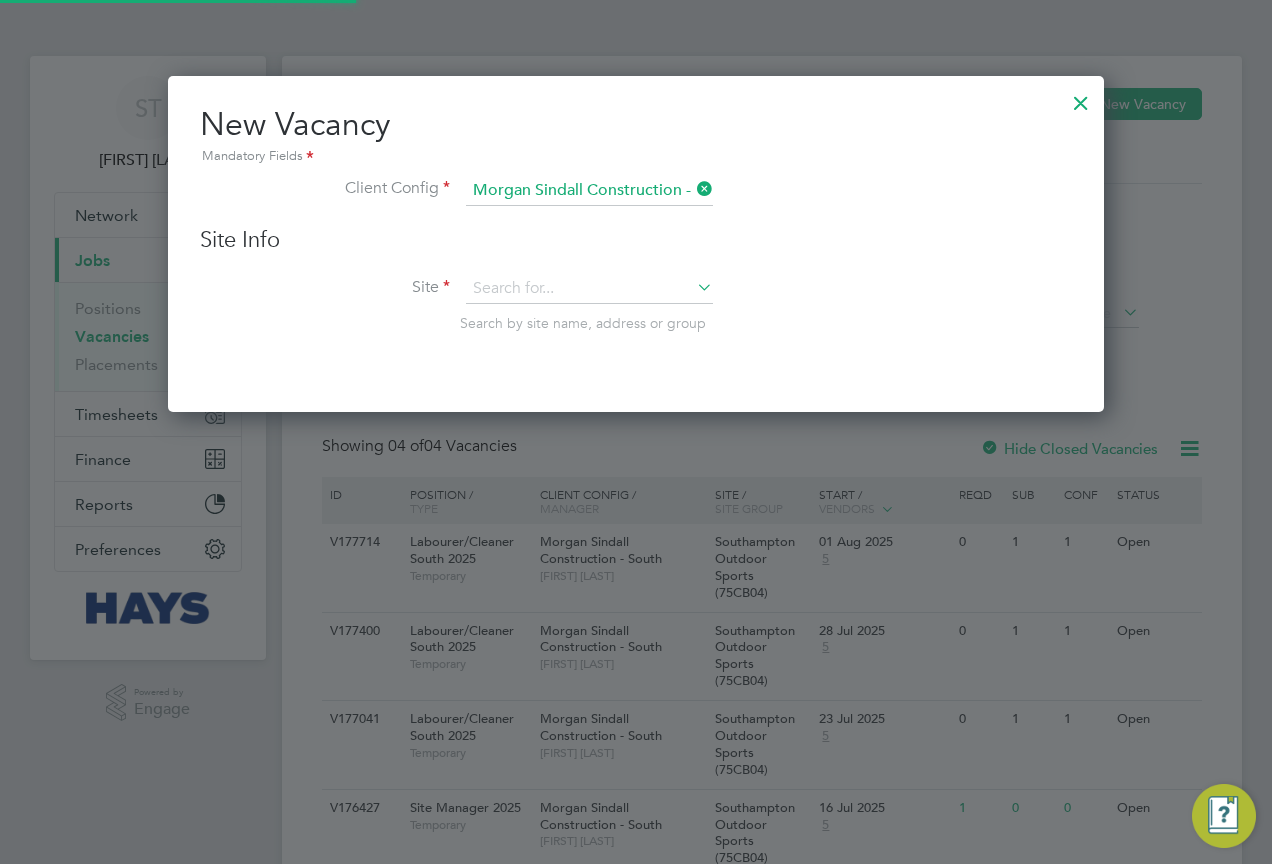 scroll, scrollTop: 10, scrollLeft: 10, axis: both 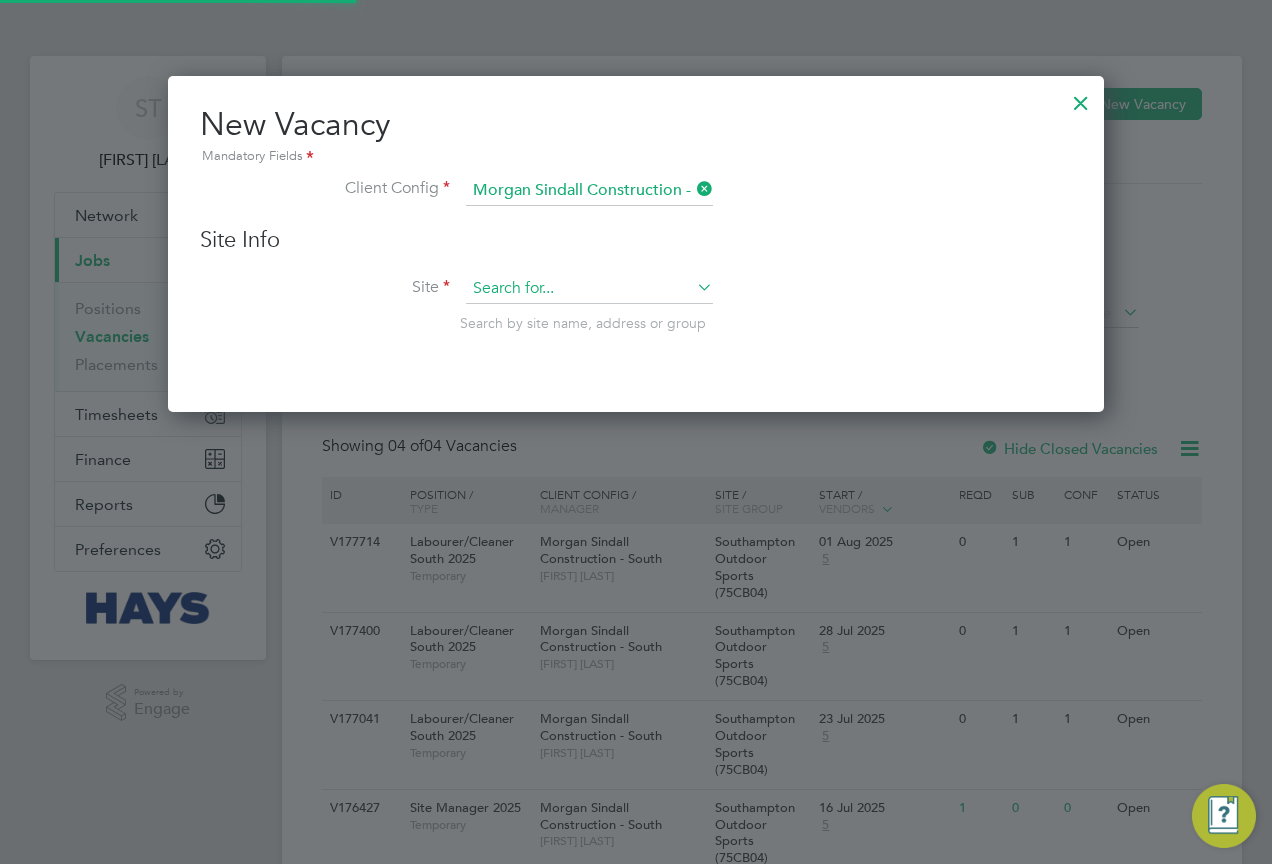 click at bounding box center (589, 289) 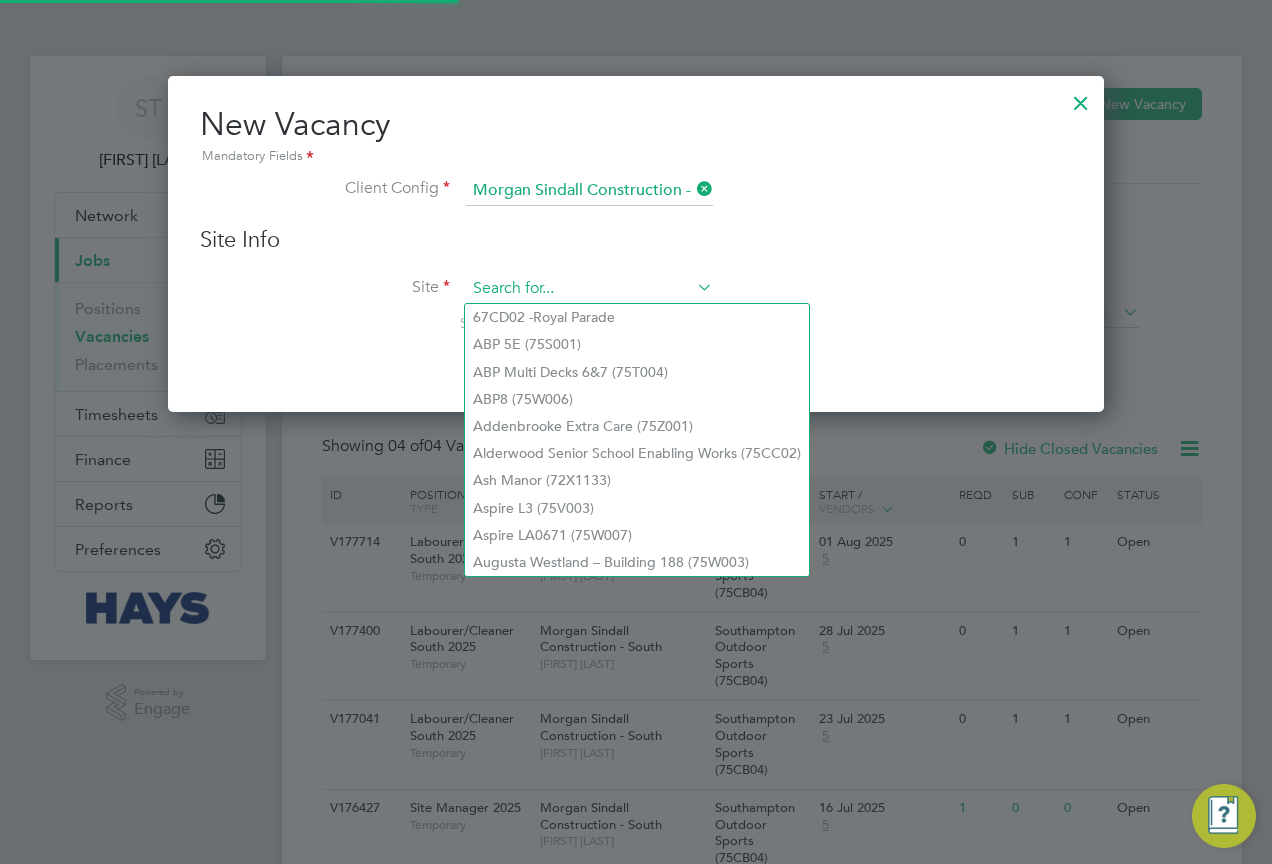 paste on "75CB04" 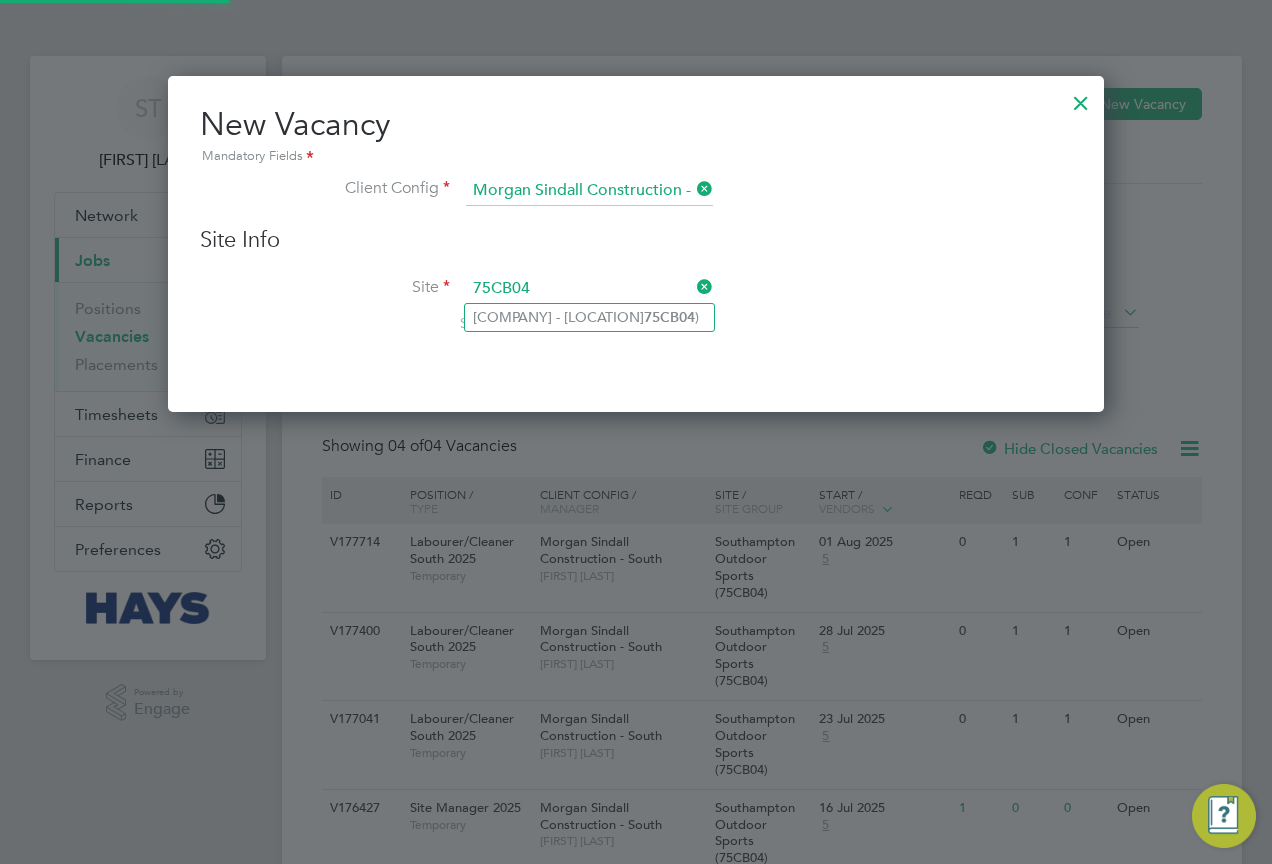 click on "Southampton Outdoor Sports ( 75CB04 )" 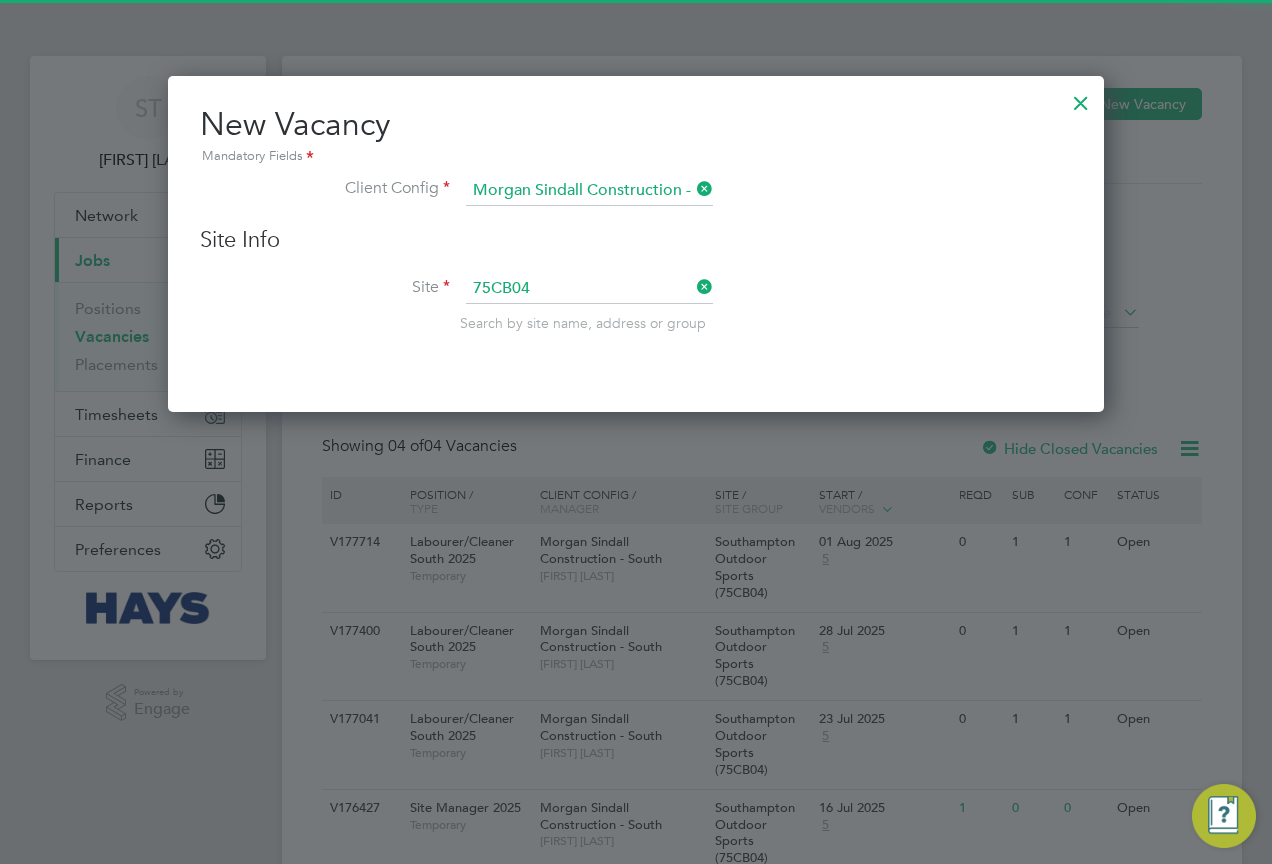 type on "Southampton Outdoor Sports (75CB04)" 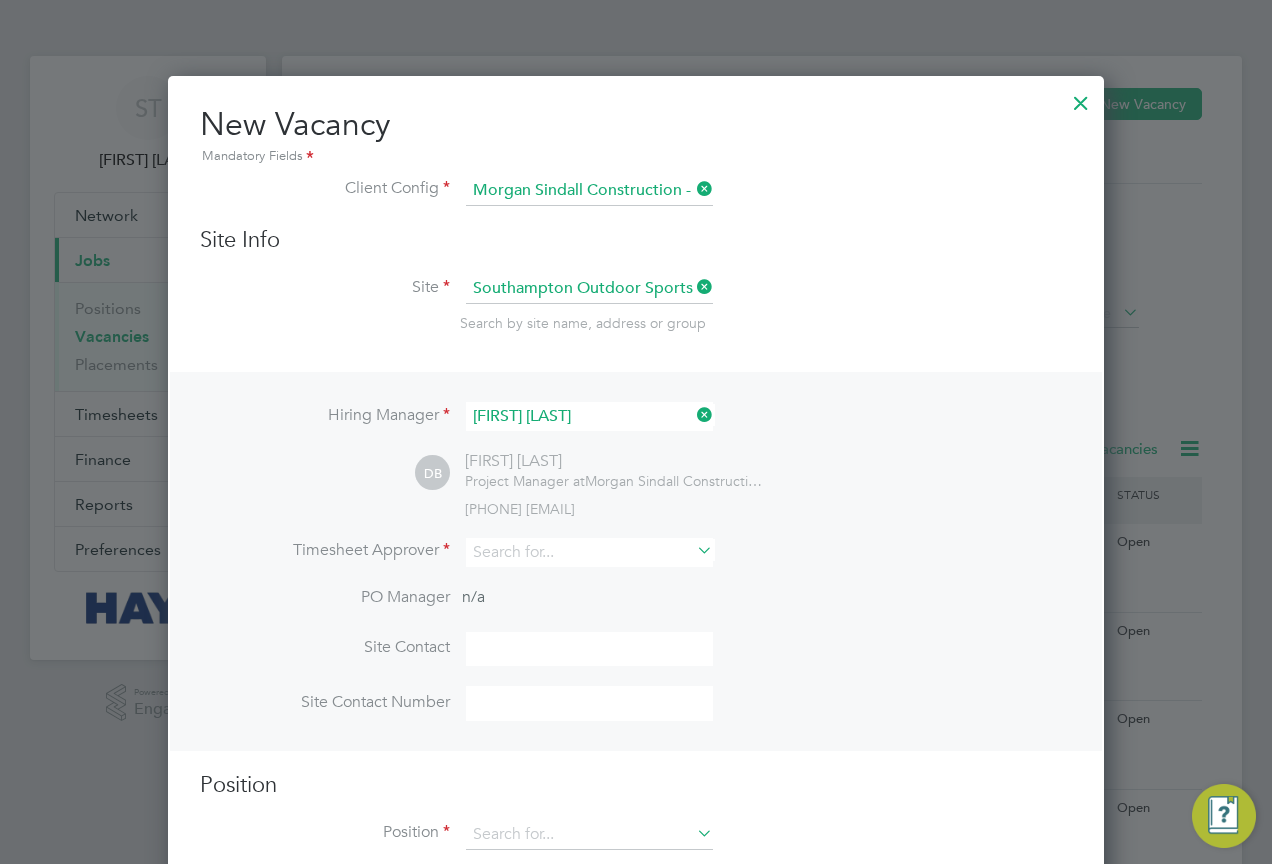 scroll, scrollTop: 10, scrollLeft: 10, axis: both 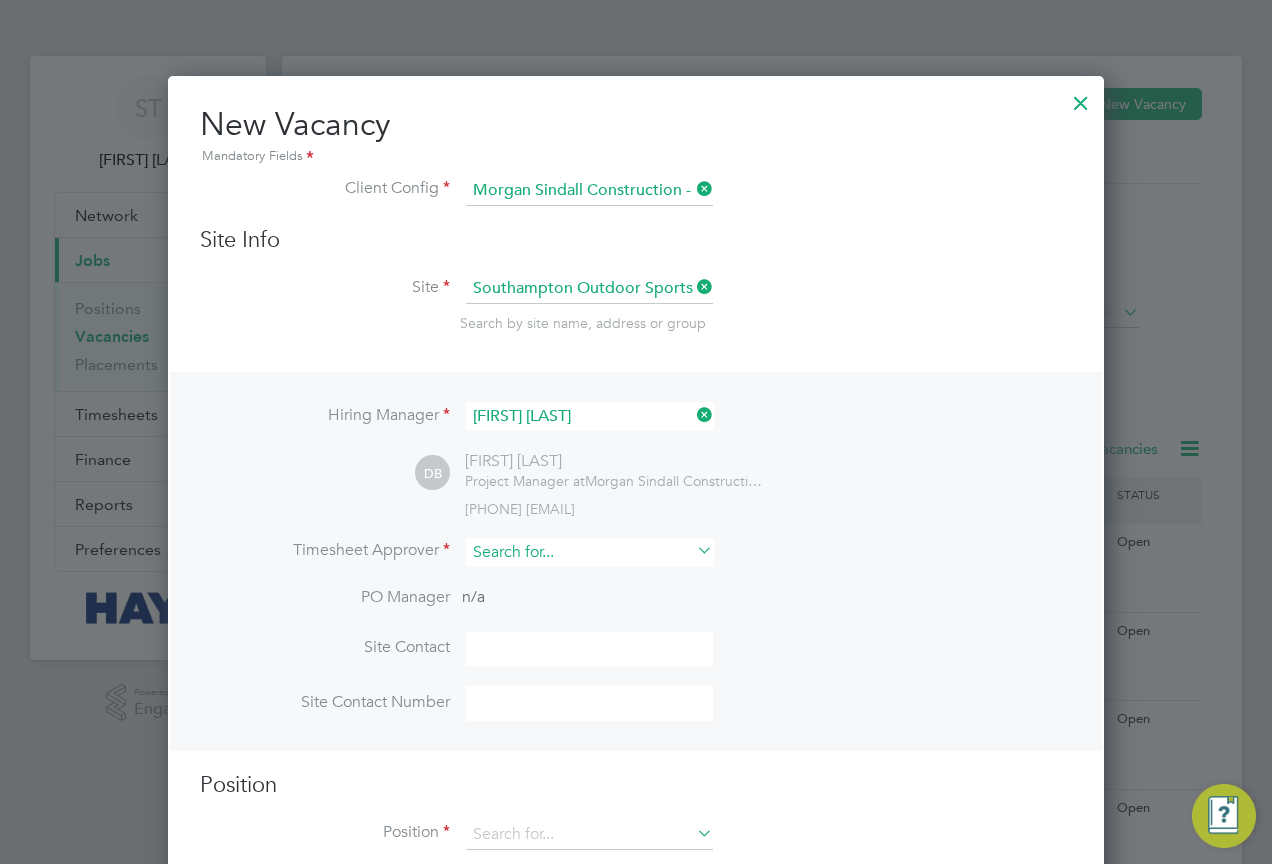 click at bounding box center [589, 552] 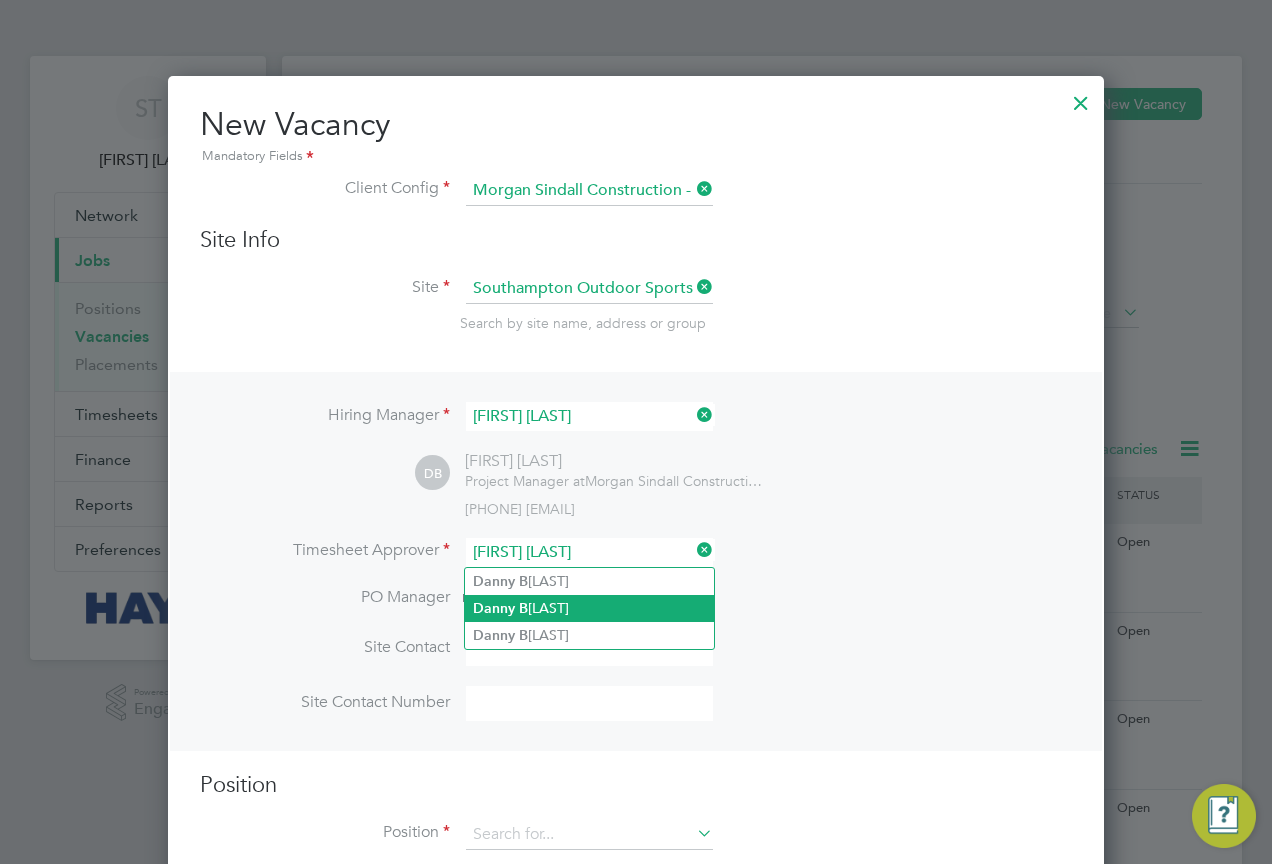click on "Danny   B rennan" 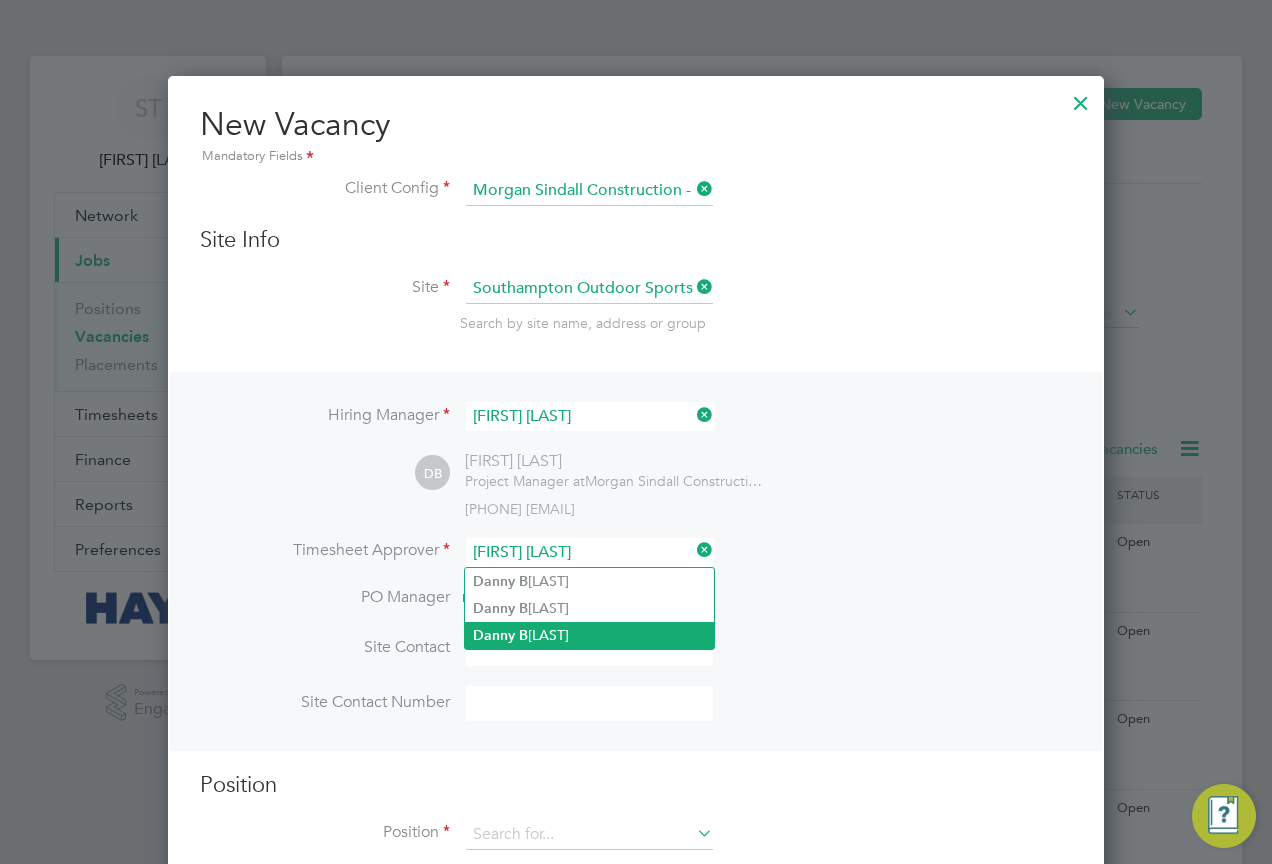 scroll, scrollTop: 10, scrollLeft: 10, axis: both 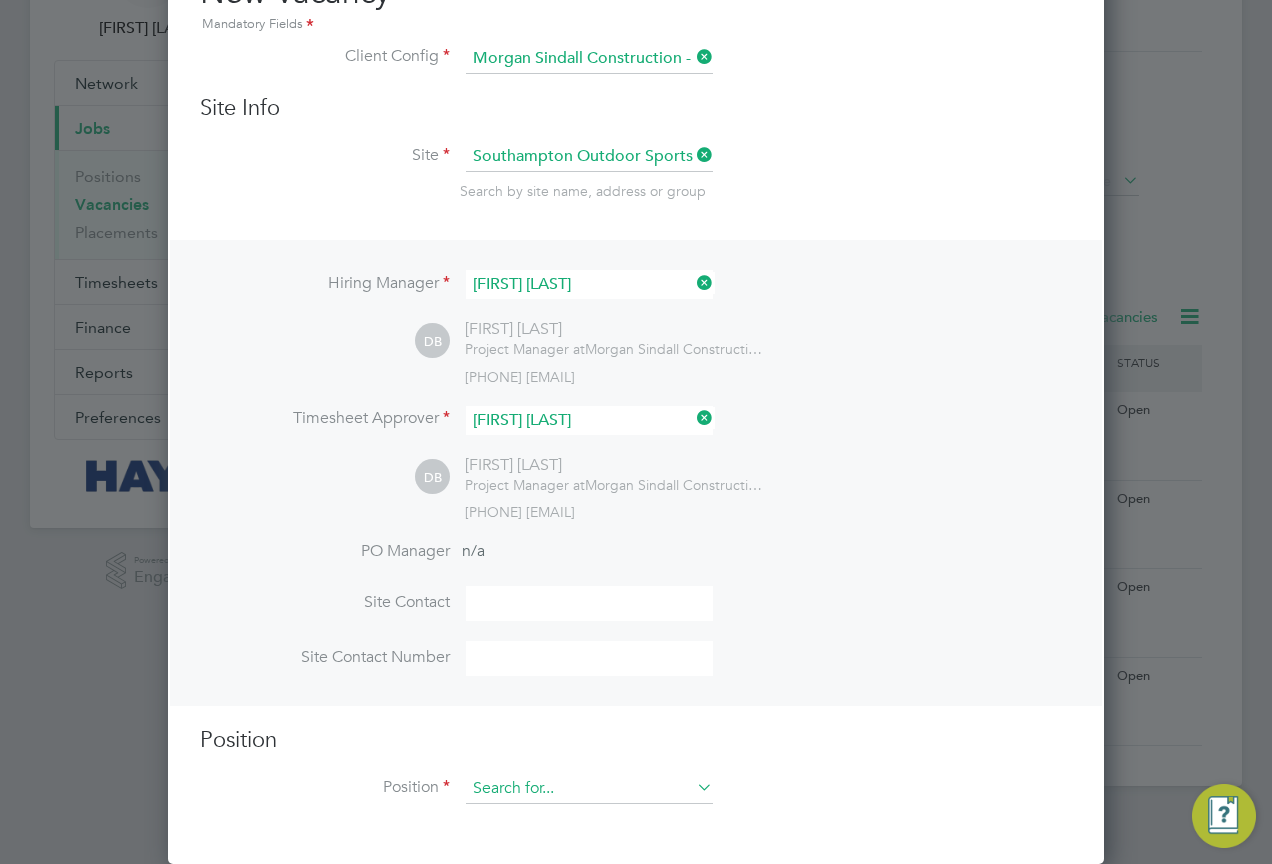 click at bounding box center [589, 789] 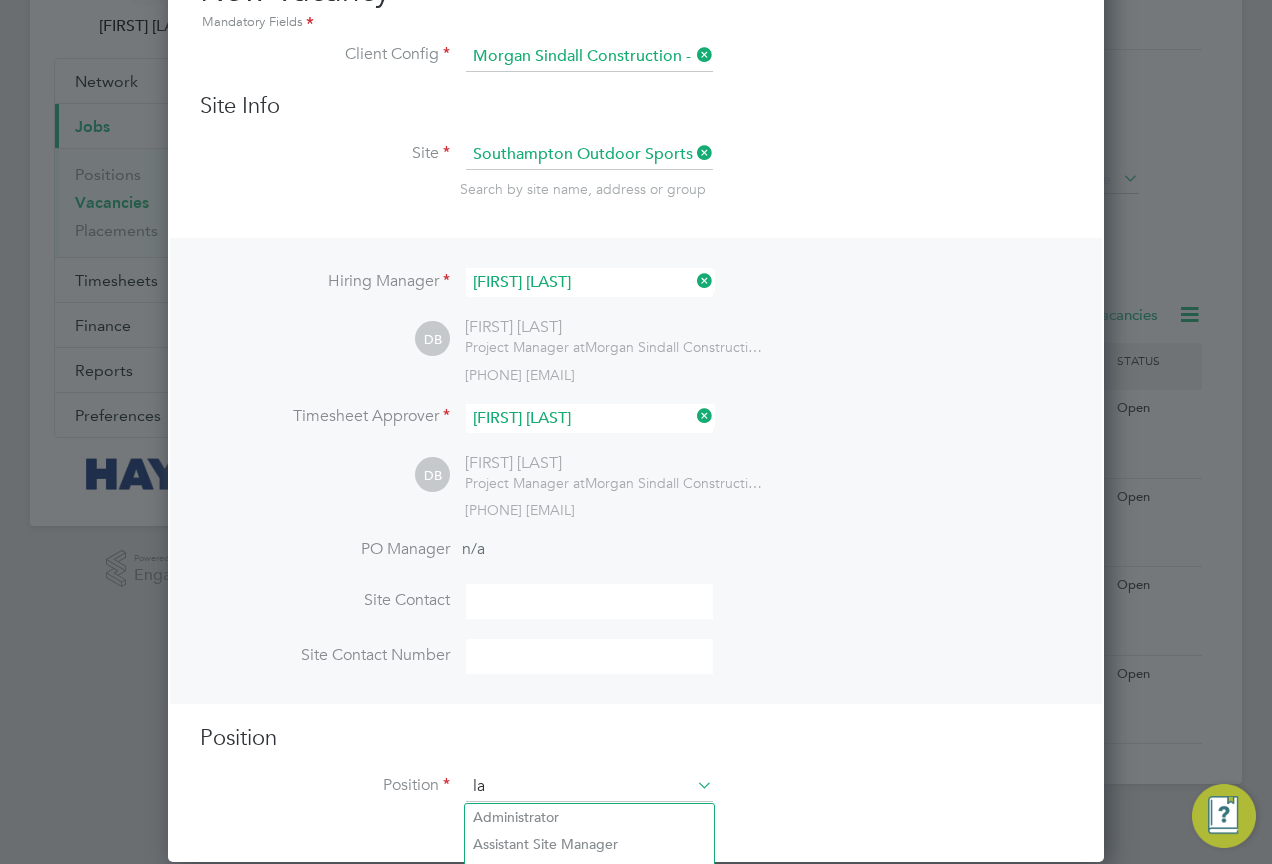 scroll, scrollTop: 10, scrollLeft: 10, axis: both 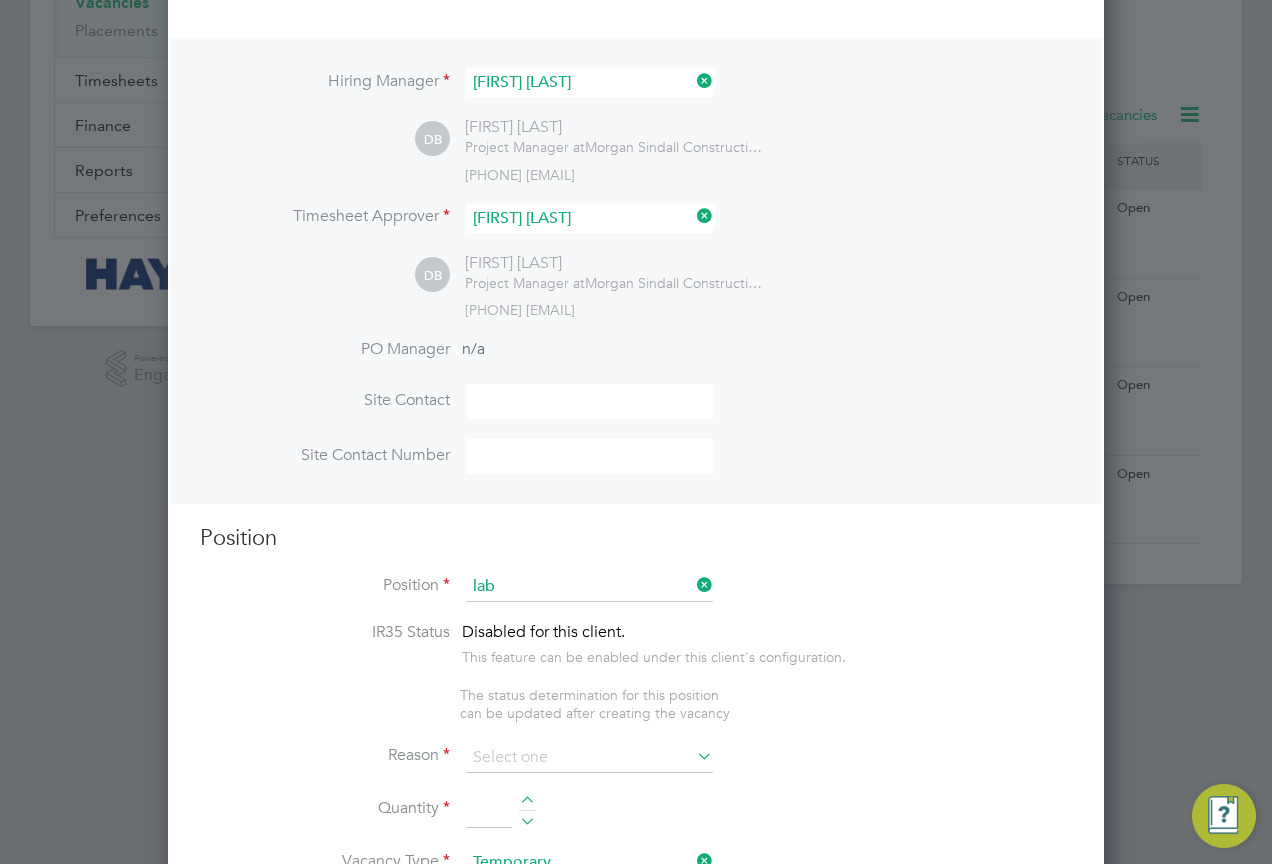 click on "Lab ourer/Cleaner South 2025" 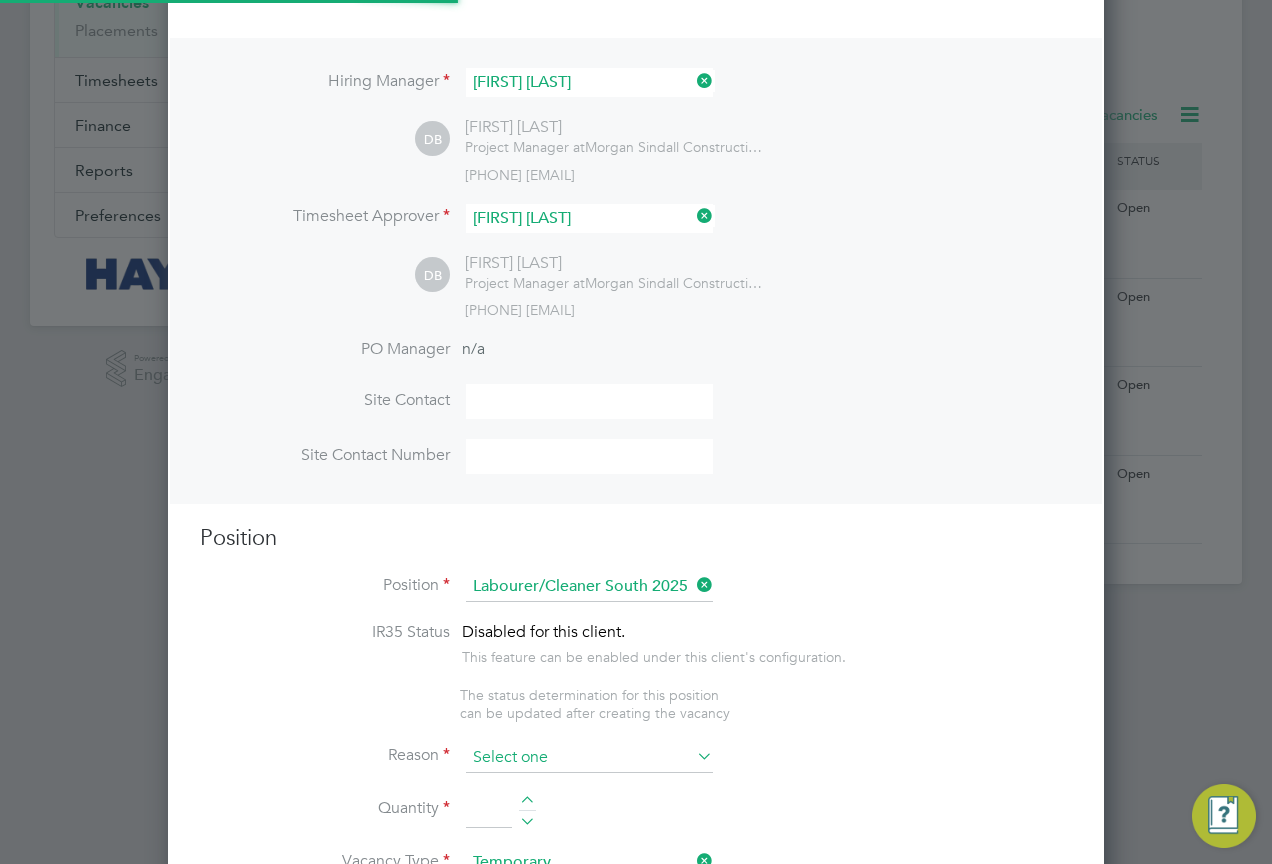 scroll, scrollTop: 10, scrollLeft: 10, axis: both 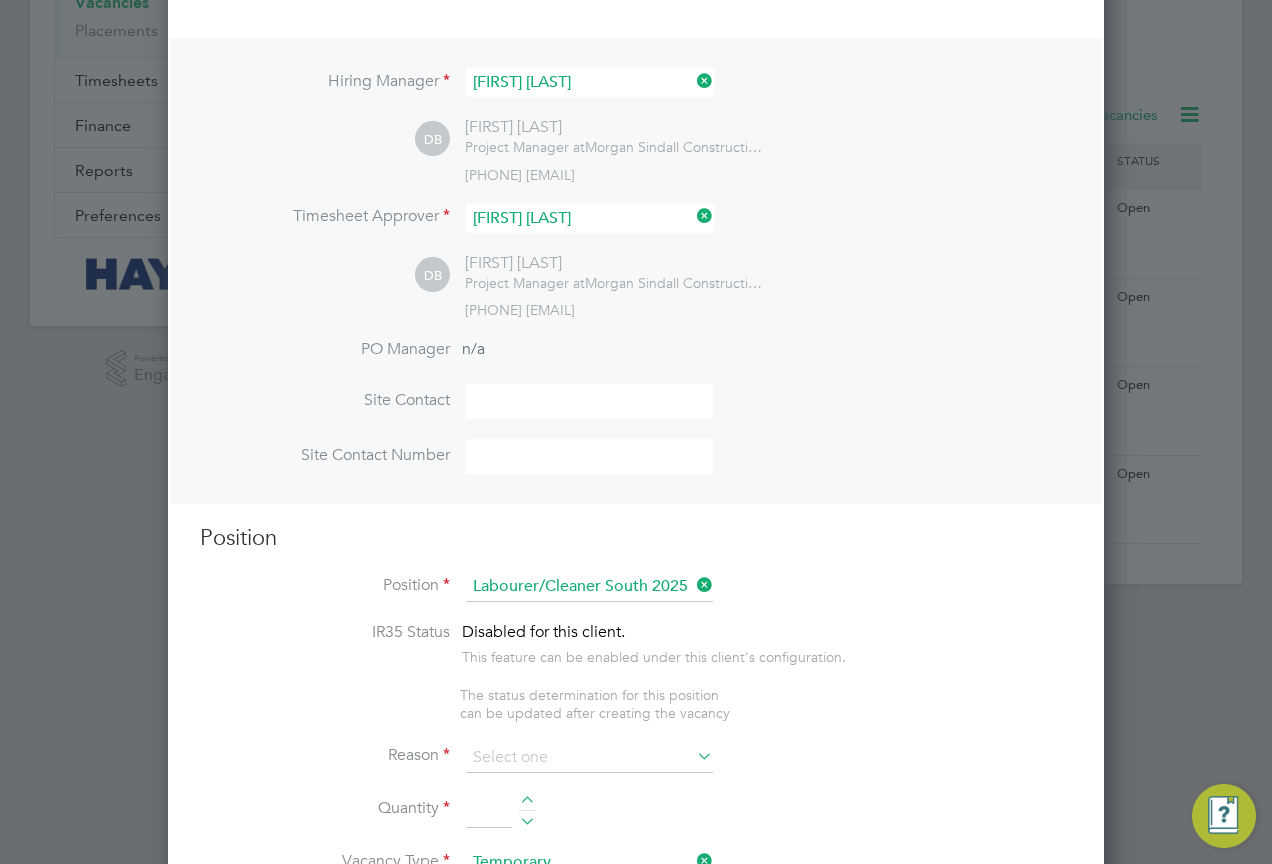 click on "Extra Work" 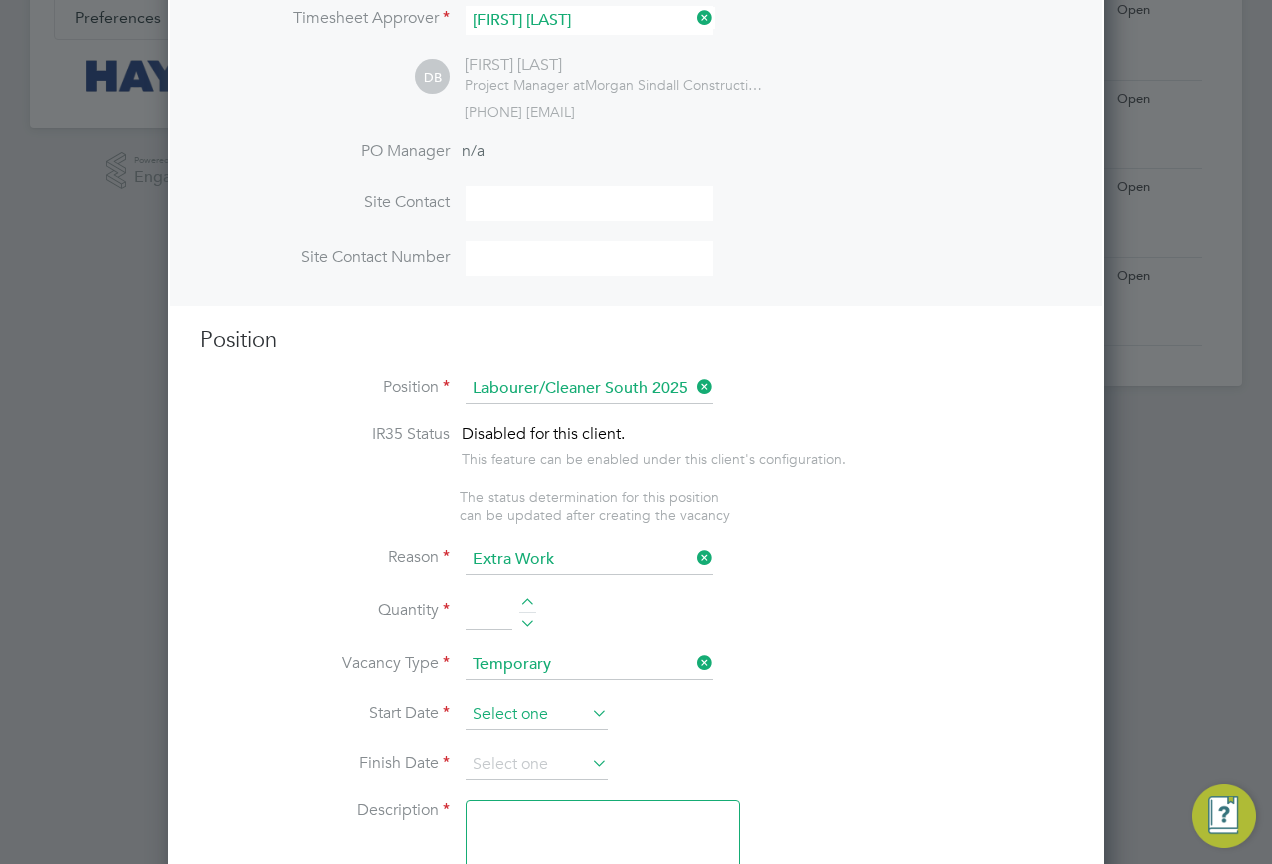 scroll, scrollTop: 534, scrollLeft: 0, axis: vertical 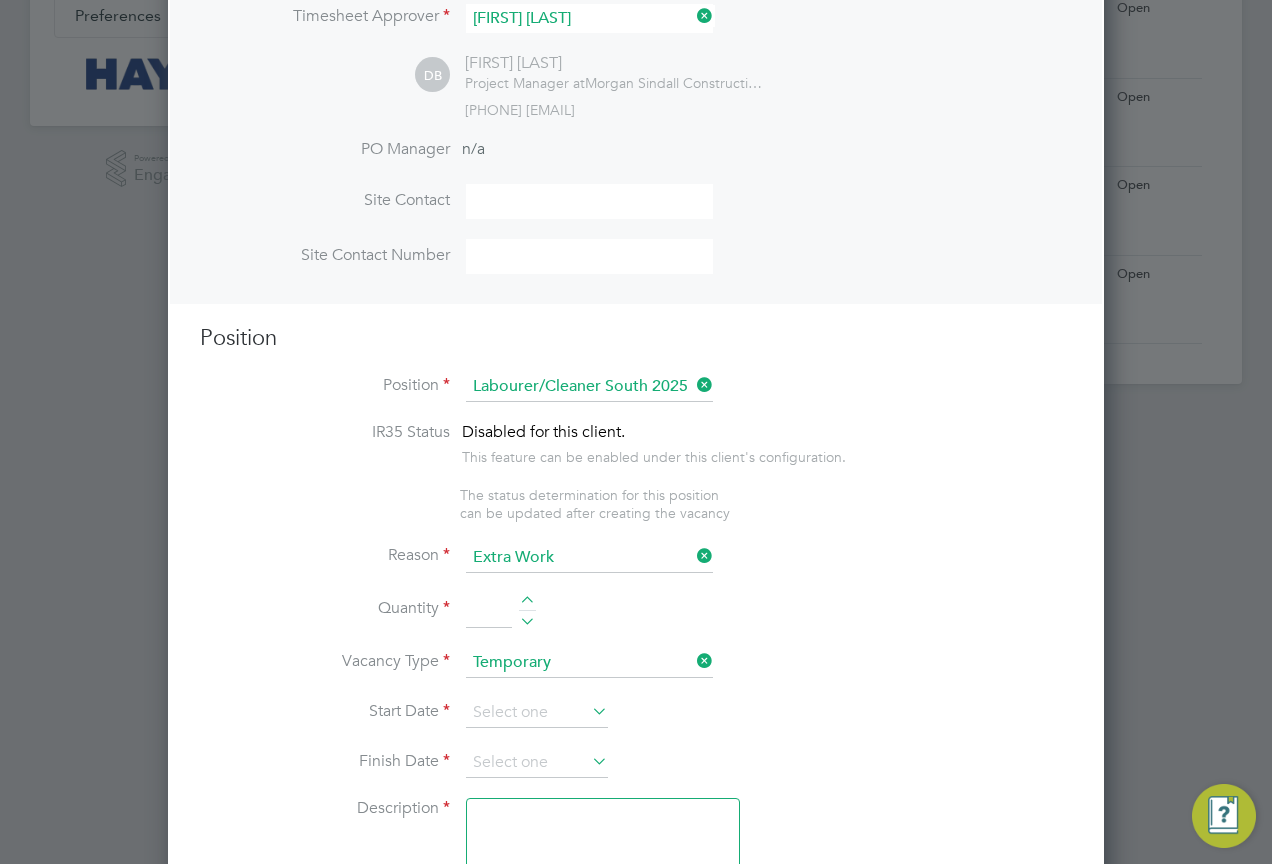 click at bounding box center [489, 611] 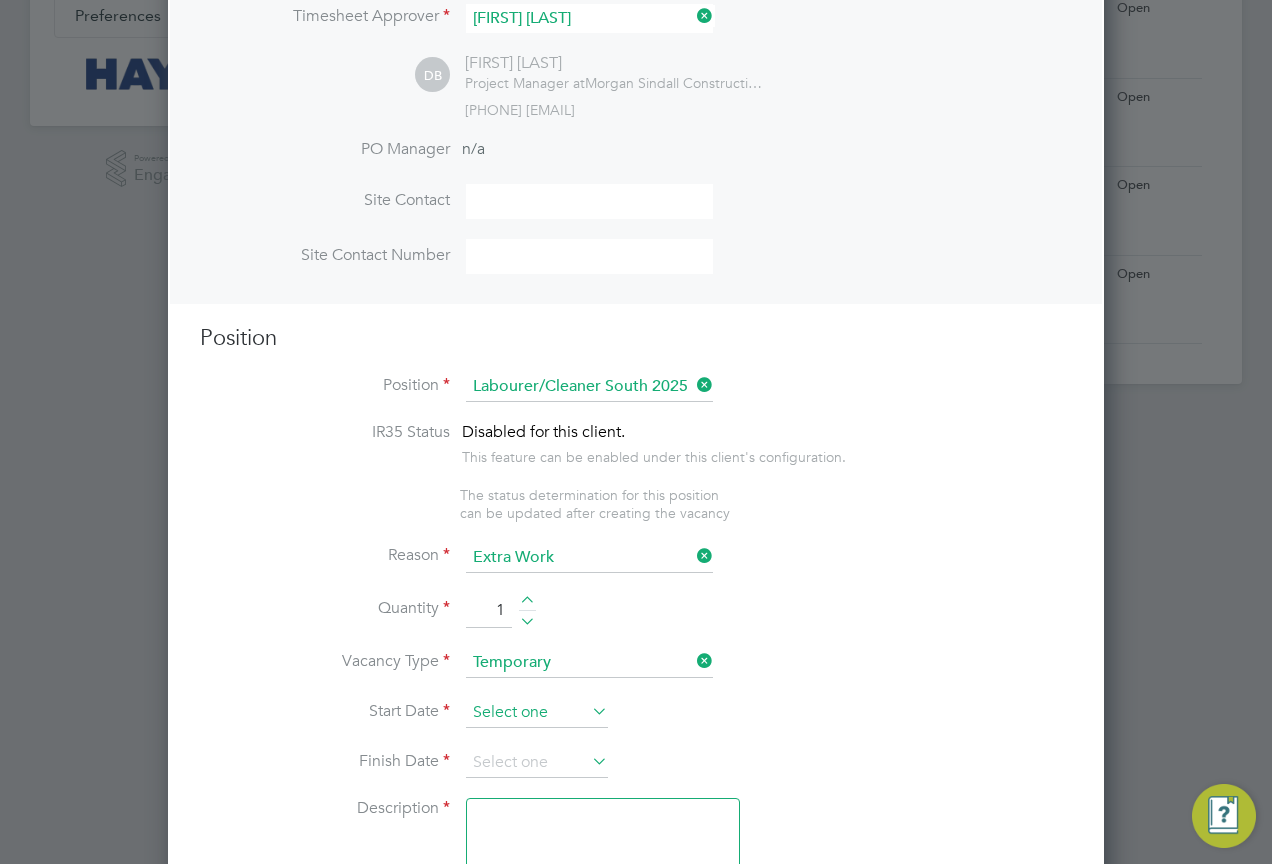 type on "1" 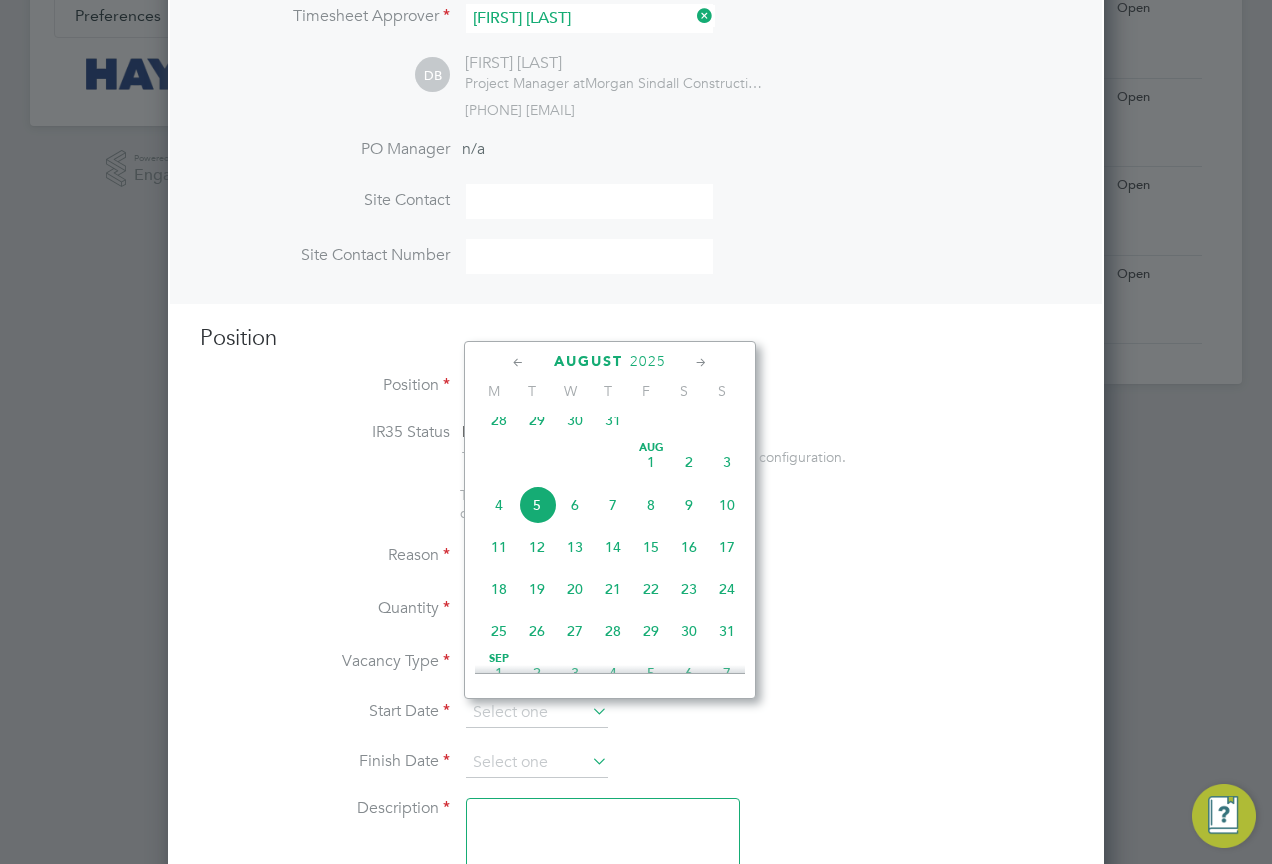 click on "5" 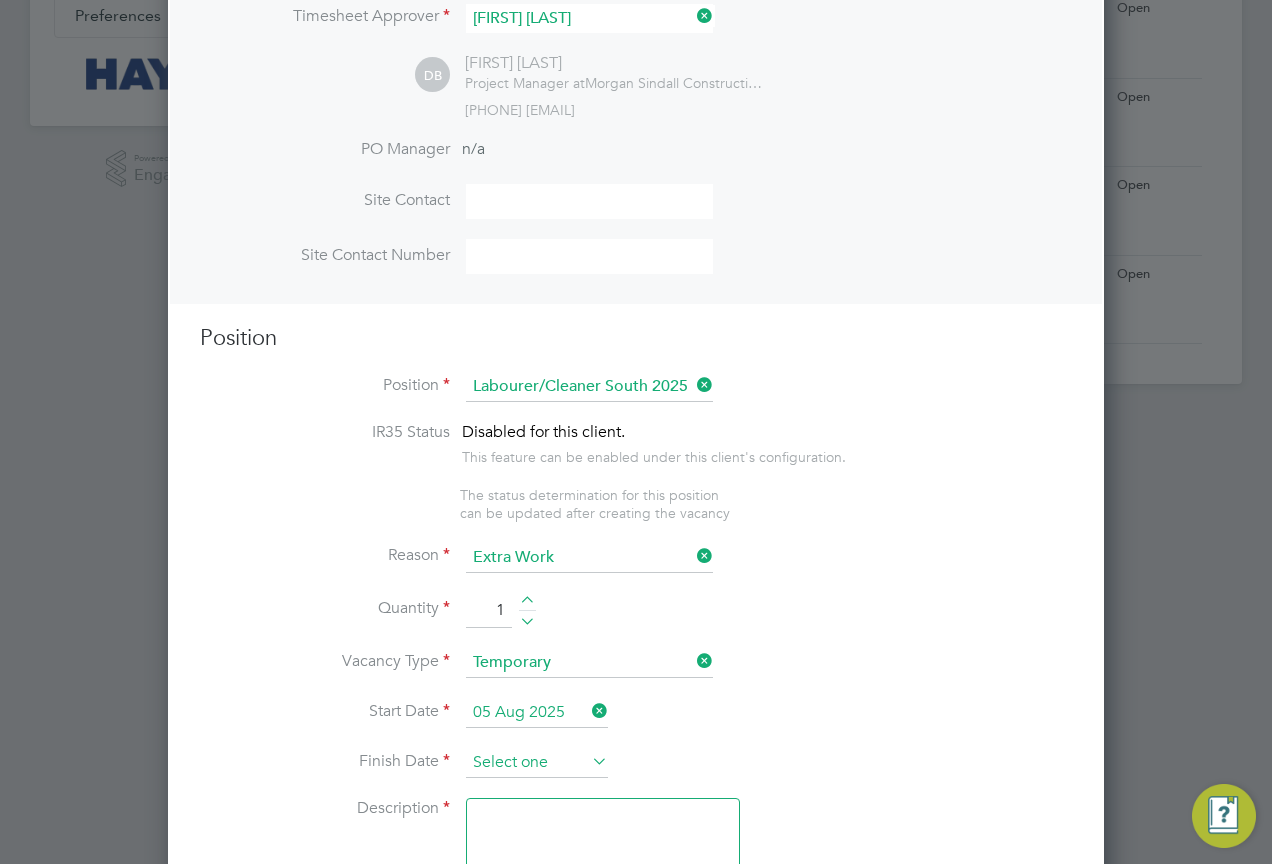 click at bounding box center [537, 763] 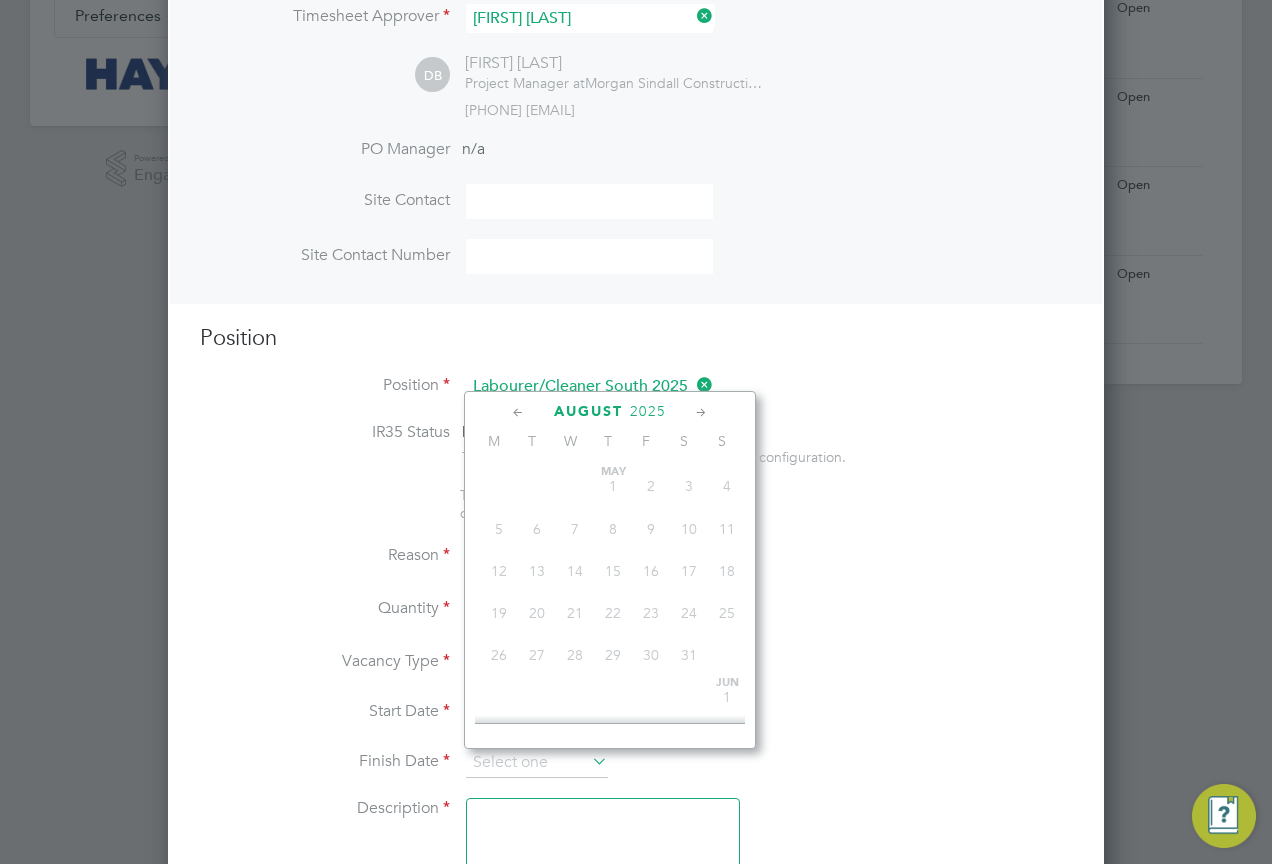 scroll, scrollTop: 649, scrollLeft: 0, axis: vertical 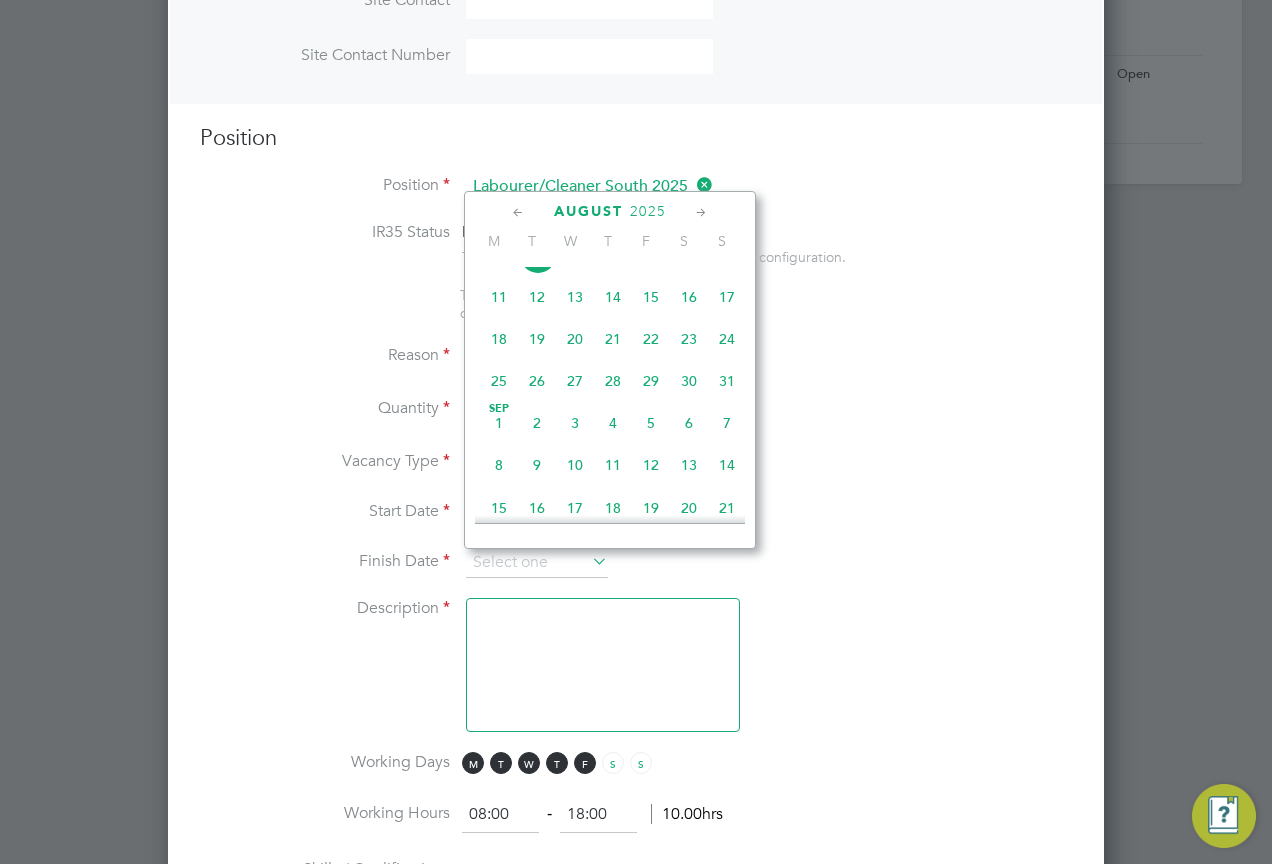 click on "2" 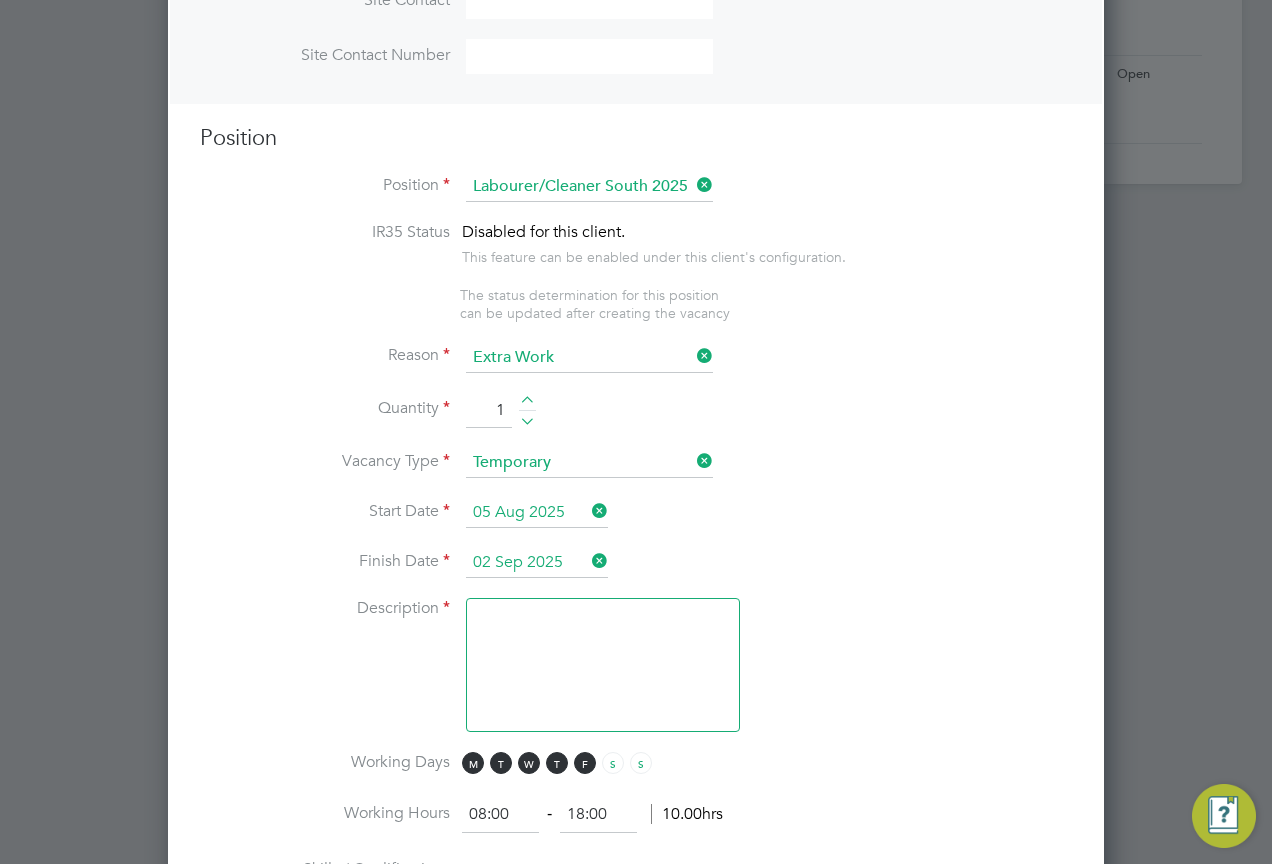 click at bounding box center [603, 665] 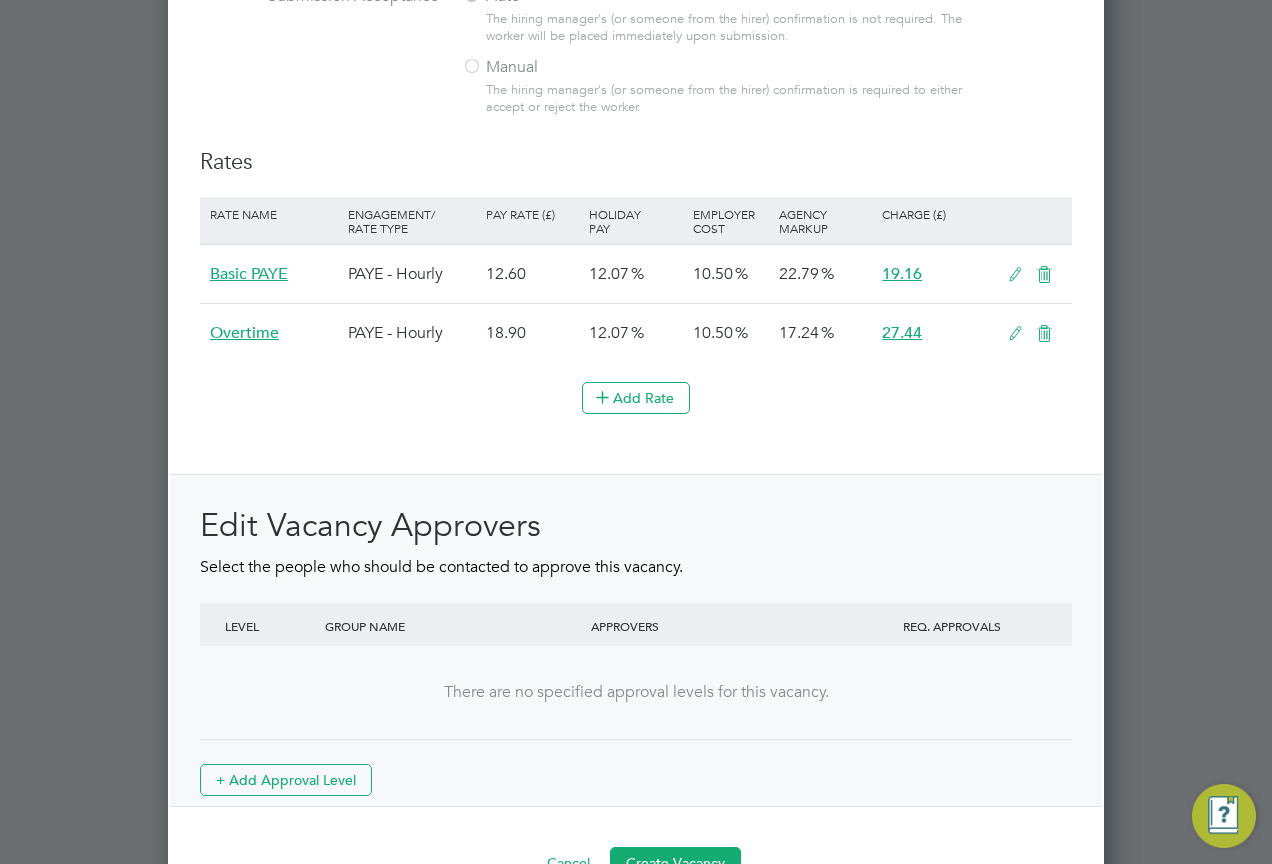 scroll, scrollTop: 2053, scrollLeft: 0, axis: vertical 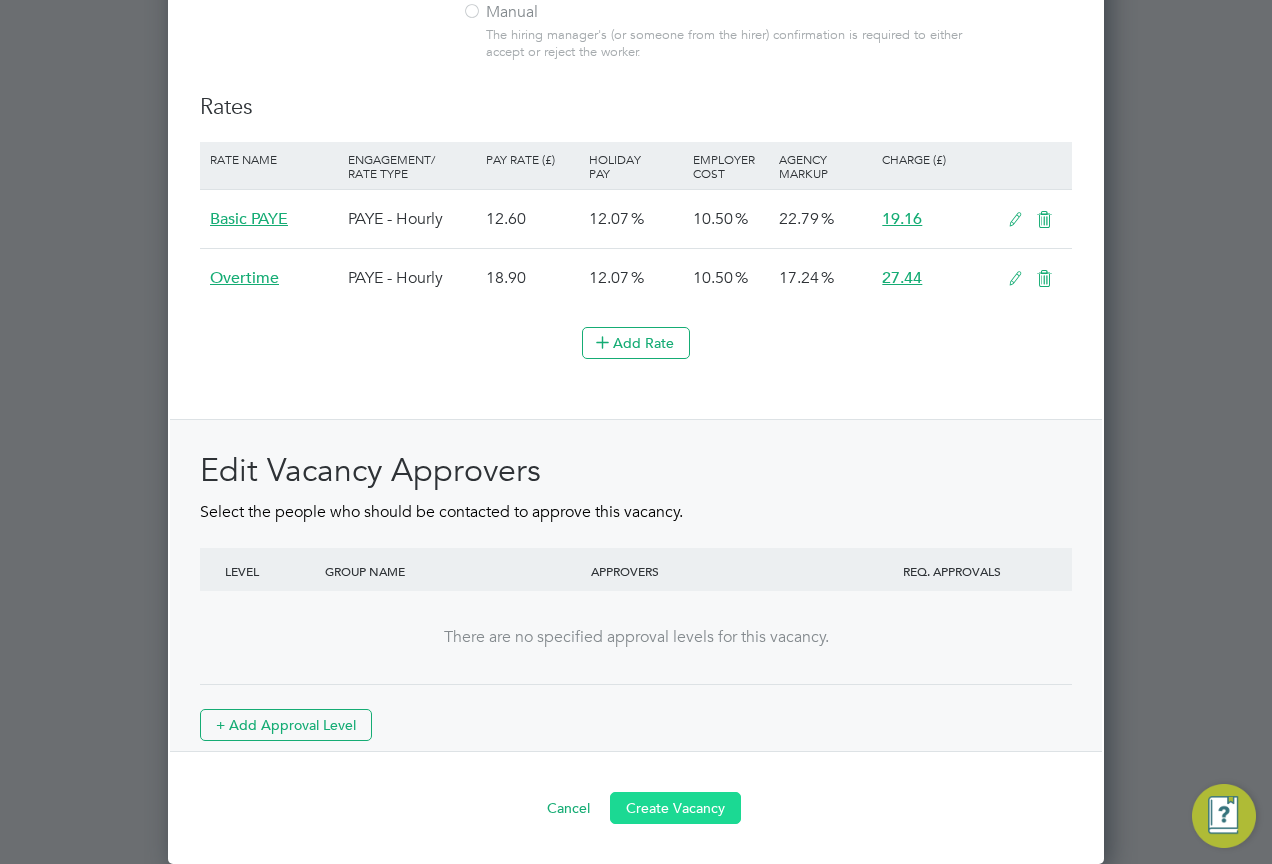 type on "." 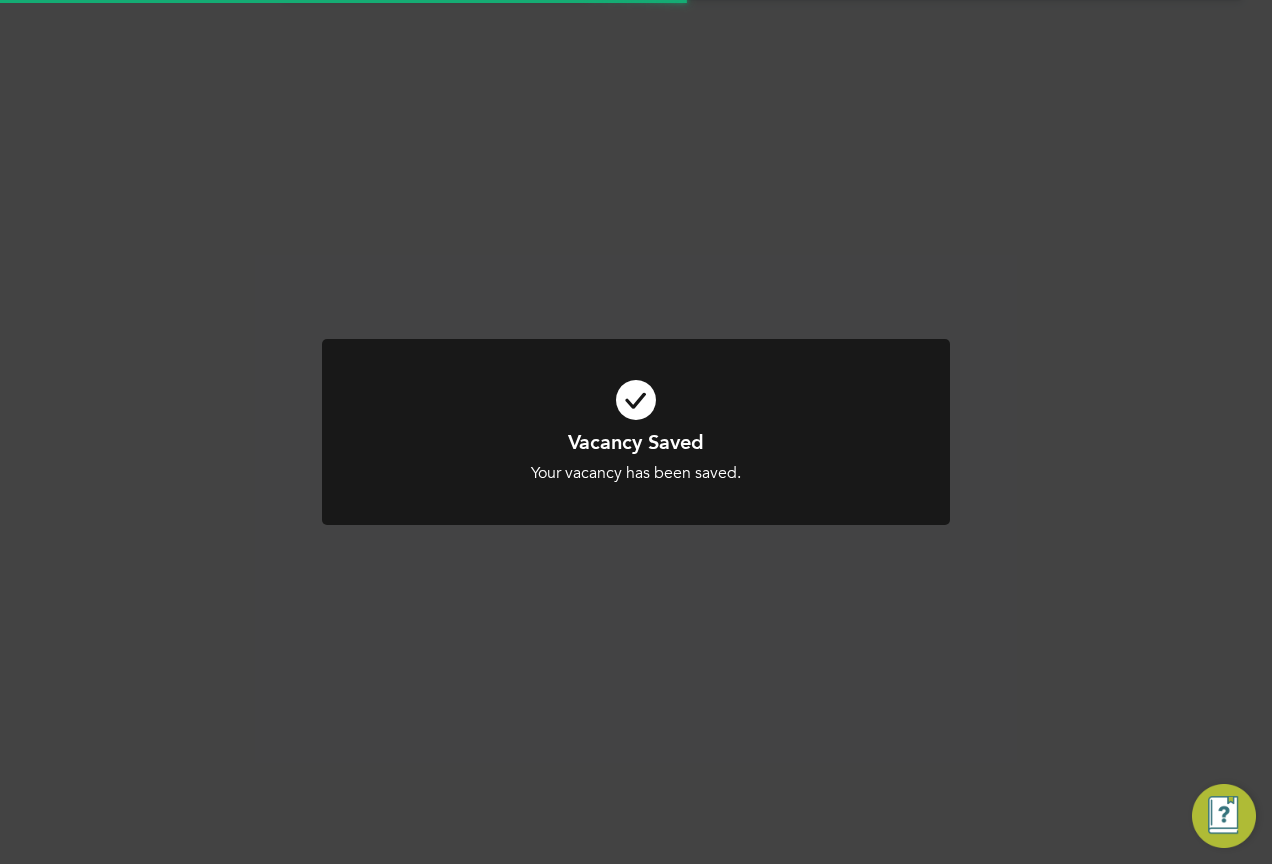 scroll, scrollTop: 1288, scrollLeft: 0, axis: vertical 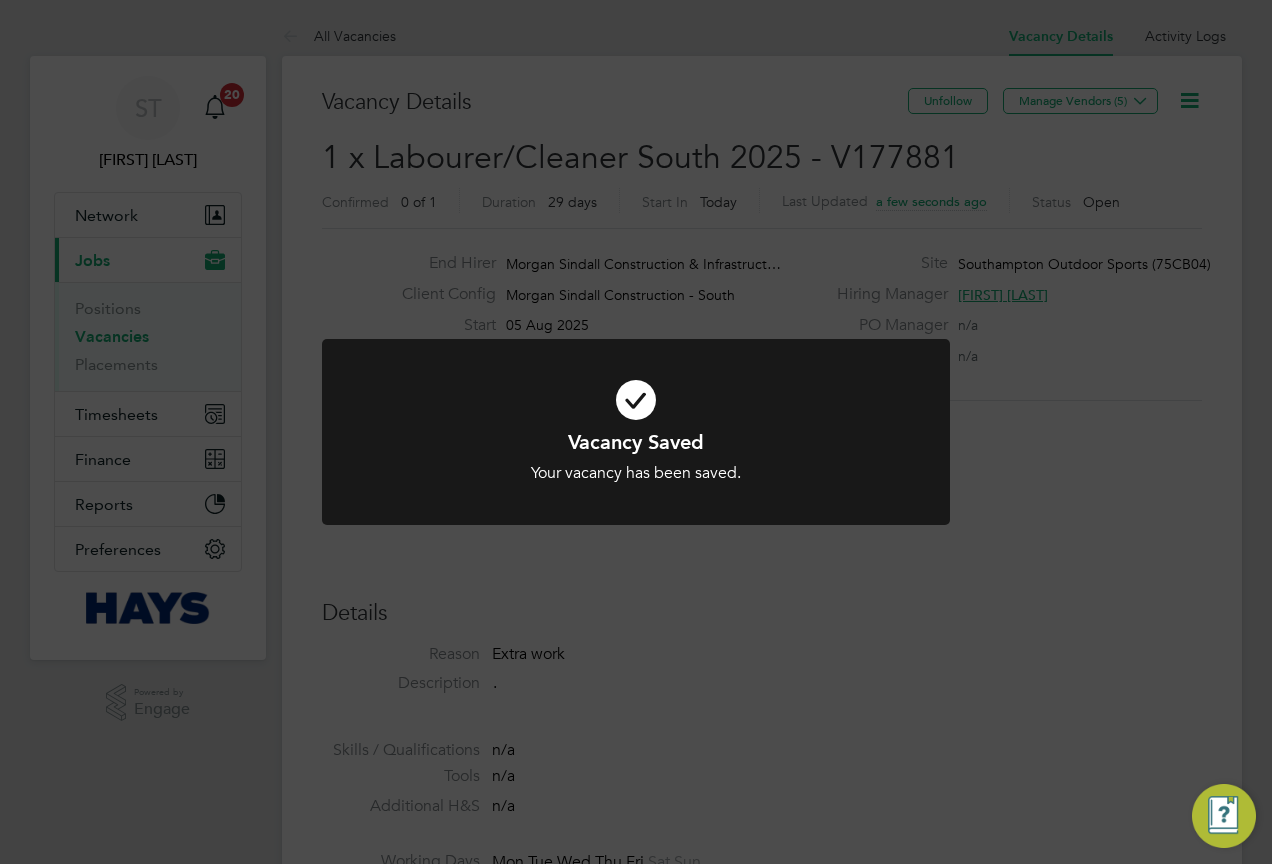 click on "Vacancy Saved Your vacancy has been saved. Cancel Okay" 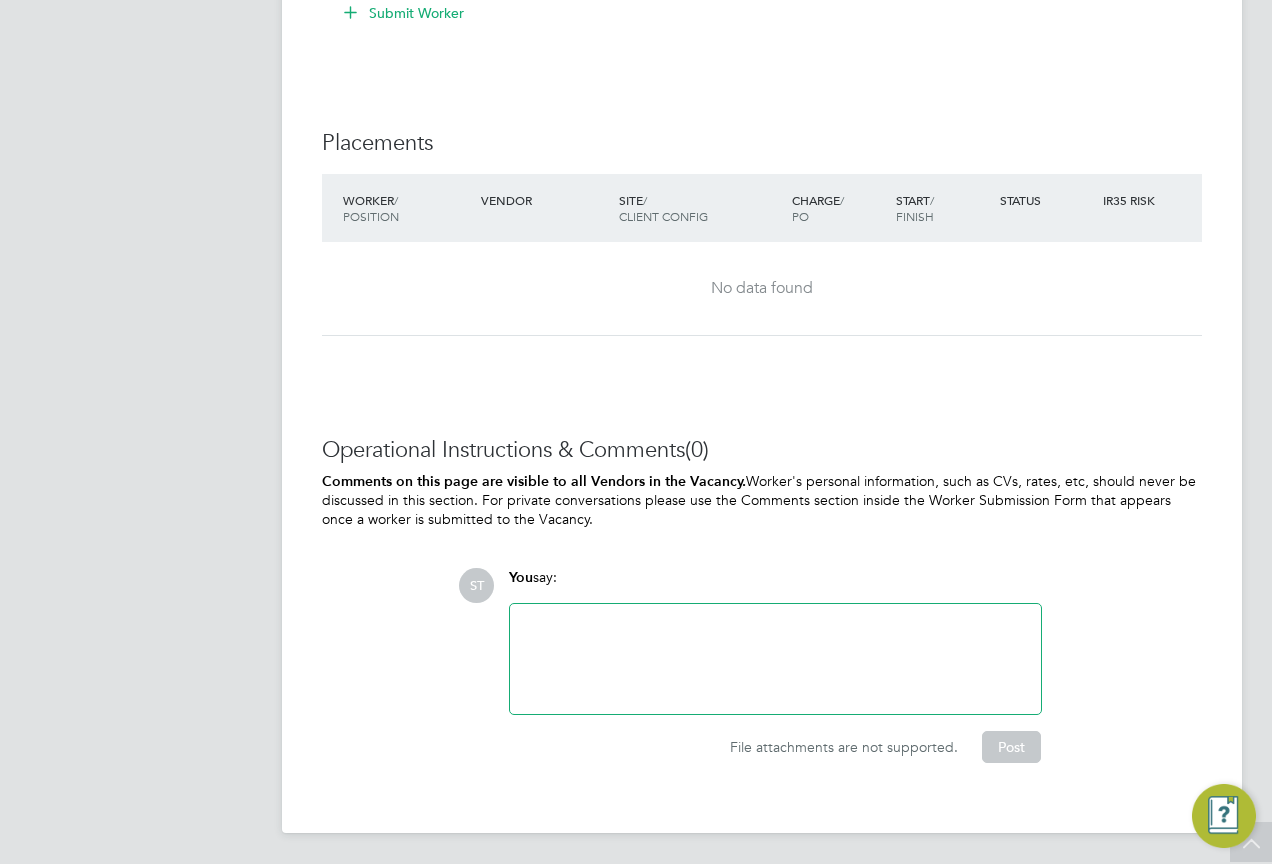 click on "You  say:" 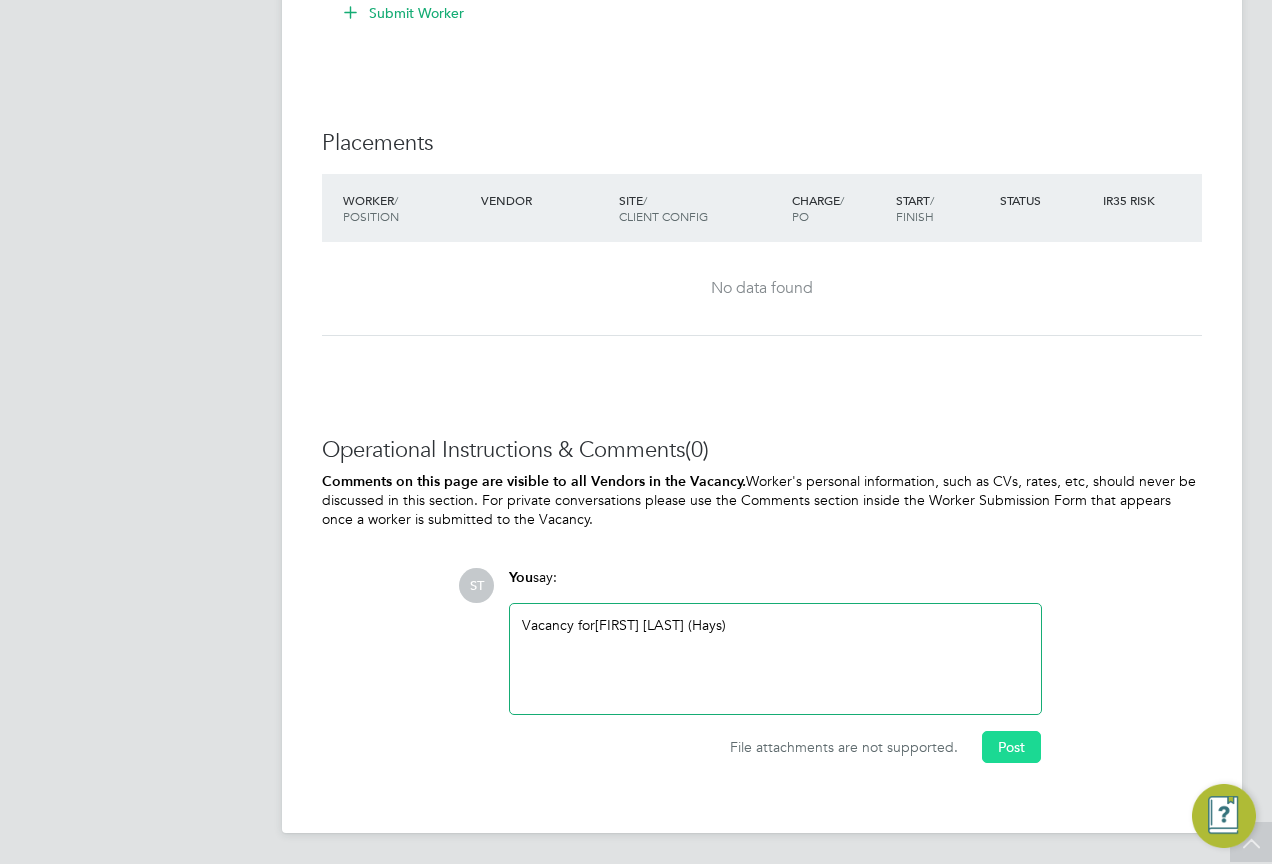 click on "Post" 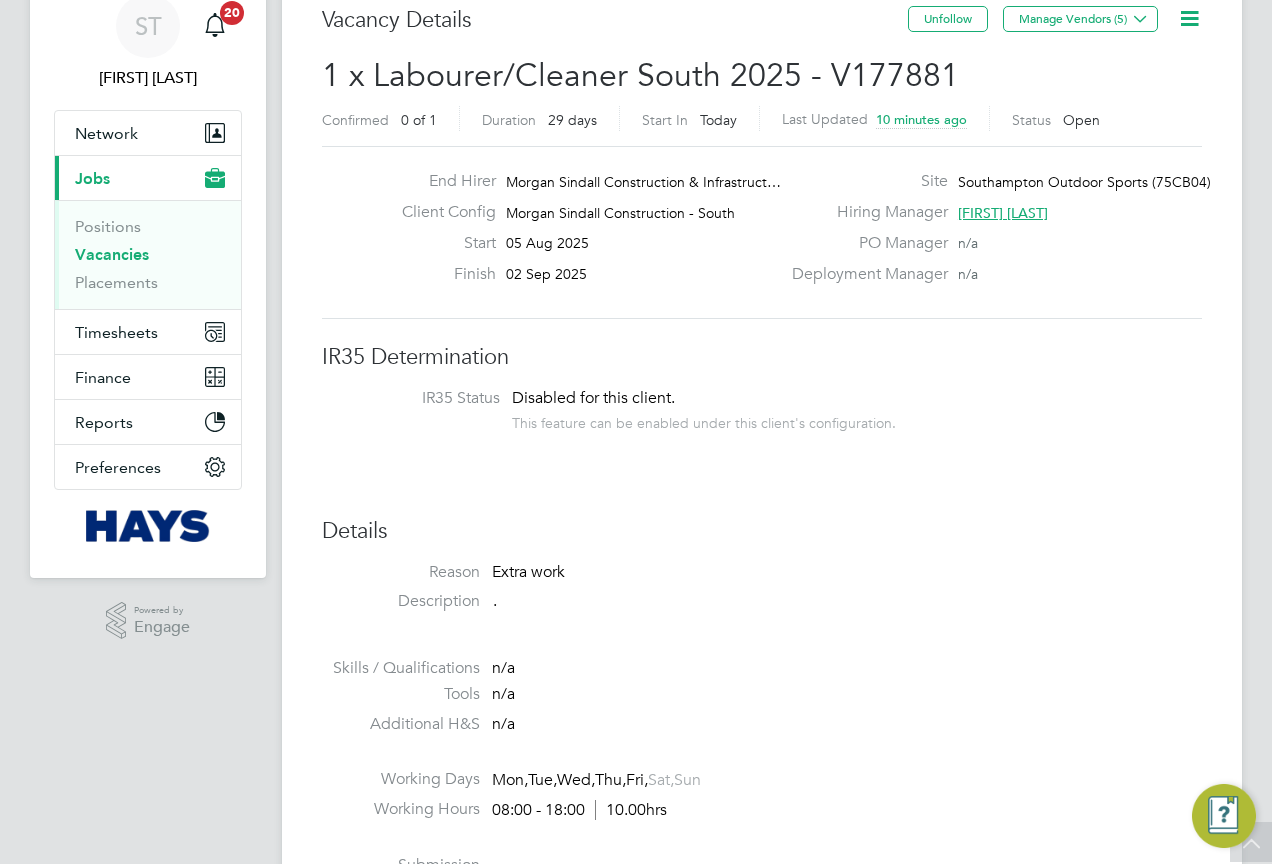 scroll, scrollTop: 0, scrollLeft: 0, axis: both 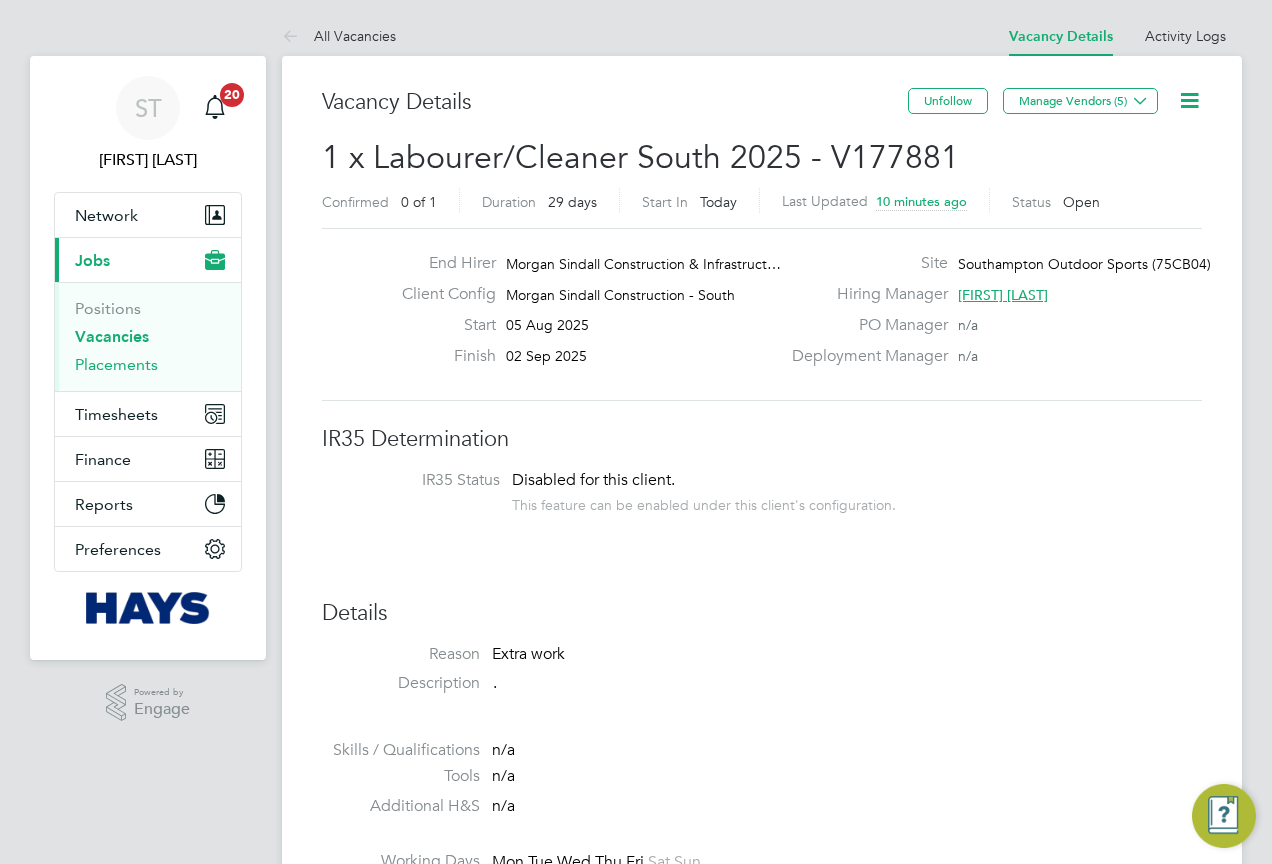 click on "Placements" at bounding box center [116, 364] 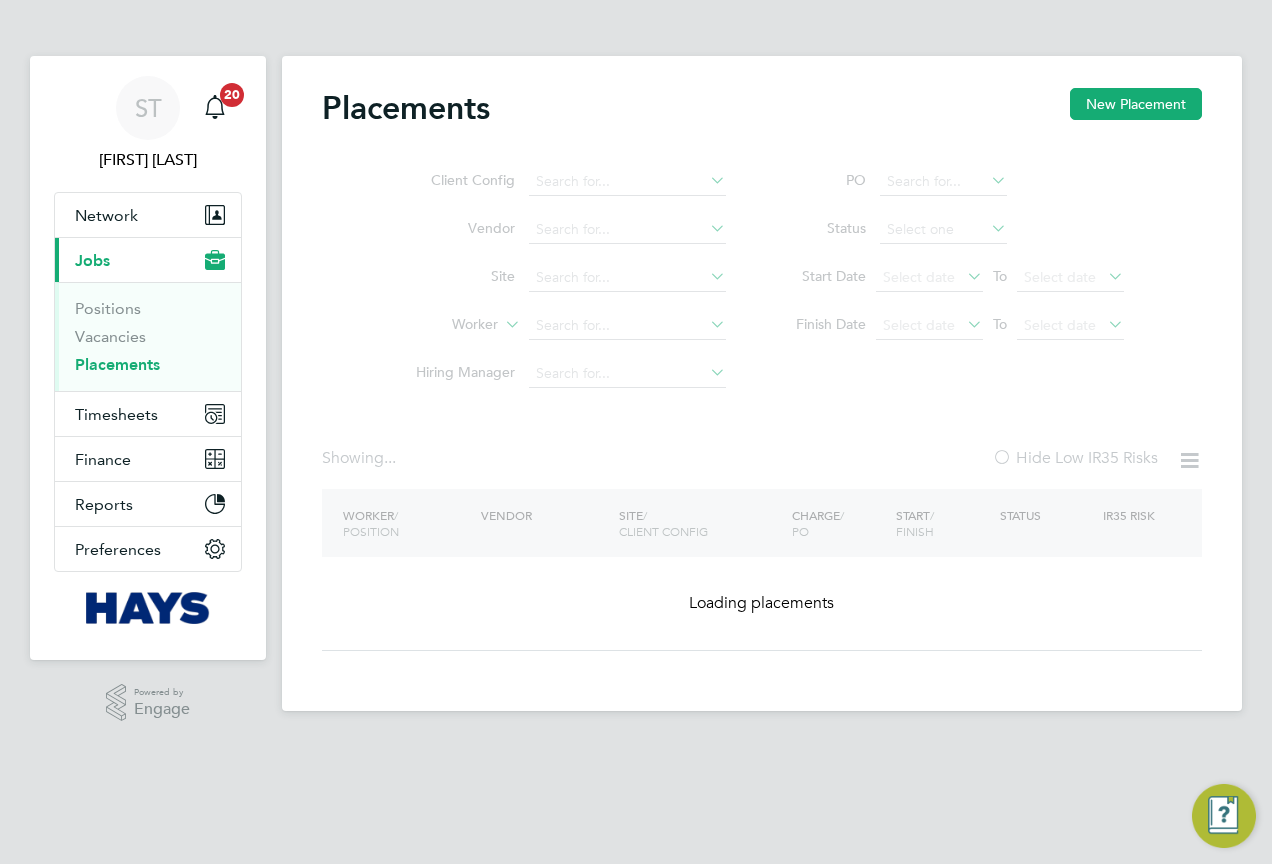click on "Client Config   Vendor     Site     Worker     Hiring Manager" 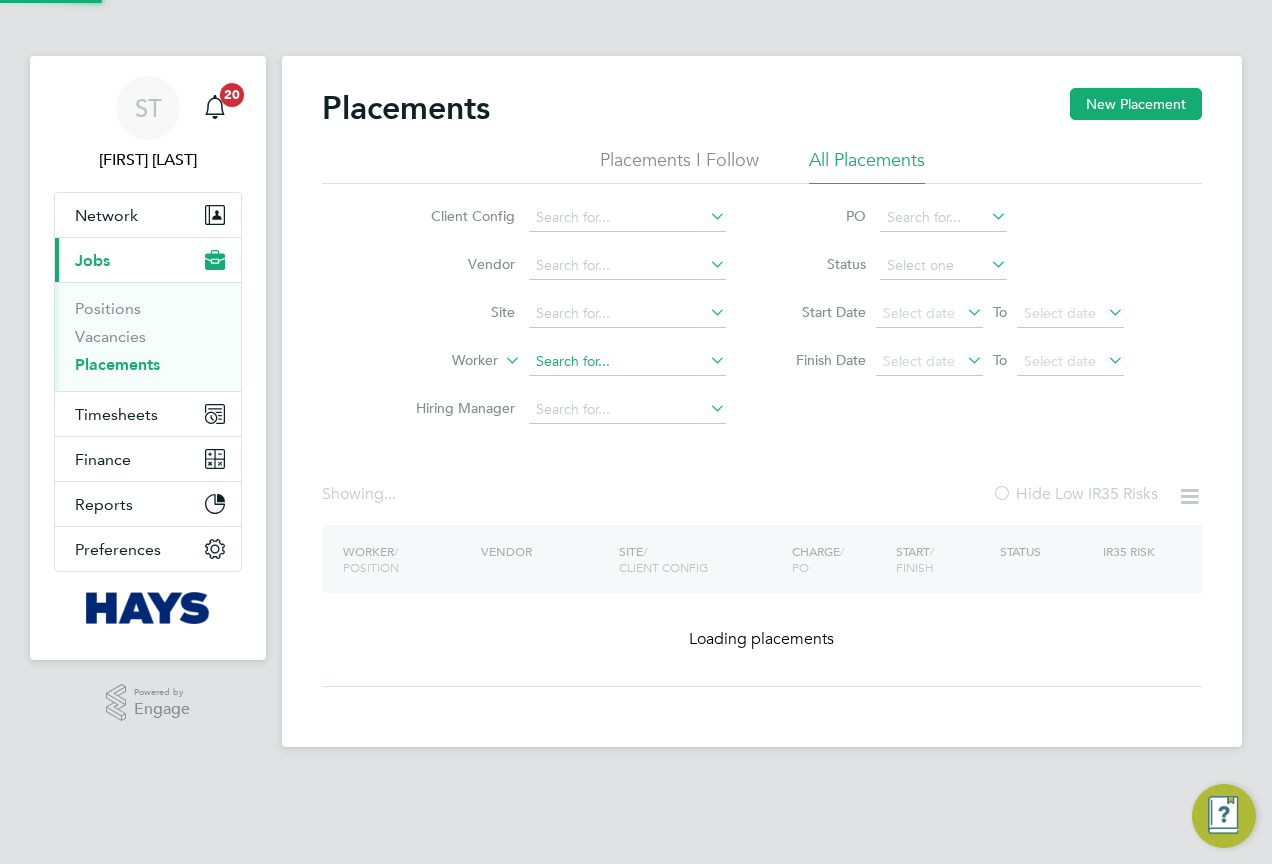 click 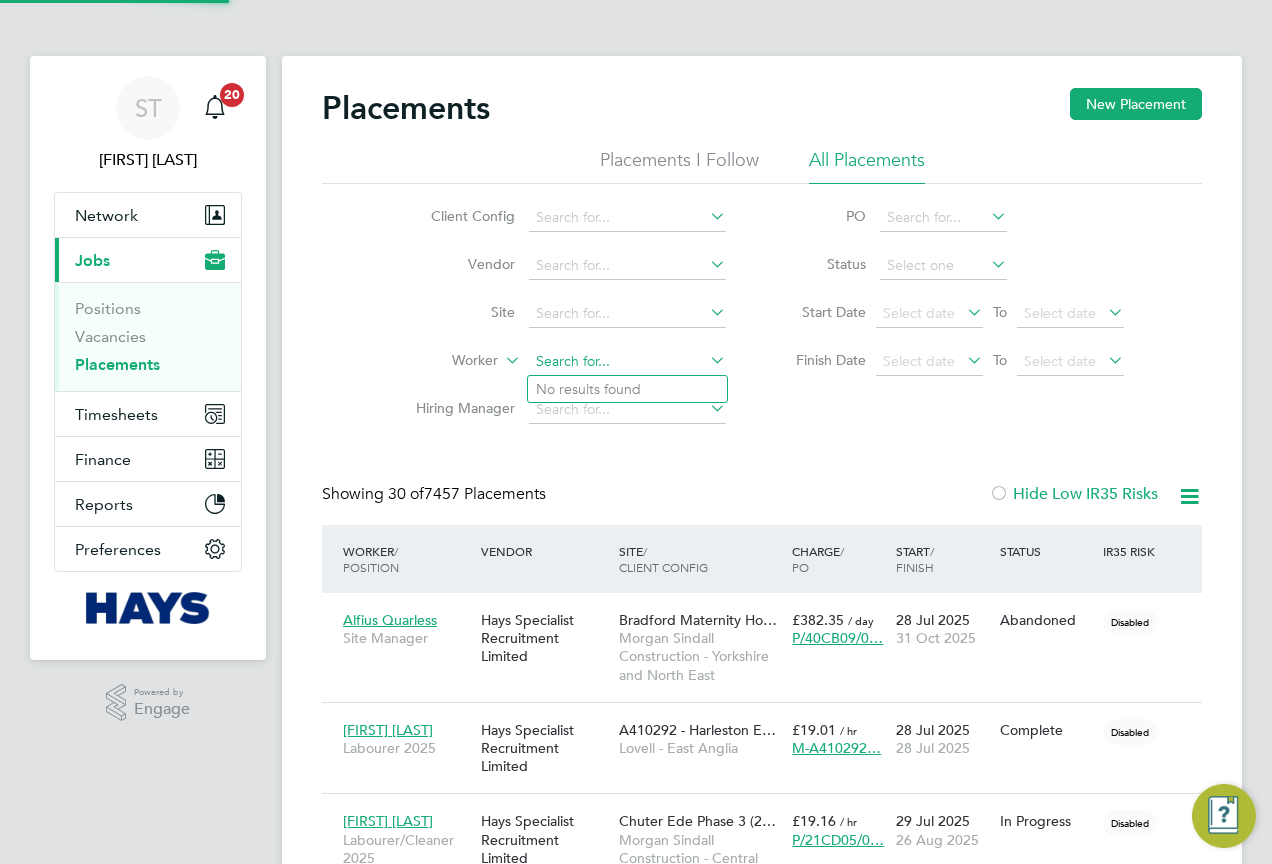 scroll, scrollTop: 10, scrollLeft: 10, axis: both 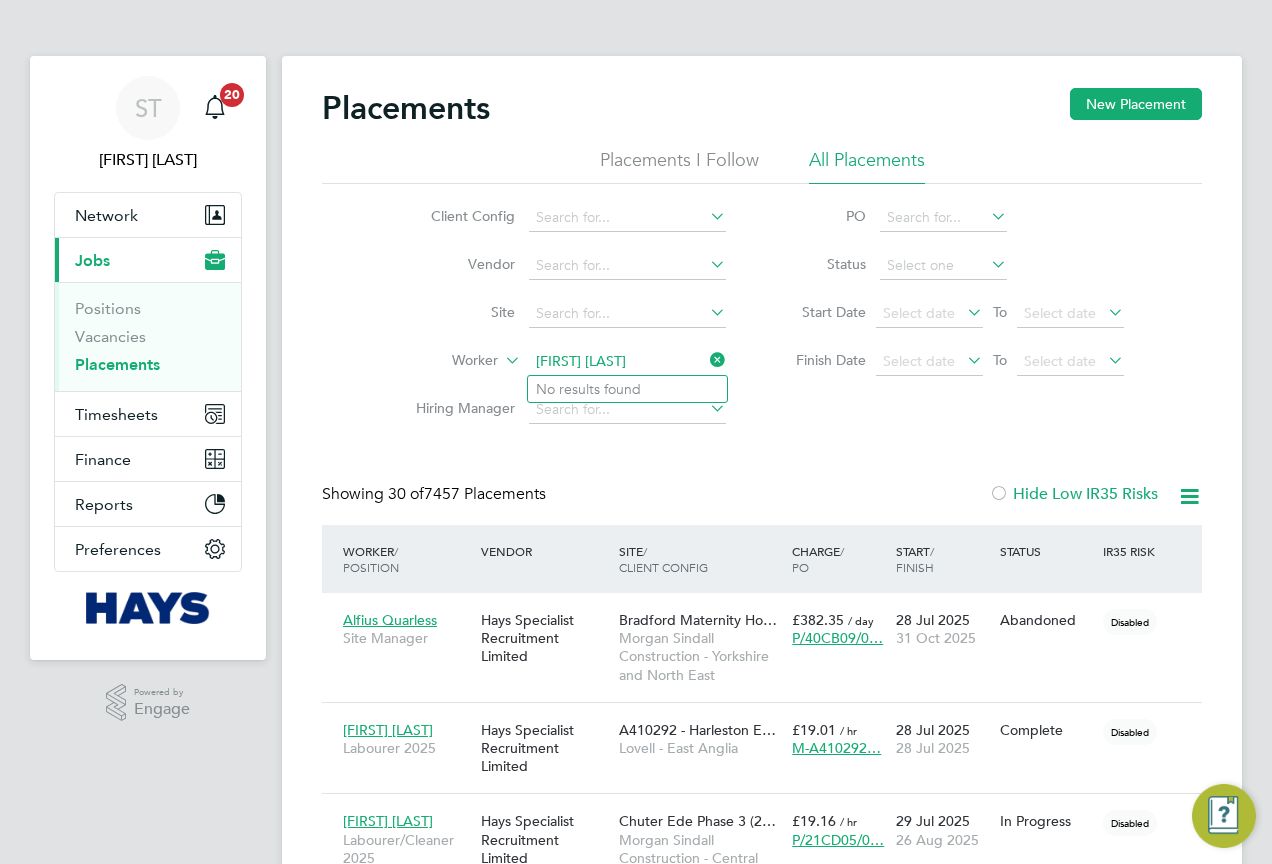 type on "Pius Njoku" 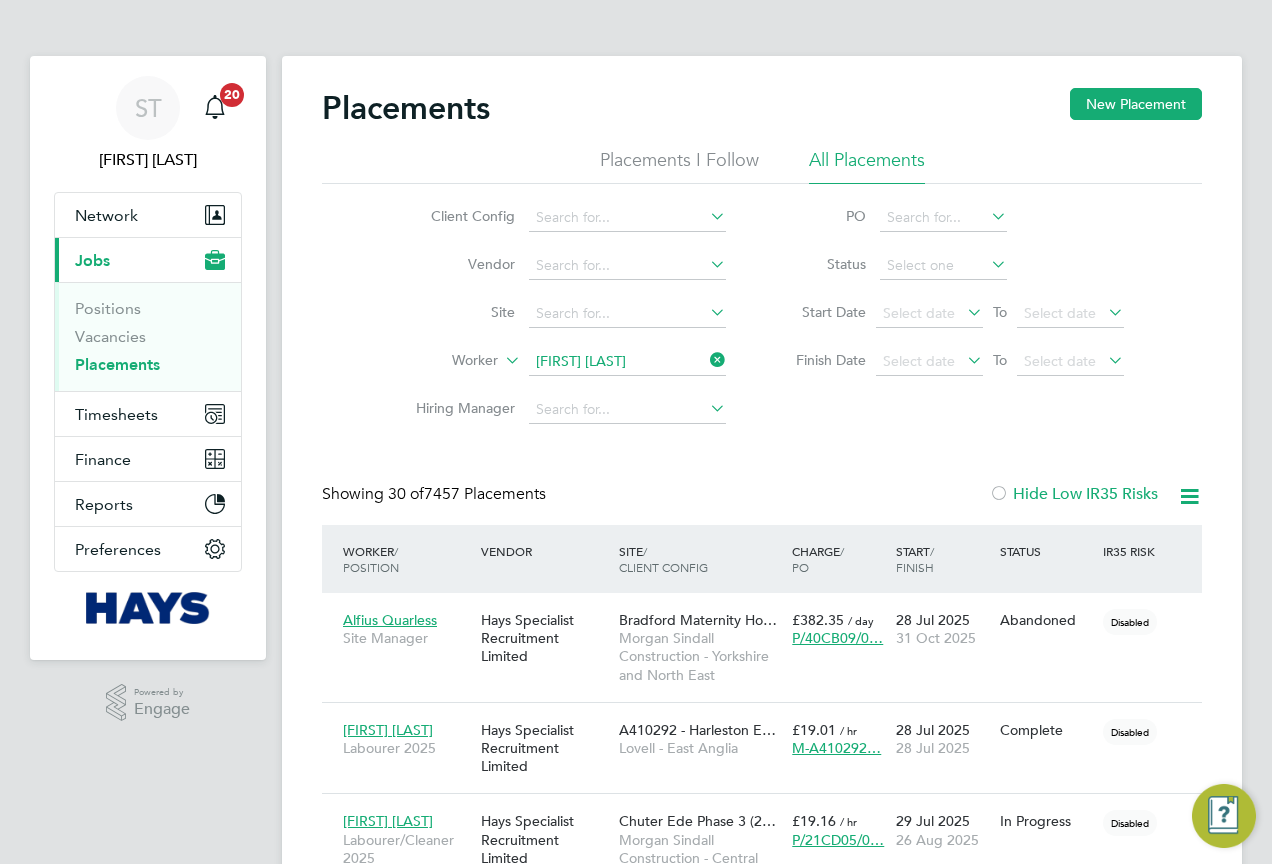 type 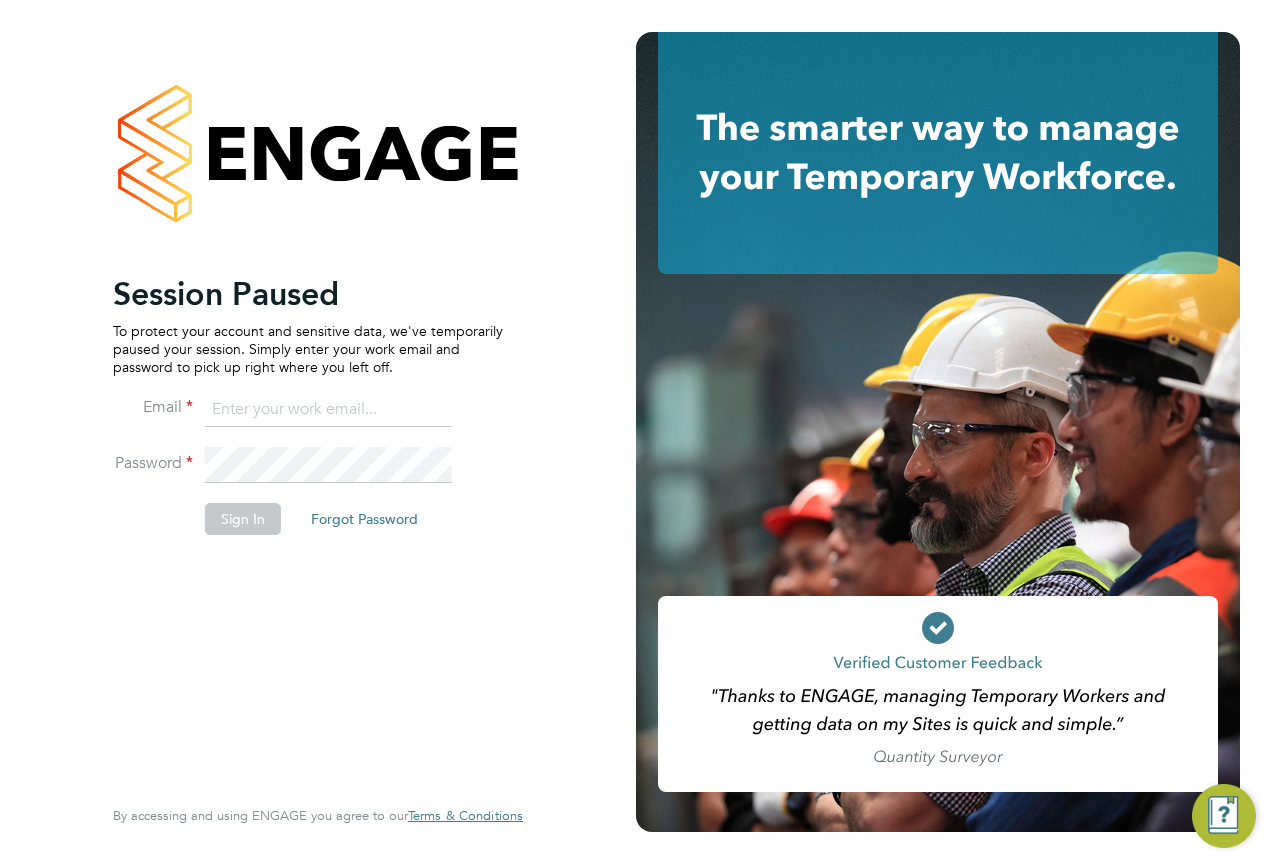 click 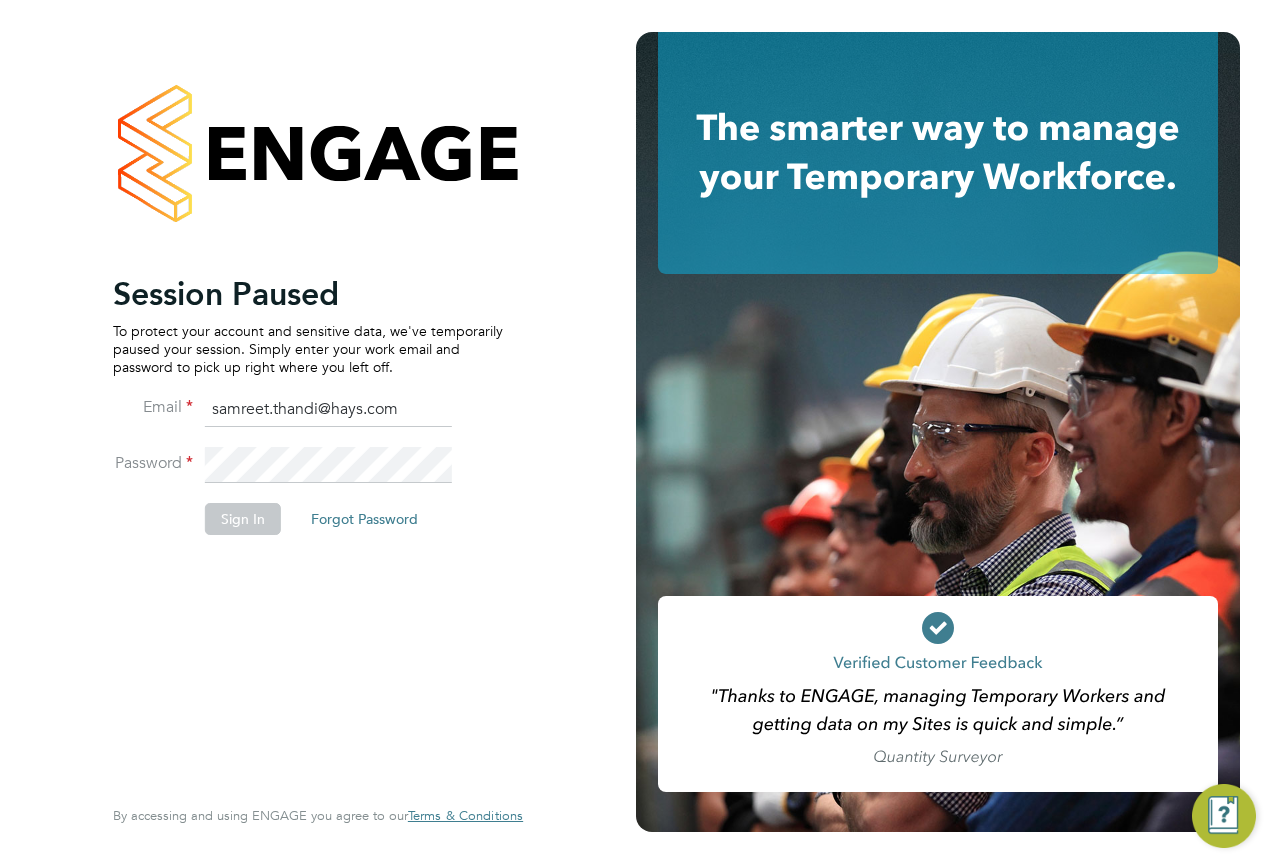 type on "samreet.thandi@hays.com" 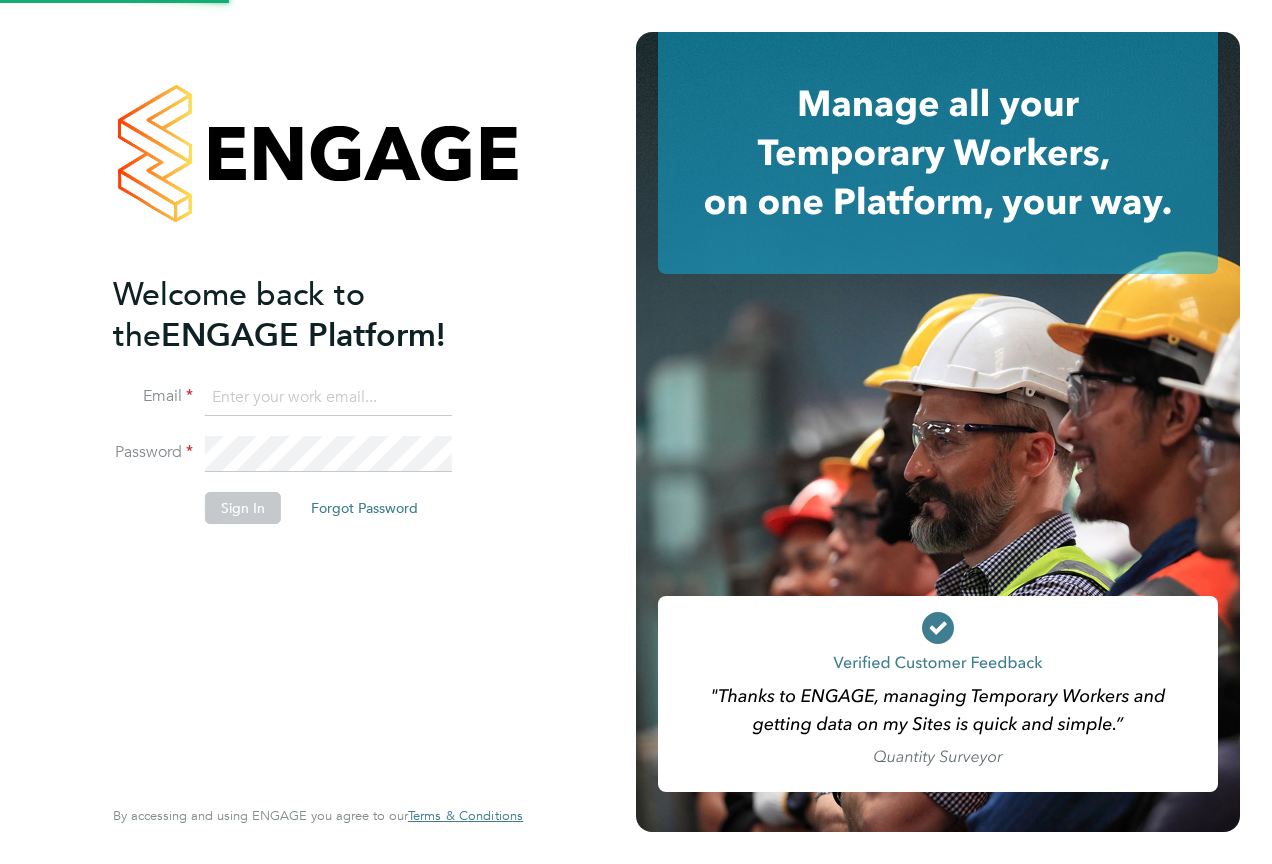 scroll, scrollTop: 0, scrollLeft: 0, axis: both 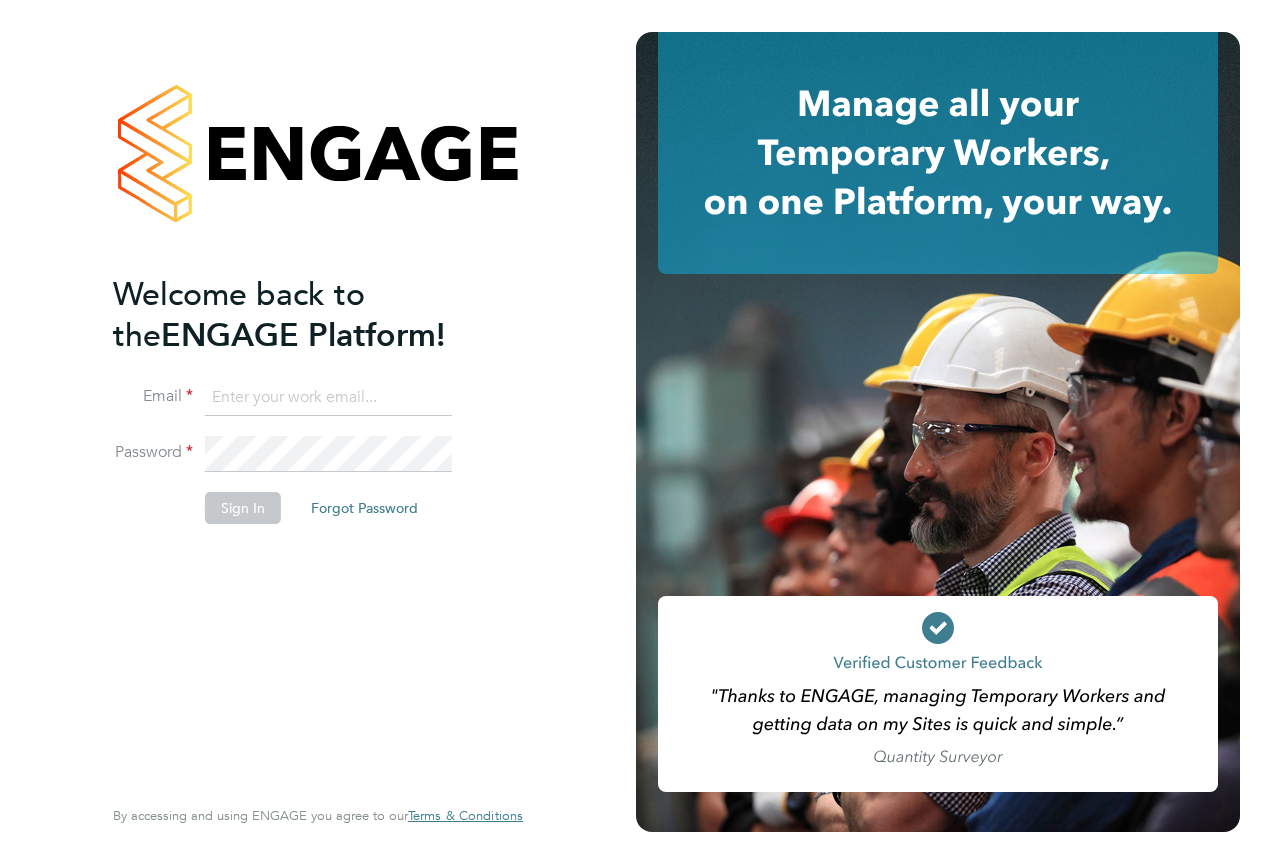 click 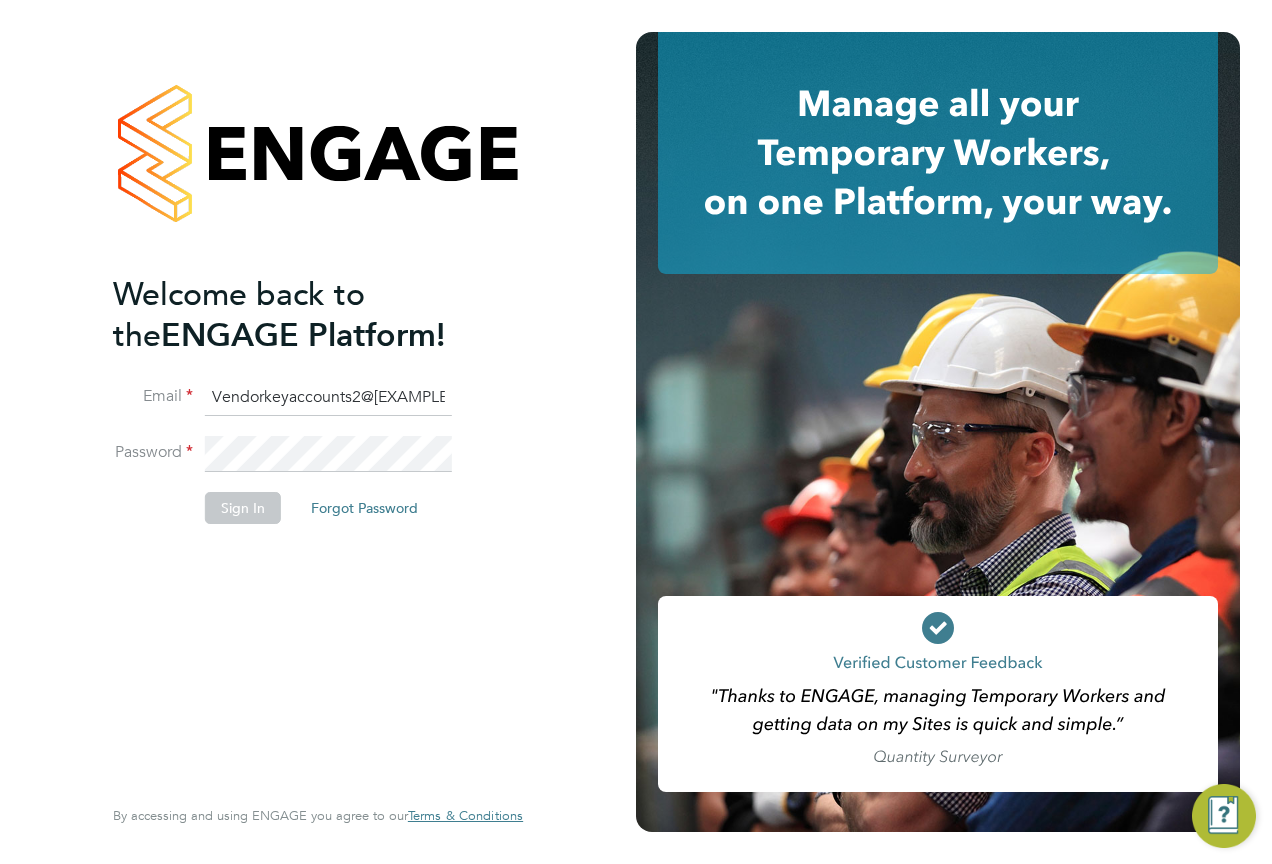 type on "Vendorkeyaccounts2@[EXAMPLE.COM]" 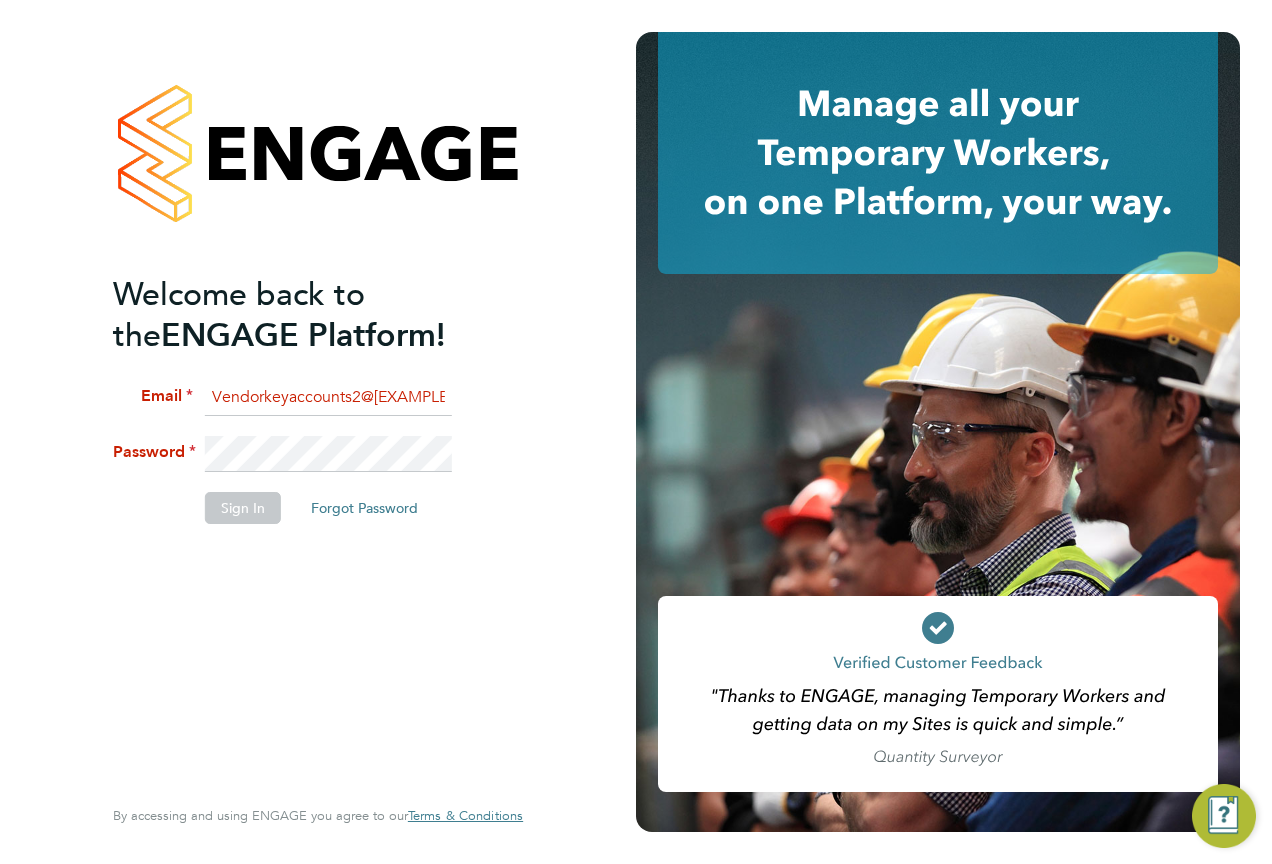 click on "Password" 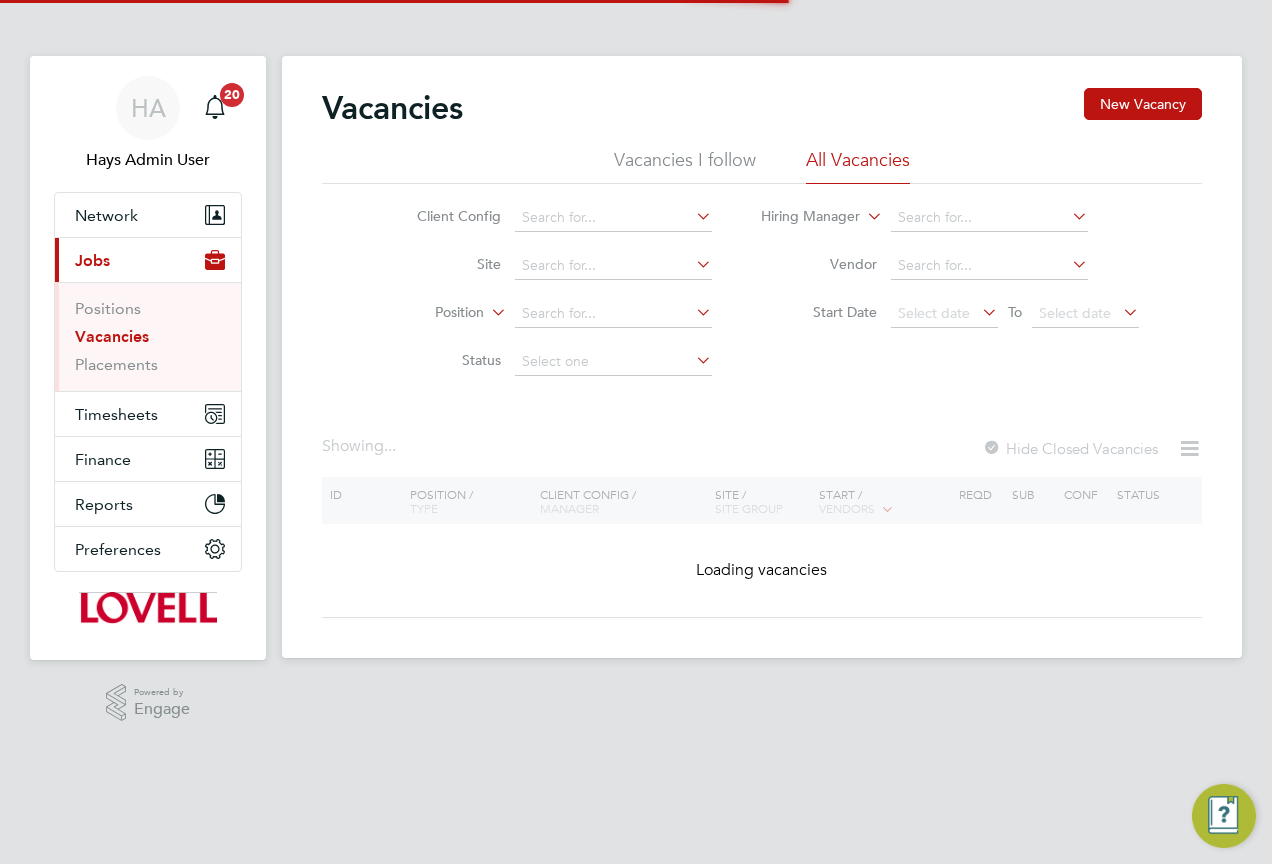 scroll, scrollTop: 0, scrollLeft: 0, axis: both 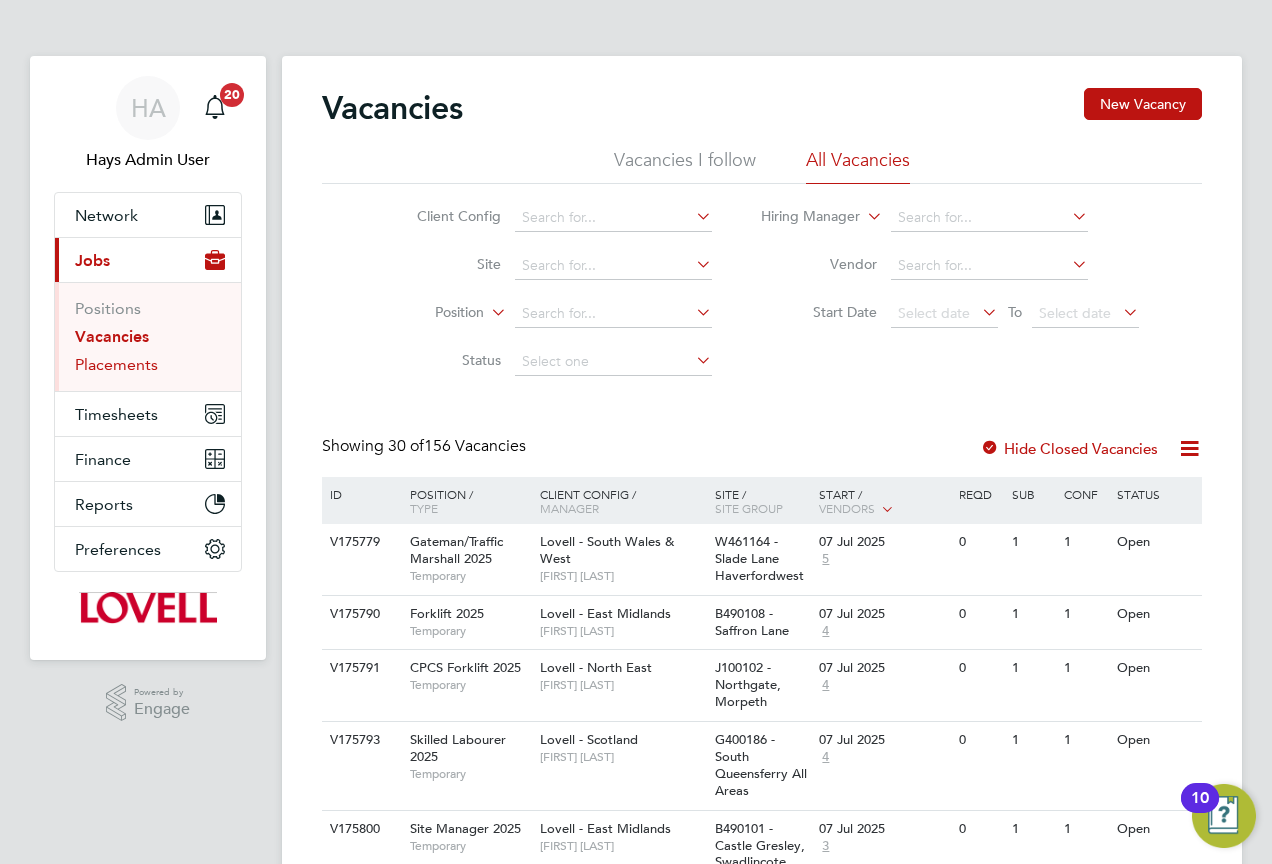 click on "Placements" at bounding box center [116, 364] 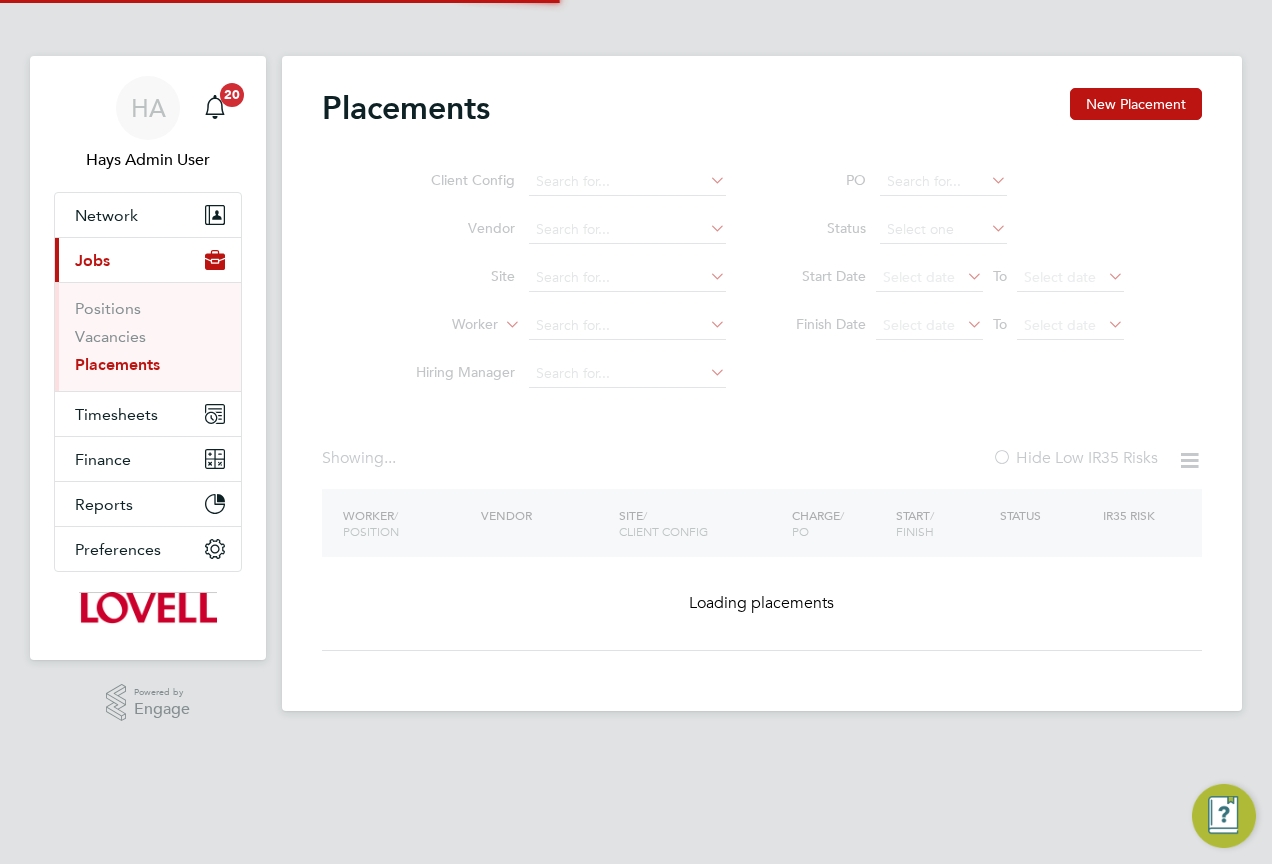 click on "Client Config   Vendor     Site     Worker     Hiring Manager" 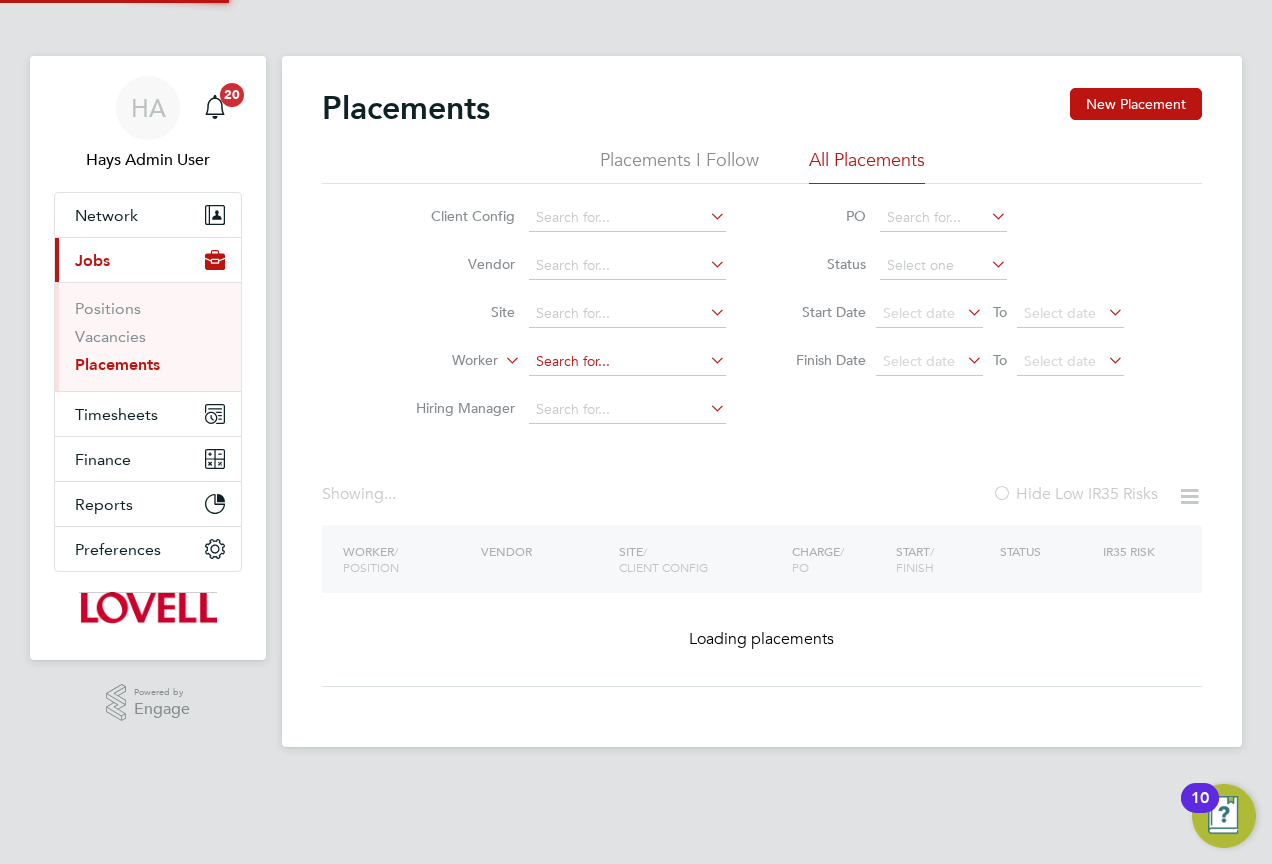 click 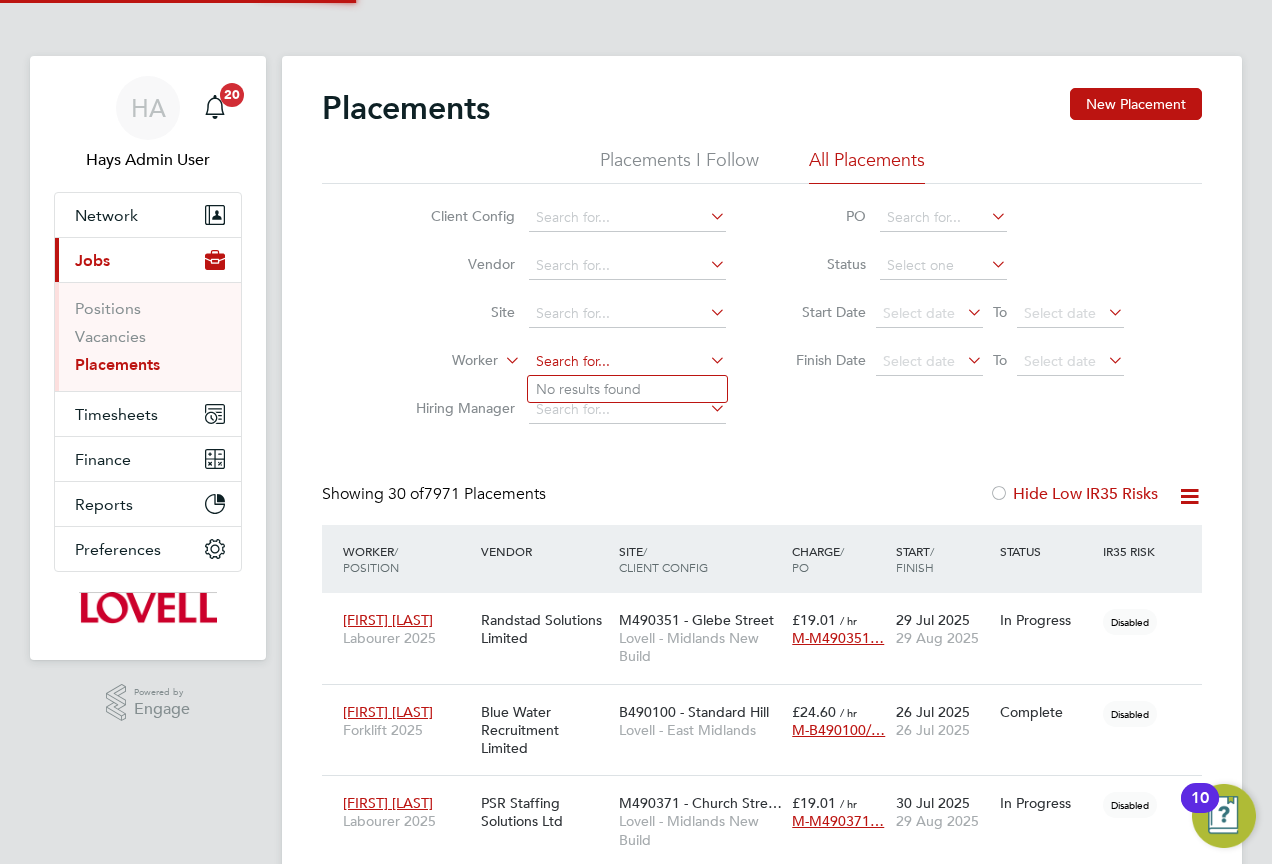 scroll, scrollTop: 10, scrollLeft: 10, axis: both 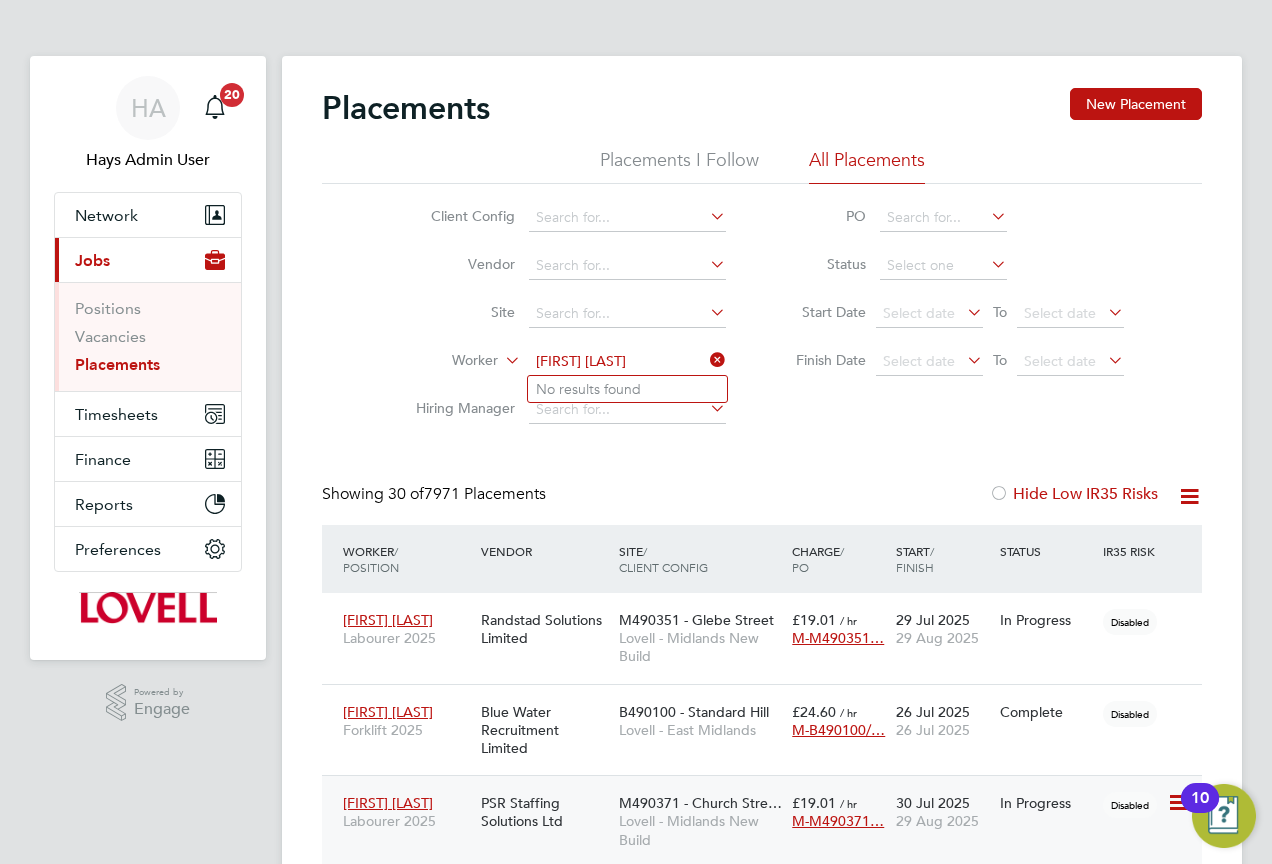 type on "Pius Nj" 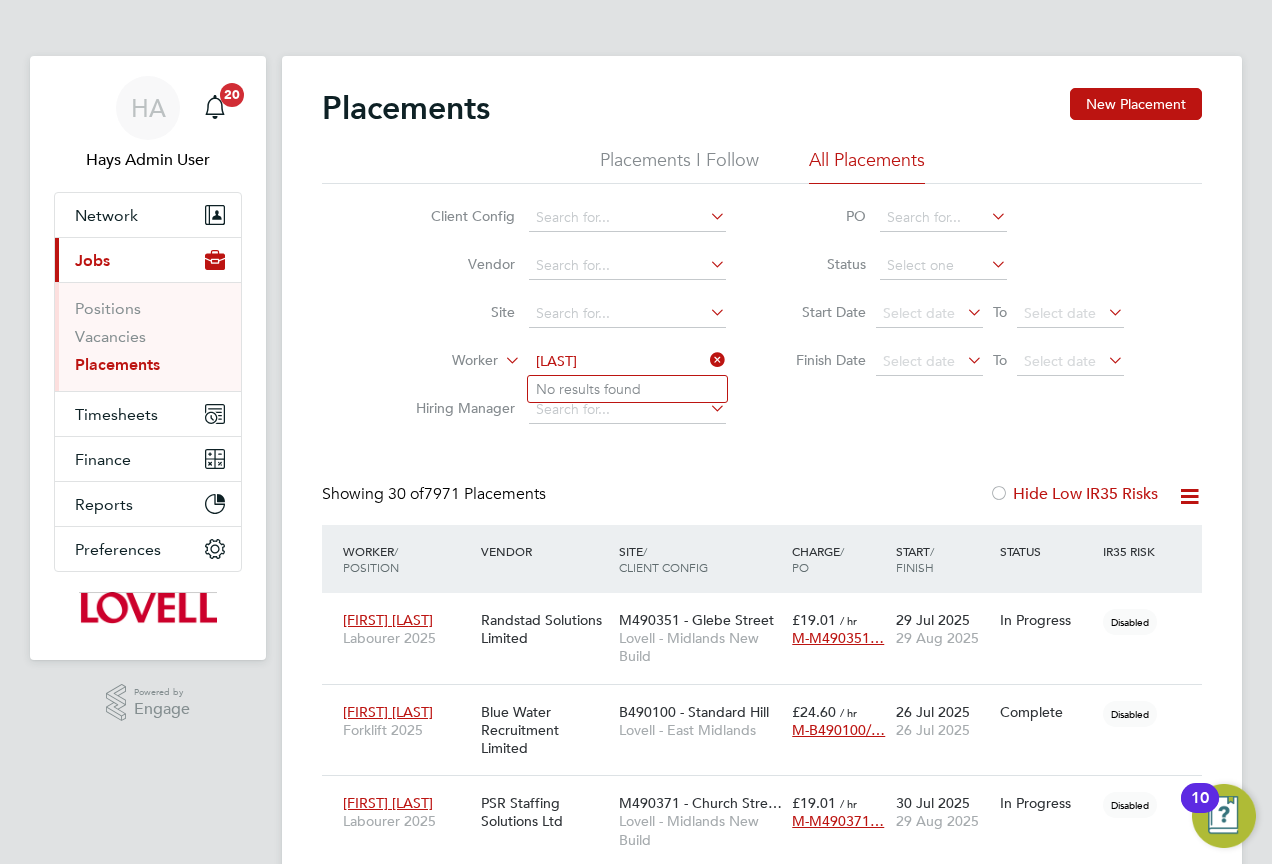 type on "Njoku" 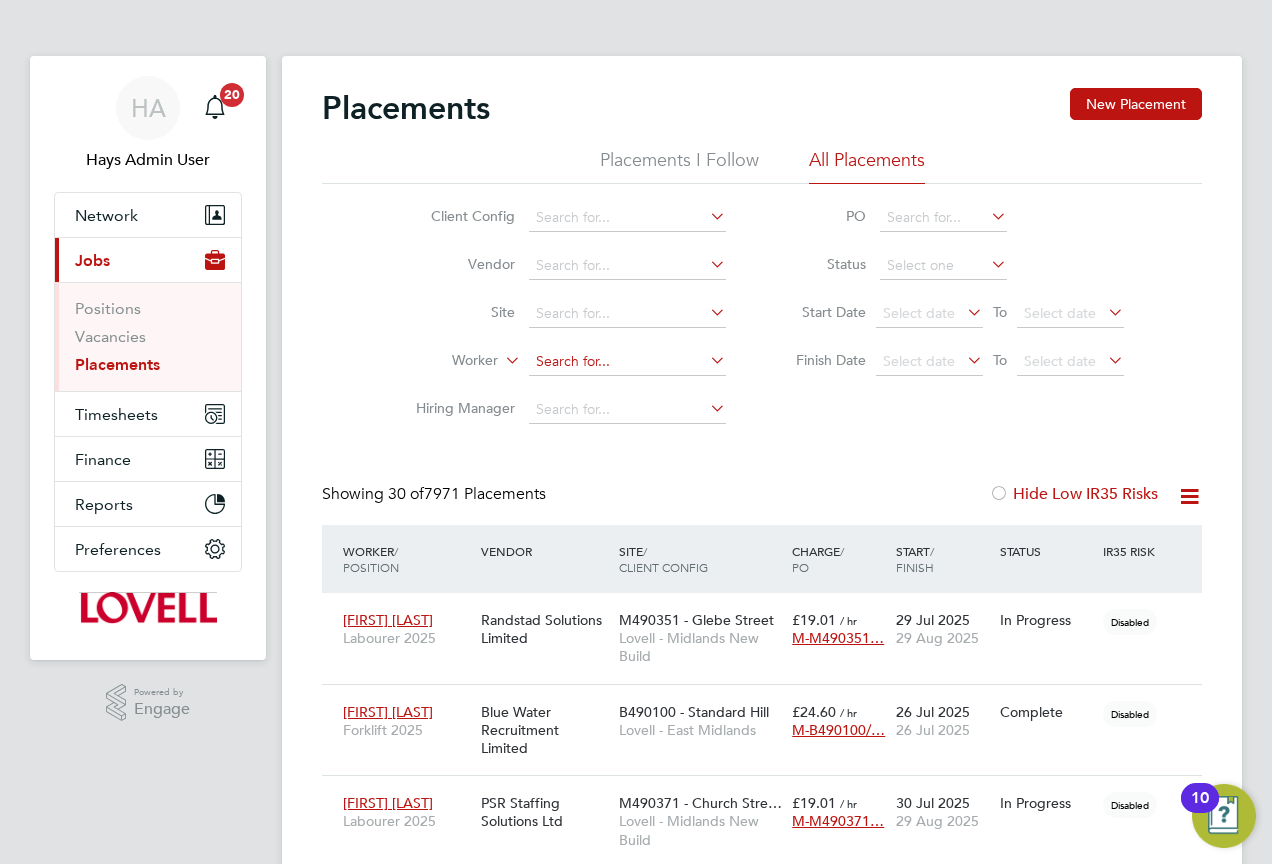 click 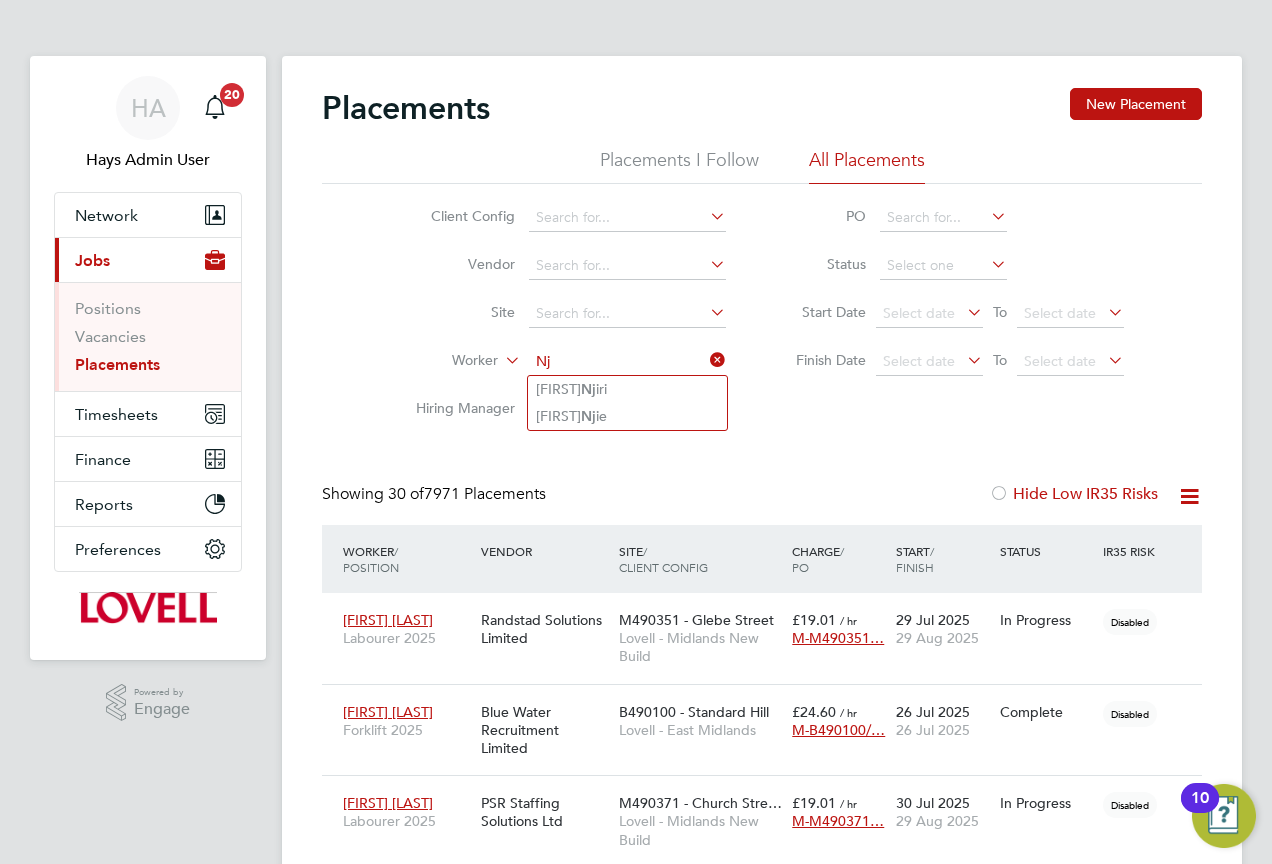 type on "N" 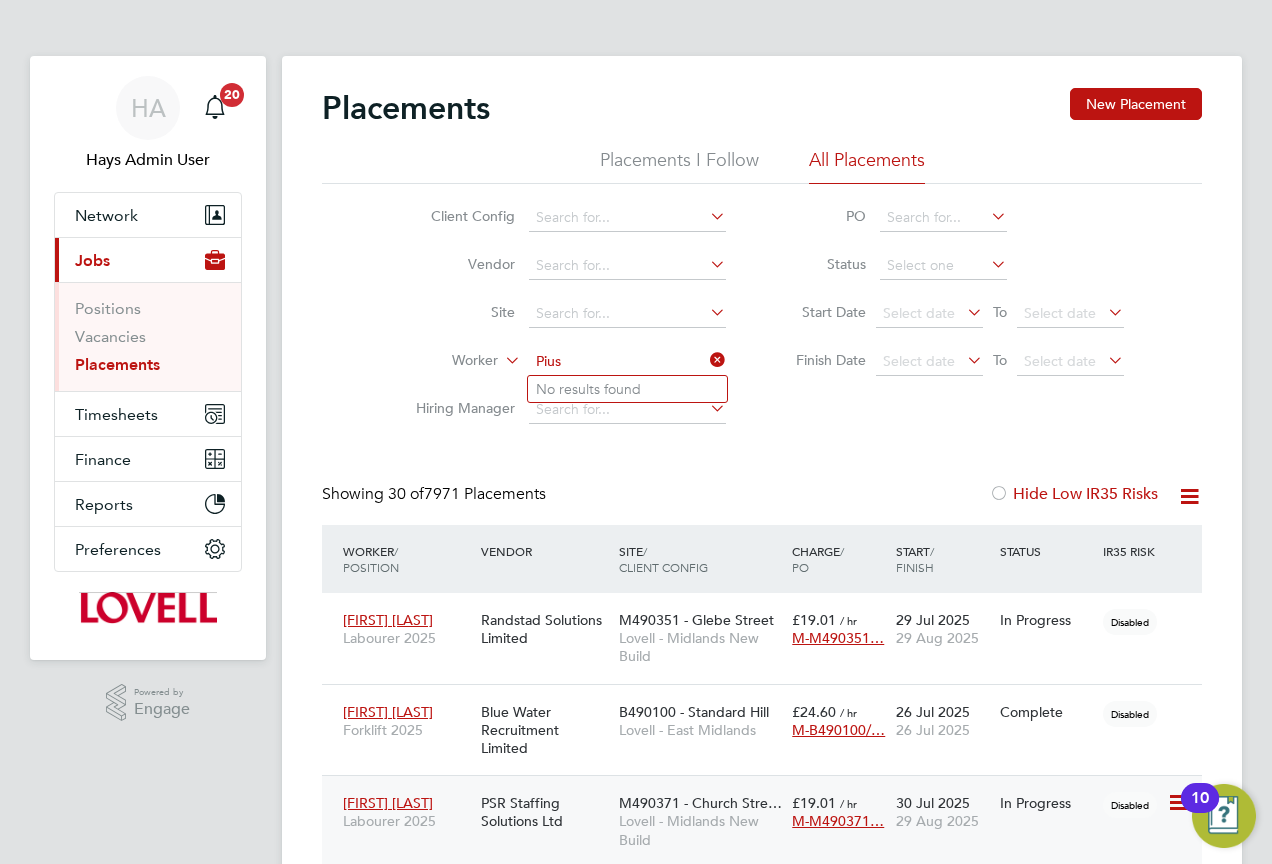 type on "Pius" 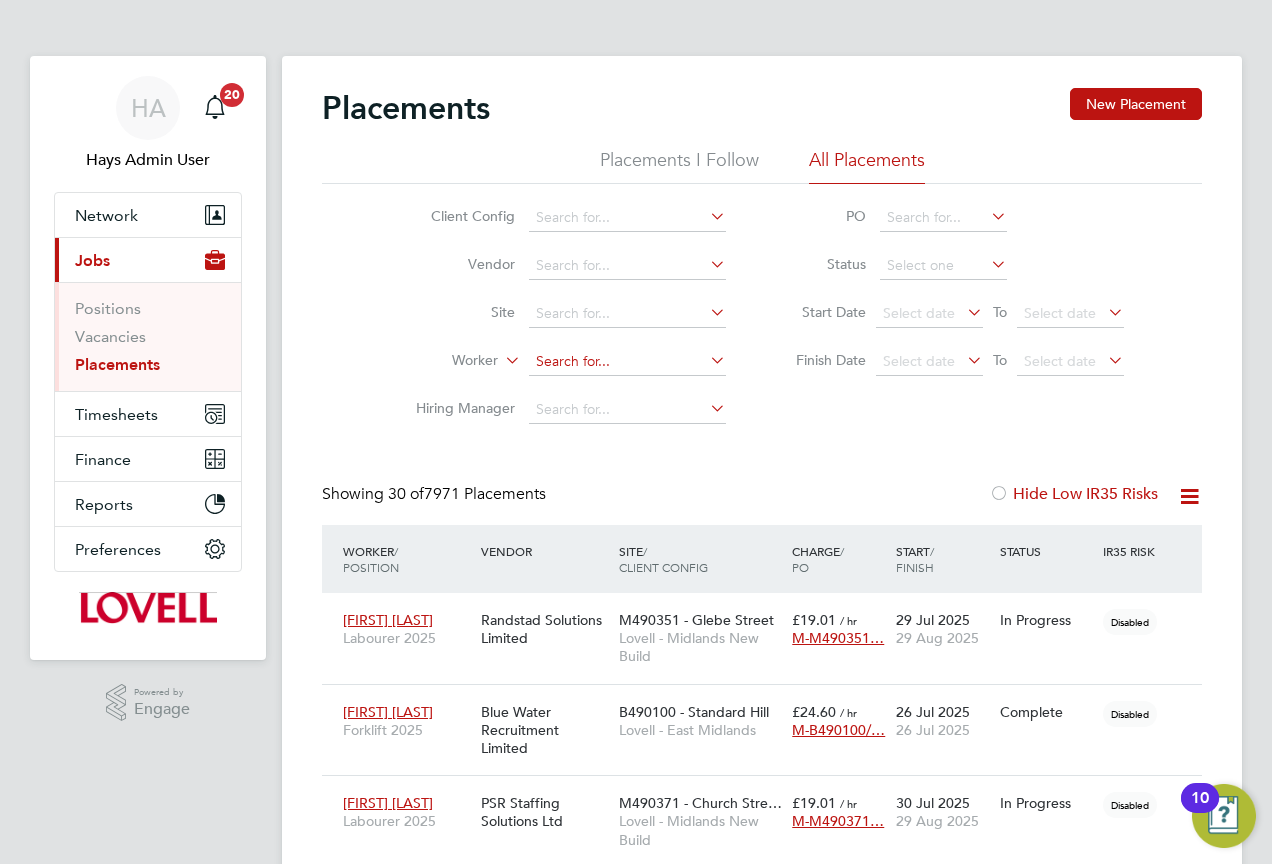 click 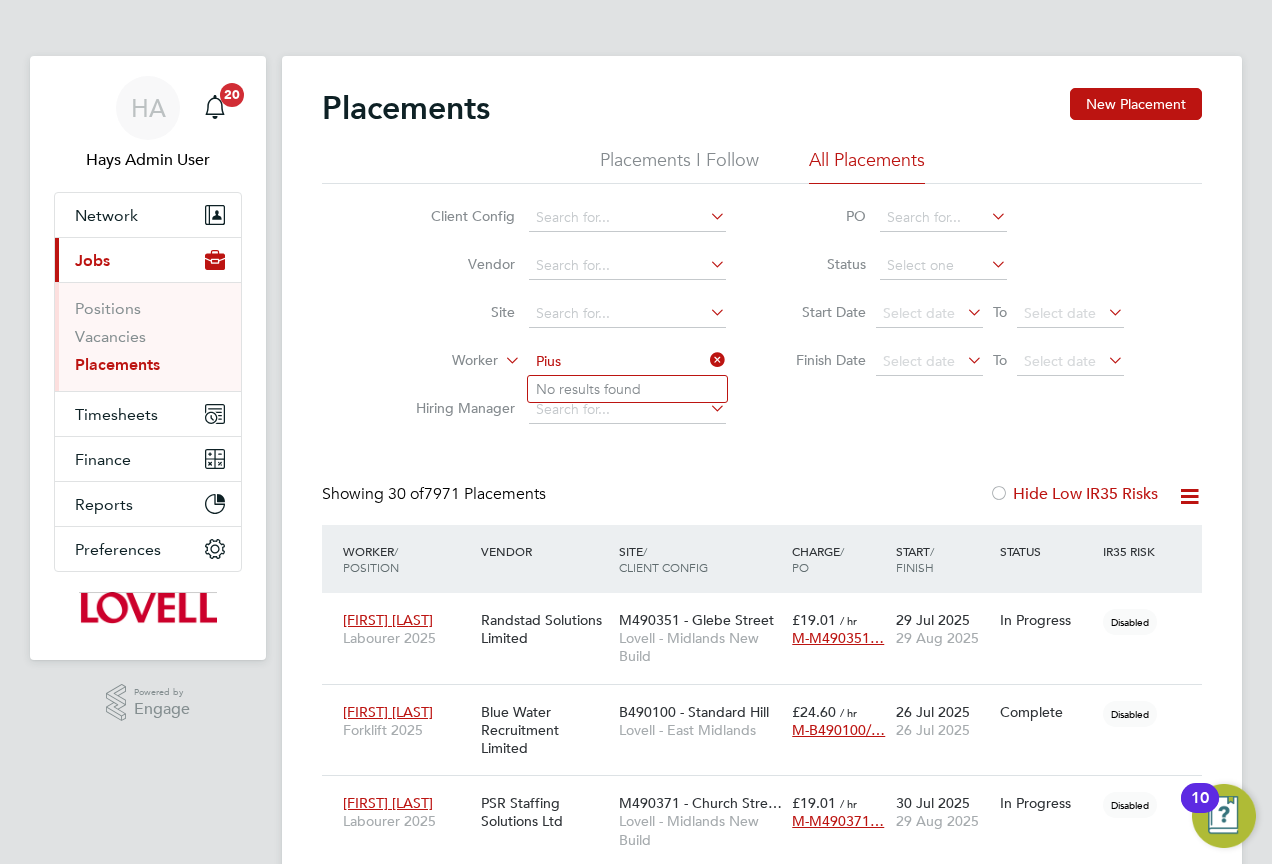 type on "Pius" 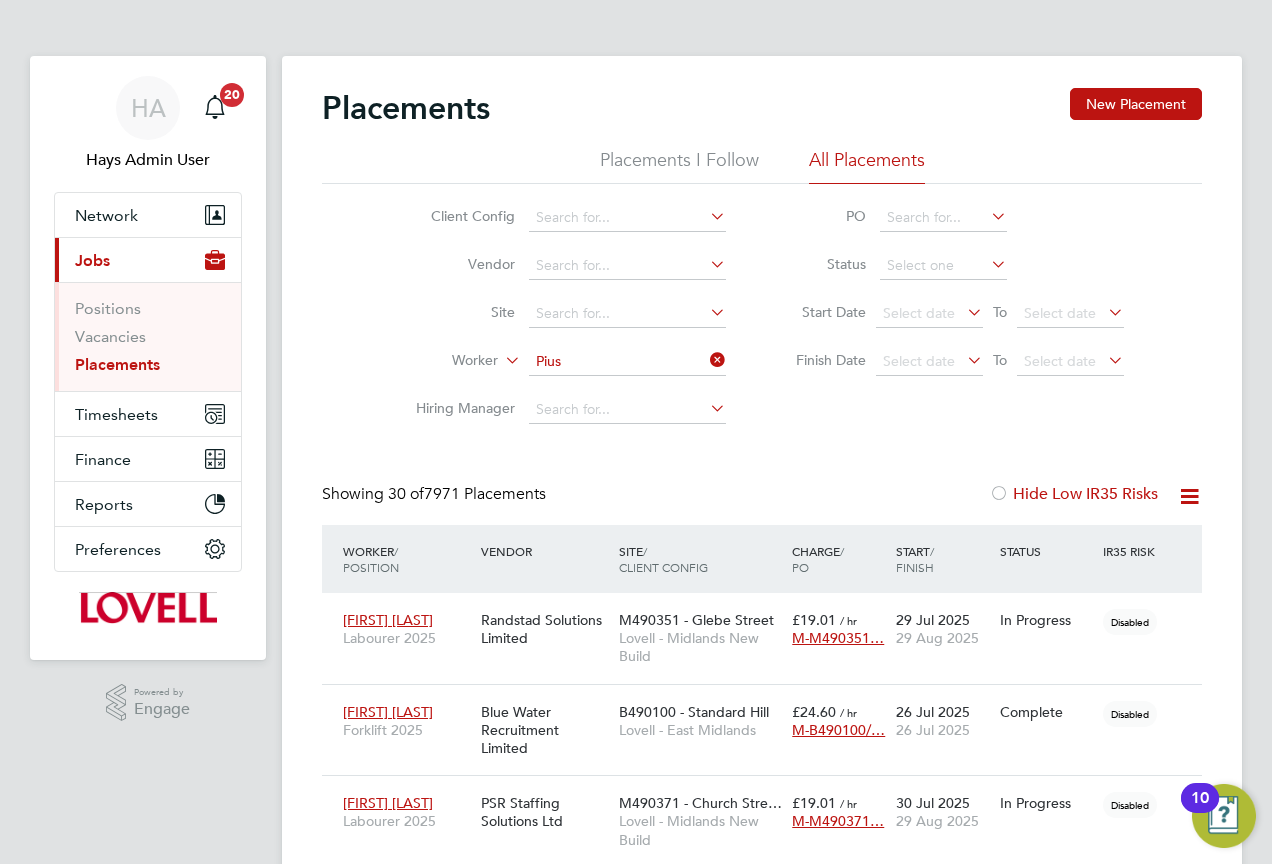 type 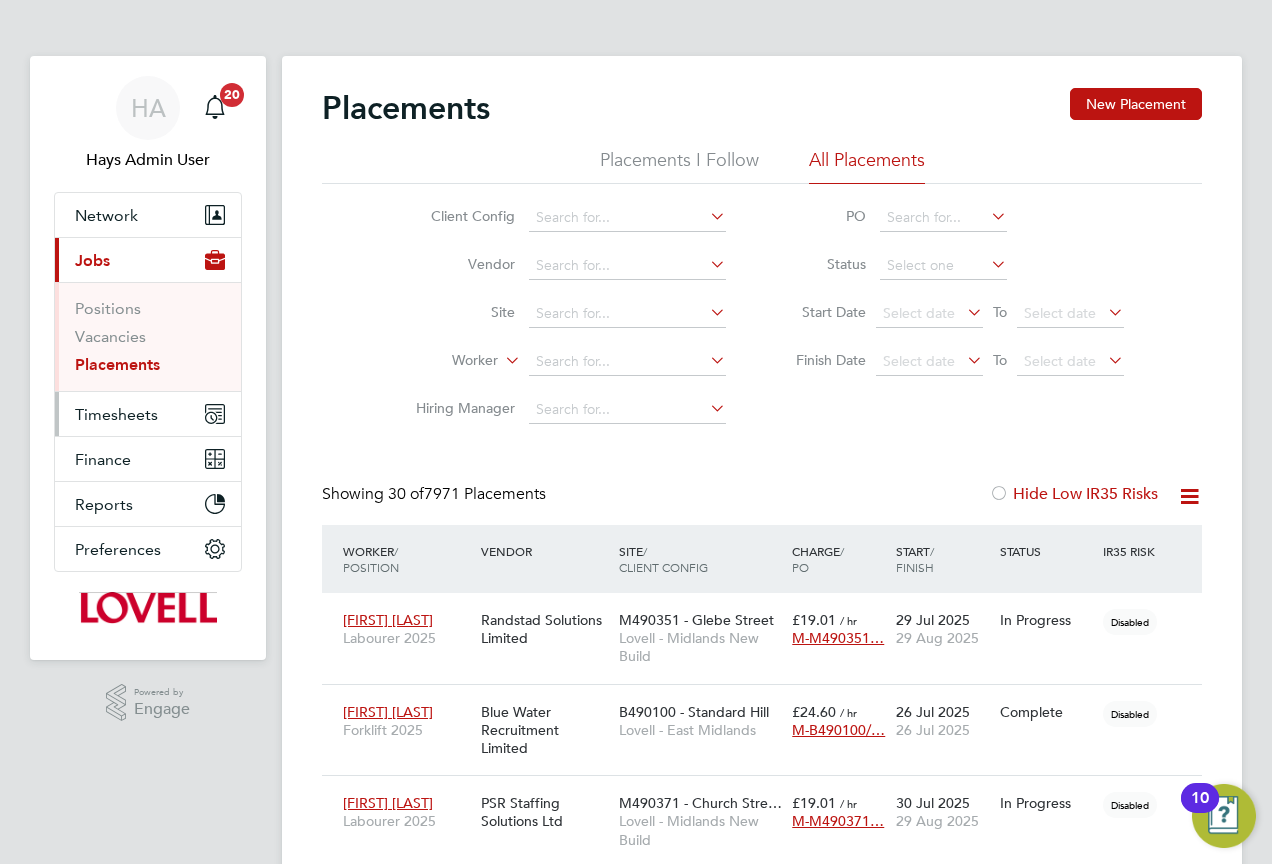 click on "Timesheets" at bounding box center (116, 414) 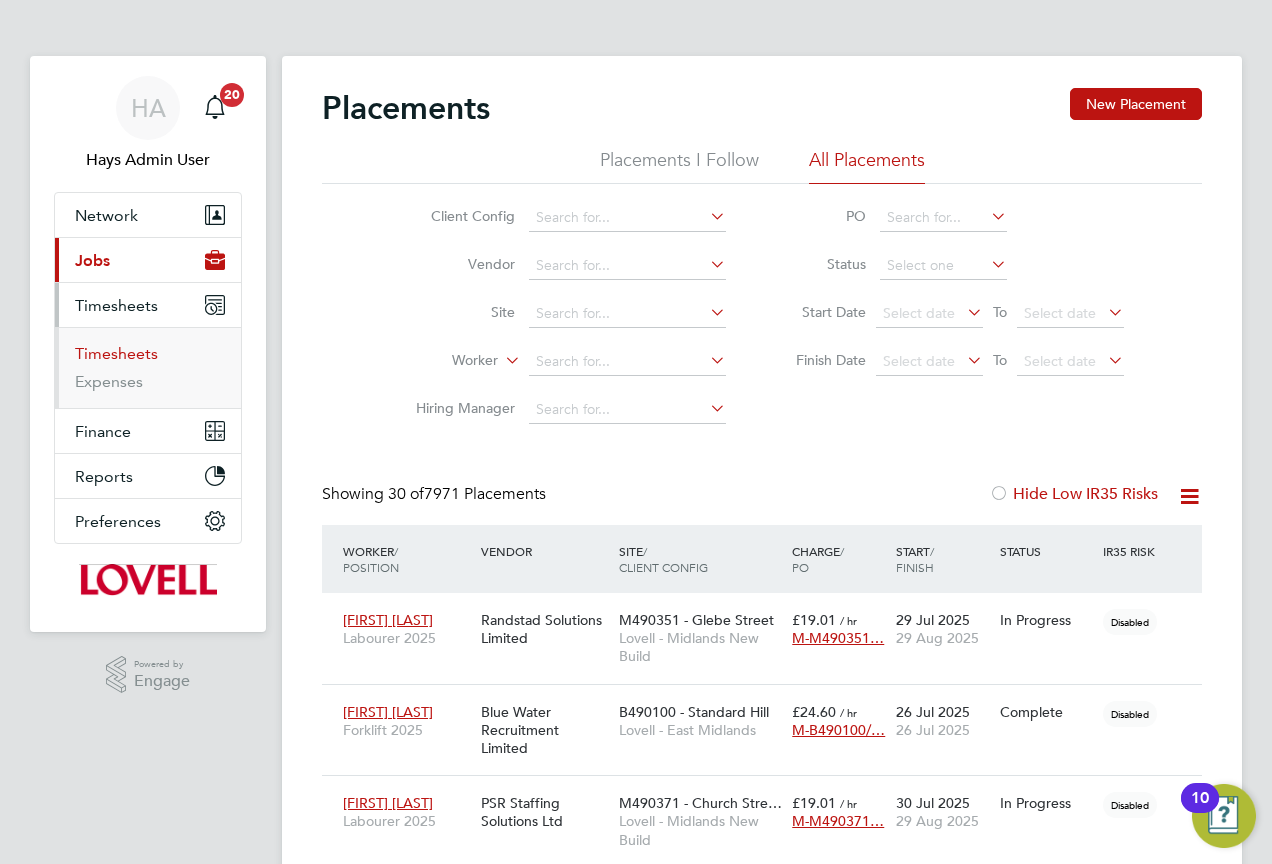 click on "Timesheets" at bounding box center [116, 353] 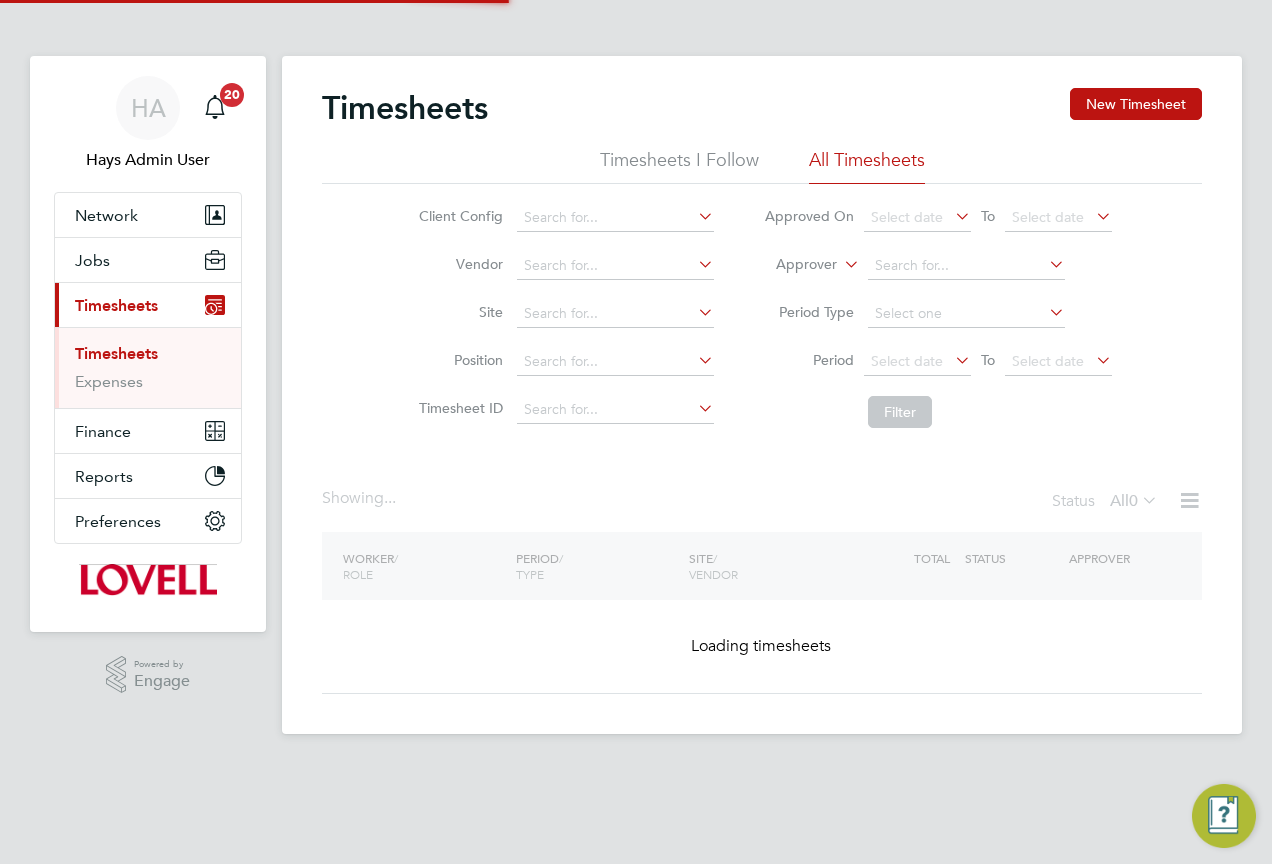 click 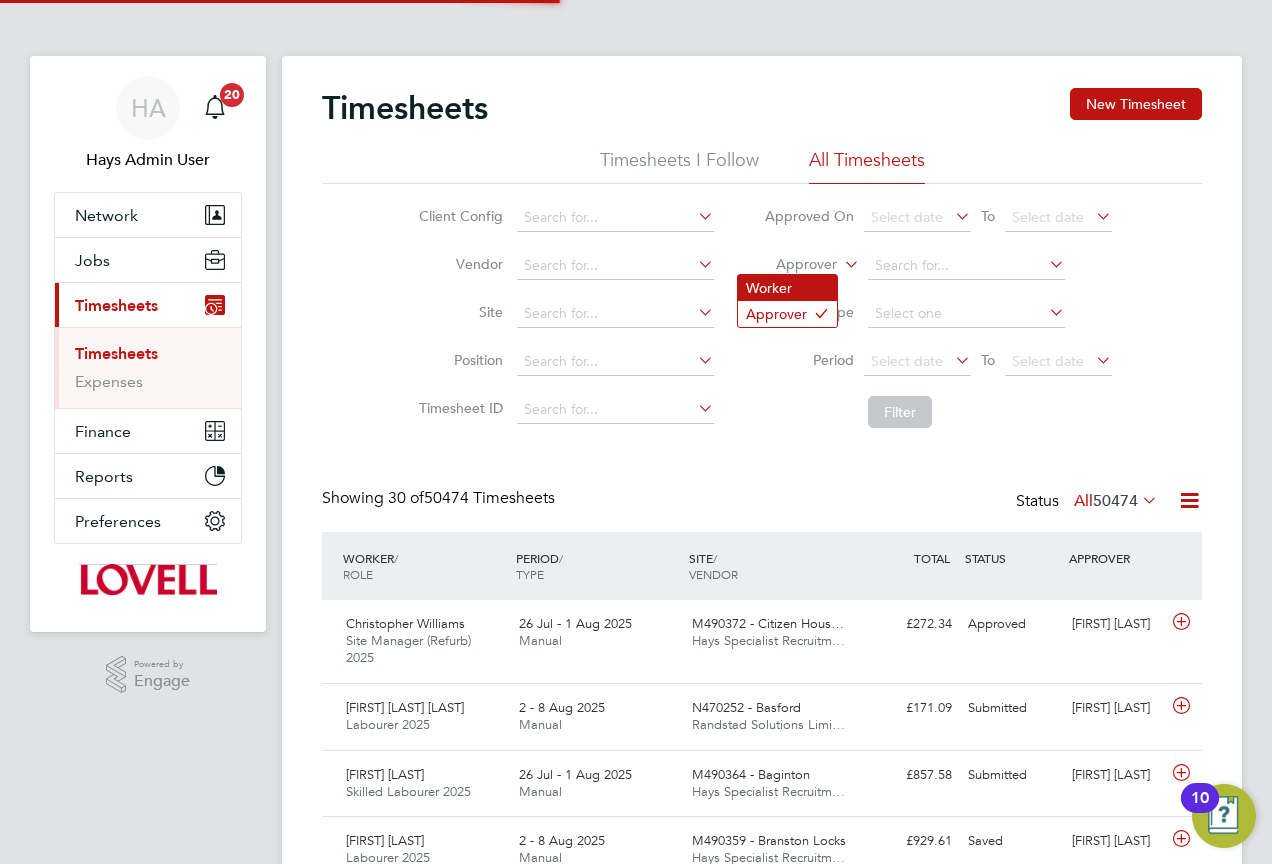 scroll, scrollTop: 10, scrollLeft: 10, axis: both 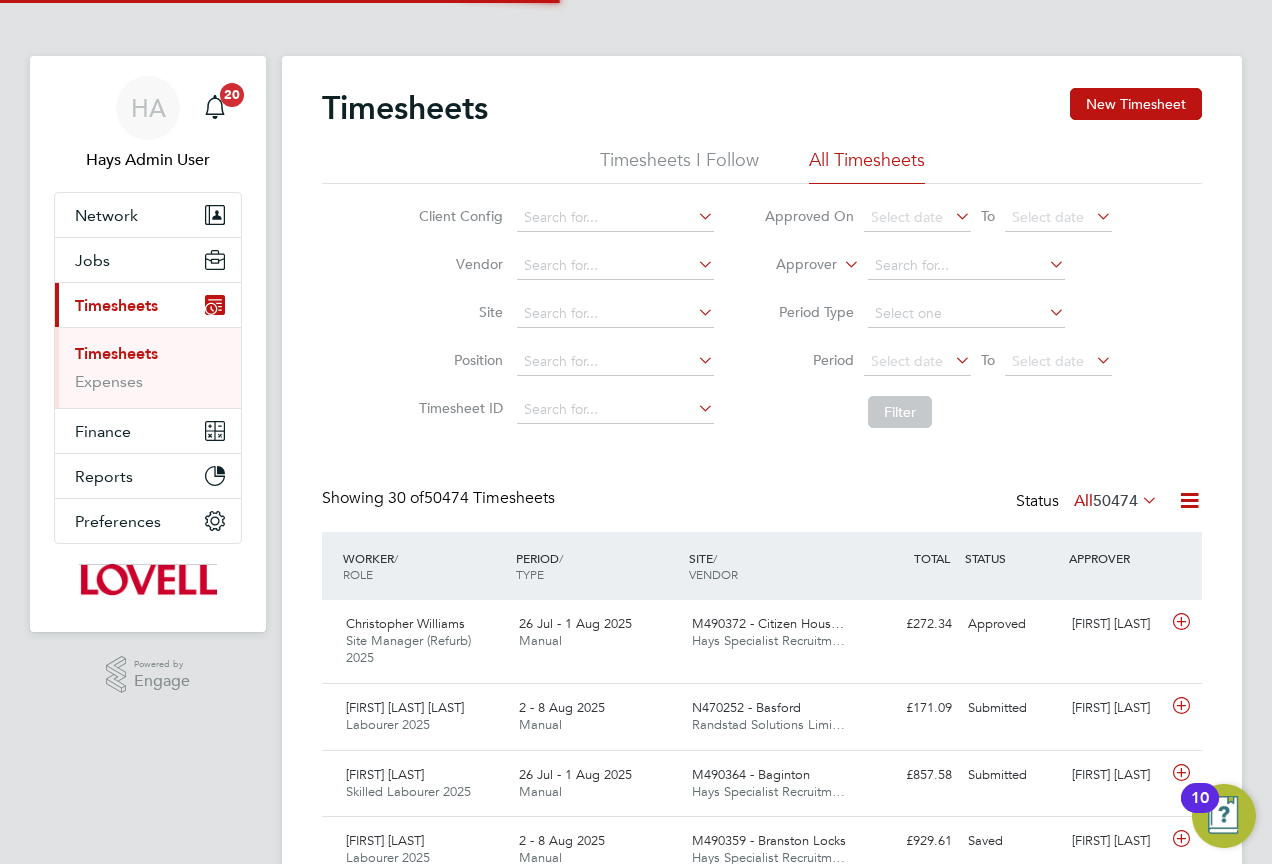 click on "Worker" 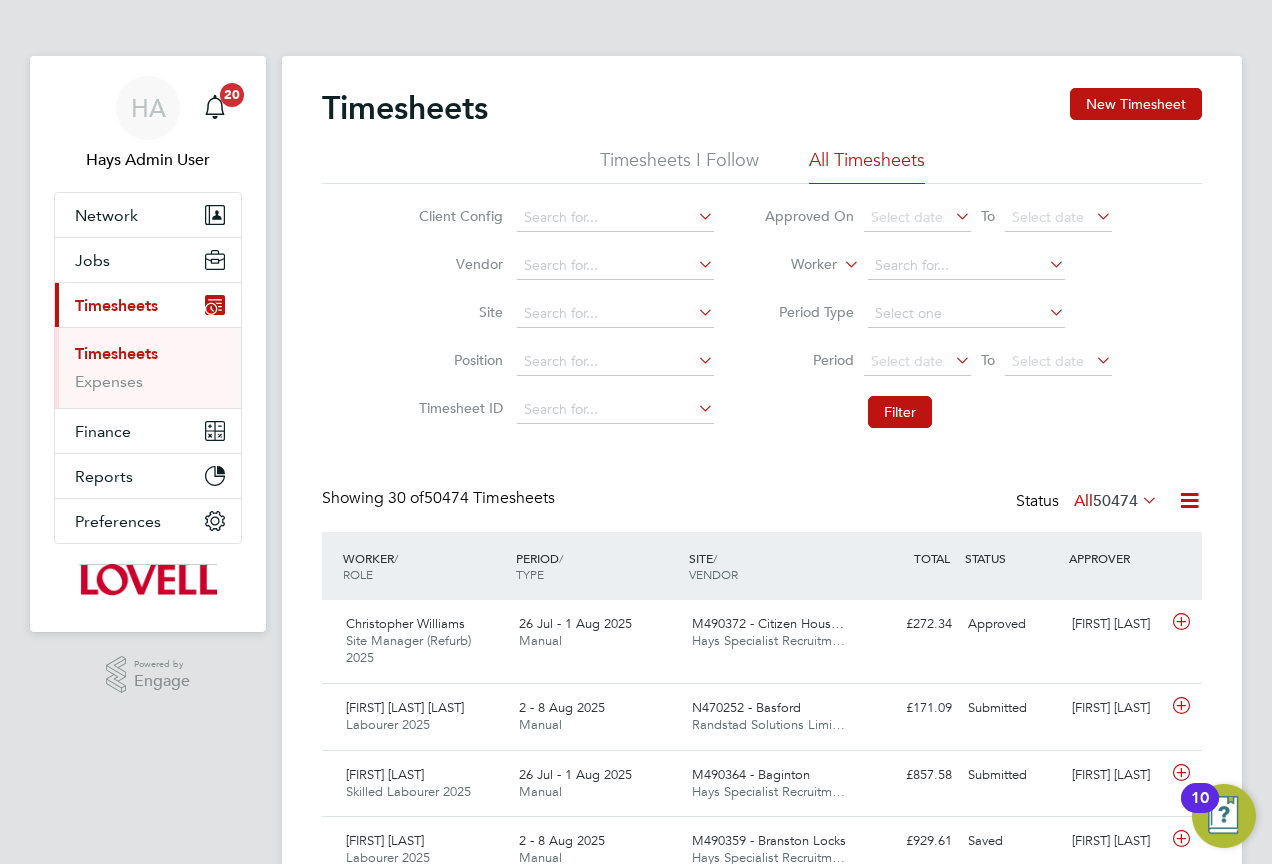 click 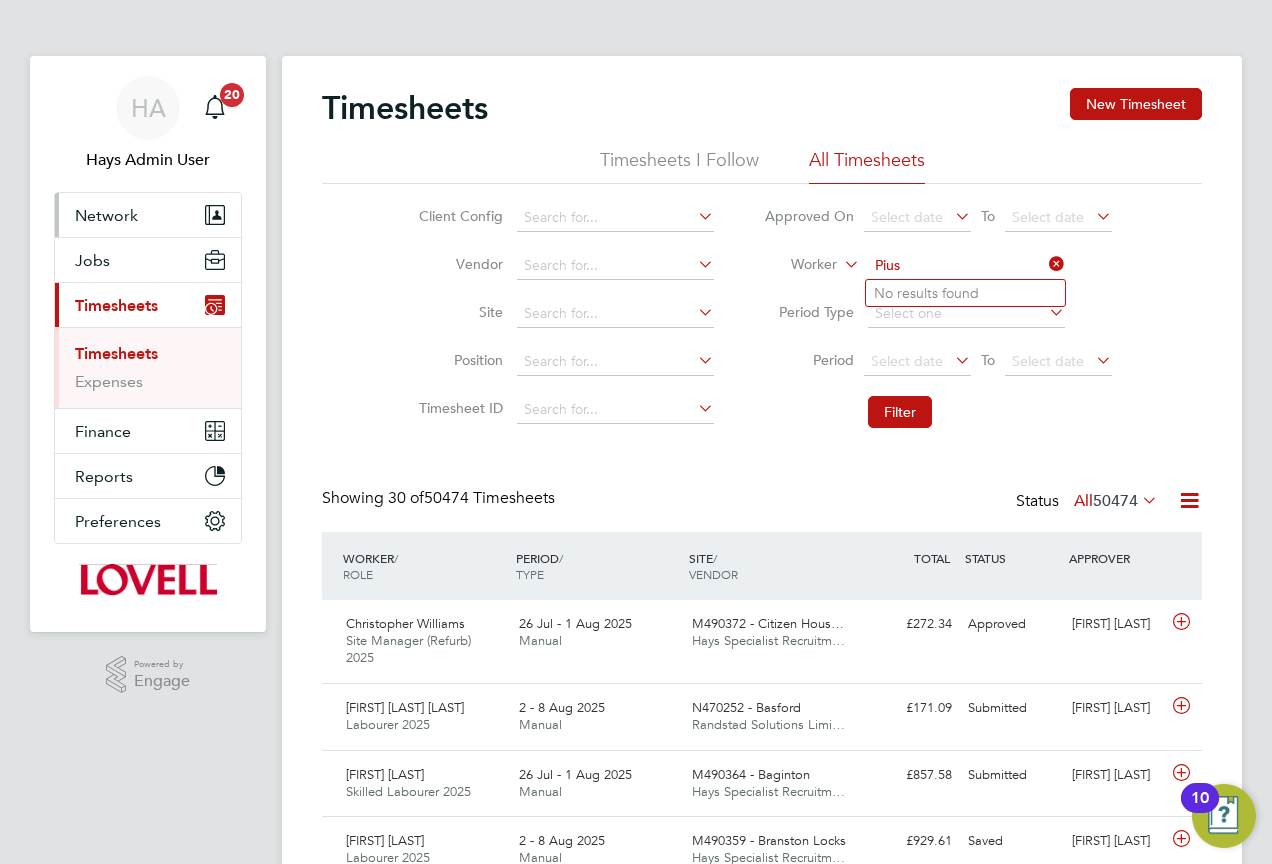 type on "Pius" 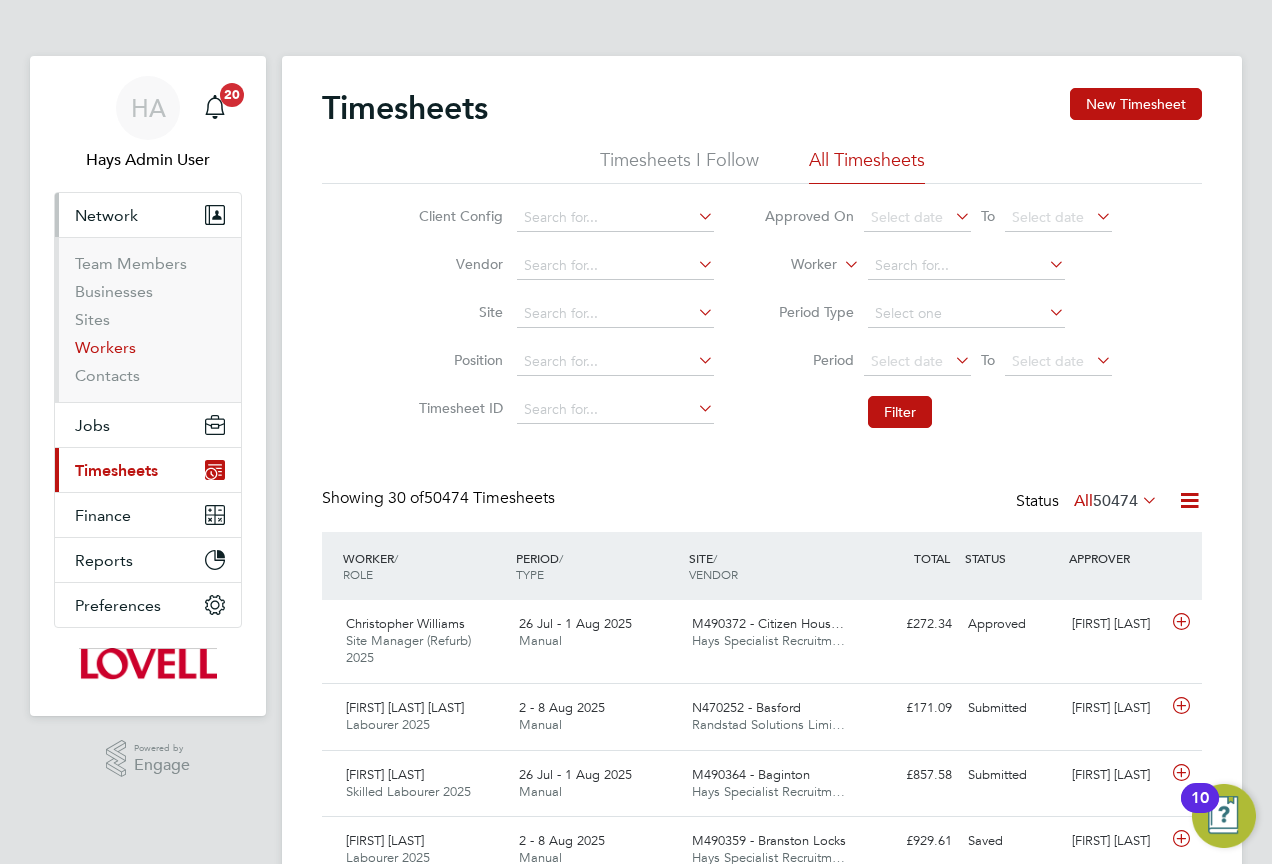 click on "Workers" at bounding box center (105, 347) 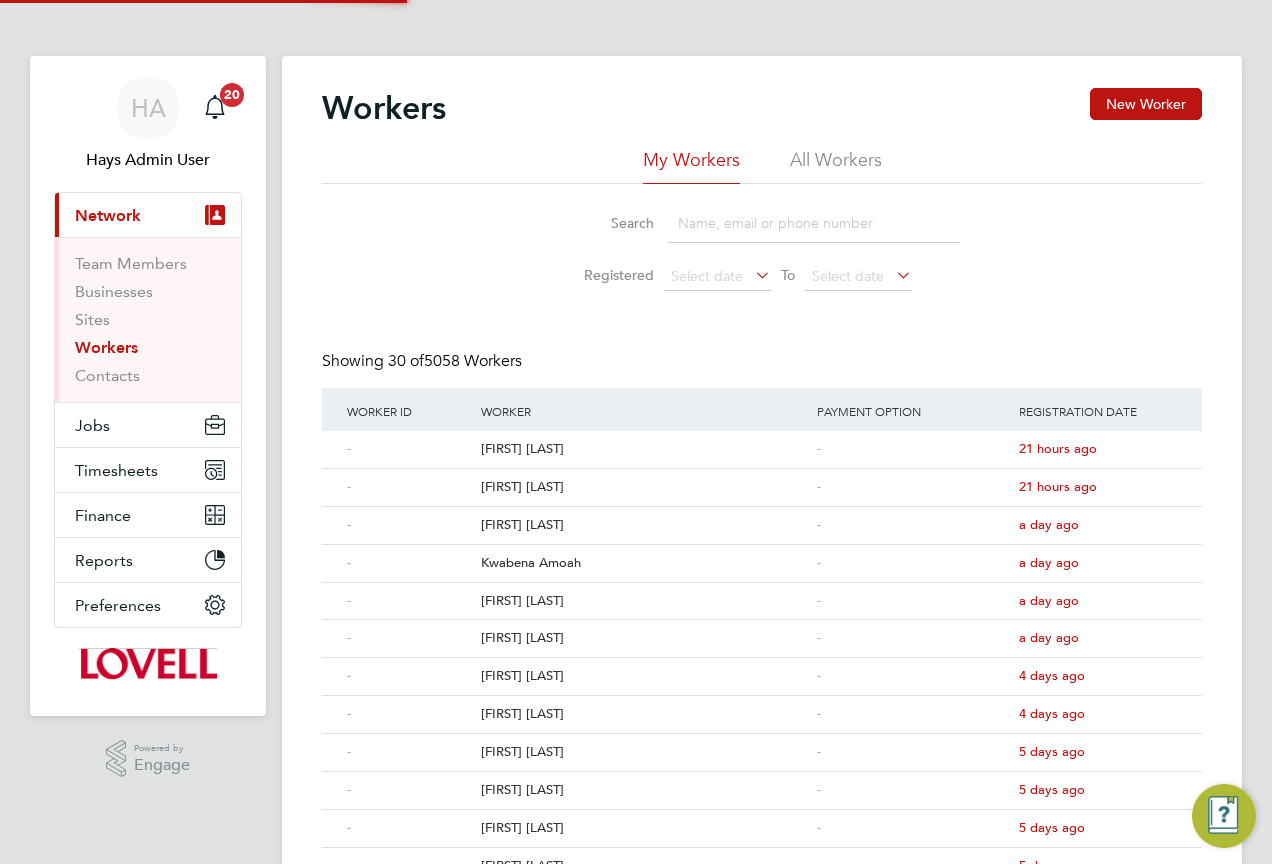 click 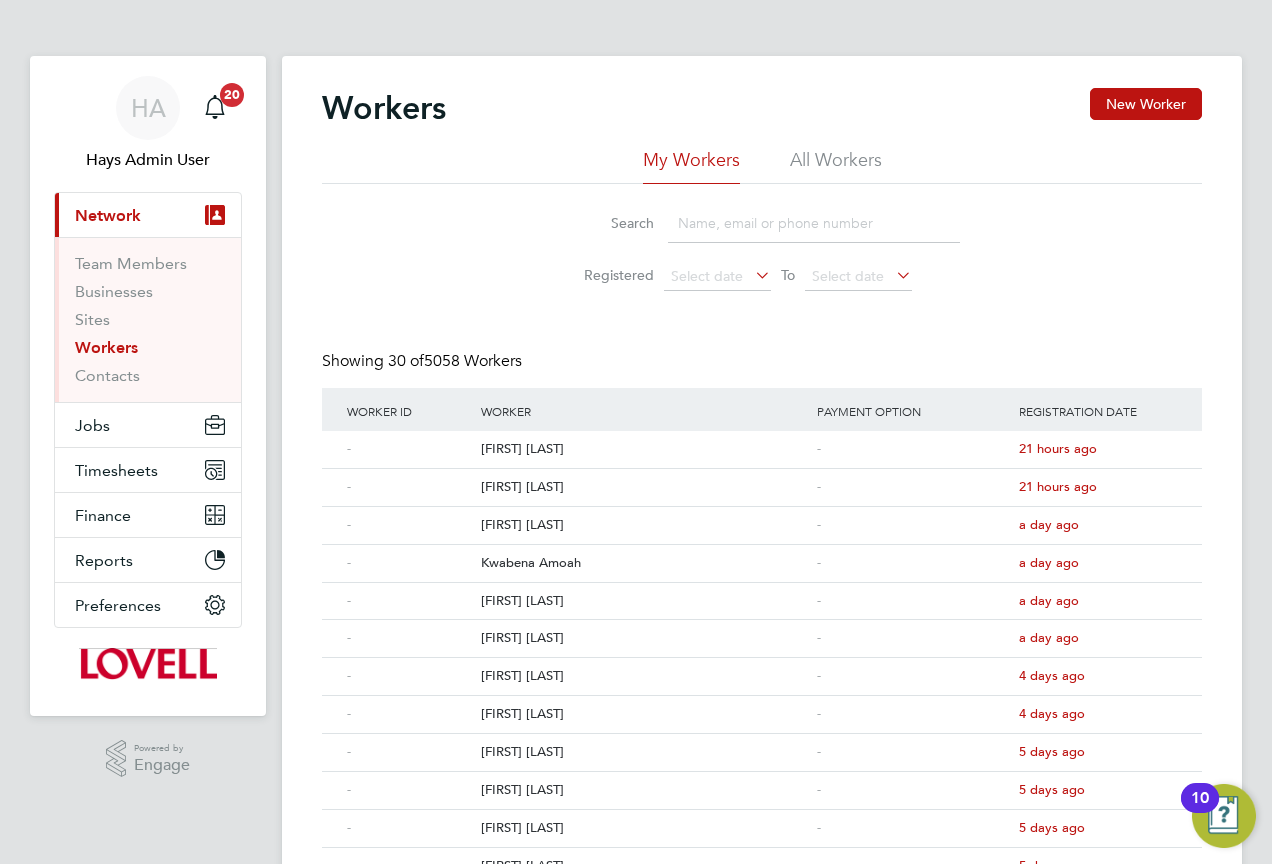 click on "All Workers" 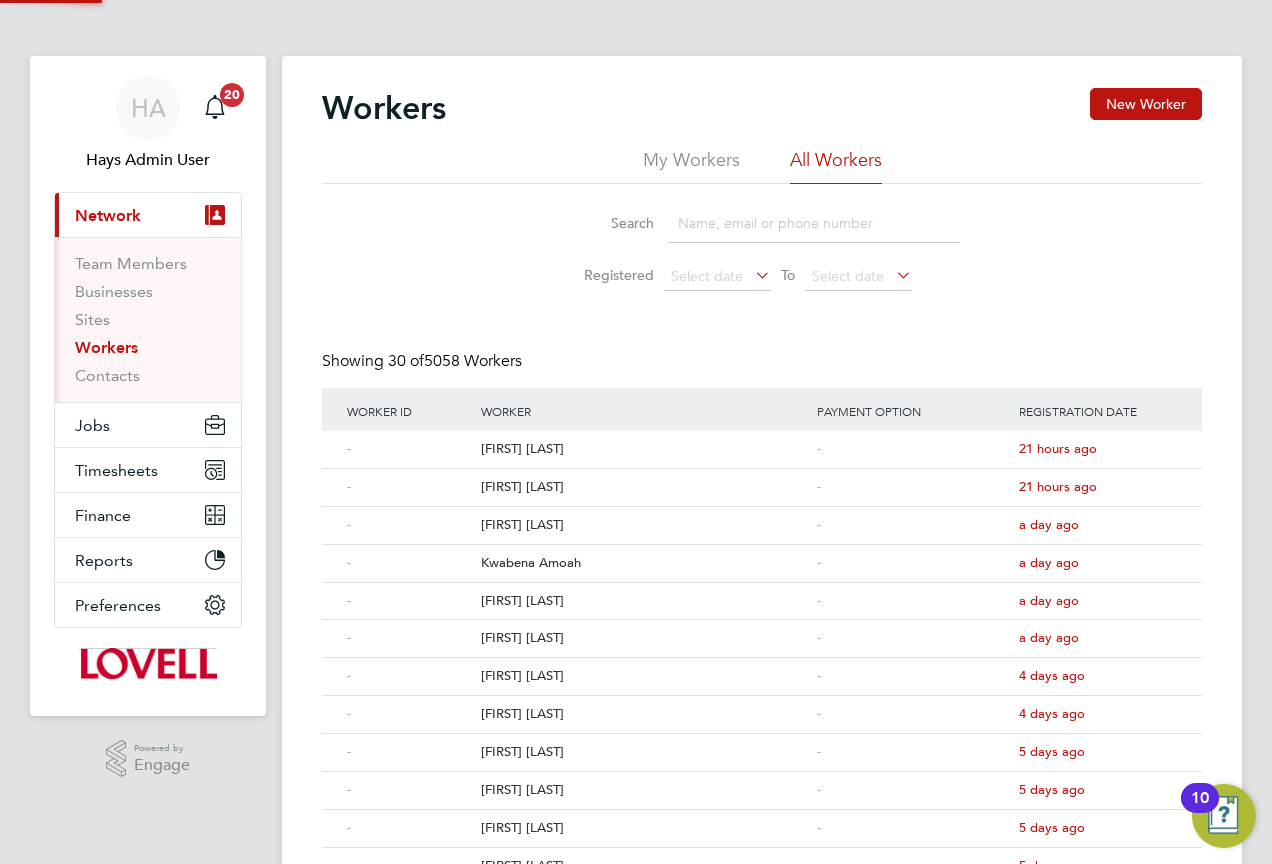 click 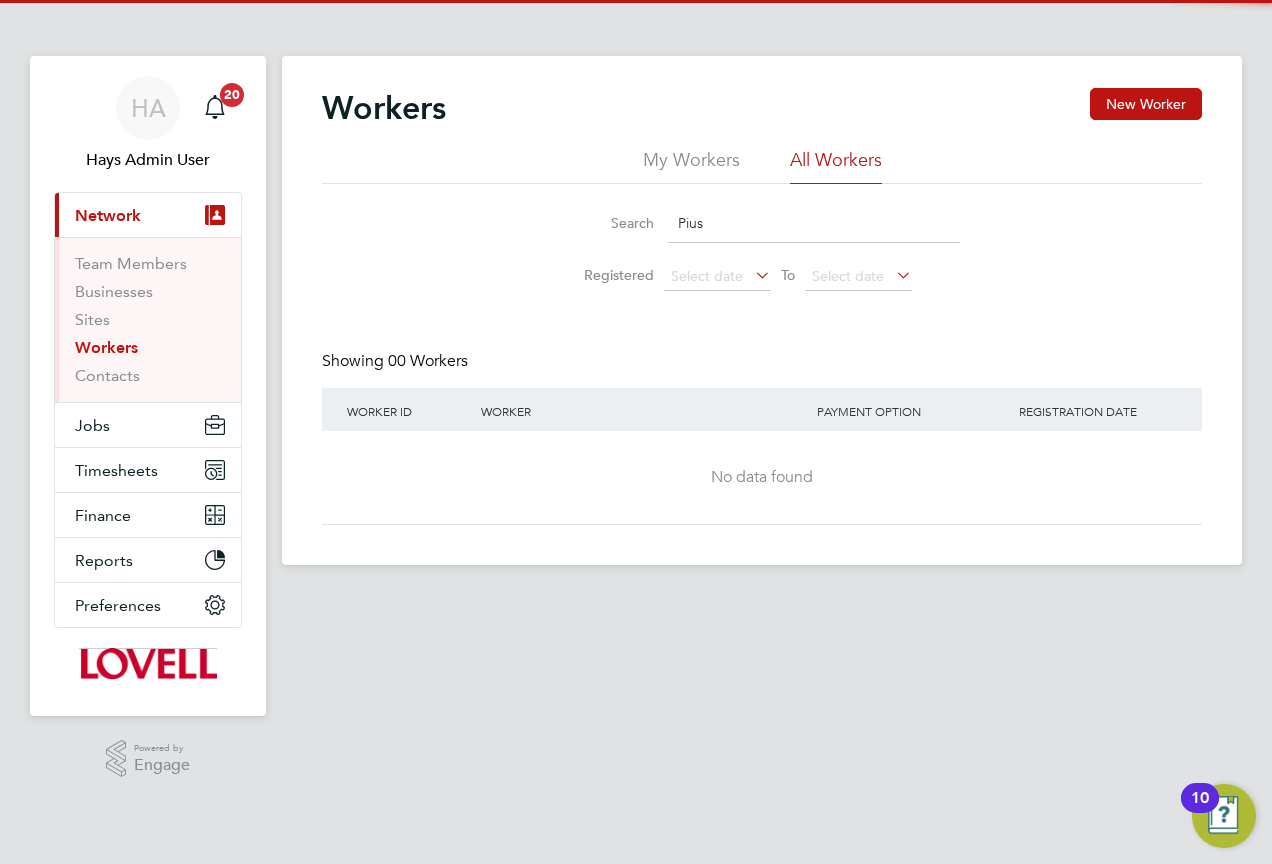 type on "Pius" 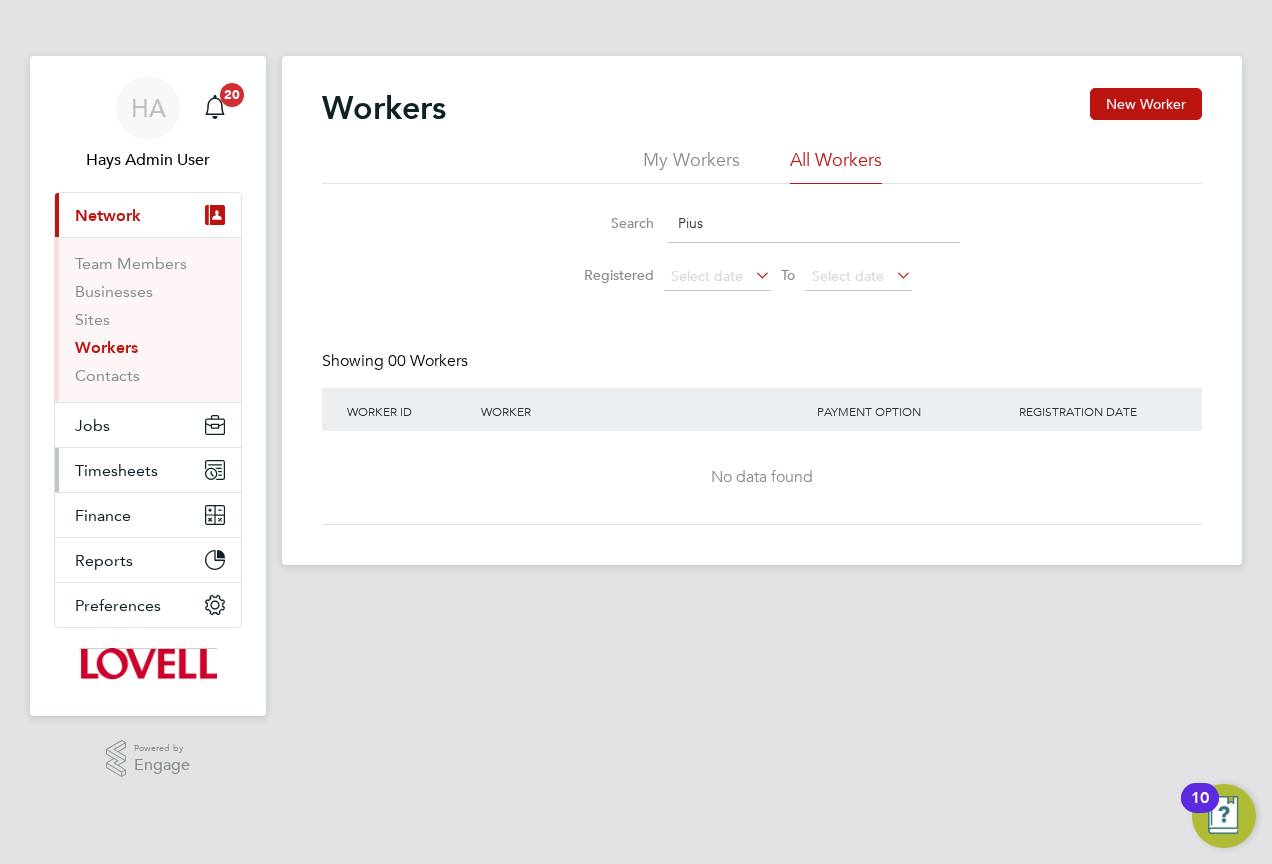 click on "Timesheets" at bounding box center [116, 470] 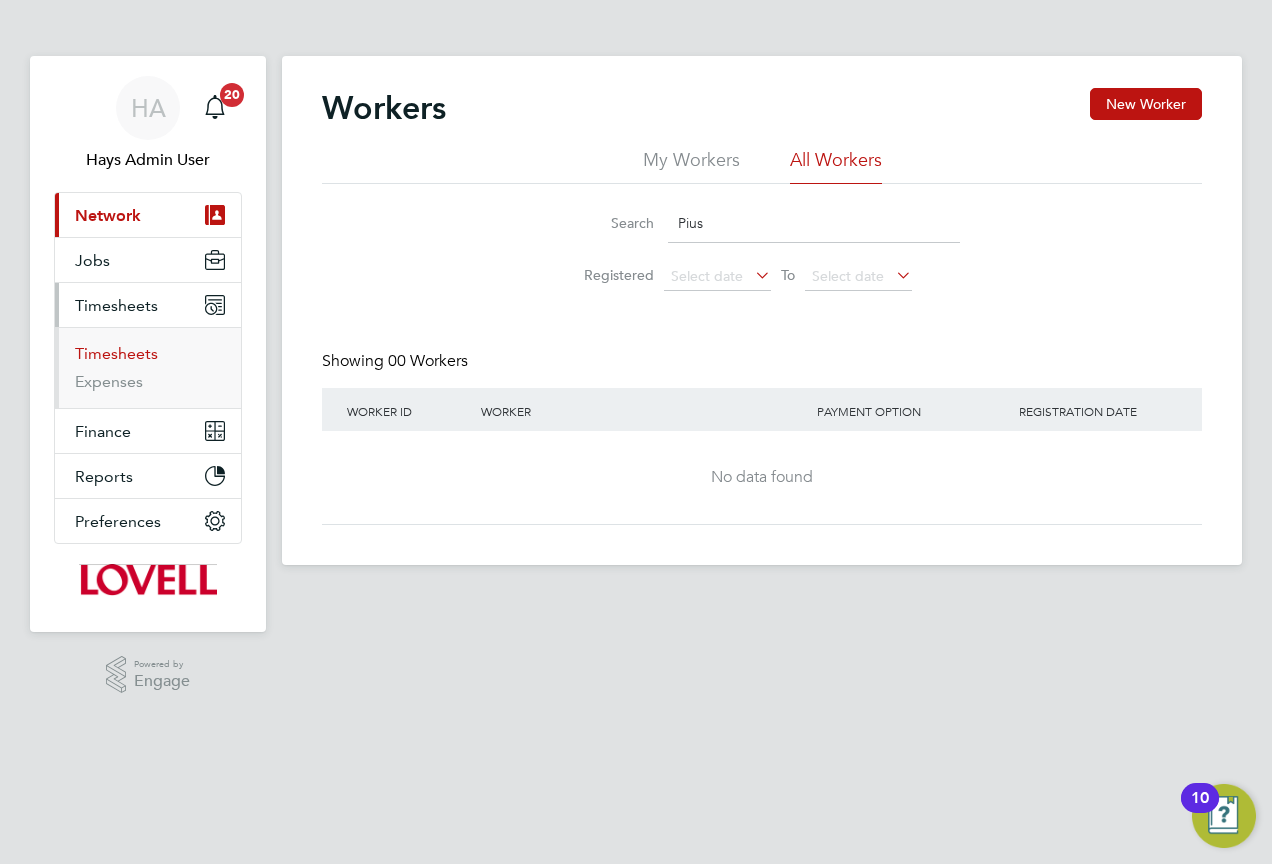 click on "Timesheets" at bounding box center (116, 353) 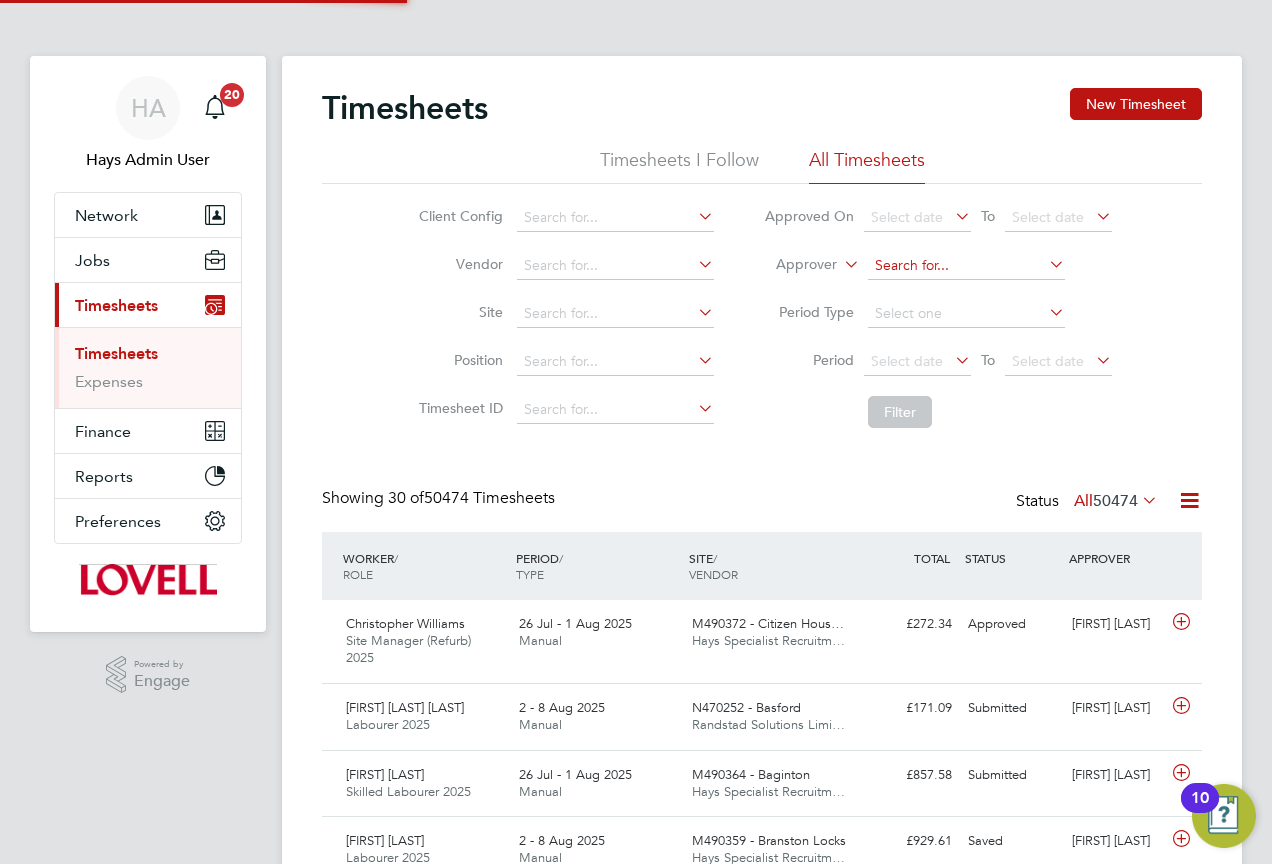 scroll, scrollTop: 10, scrollLeft: 10, axis: both 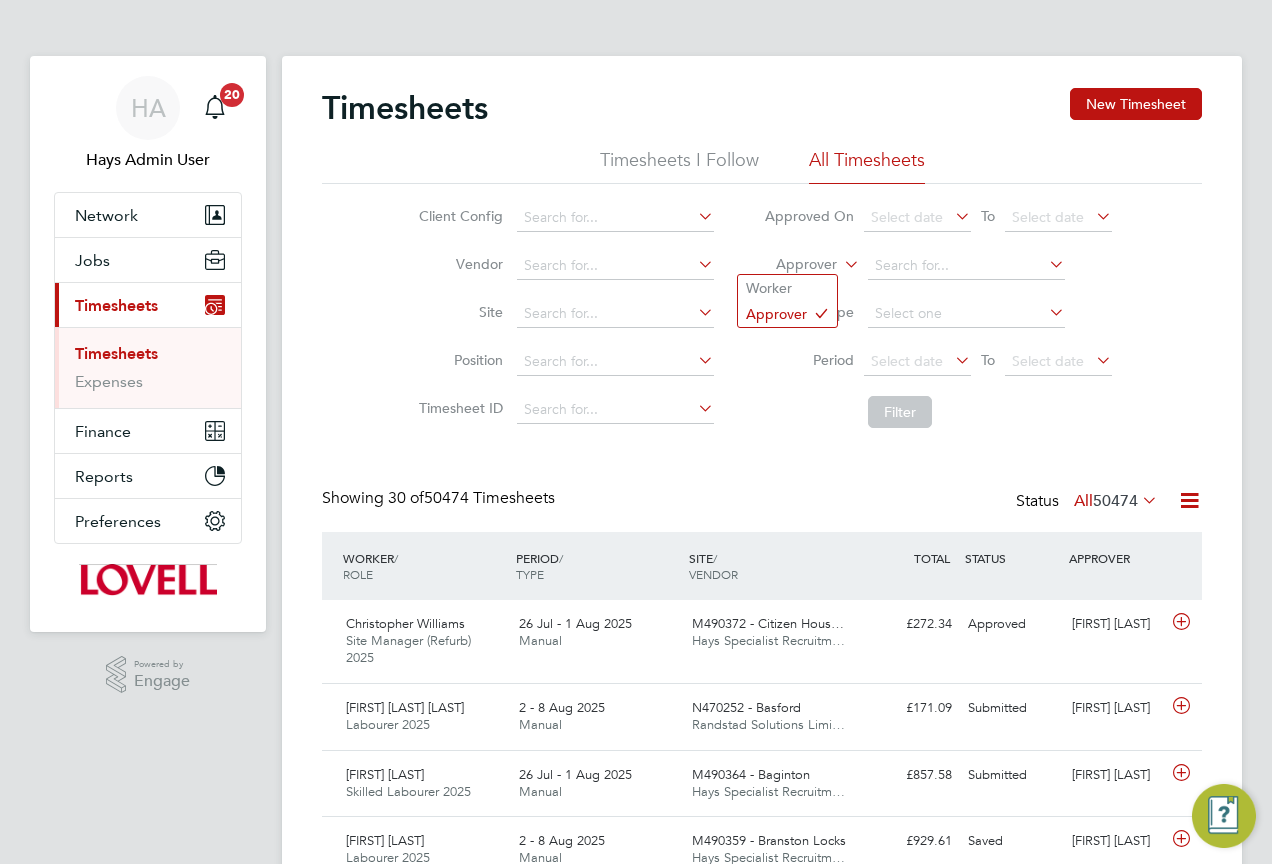 click on "Approver" 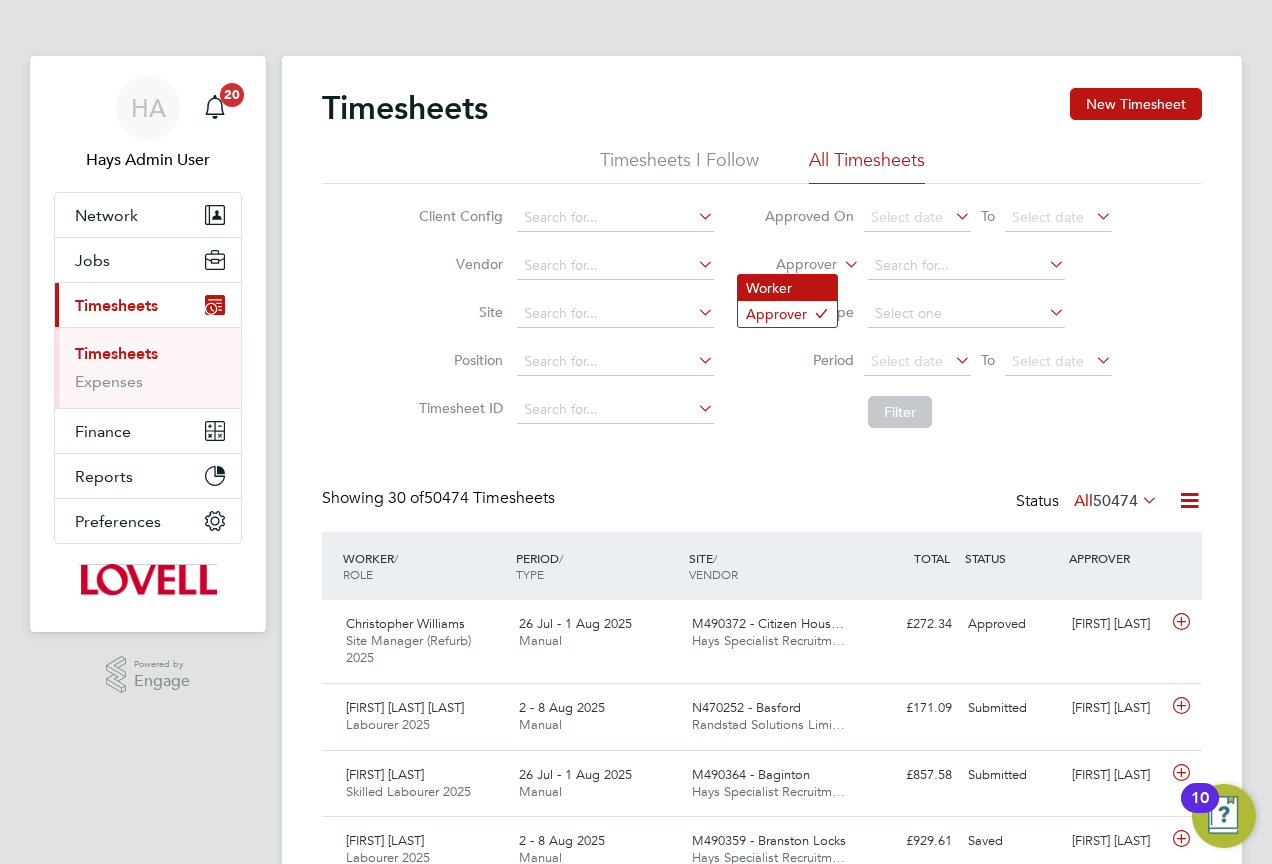 click on "Worker" 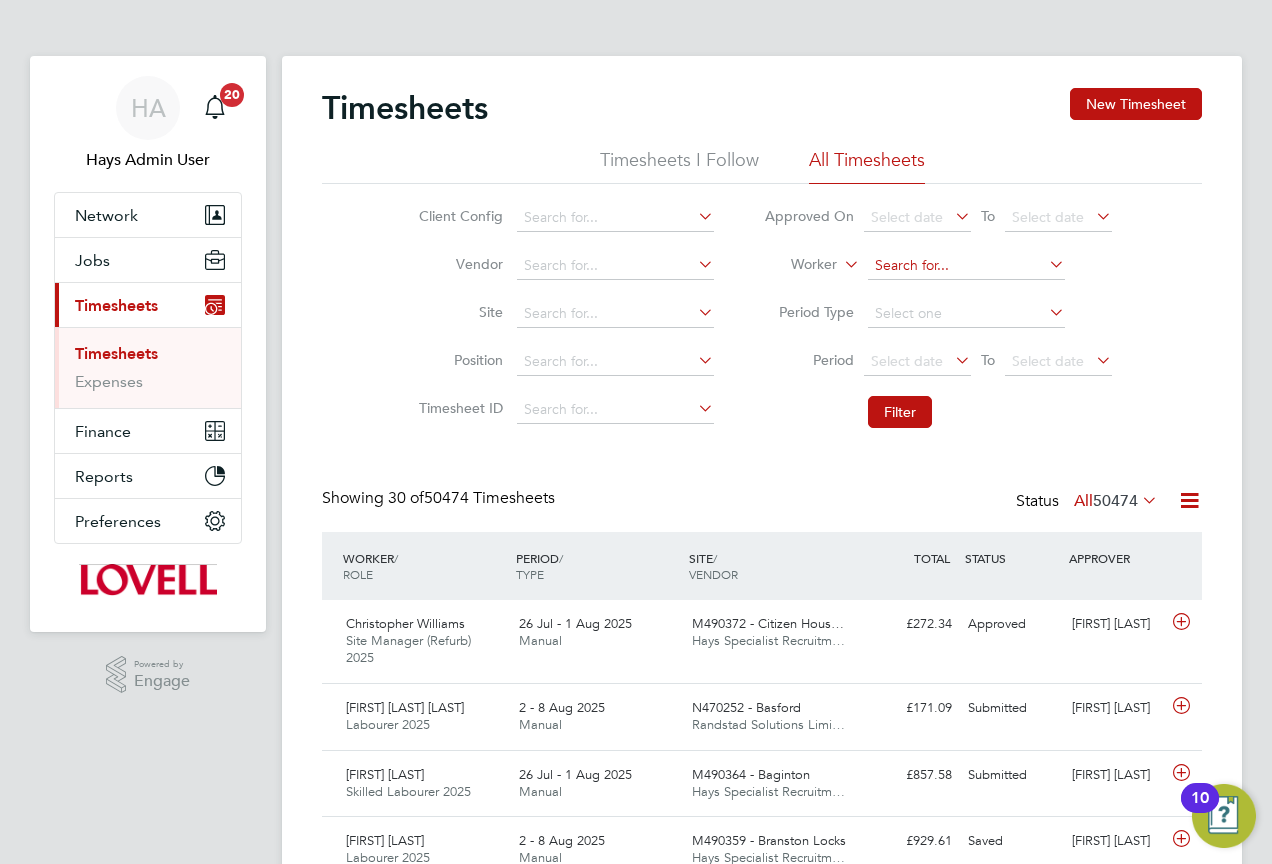 click 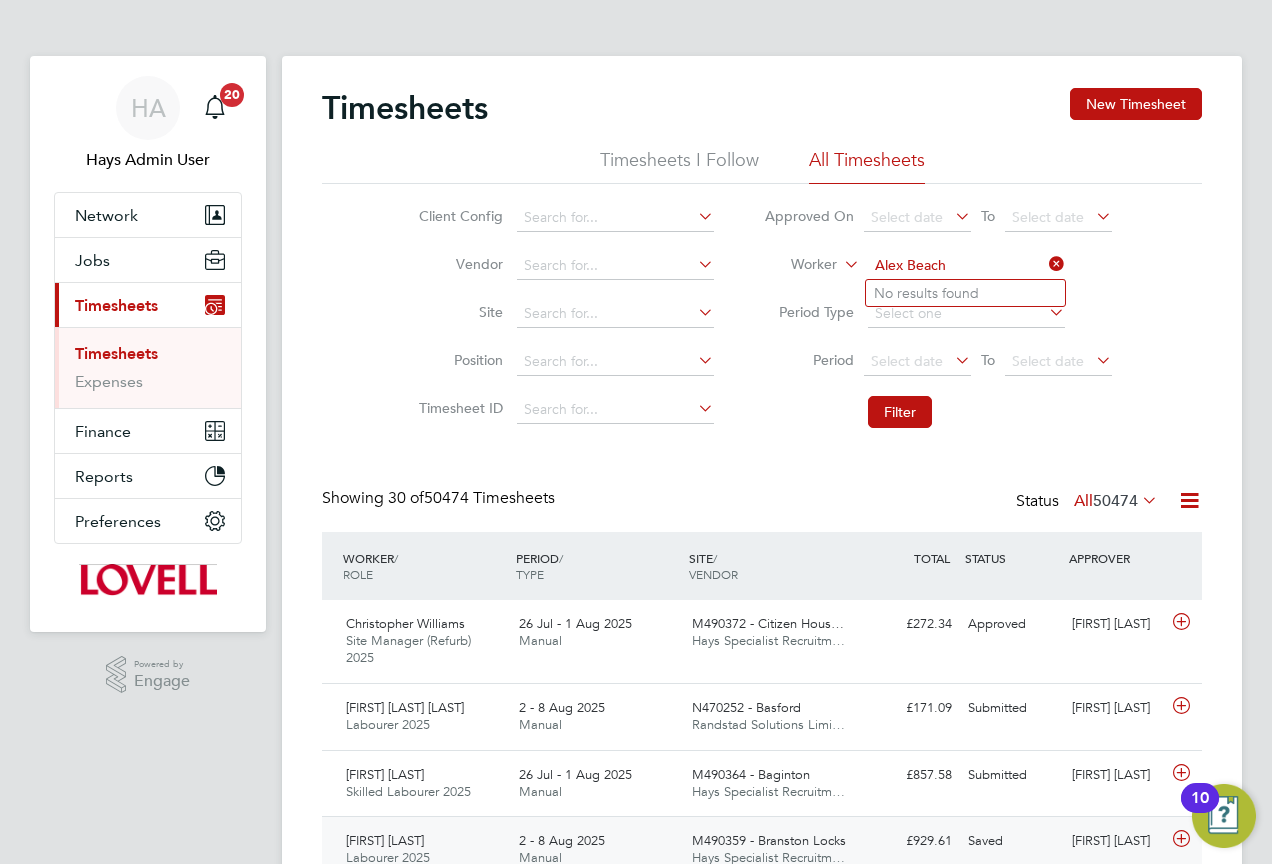 type on "Alex Beach" 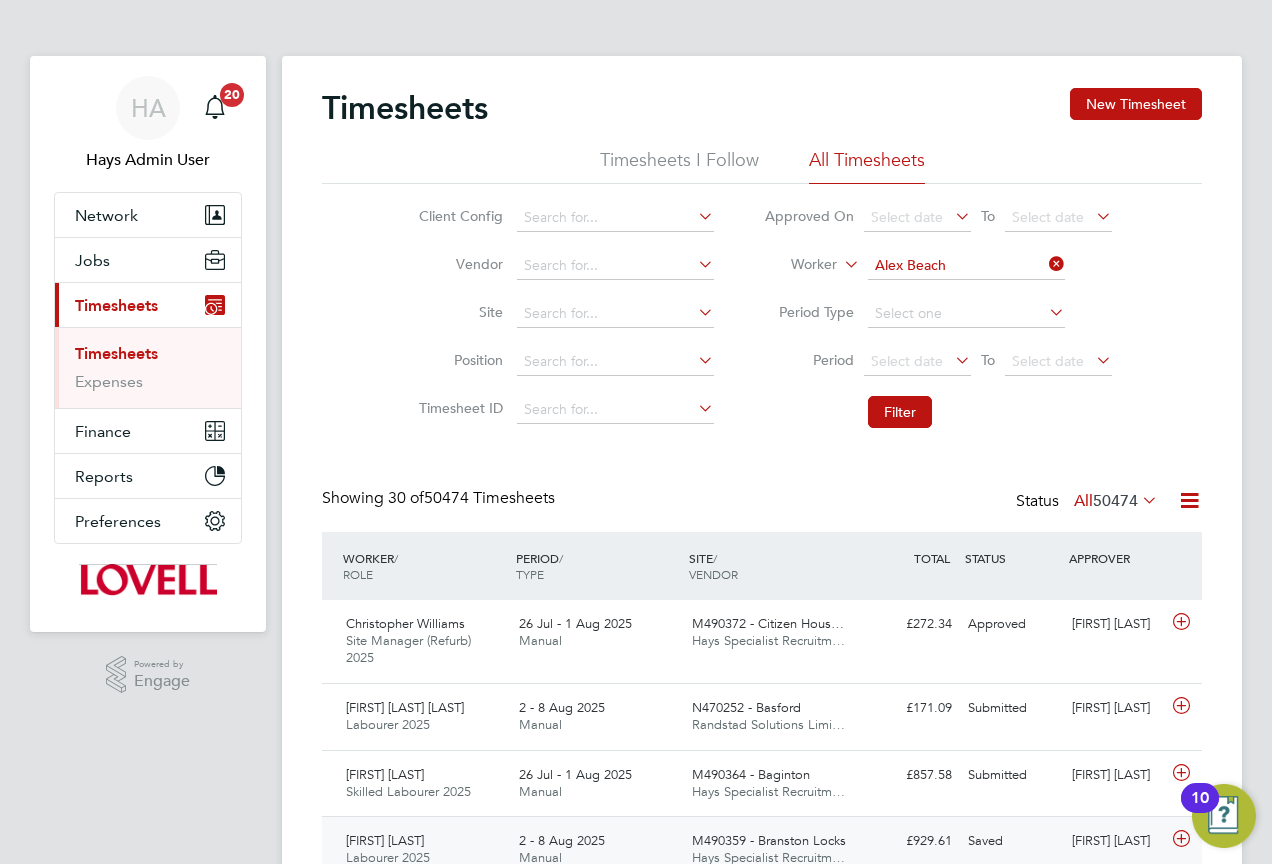 type 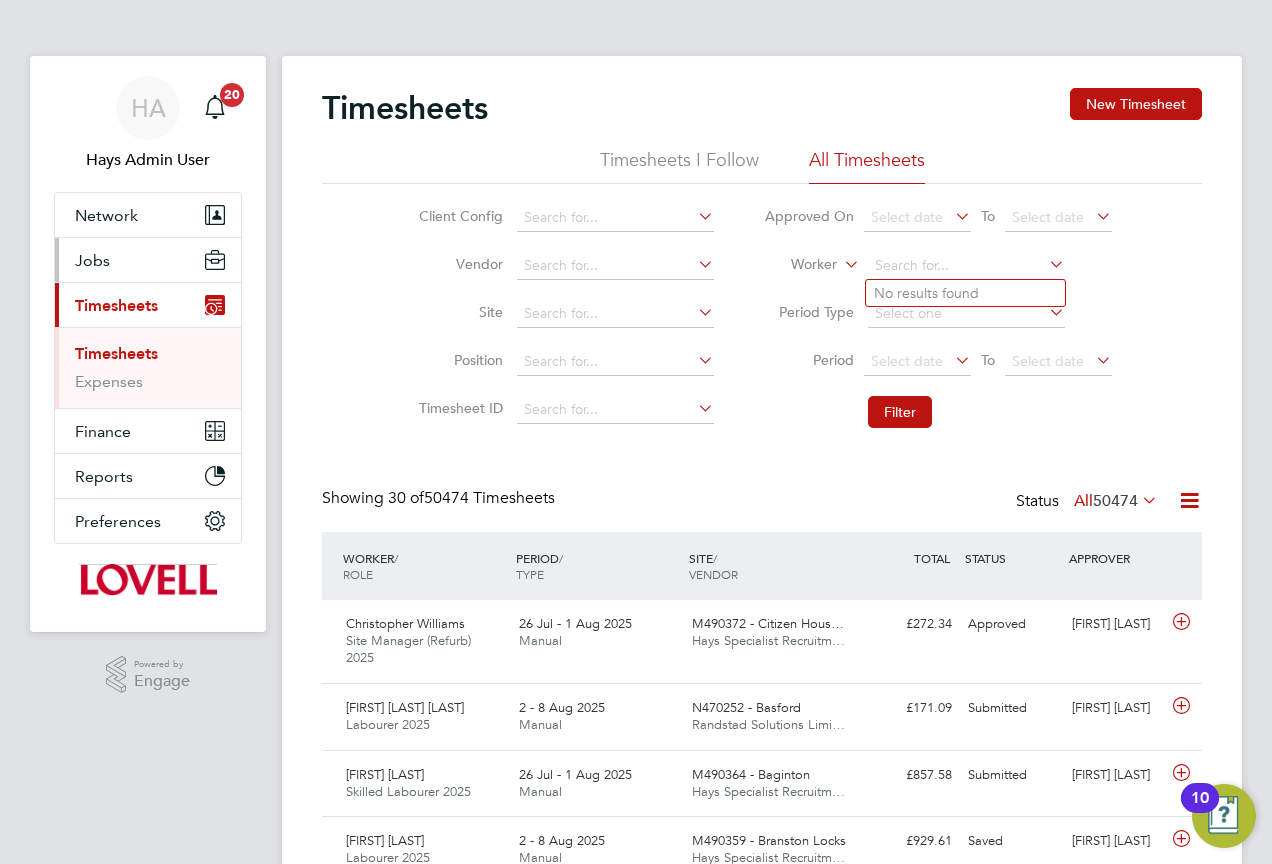 click on "Jobs" at bounding box center [92, 260] 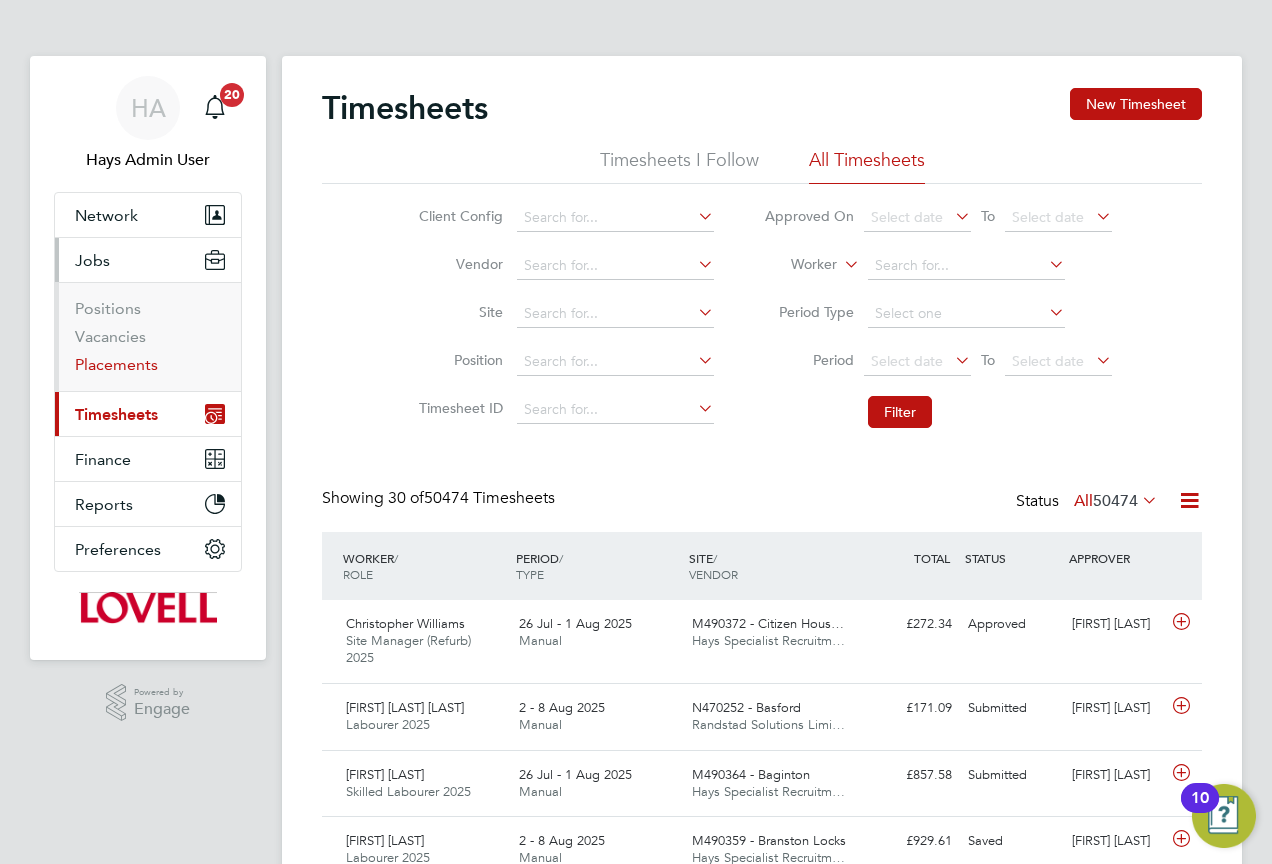 click on "Placements" at bounding box center [116, 364] 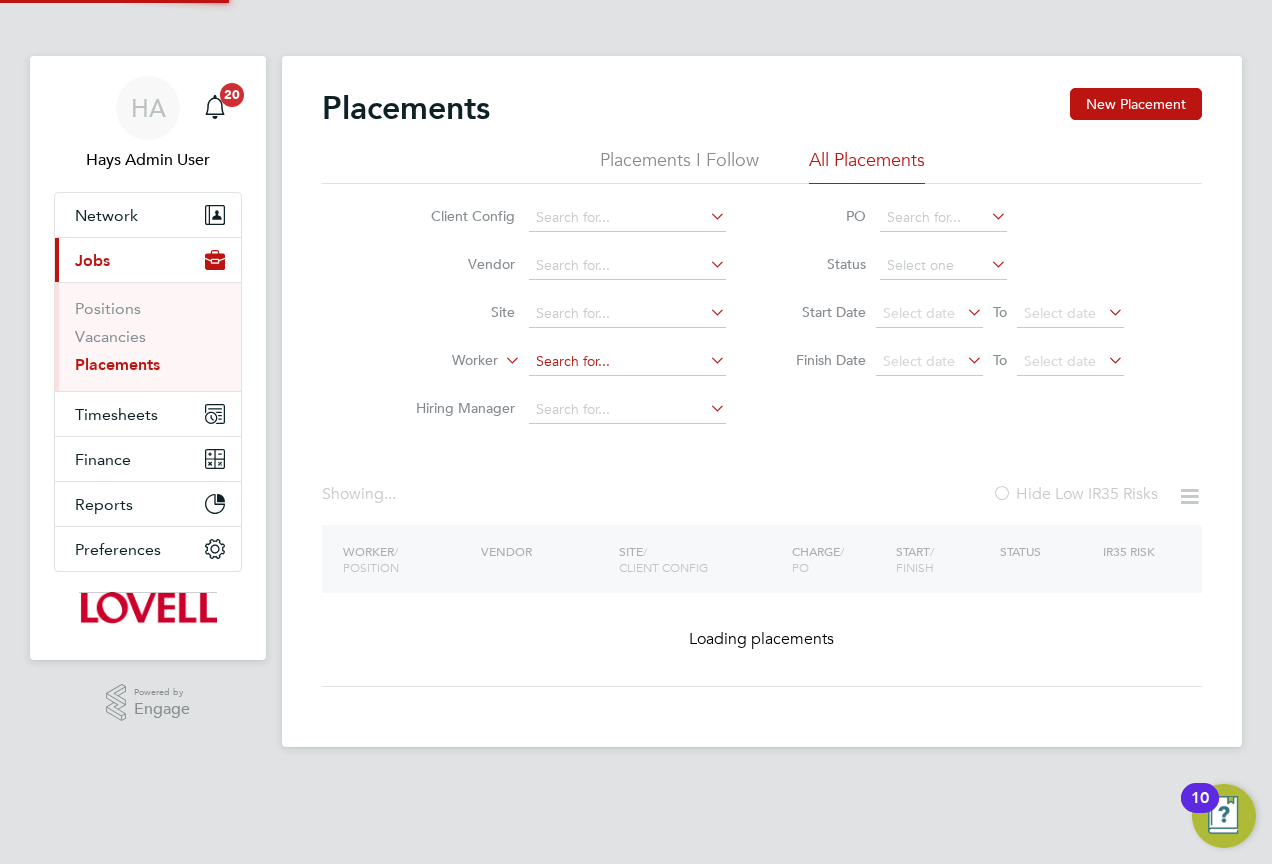 click 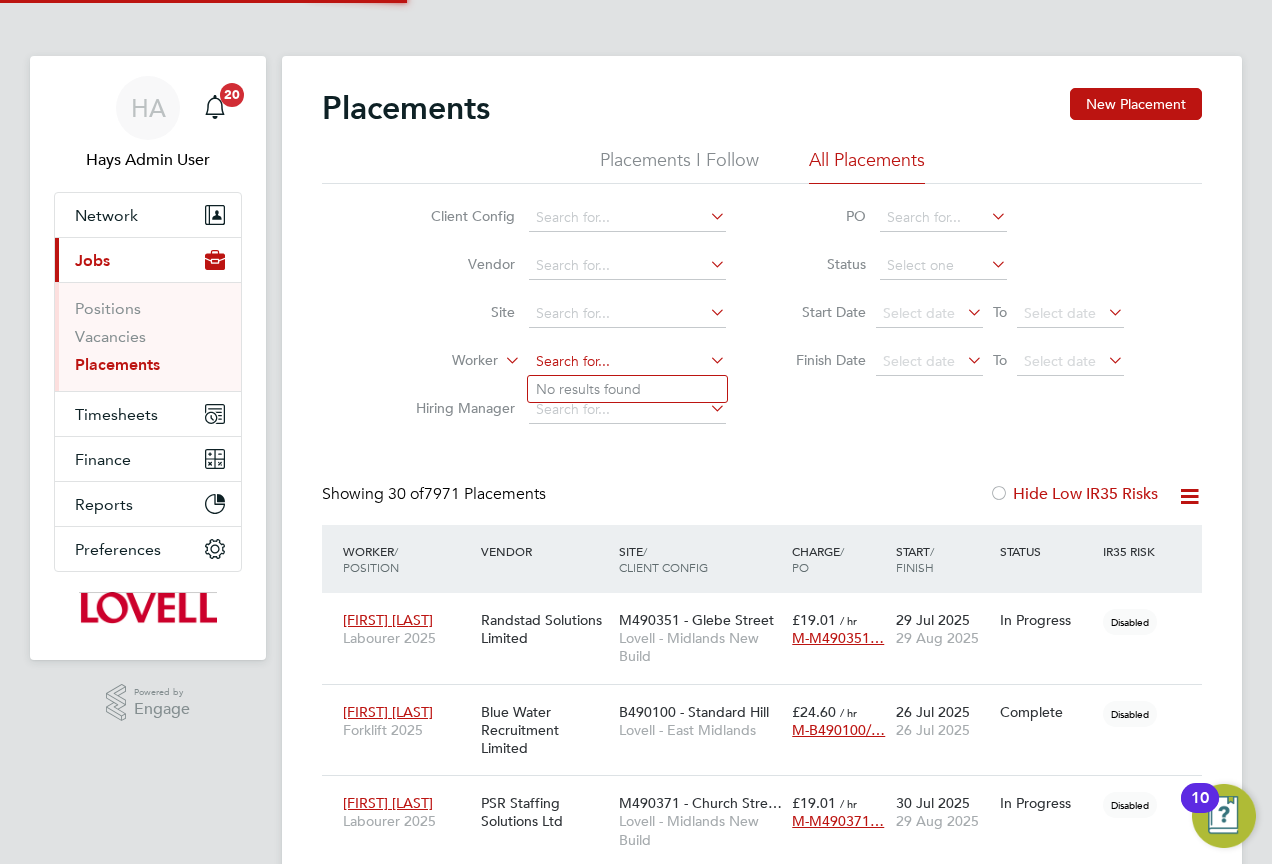 scroll, scrollTop: 10, scrollLeft: 10, axis: both 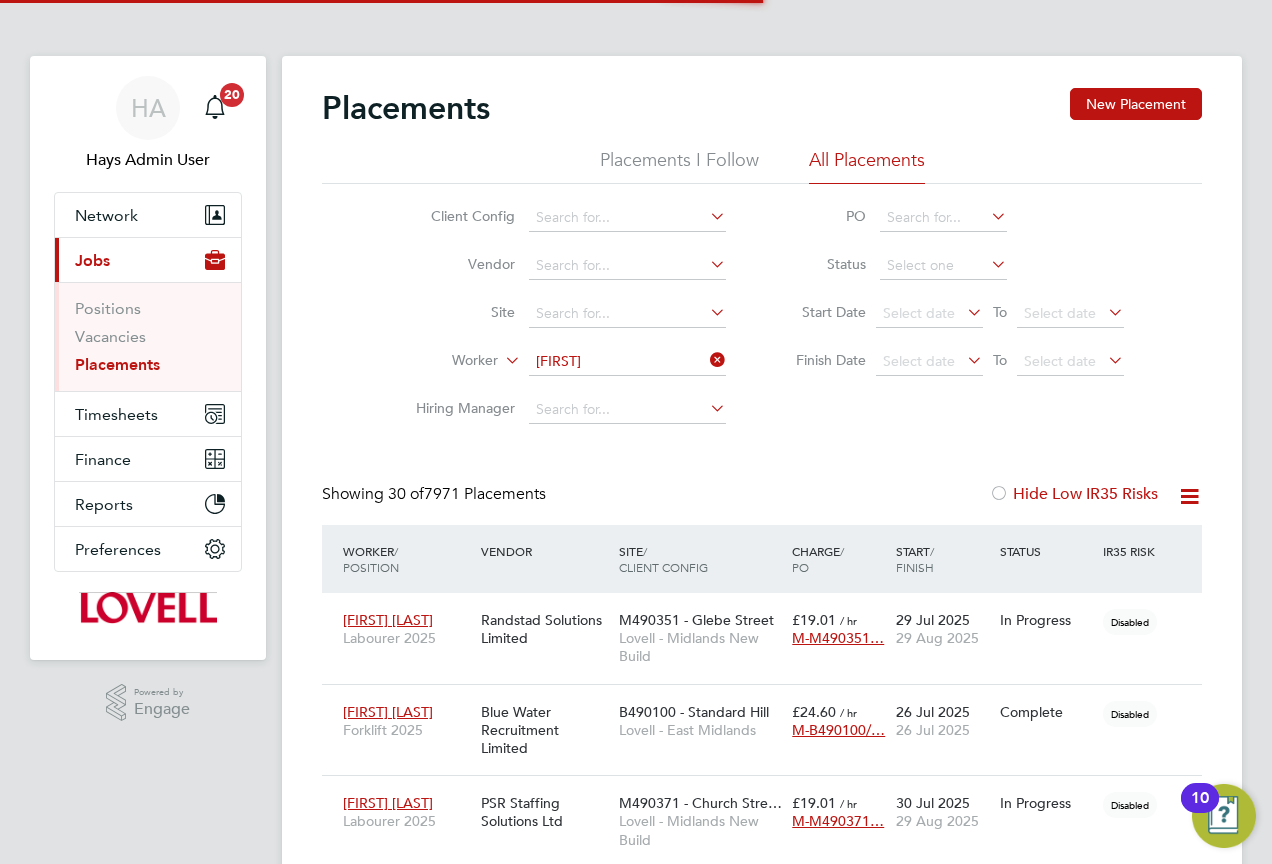 click on "Keh indle Akinbile" 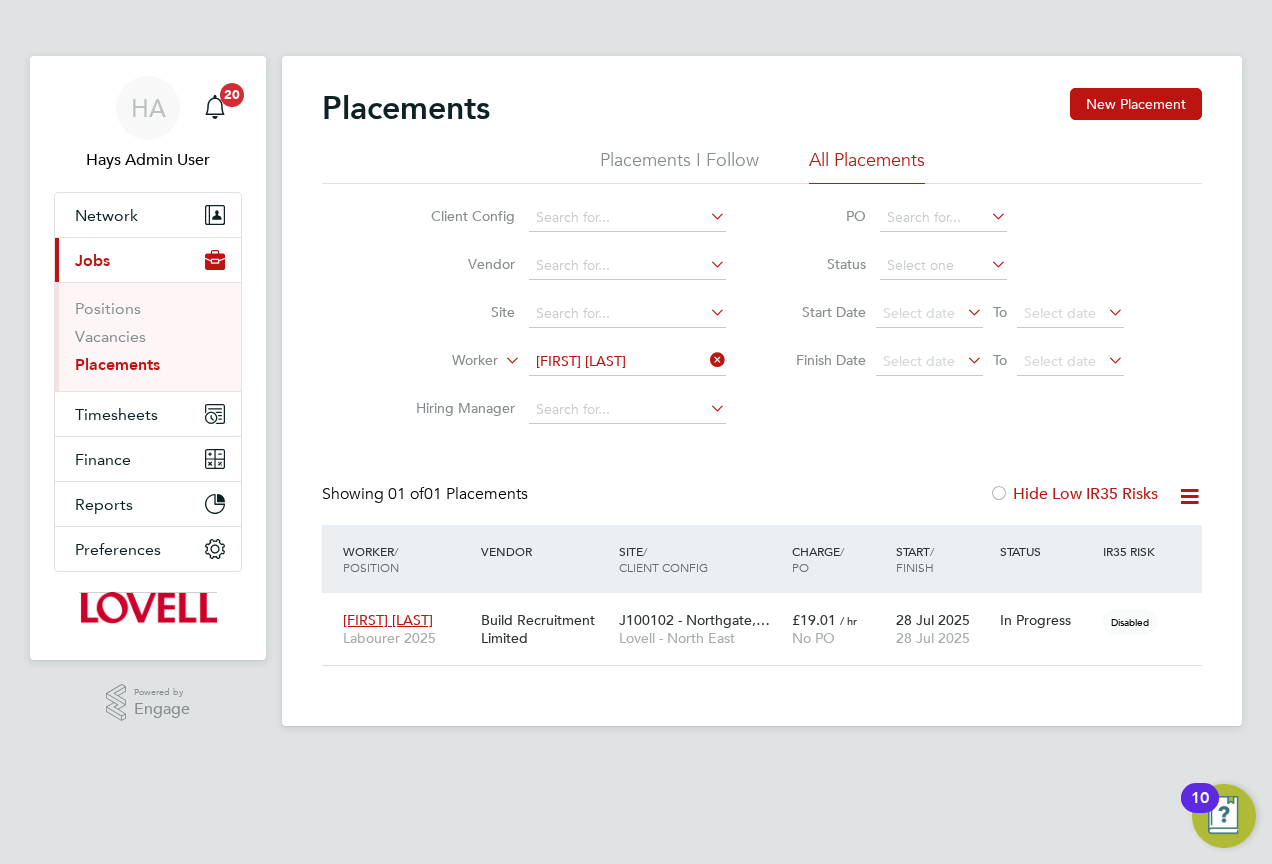 click 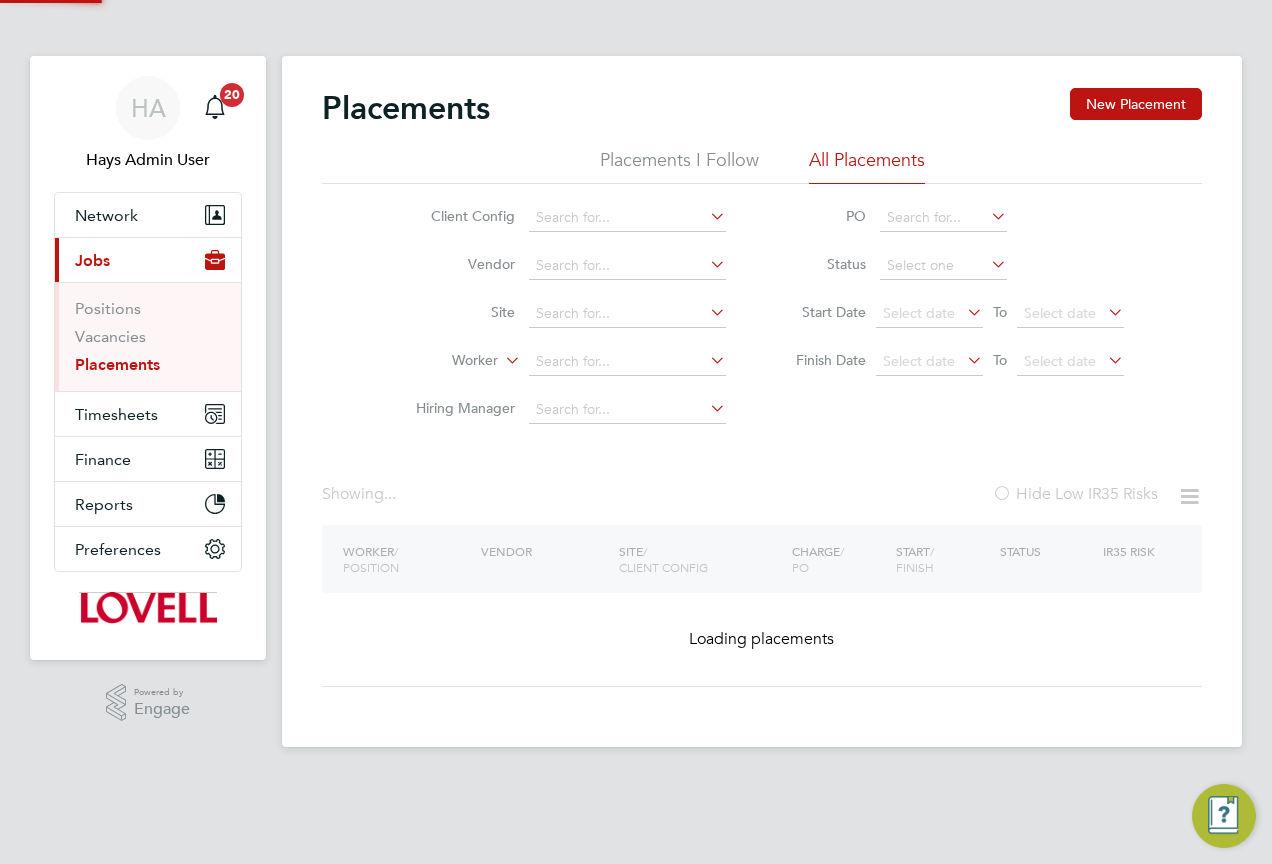 click on "Worker" 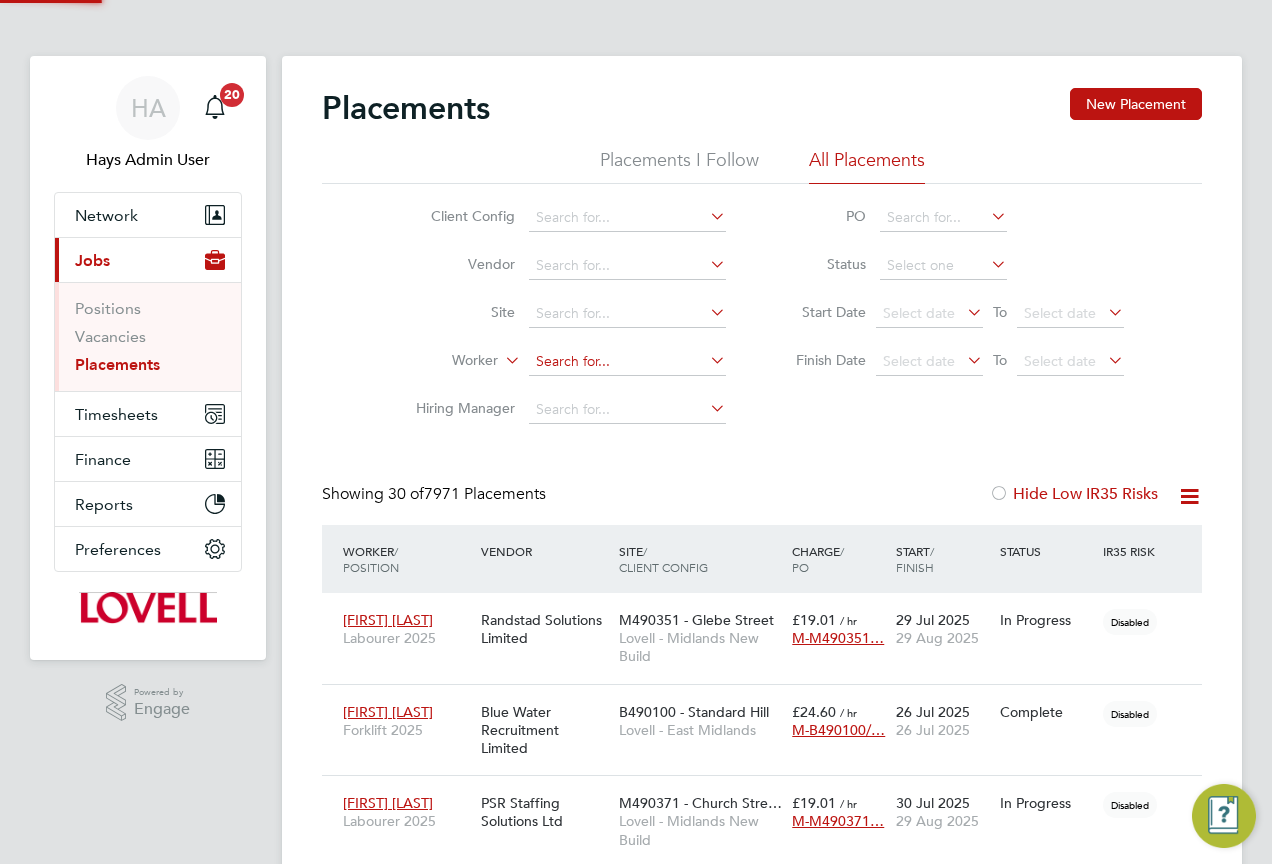 click 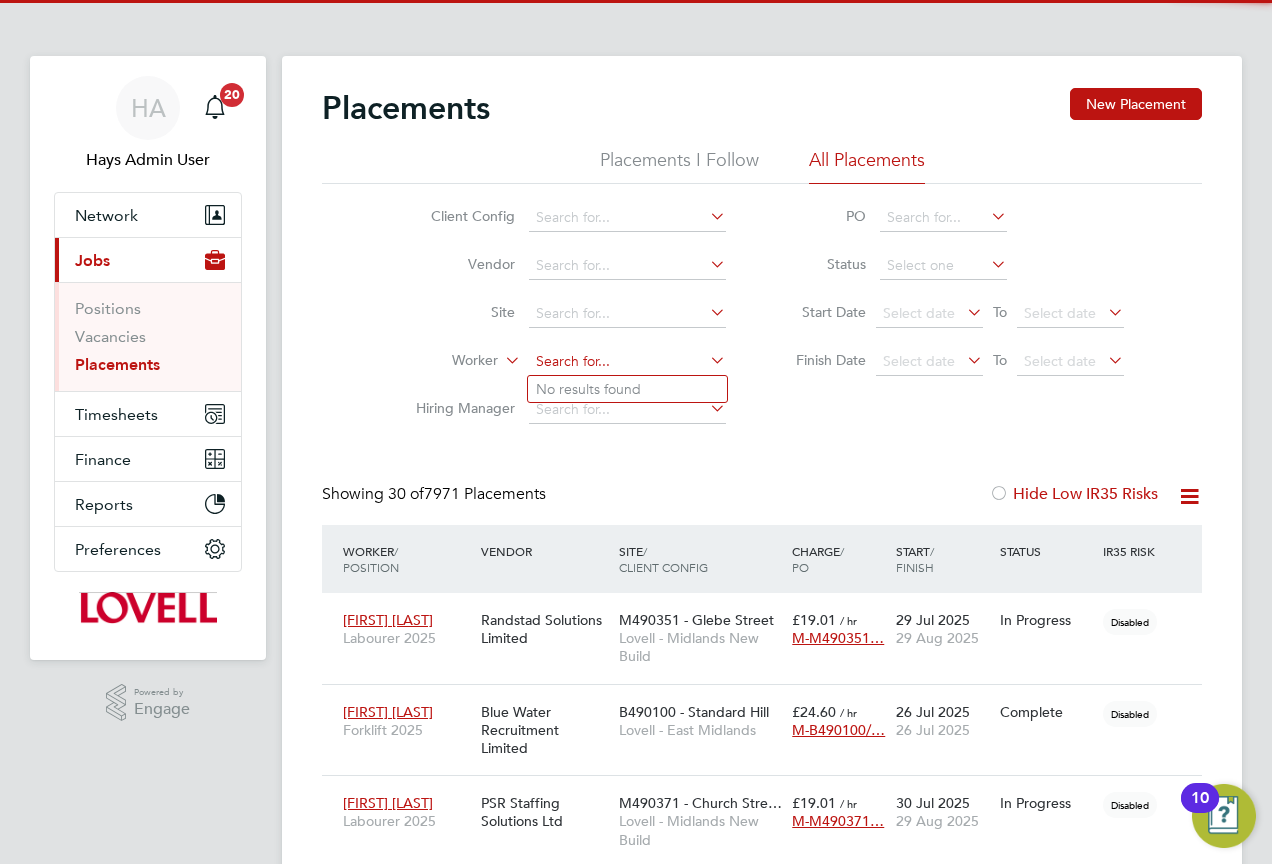 scroll, scrollTop: 10, scrollLeft: 10, axis: both 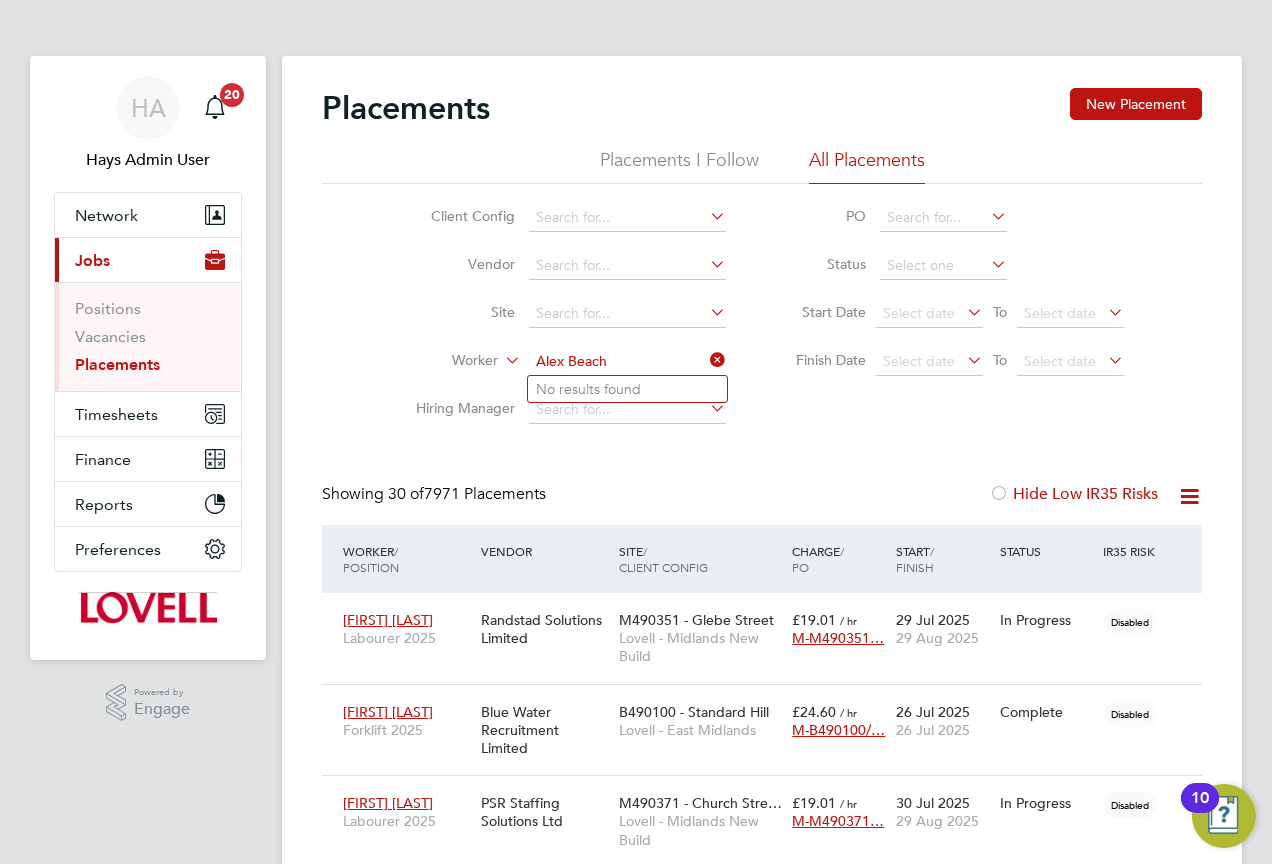 type on "Alex Beach" 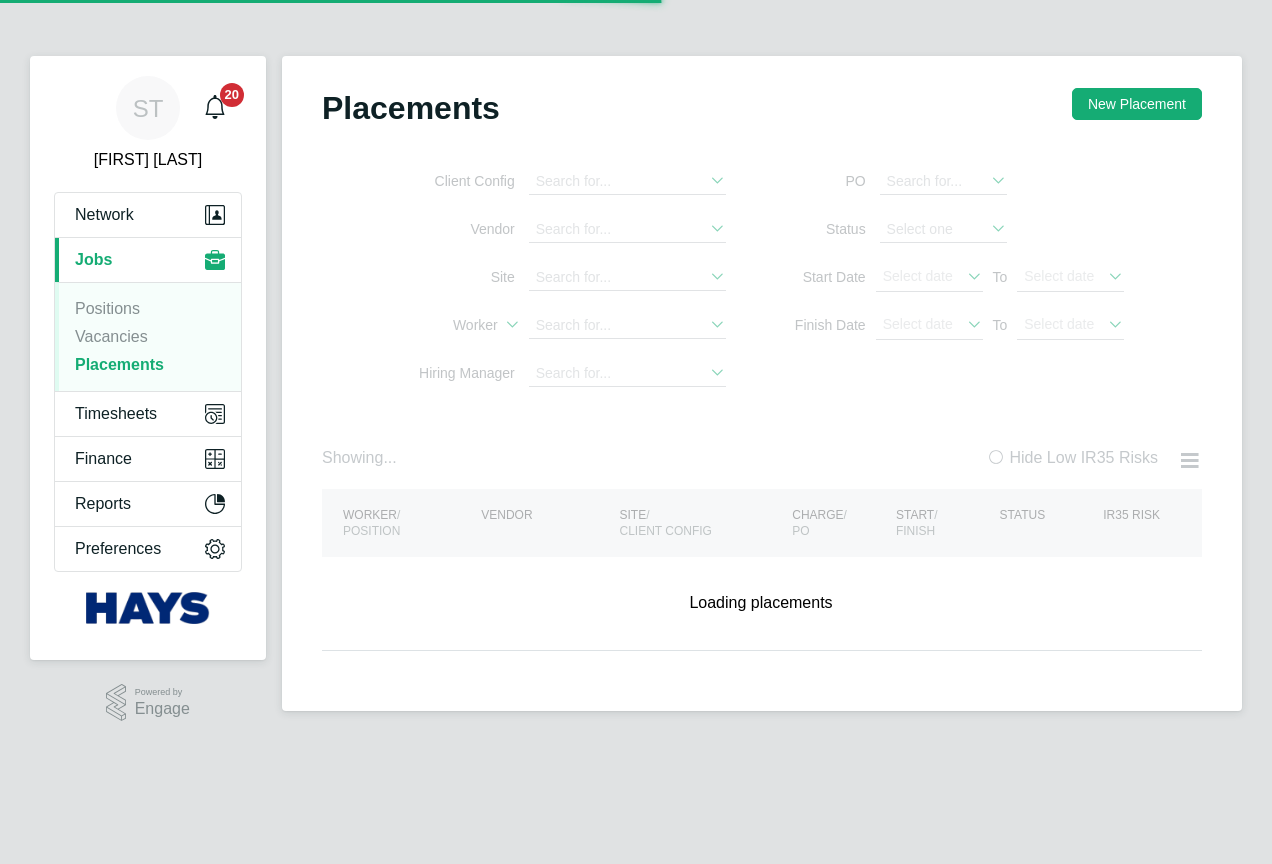 scroll, scrollTop: 0, scrollLeft: 0, axis: both 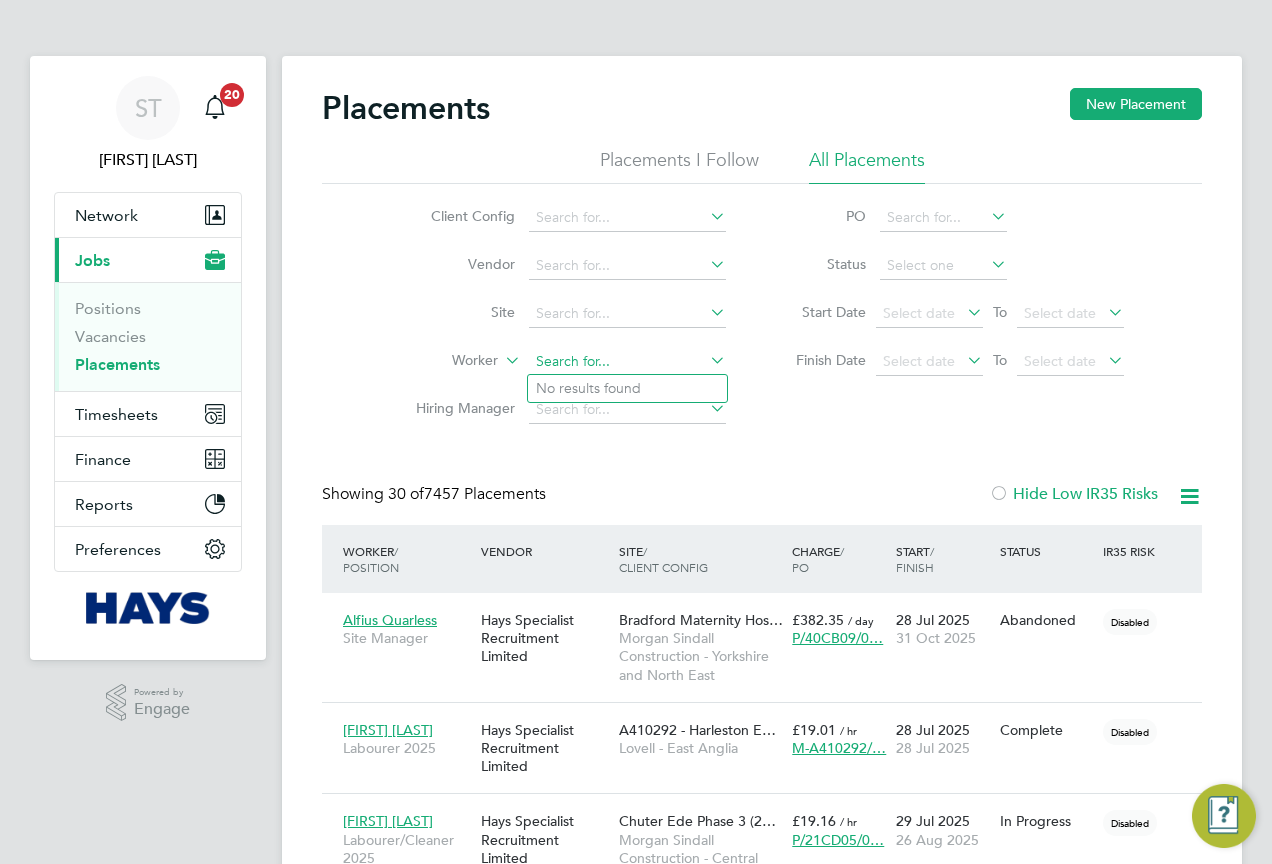 click 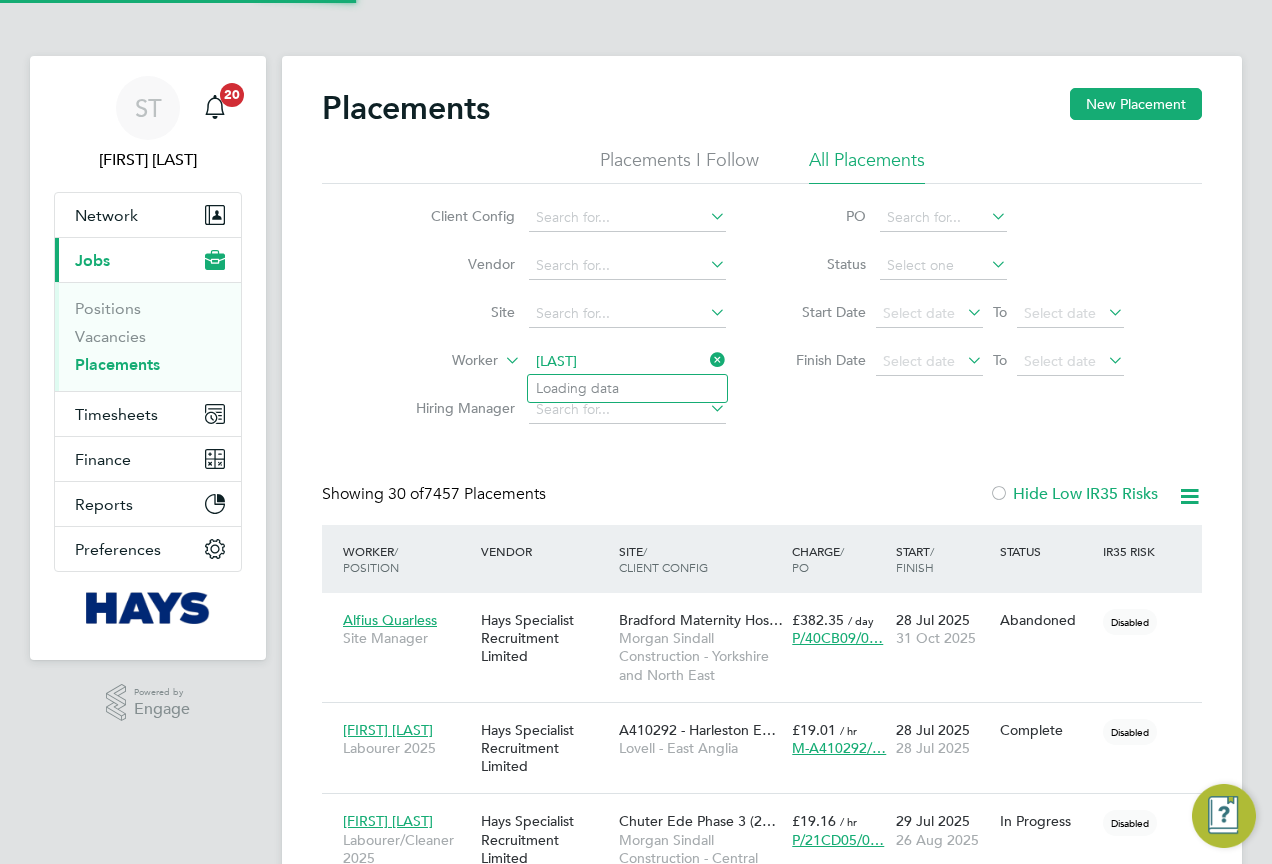 type on "Njoku" 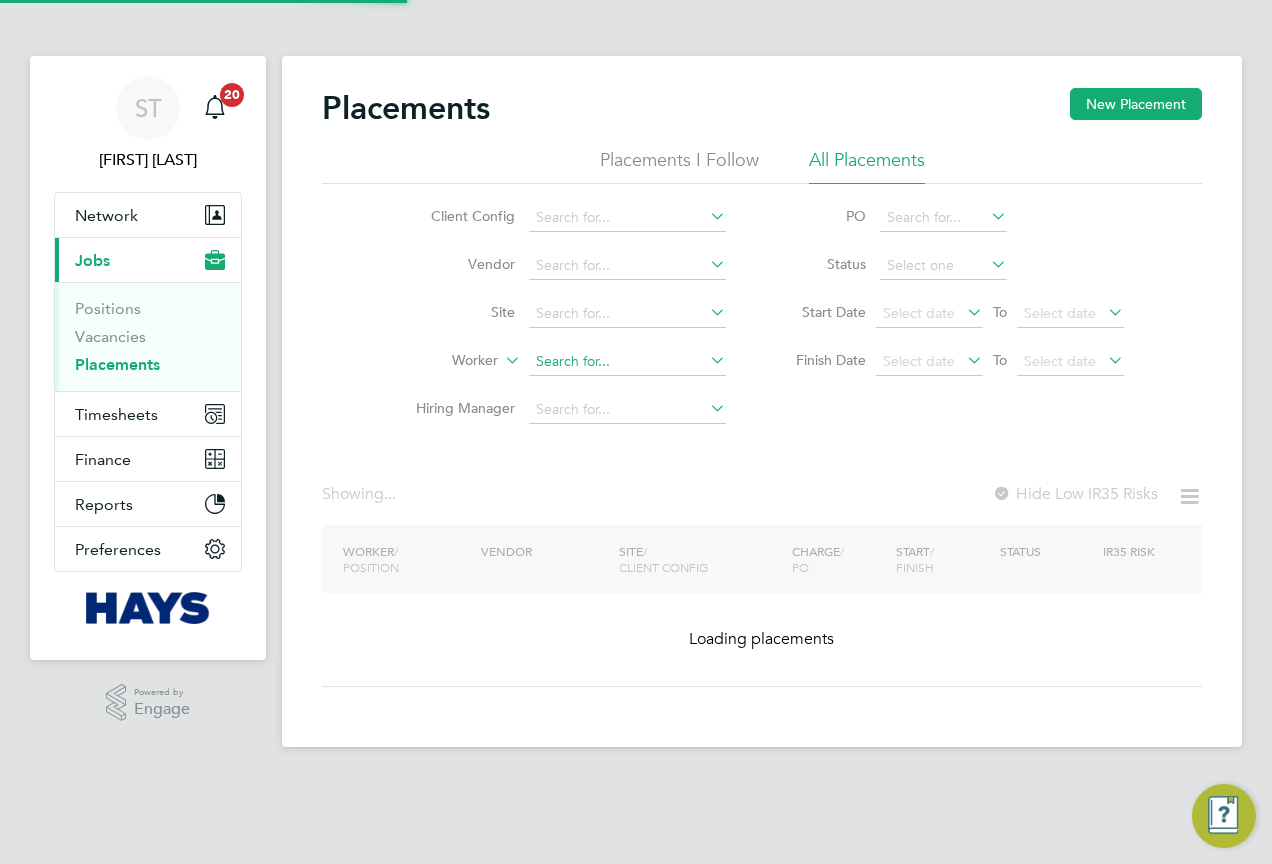 click 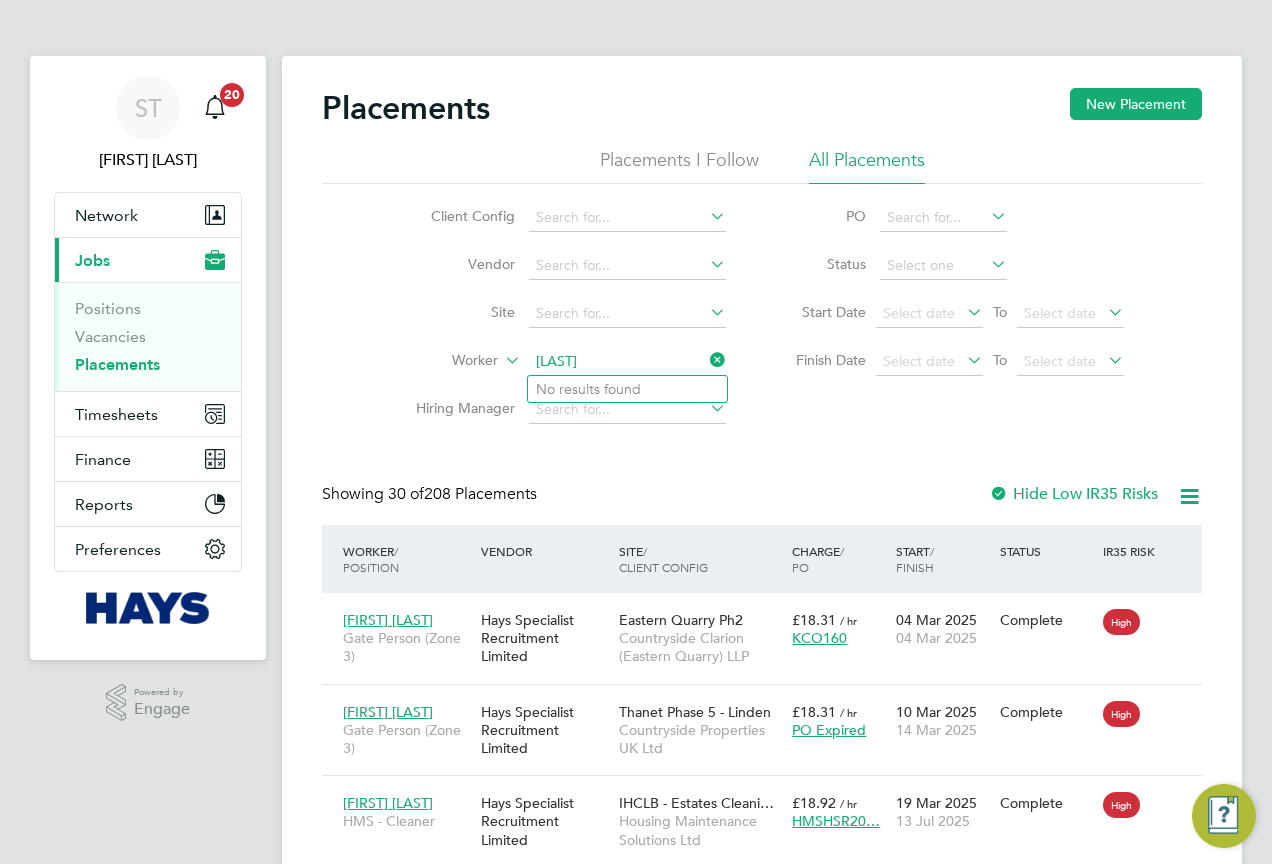 type on "Njoku" 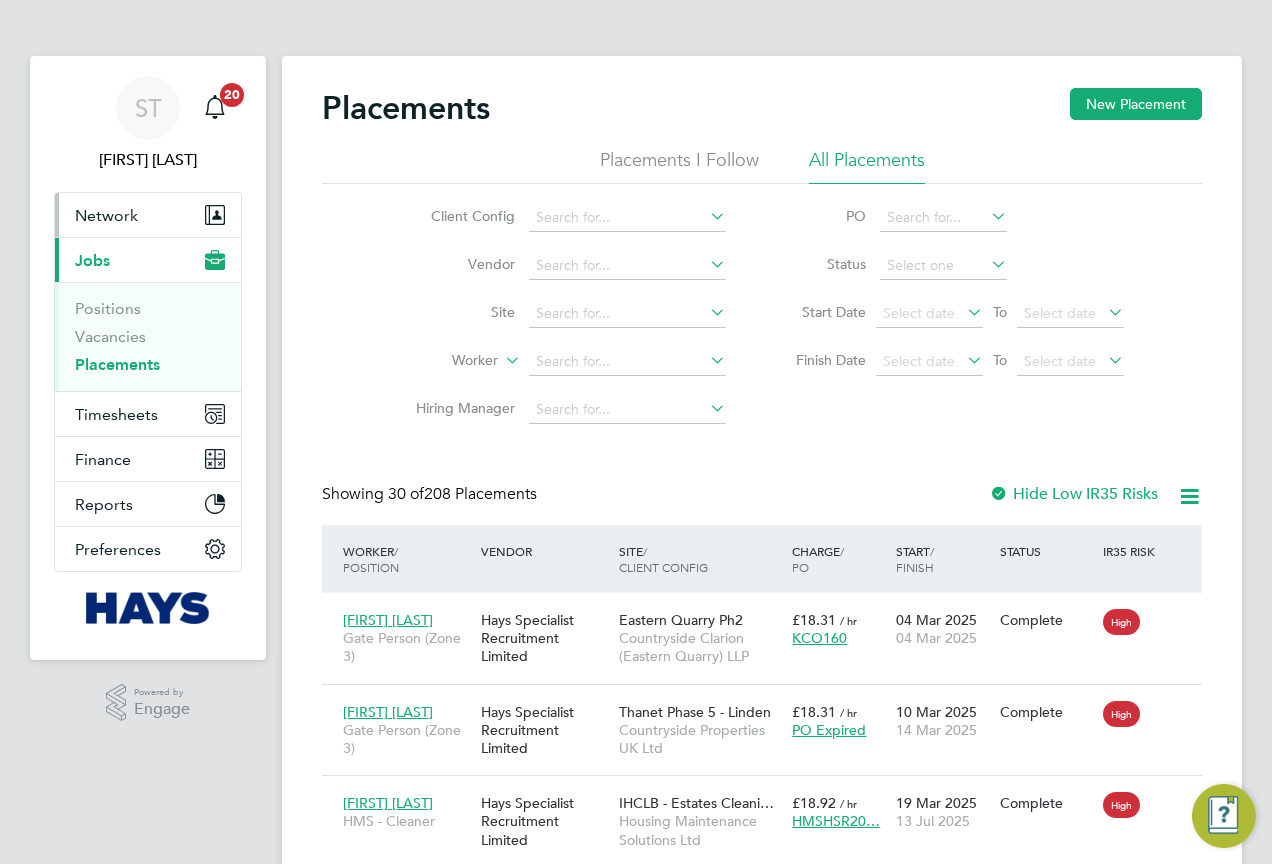 click on "Network" at bounding box center [106, 215] 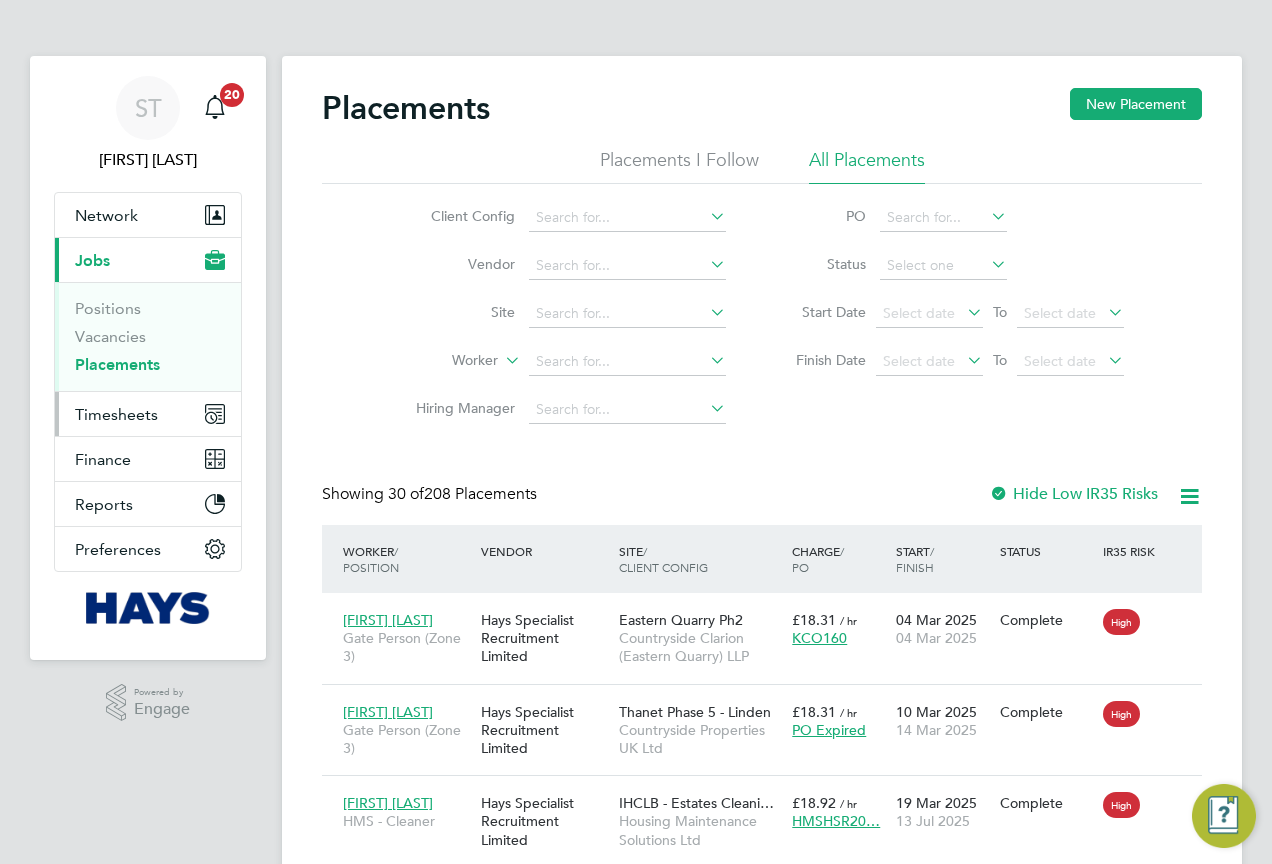 click on "Timesheets" at bounding box center [116, 414] 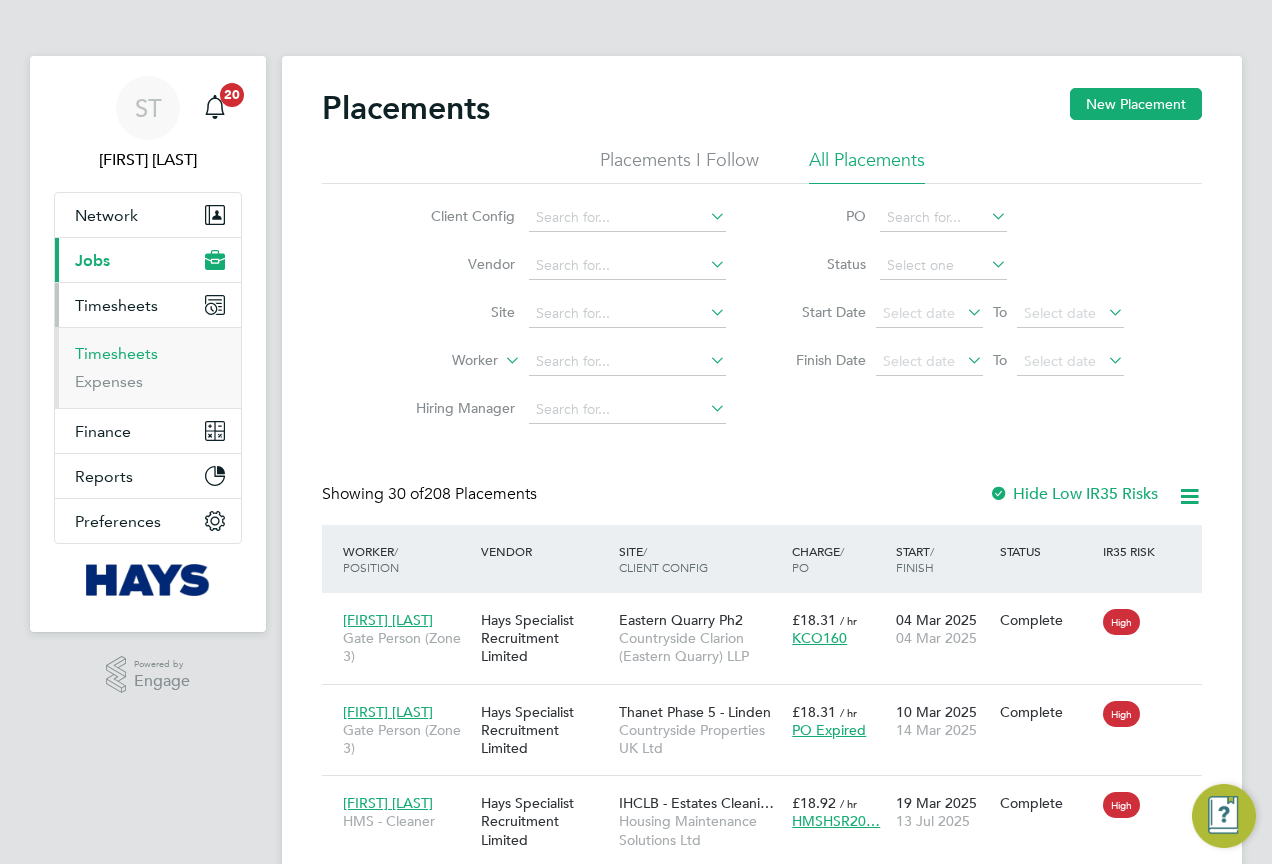 click on "Timesheets" at bounding box center (116, 353) 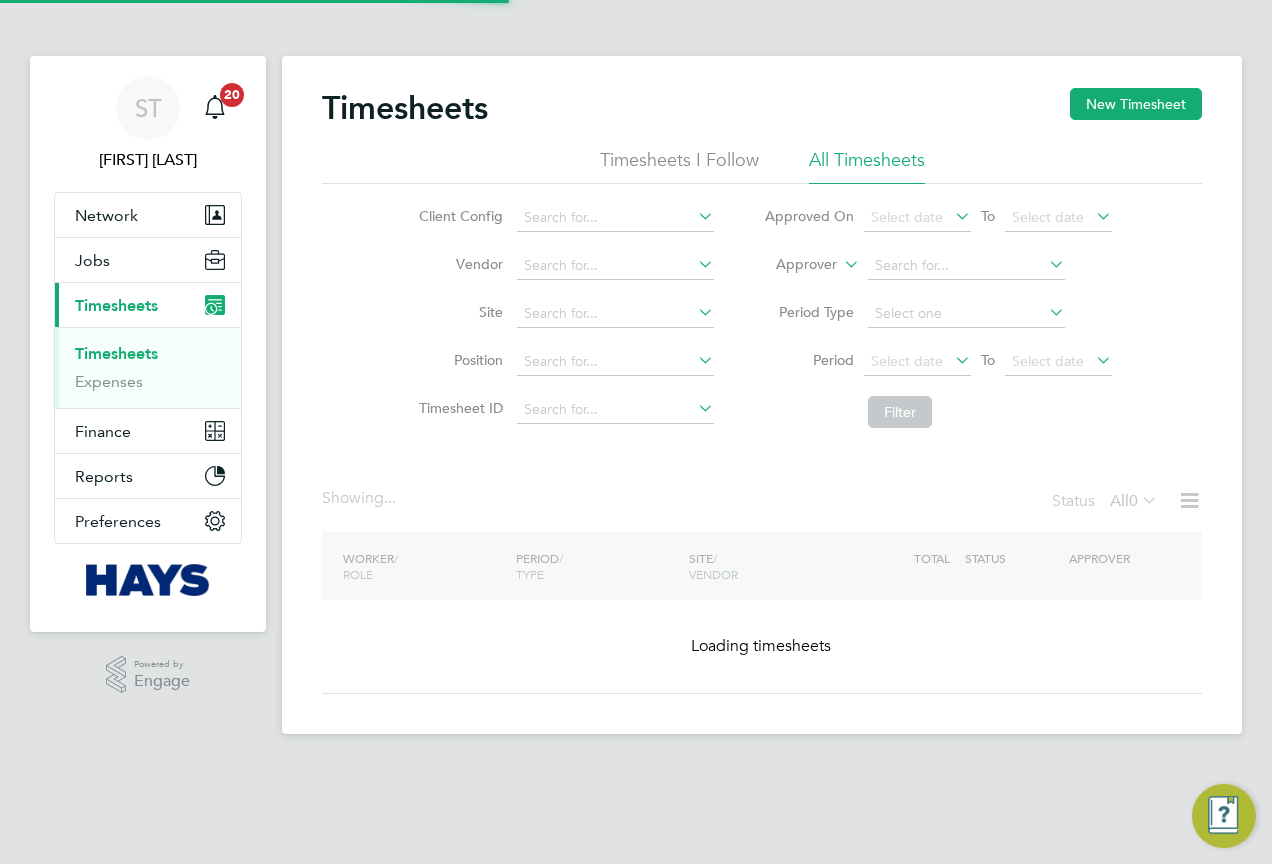 click on "Timesheets New Timesheet Timesheets I Follow All Timesheets Client Config   Vendor   Site   Position   Timesheet ID   Approved On
Select date
To
Select date
Approver     Period Type   Period
Select date
To
Select date
Filter Showing ...   Status  All  0  WORKER  / ROLE WORKER  / PERIOD PERIOD  / TYPE SITE  / VENDOR TOTAL   TOTAL  / STATUS STATUS APPROVER Loading timesheets Show   more No results found M T W T F S S M T W T F S S M T W T F S S M T W T F S S Export Timesheets Download Timesheets Report Download Missing Timesheets Report Bulk Approve Timesheets" 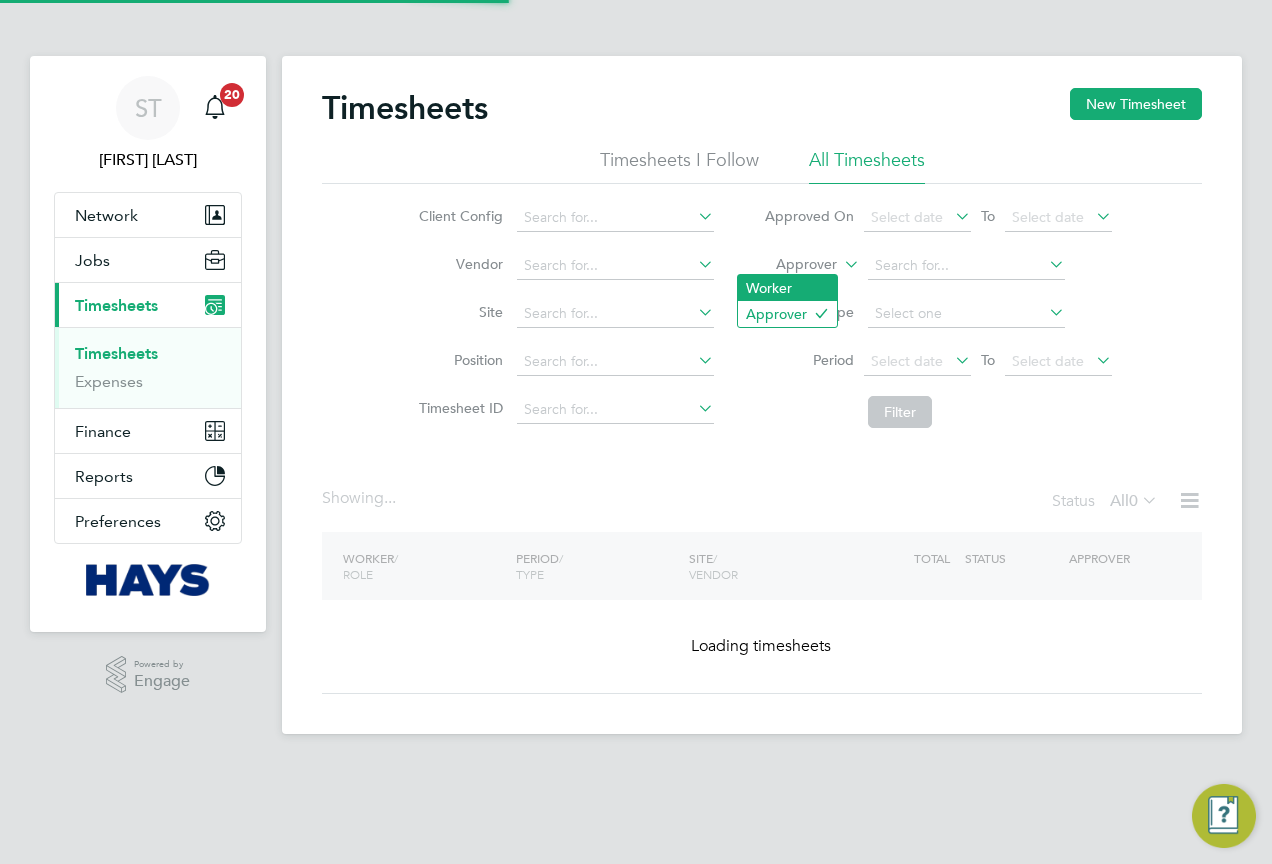 click on "Worker" 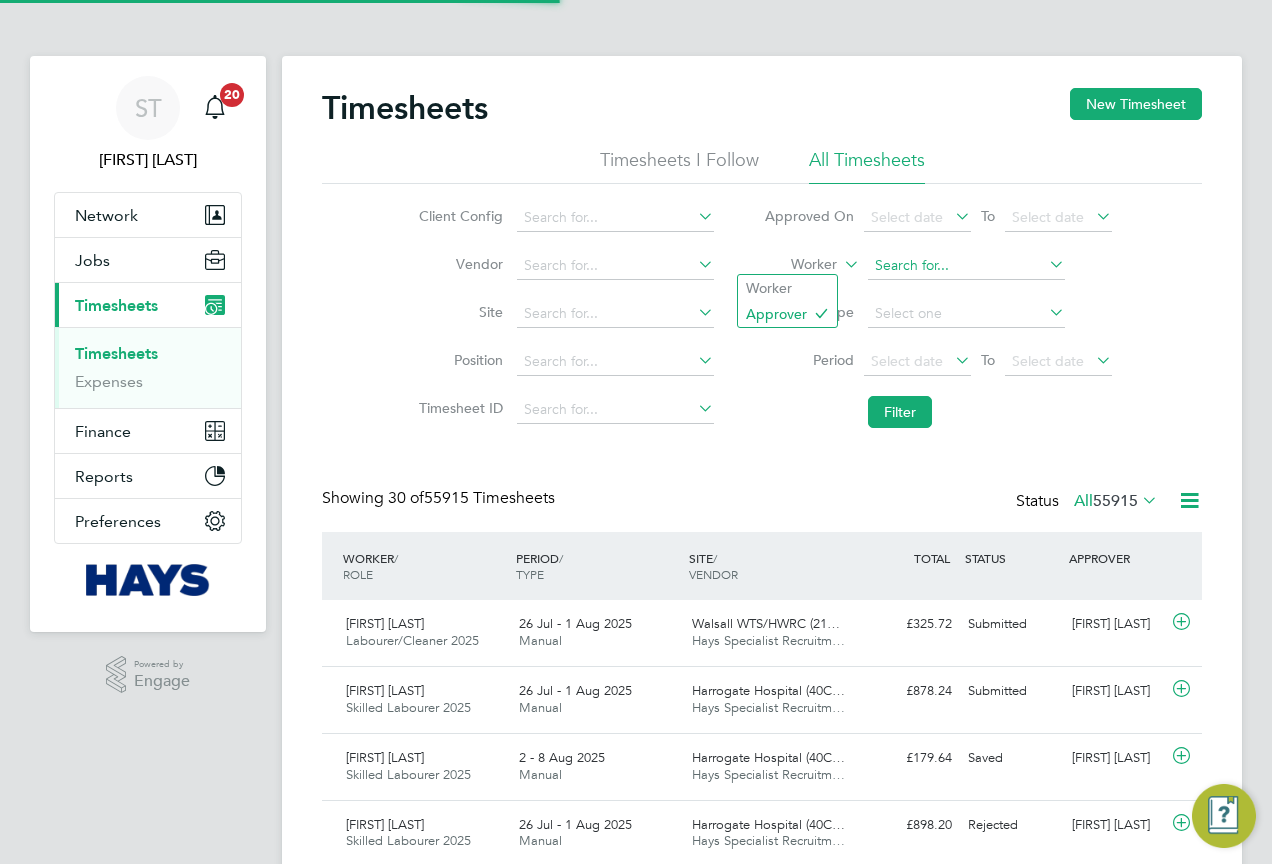 scroll, scrollTop: 10, scrollLeft: 10, axis: both 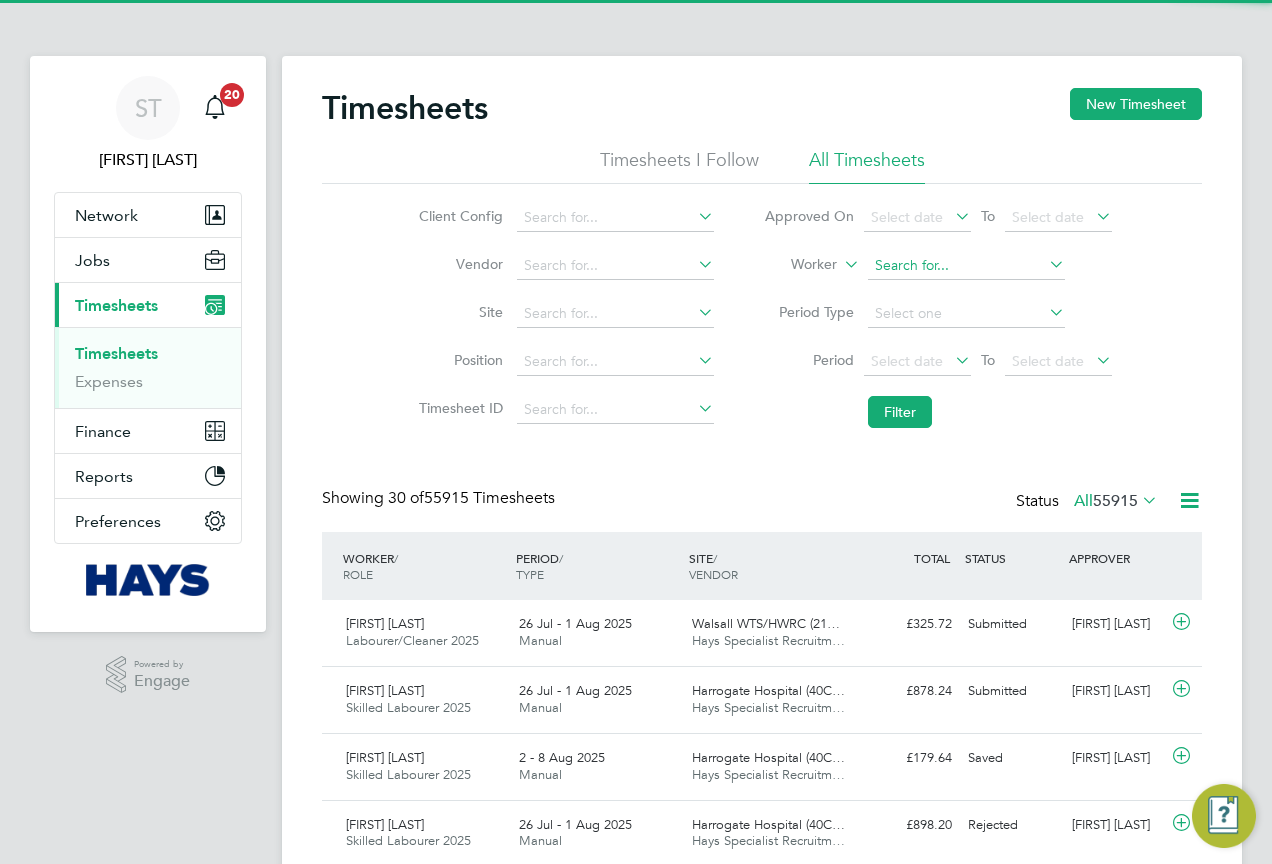 click 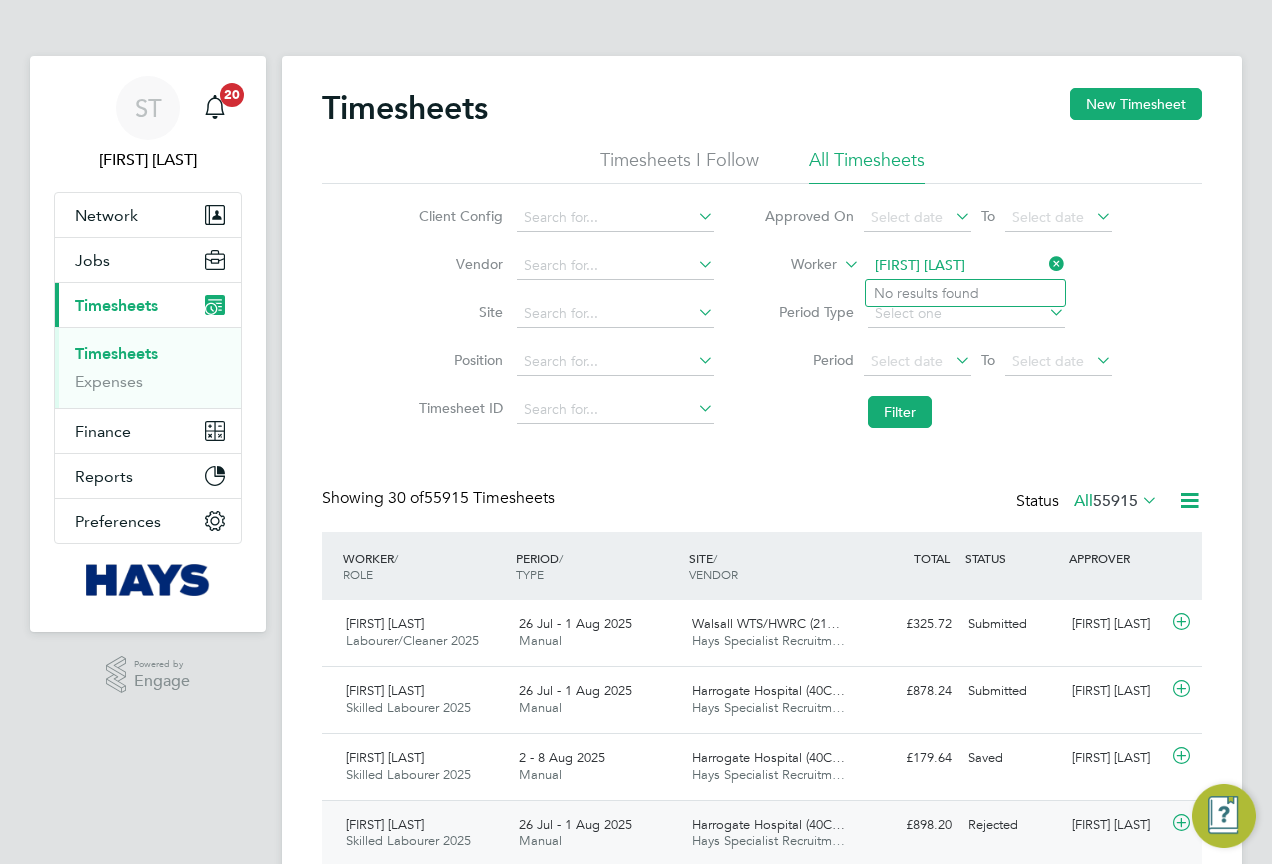 type on "Pius N" 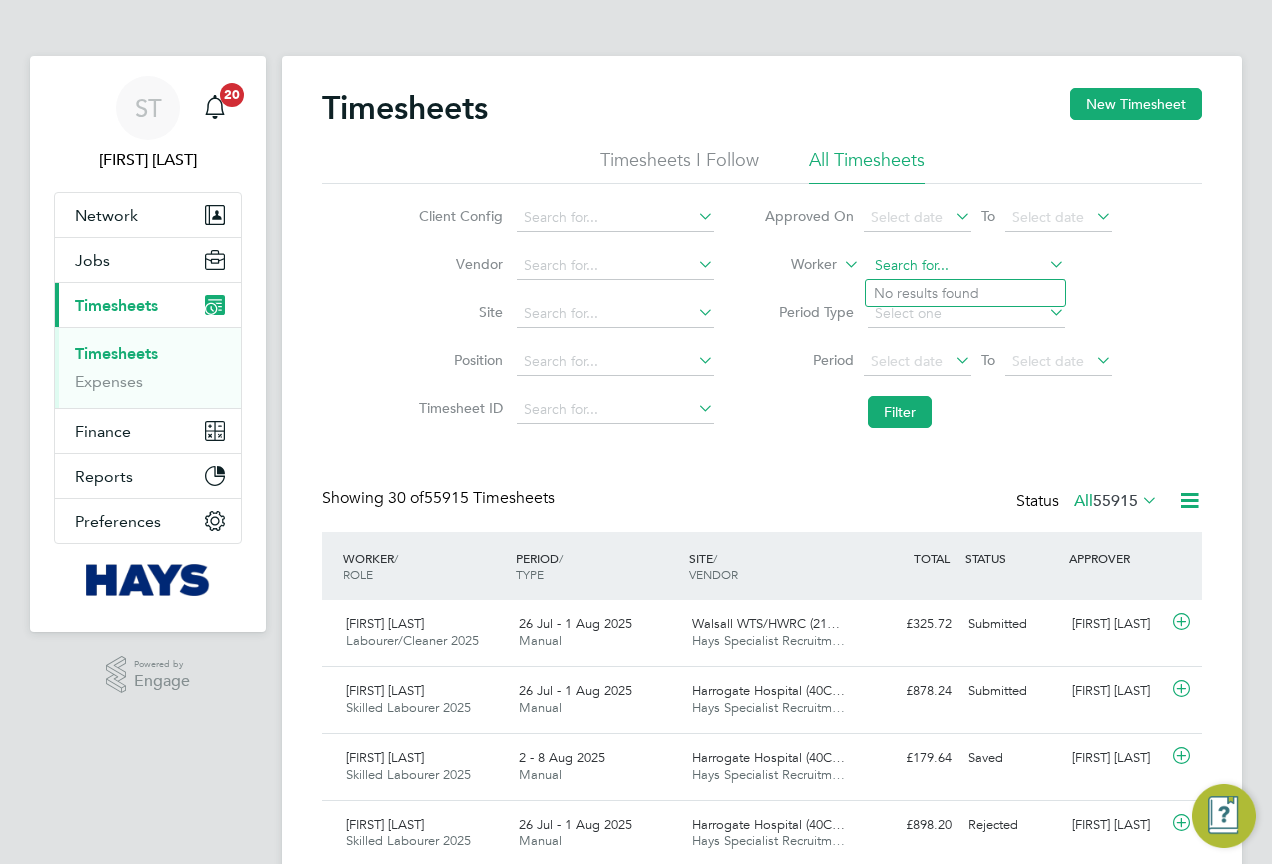 click 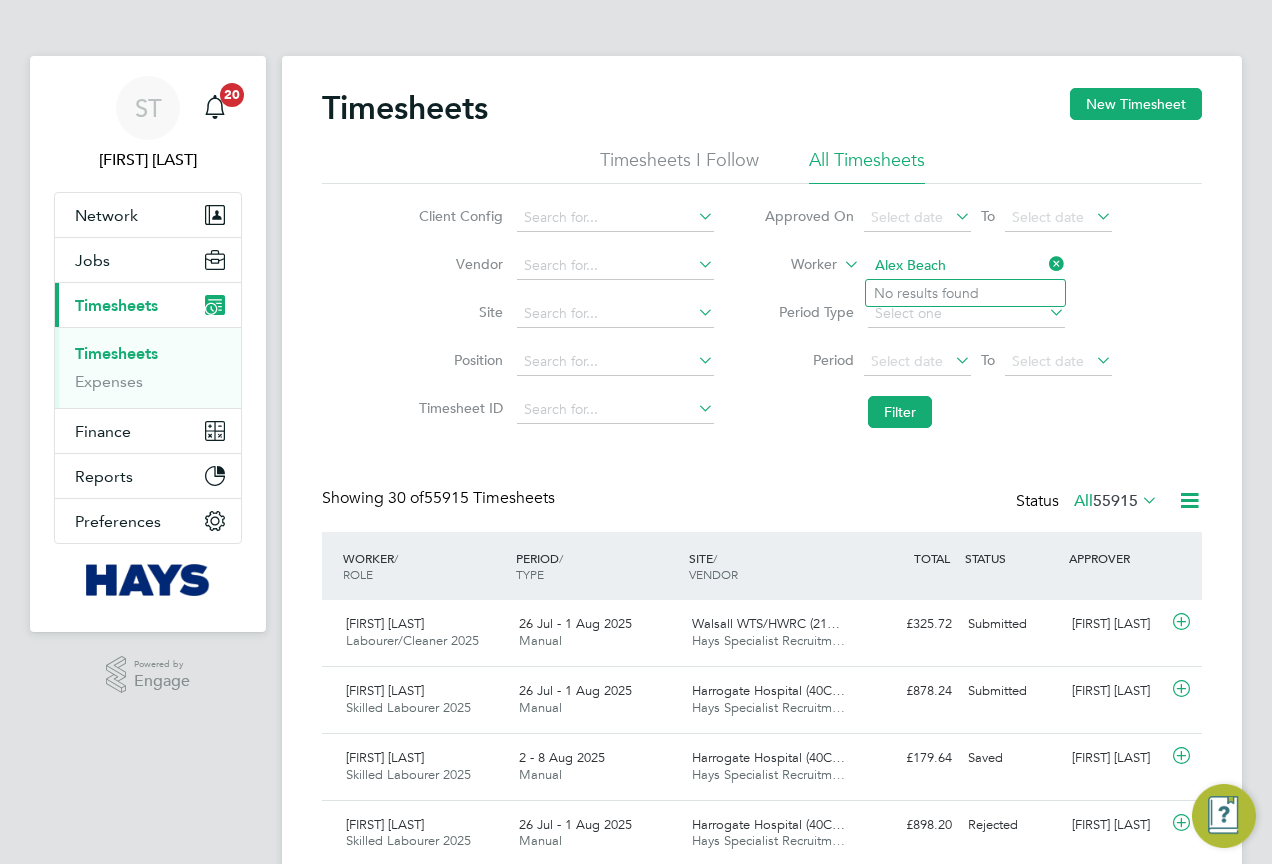 type on "Alex Beach" 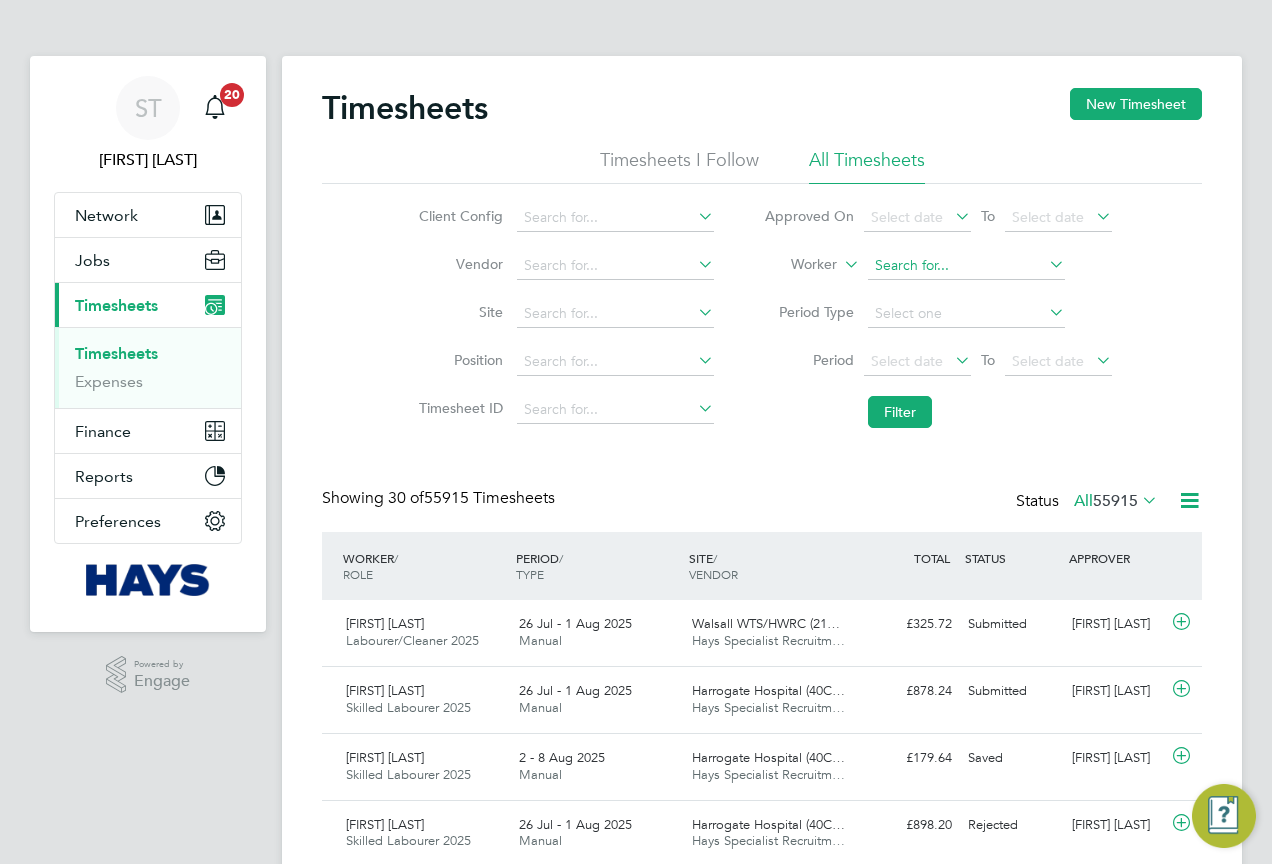 click 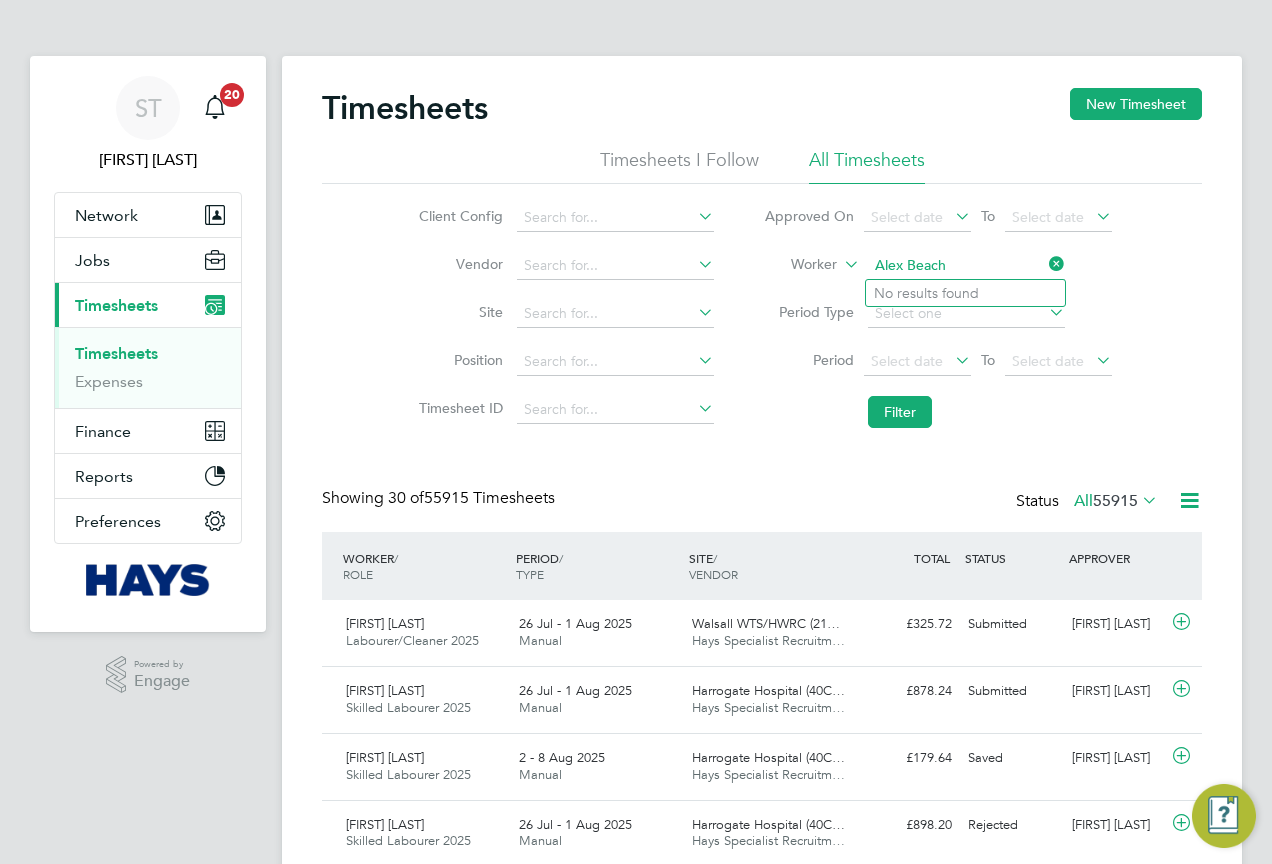 type on "Alex Beach" 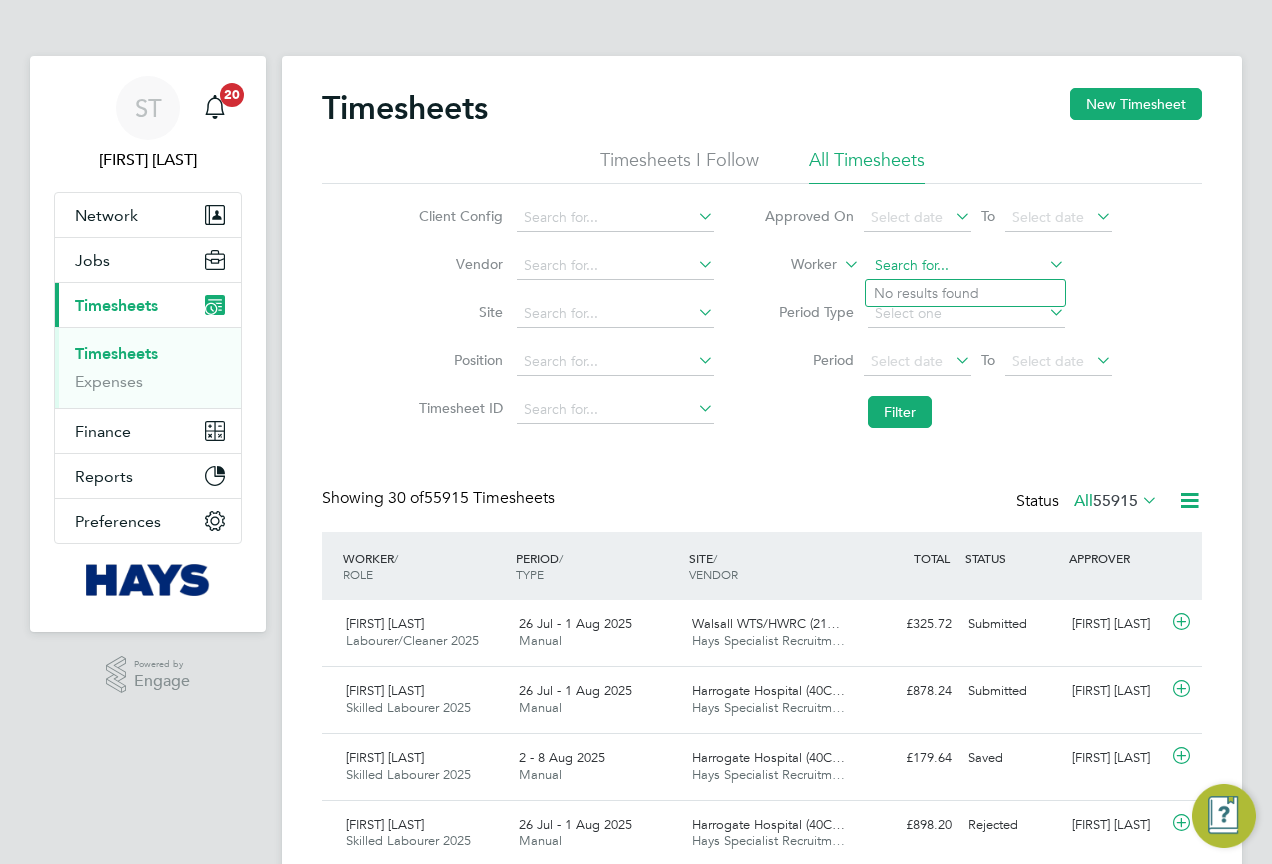 click 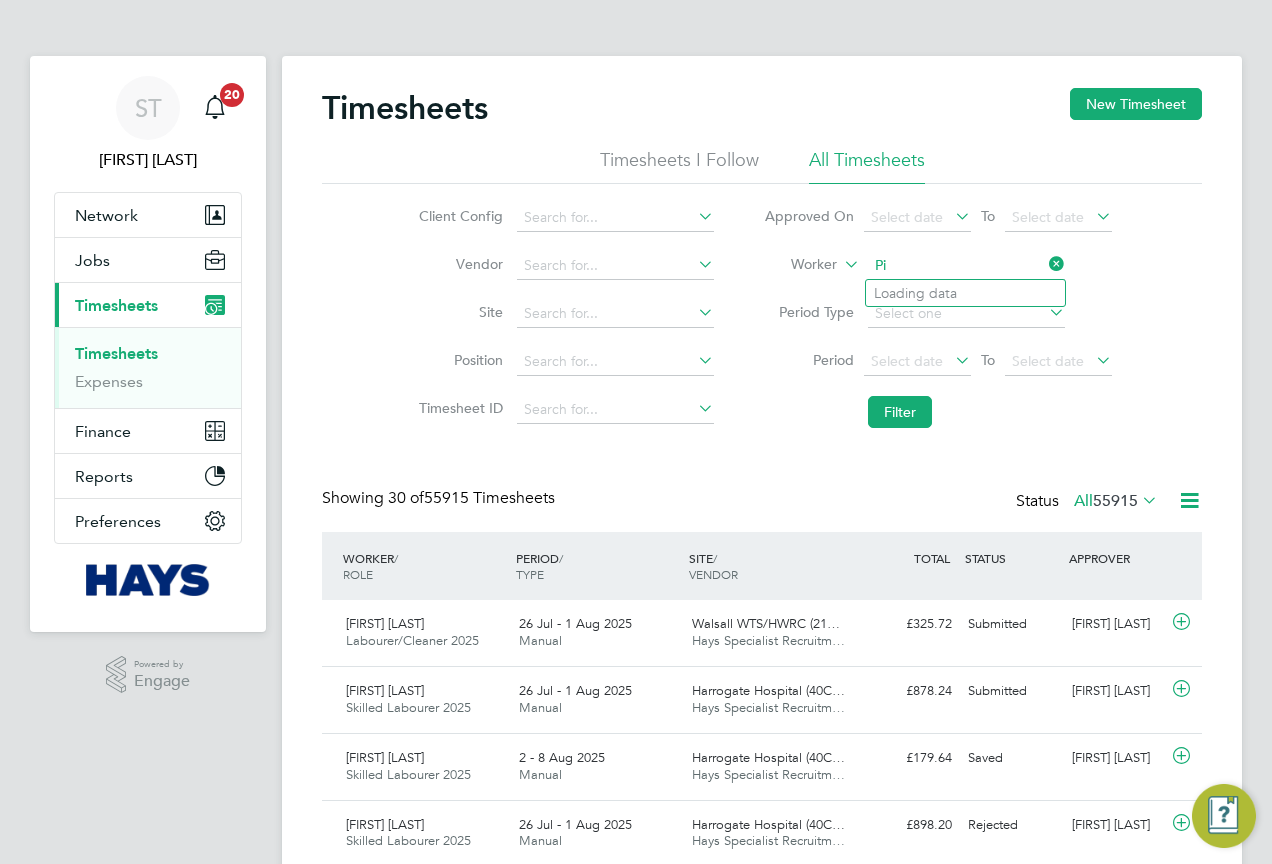 type on "P" 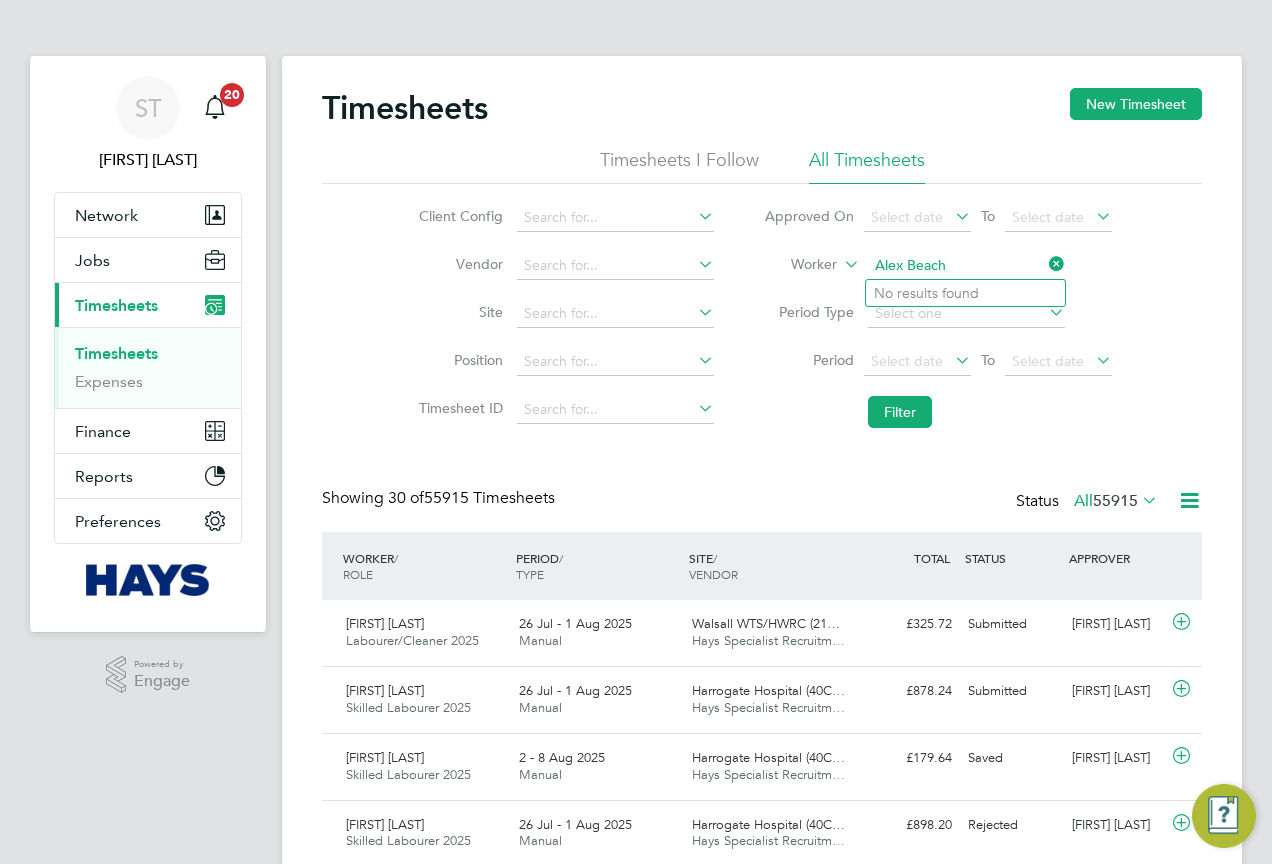 type on "Alex Beach" 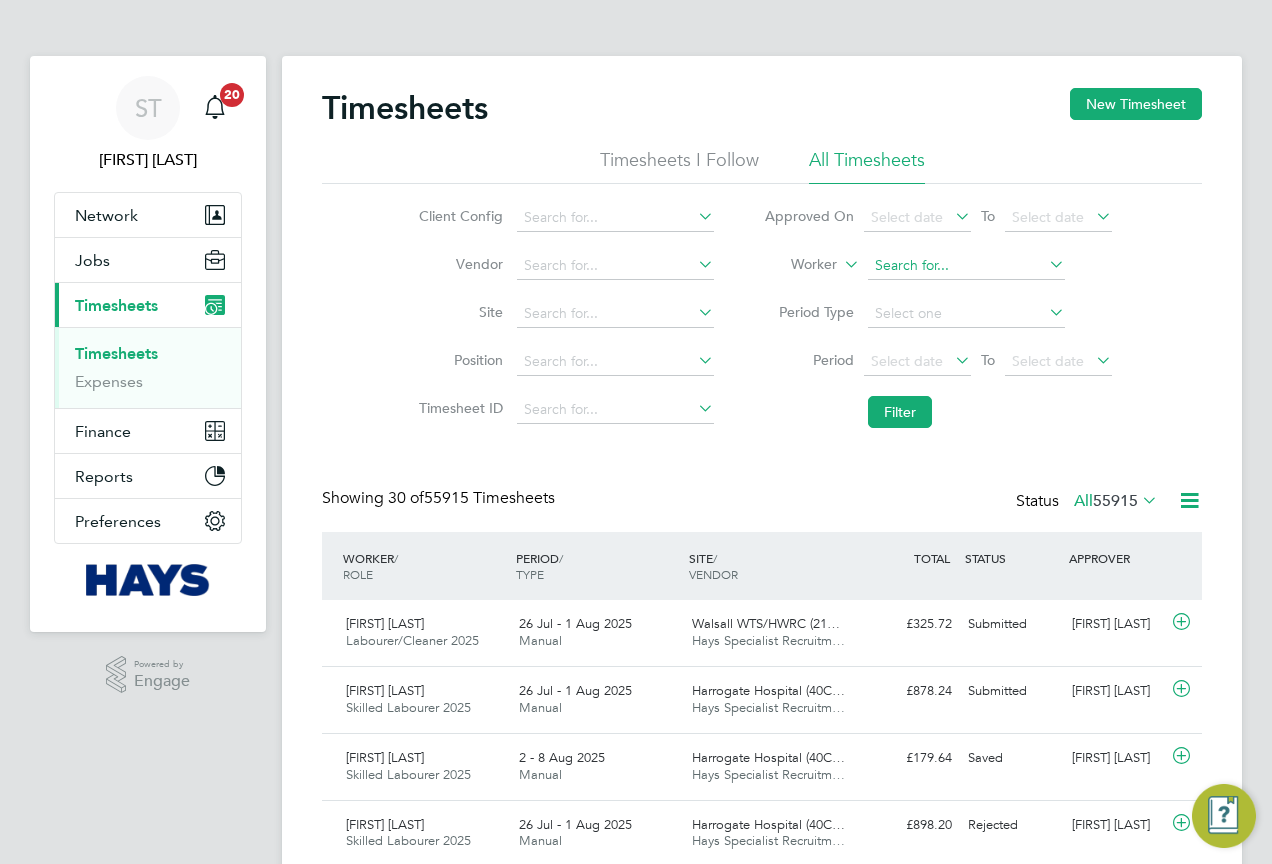 click 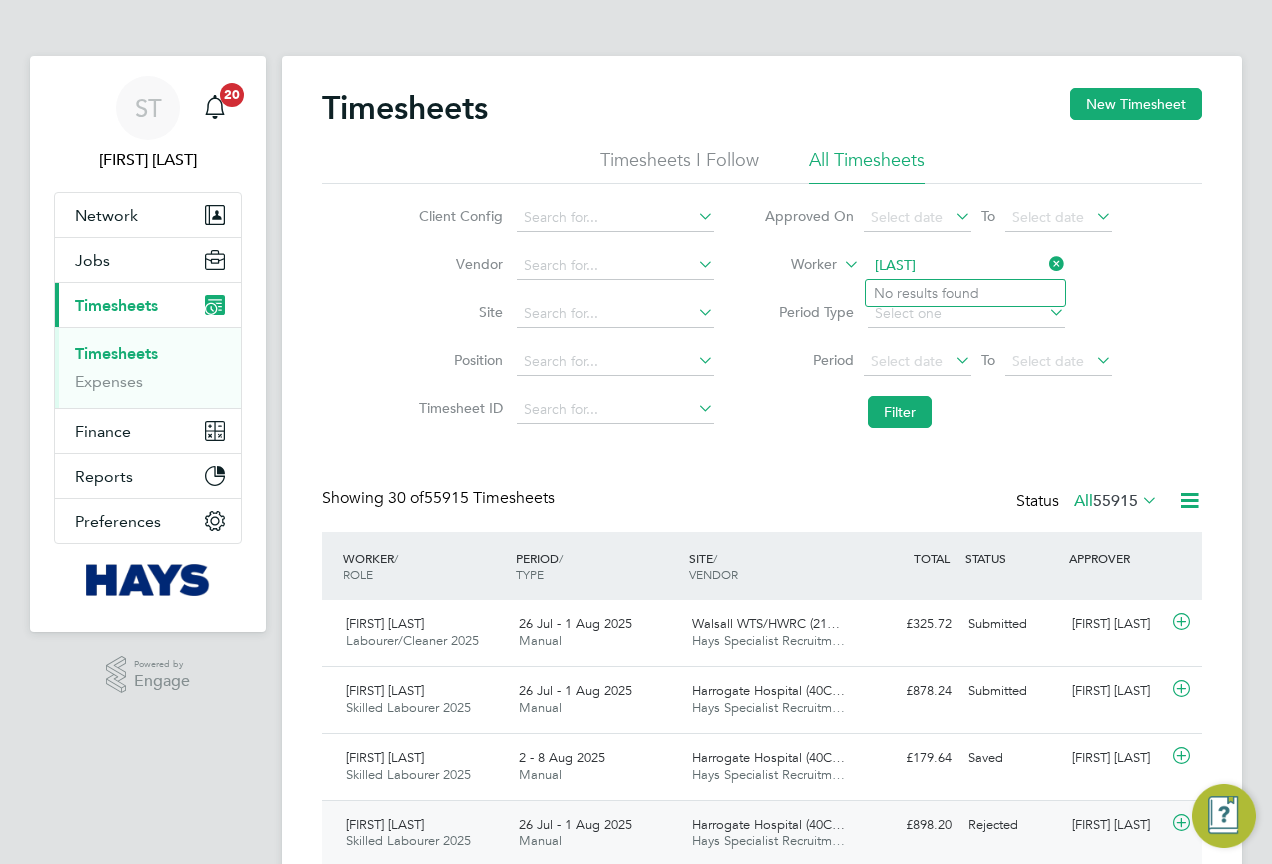 type on "Njoku" 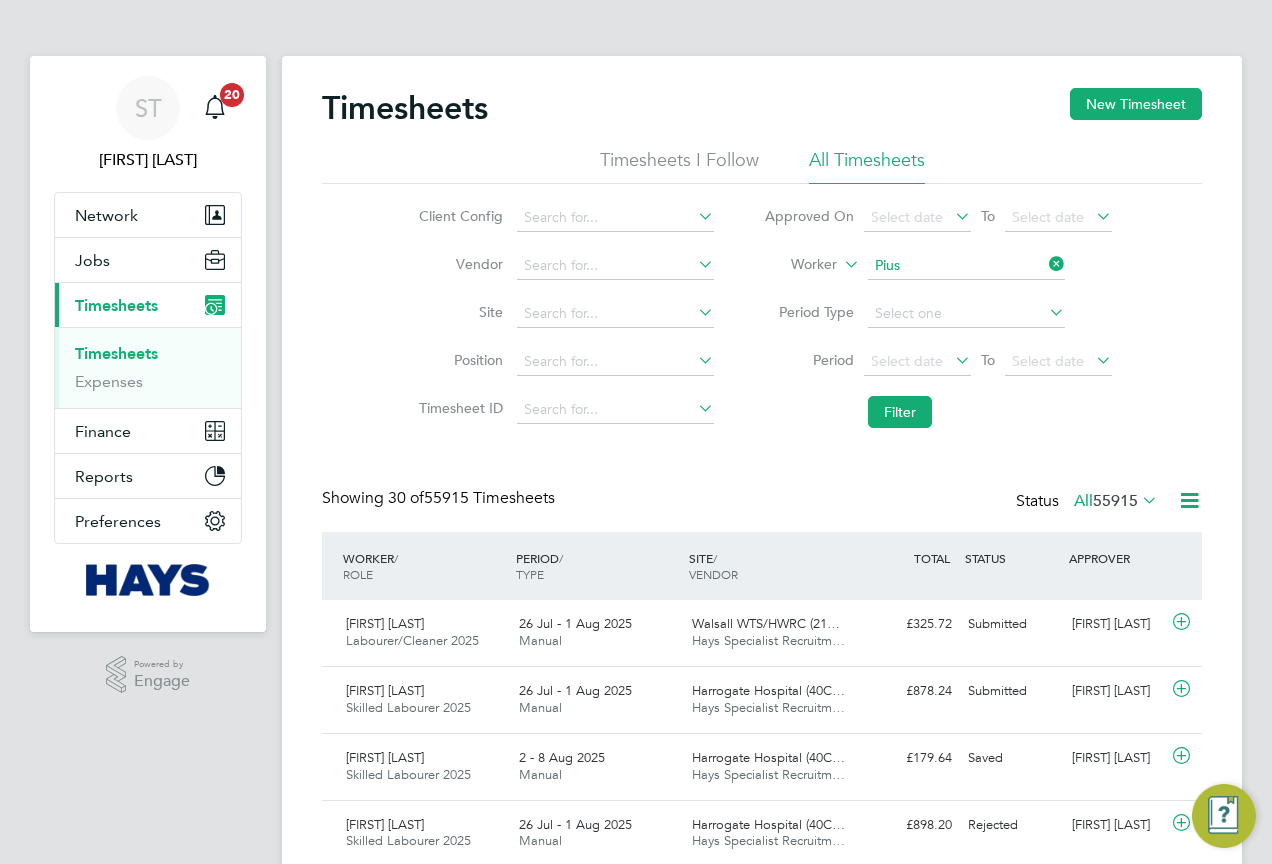 type on "Pius" 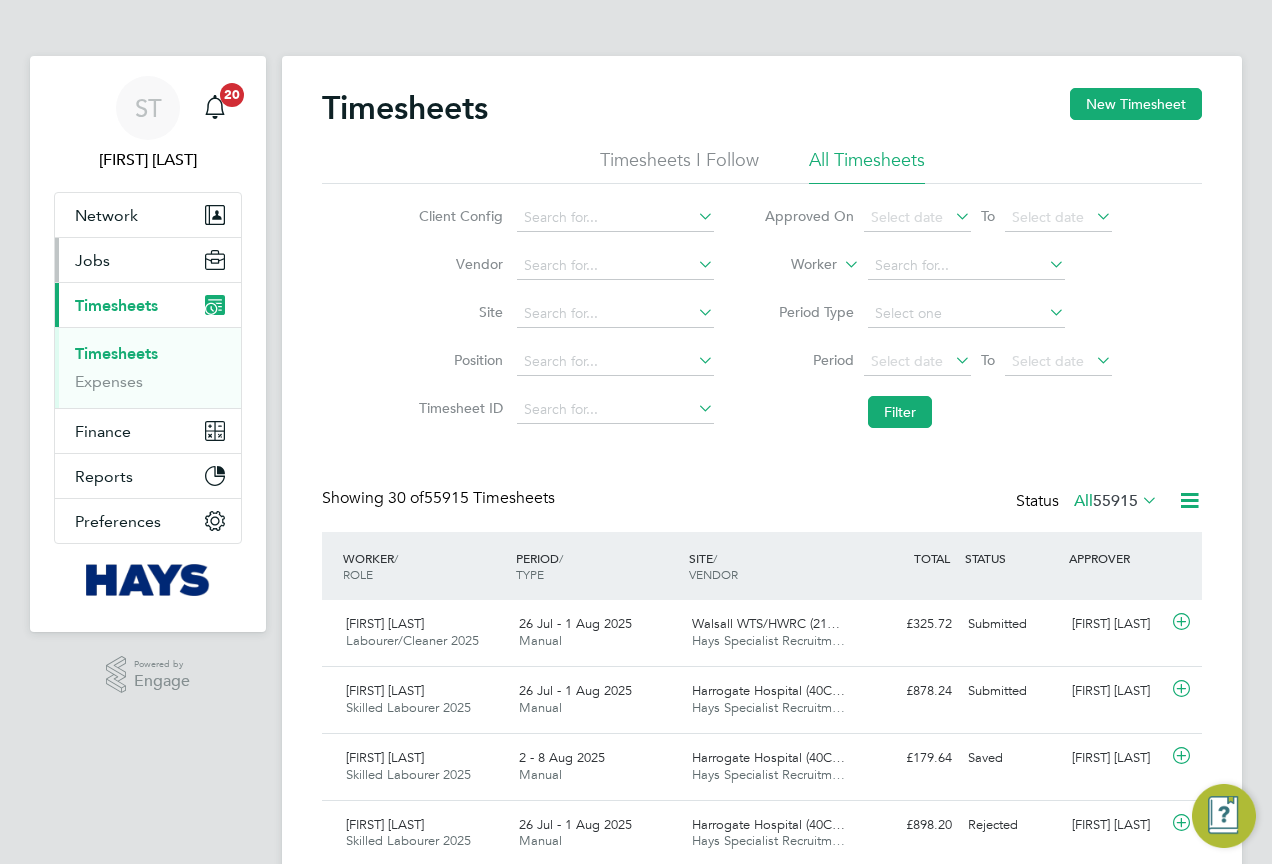 click on "Jobs" at bounding box center (92, 260) 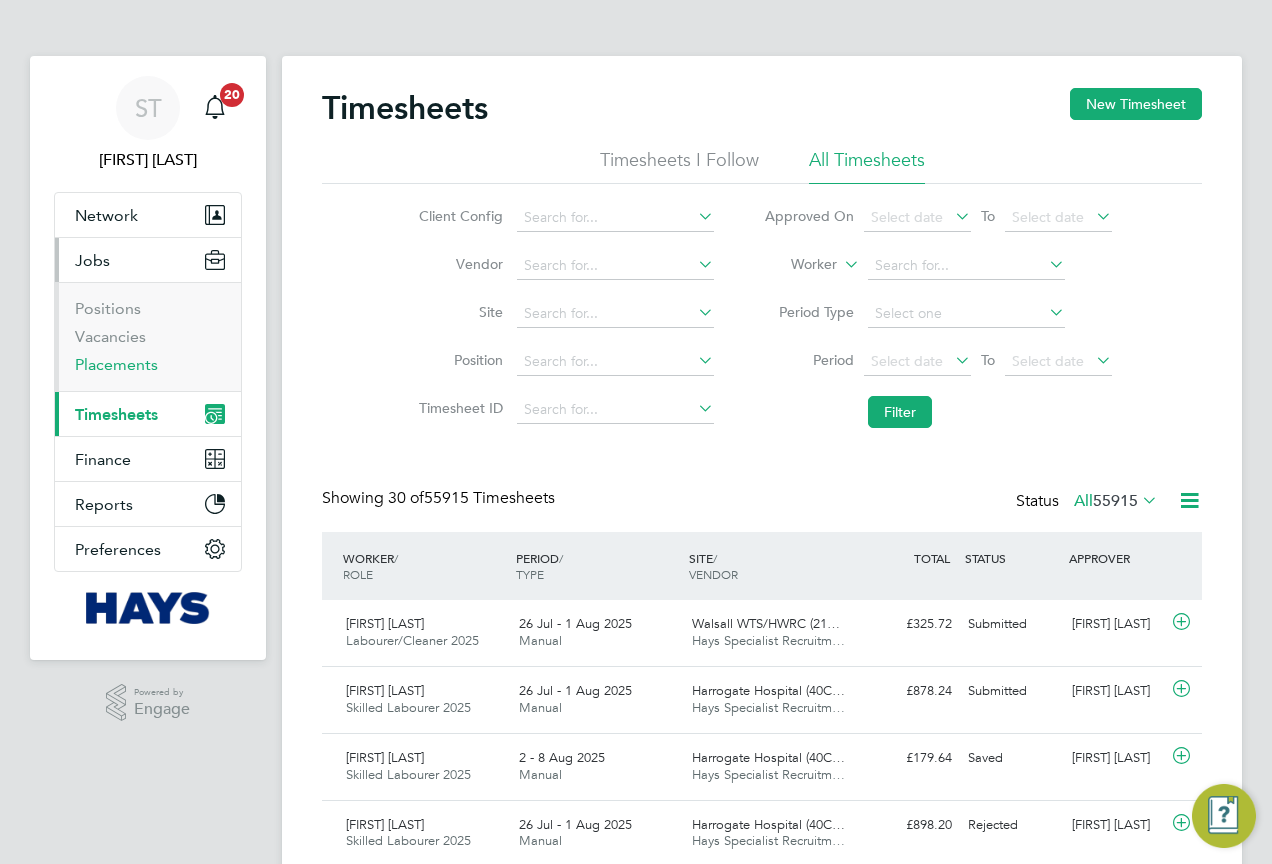 click on "Placements" at bounding box center (116, 364) 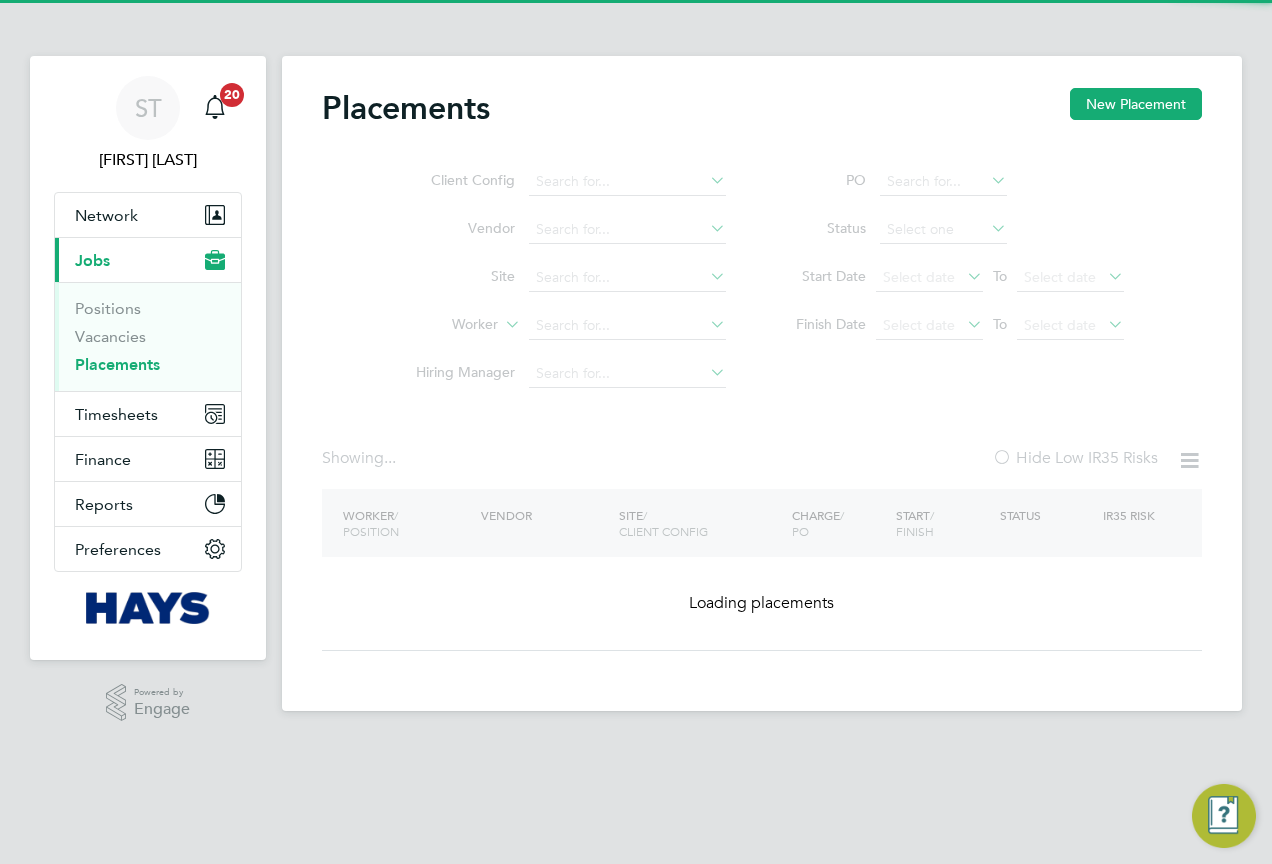 click on "Client Config   Vendor     Site     Worker     Hiring Manager" 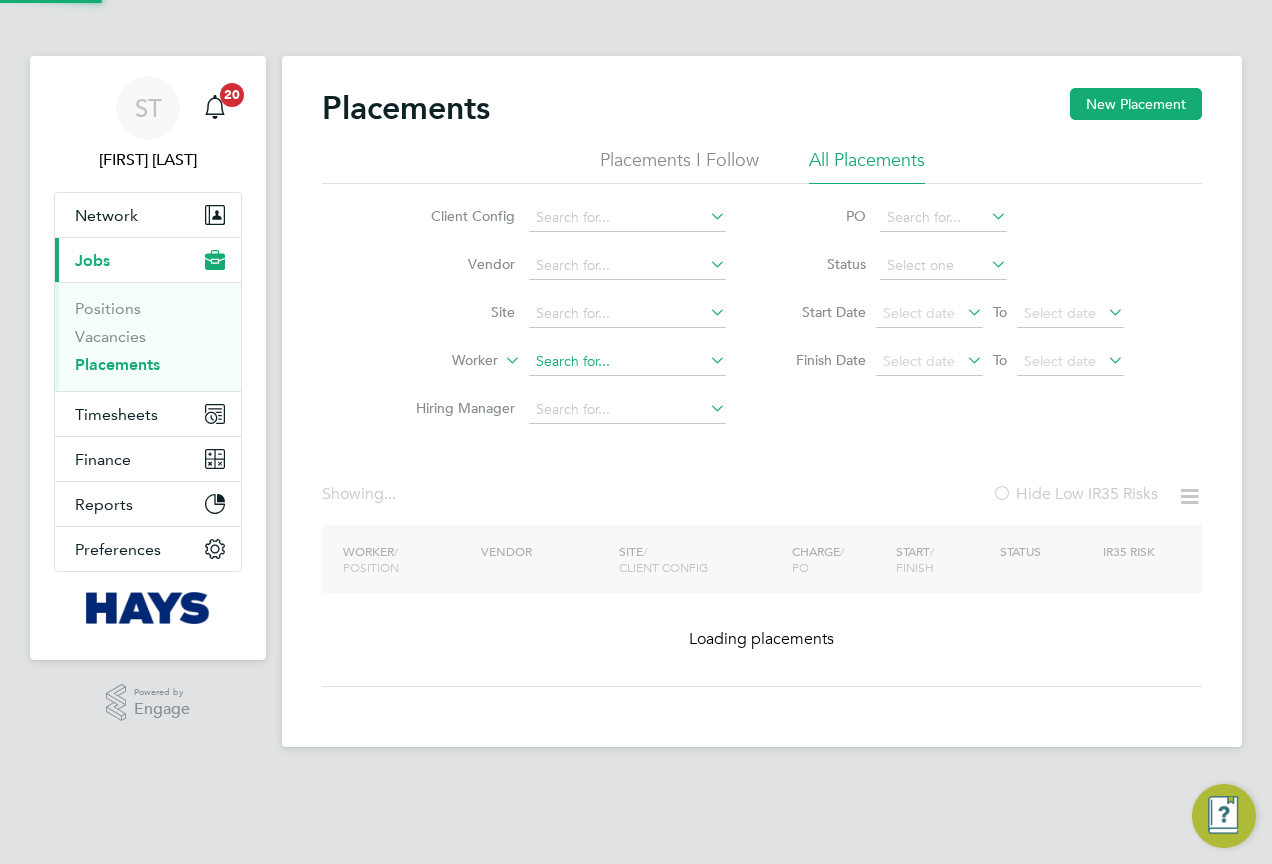 click 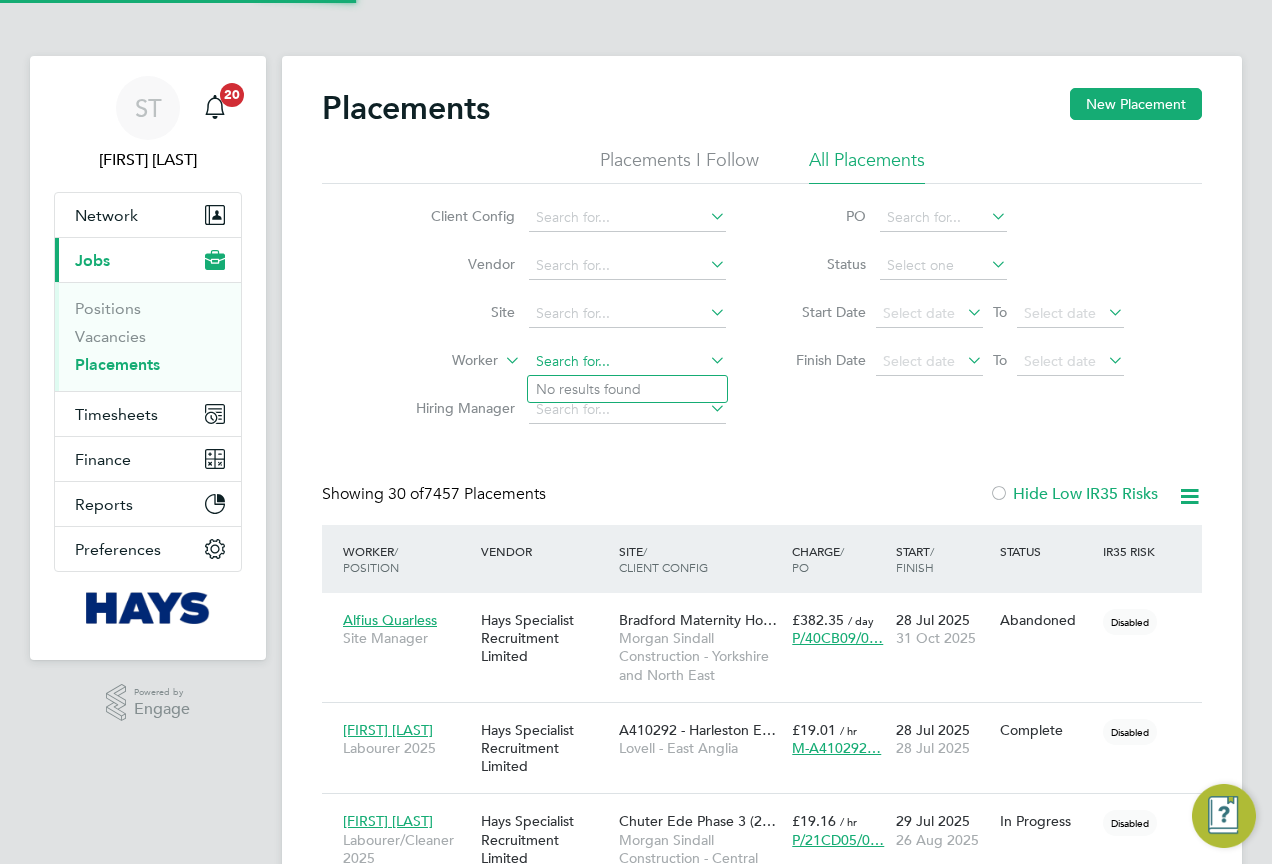 scroll, scrollTop: 10, scrollLeft: 10, axis: both 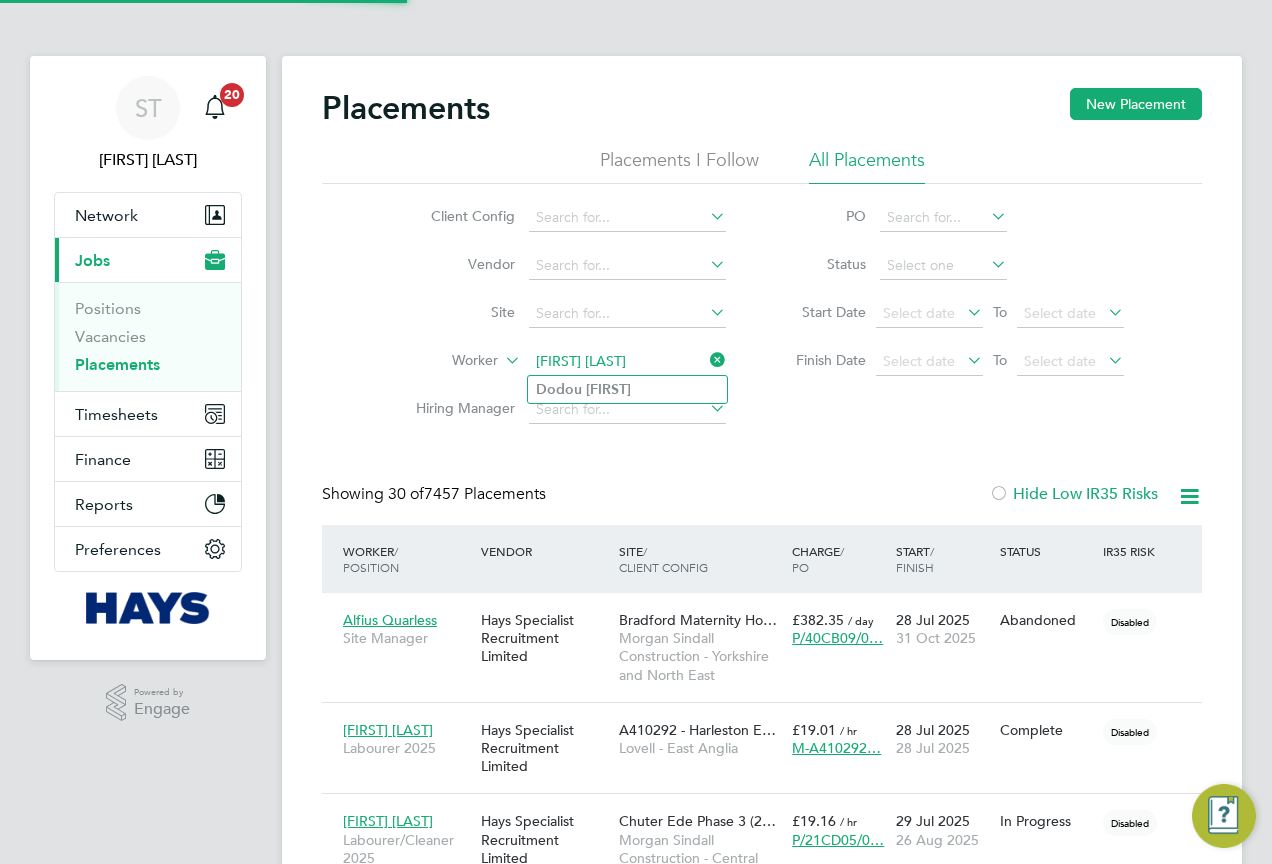 type on "Dodou Jobe" 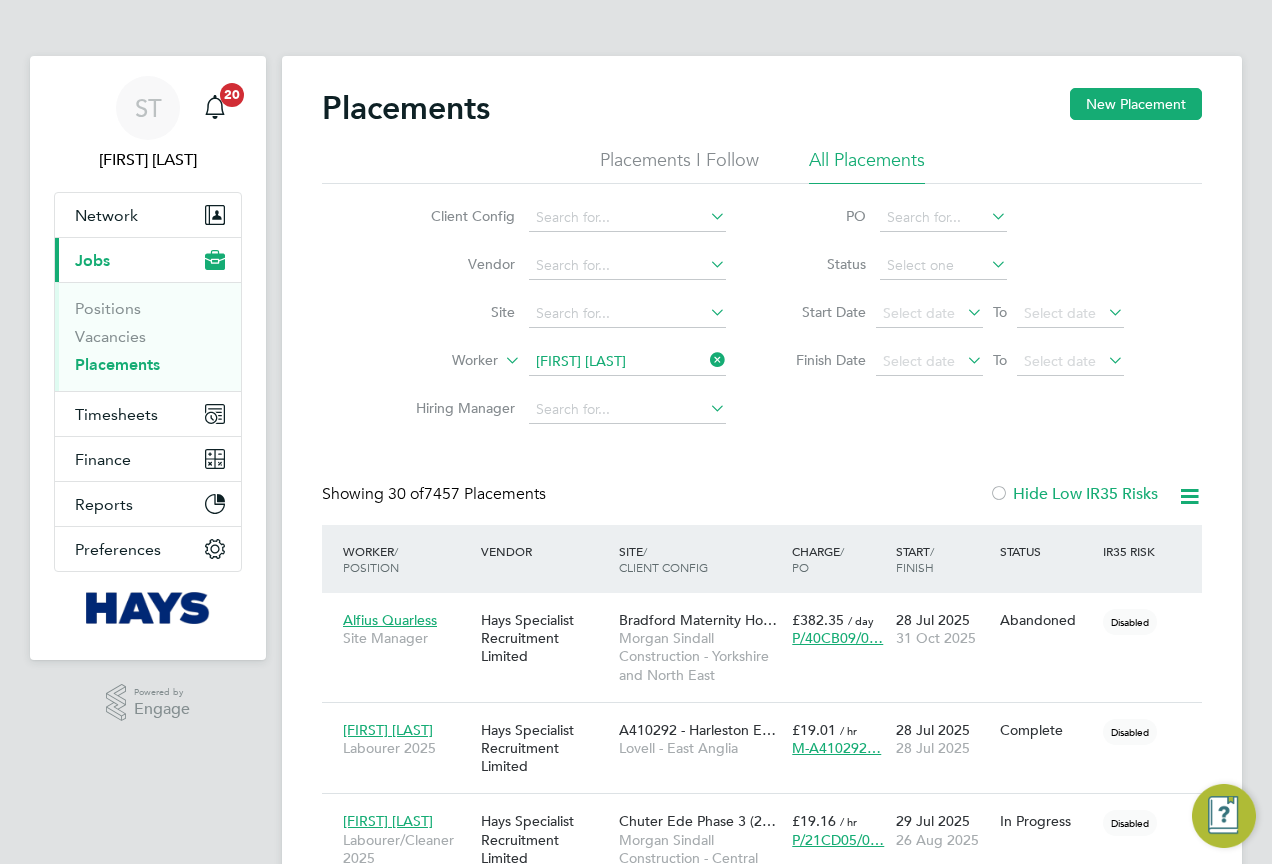 click on "Jobe" 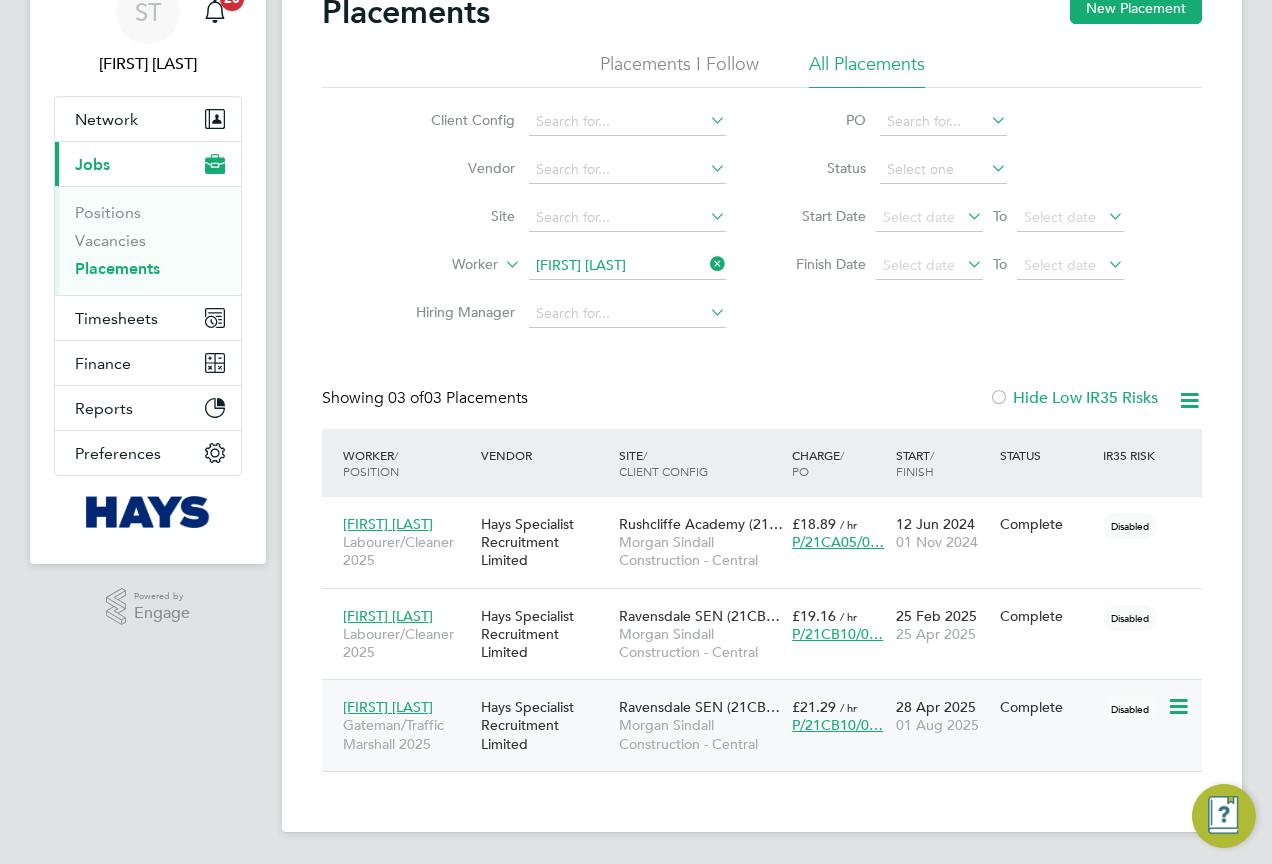 click on "Hays Specialist Recruitment Limited" 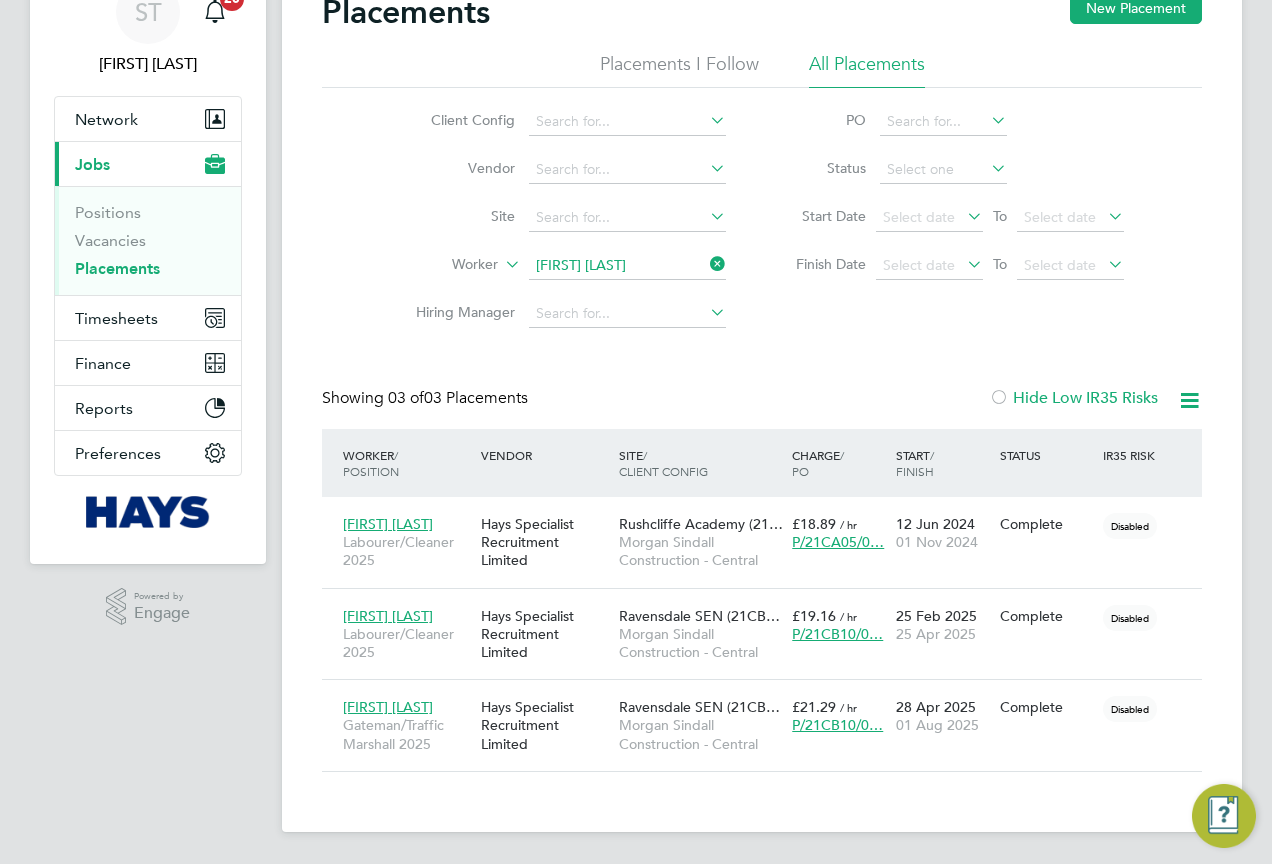drag, startPoint x: 714, startPoint y: 264, endPoint x: 690, endPoint y: 264, distance: 24 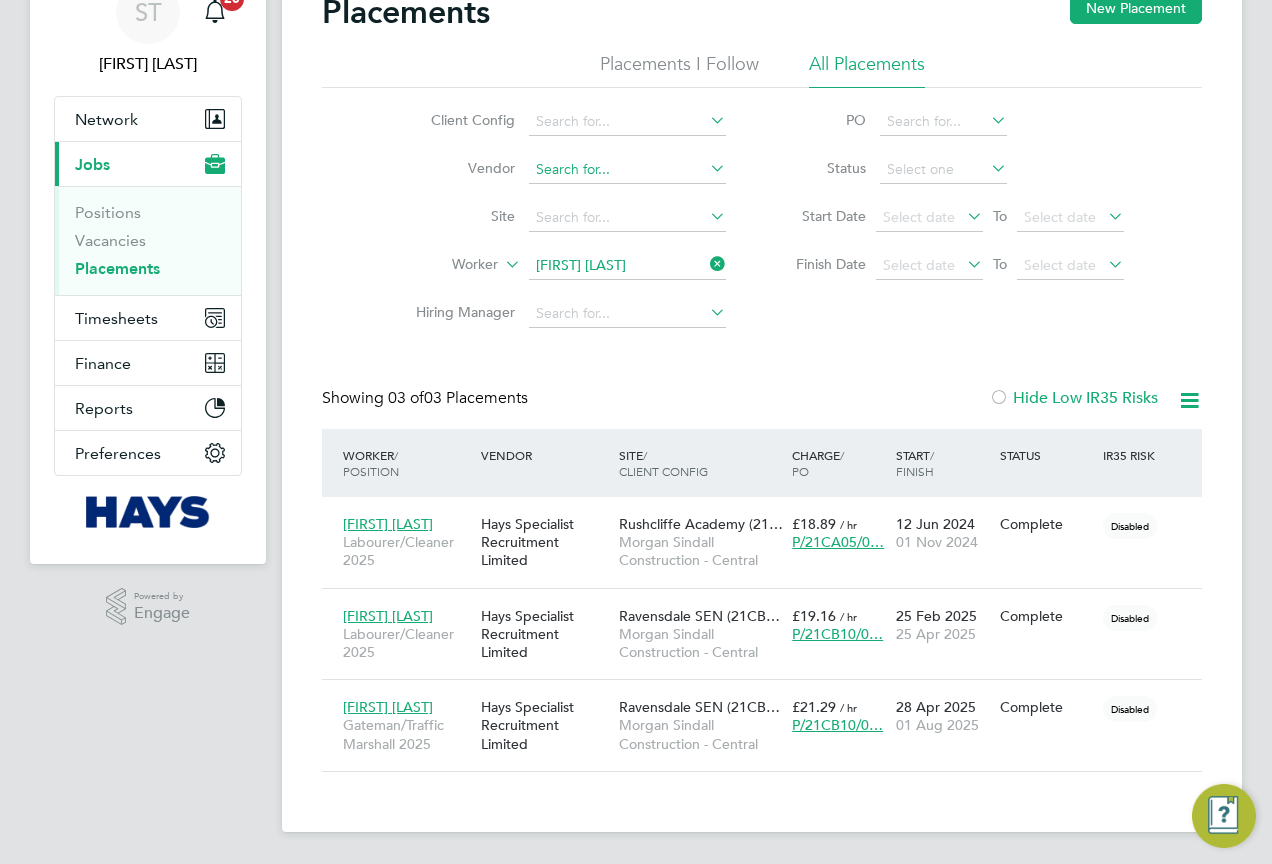 click 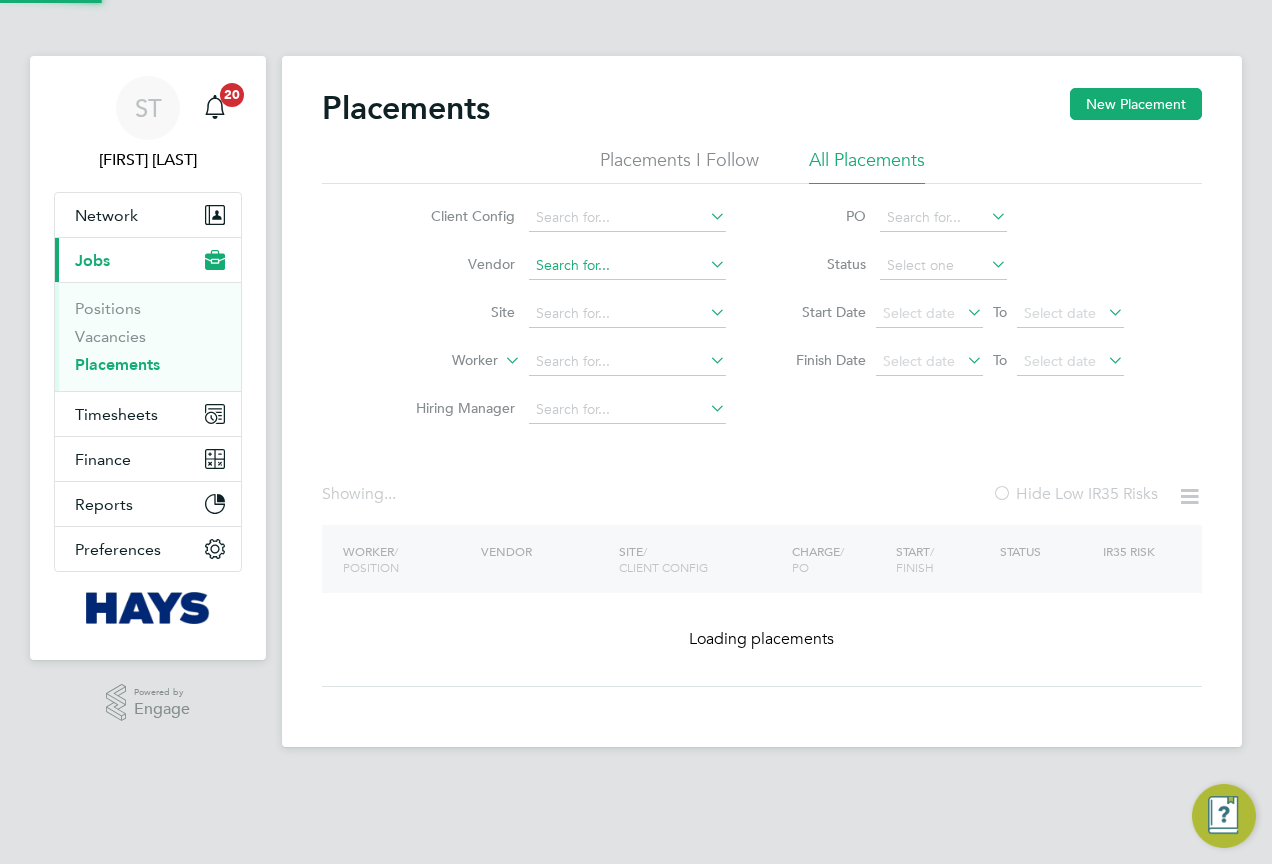 scroll, scrollTop: 0, scrollLeft: 0, axis: both 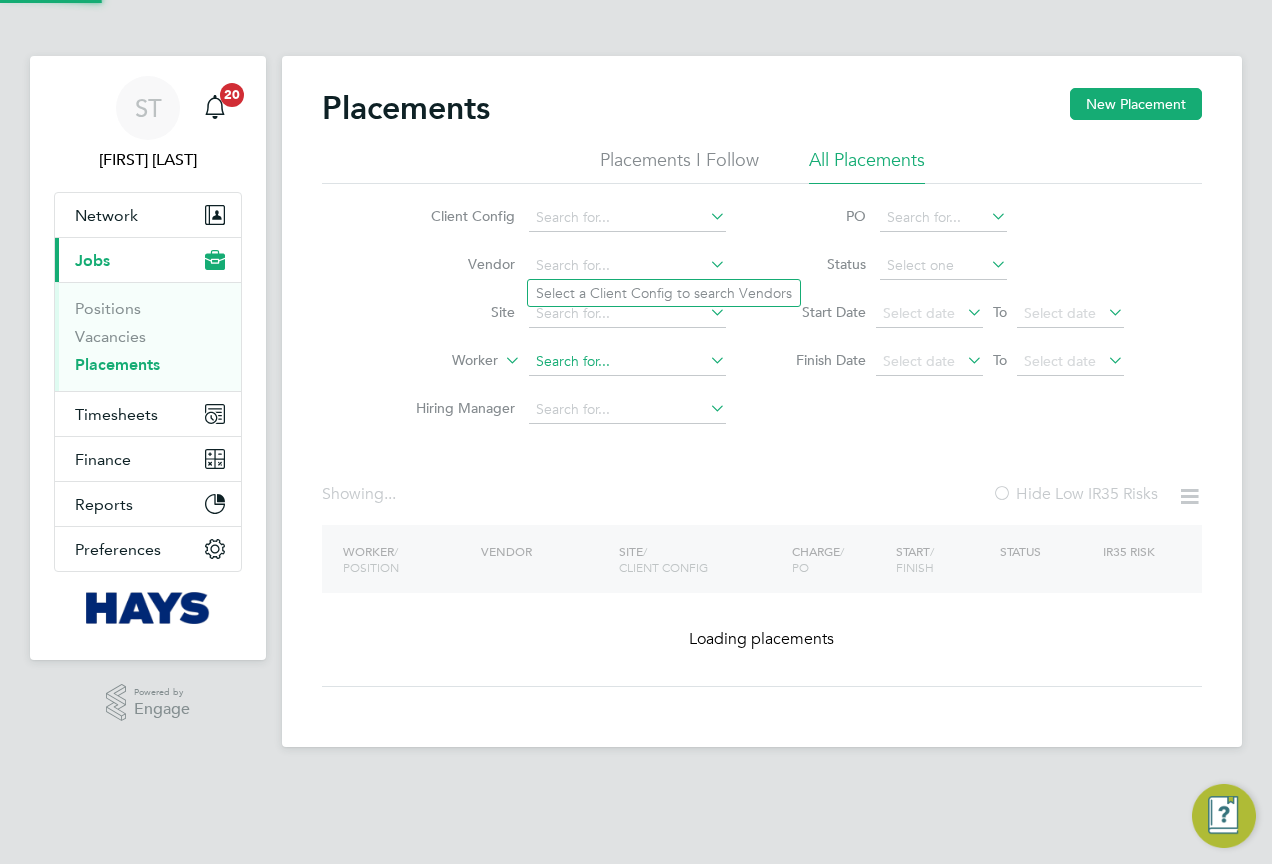 click 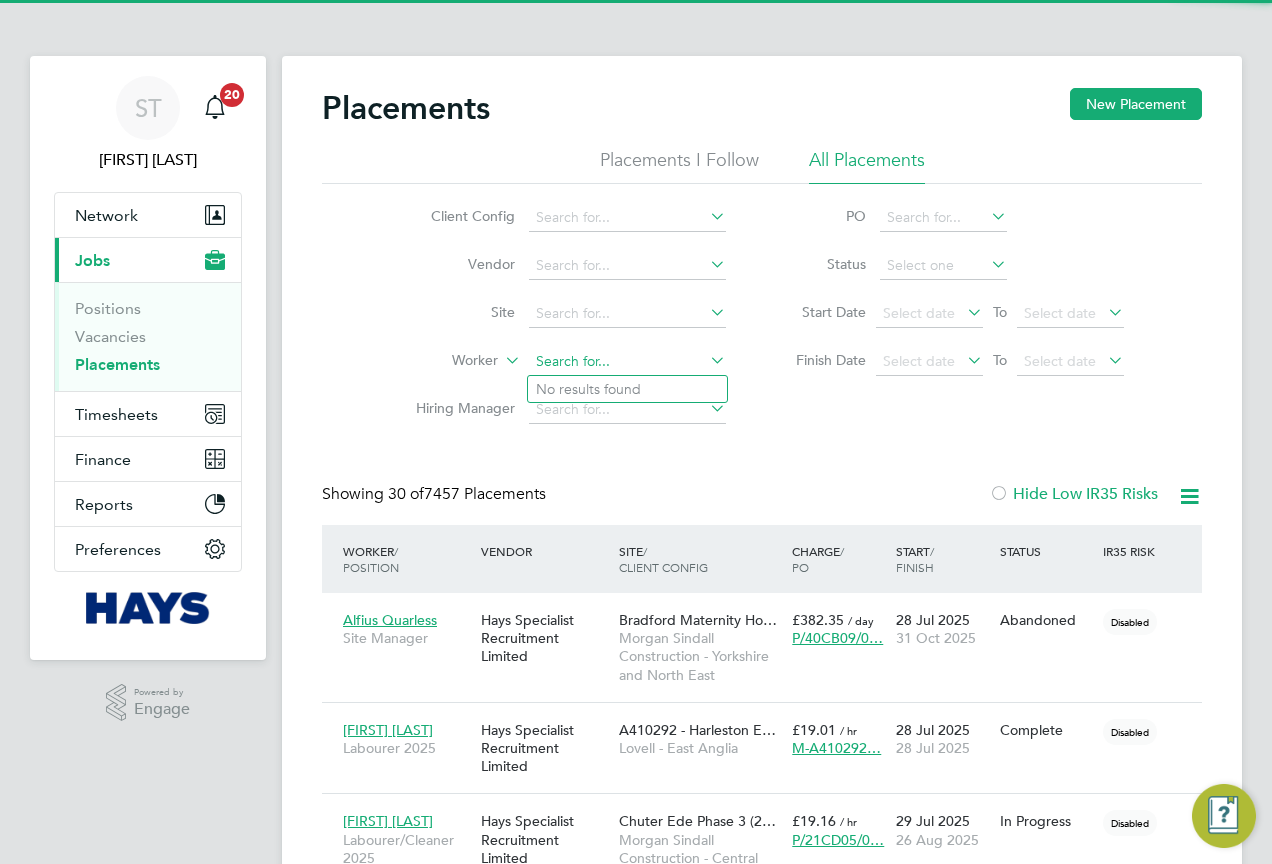 scroll, scrollTop: 10, scrollLeft: 10, axis: both 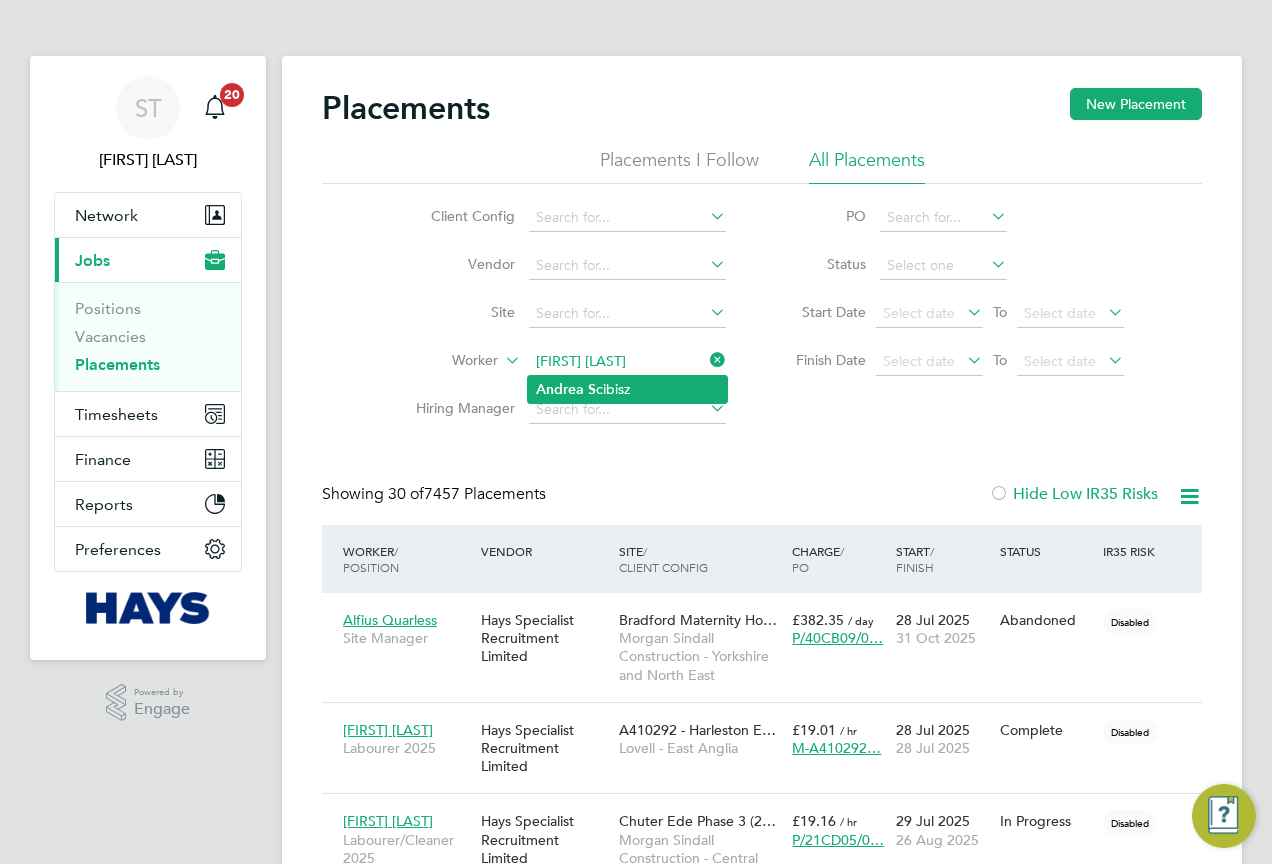 click on "Andrea   S cibisz" 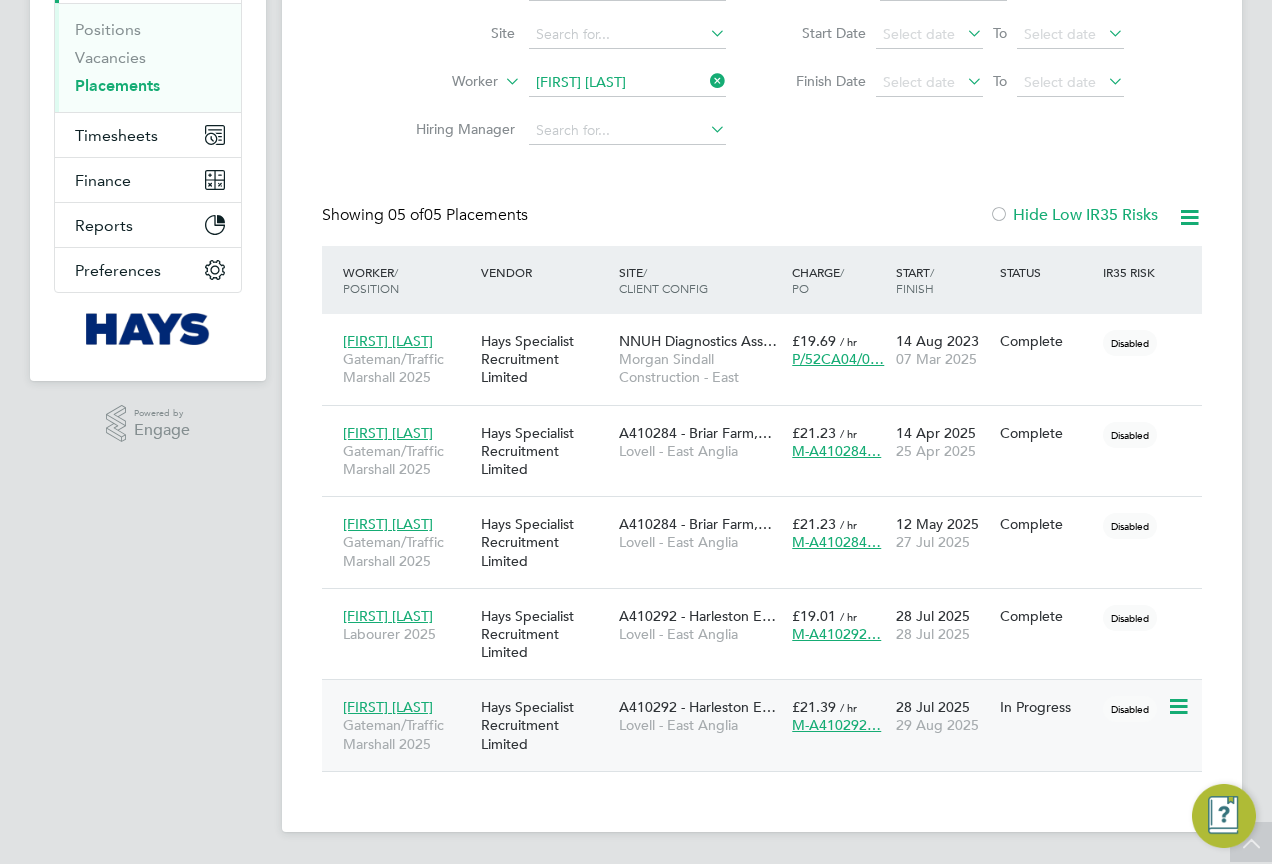 click on "Hays Specialist Recruitment Limited" 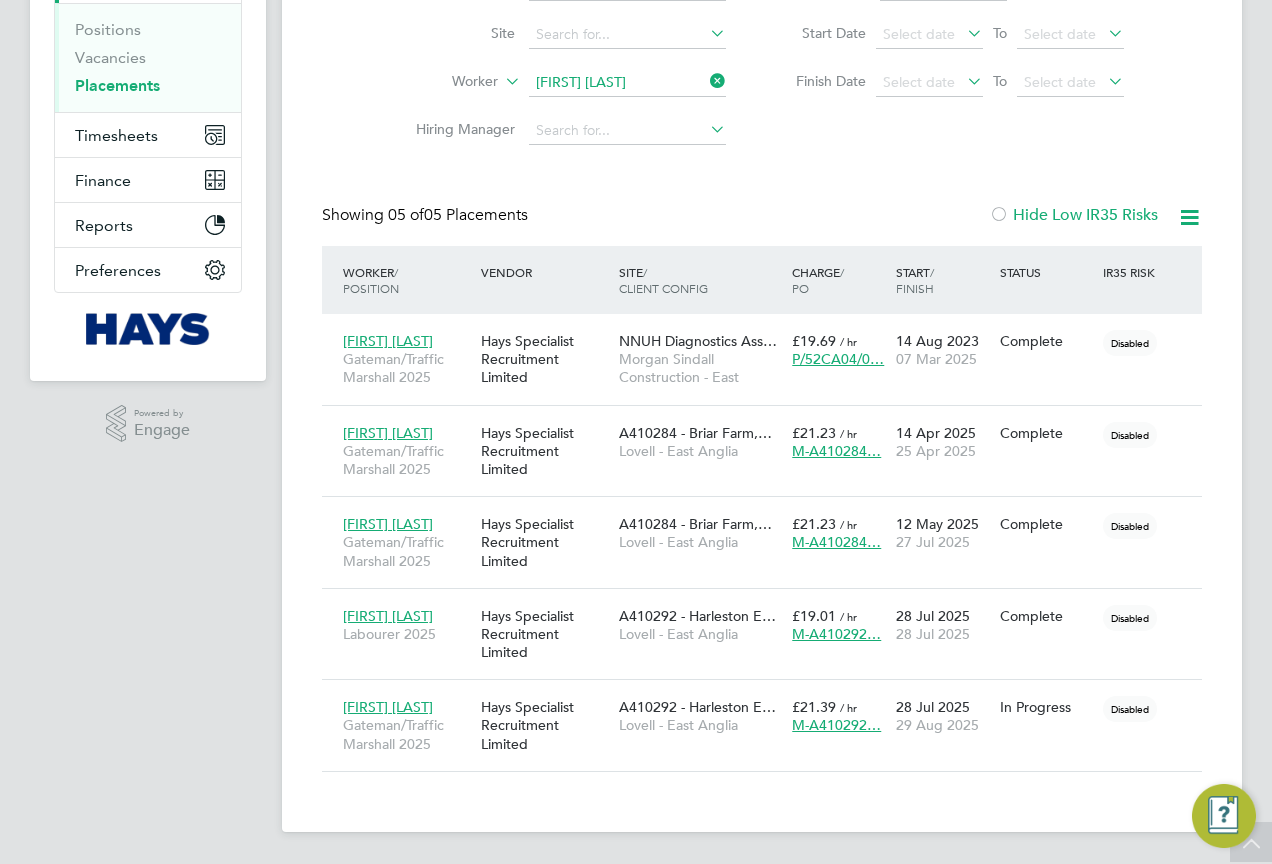 scroll, scrollTop: 238, scrollLeft: 0, axis: vertical 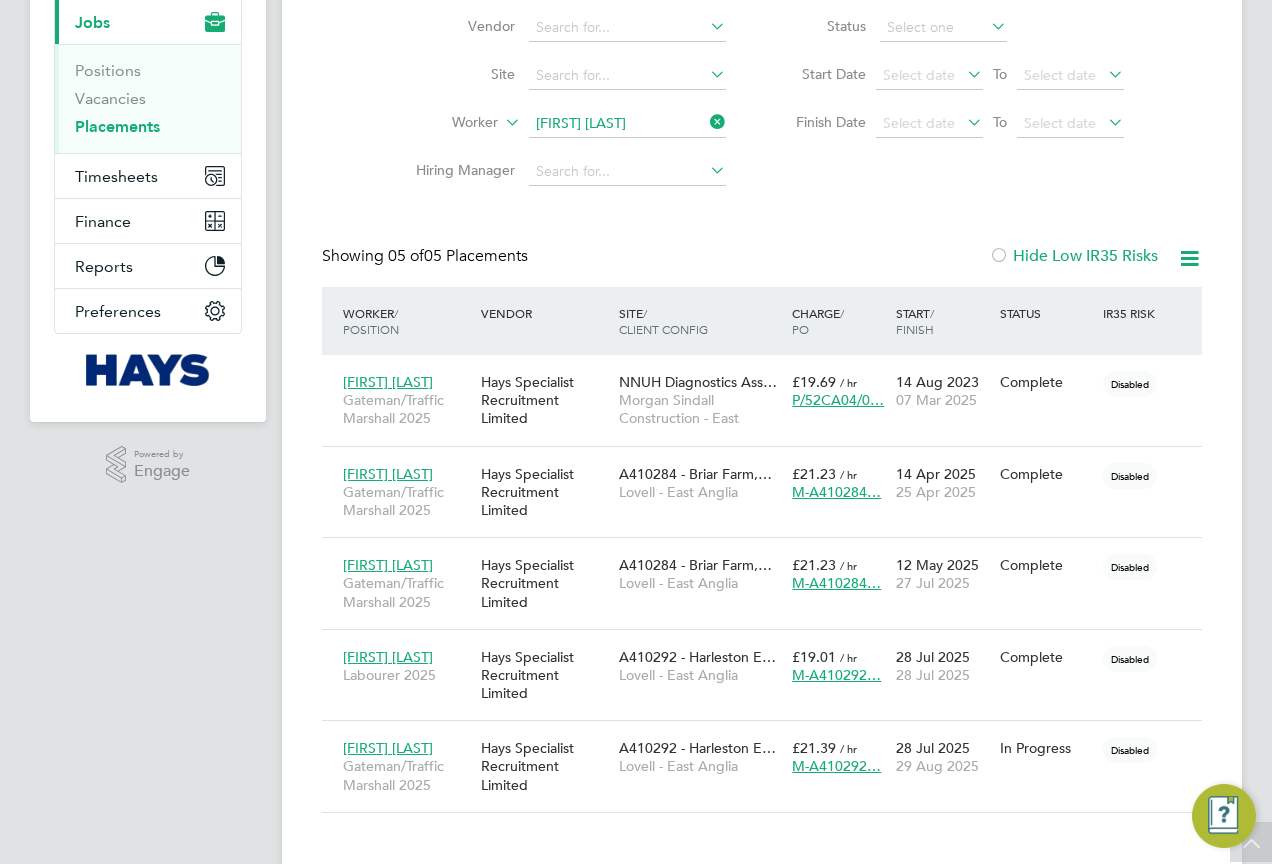 click 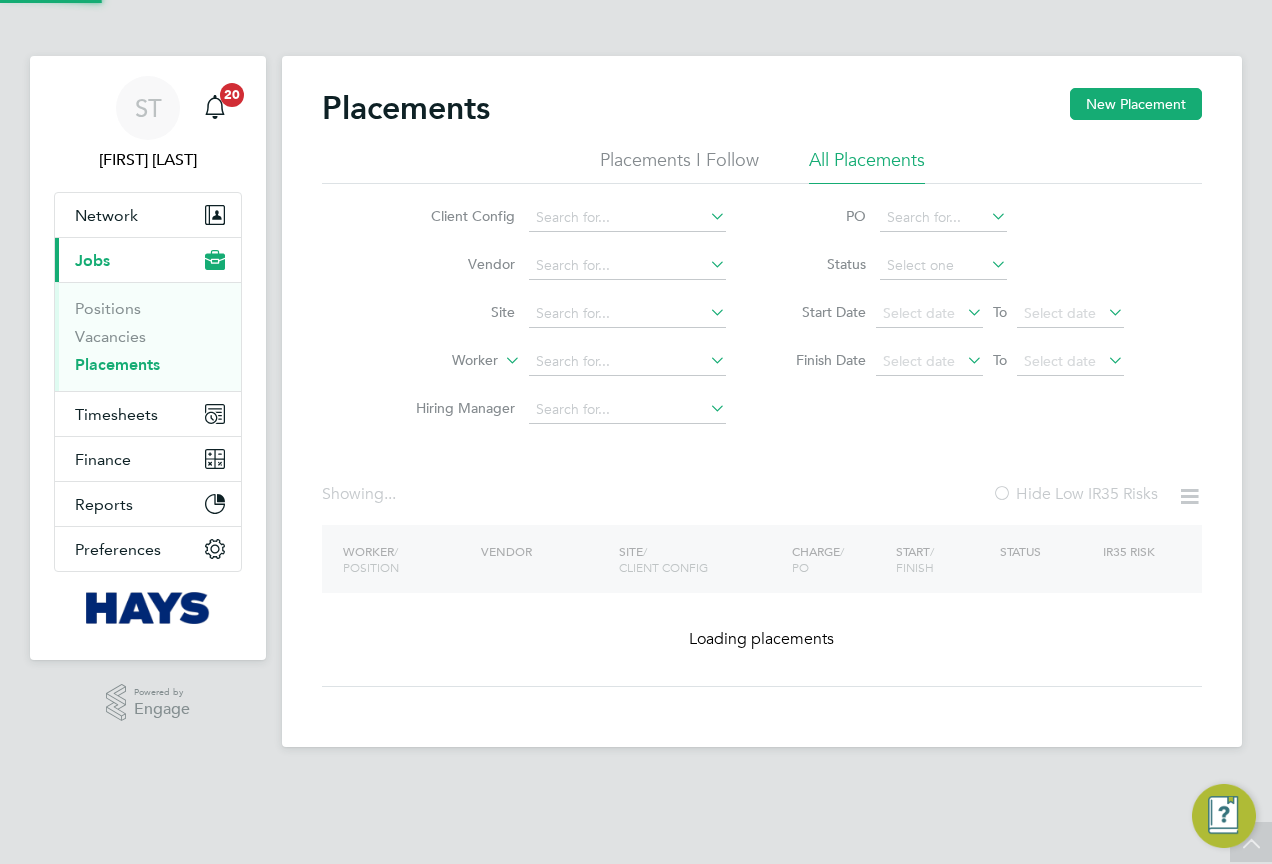 scroll, scrollTop: 0, scrollLeft: 0, axis: both 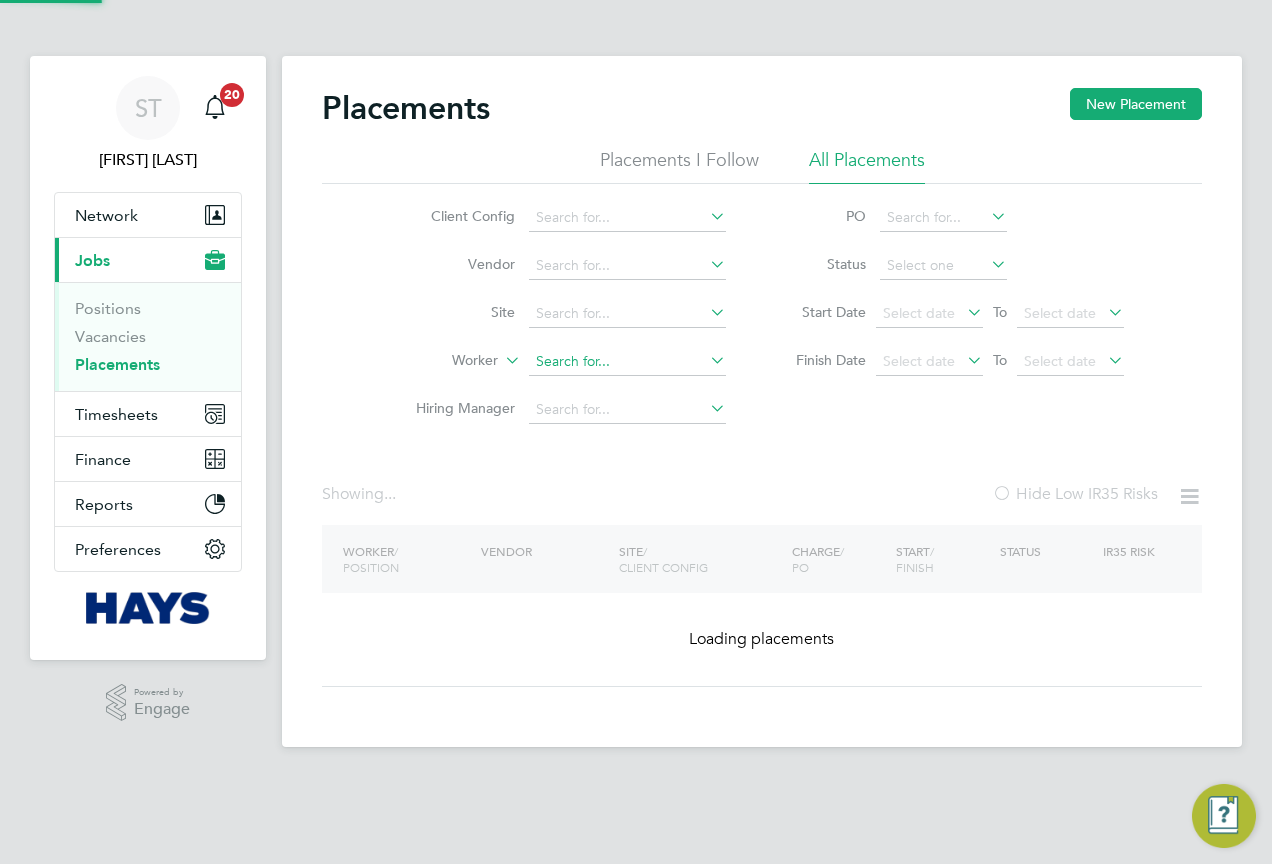 click 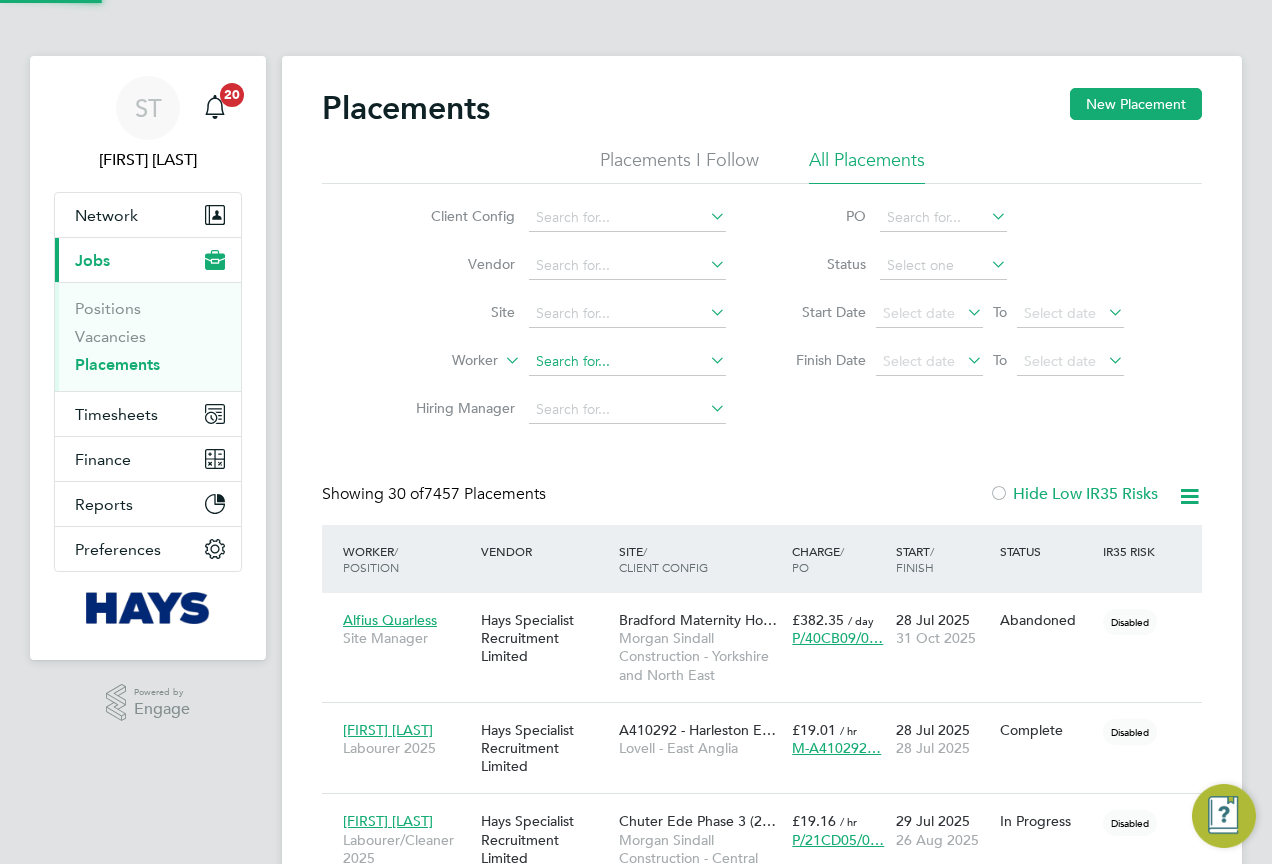 scroll, scrollTop: 10, scrollLeft: 10, axis: both 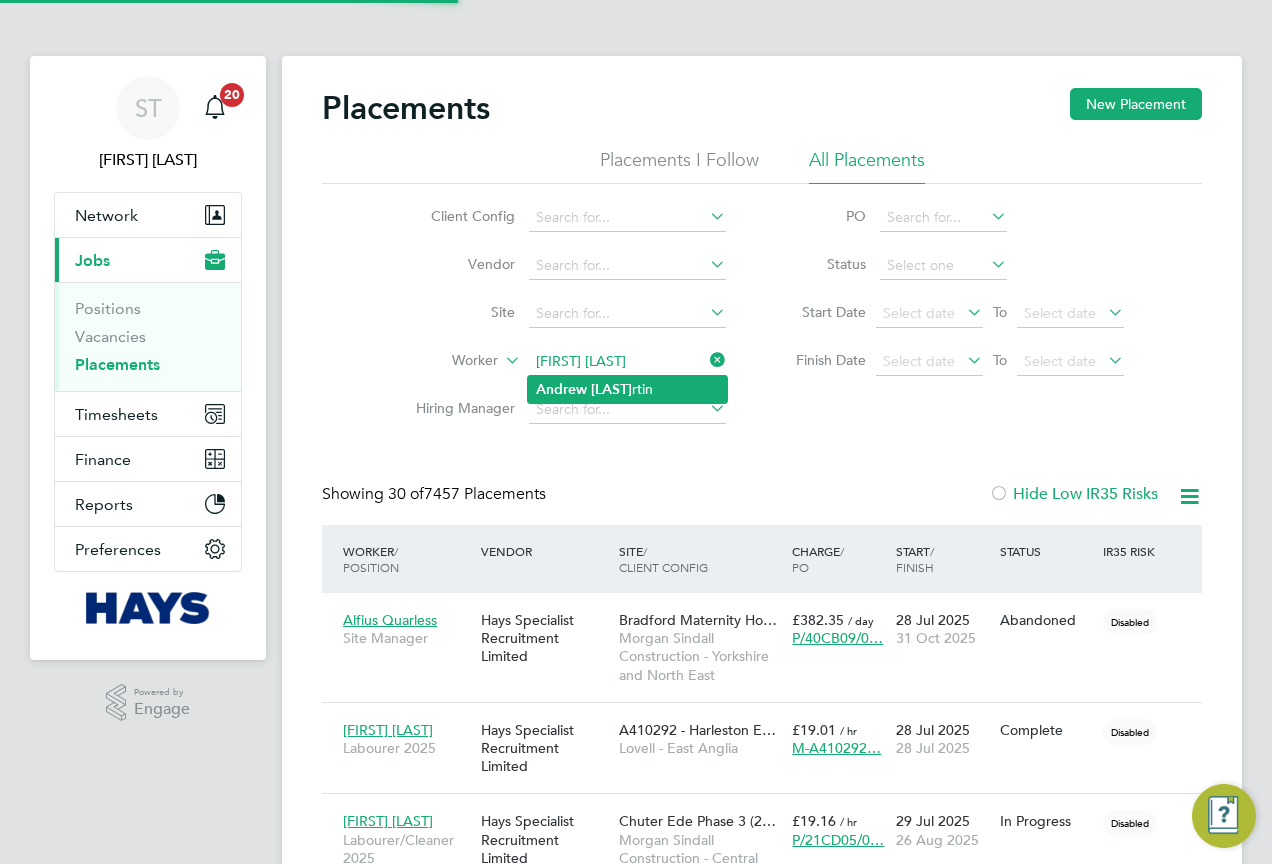 type on "Andrew Kilmartin" 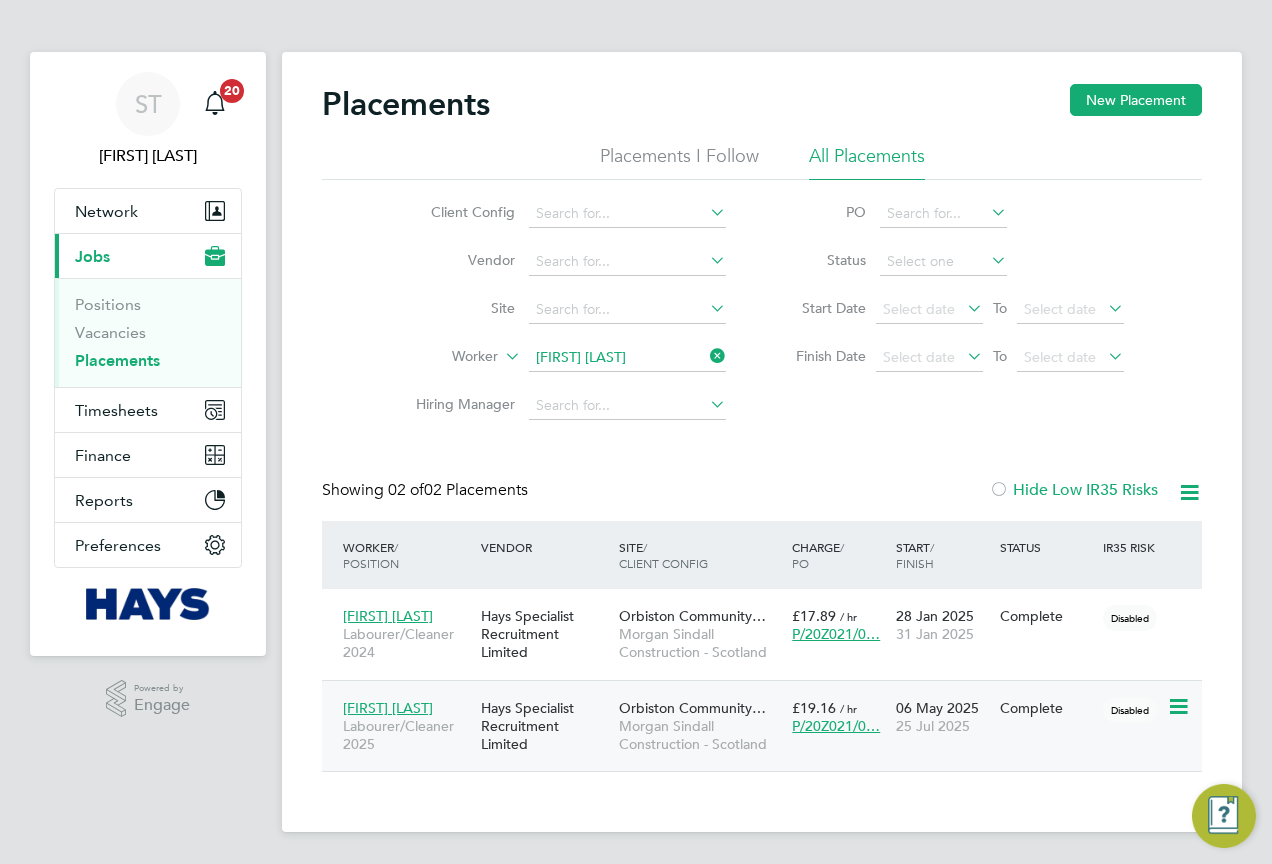 click on "Orbiston Community…" 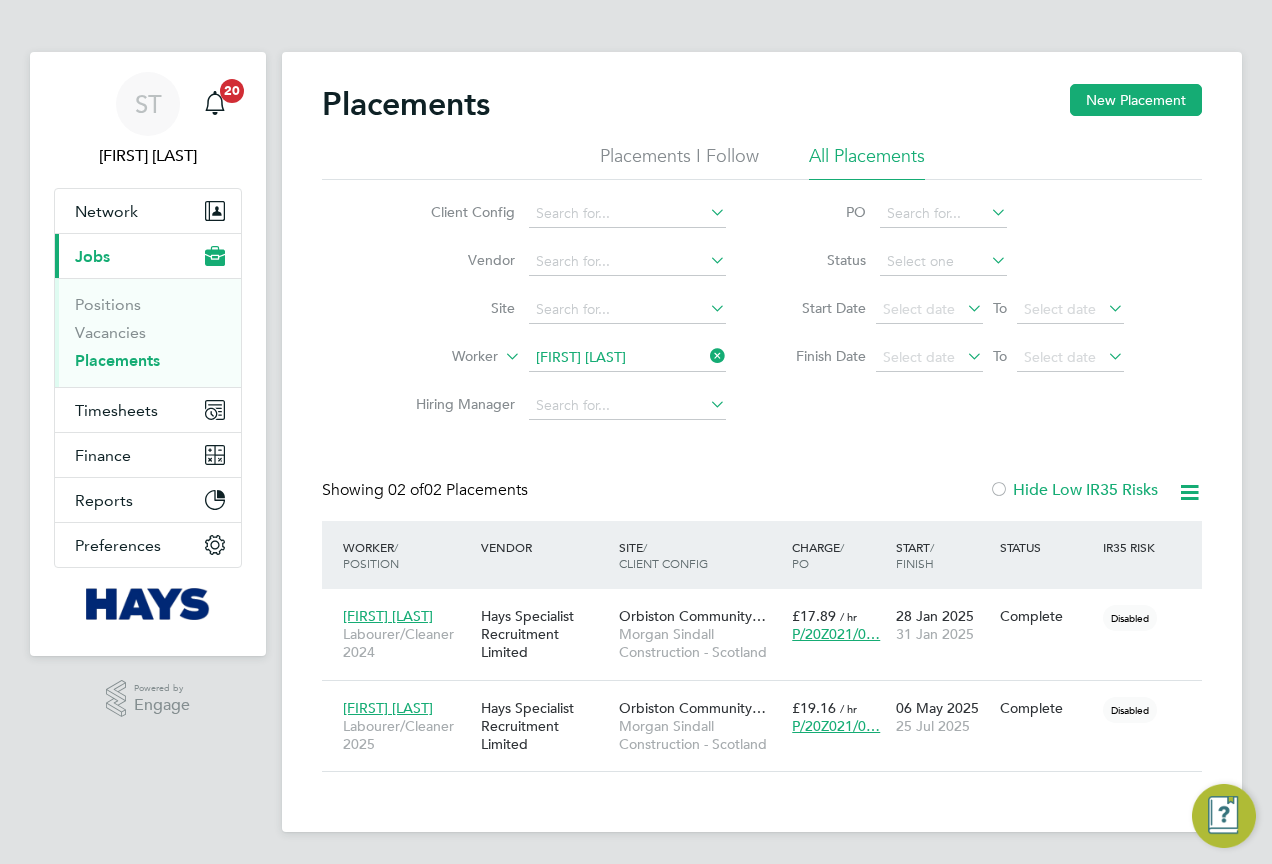 drag, startPoint x: 718, startPoint y: 358, endPoint x: 690, endPoint y: 358, distance: 28 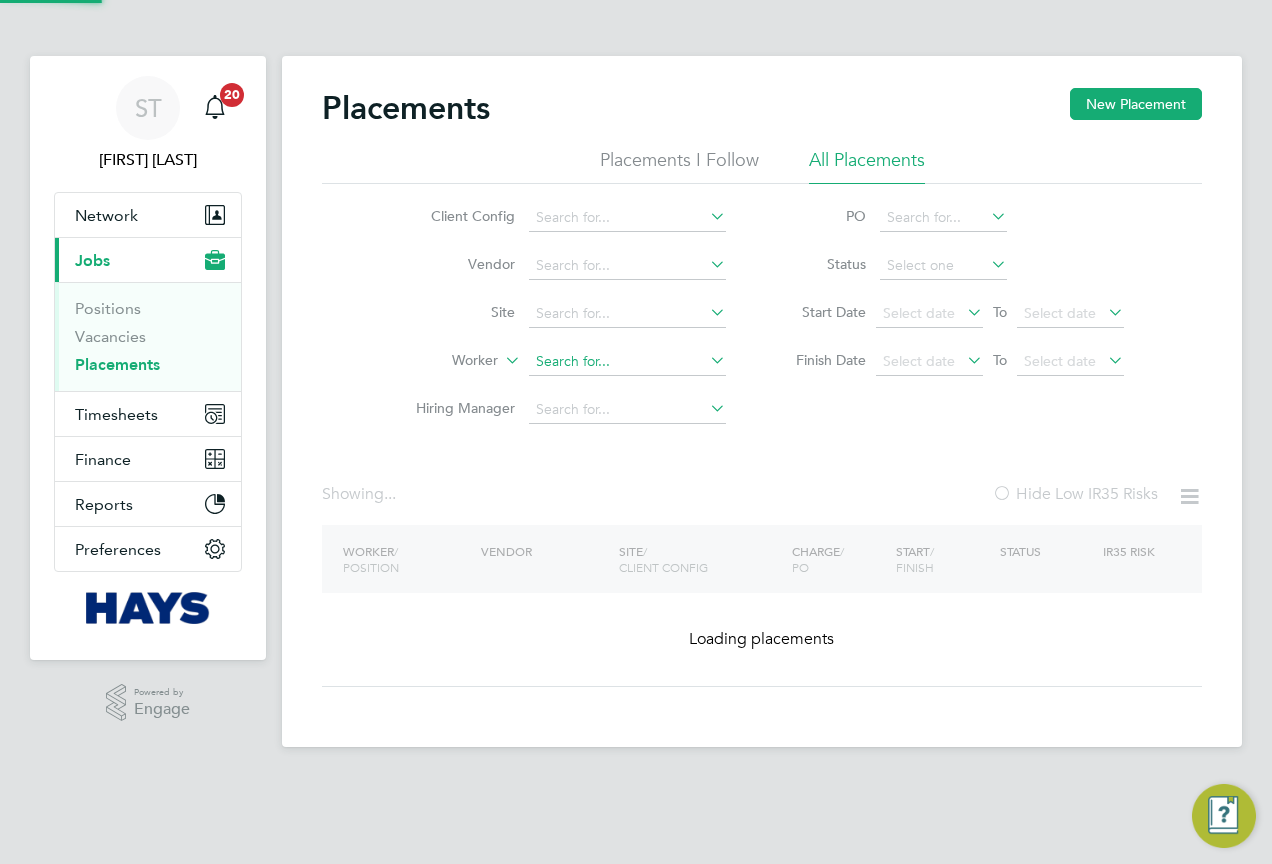 scroll, scrollTop: 0, scrollLeft: 0, axis: both 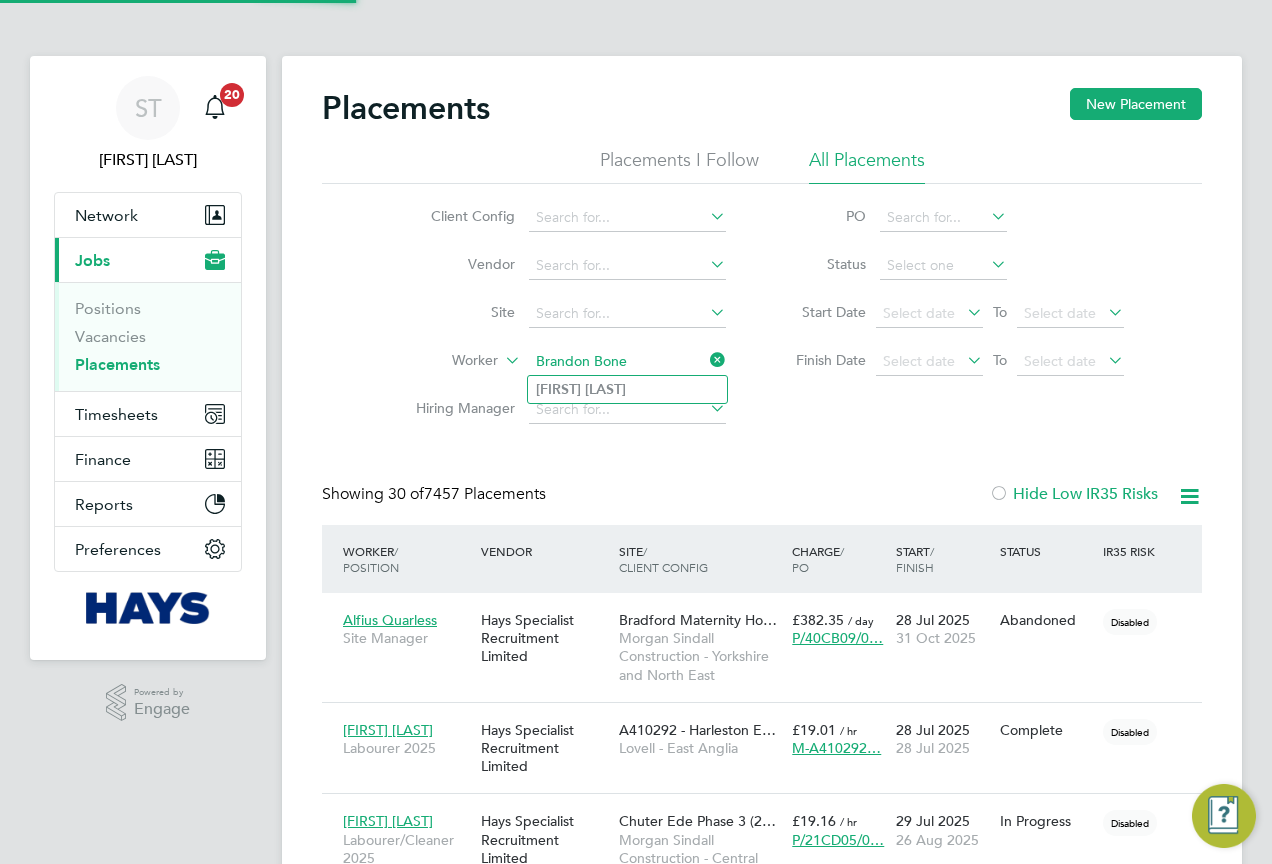 type on "Brandon Bone" 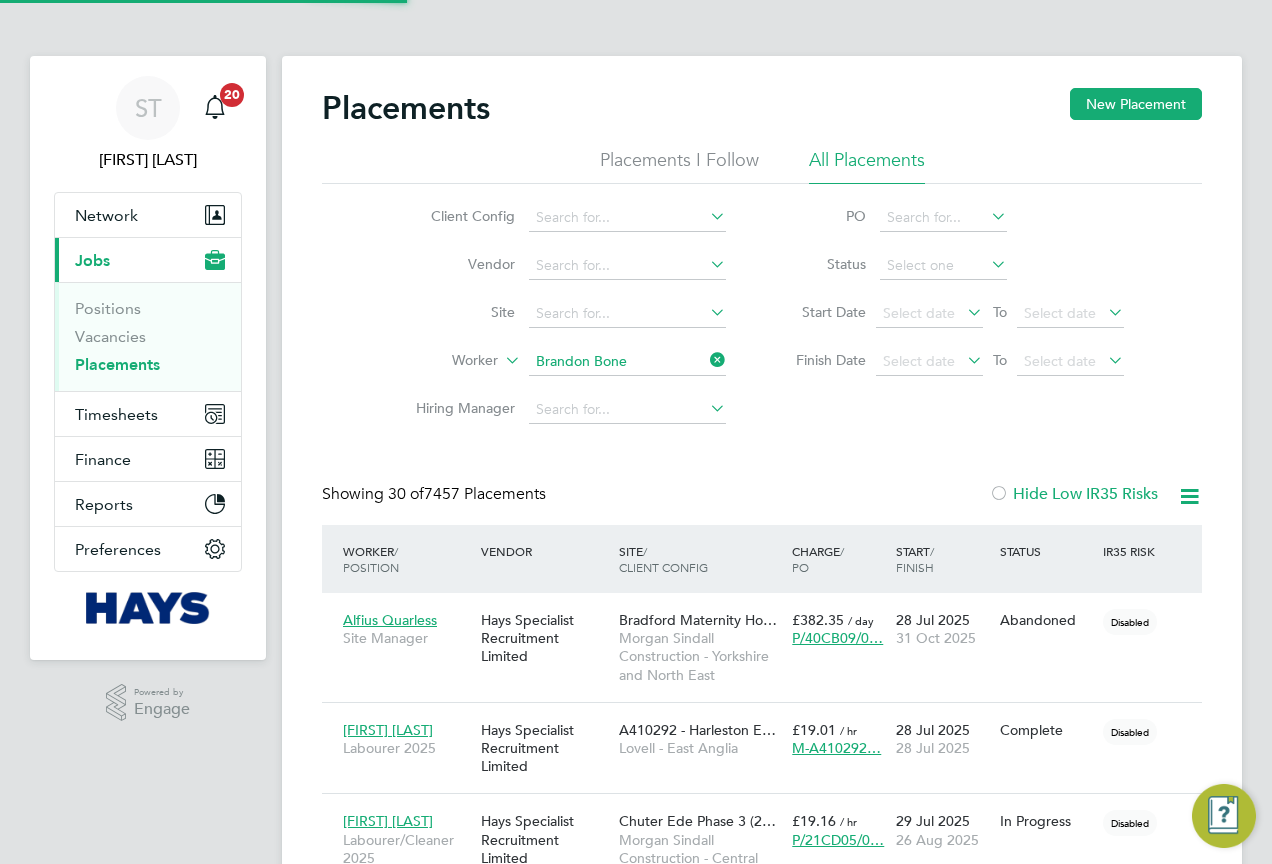 click on "Brandon   Bone" 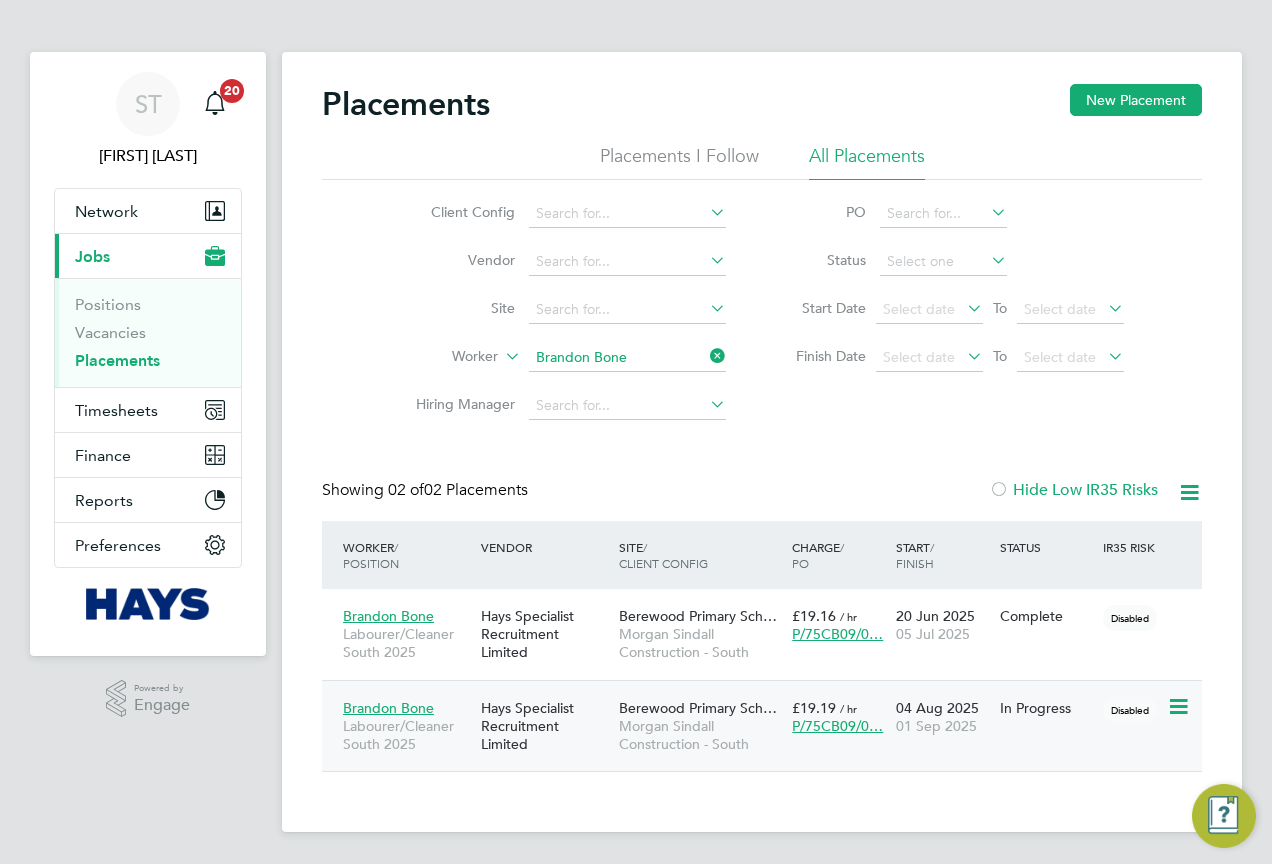click on "Hays Specialist Recruitment Limited" 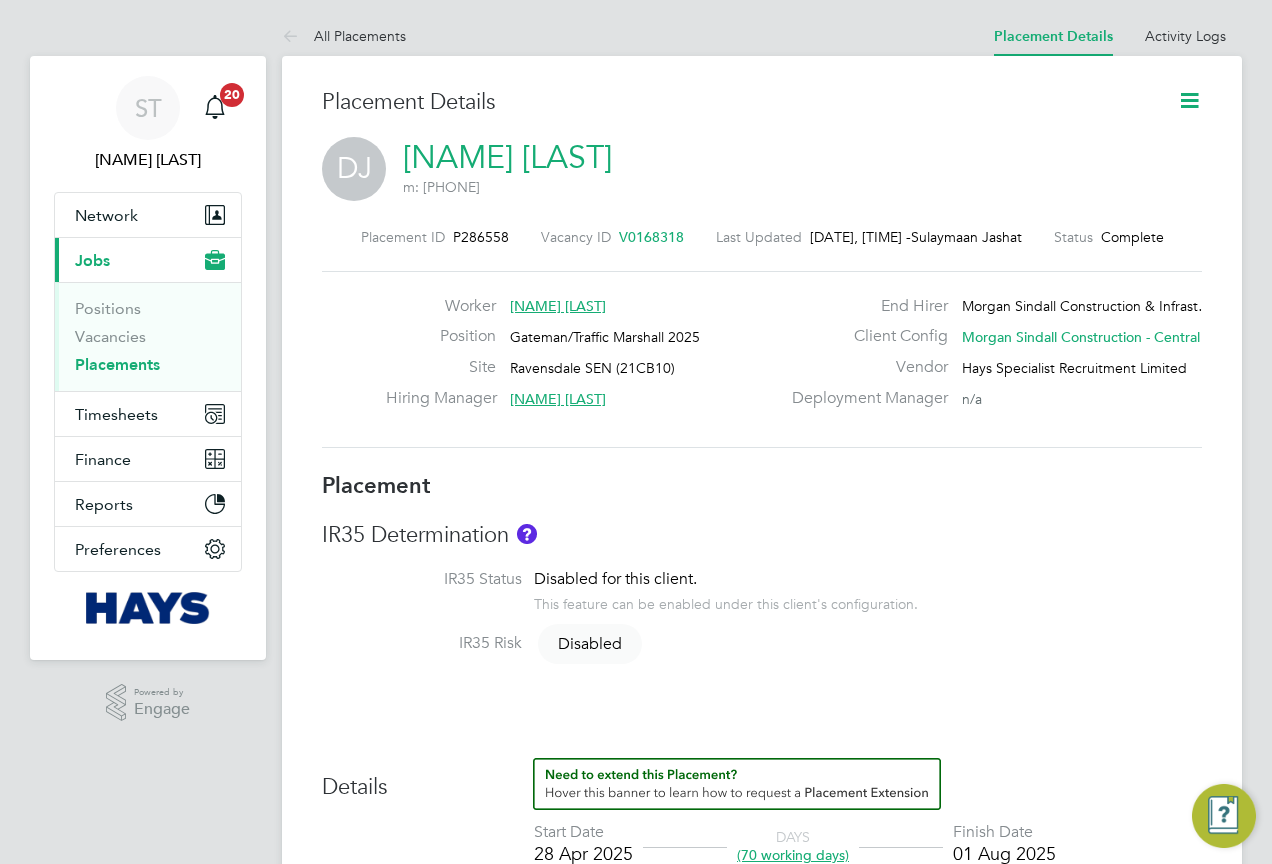 scroll, scrollTop: 0, scrollLeft: 0, axis: both 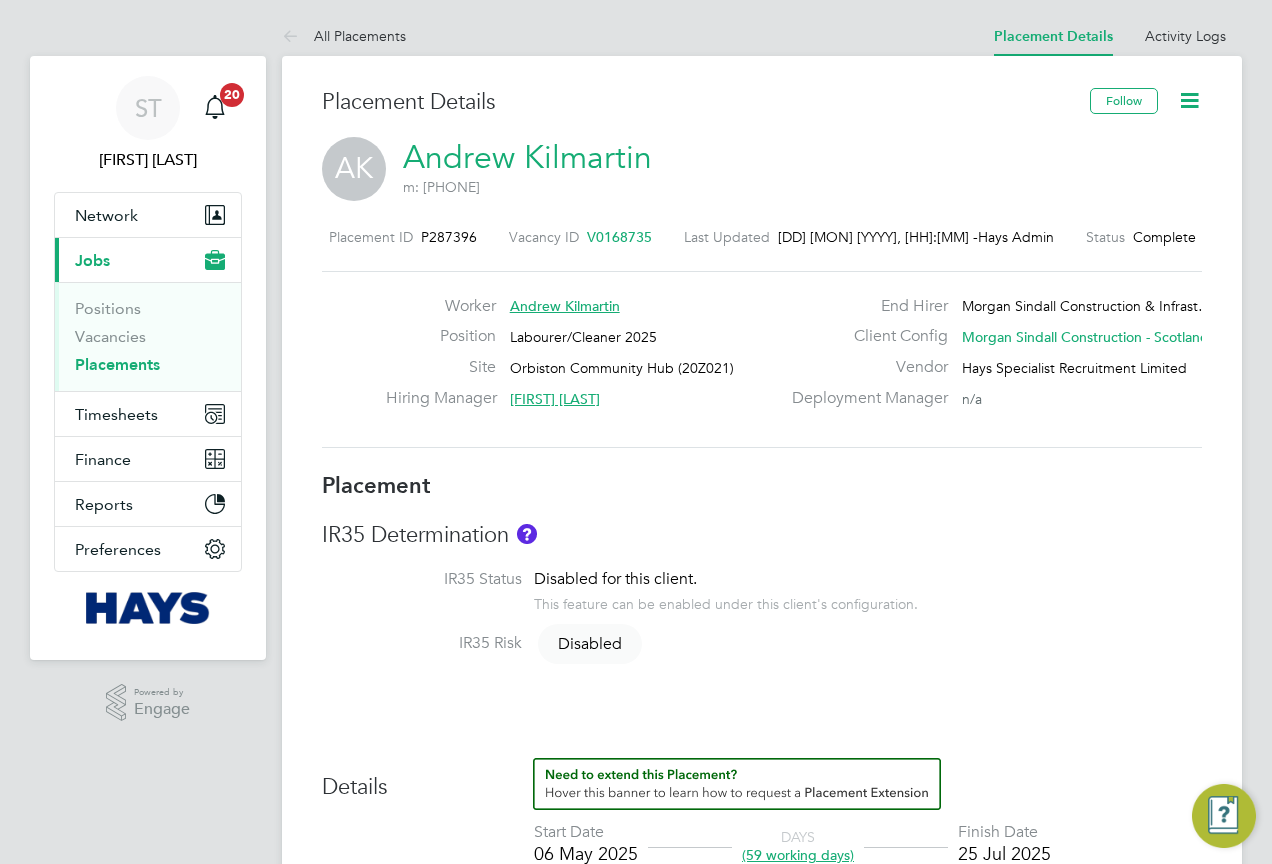 click 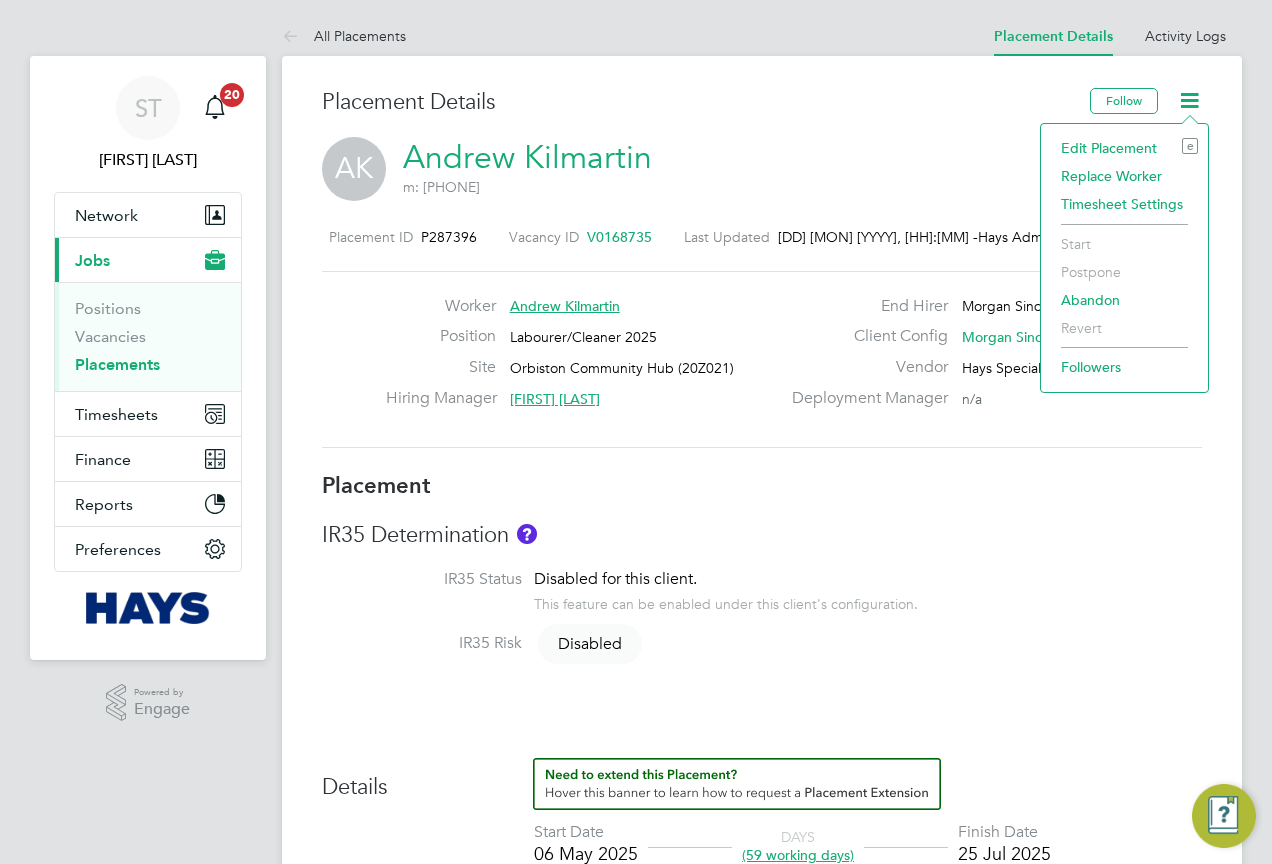 click on "Edit Placement e" 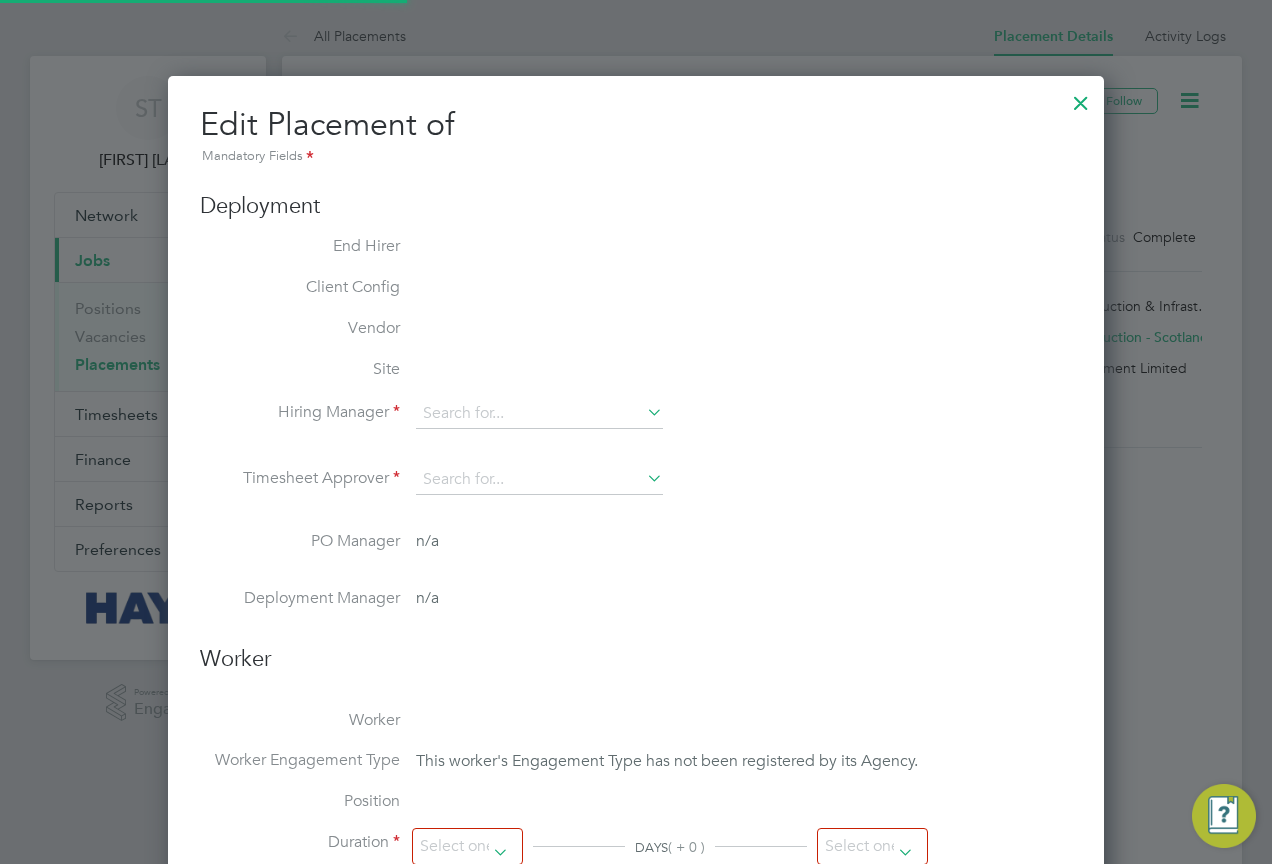 type on "[FIRST] [LAST]" 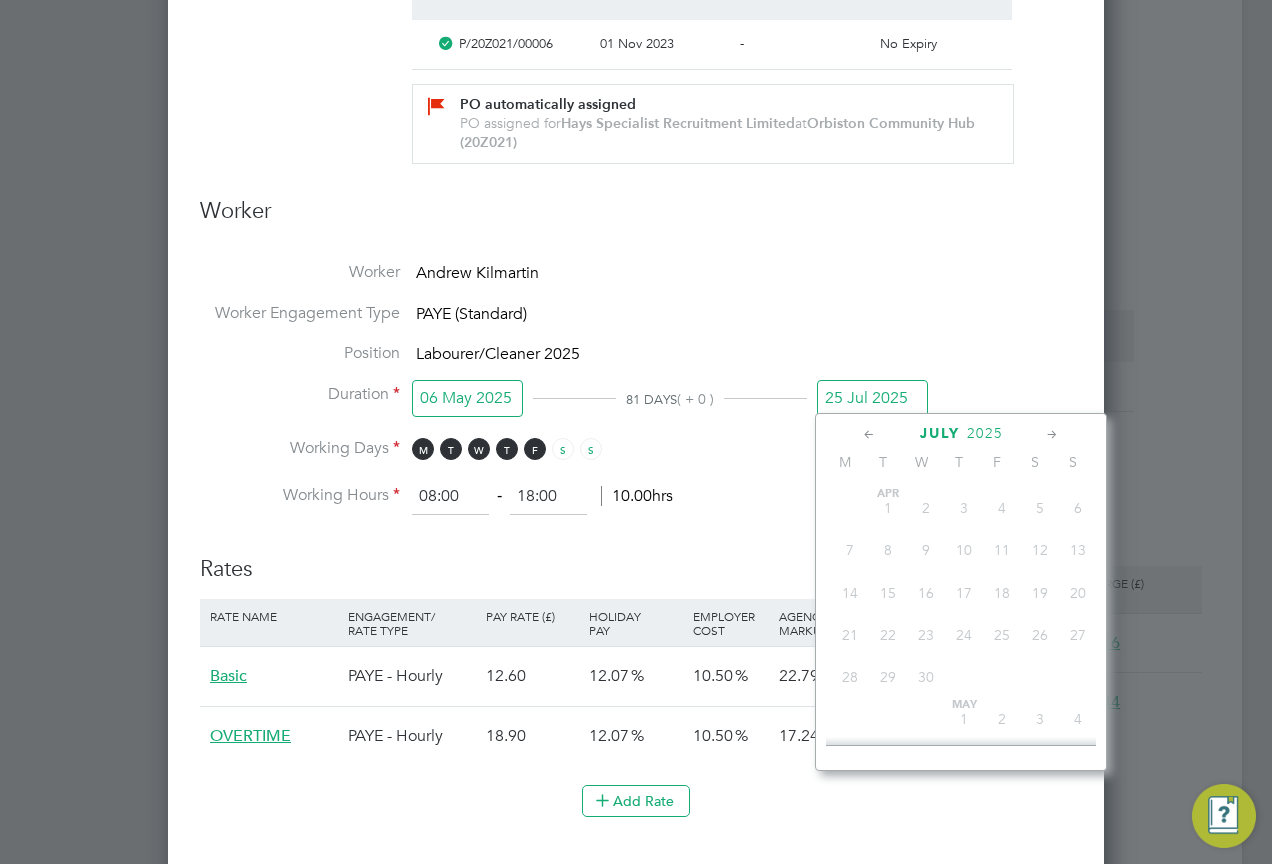 click on "25 Jul 2025" at bounding box center [872, 398] 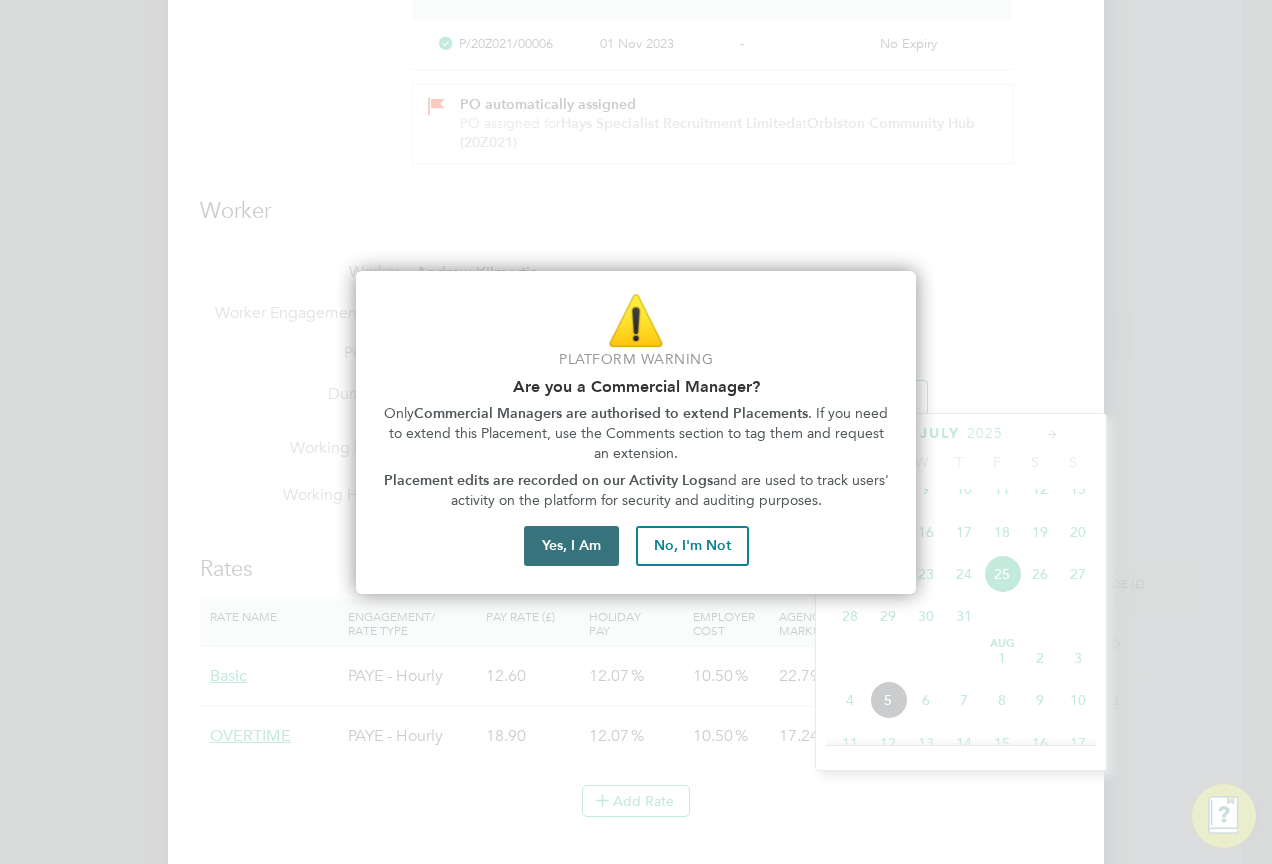 click on "Yes, I Am" at bounding box center [571, 546] 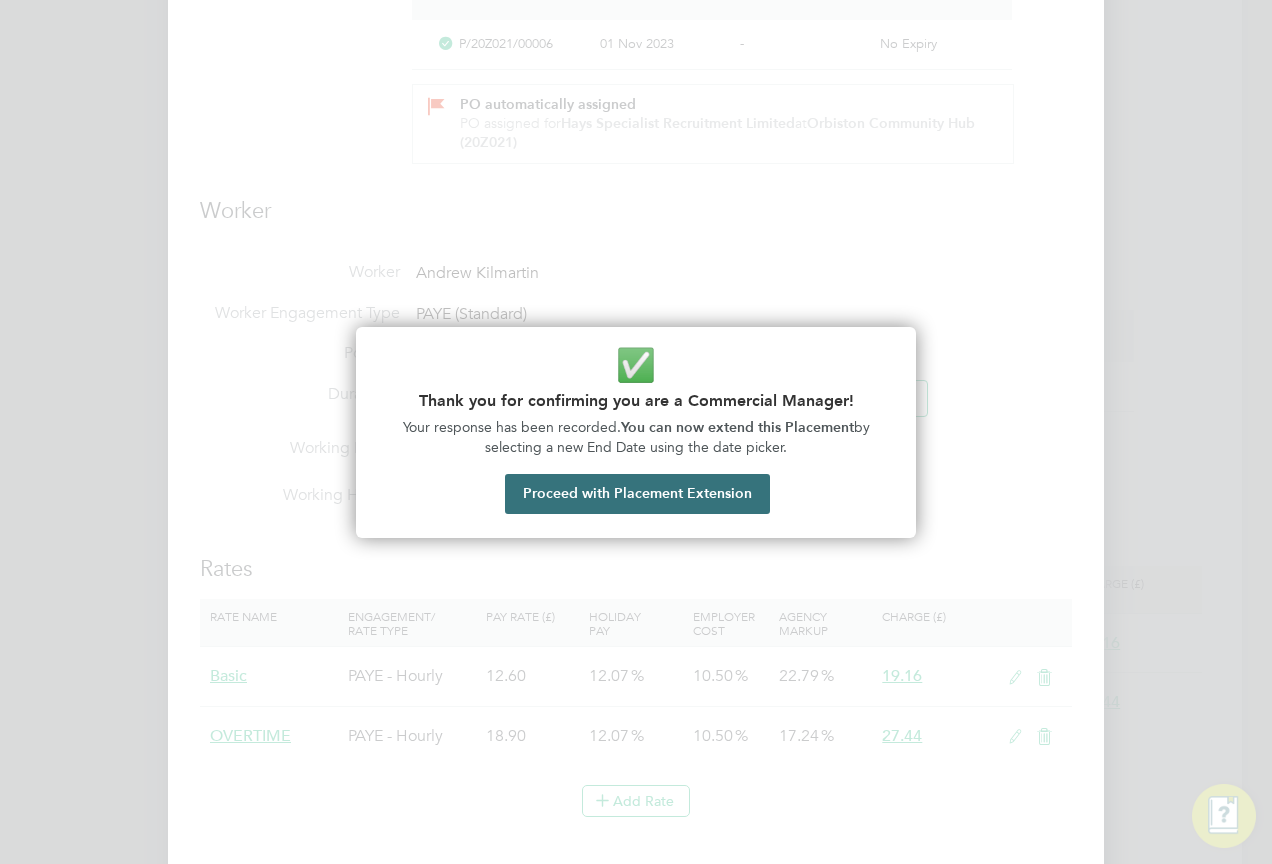 click on "Proceed with Placement Extension" at bounding box center [637, 494] 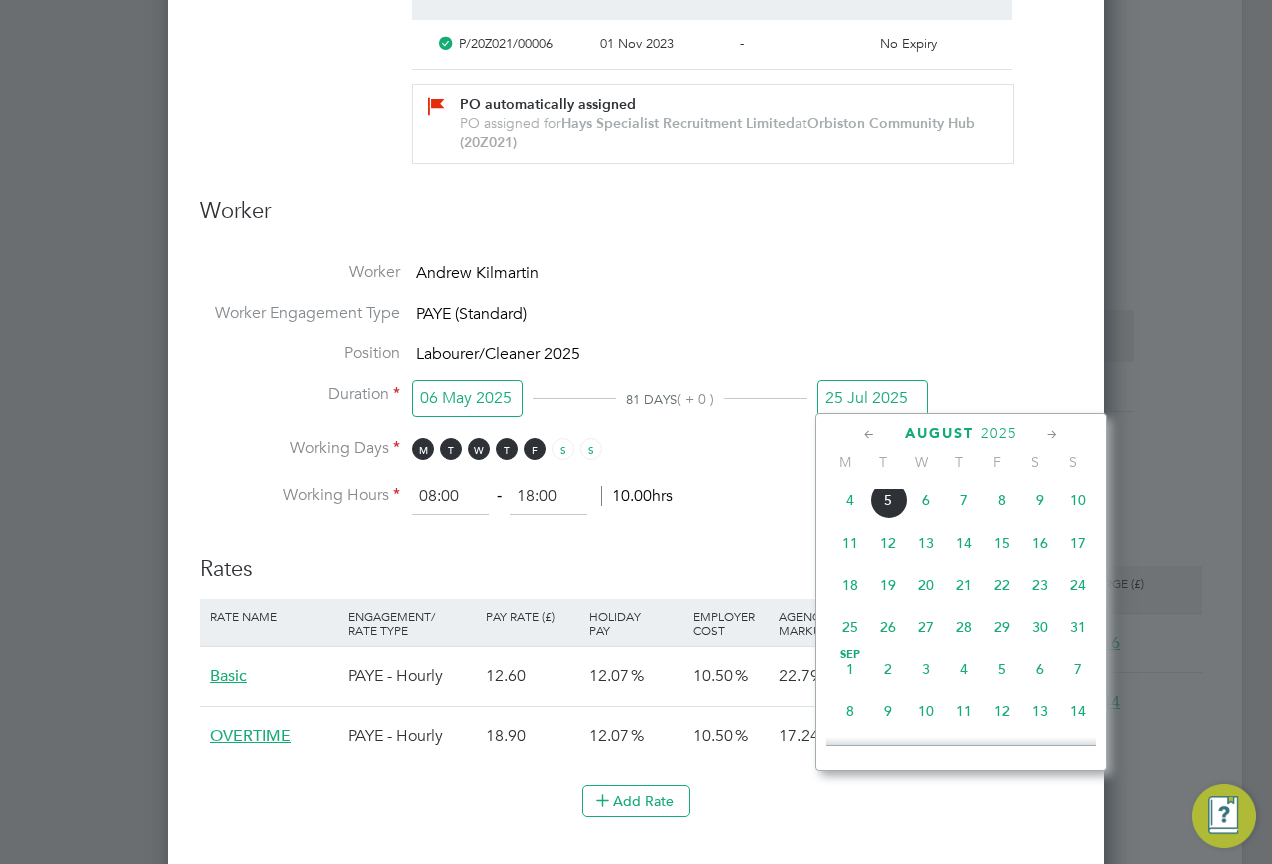 click on "22" 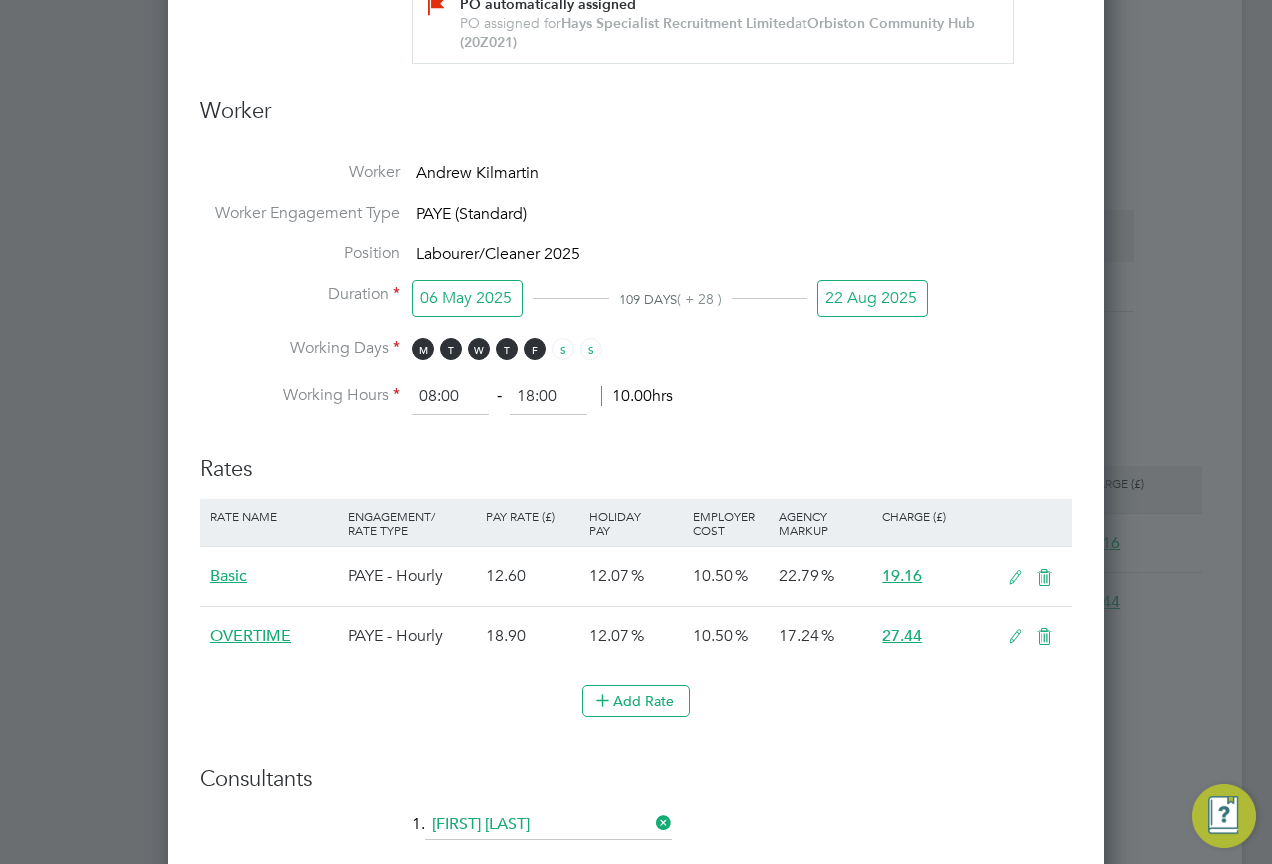 click on "22 Aug 2025" at bounding box center [872, 298] 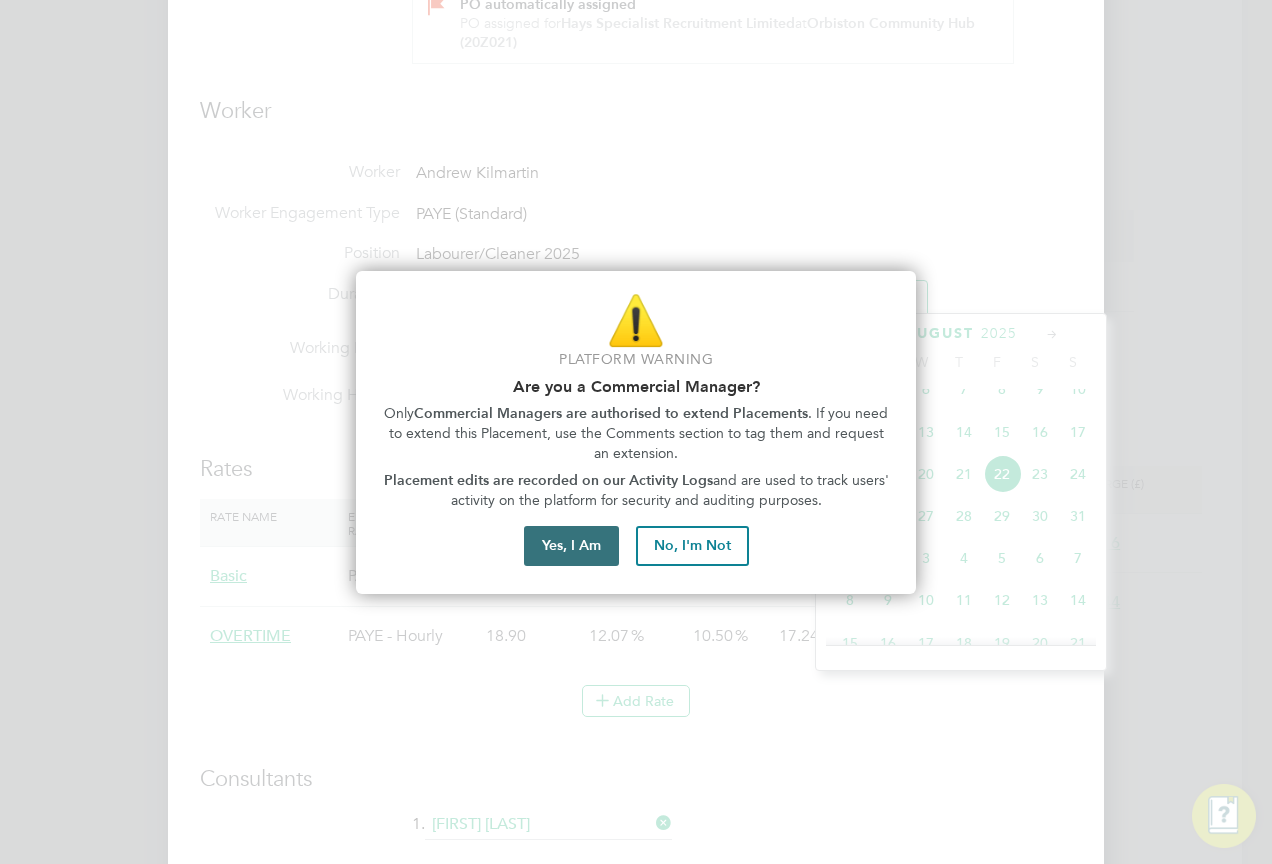 click on "Yes, I Am" at bounding box center [571, 546] 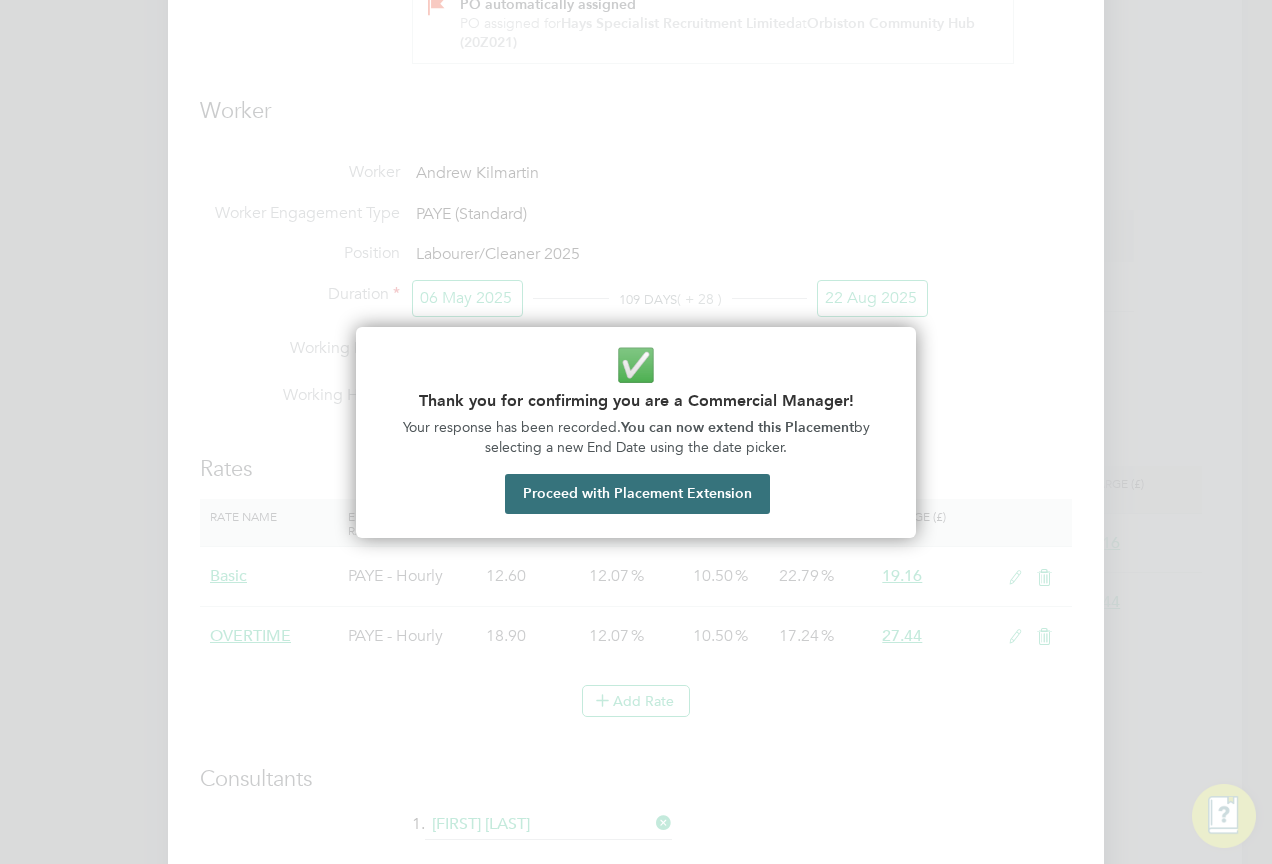 click on "Proceed with Placement Extension" at bounding box center (637, 494) 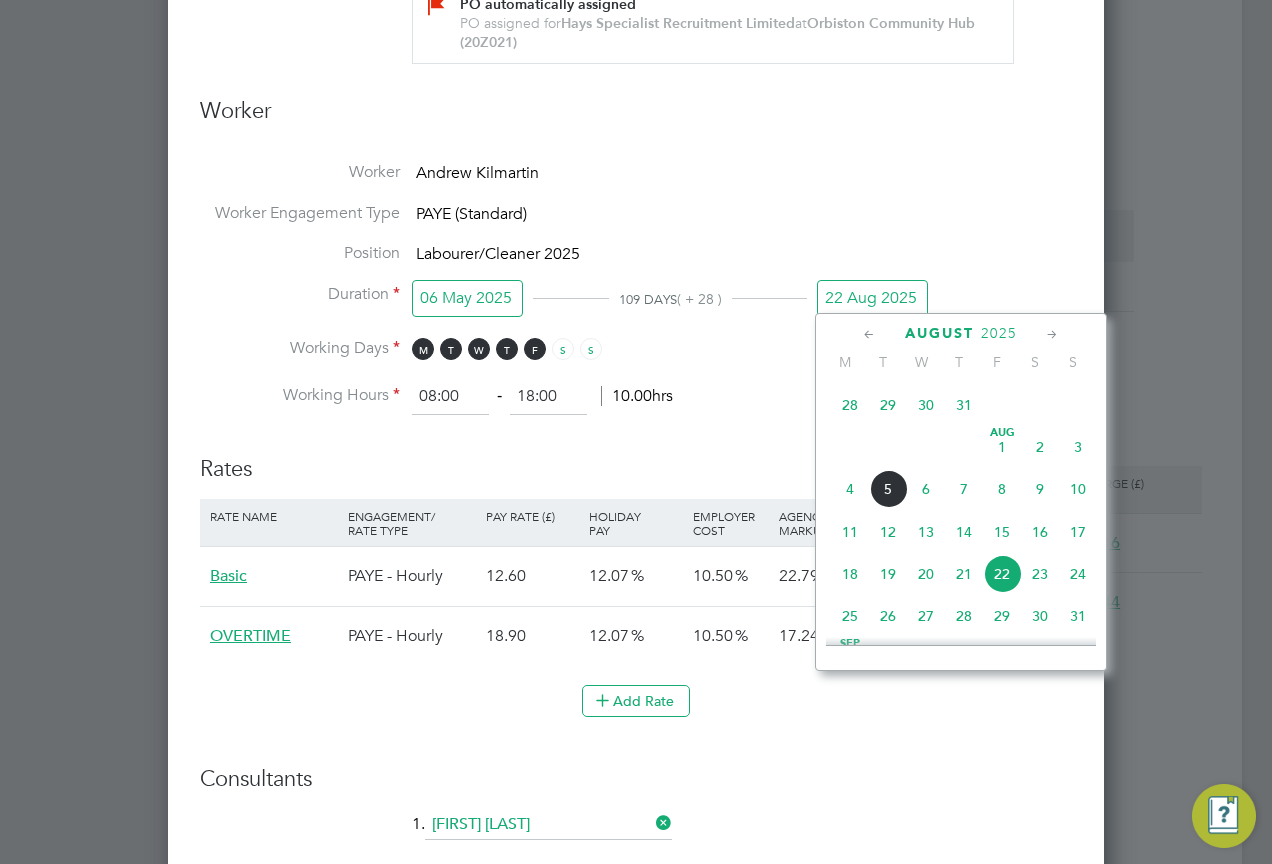 click on "15" 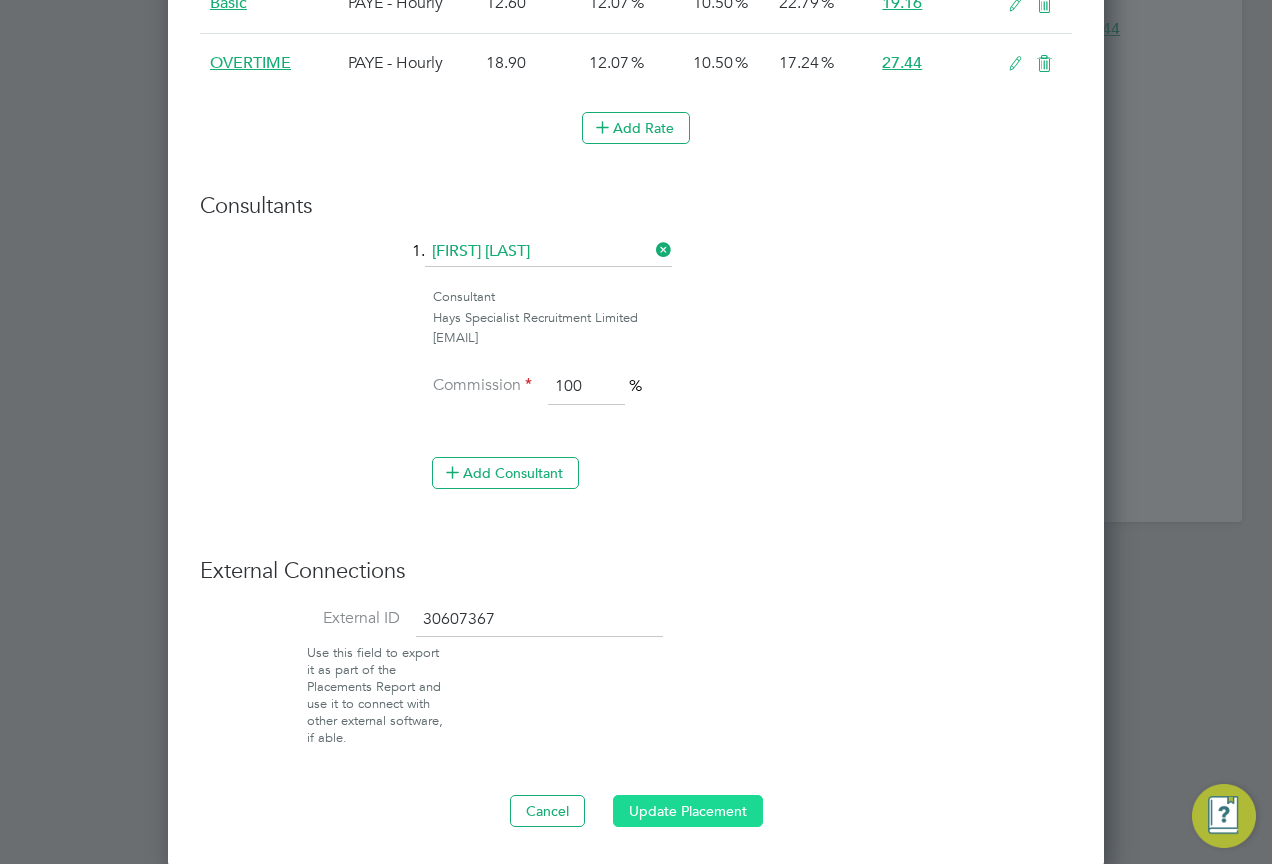 click on "Update Placement" at bounding box center (688, 811) 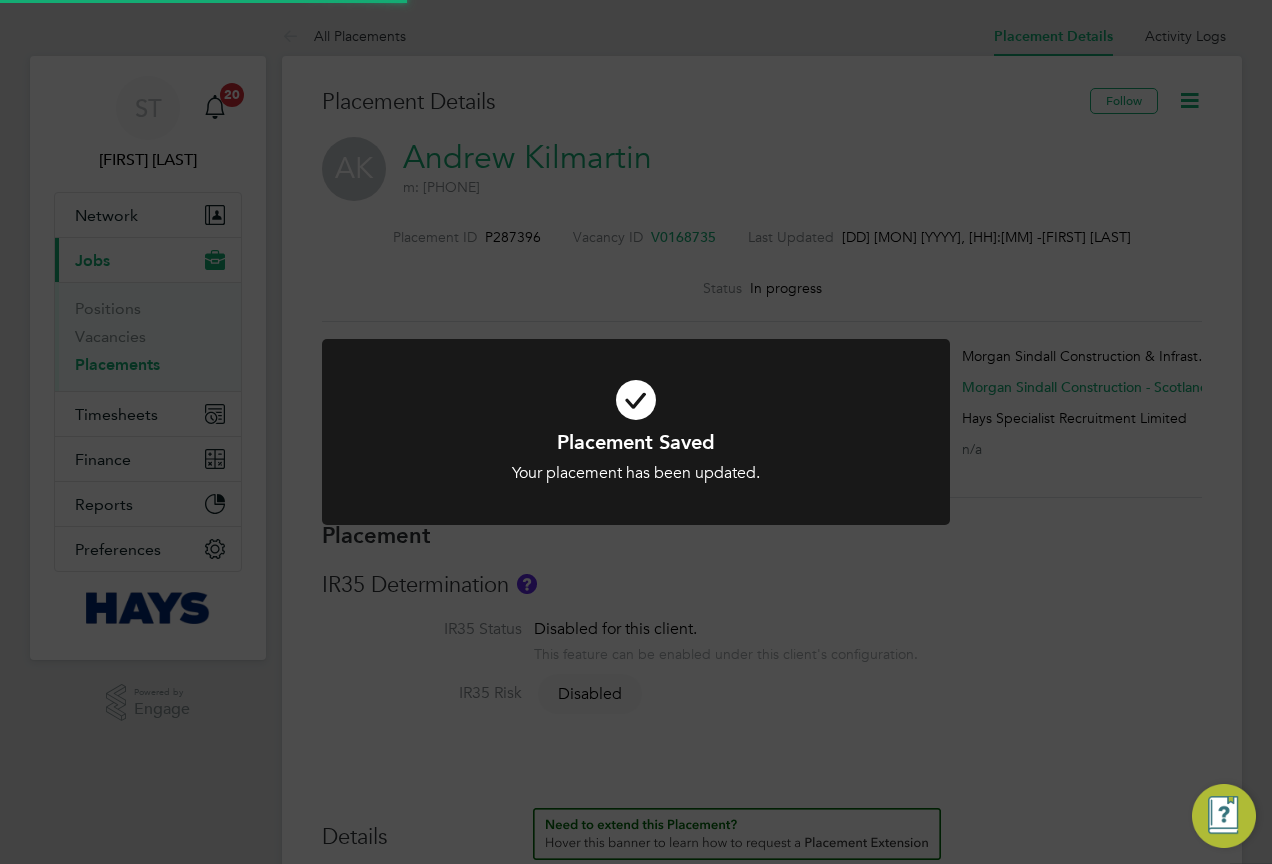 click on "Placement Saved Your placement has been updated. Cancel Okay" 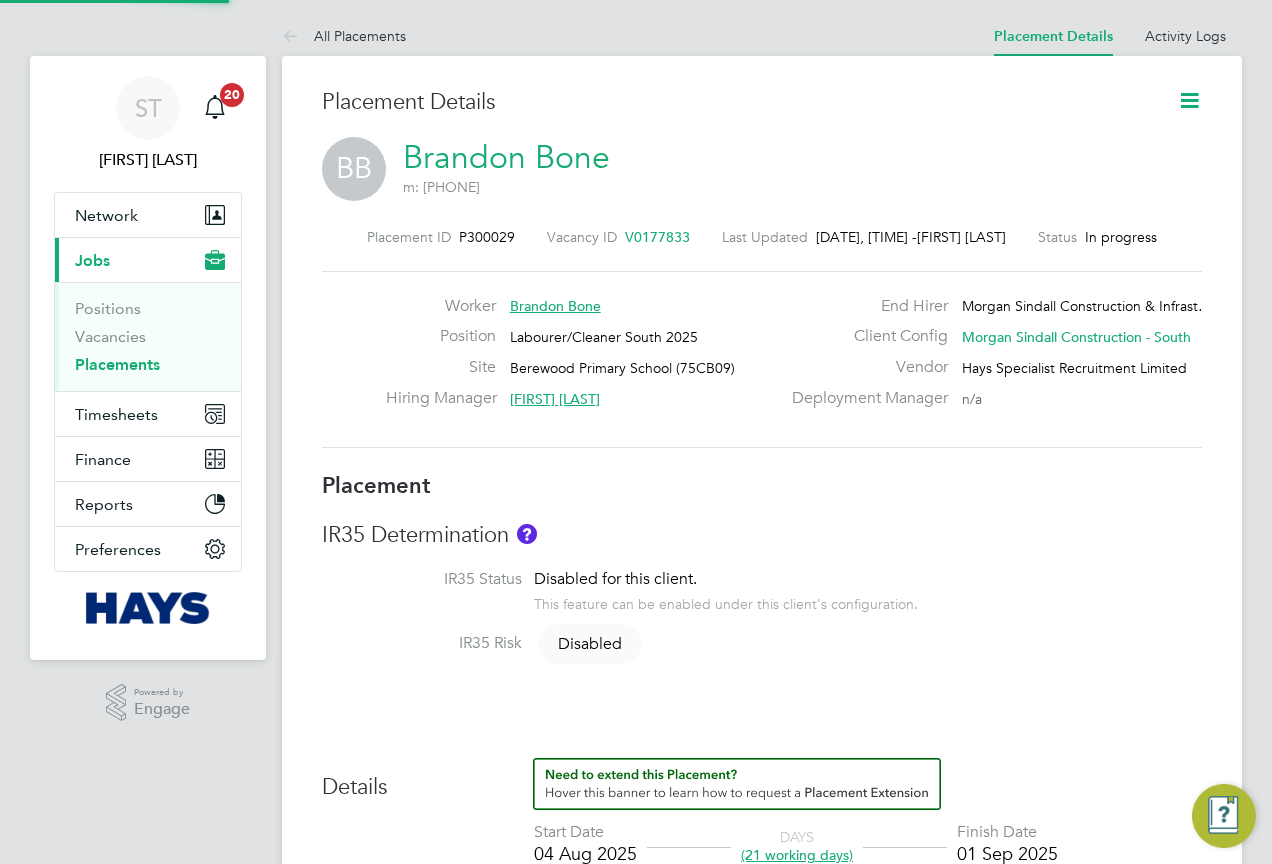 scroll, scrollTop: 0, scrollLeft: 0, axis: both 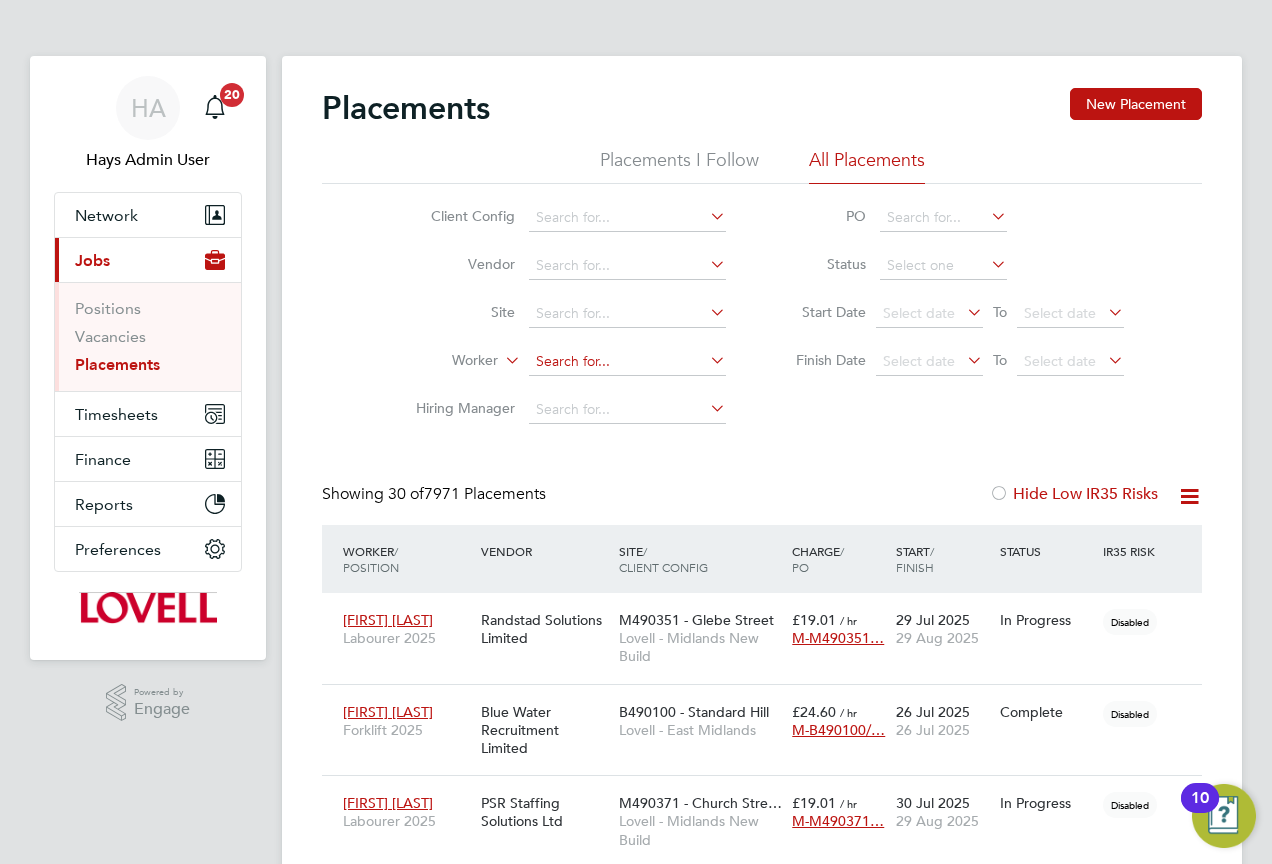 click 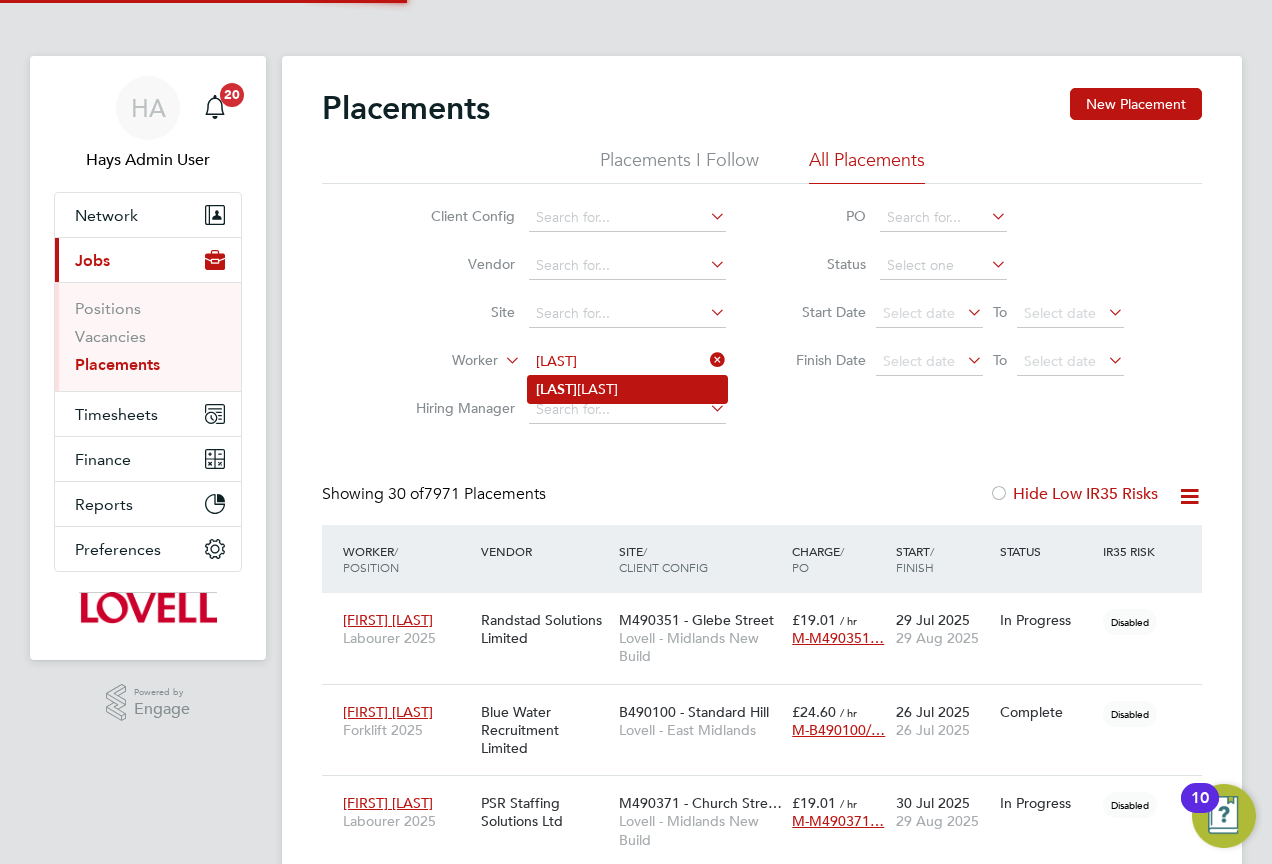 click on "[LAST] [FIRST]" 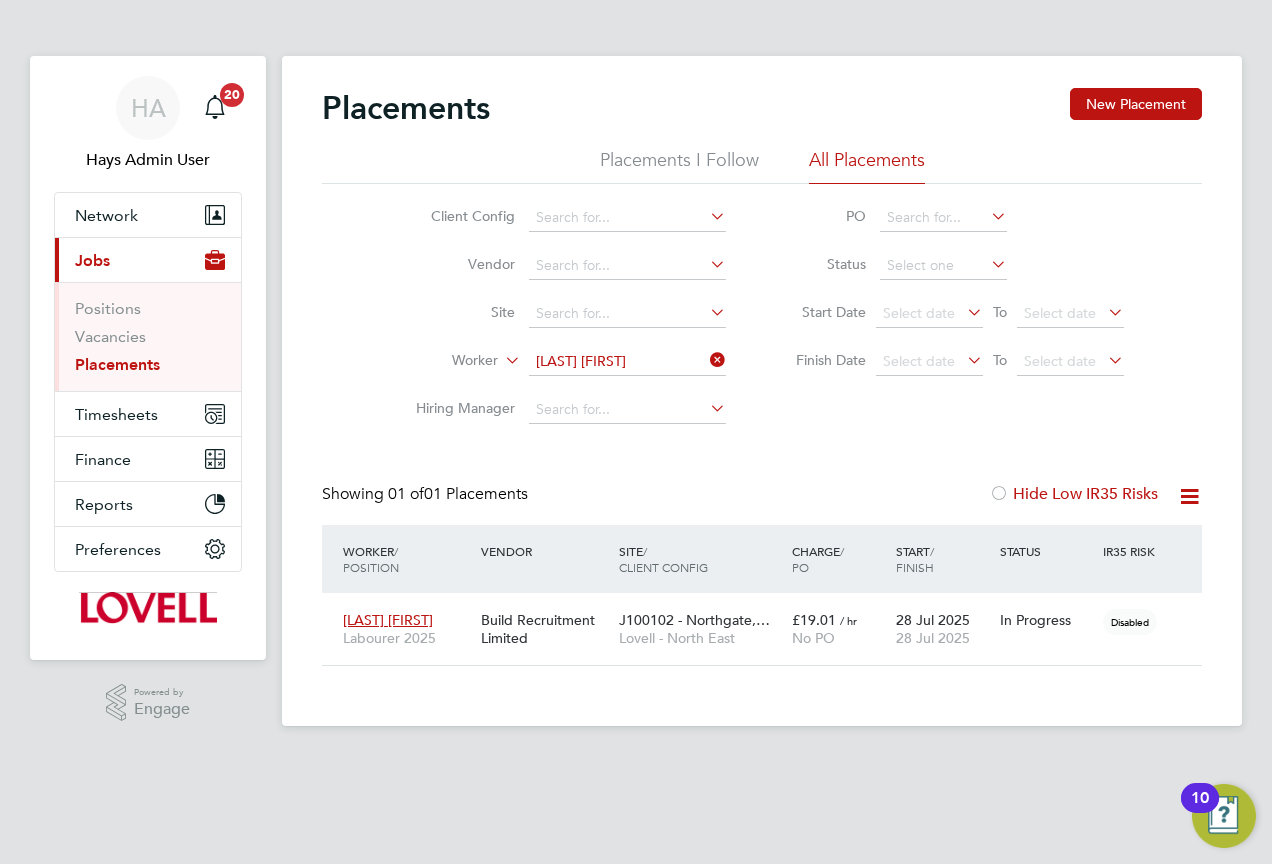 click 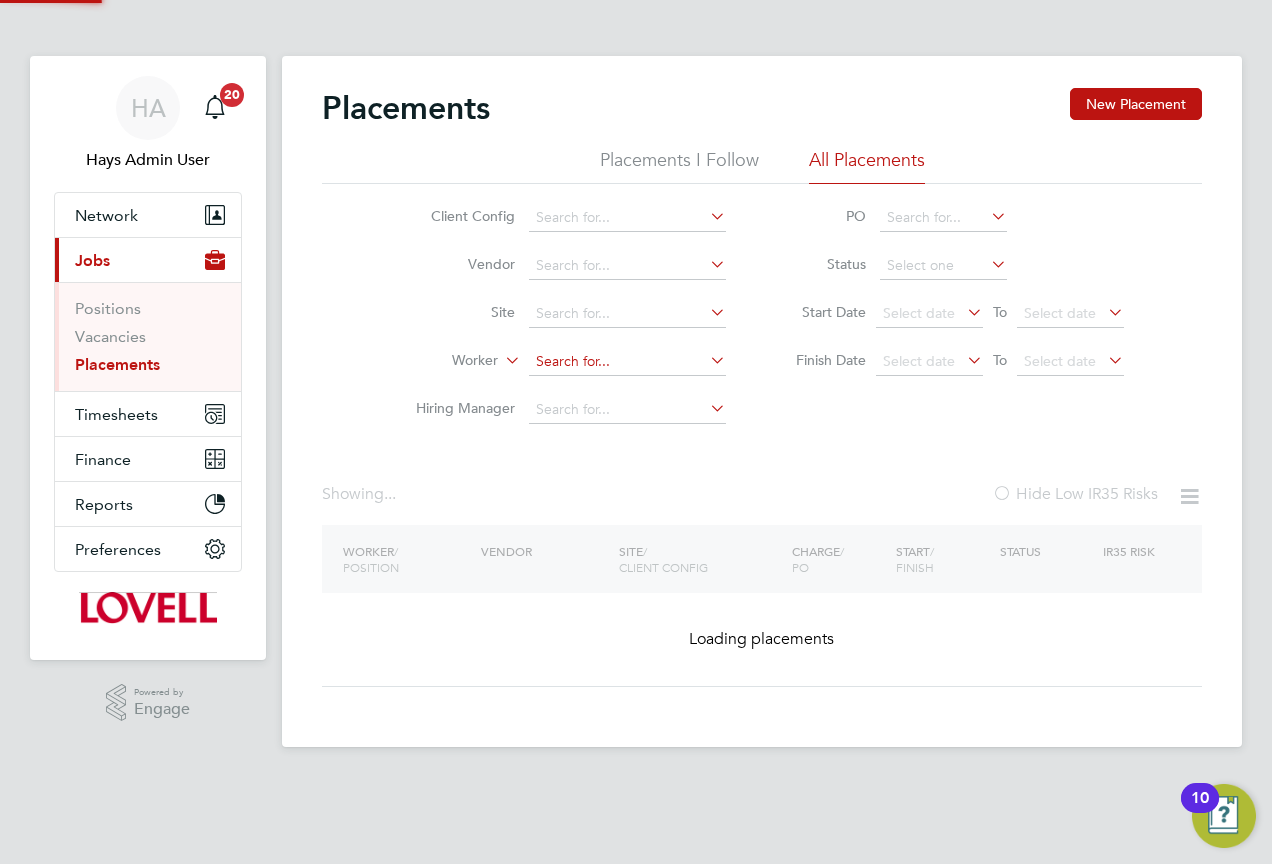 click 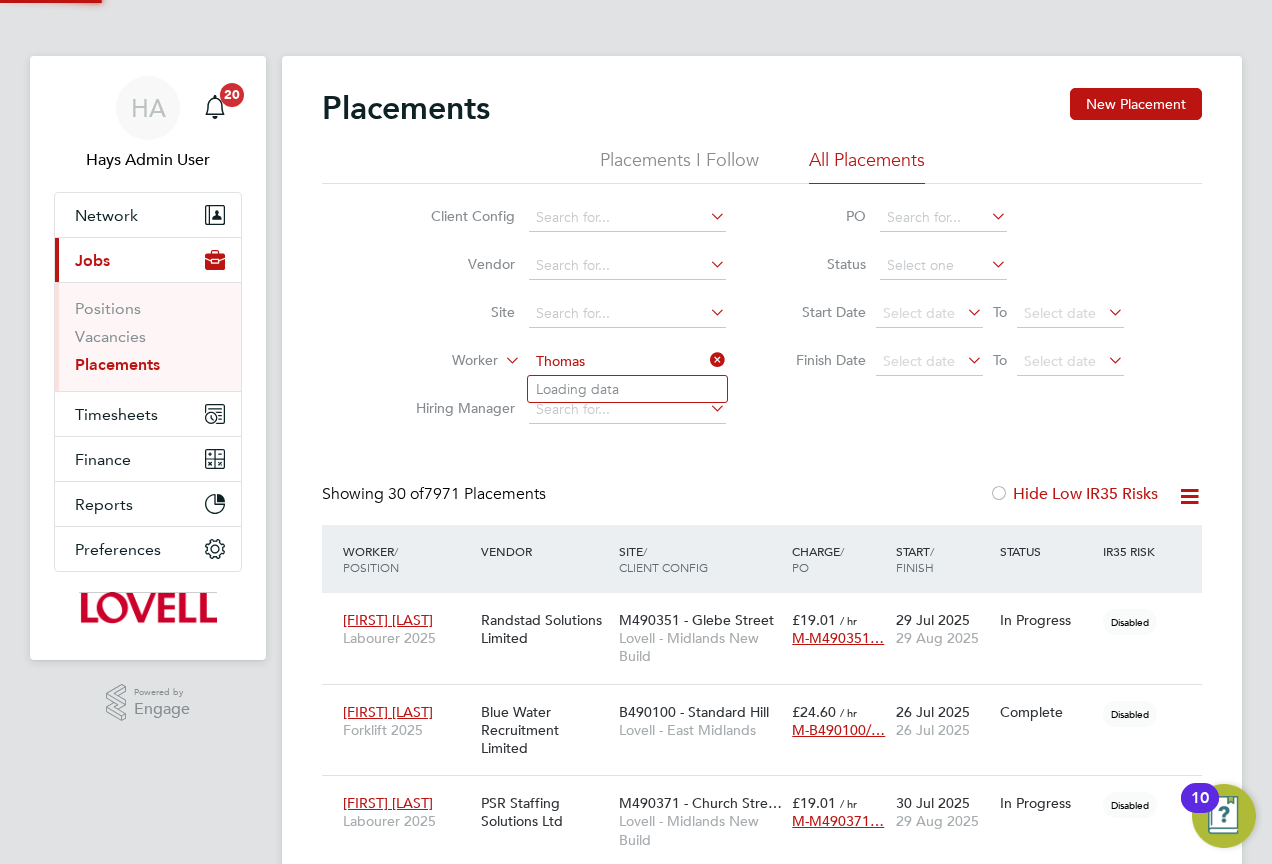 drag, startPoint x: 612, startPoint y: 356, endPoint x: 551, endPoint y: 359, distance: 61.073727 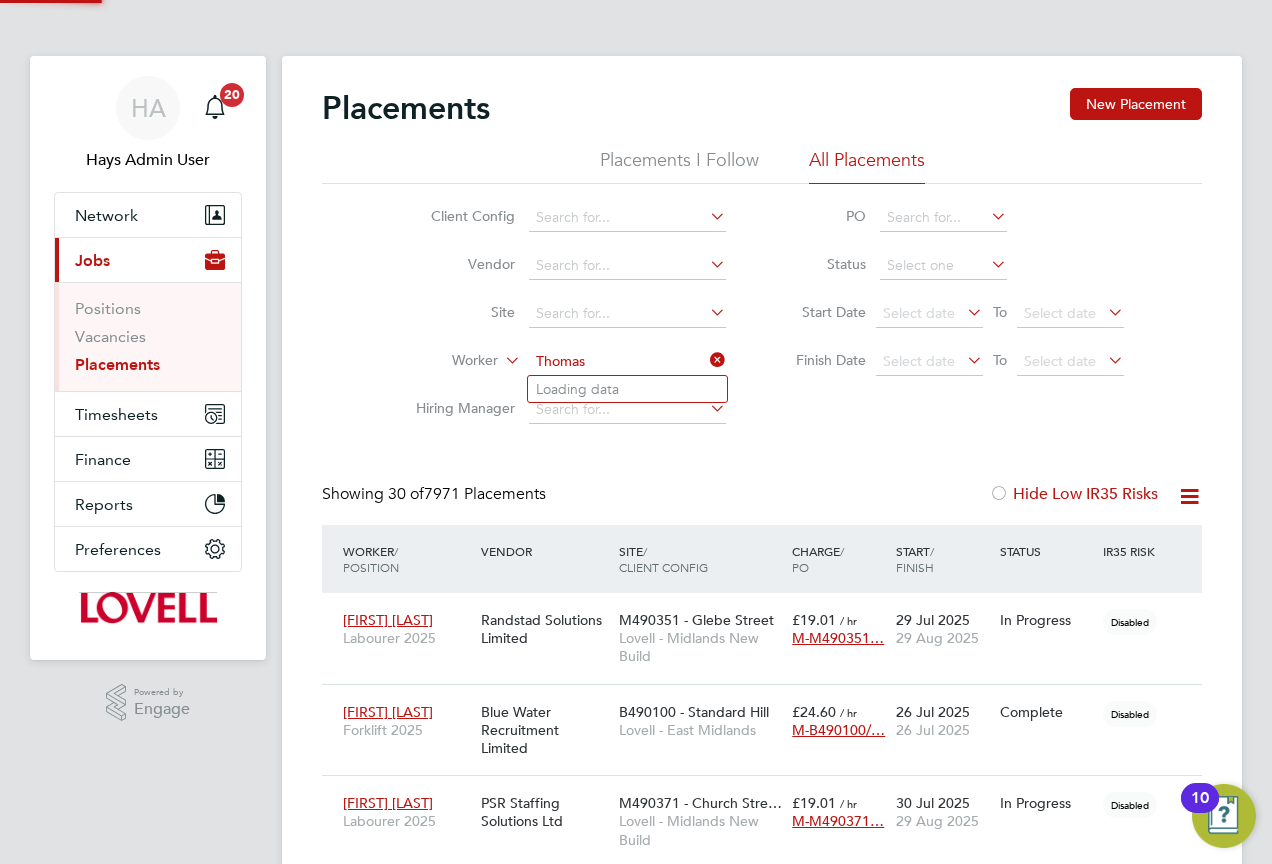 click on "Thomas" 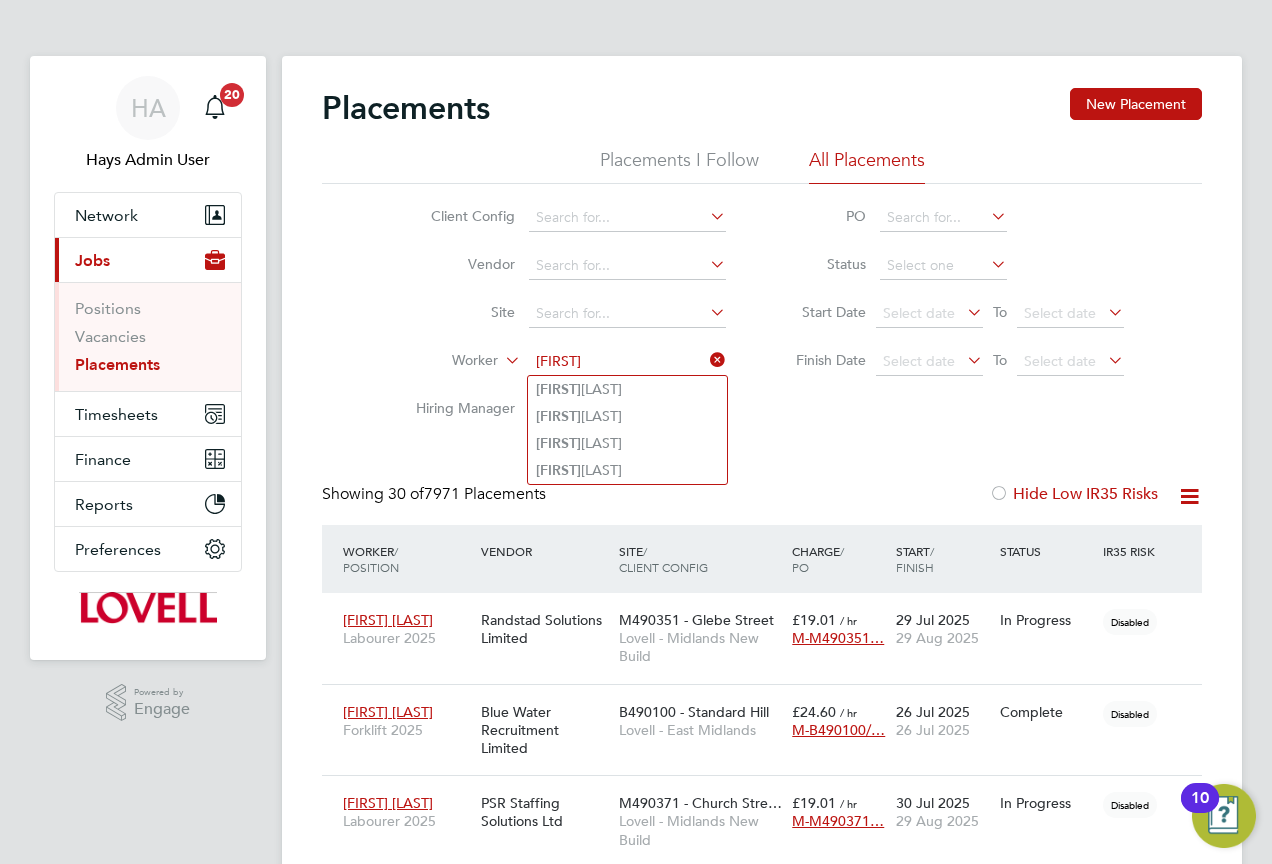 drag, startPoint x: 612, startPoint y: 351, endPoint x: 397, endPoint y: 353, distance: 215.00931 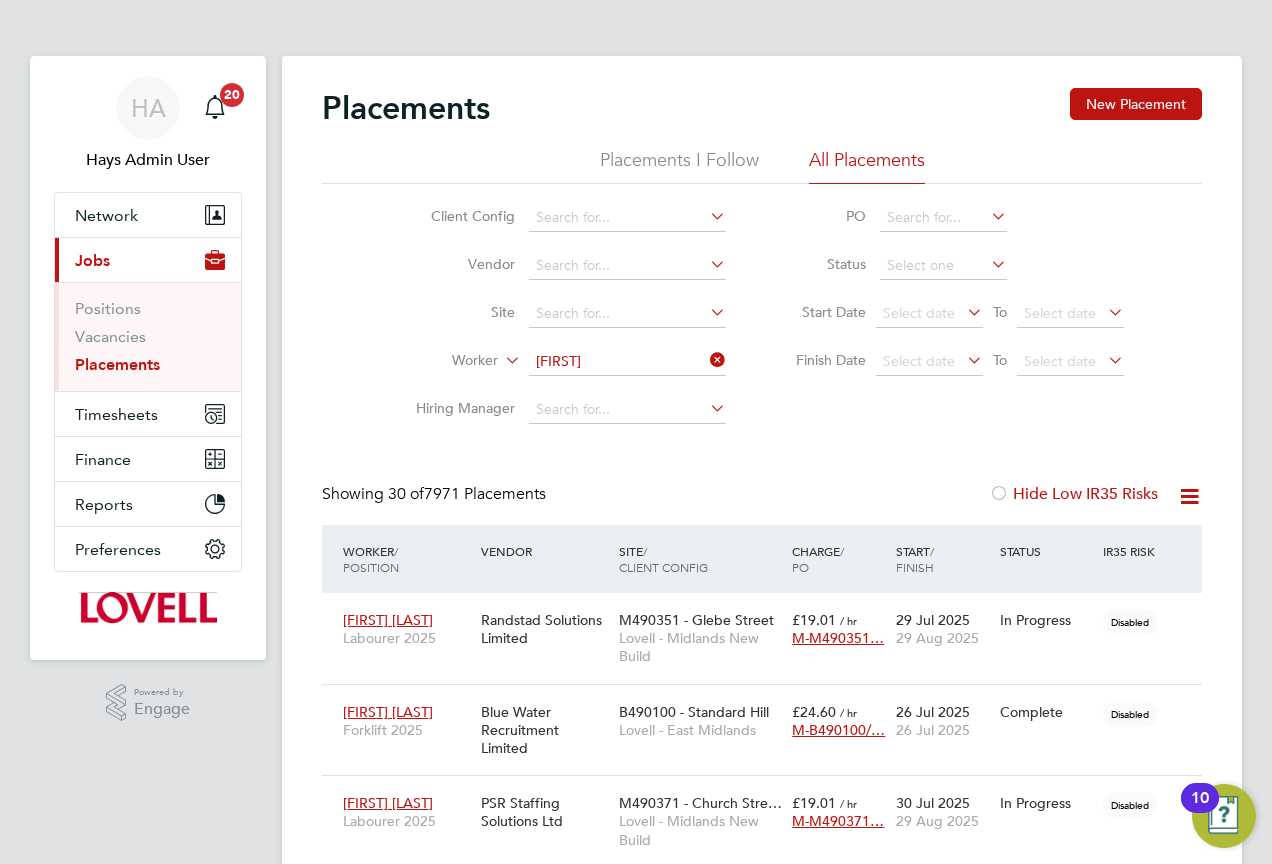 type 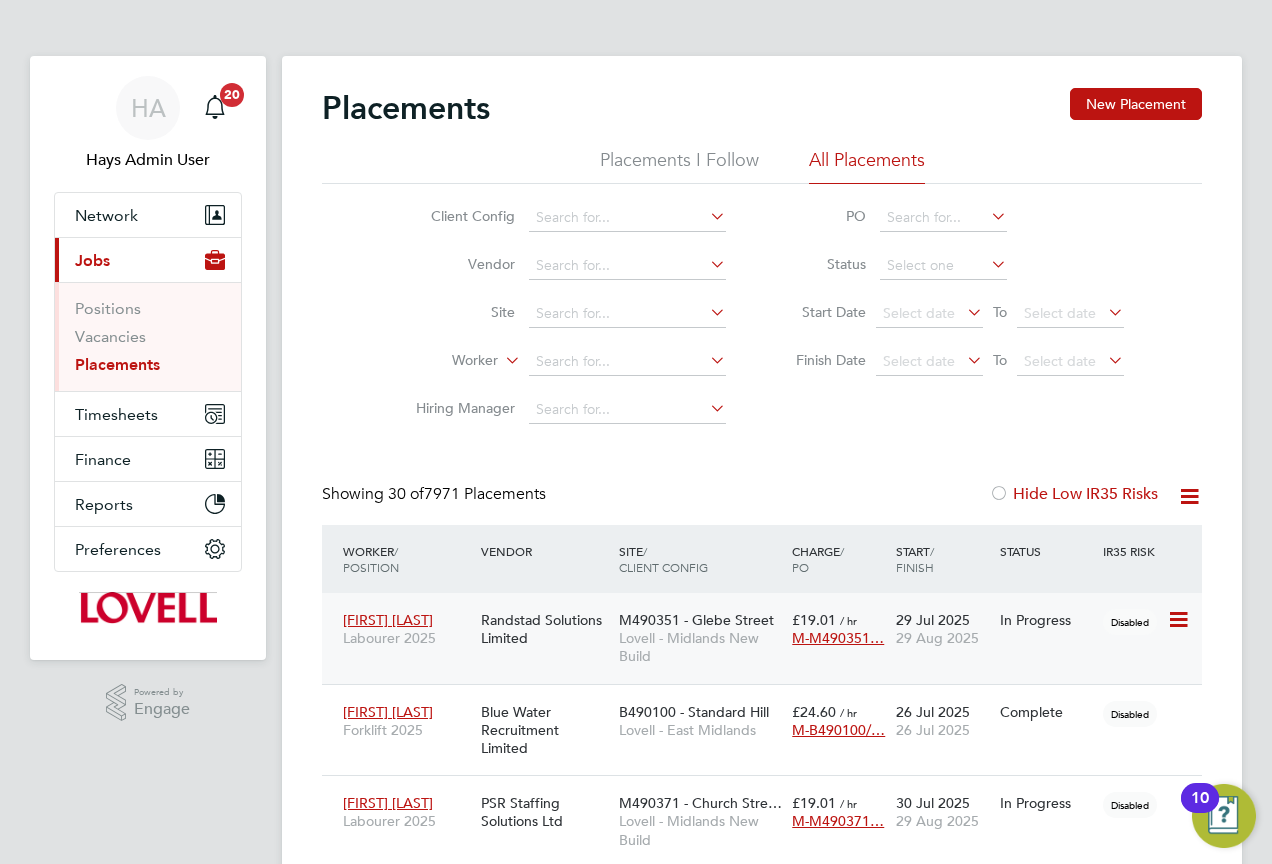 click on "[FIRST] [LAST]" 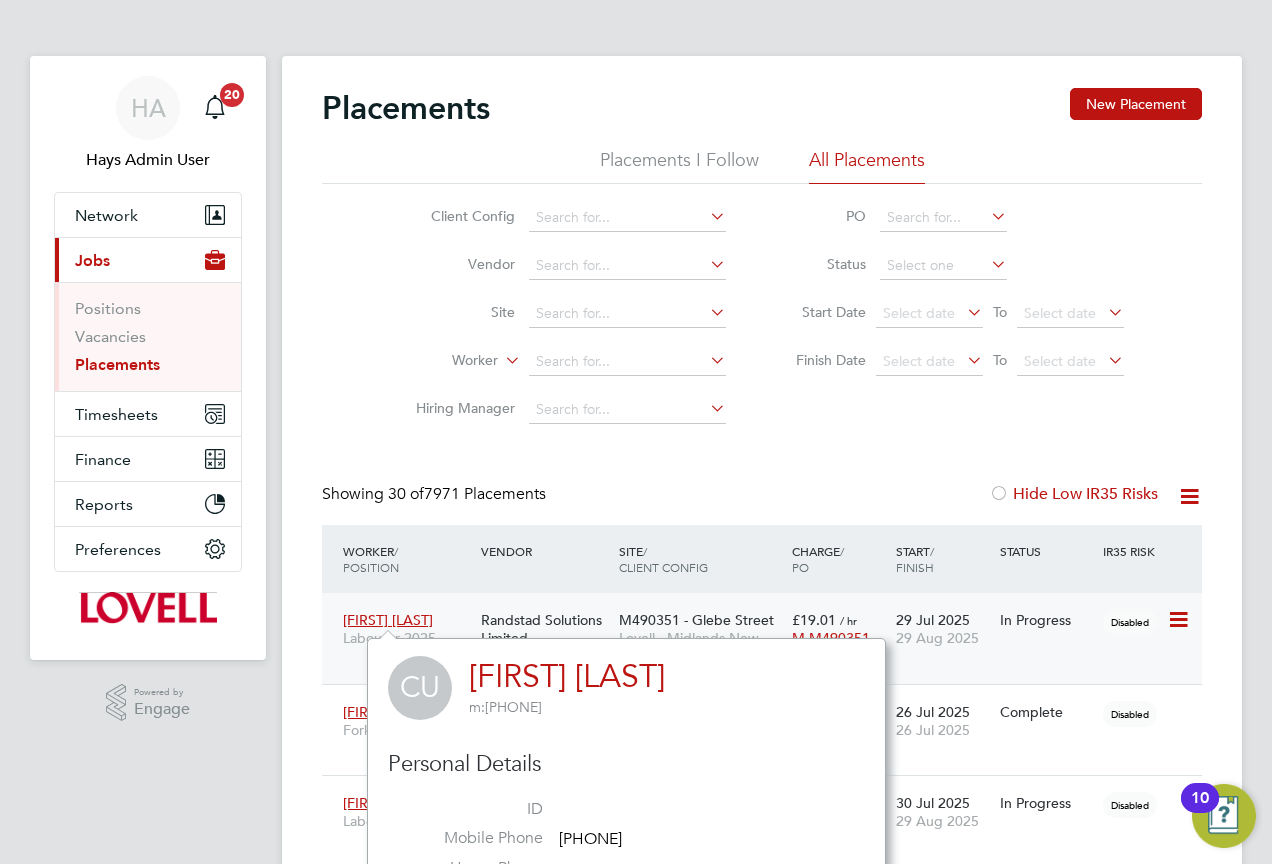 click on "Randstad Solutions Limited" 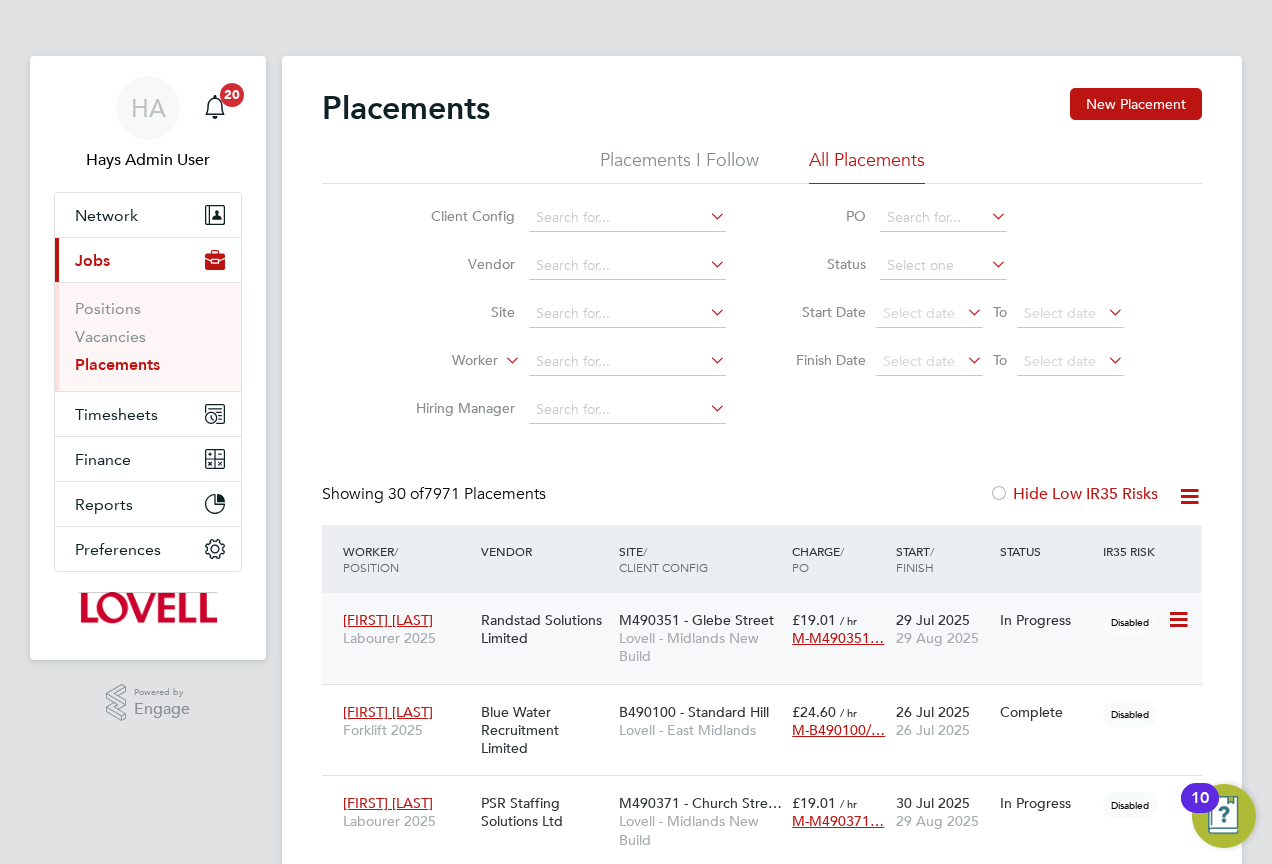 click on "[FIRST] [LAST]" 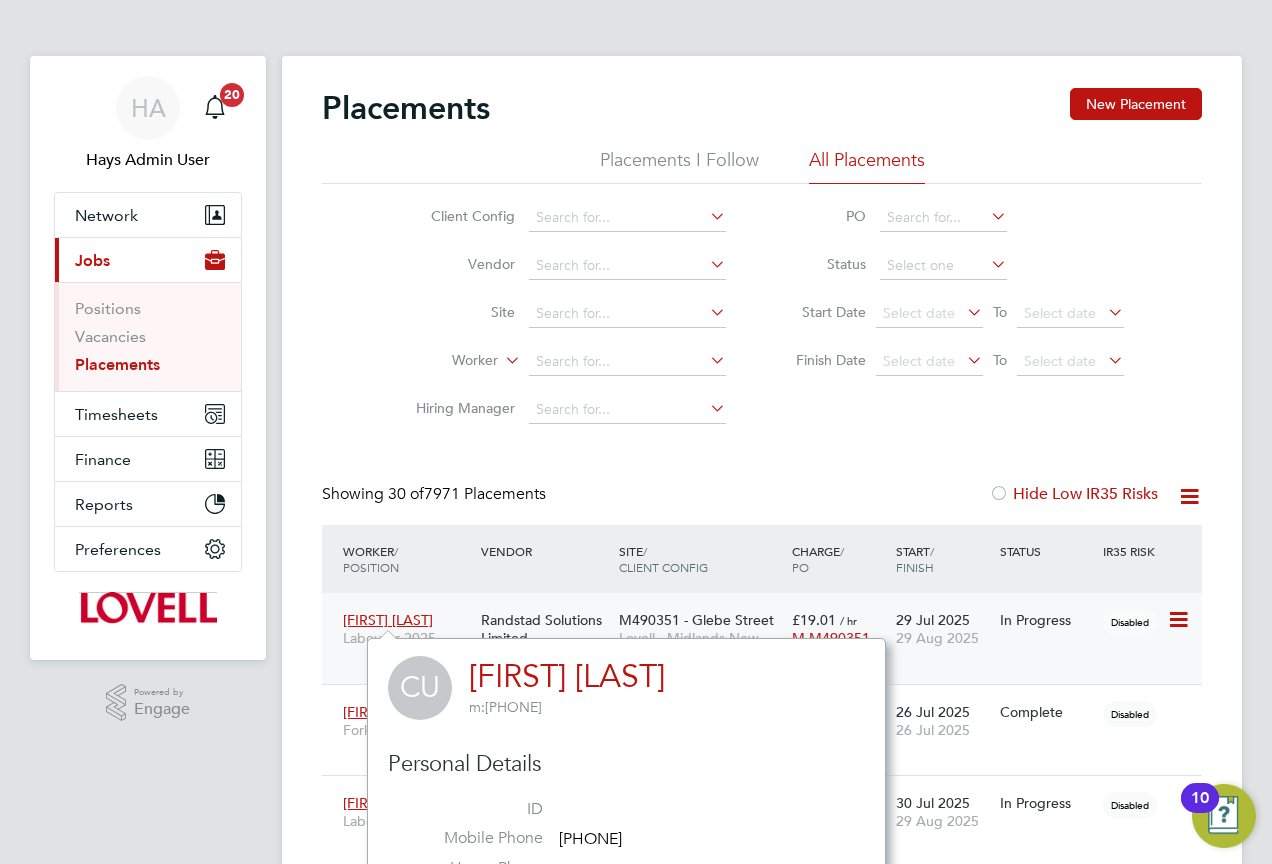 click on "Randstad Solutions Limited" 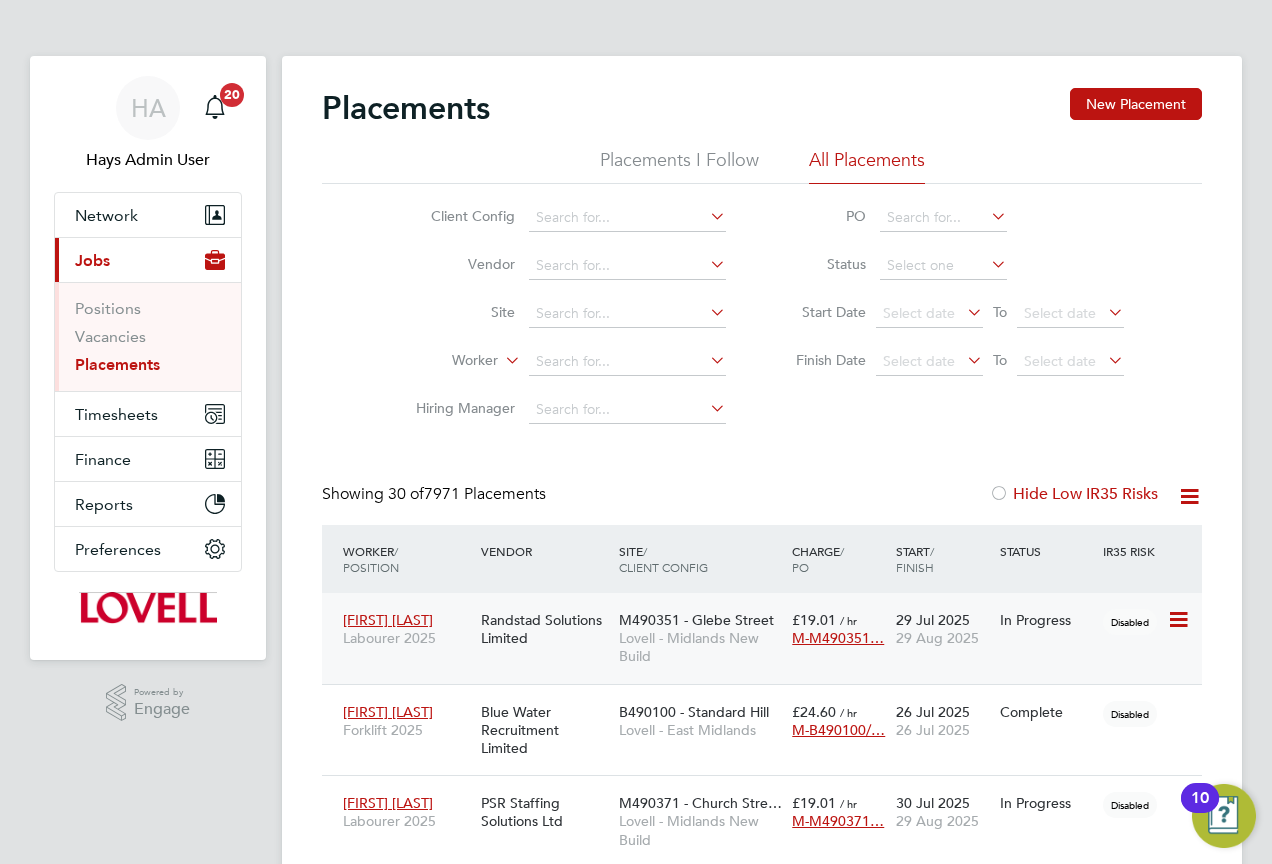 click on "Randstad Solutions Limited" 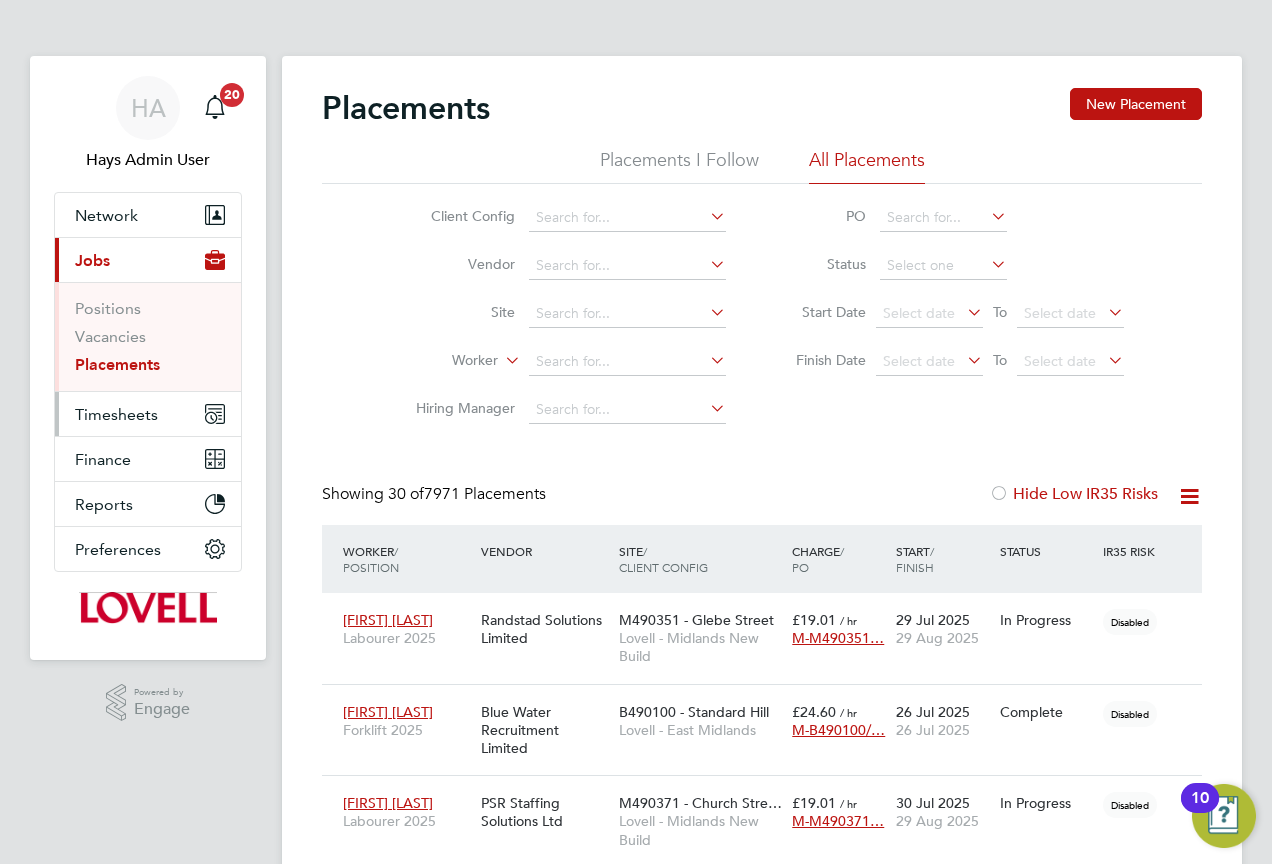 click on "Timesheets" at bounding box center [116, 414] 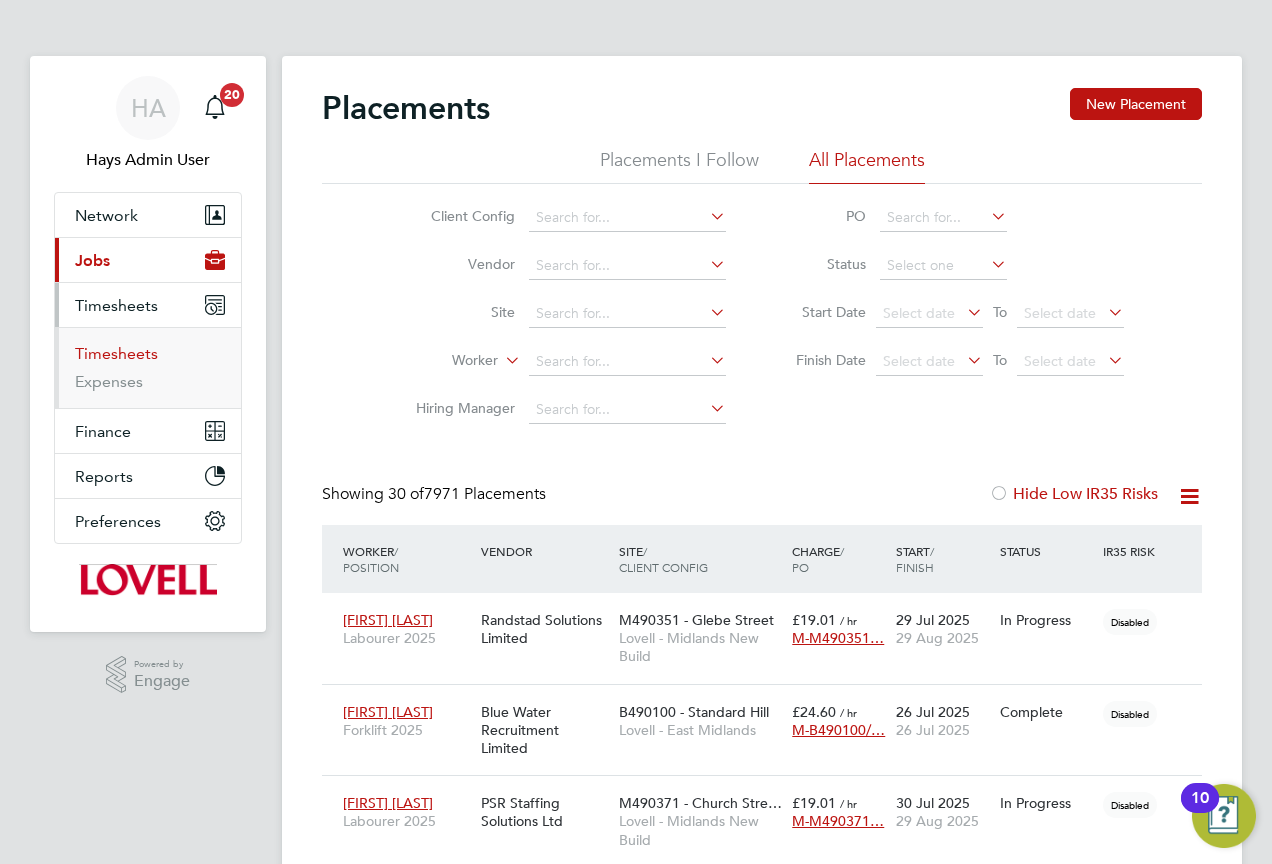 click on "Timesheets" at bounding box center [116, 353] 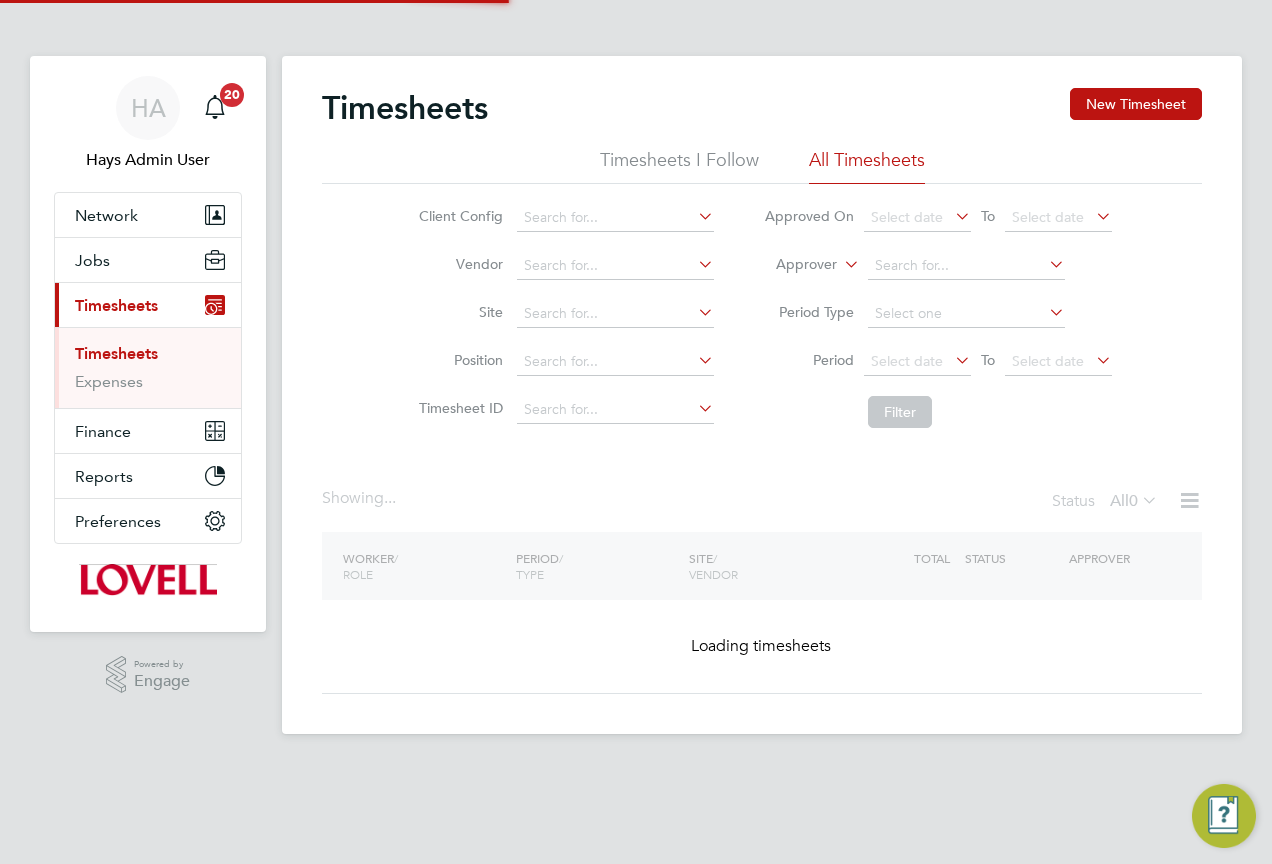 click on "Approver" 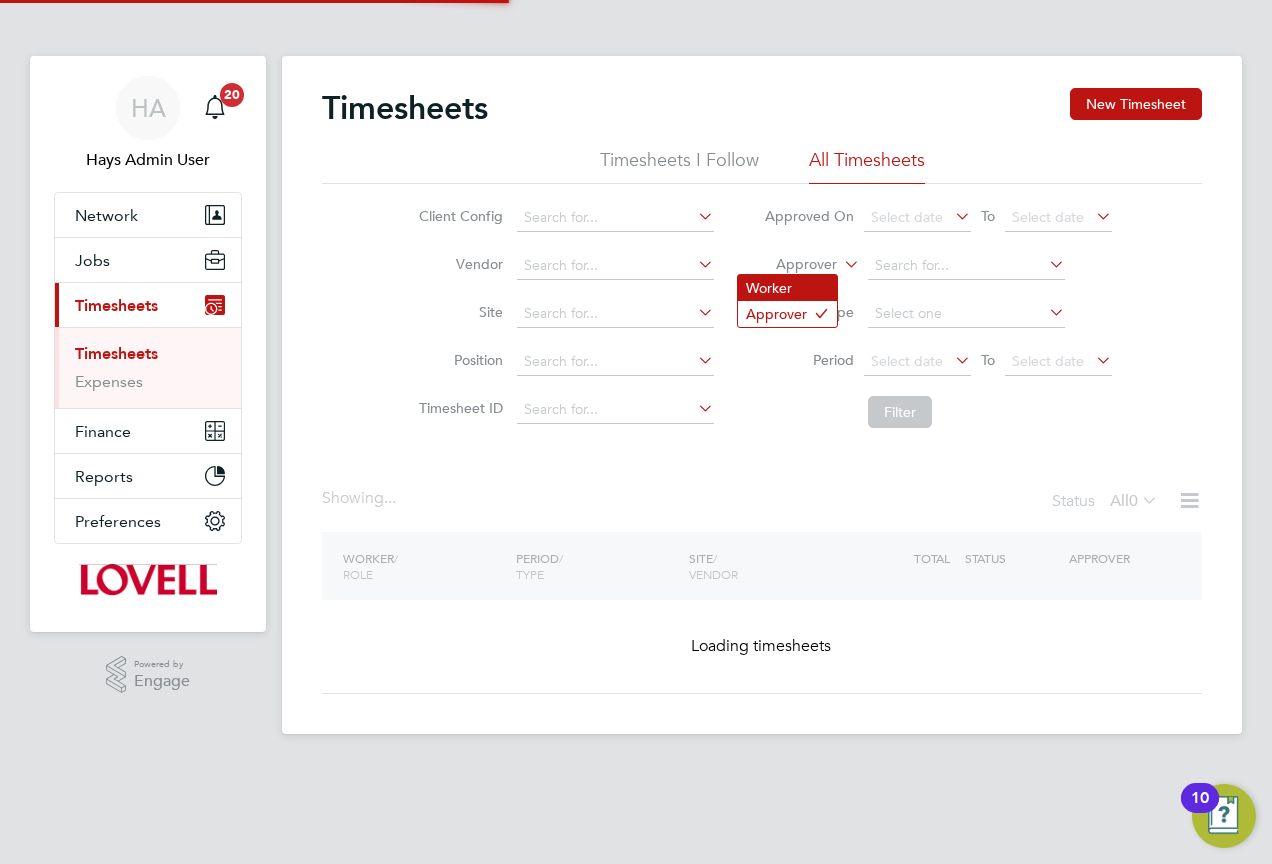 click on "Worker" 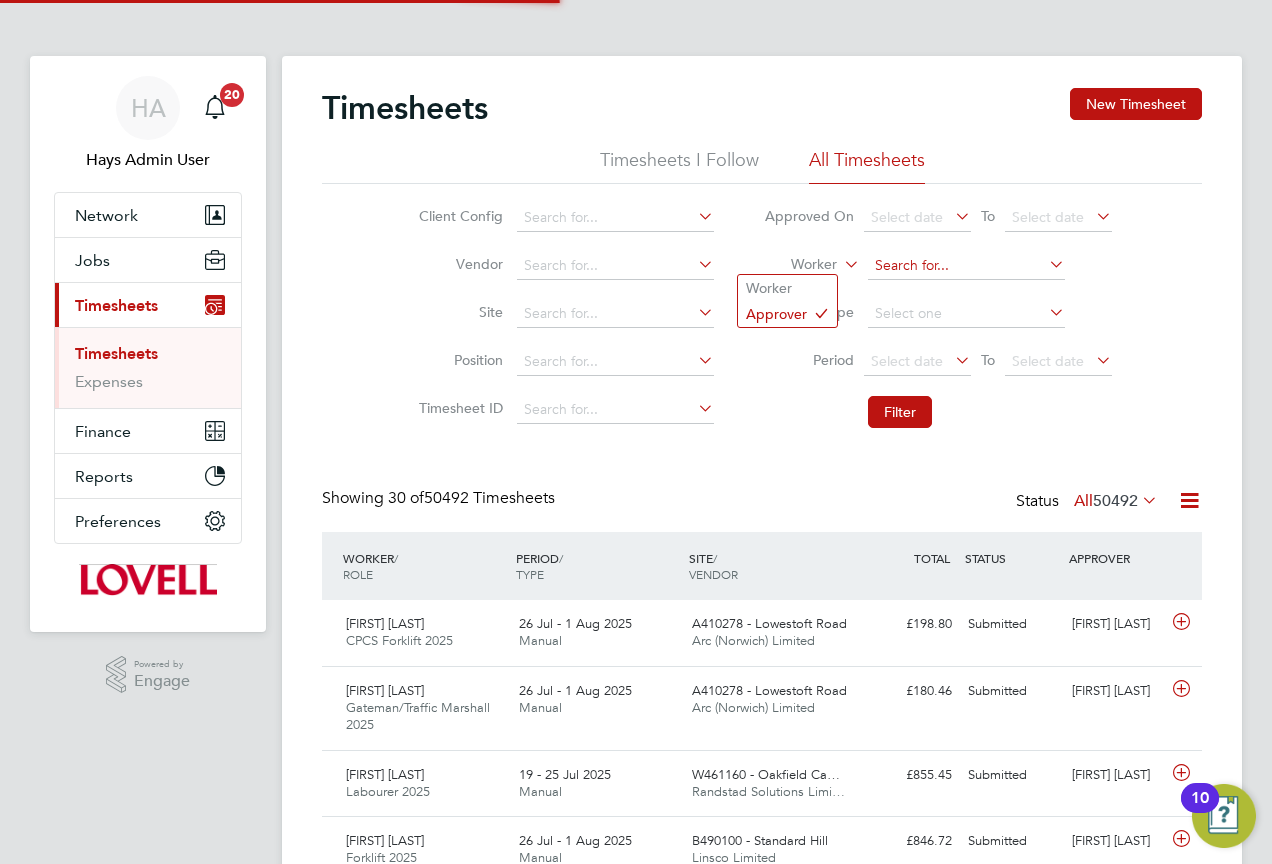 scroll, scrollTop: 10, scrollLeft: 10, axis: both 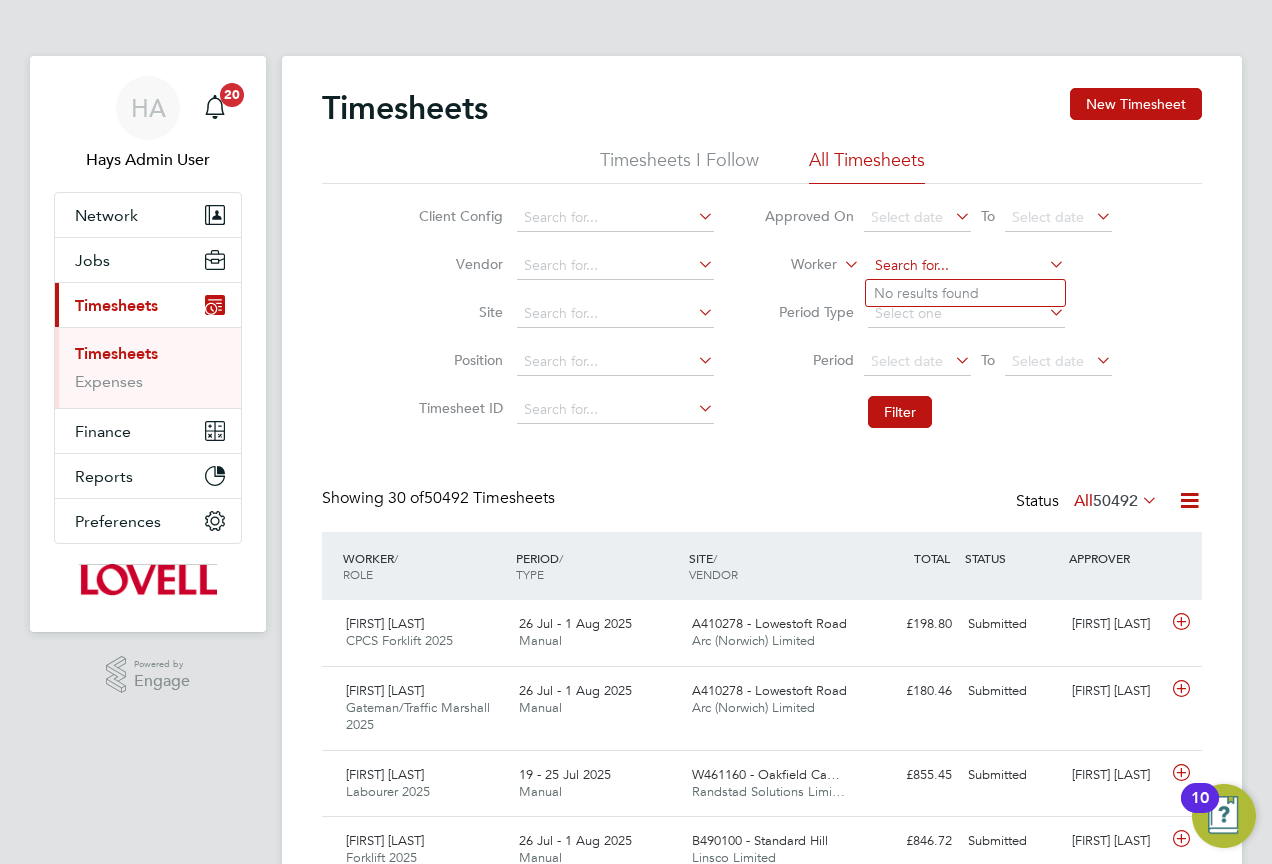 click 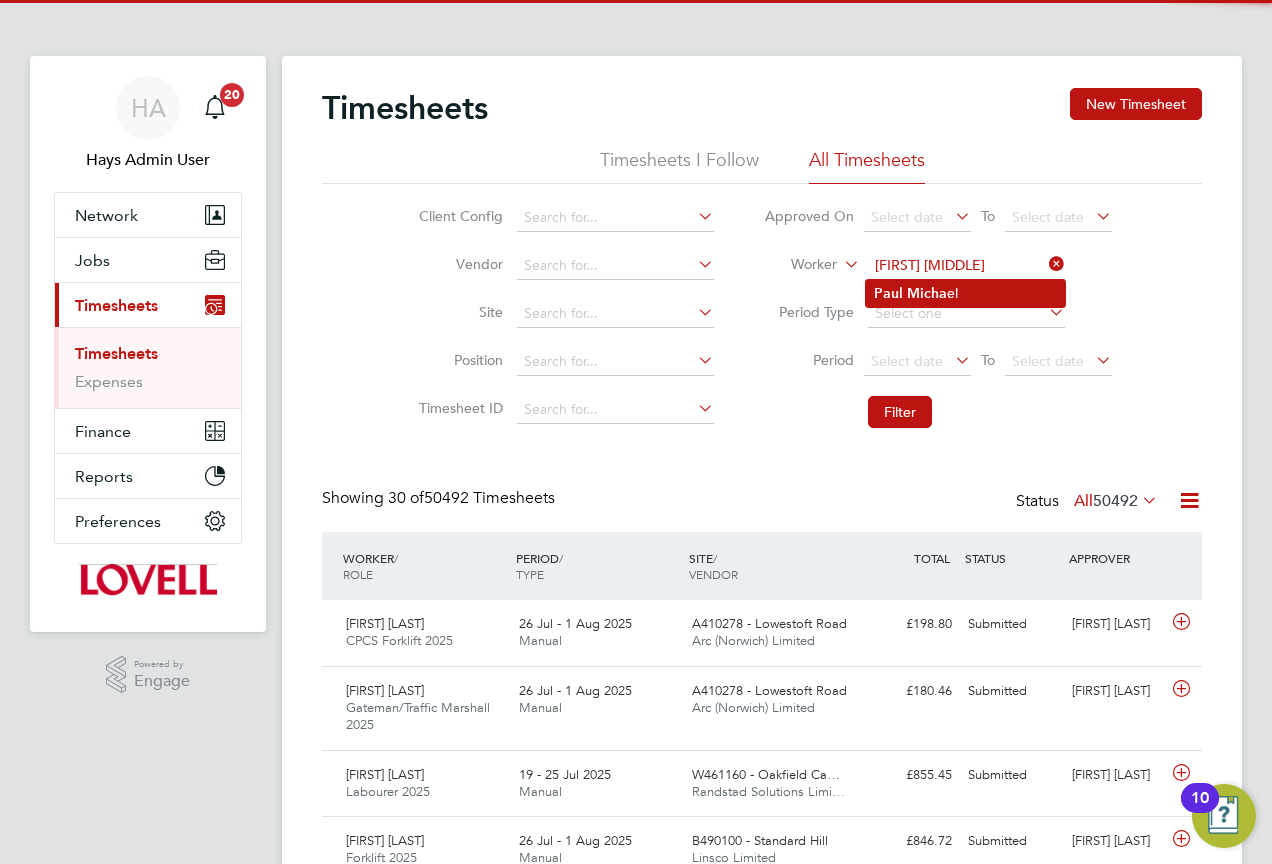click on "Micha" 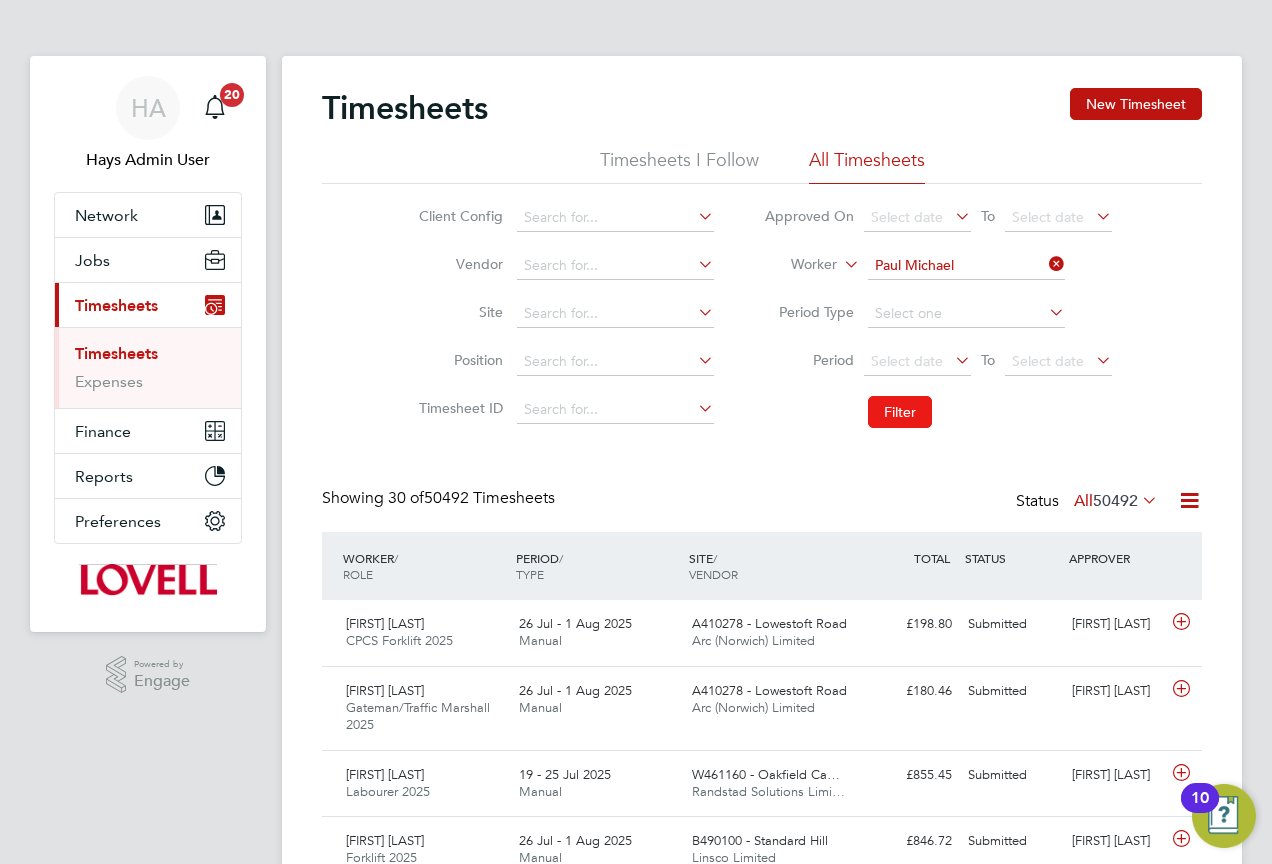 click on "Filter" 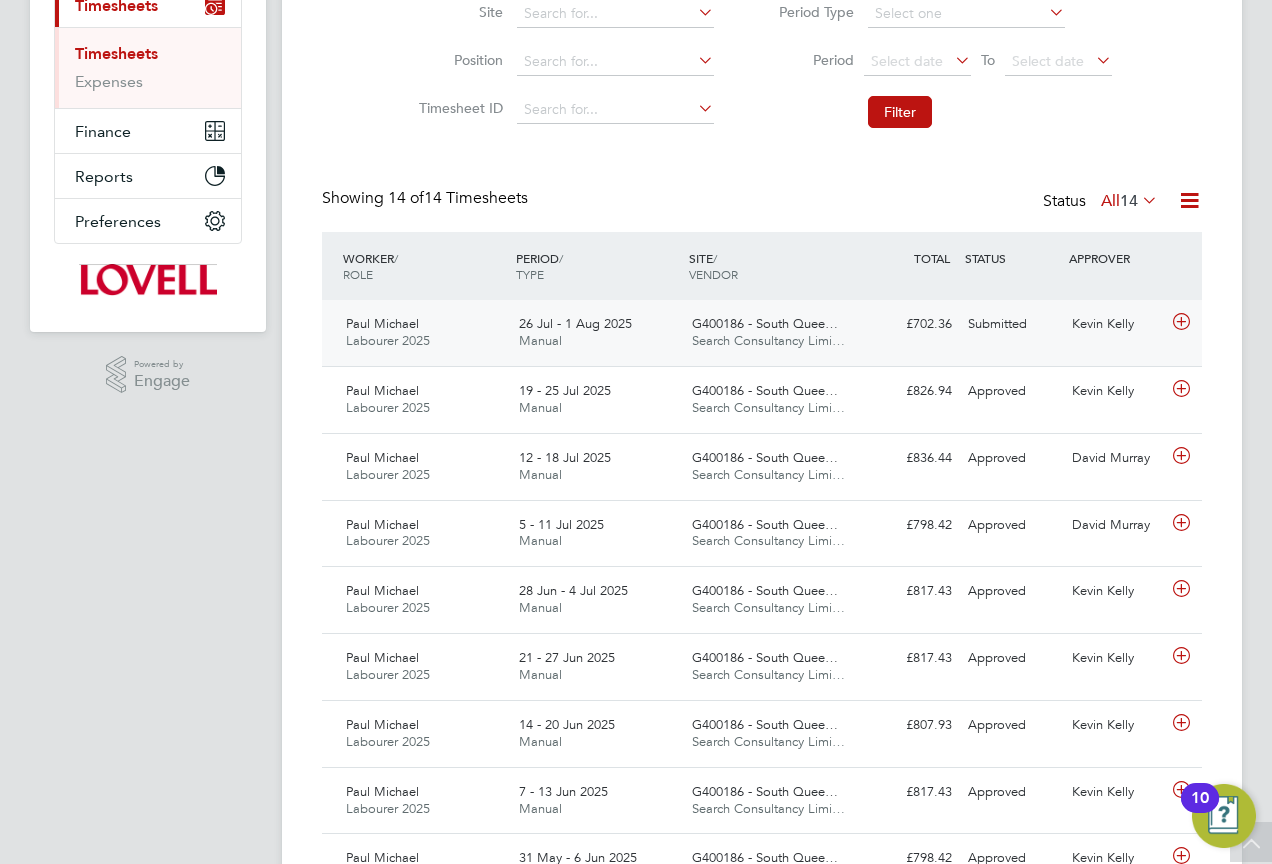 click on "Submitted" 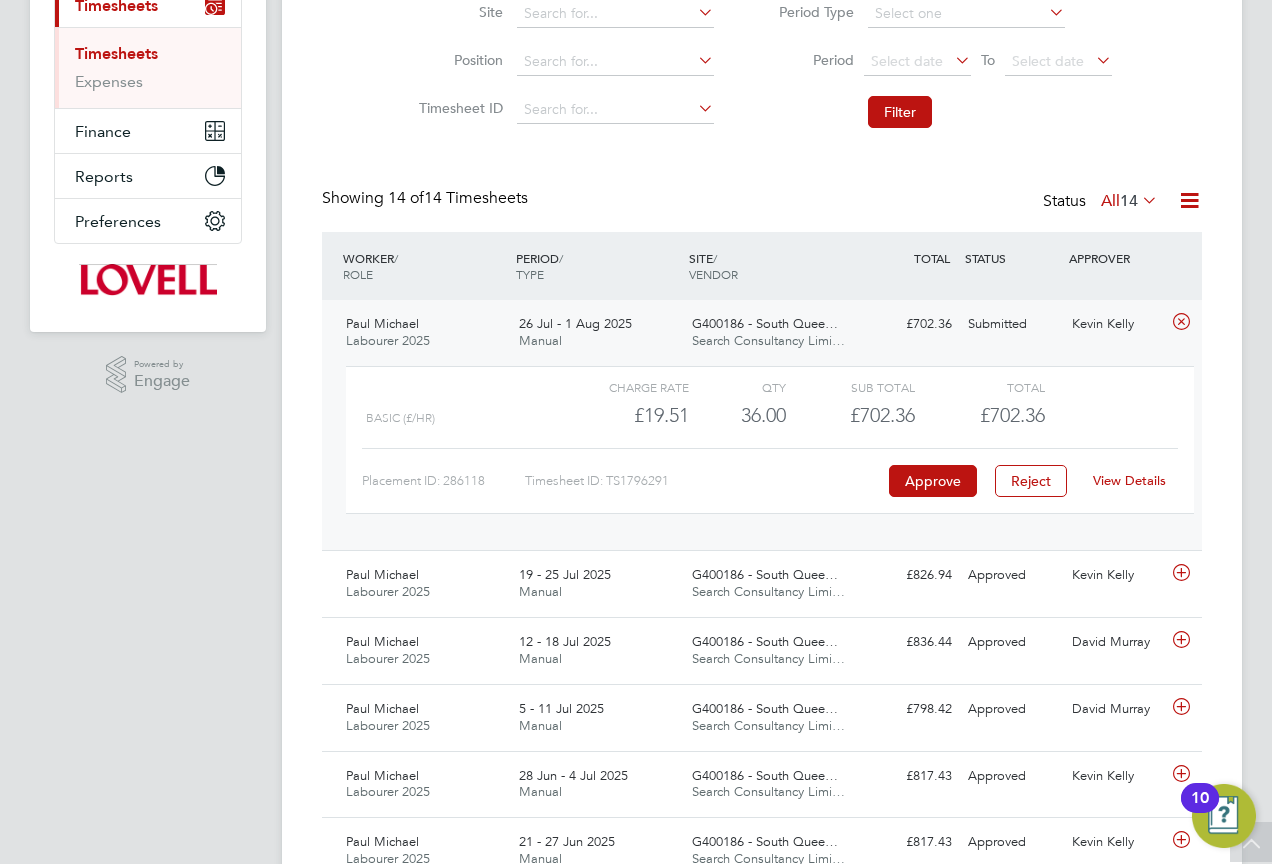 click on "View Details" 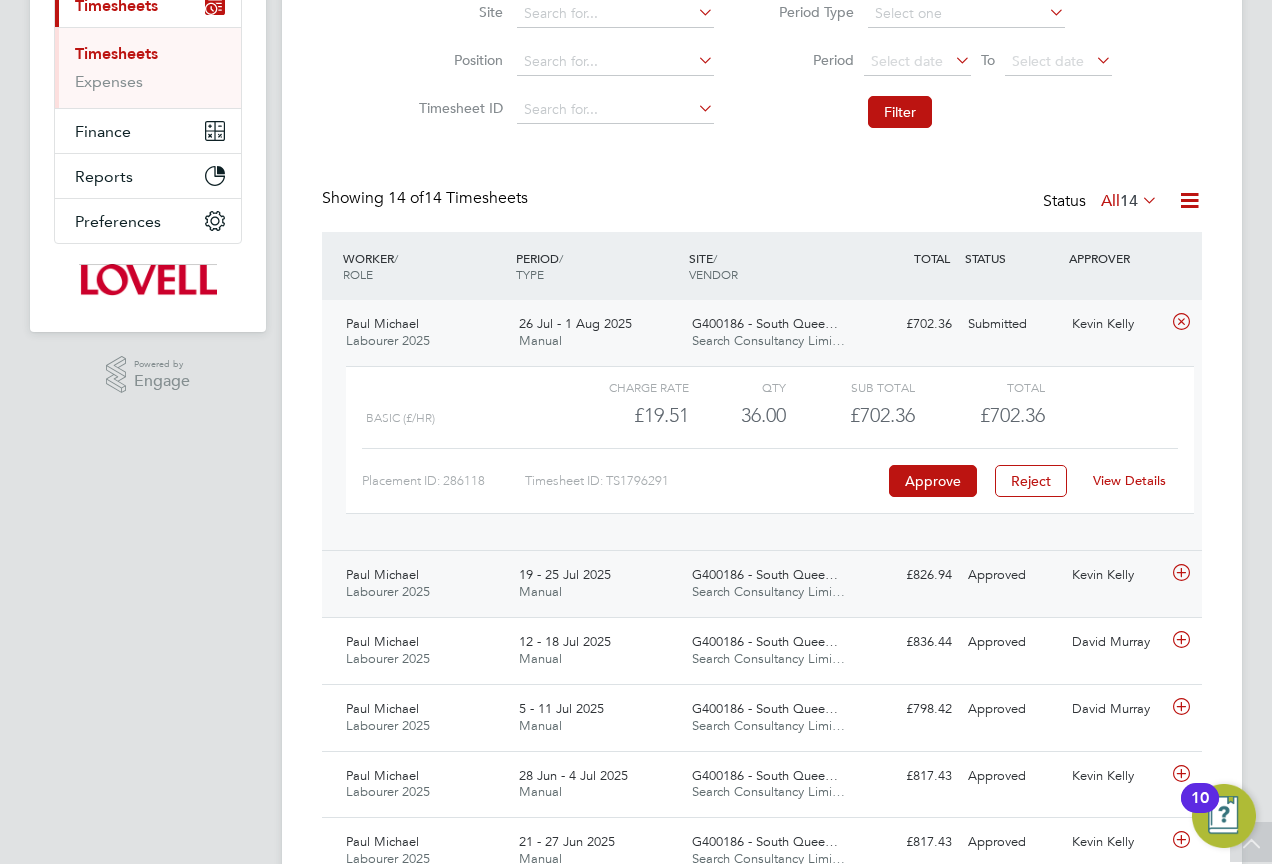 click on "£826.94 Approved" 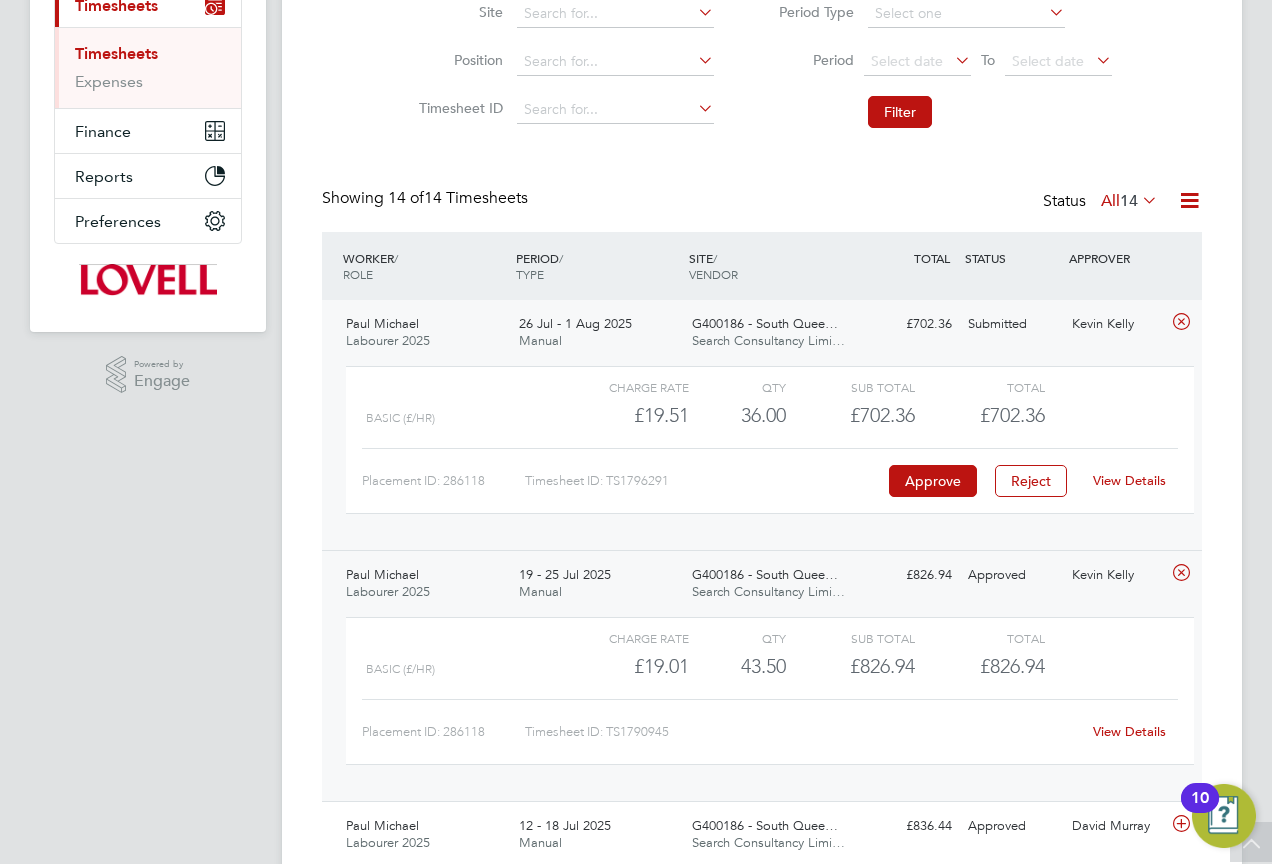 click on "View Details" 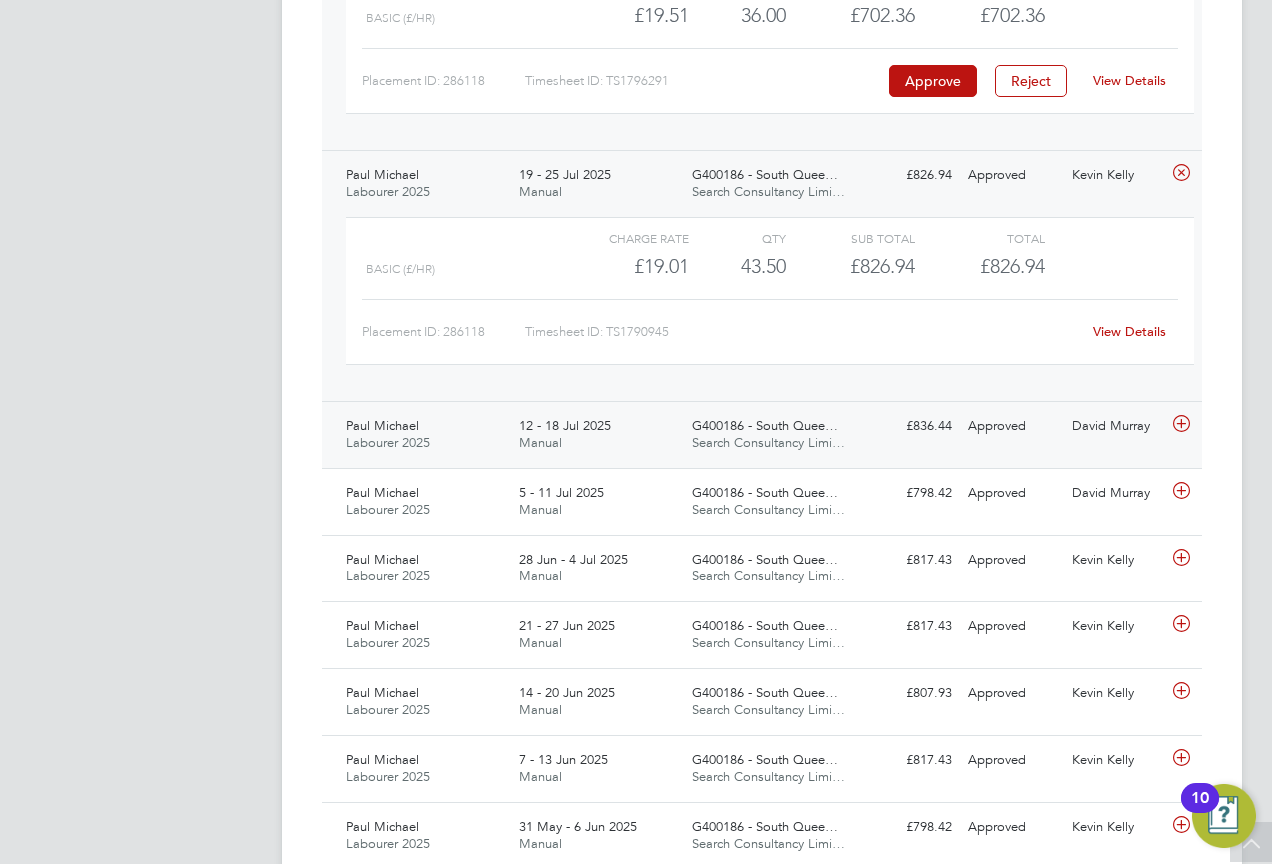click on "David Murray" 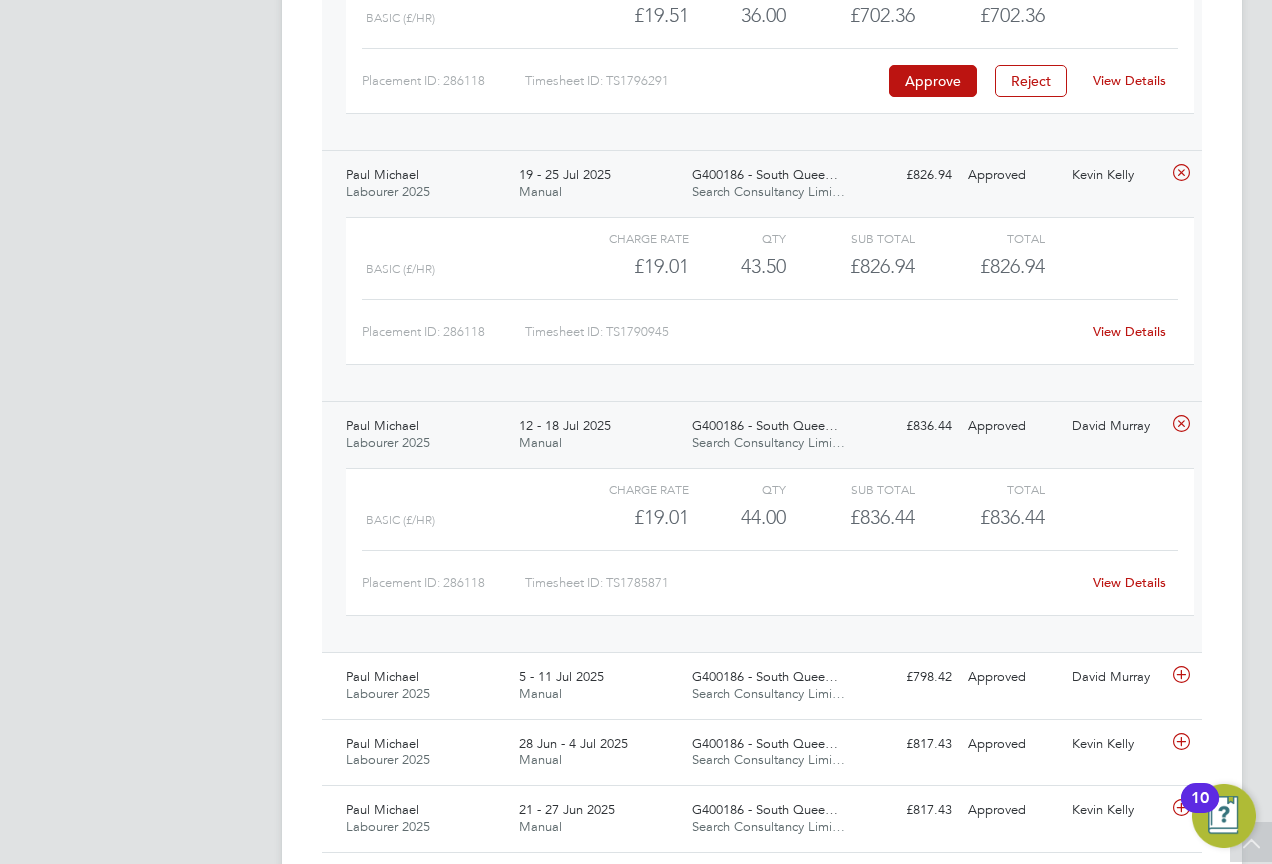 click on "View Details" 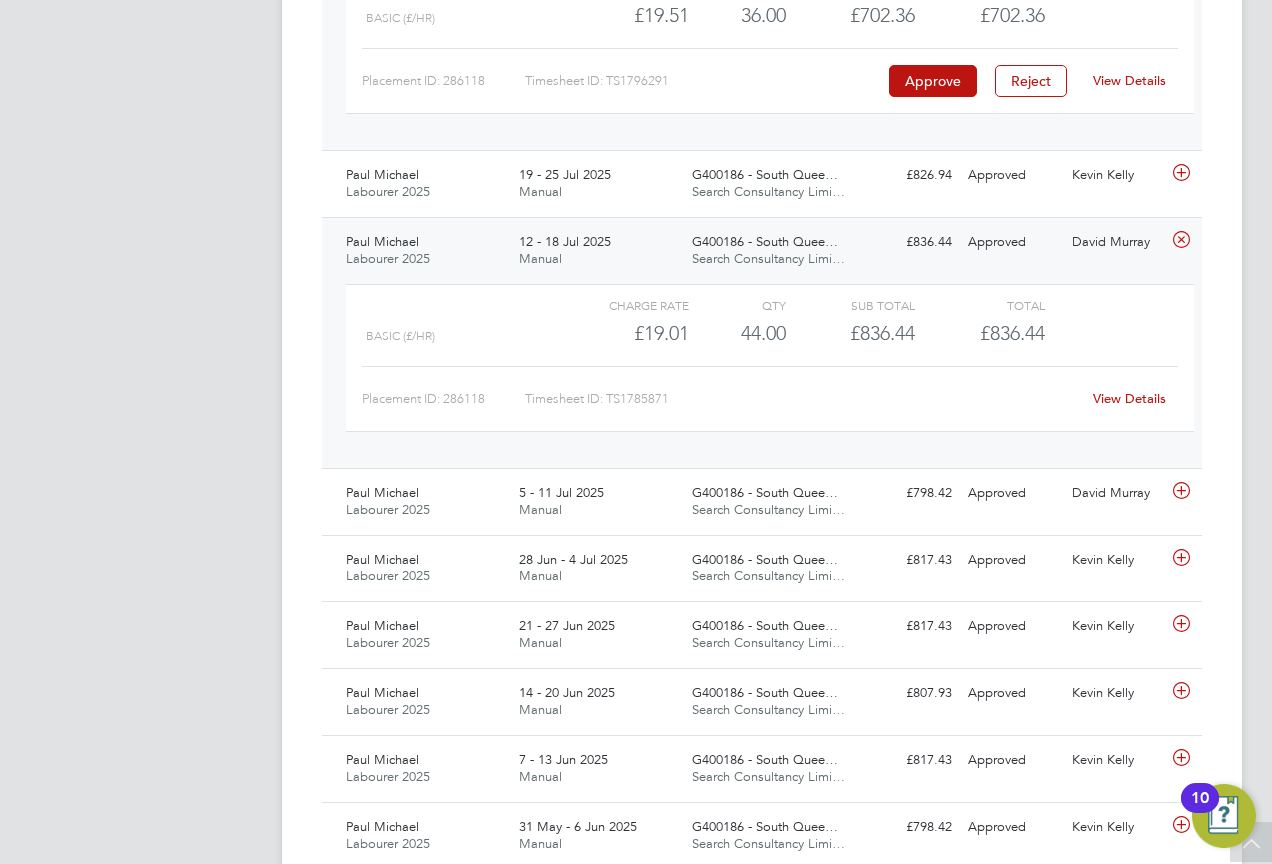 click 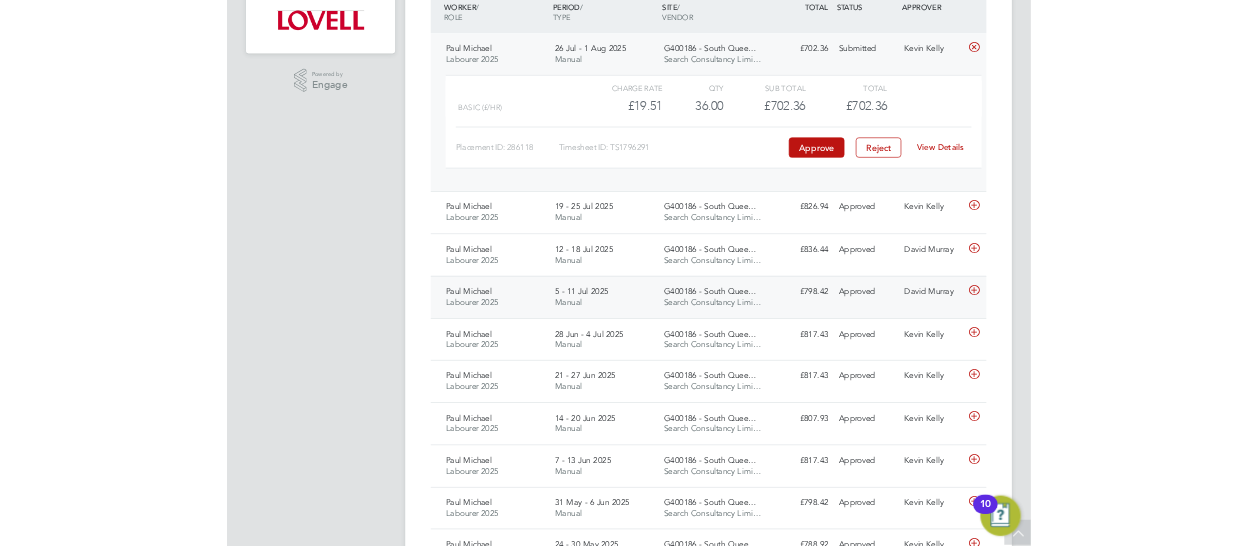 scroll, scrollTop: 300, scrollLeft: 0, axis: vertical 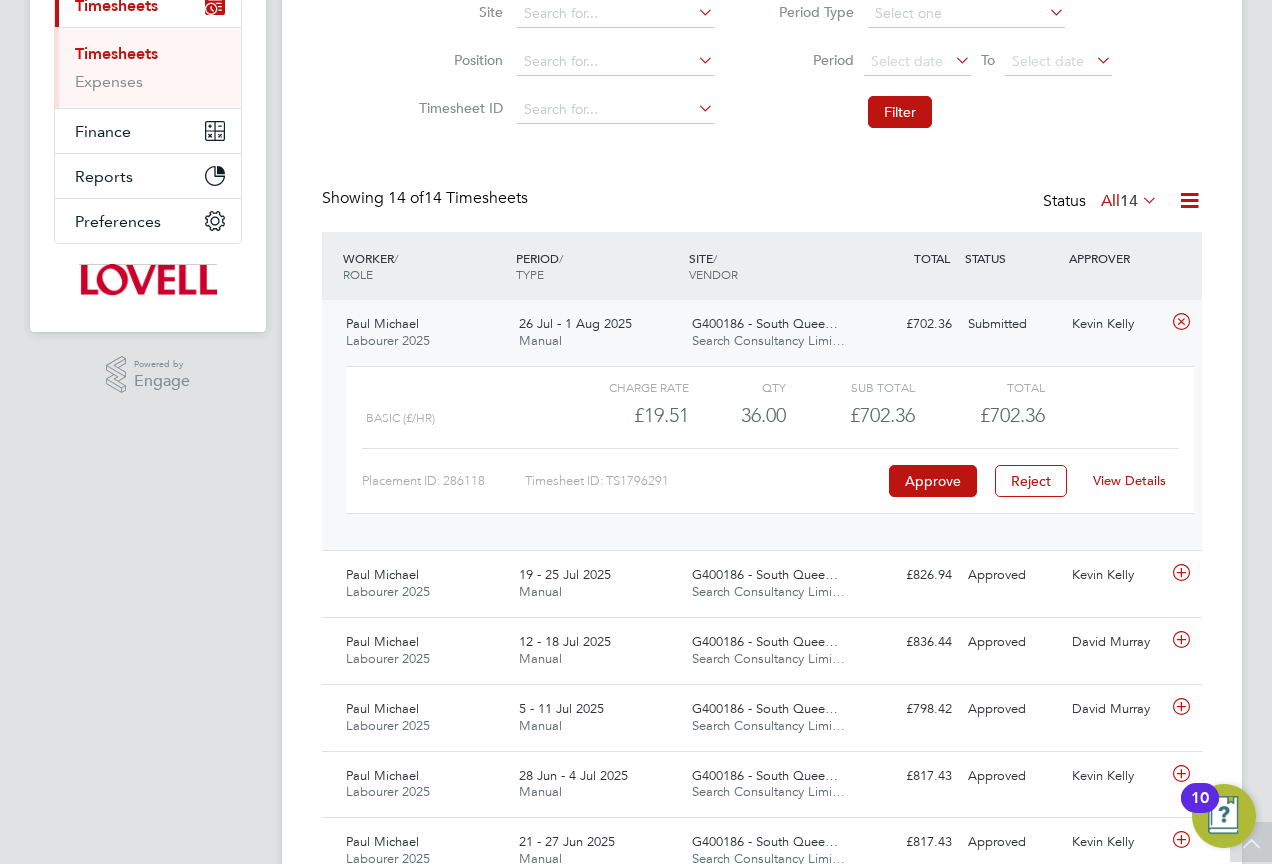 click 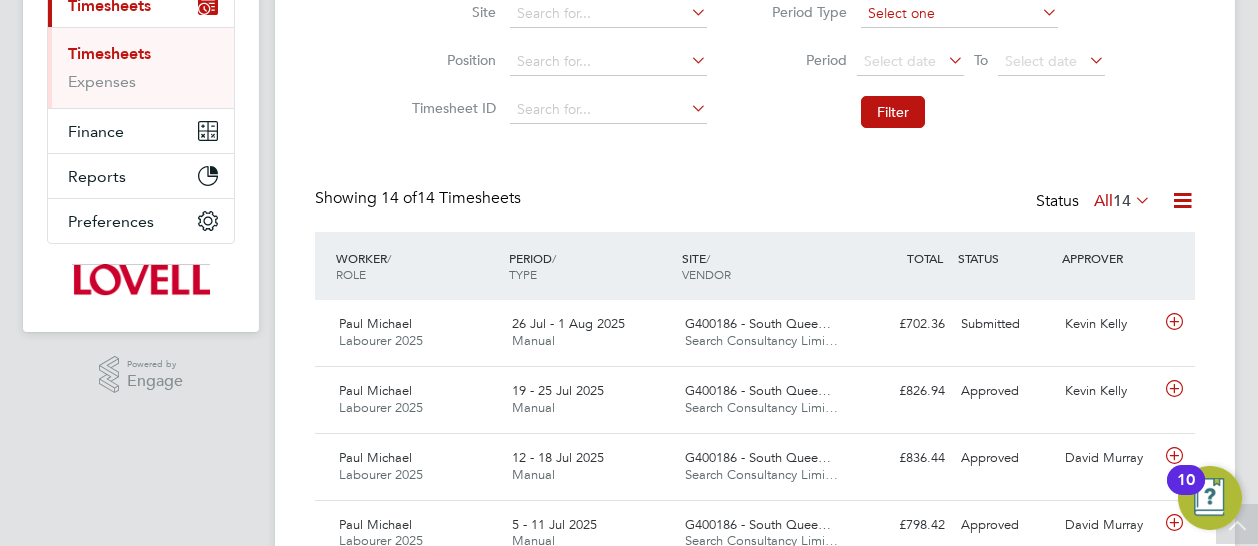 scroll, scrollTop: 10, scrollLeft: 10, axis: both 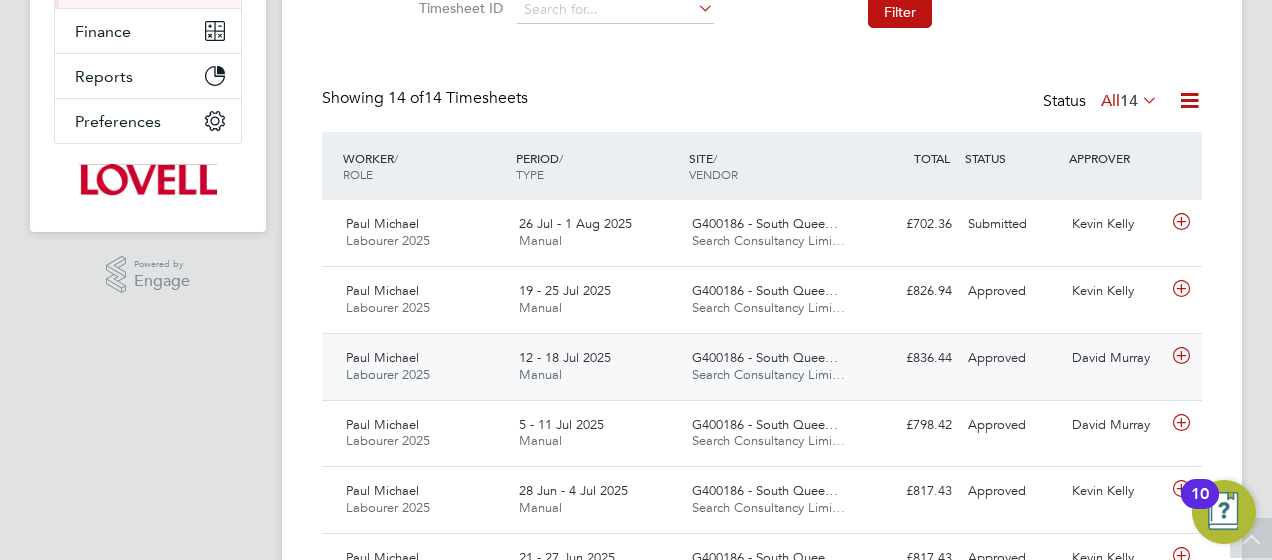 click on "Approved" 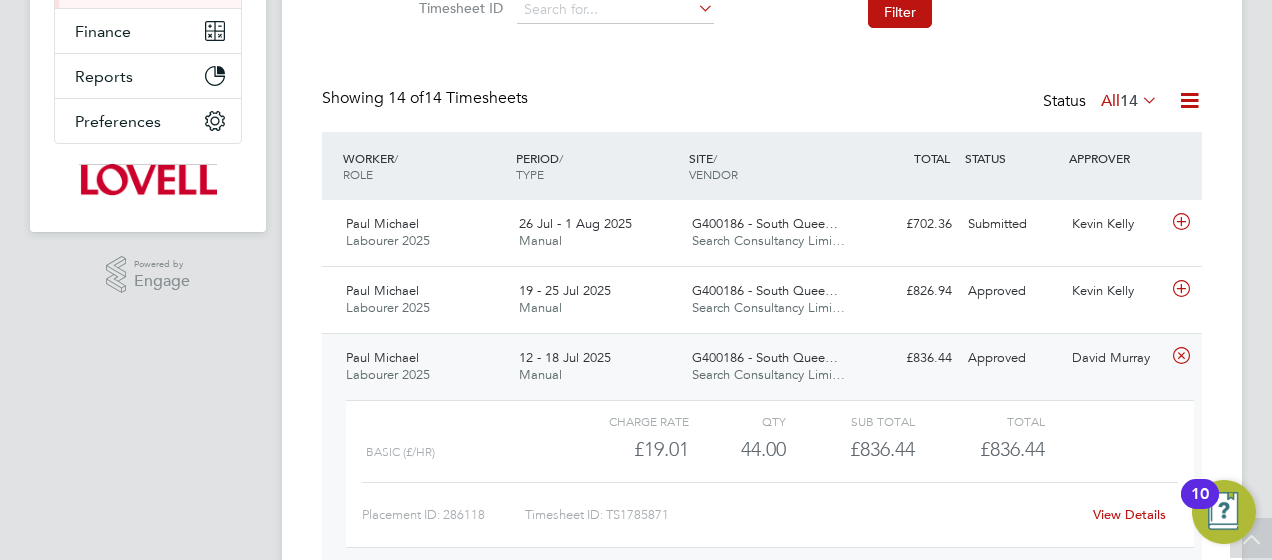 click on "View Details" 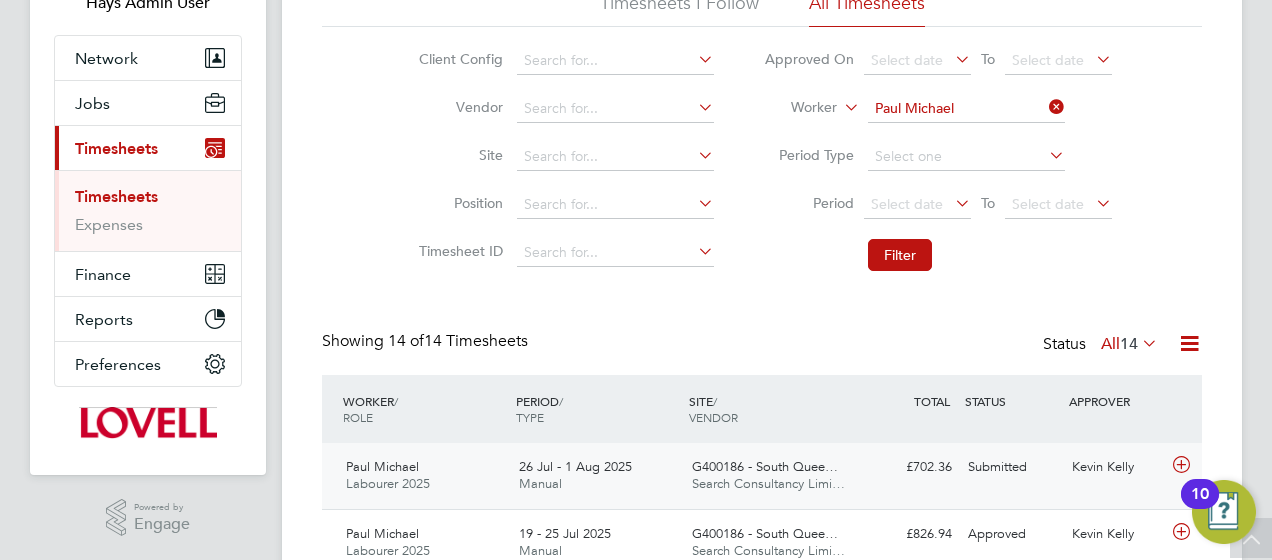 scroll, scrollTop: 100, scrollLeft: 0, axis: vertical 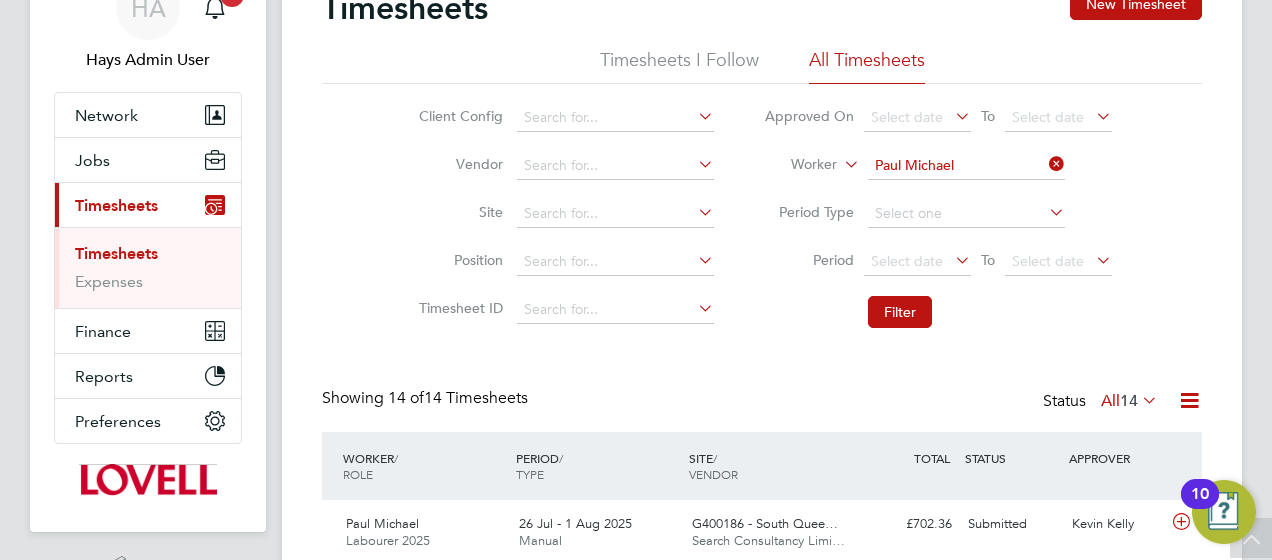 click 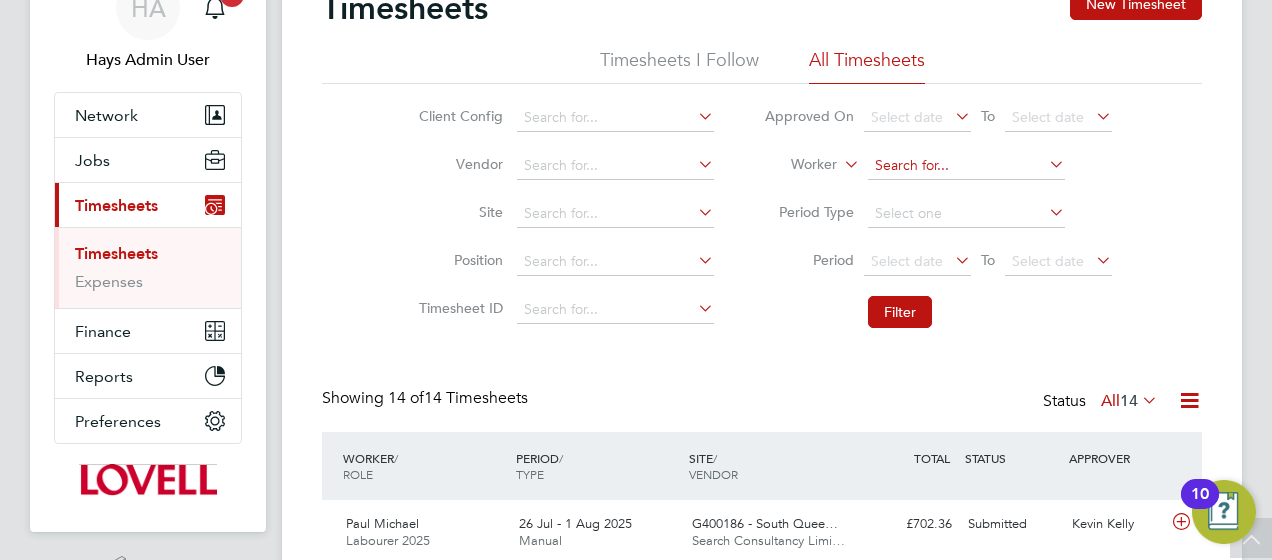click 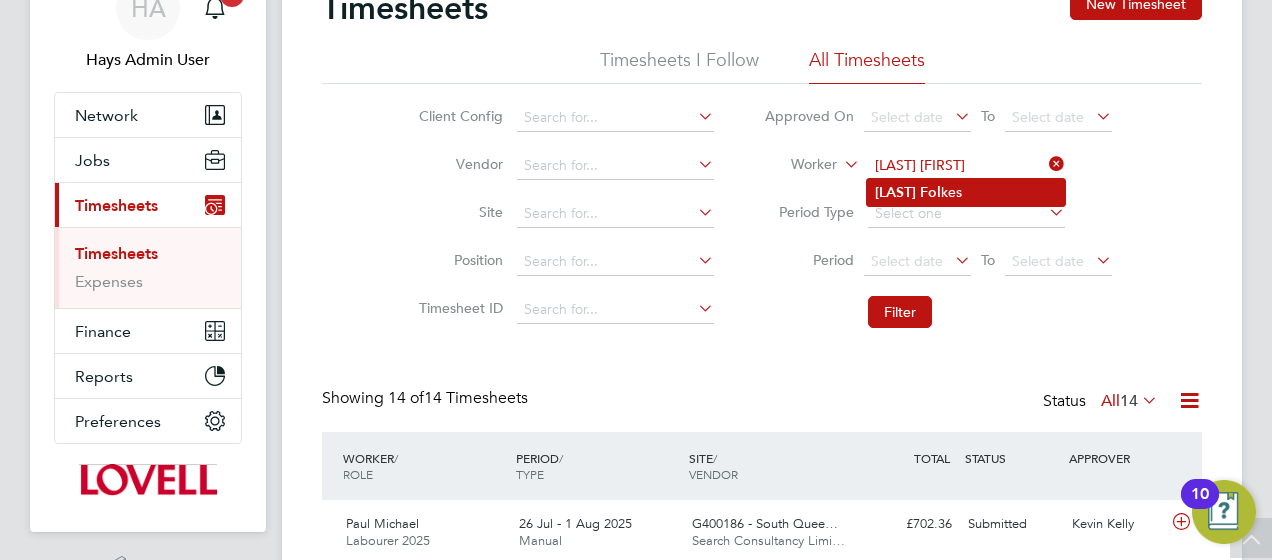 click on "Sanchez   Fol kes" 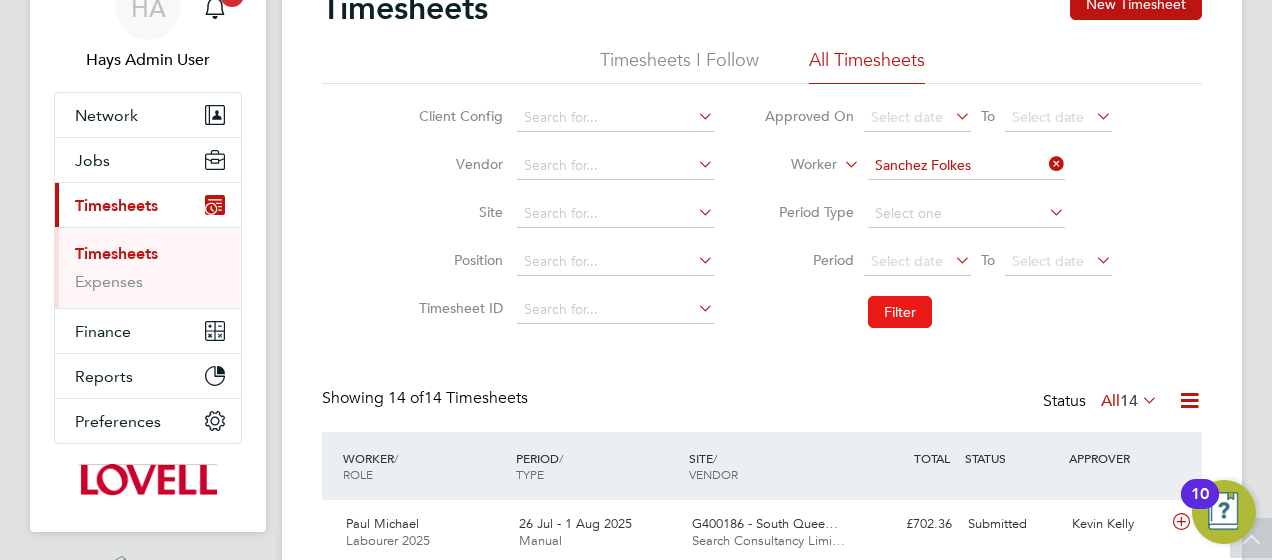 click on "Filter" 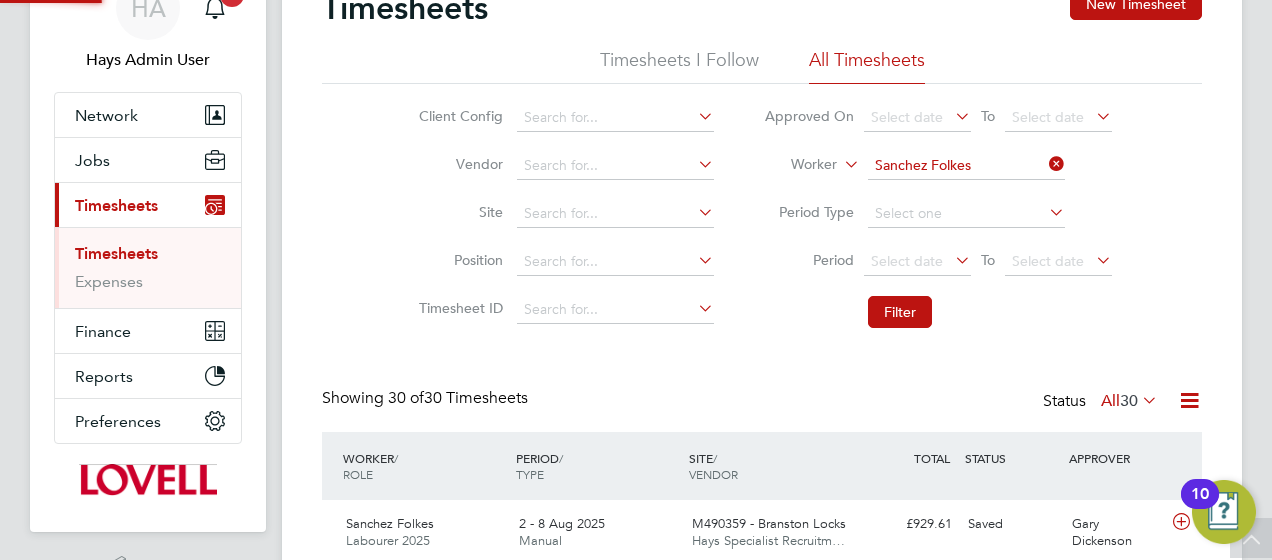 scroll, scrollTop: 258, scrollLeft: 0, axis: vertical 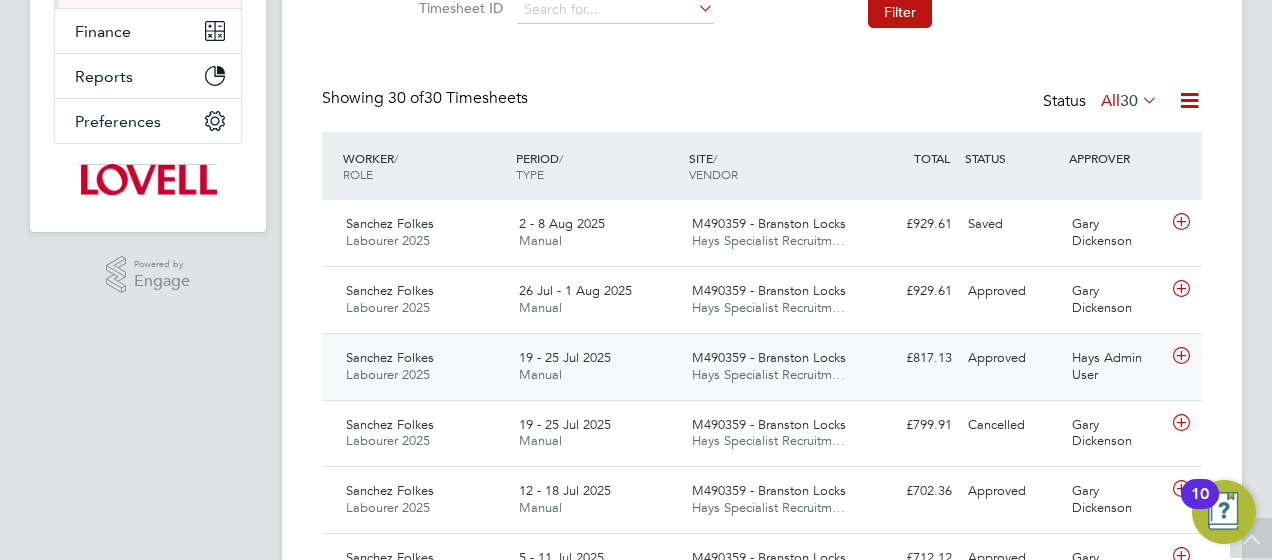 click on "Approved" 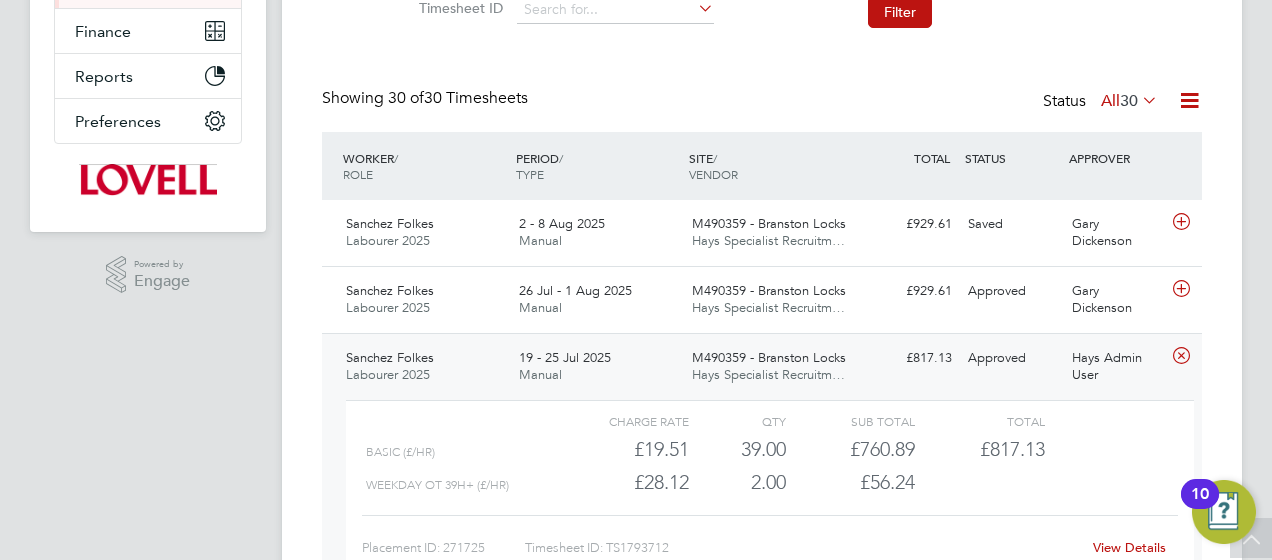 click on "View Details" 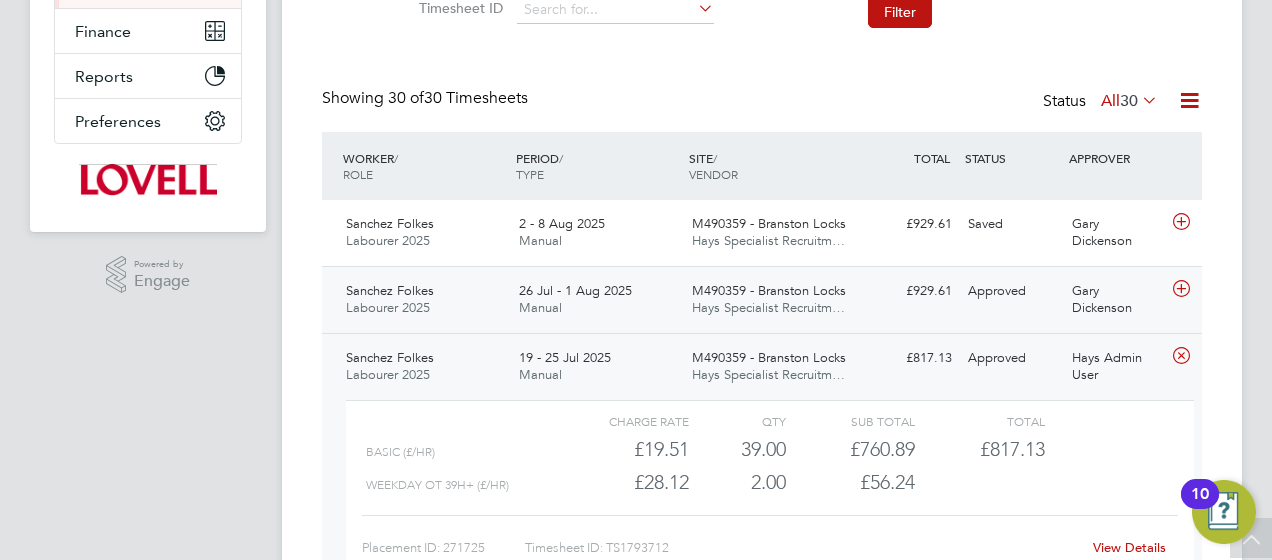 click on "Approved" 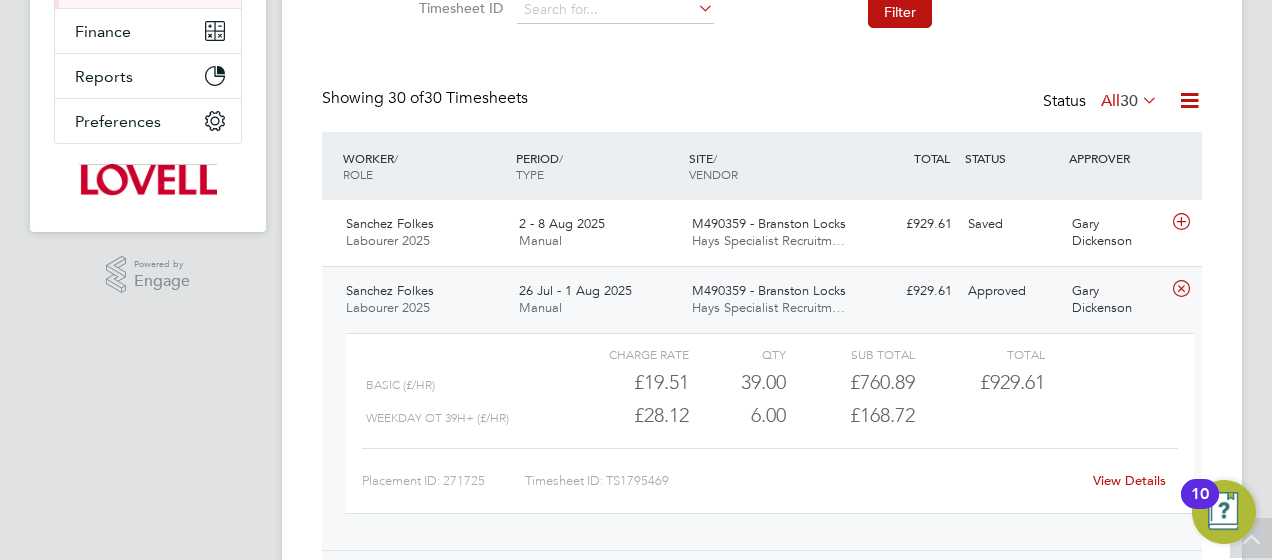 click on "View Details" 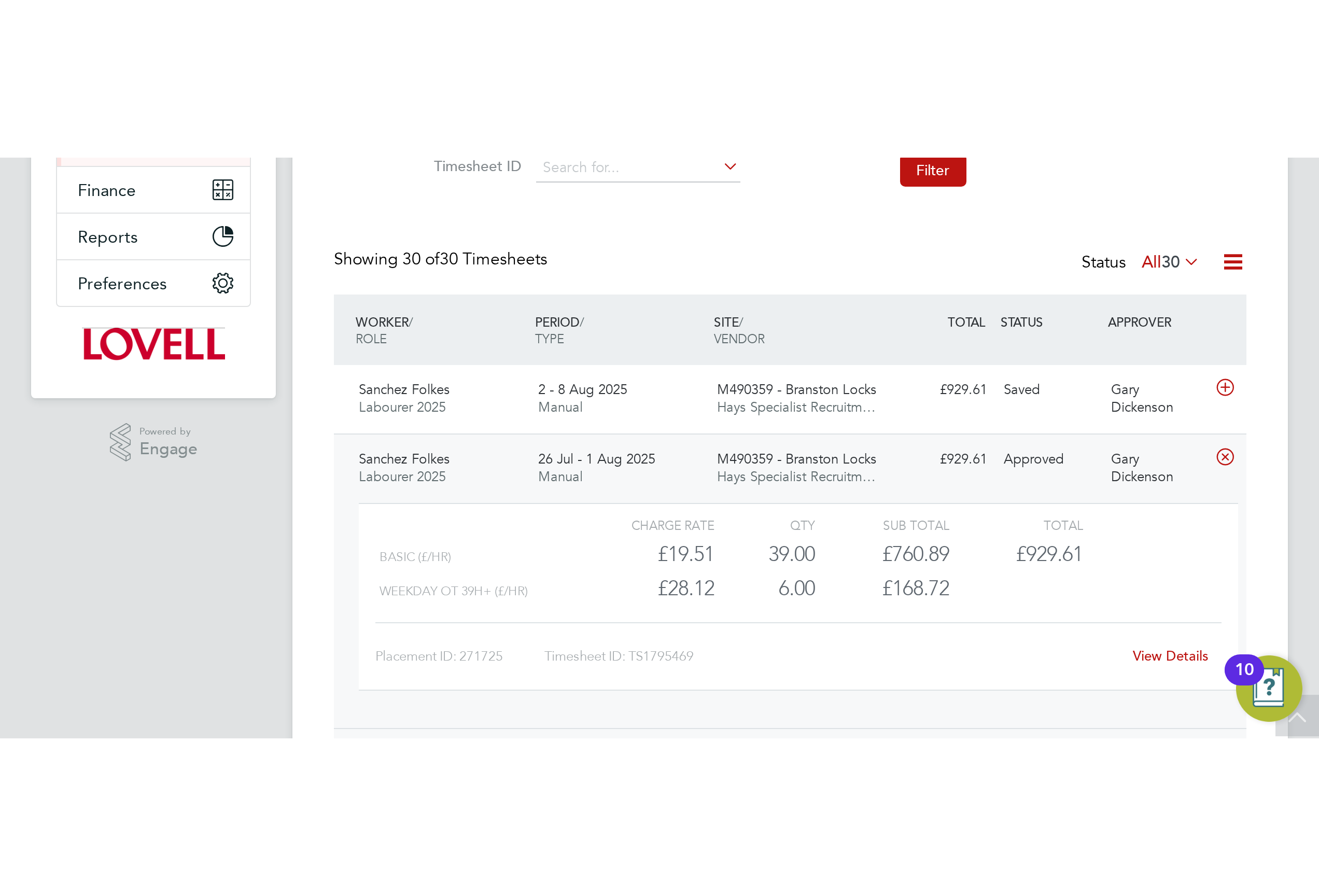 scroll, scrollTop: 6, scrollLeft: 5, axis: both 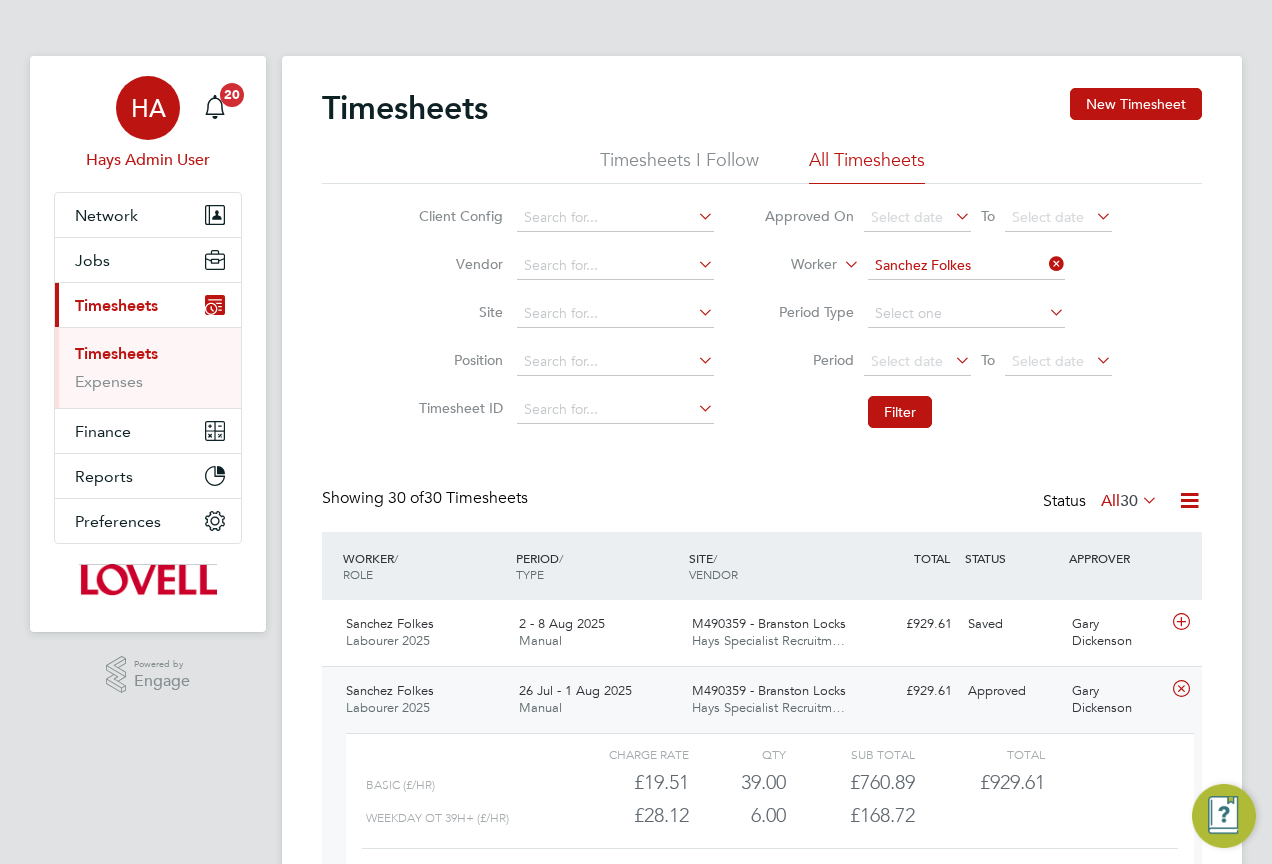 click on "HA   Hays Admin User" at bounding box center (148, 124) 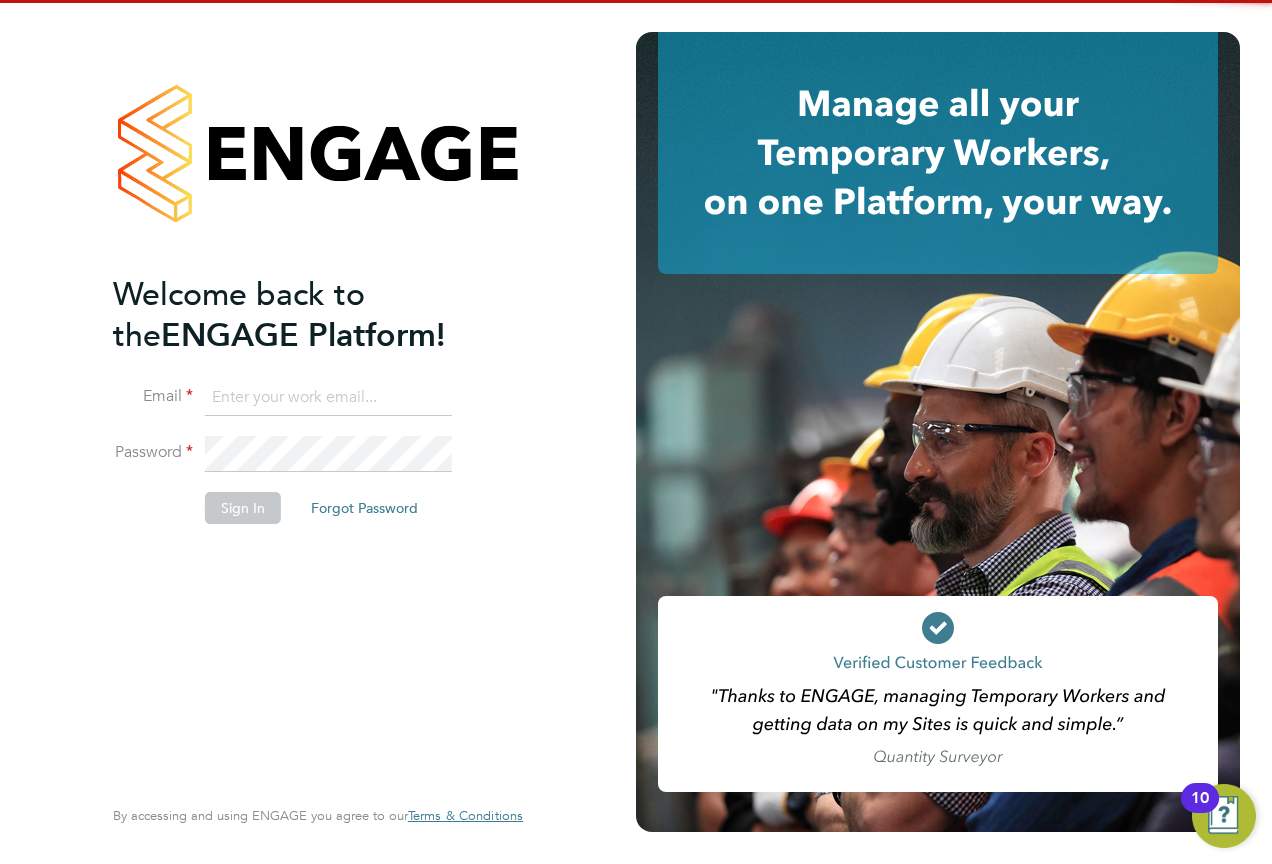 click 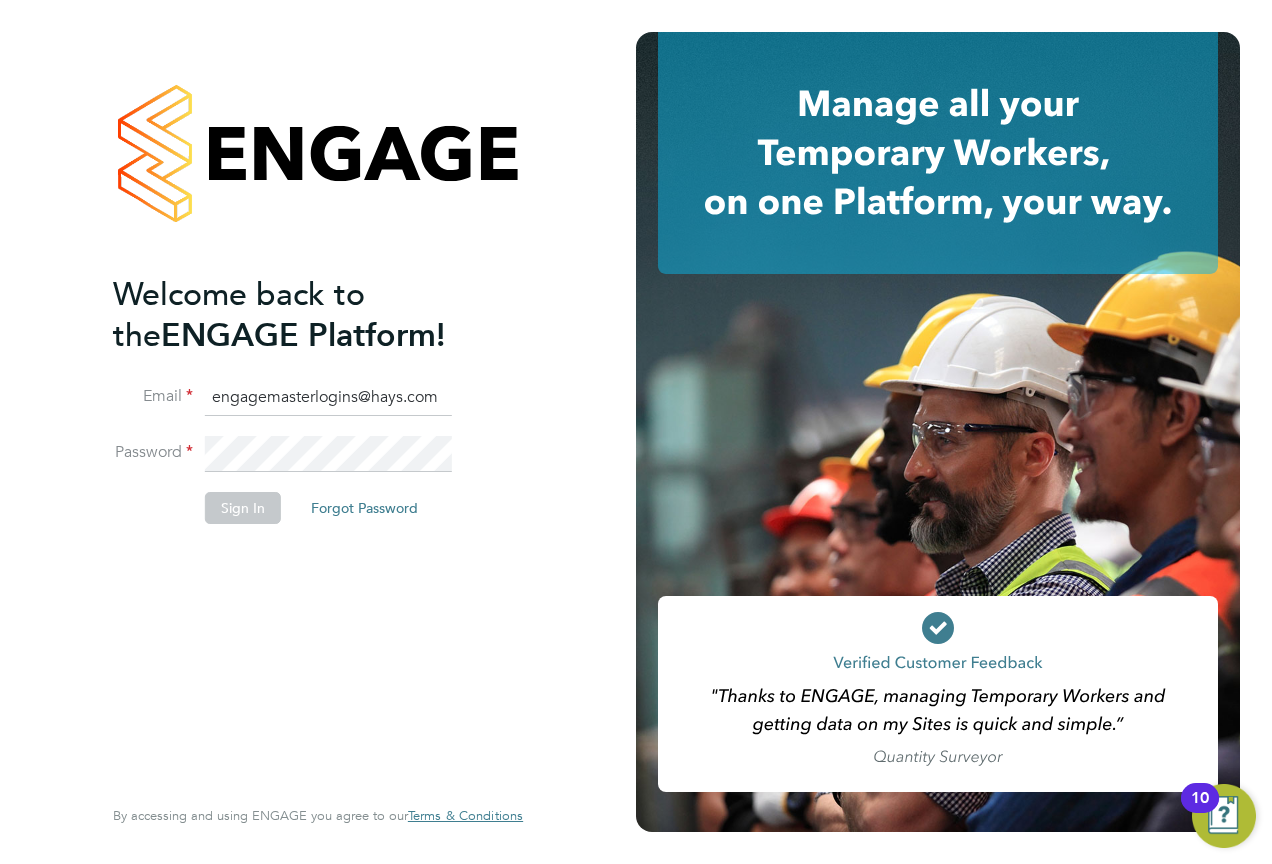 type on "engagemasterlogins@hays.com" 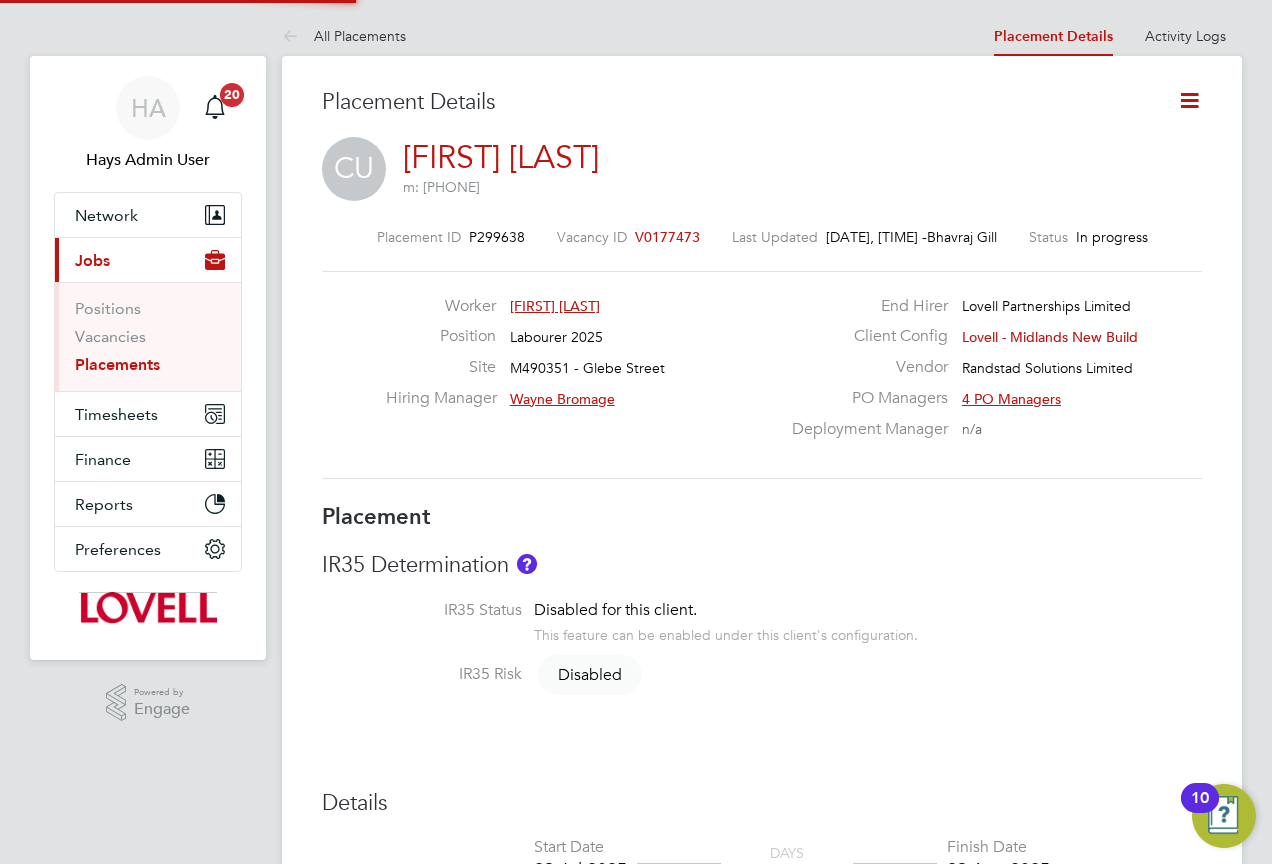 scroll, scrollTop: 0, scrollLeft: 0, axis: both 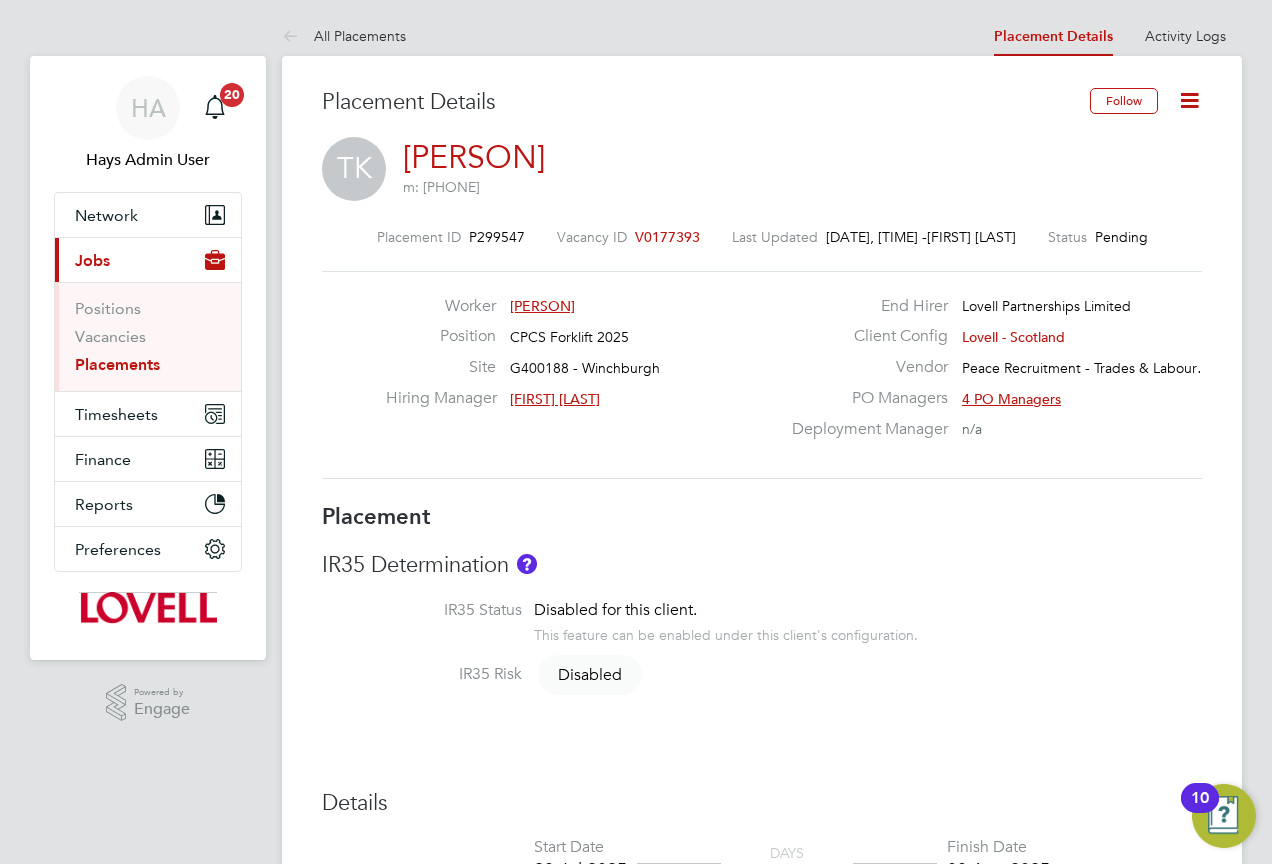 click 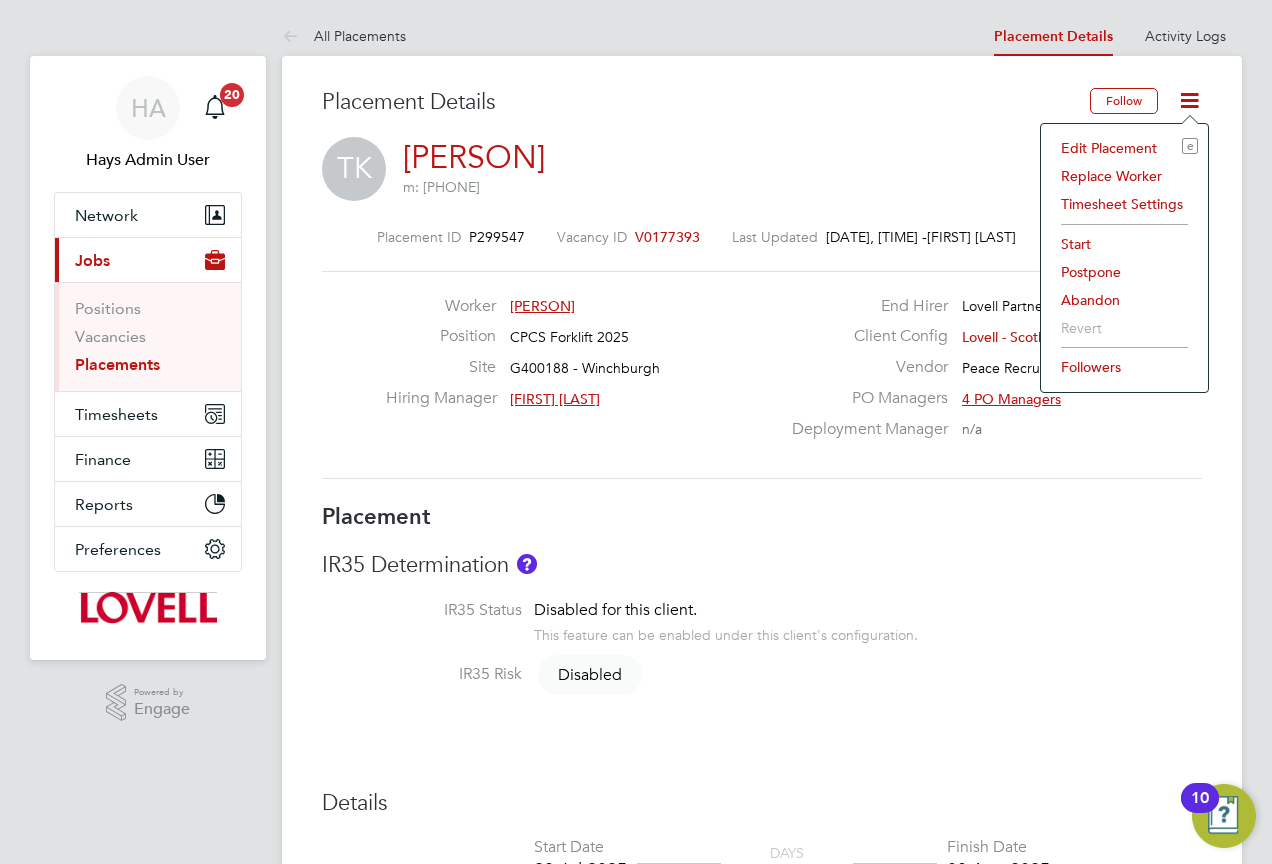 click on "TK   Tomasz Krupa   m: 07825627180" 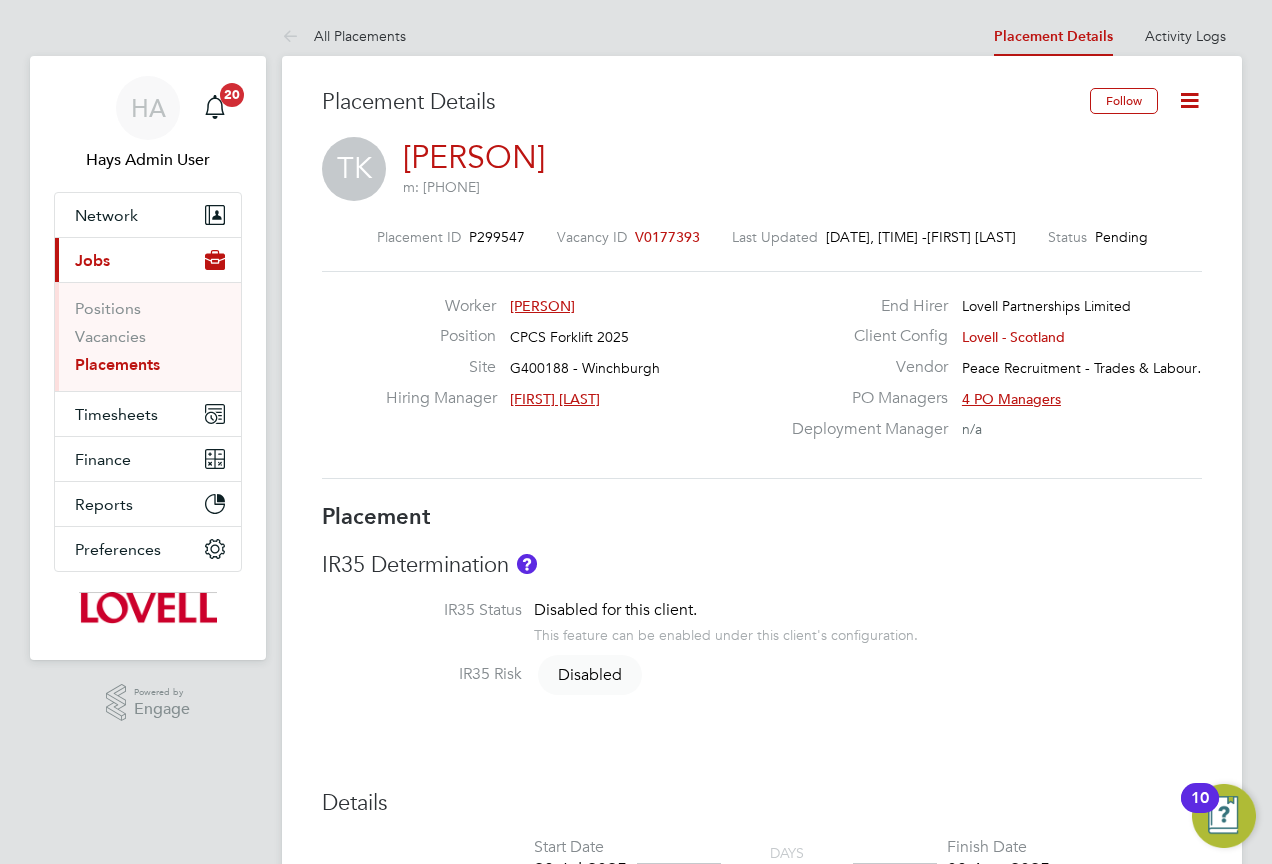 click on "V0177393" 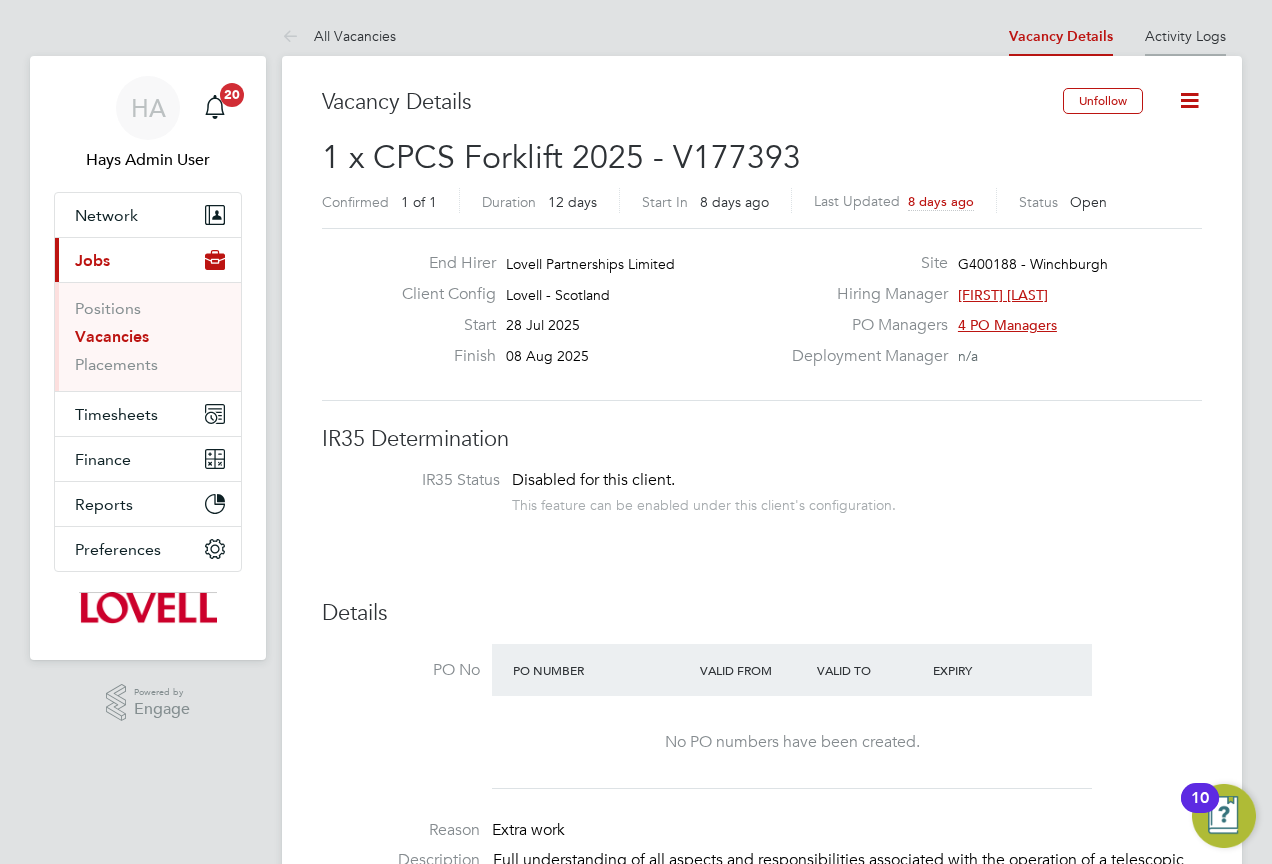 click on "Activity Logs" at bounding box center (1185, 36) 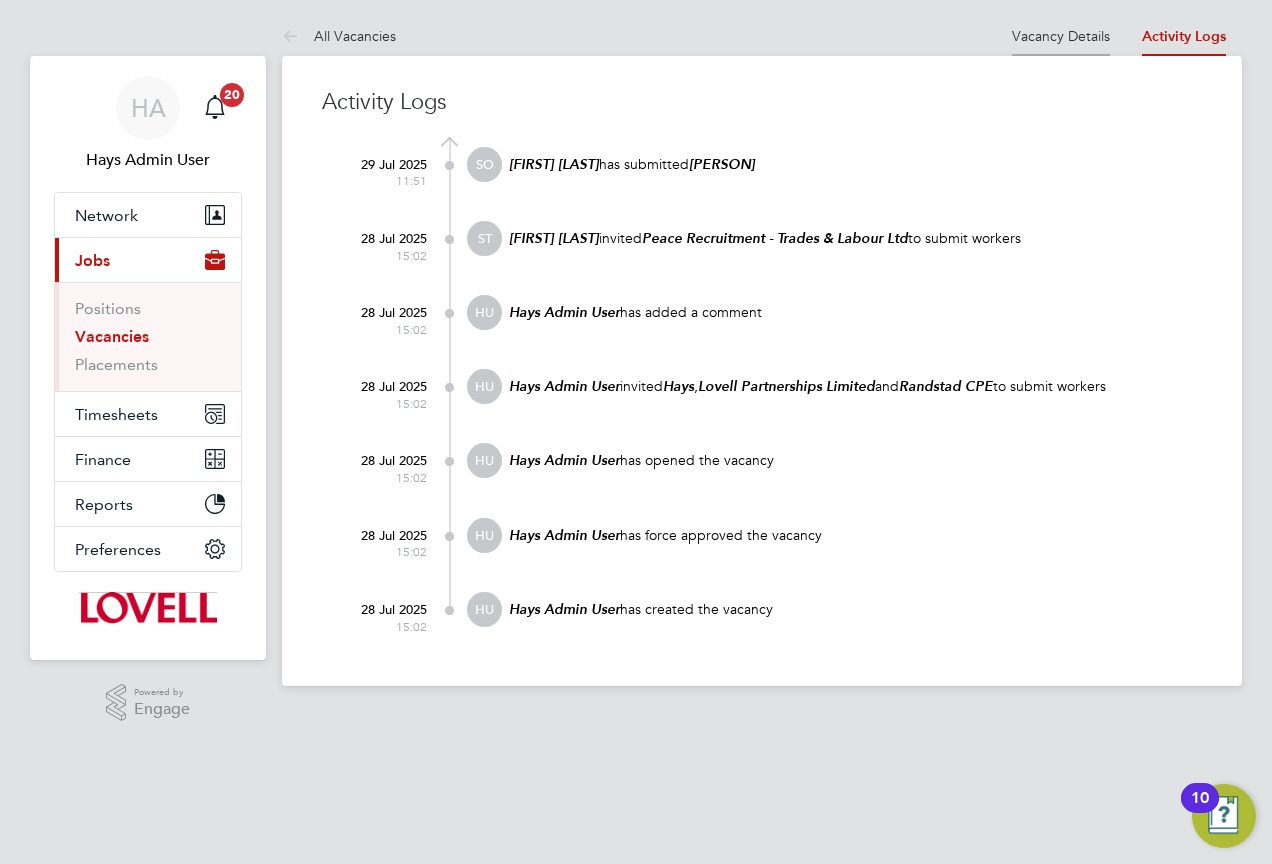 click on "Vacancy Details" at bounding box center (1061, 36) 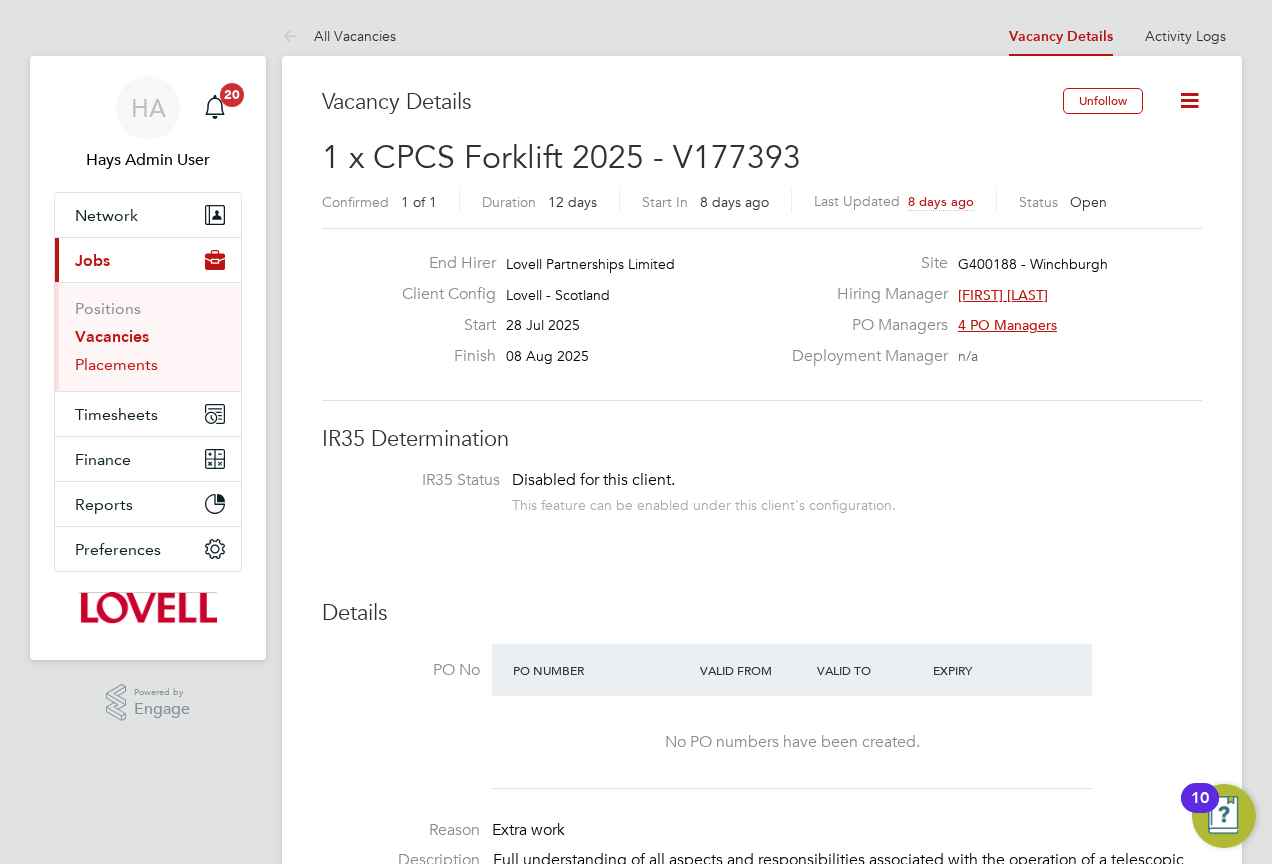 click on "Placements" at bounding box center (116, 364) 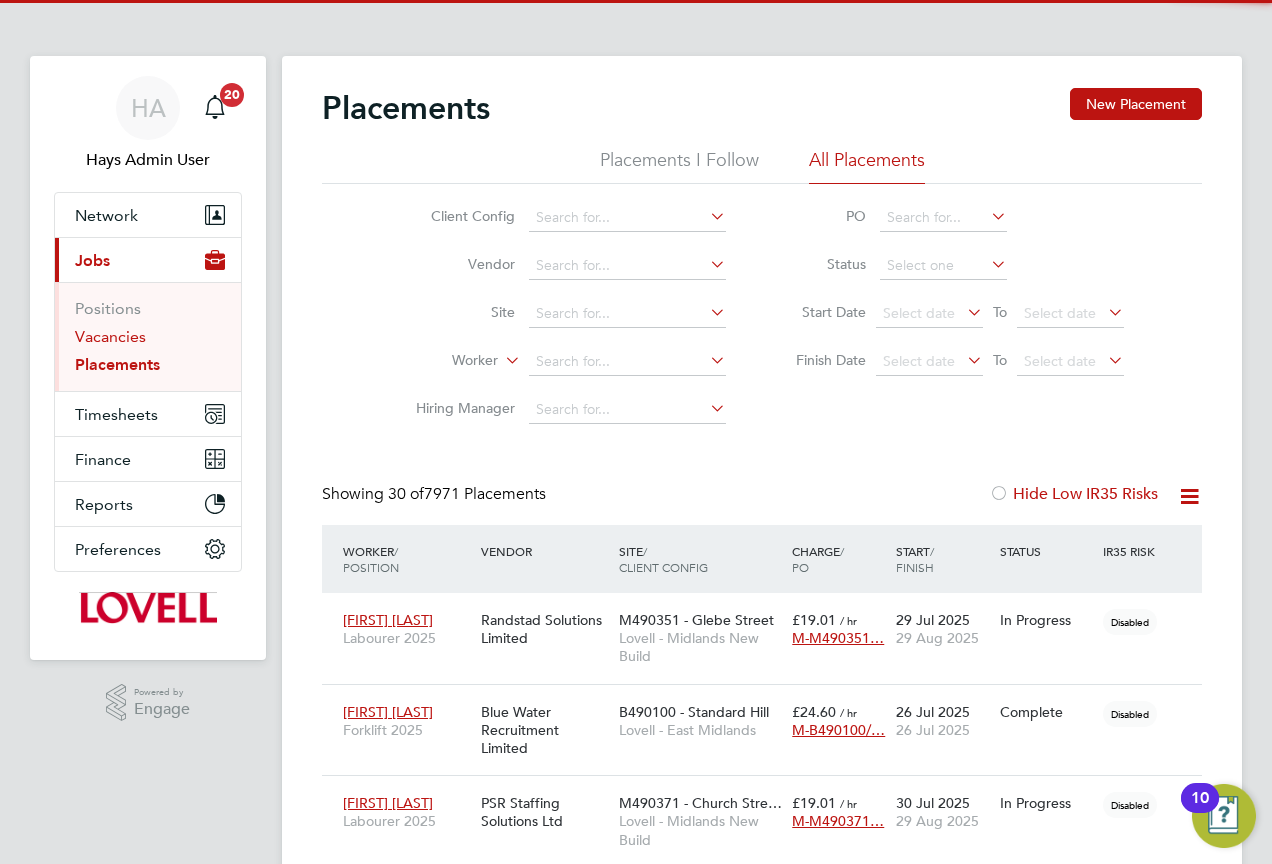 click on "Vacancies" at bounding box center (110, 336) 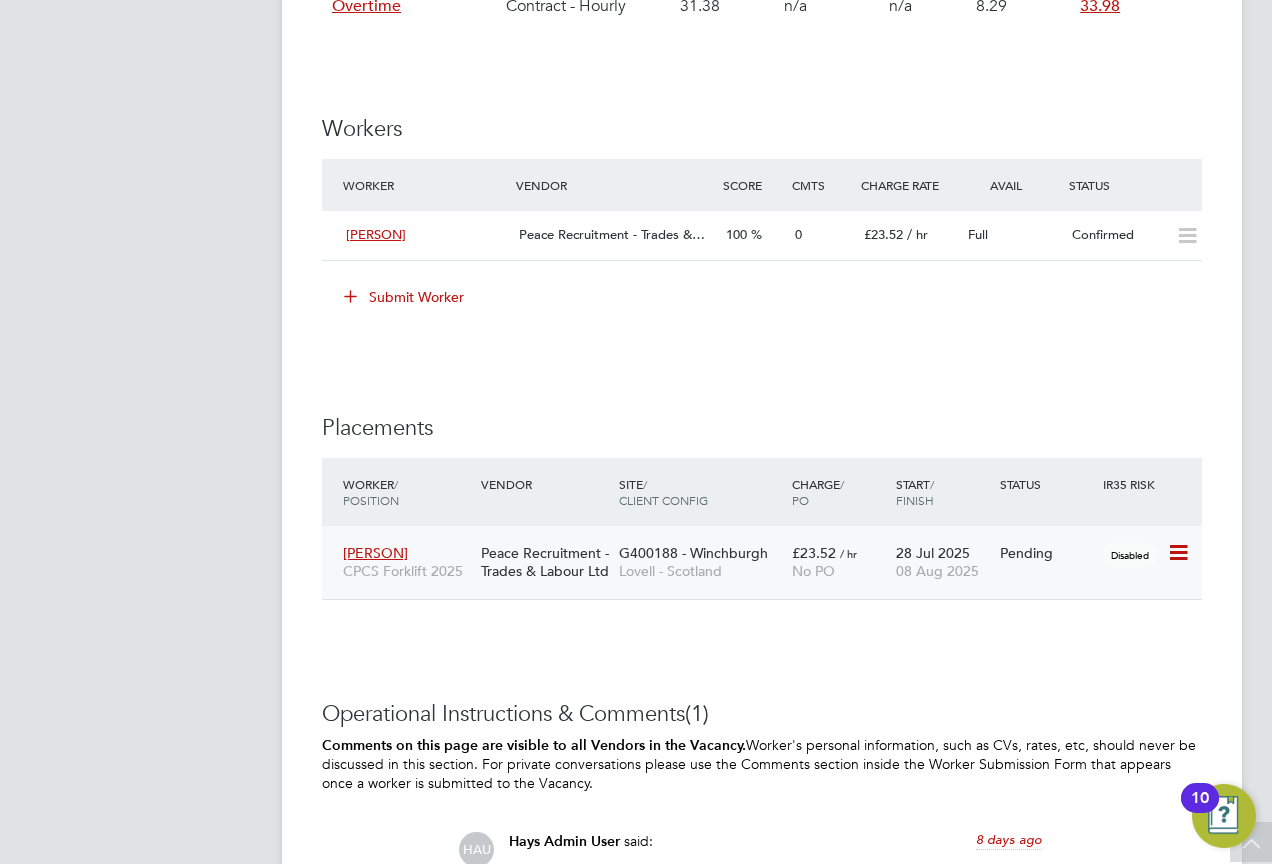 click 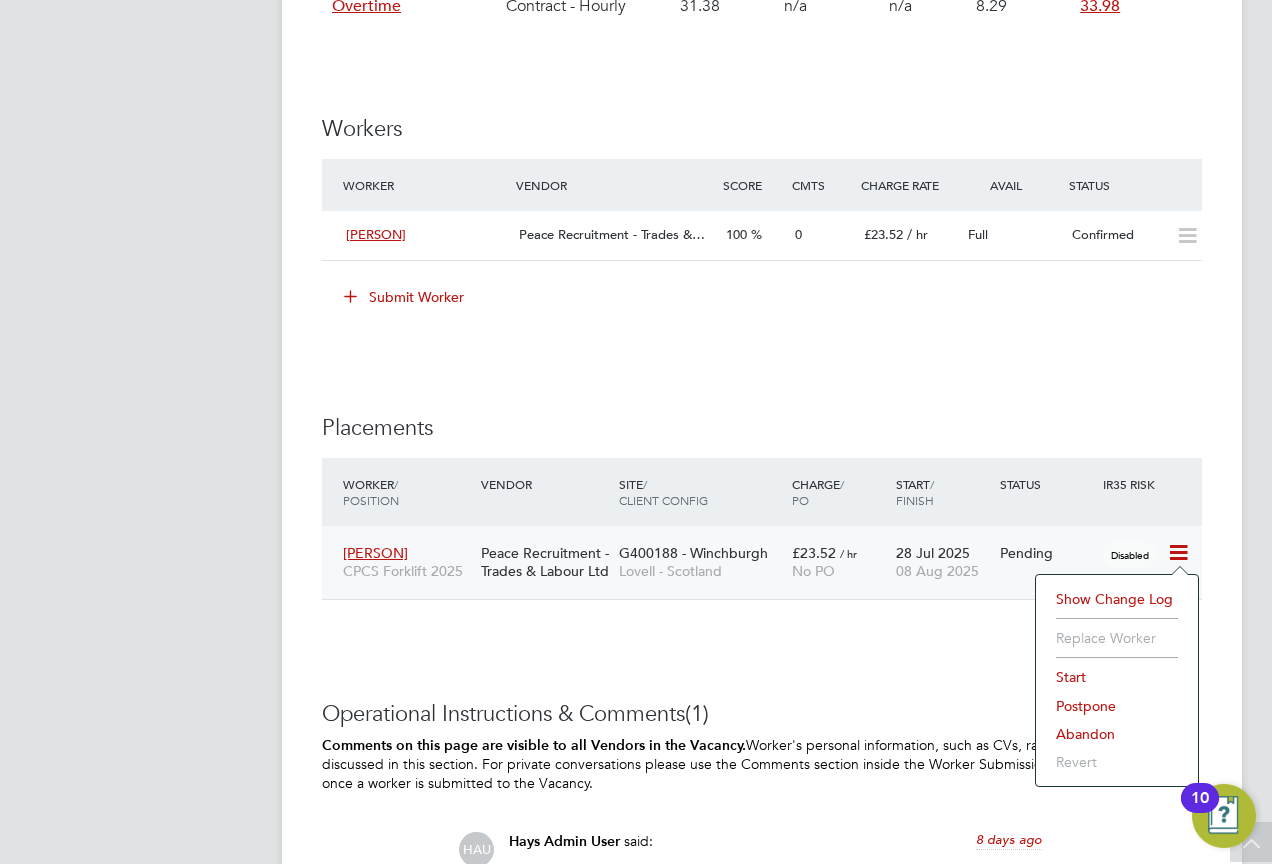 click on "Start" 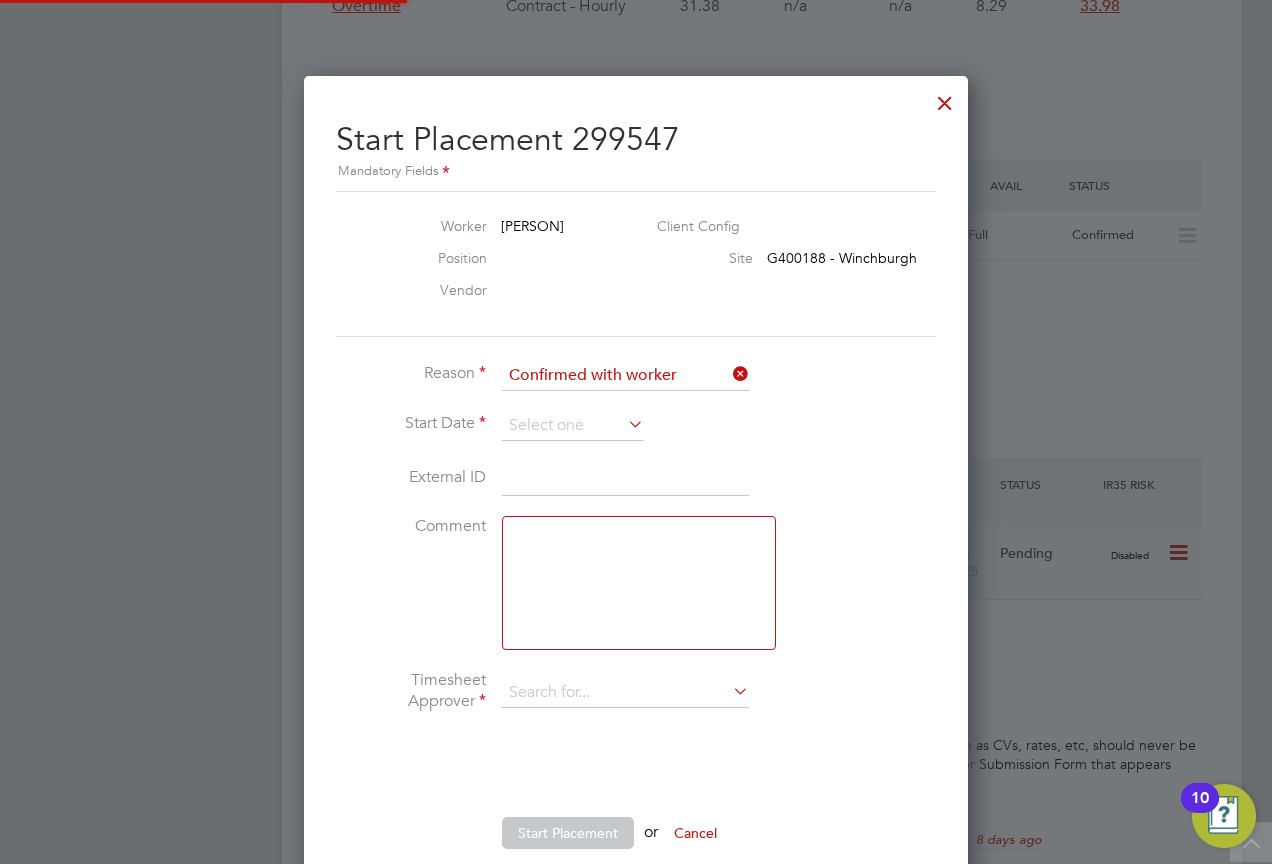 type on "Steven Sinclair" 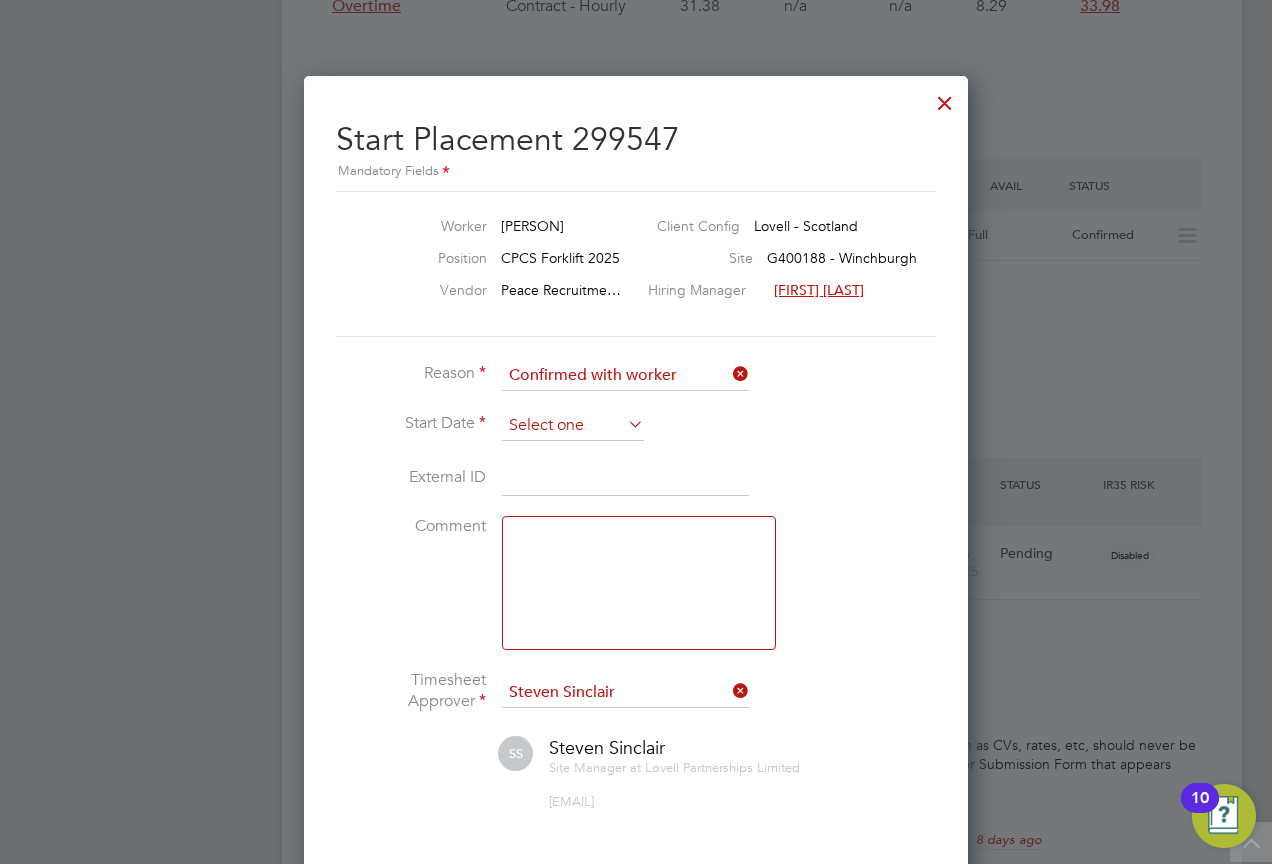 click 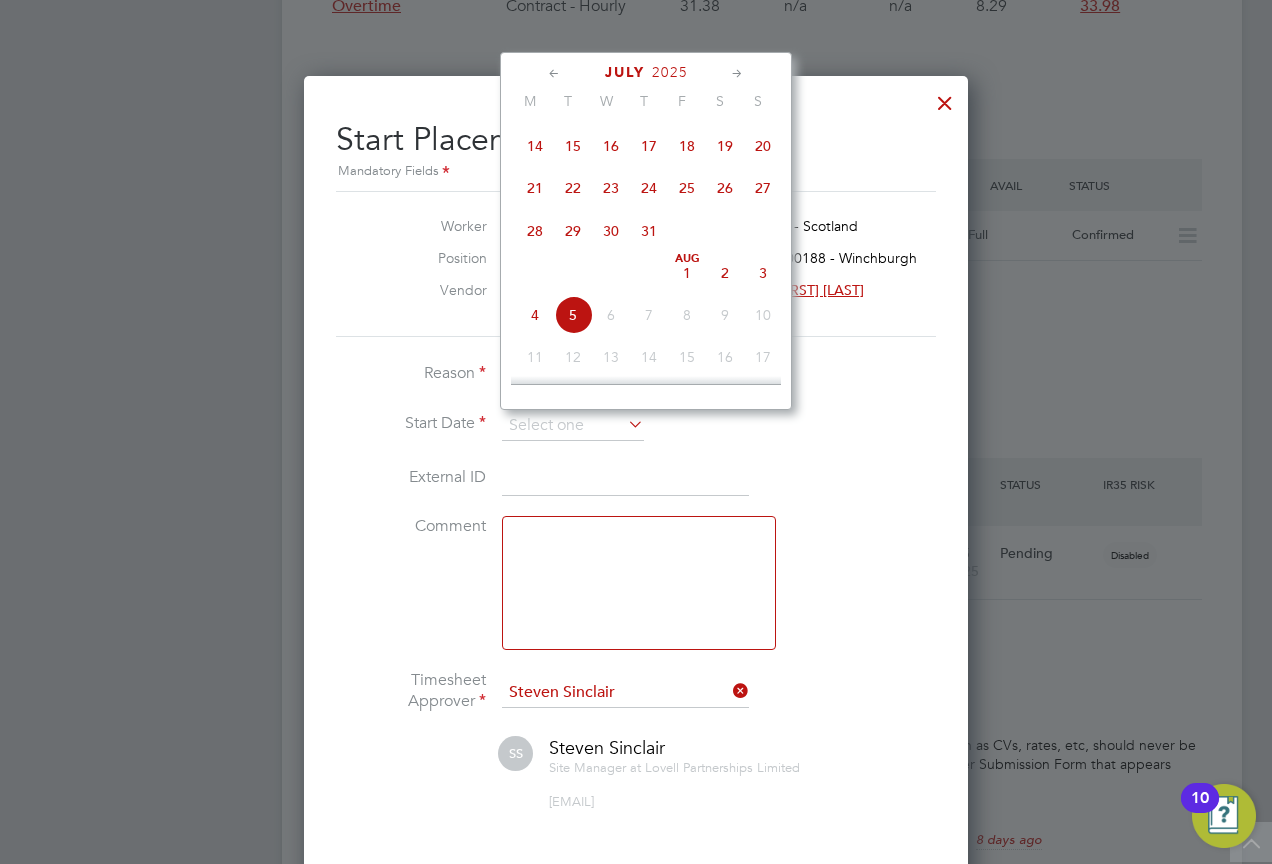 click on "28" 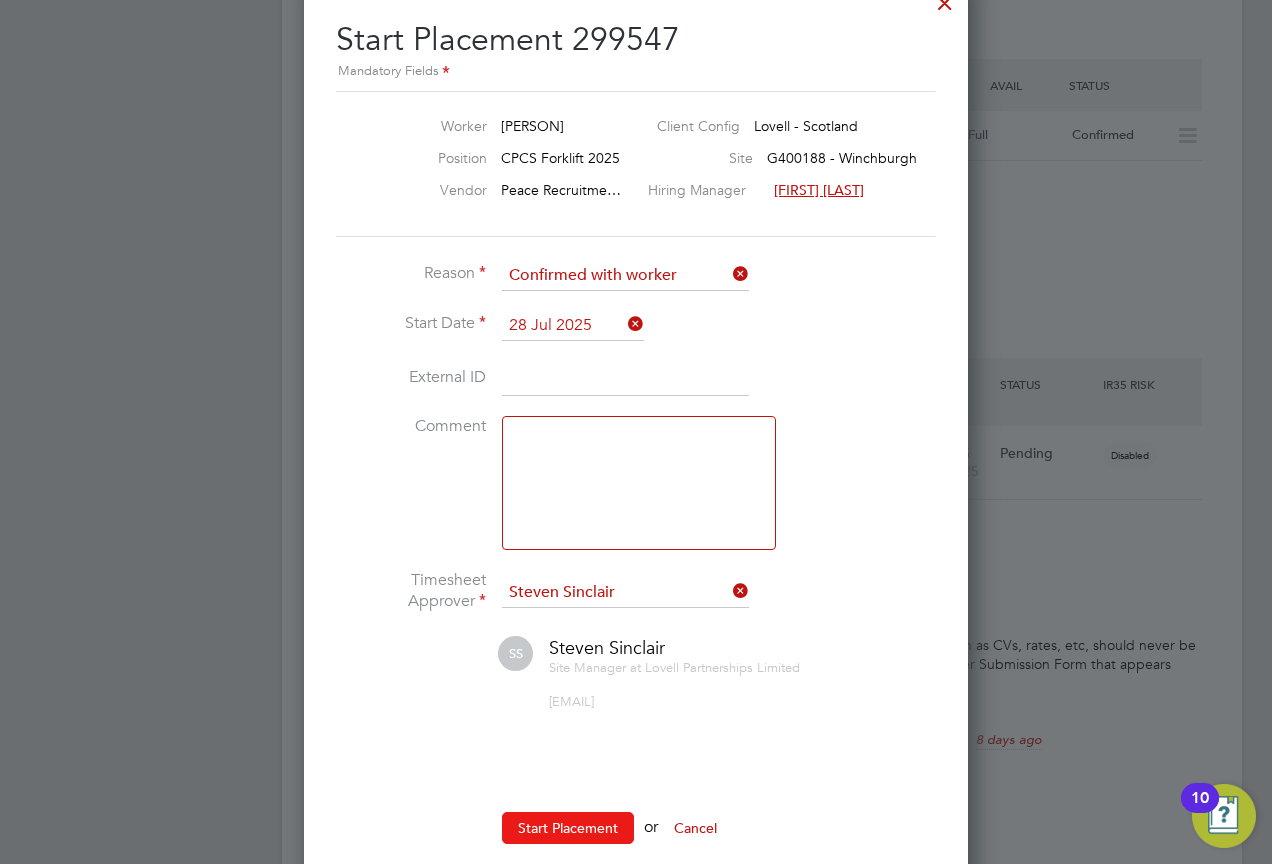 click on "Start Placement" 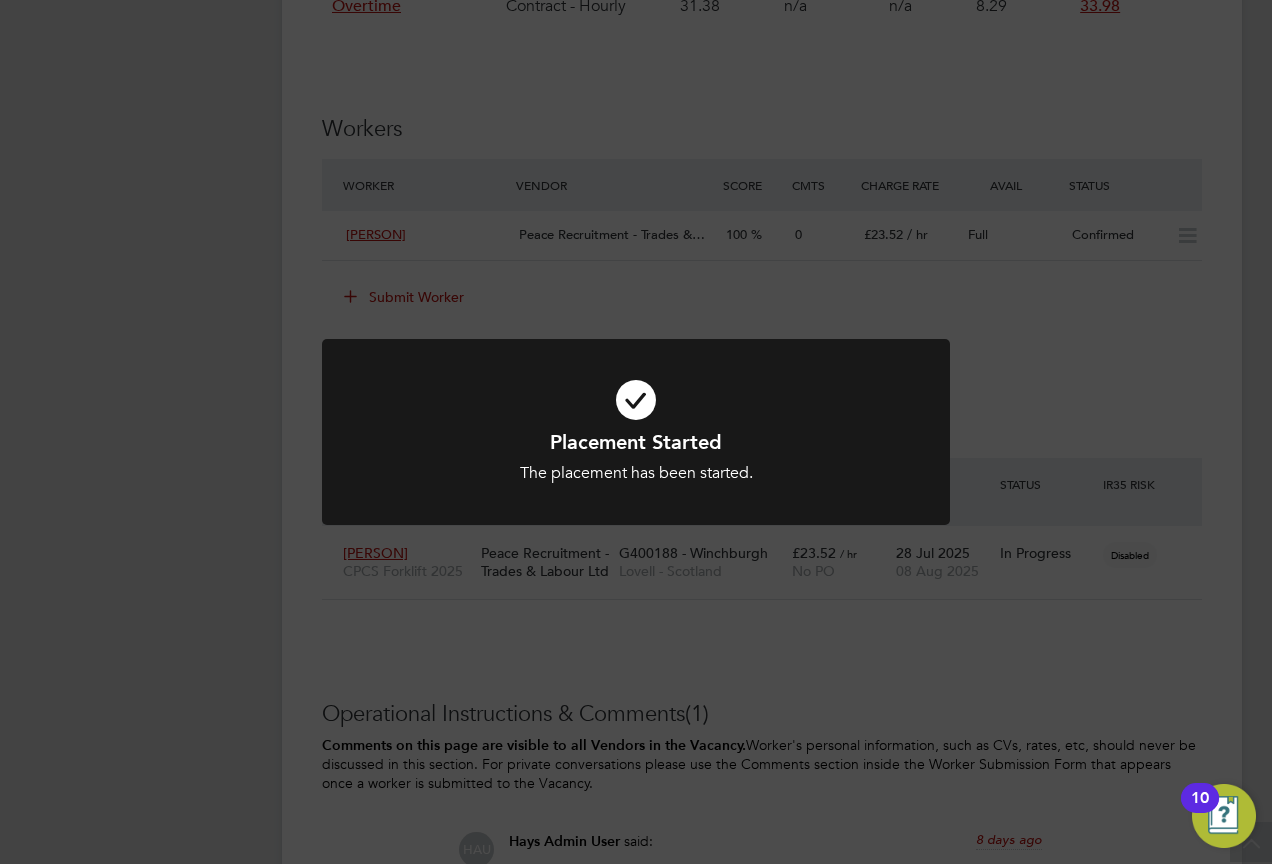 click on "Placement Started The placement has been started. Cancel Okay" 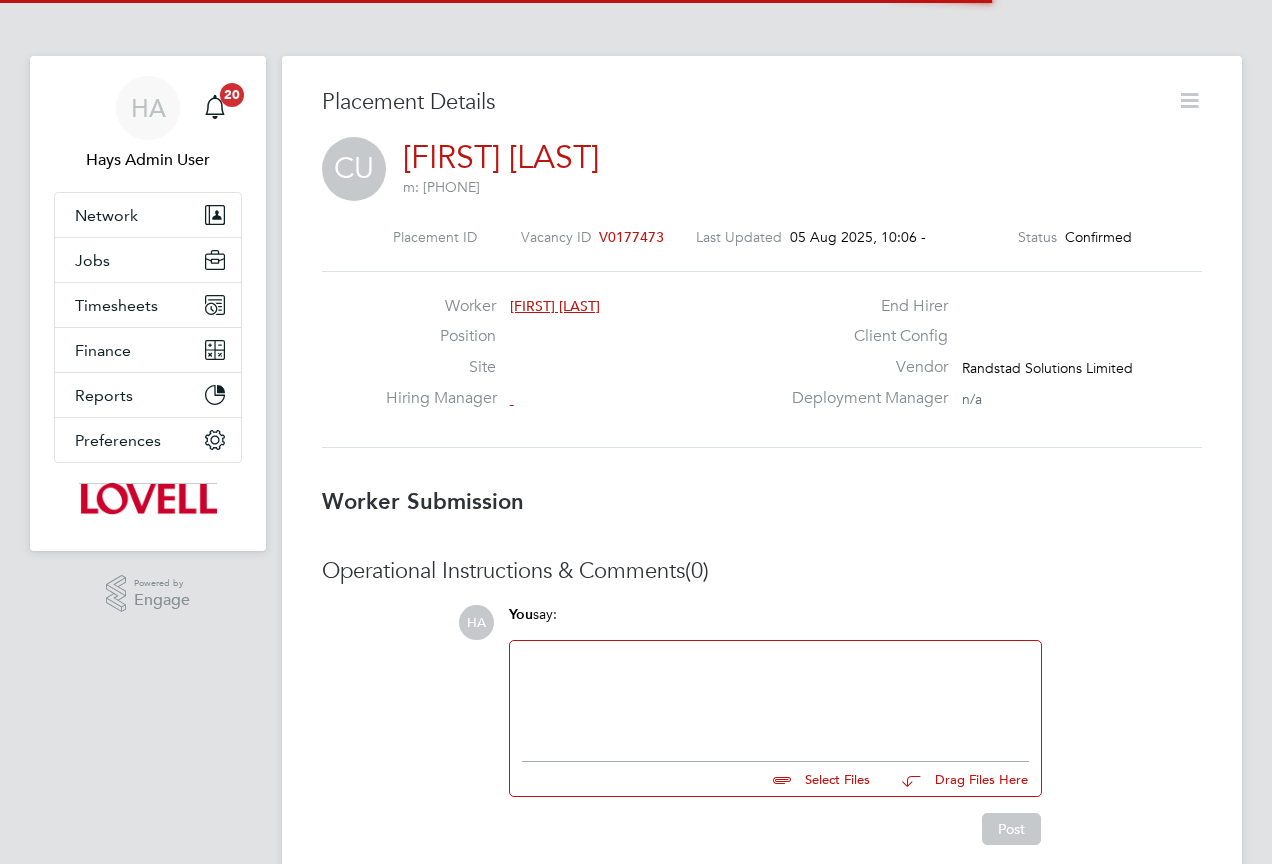 scroll, scrollTop: 0, scrollLeft: 0, axis: both 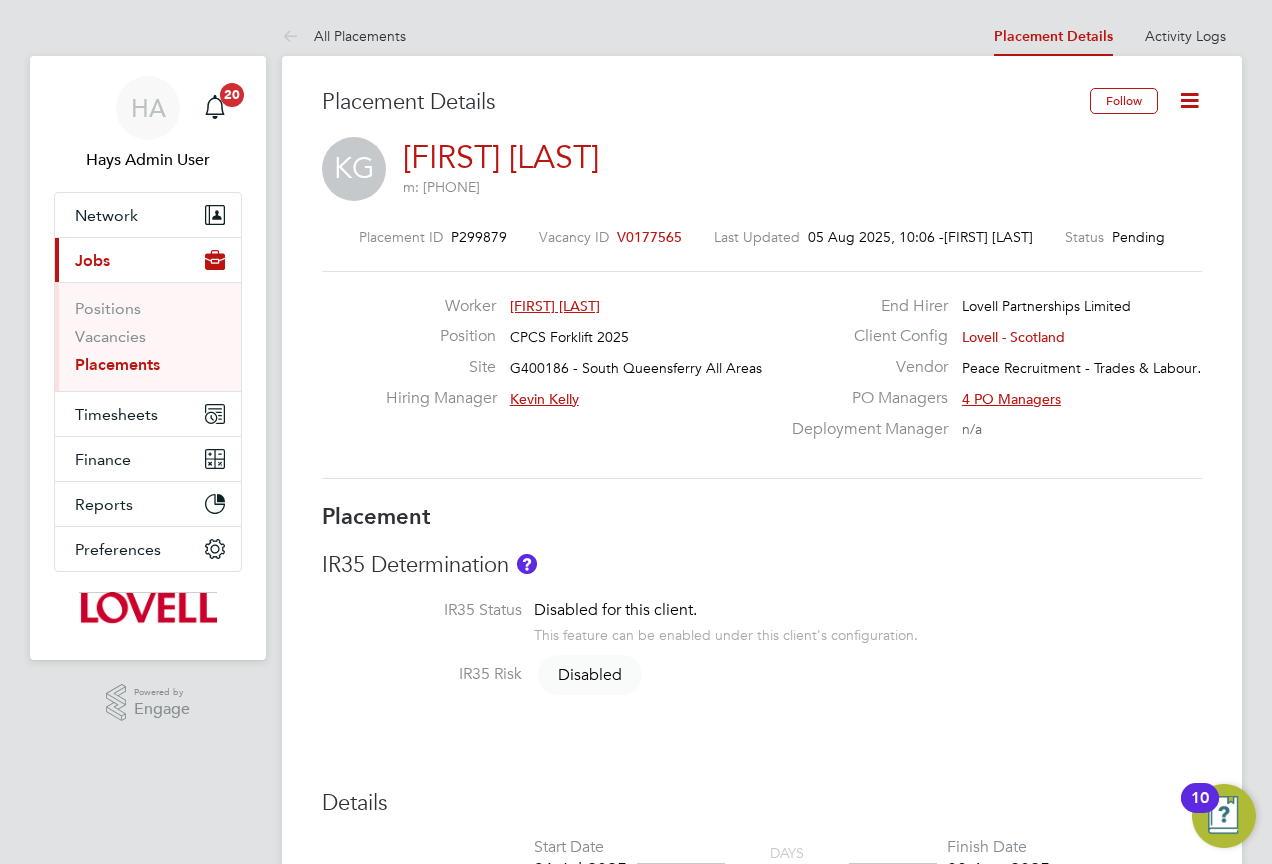 click 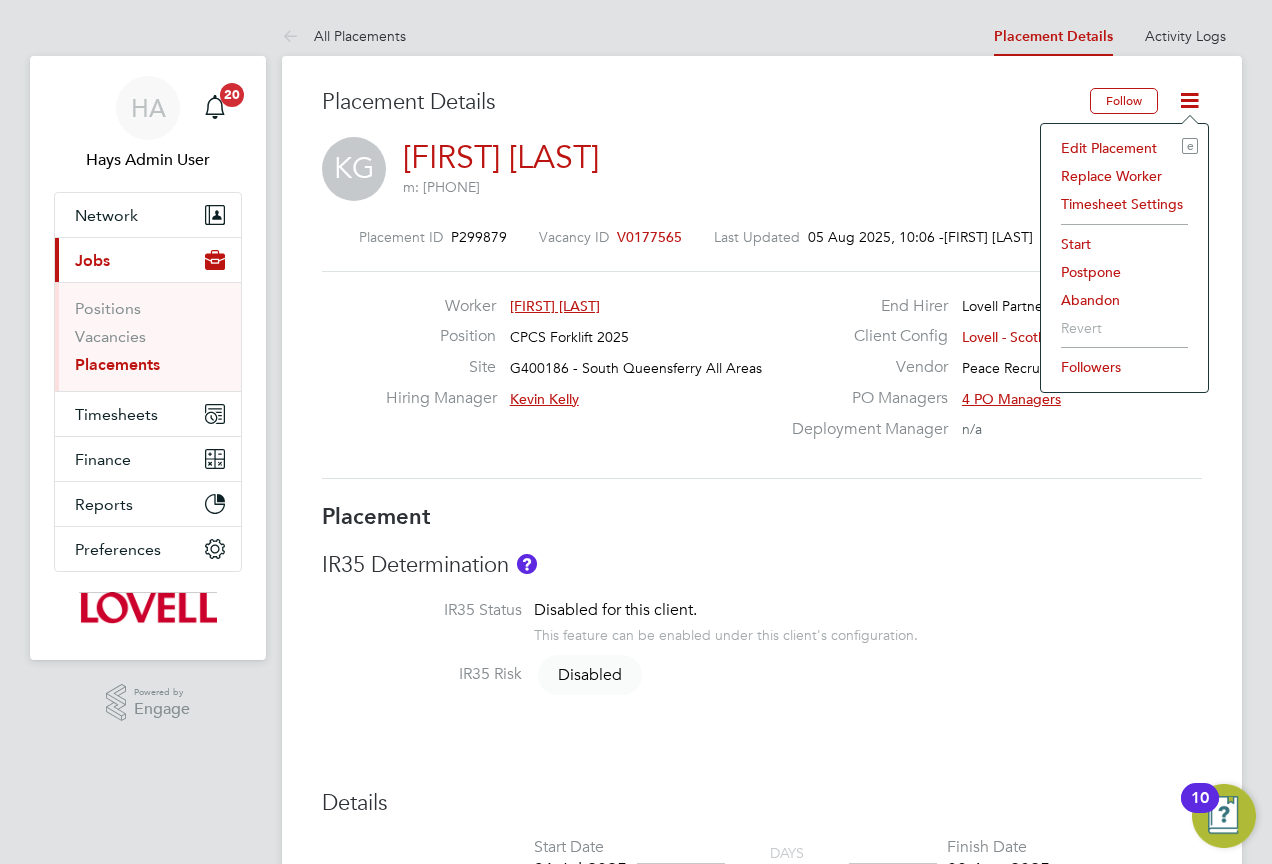 click on "Start" 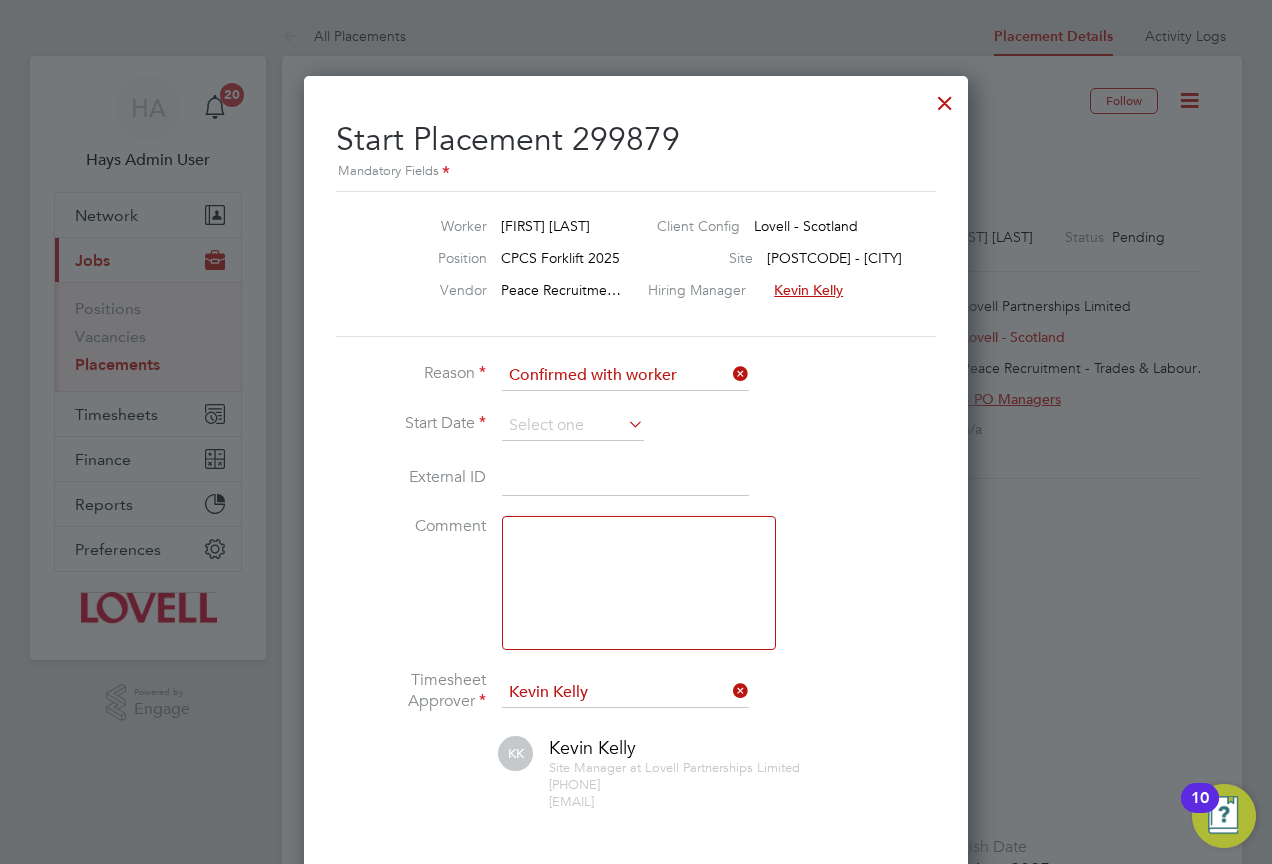 click at bounding box center [945, 98] 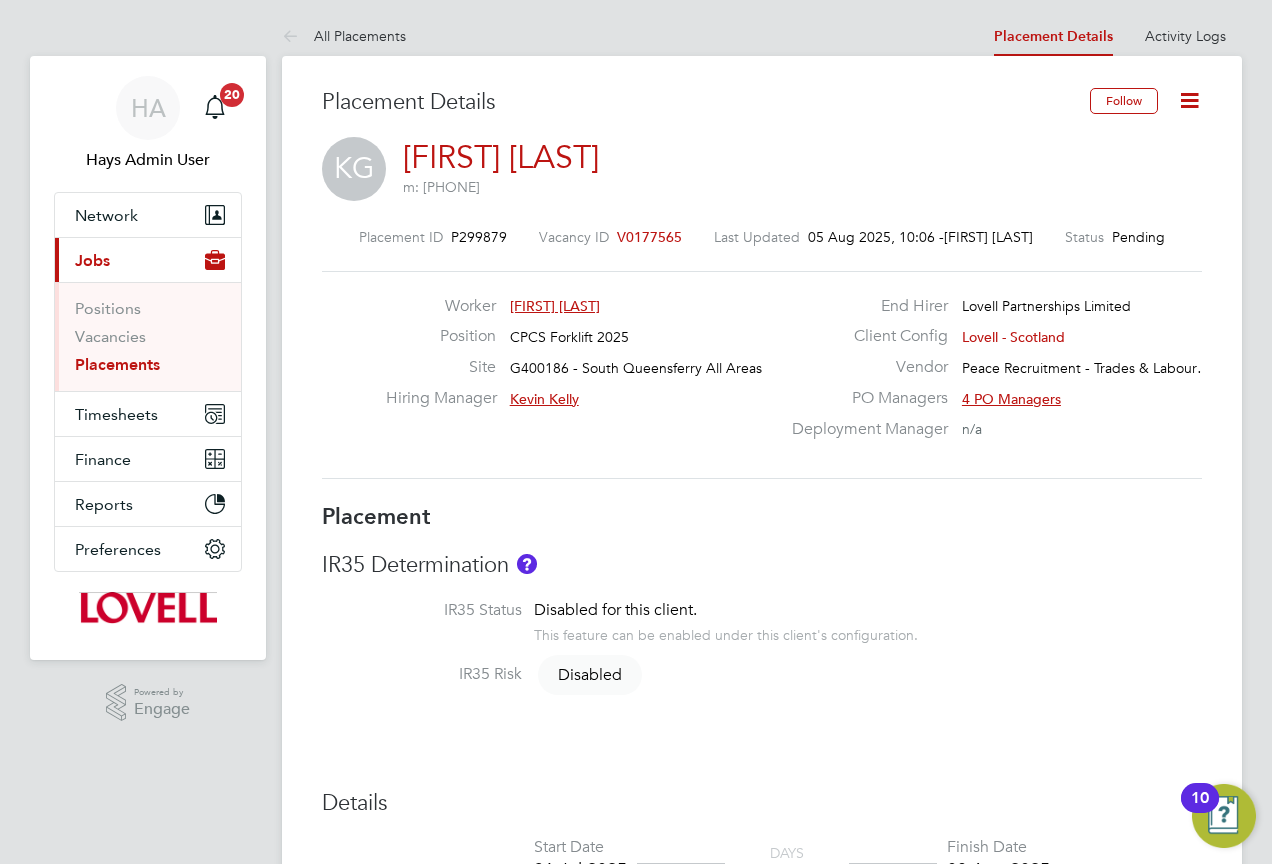click 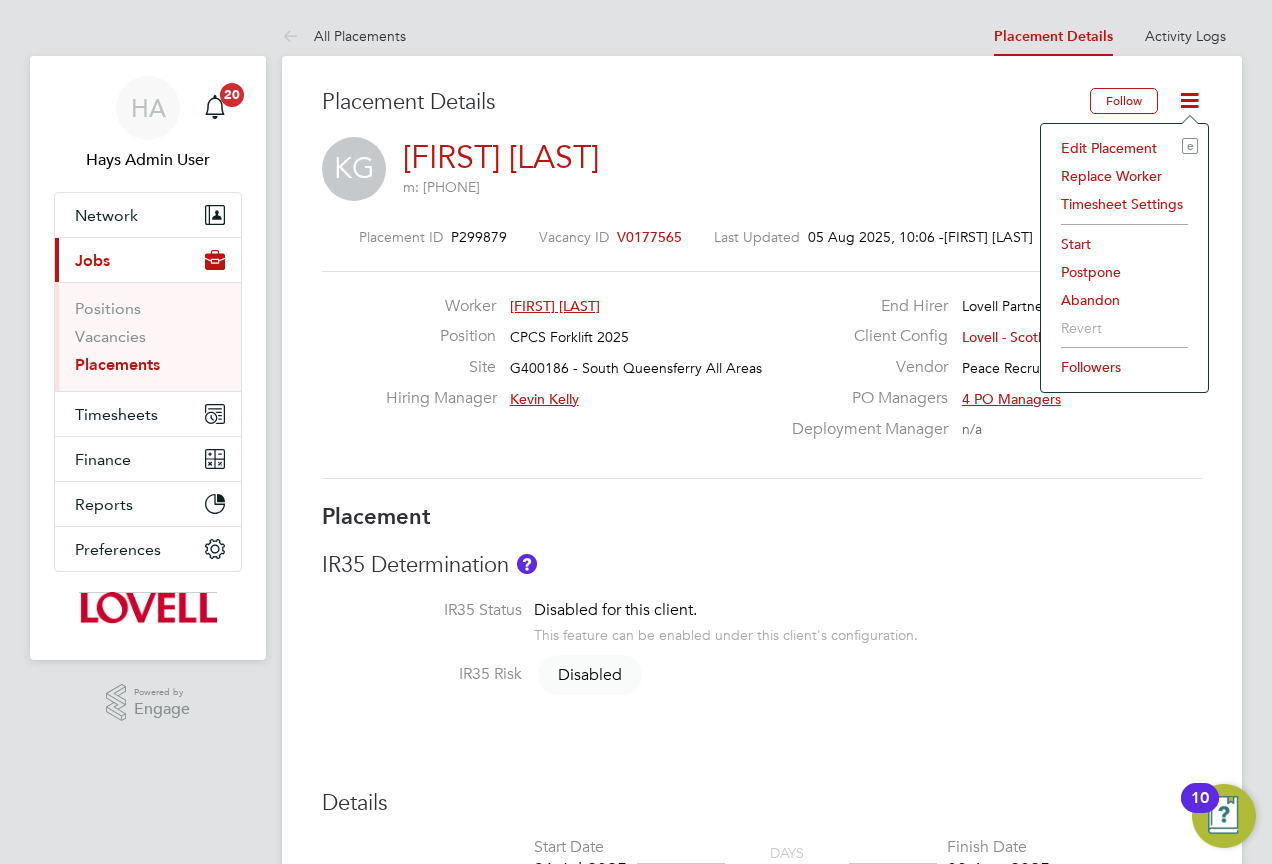click on "Start" 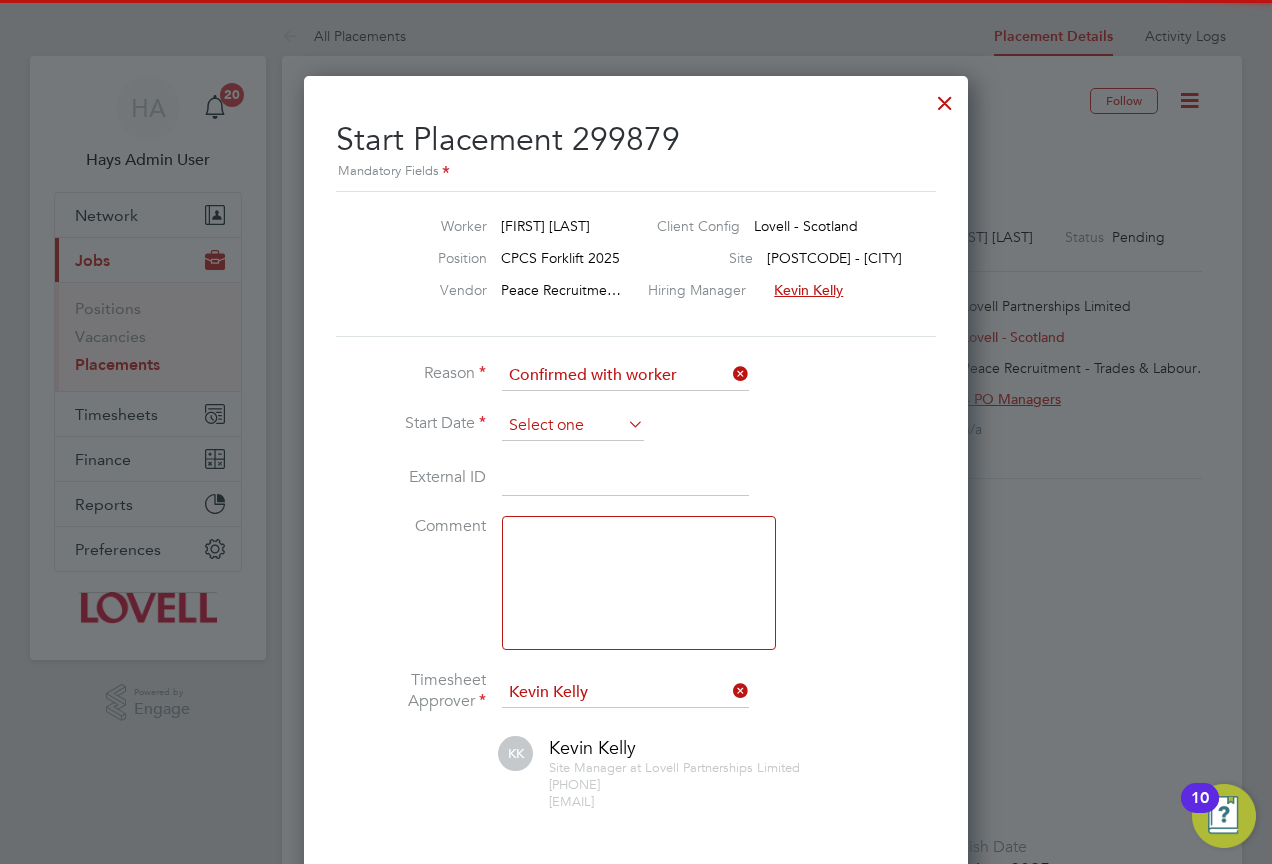 click 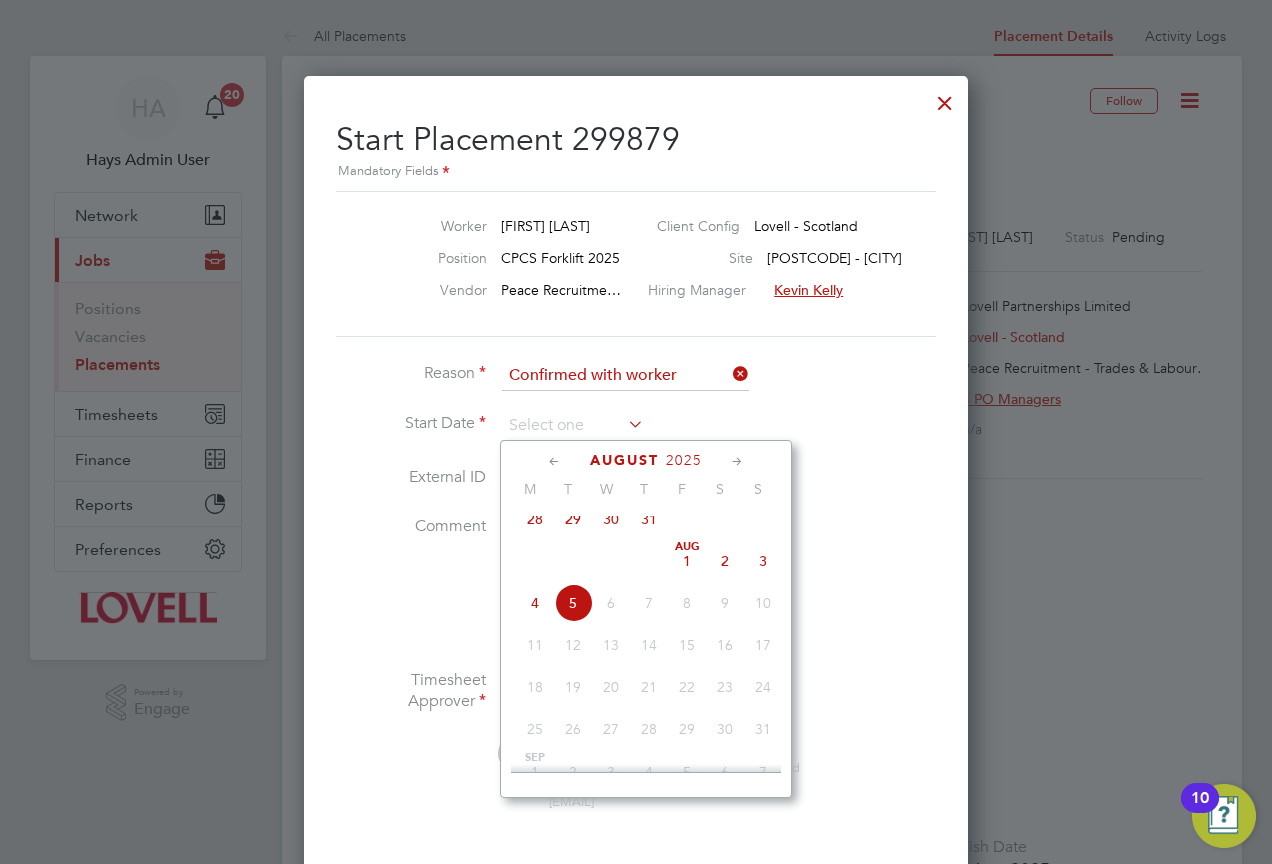 click on "31" 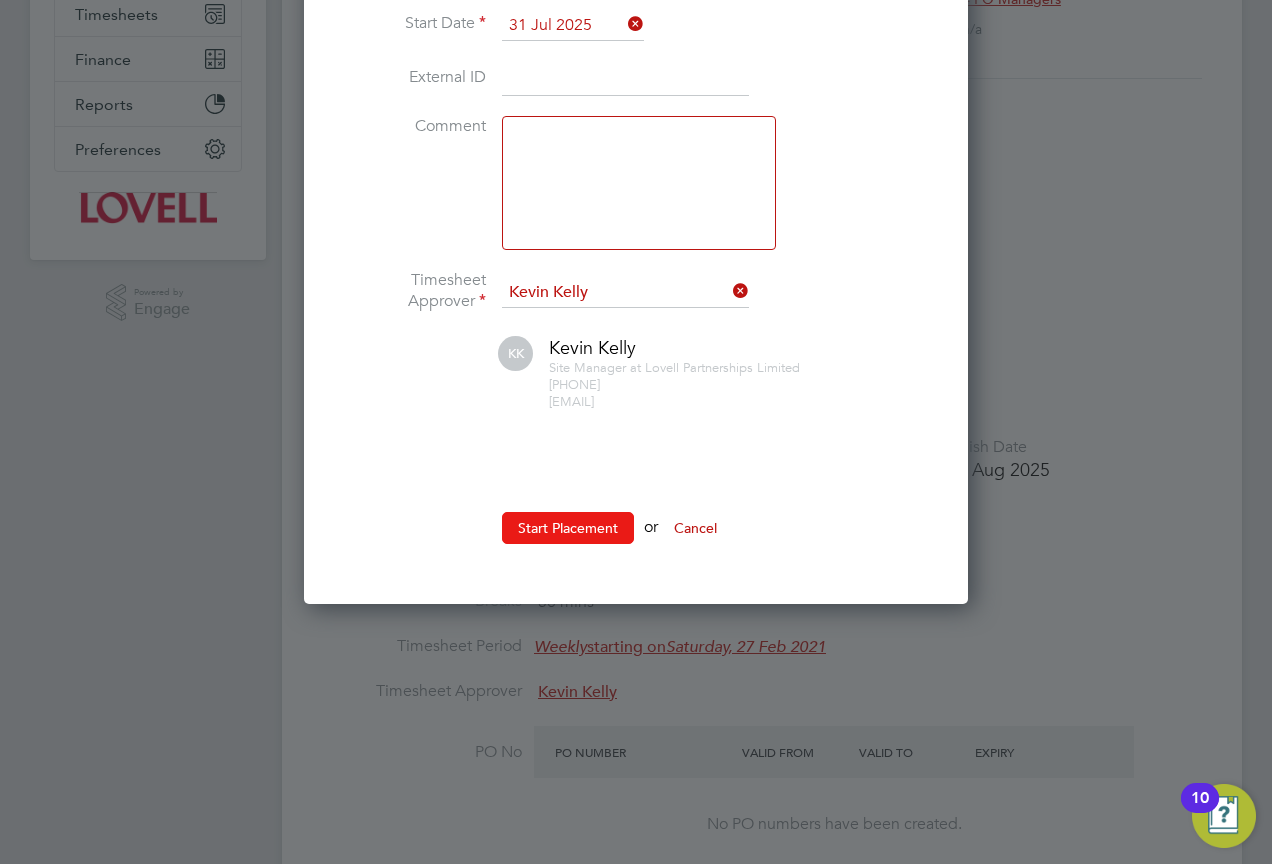 click on "Start Placement" 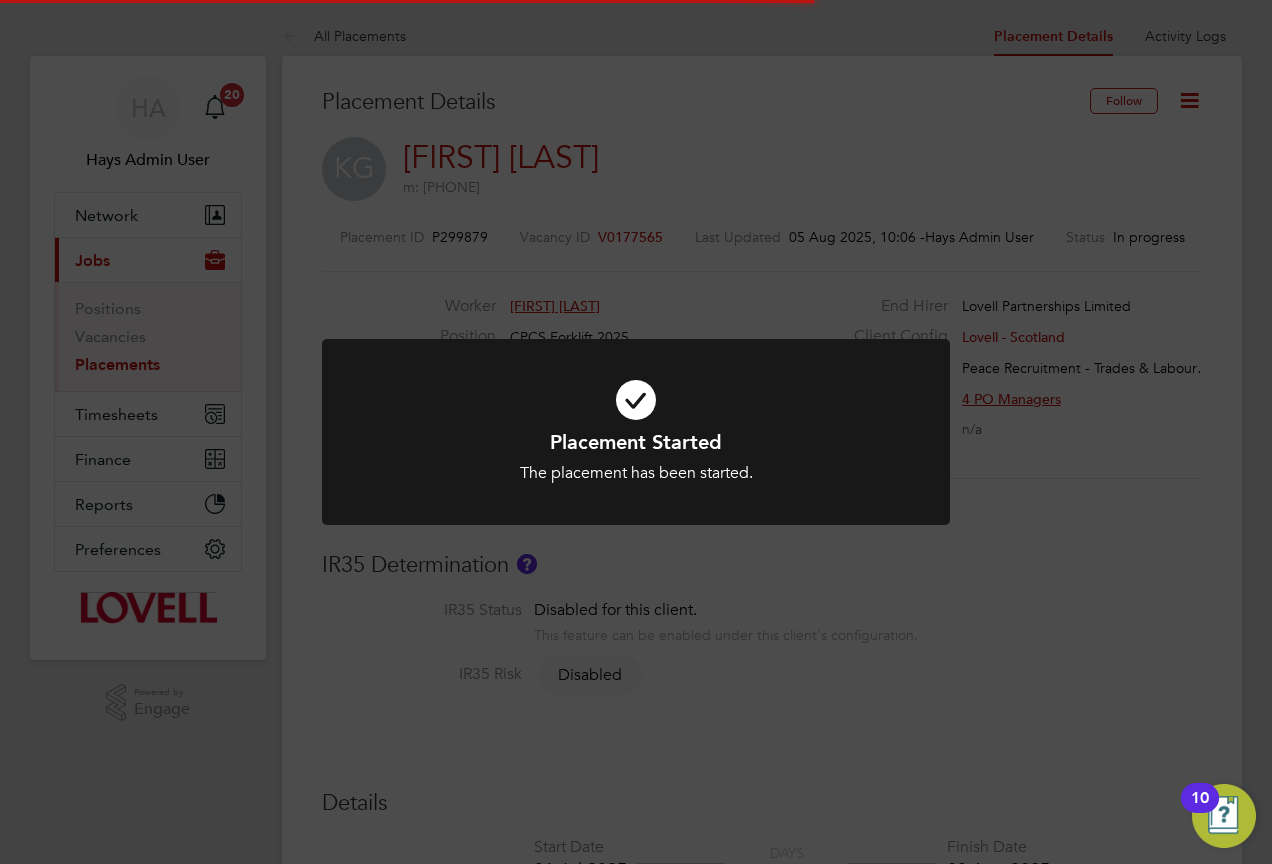 click on "Placement Started The placement has been started. Cancel Okay" 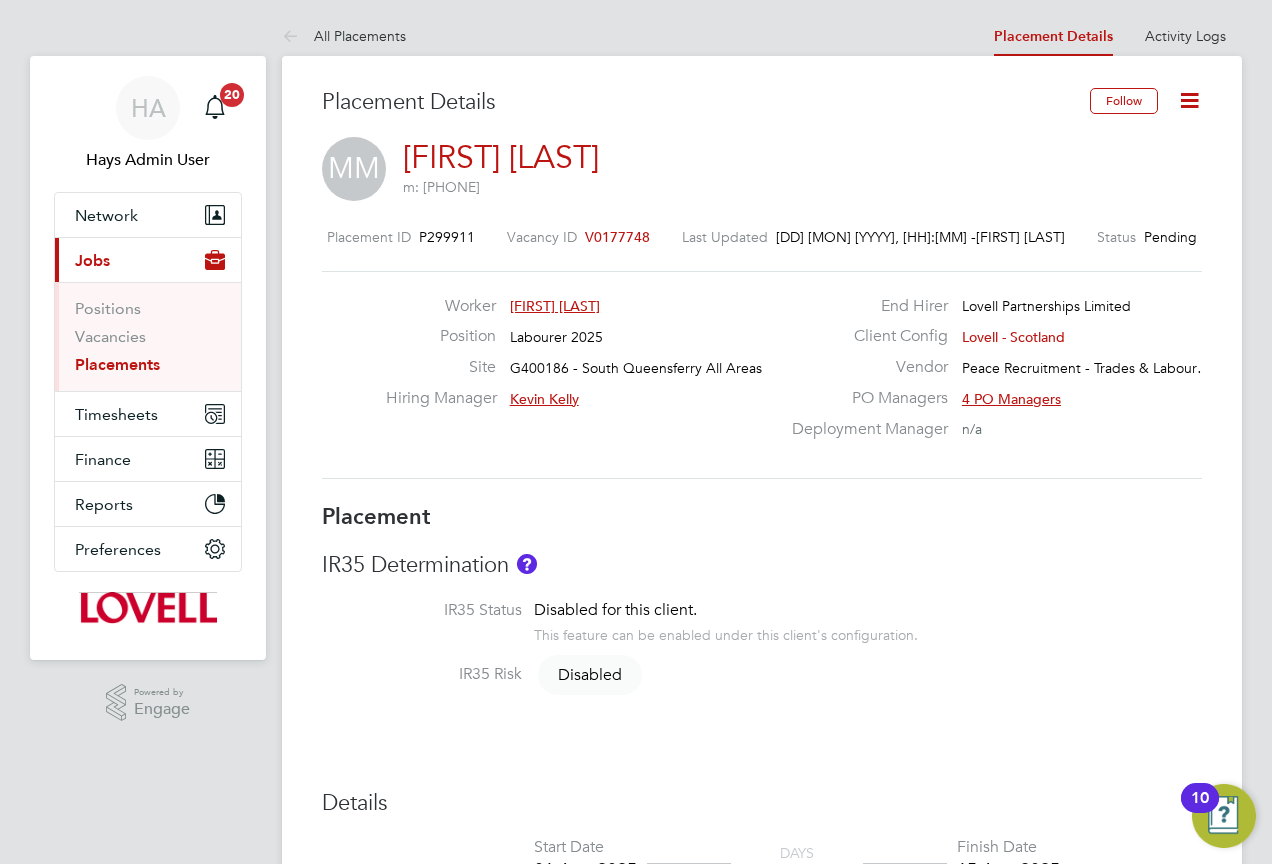 click on "V0177748" 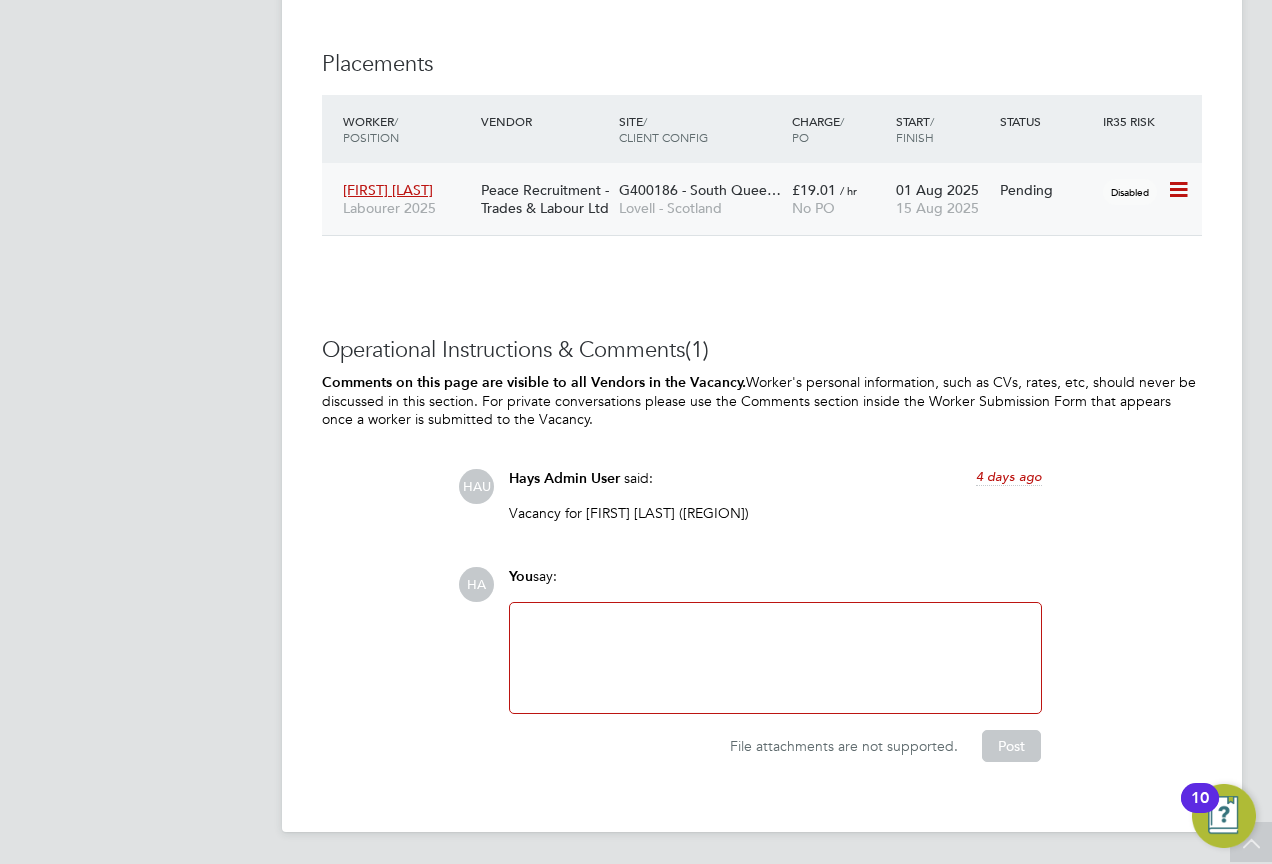 click 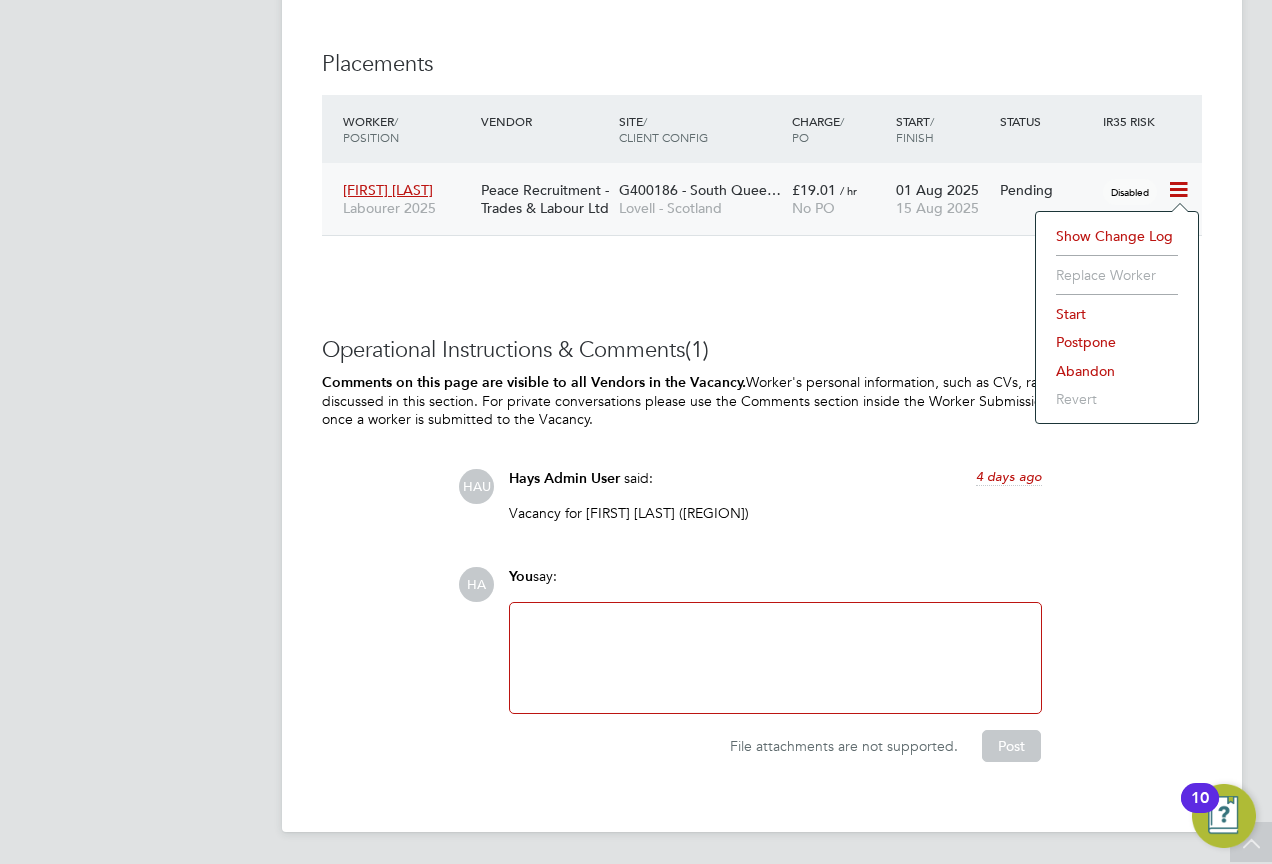 click on "Start" 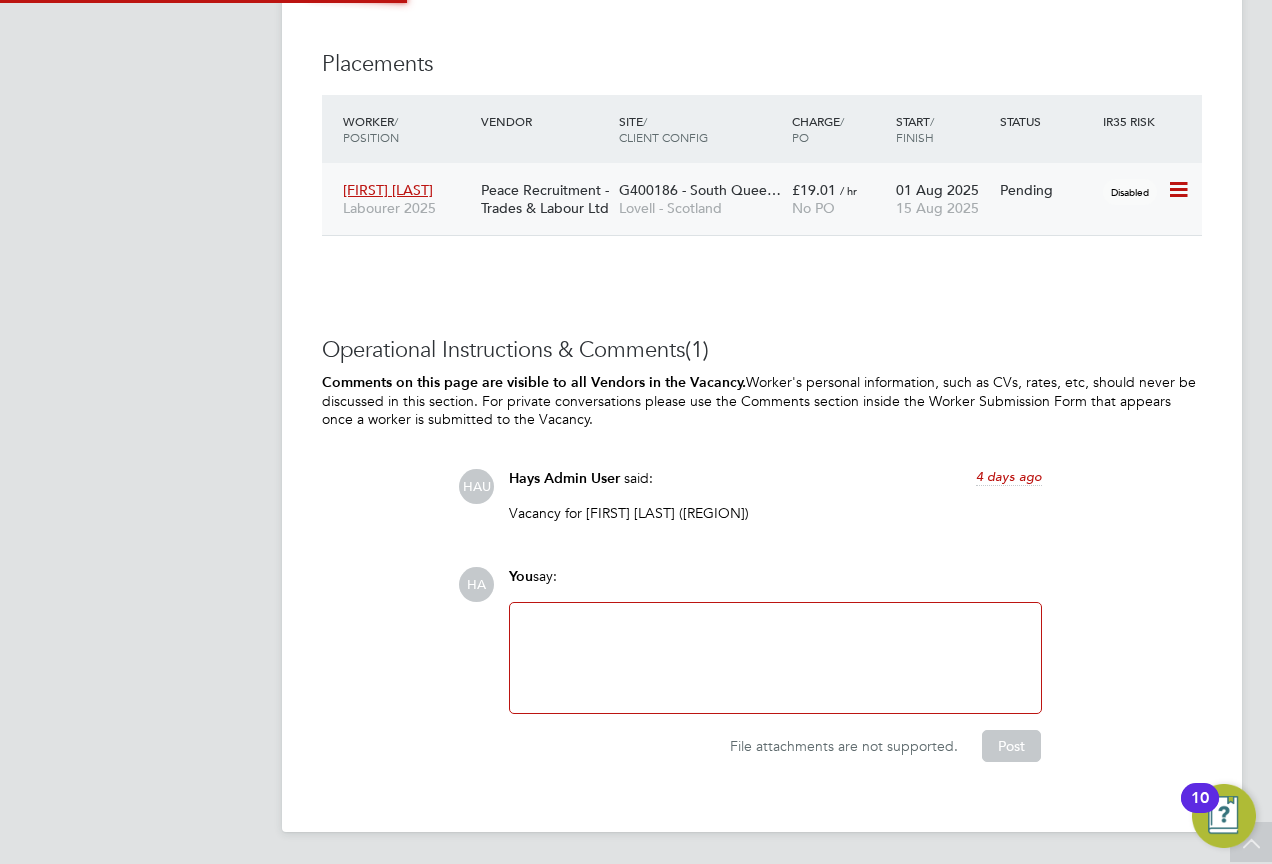 type on "Kevin Kelly" 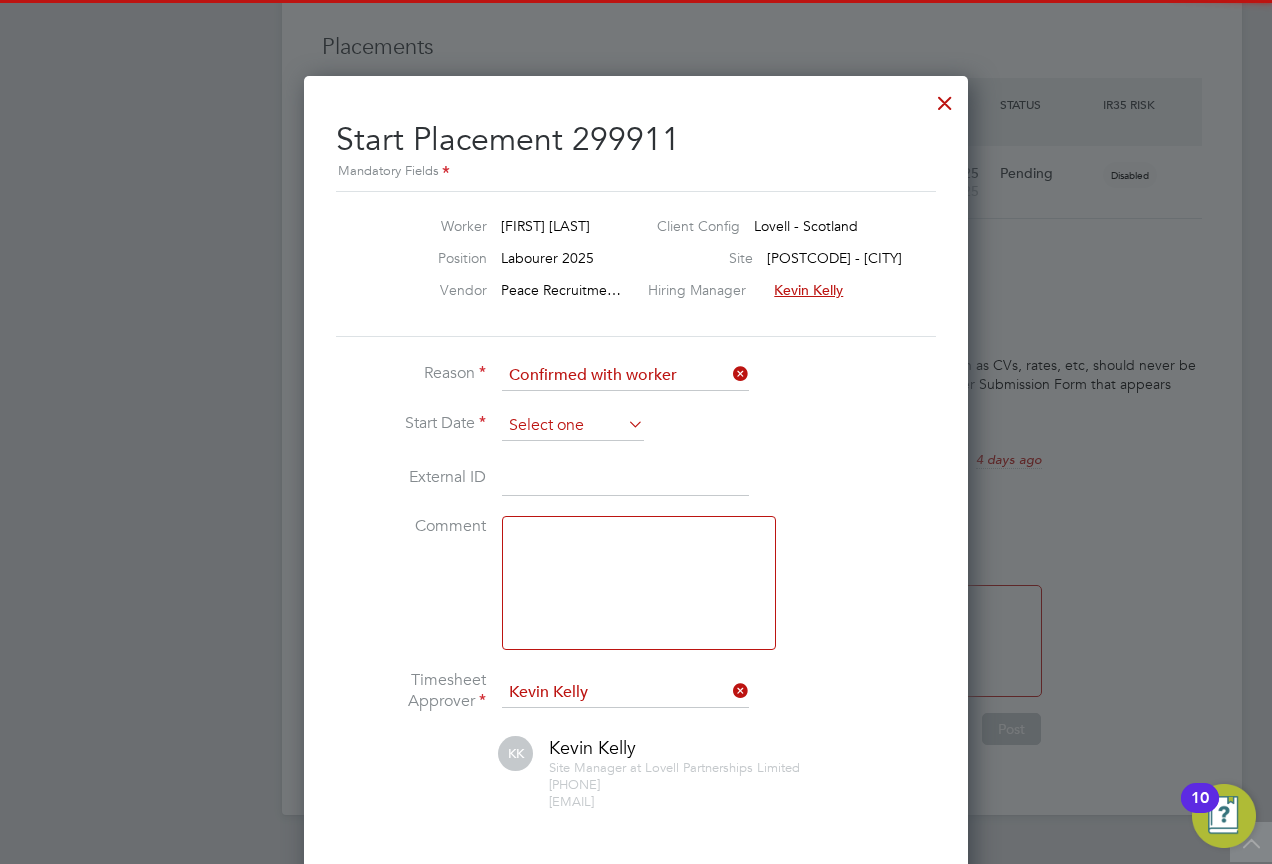 click 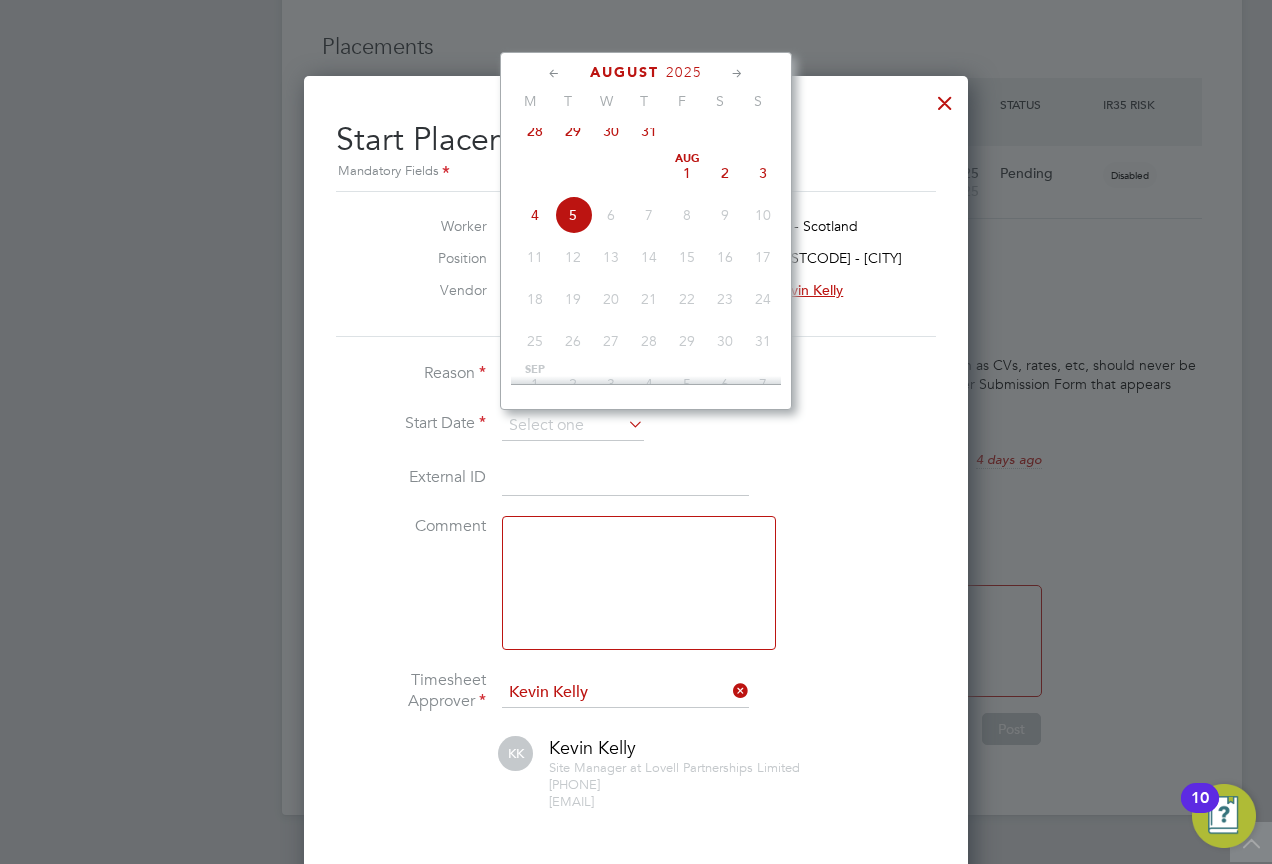 click on "Aug 1" 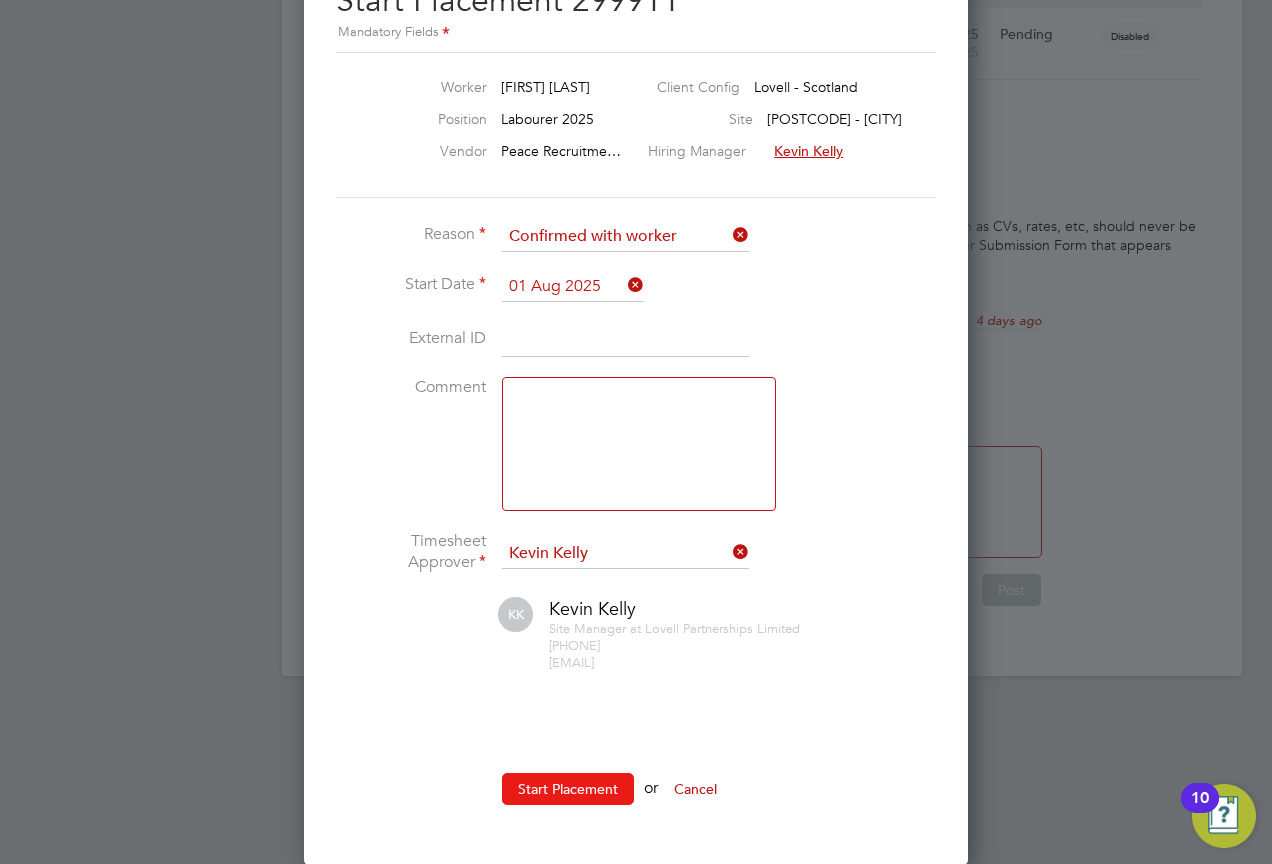 click on "Start Placement" 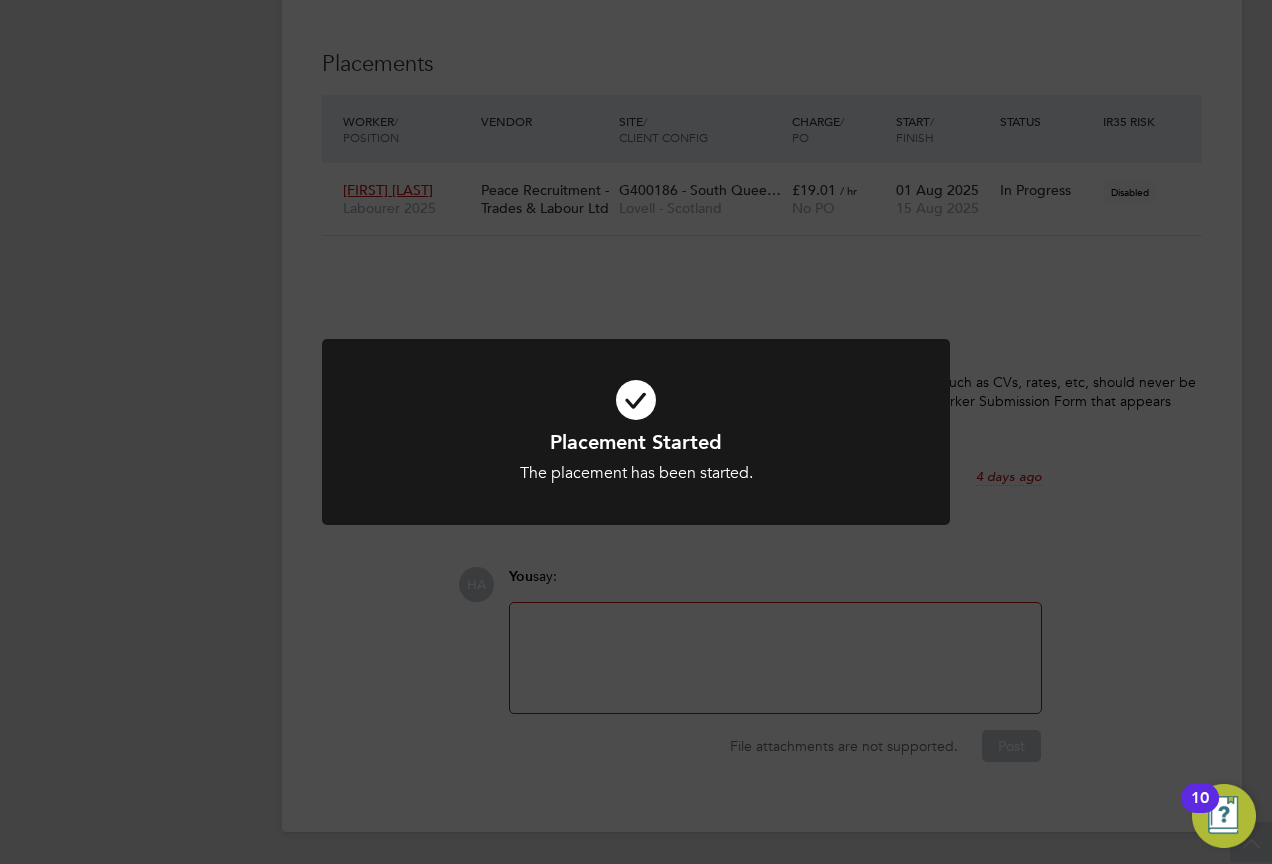 click on "Placement Started The placement has been started. Cancel Okay" 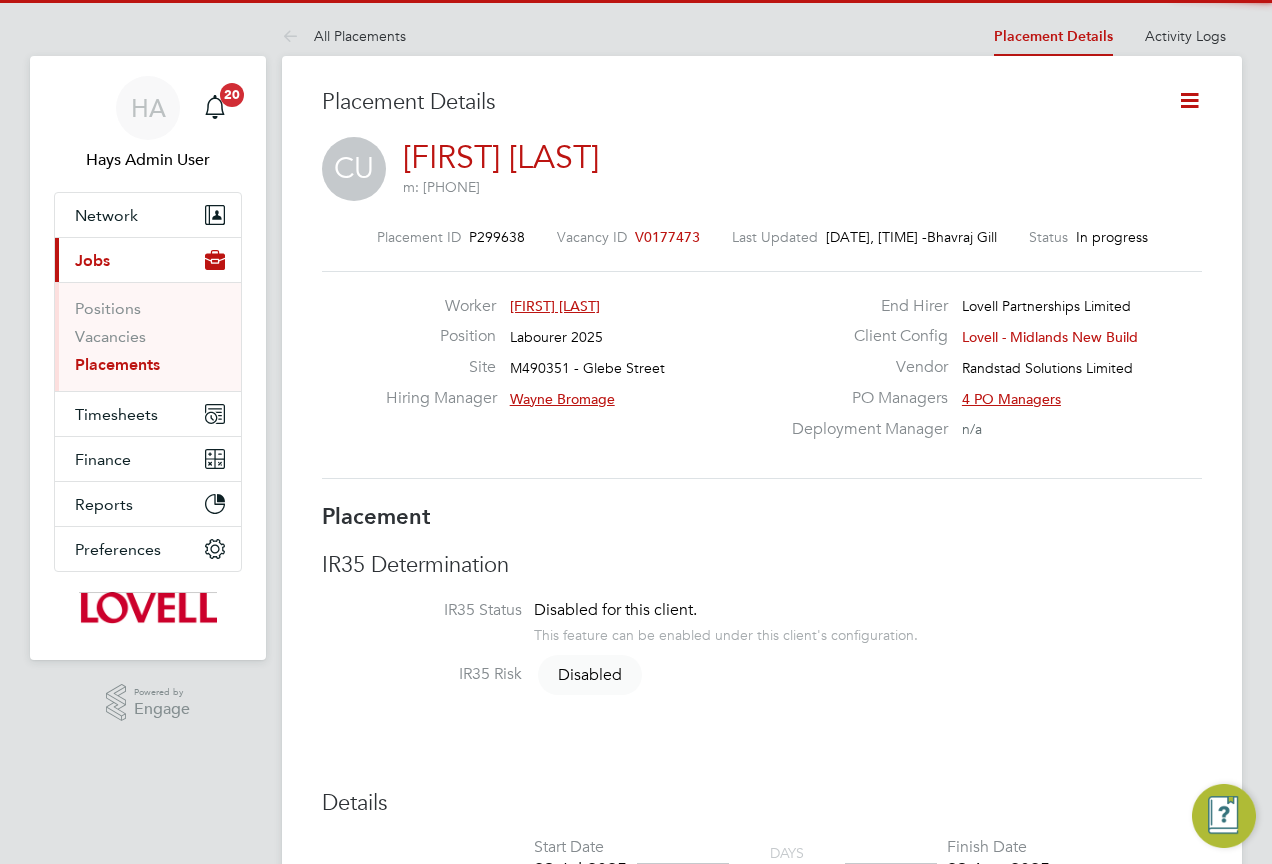 scroll, scrollTop: 0, scrollLeft: 0, axis: both 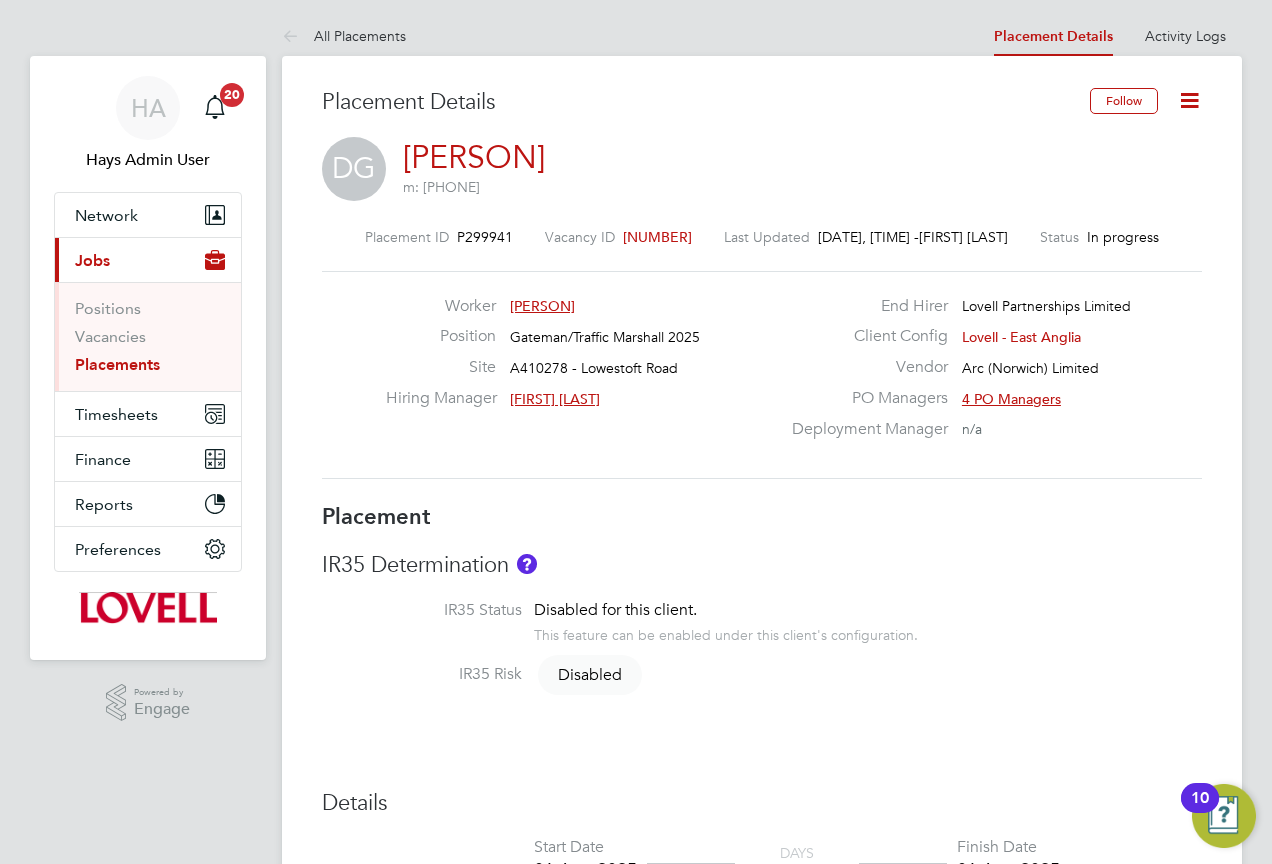 click on "V0177718" 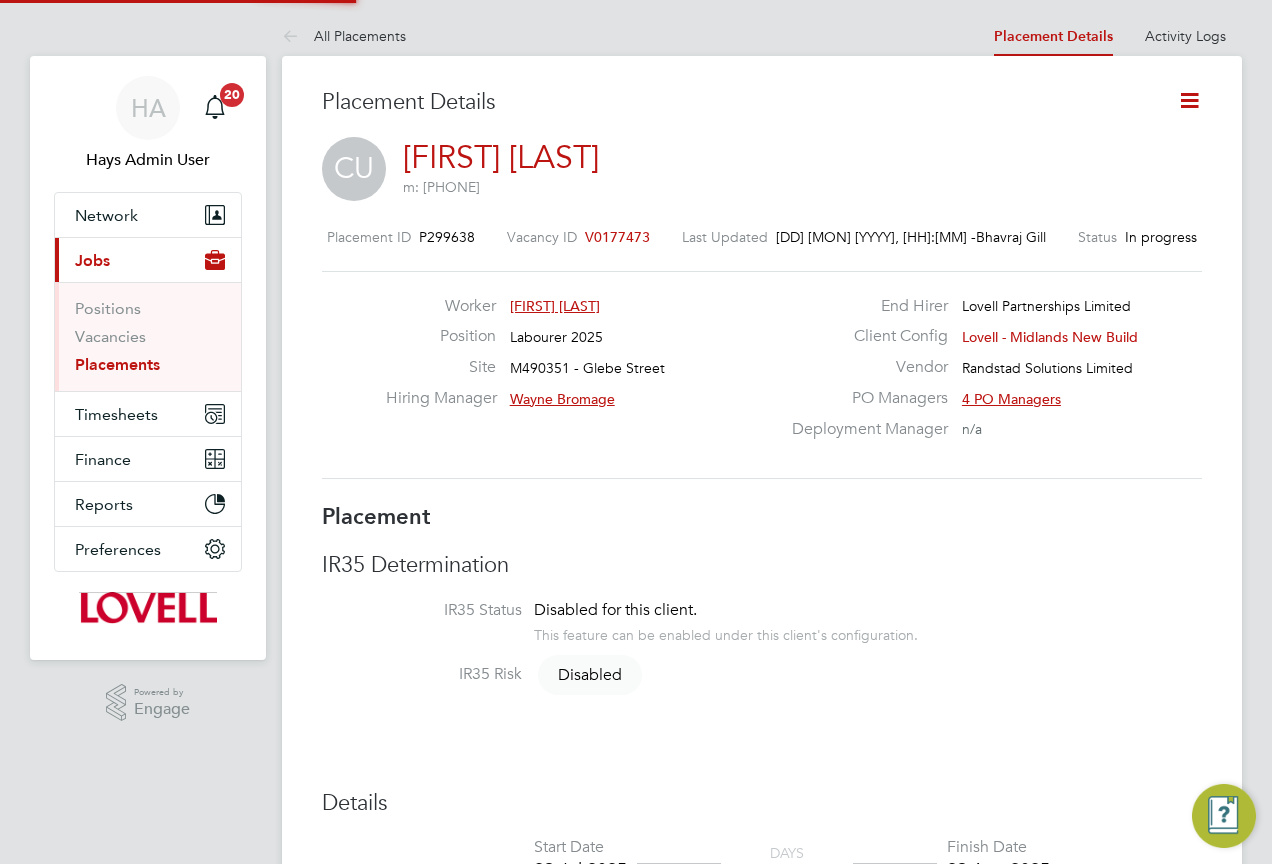 scroll, scrollTop: 0, scrollLeft: 0, axis: both 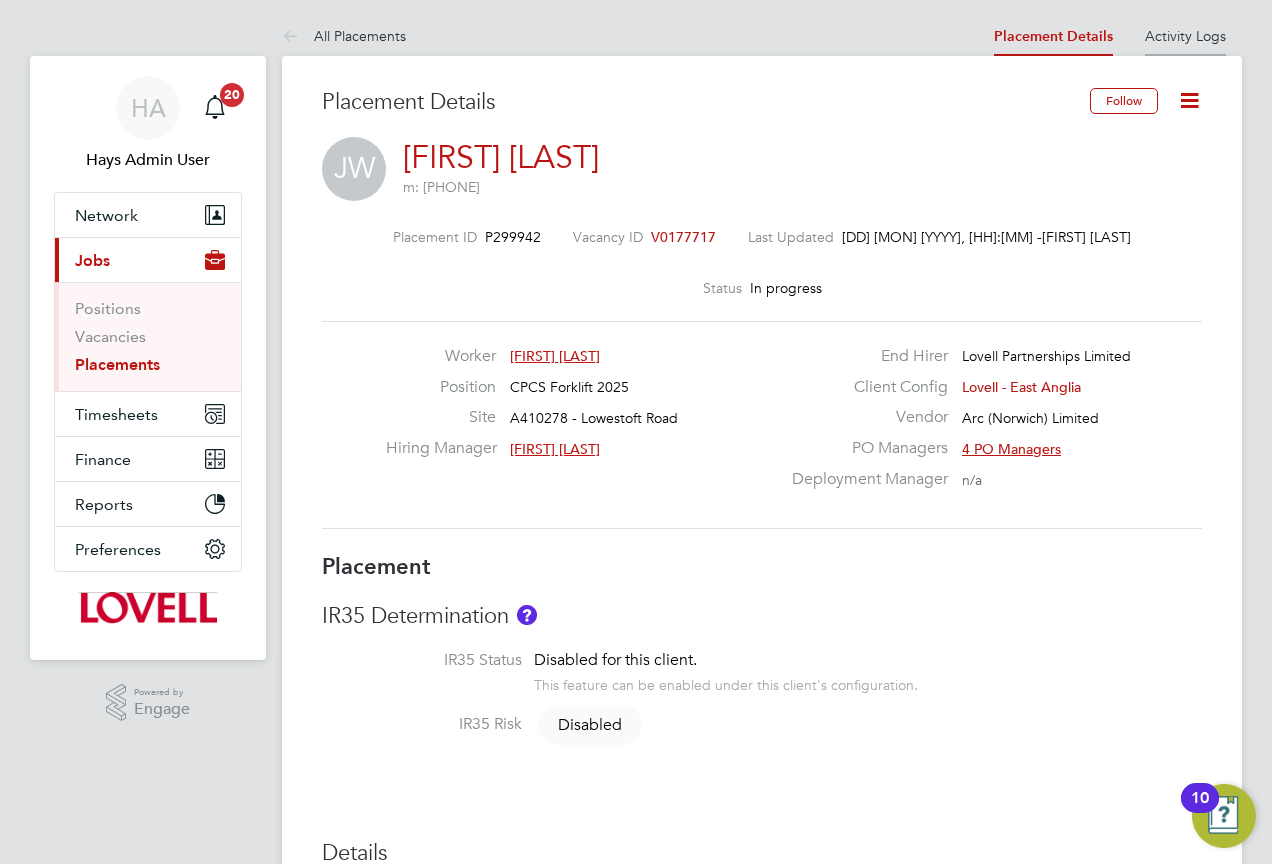 click on "Activity Logs" at bounding box center [1185, 36] 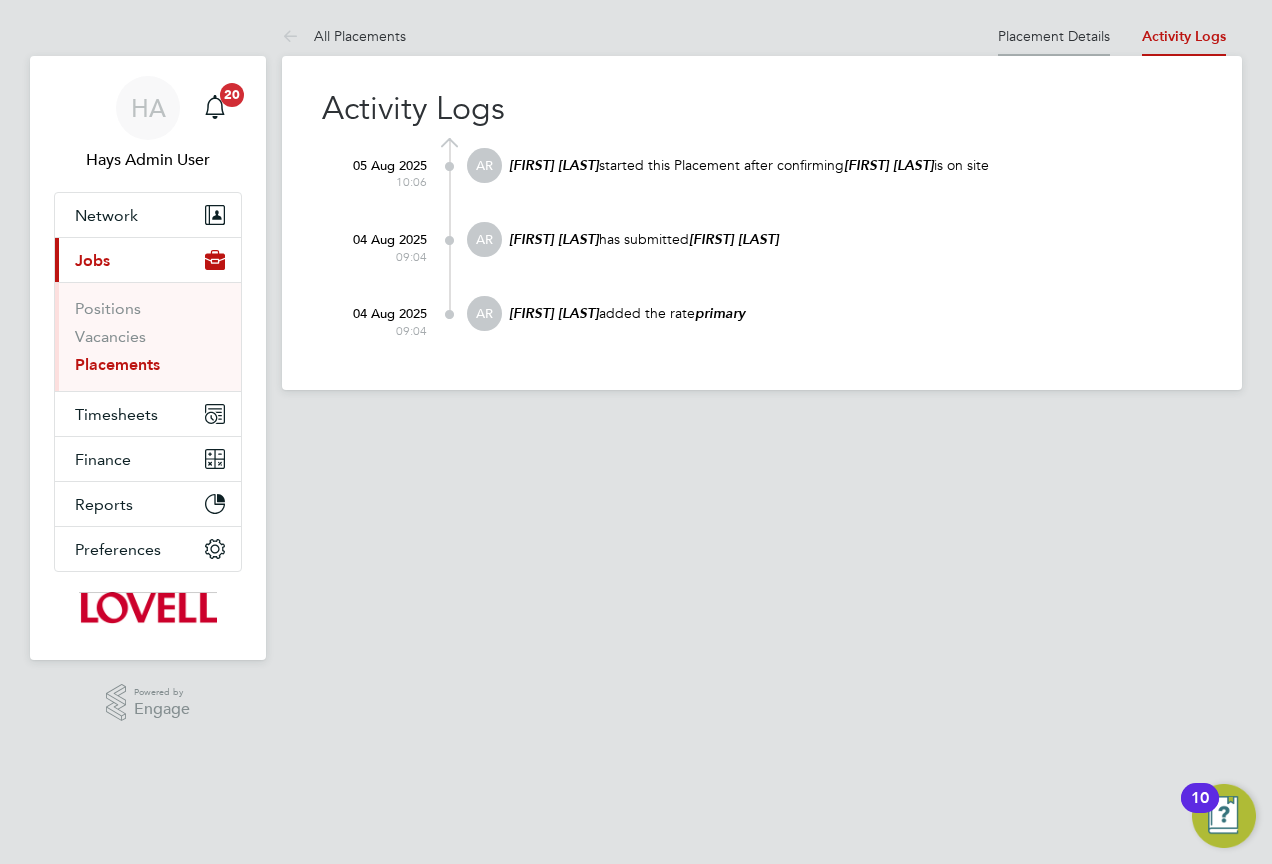 click on "Placement Details" at bounding box center (1054, 36) 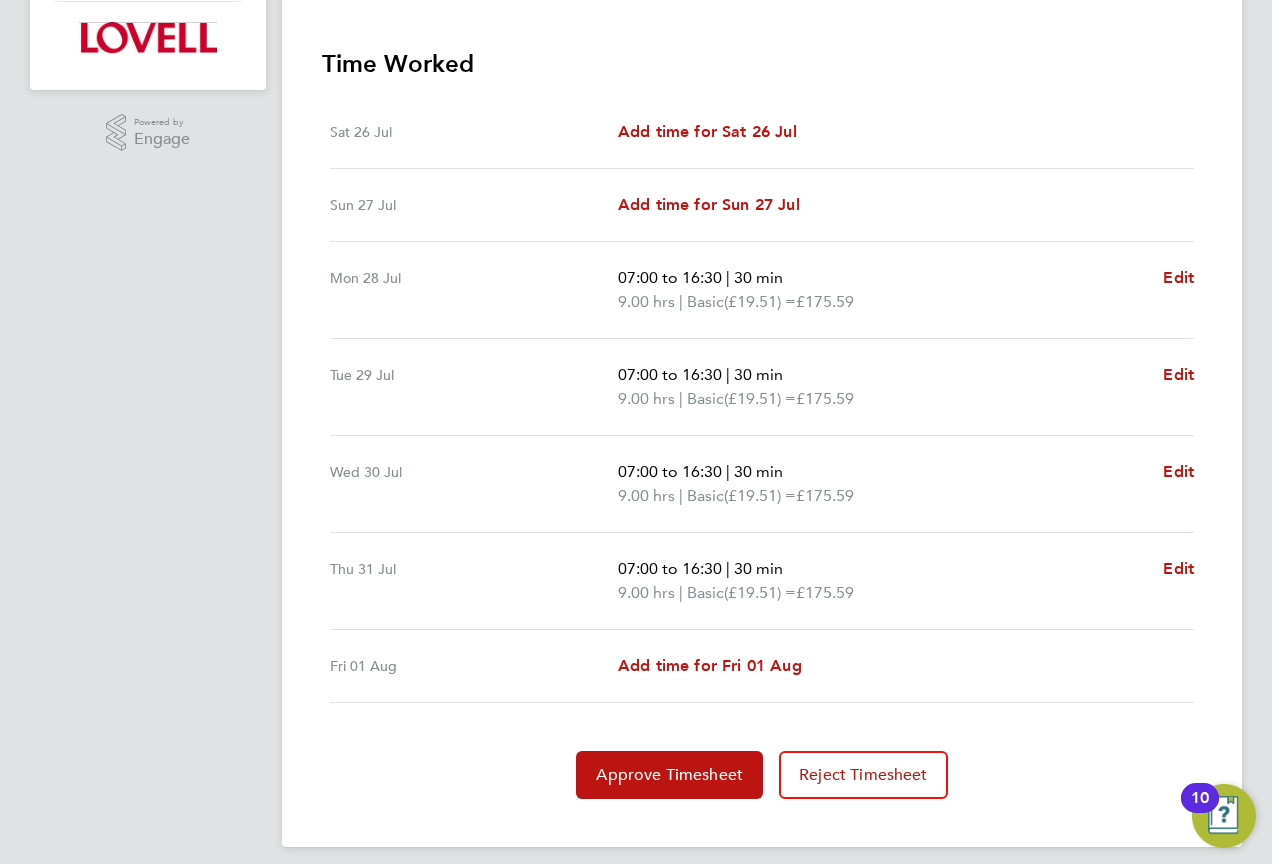 scroll, scrollTop: 557, scrollLeft: 0, axis: vertical 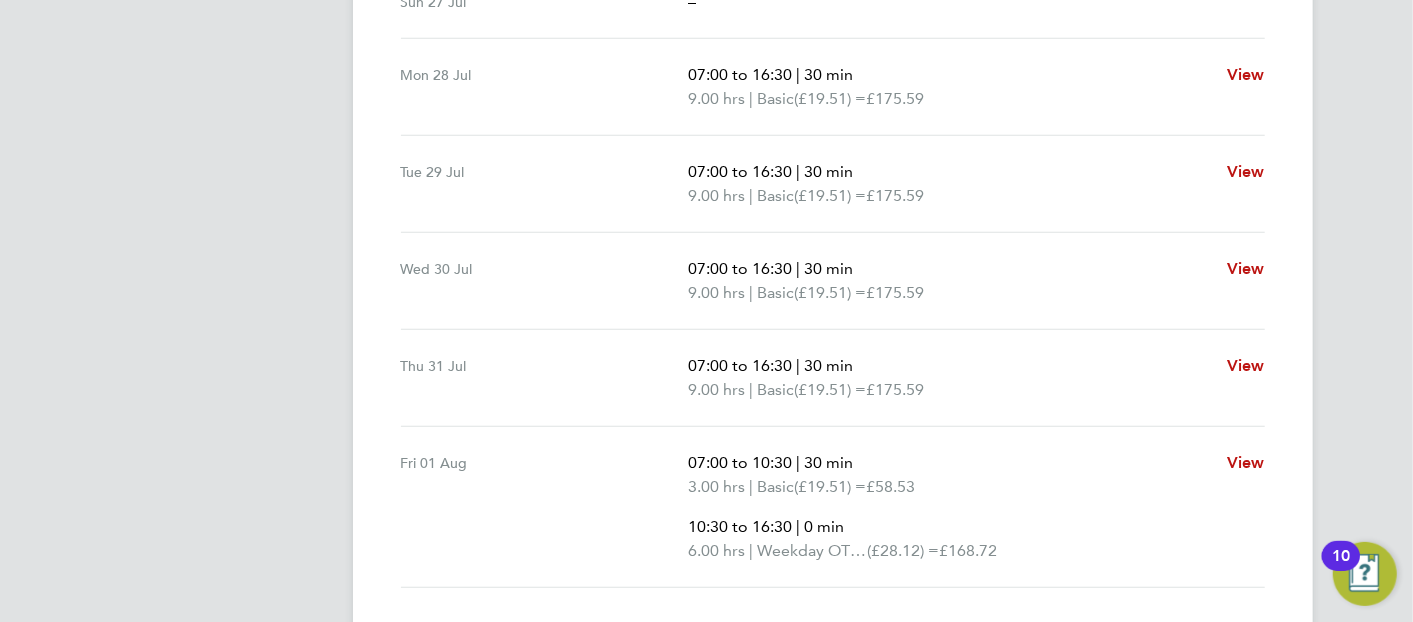 drag, startPoint x: 1144, startPoint y: 0, endPoint x: 168, endPoint y: 205, distance: 997.2969 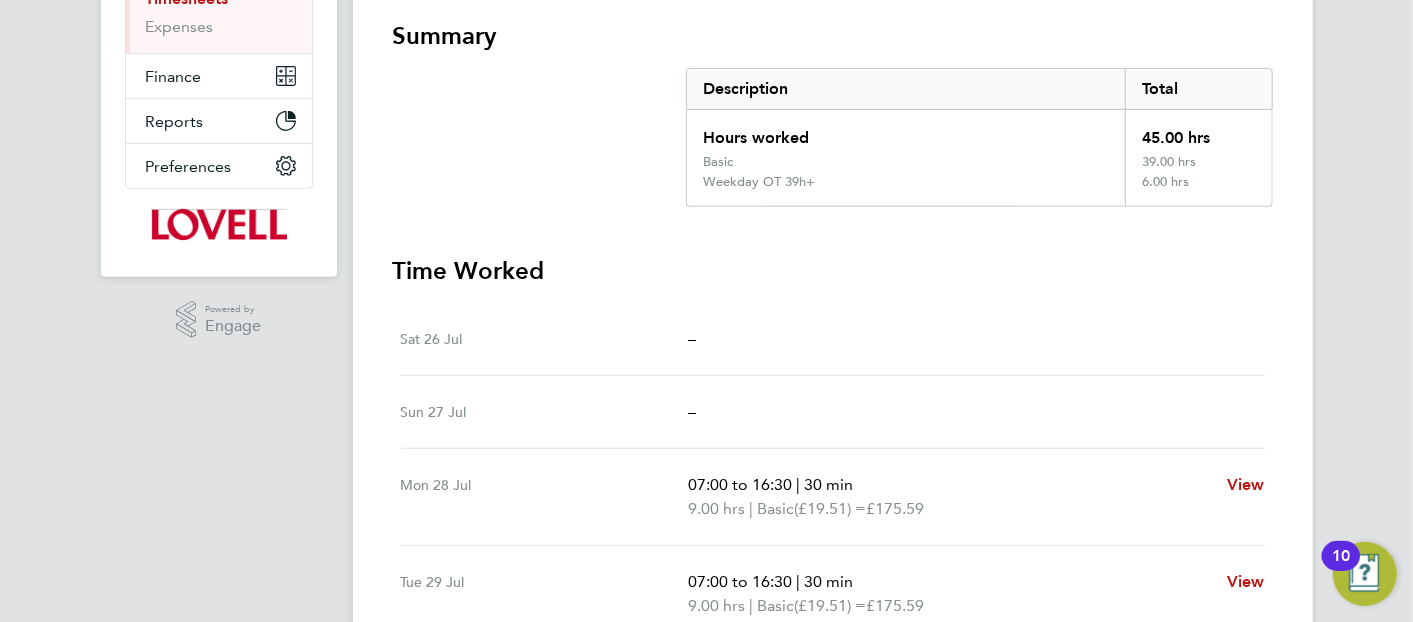 scroll, scrollTop: 320, scrollLeft: 0, axis: vertical 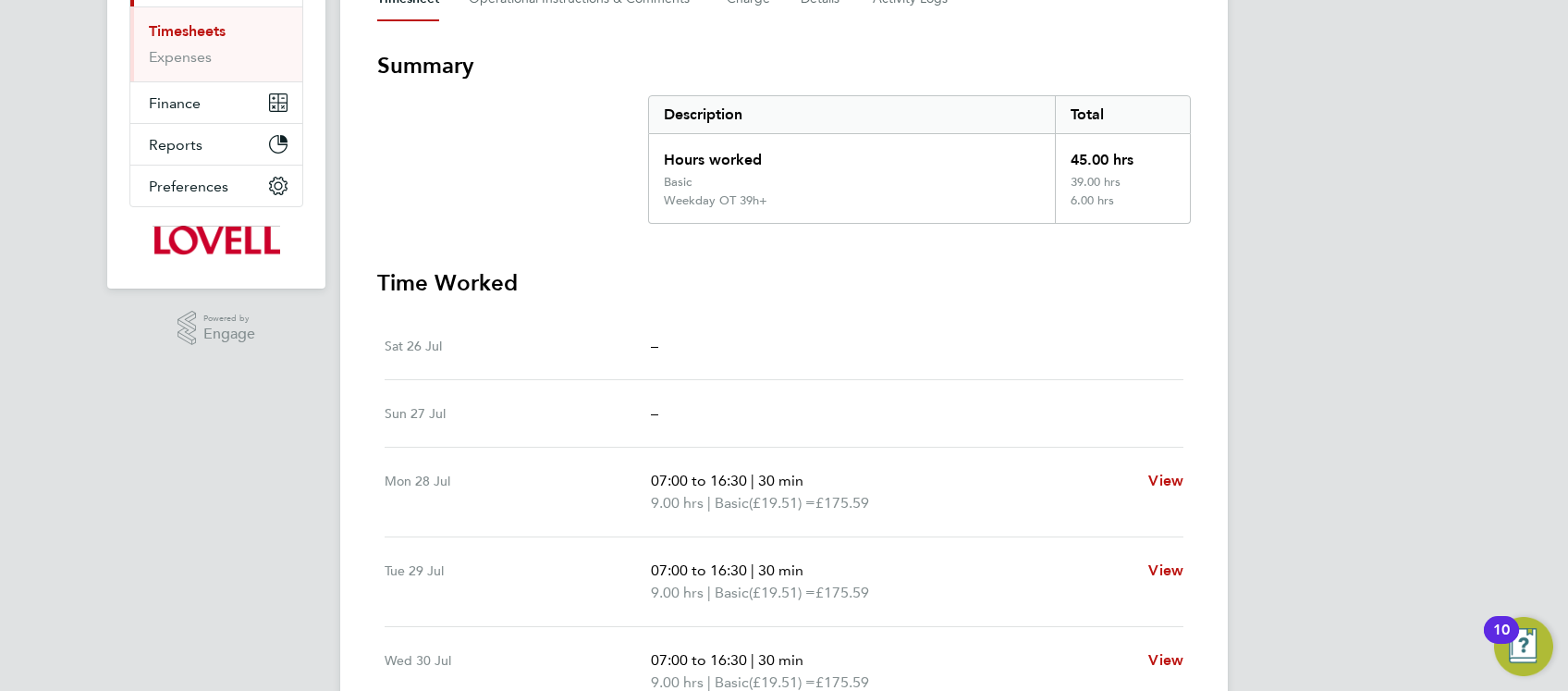 drag, startPoint x: 1246, startPoint y: 6, endPoint x: 910, endPoint y: 228, distance: 403 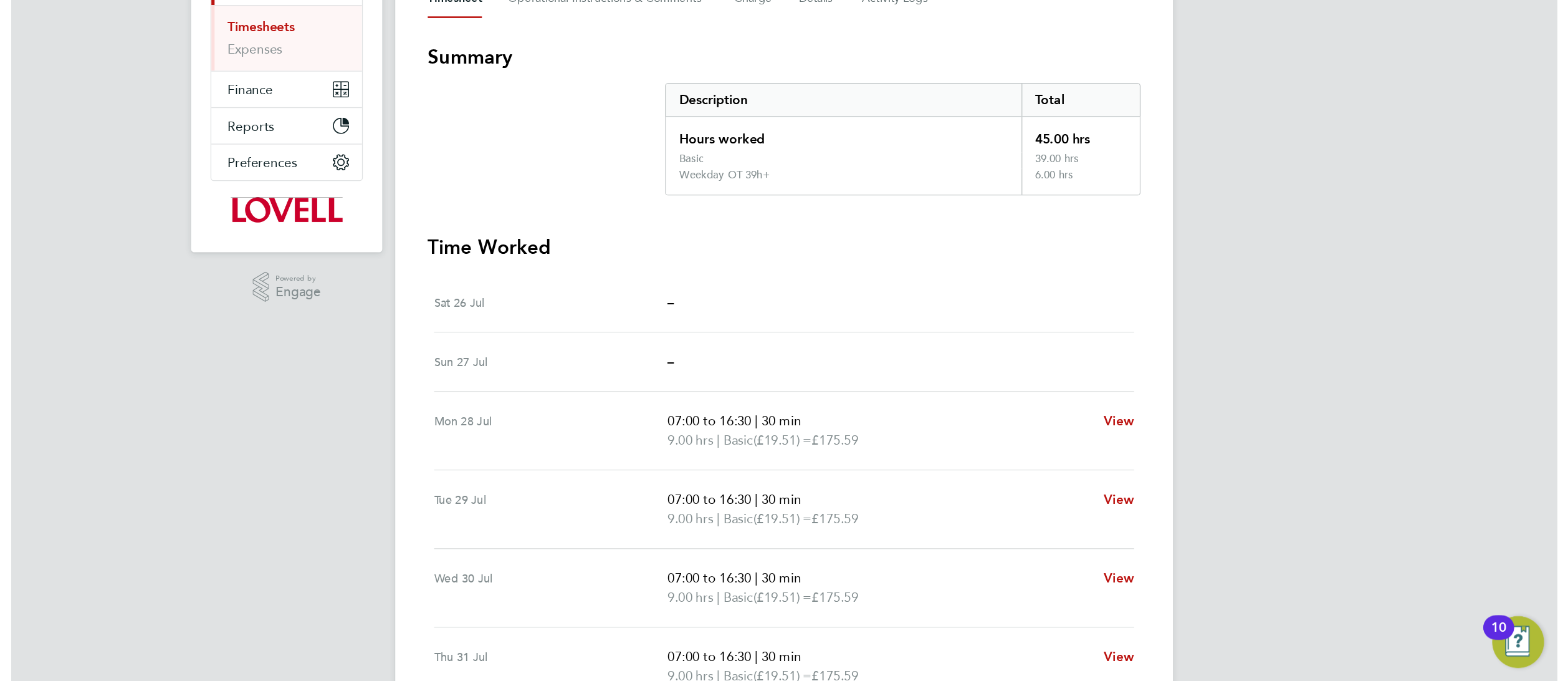 scroll, scrollTop: 200, scrollLeft: 0, axis: vertical 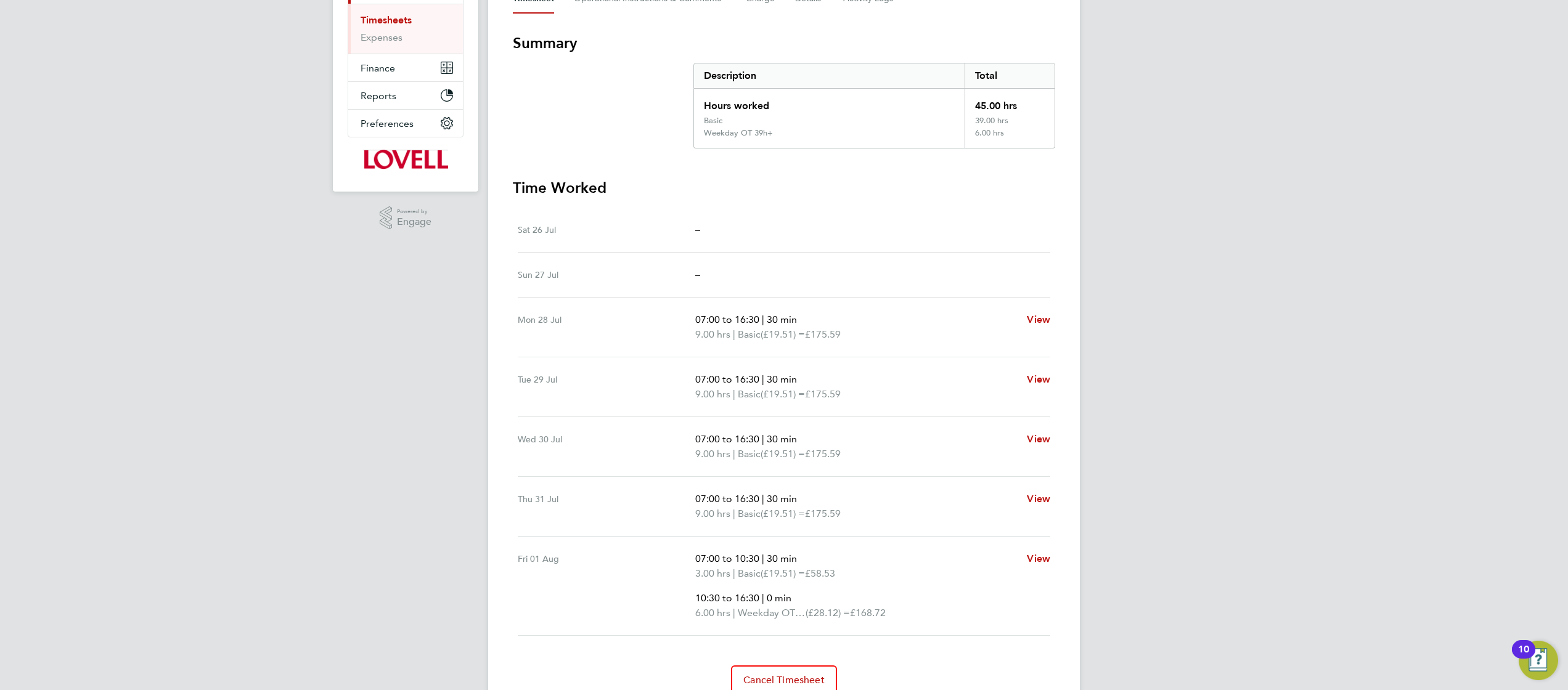drag, startPoint x: 1025, startPoint y: 0, endPoint x: 978, endPoint y: 208, distance: 213.244 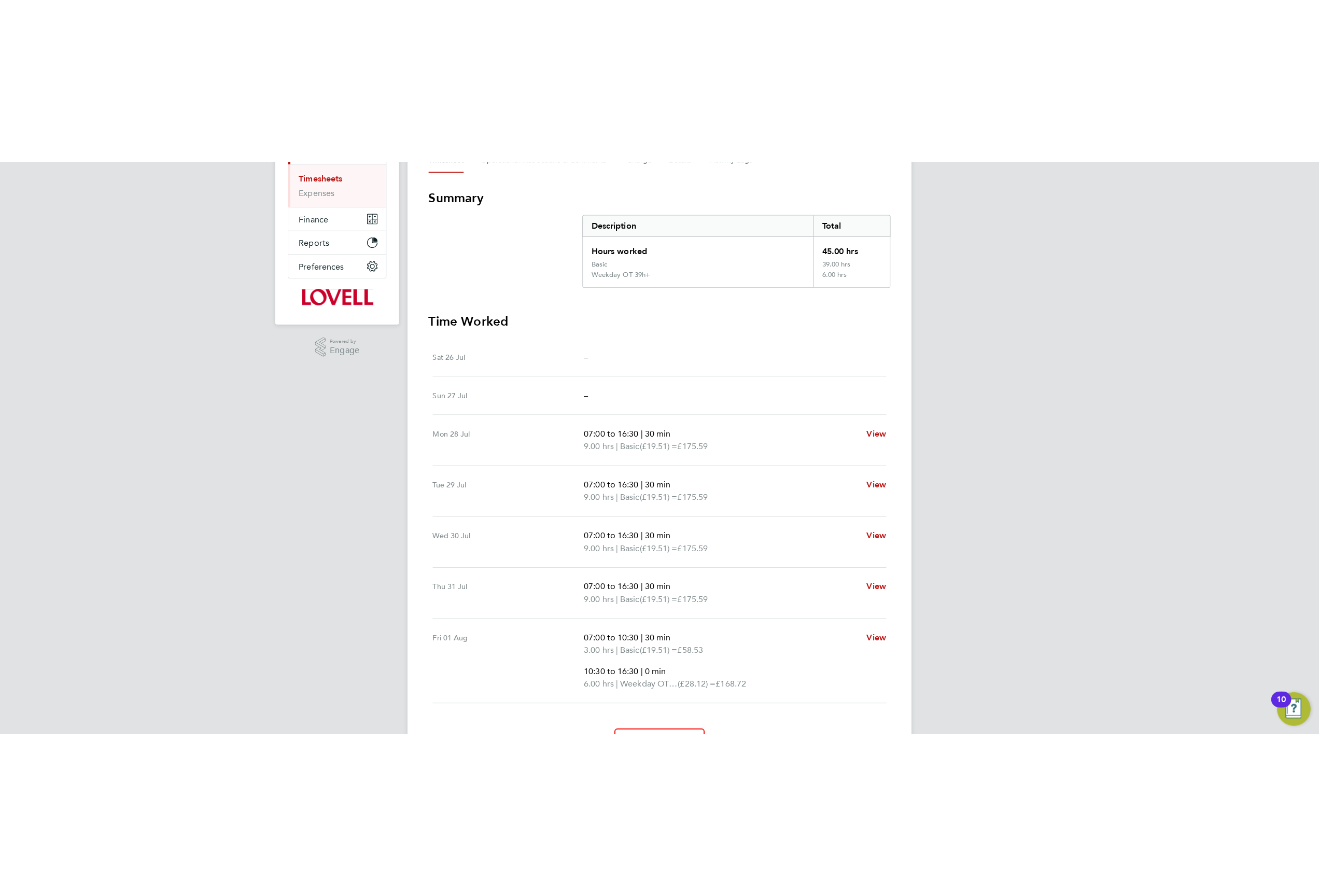 scroll, scrollTop: 0, scrollLeft: 0, axis: both 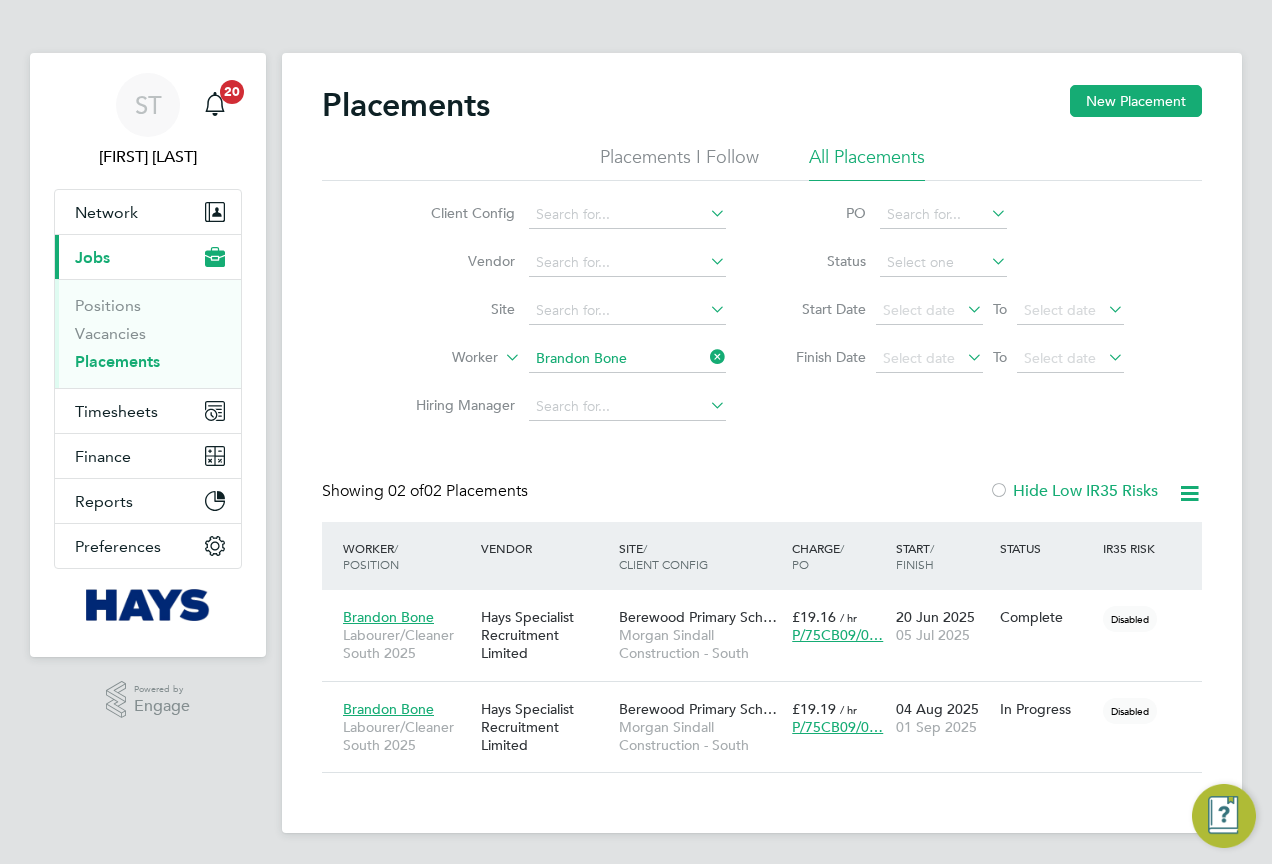 click on "Worker   [FIRST] [LAST]" 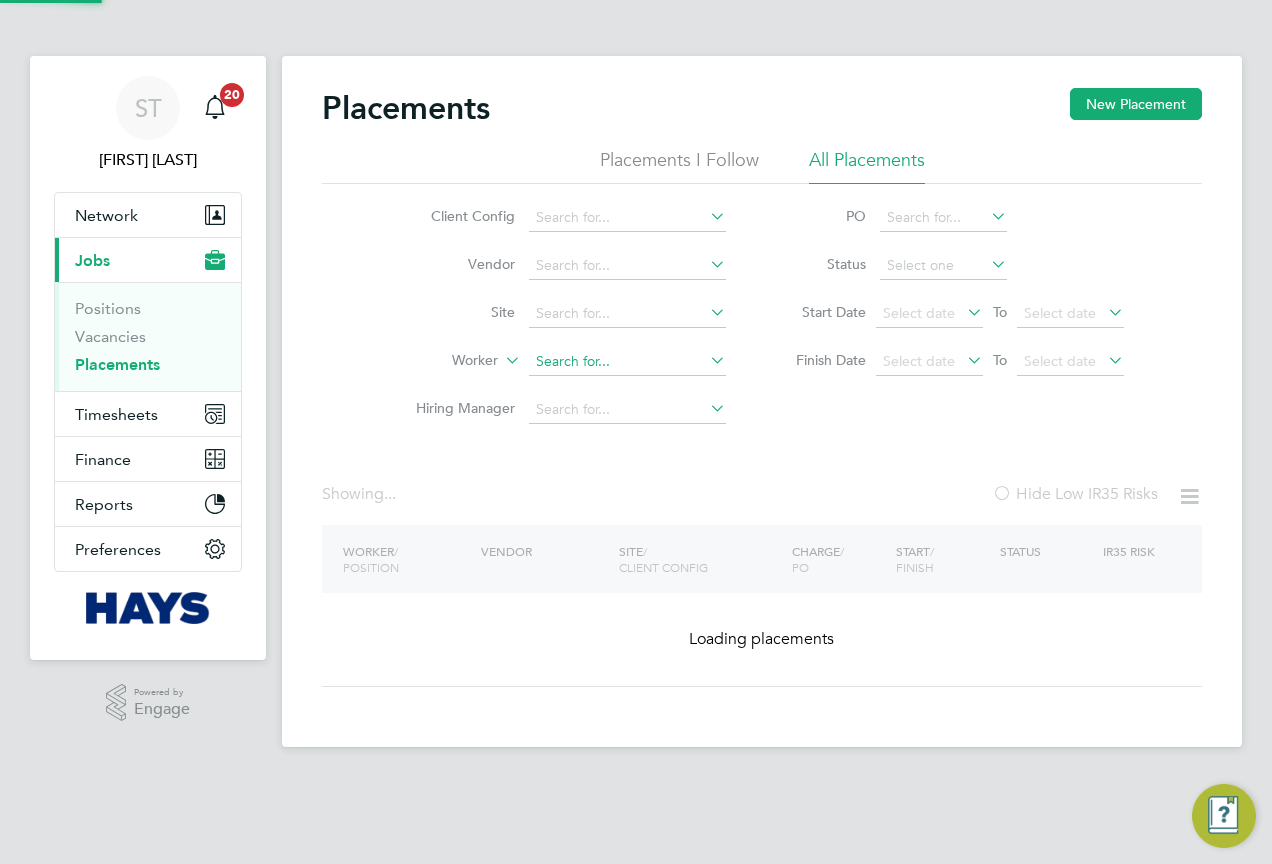 click 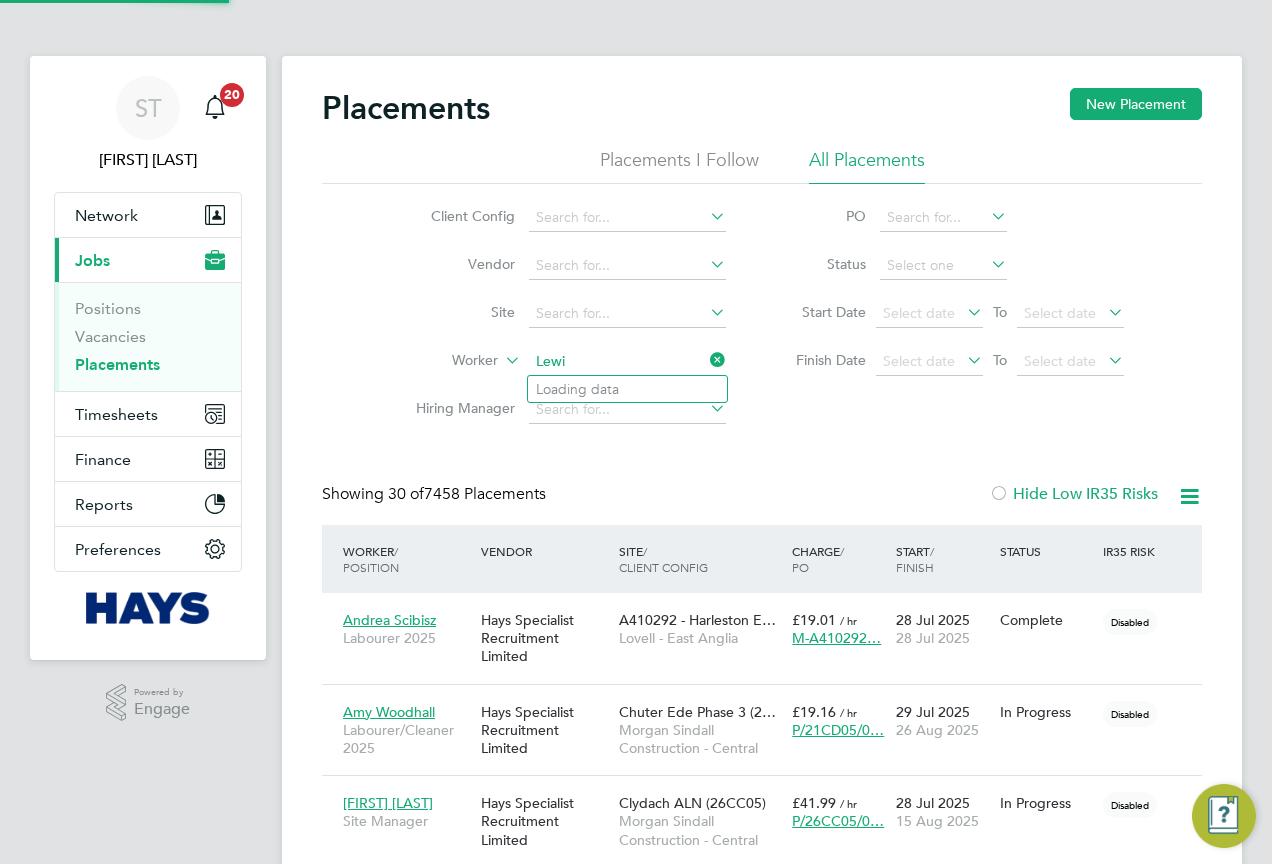 scroll, scrollTop: 10, scrollLeft: 10, axis: both 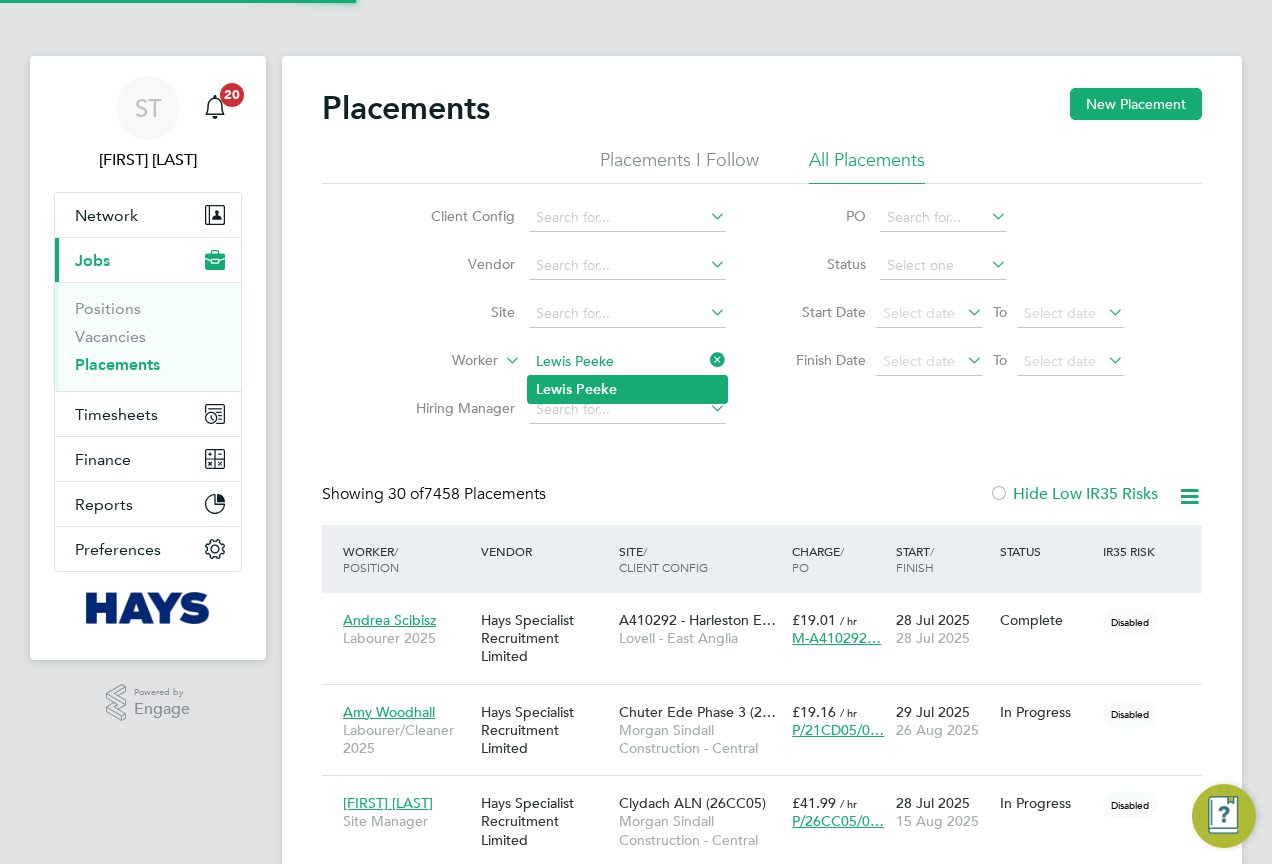 type on "Lewis Peeke" 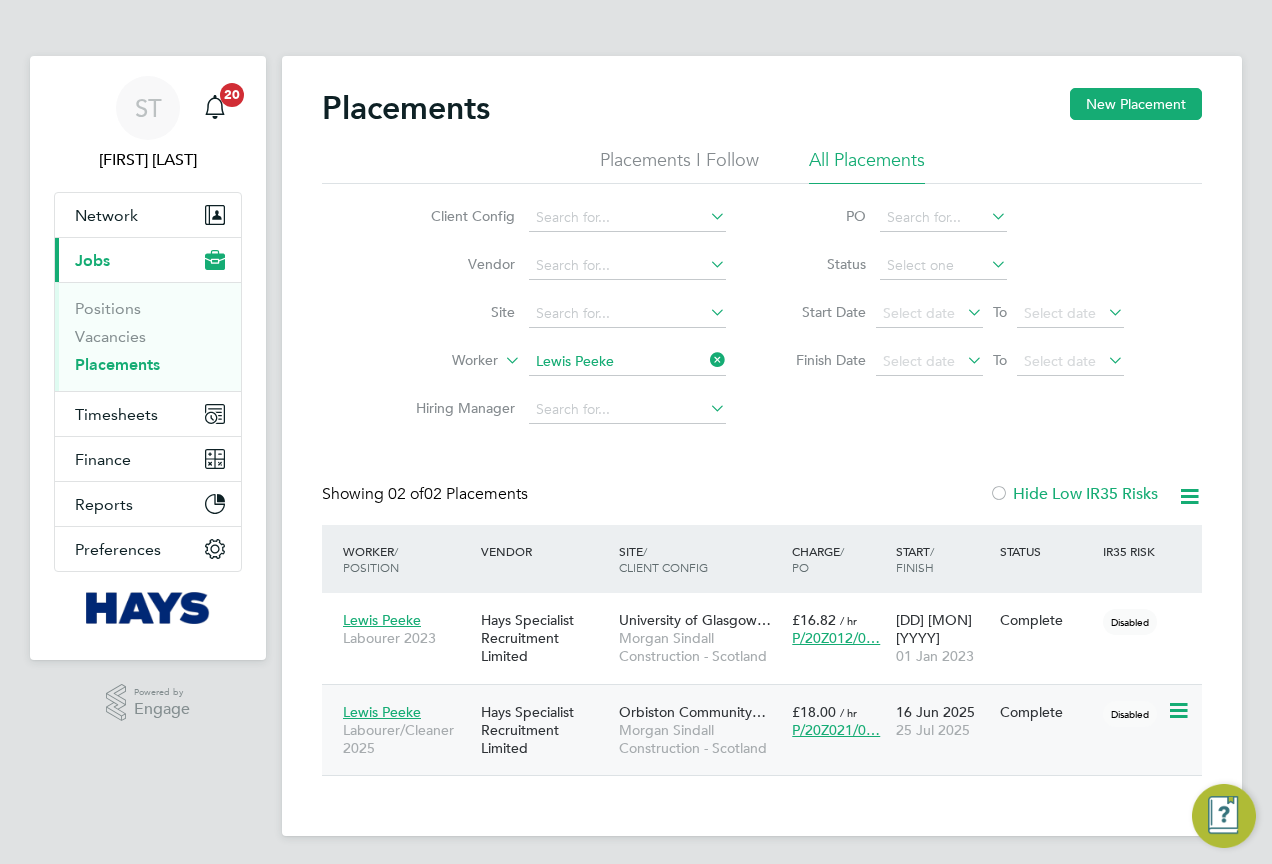click on "Morgan Sindall Construction - Scotland" 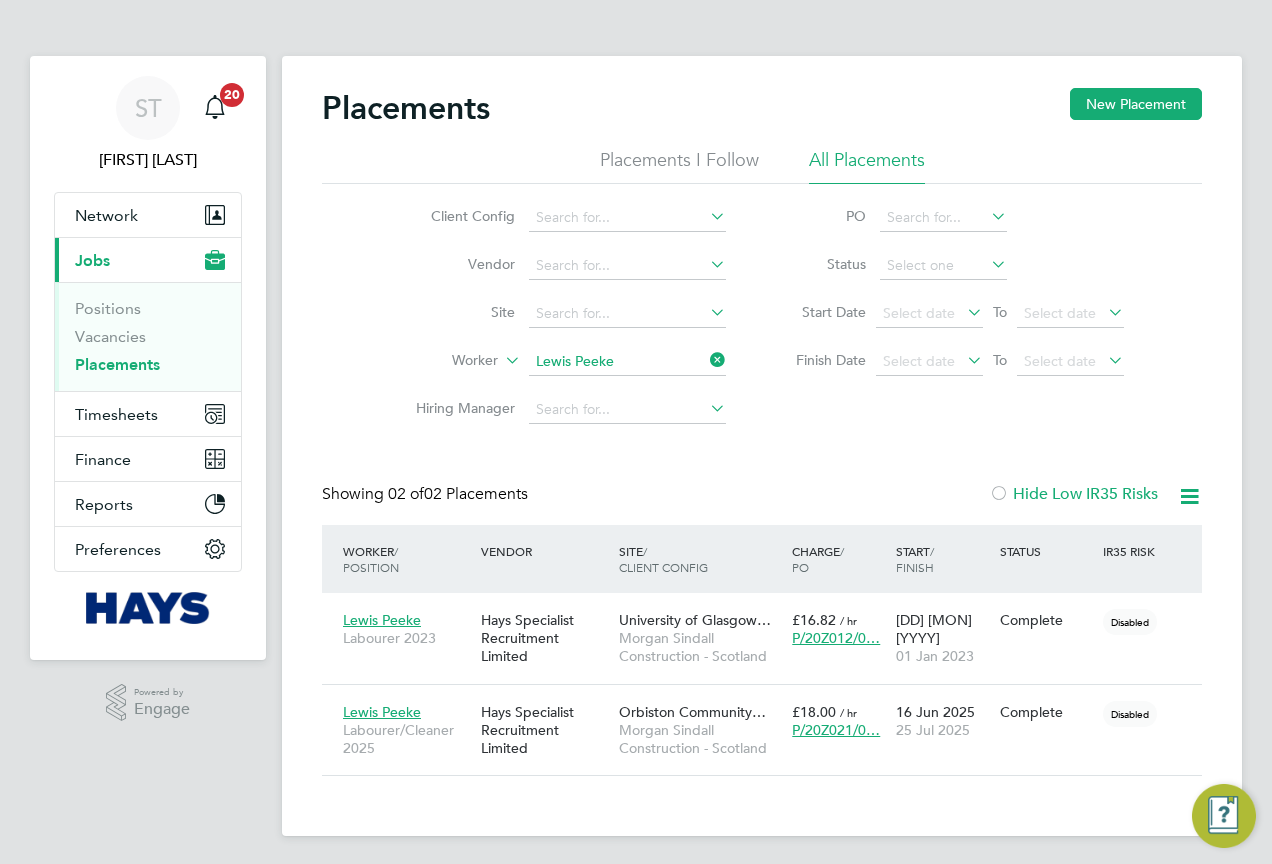 click 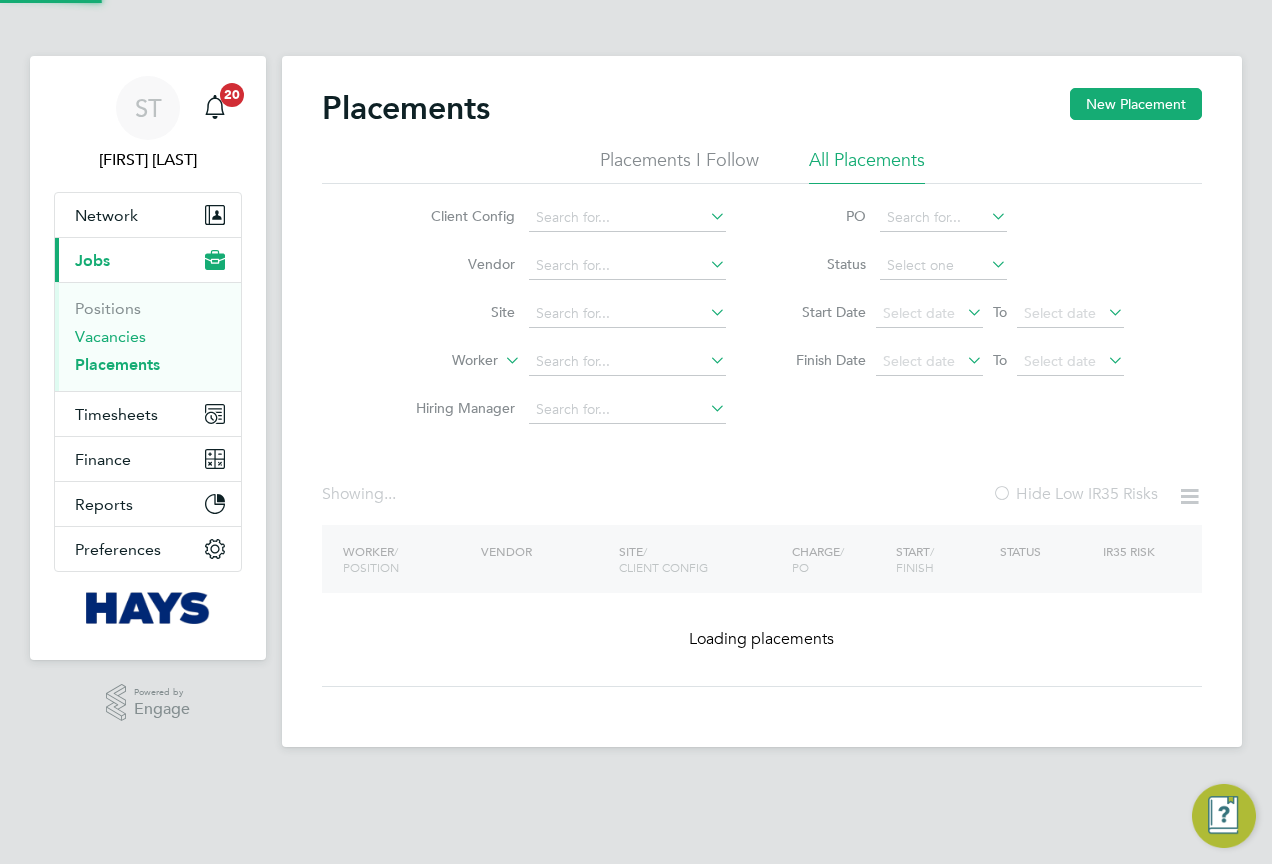 drag, startPoint x: 81, startPoint y: 335, endPoint x: 793, endPoint y: 243, distance: 717.9192 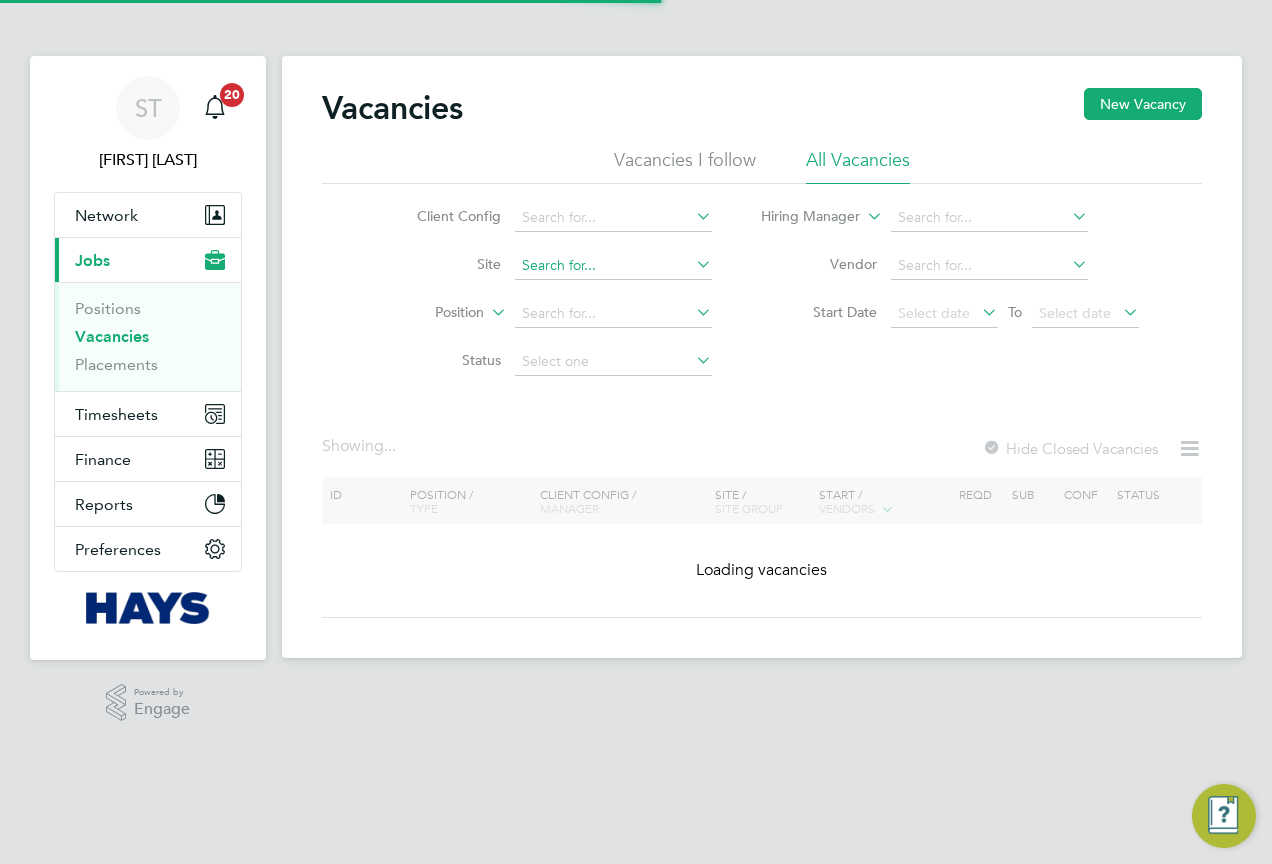 click 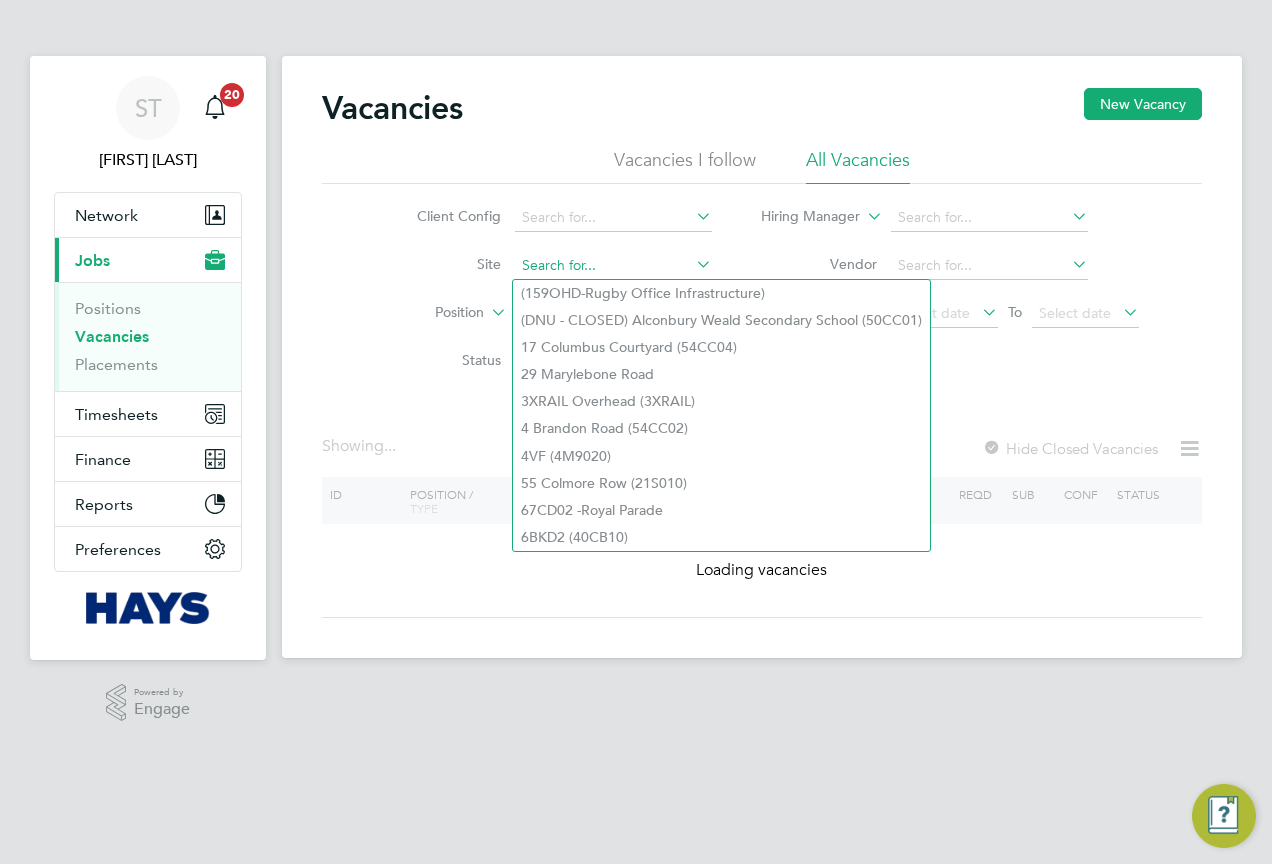 paste on "26CC05" 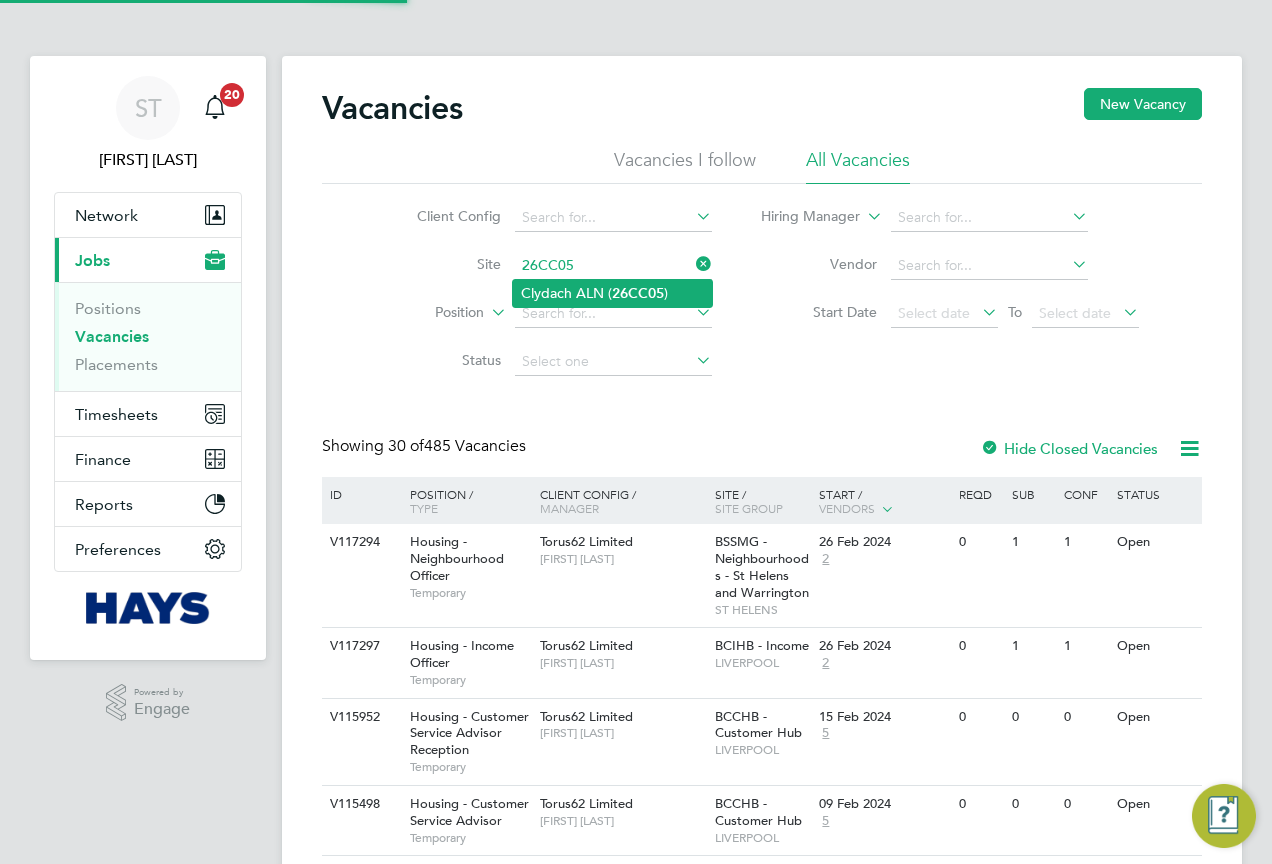 click on "26CC05" 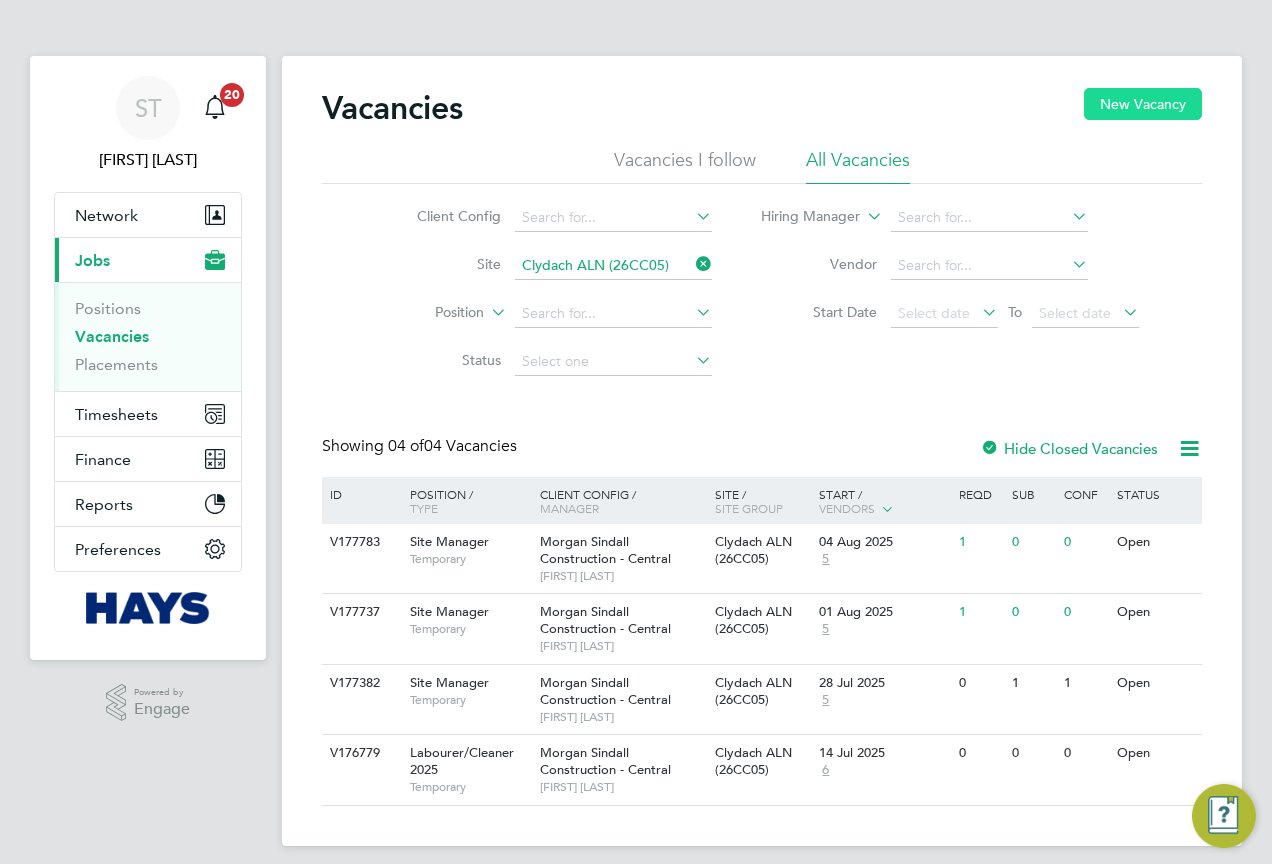 click on "New Vacancy" 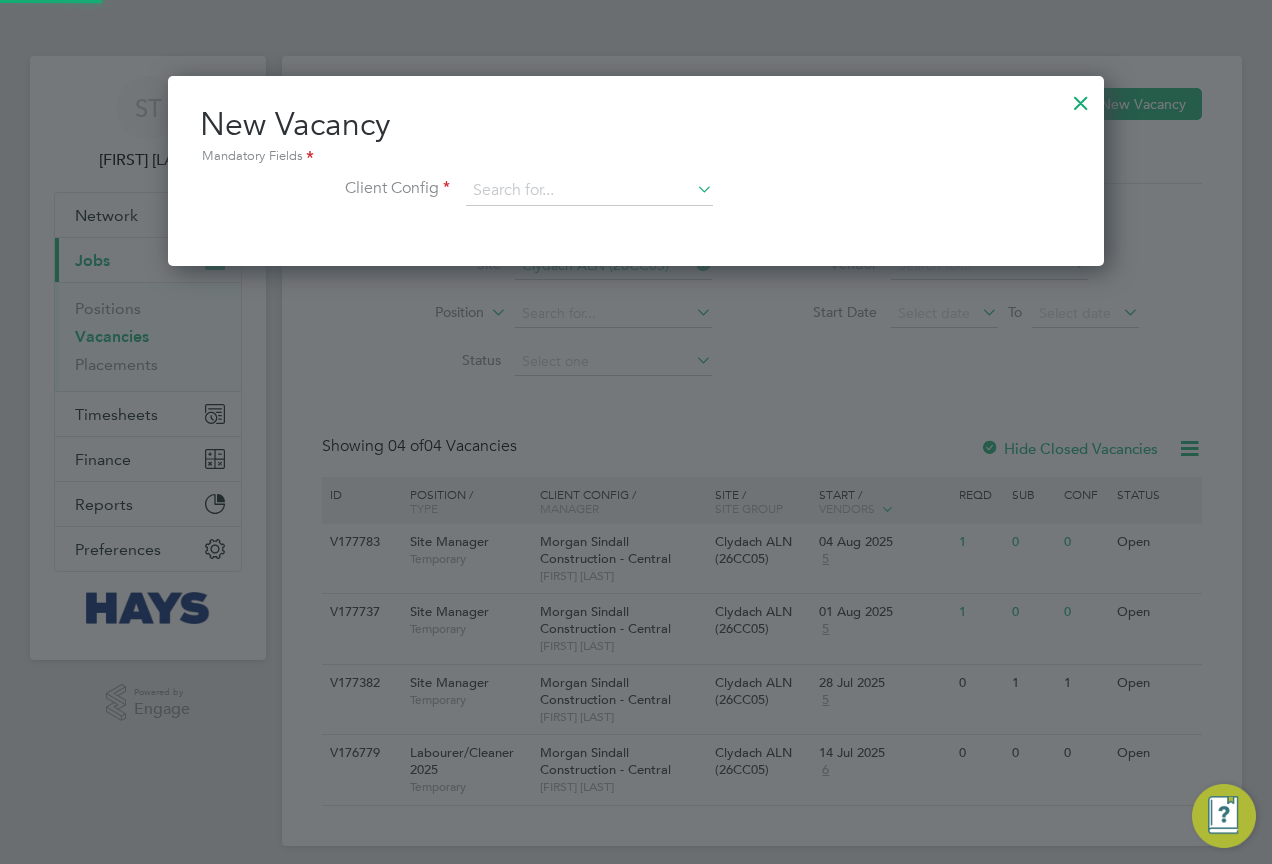scroll, scrollTop: 10, scrollLeft: 10, axis: both 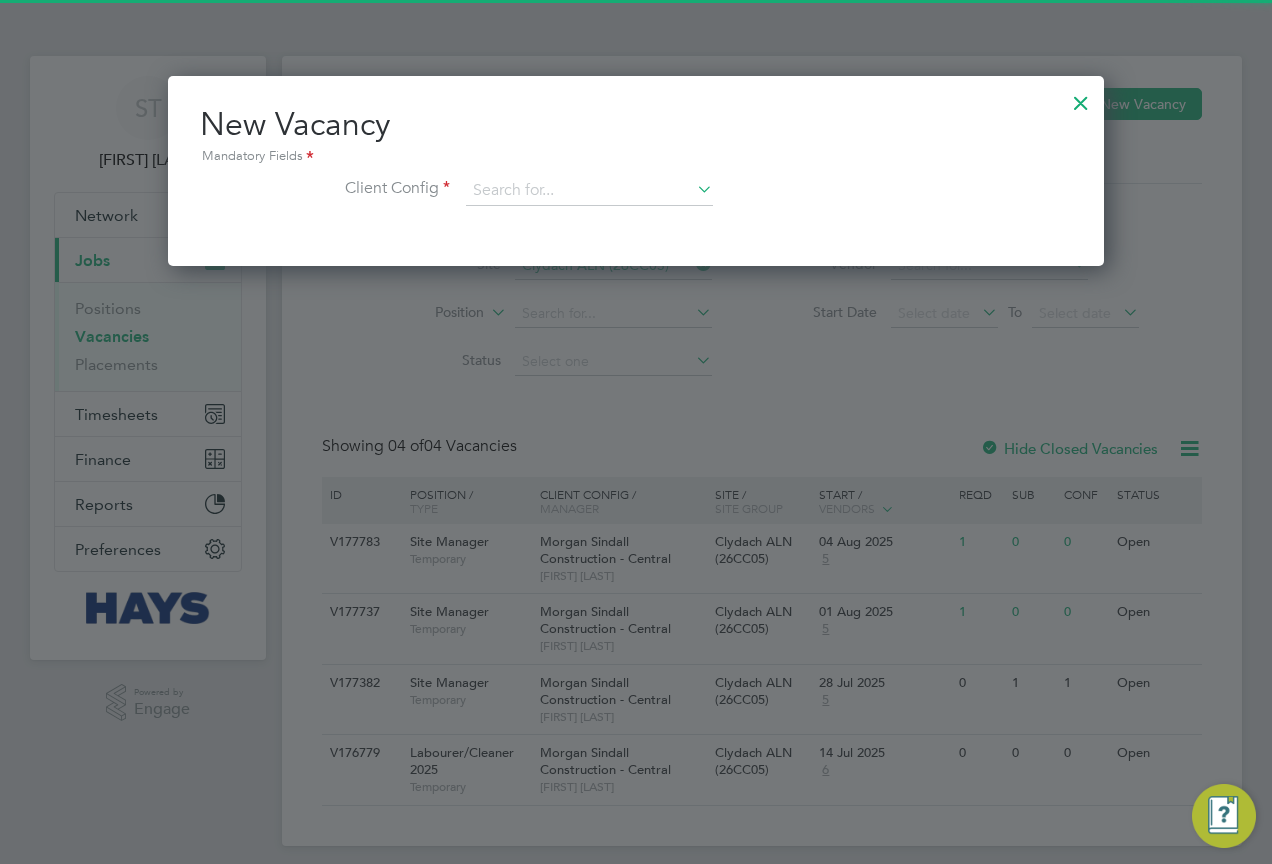 click on "New Vacancy Mandatory Fields Client Config" at bounding box center (636, 165) 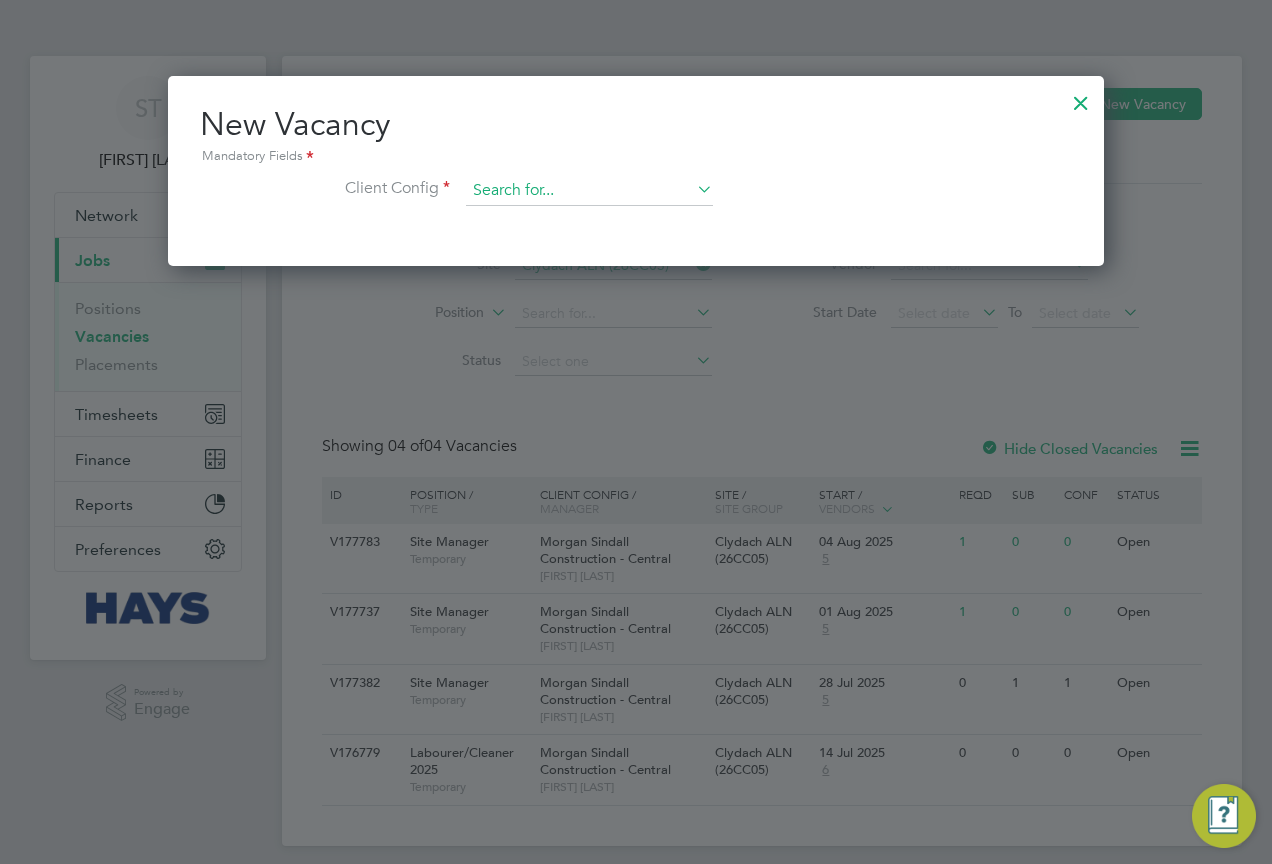click at bounding box center [589, 191] 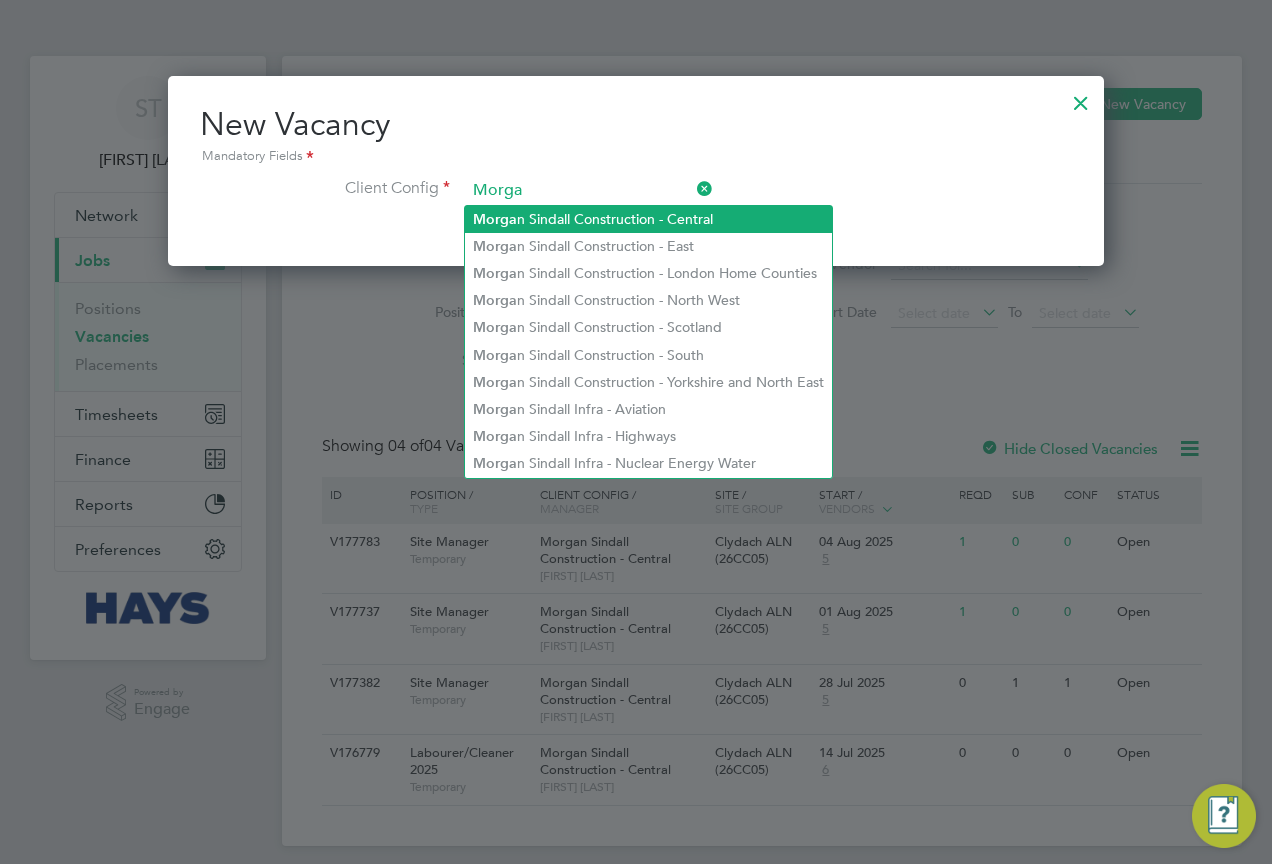 click on "Morga n Sindall Construction - Central" 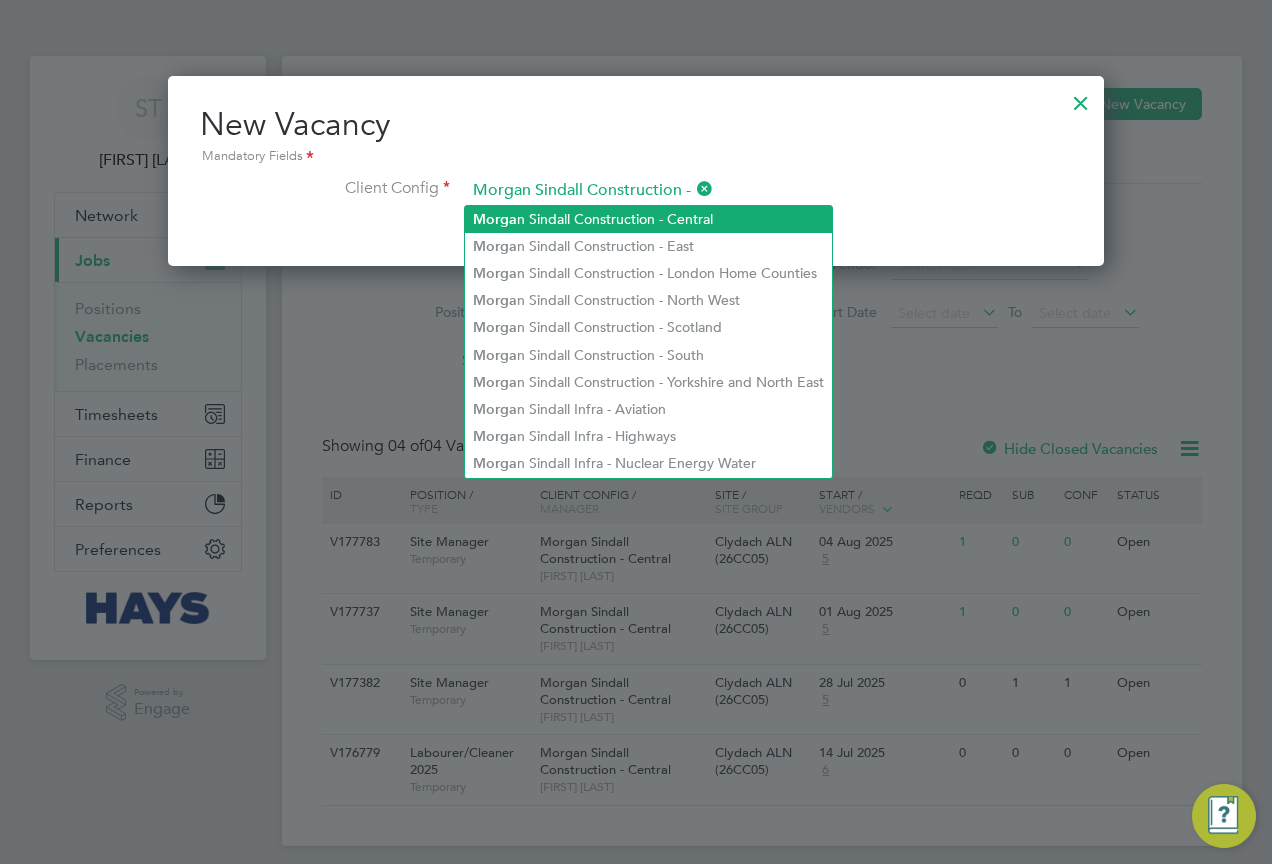 scroll, scrollTop: 10, scrollLeft: 10, axis: both 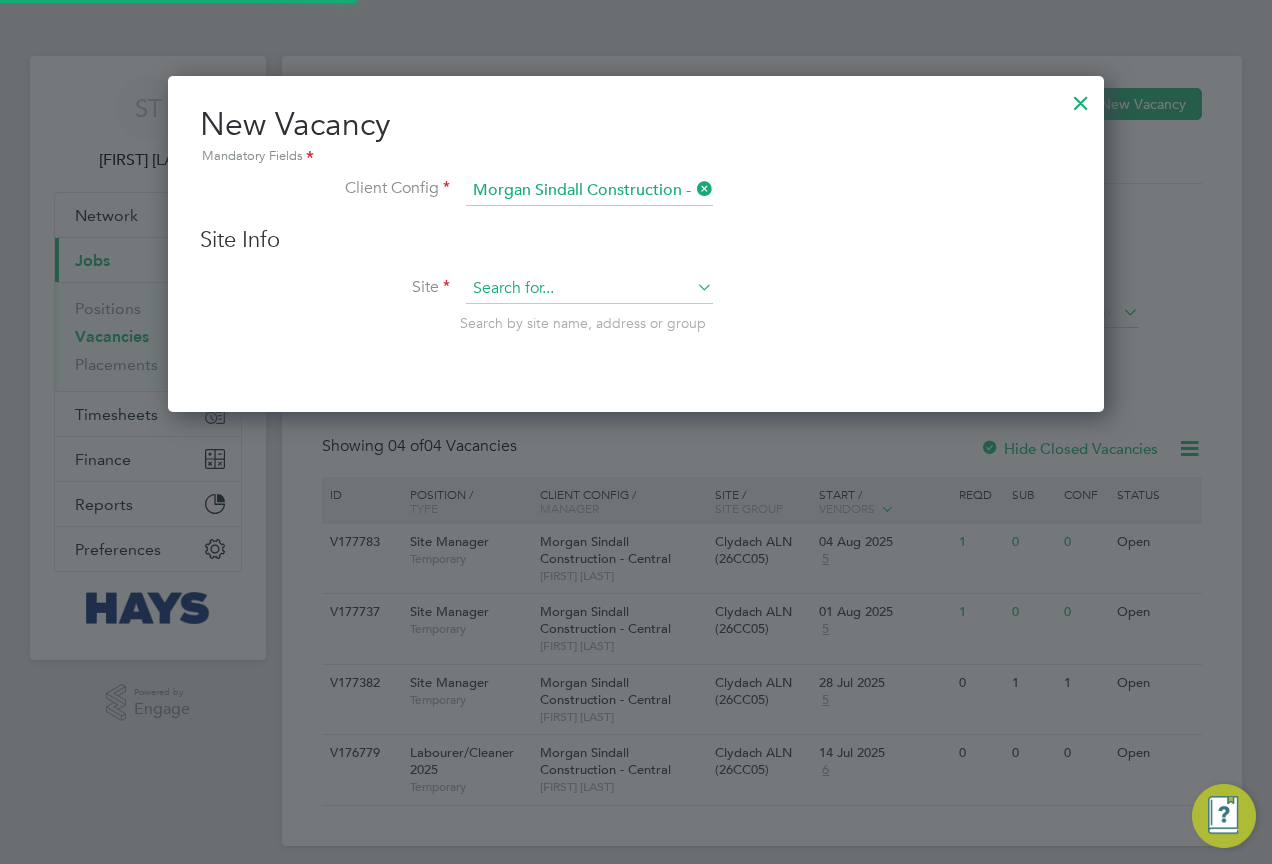 click at bounding box center (589, 289) 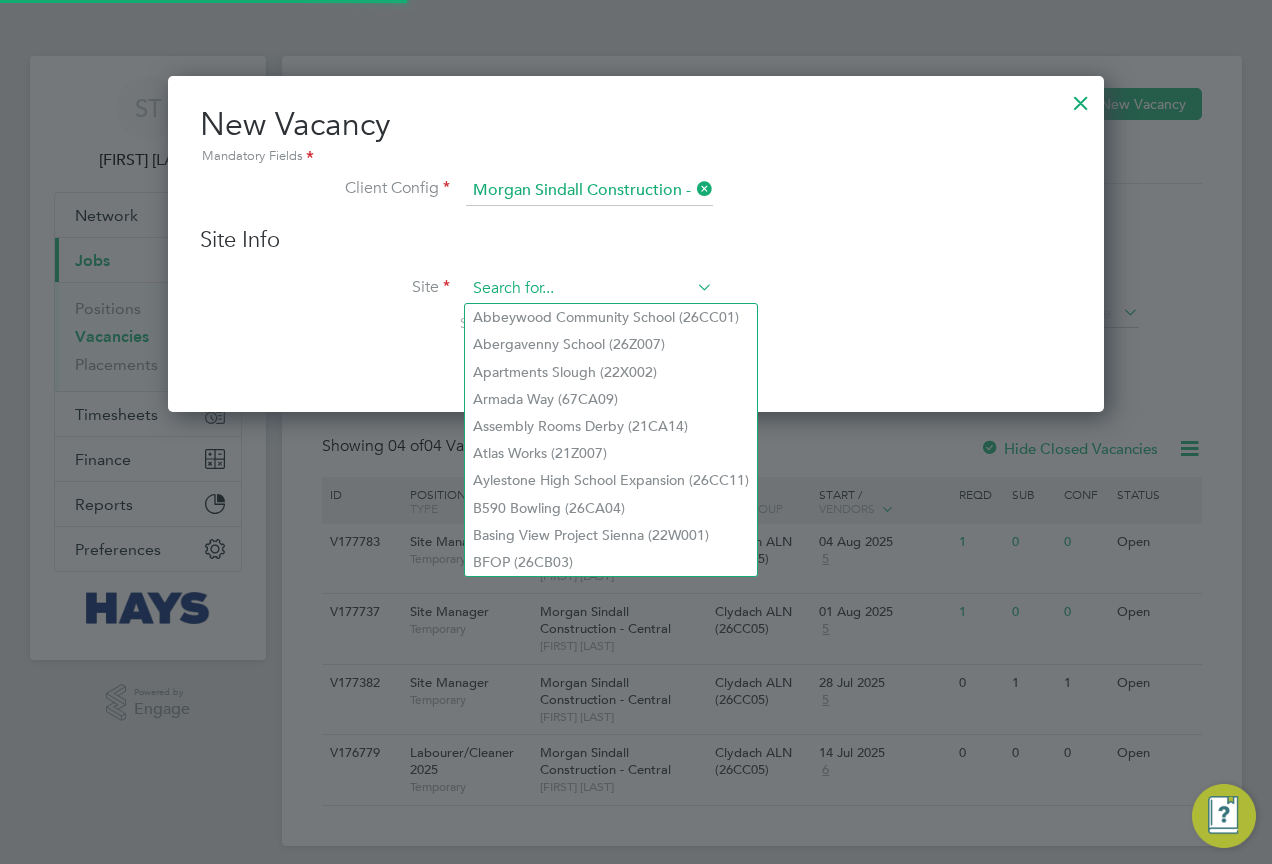 paste on "26CC05" 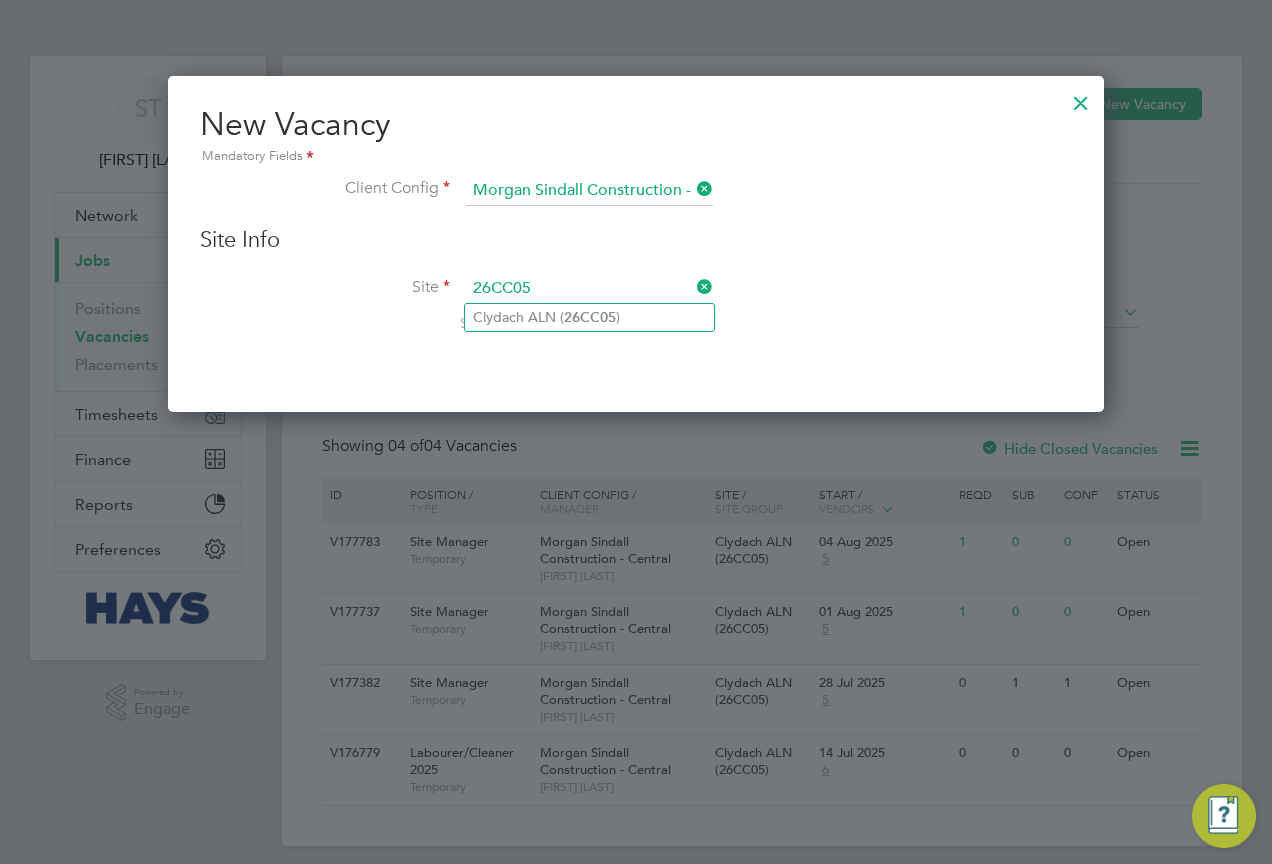 click on "Clydach ALN ( 26CC05 )" 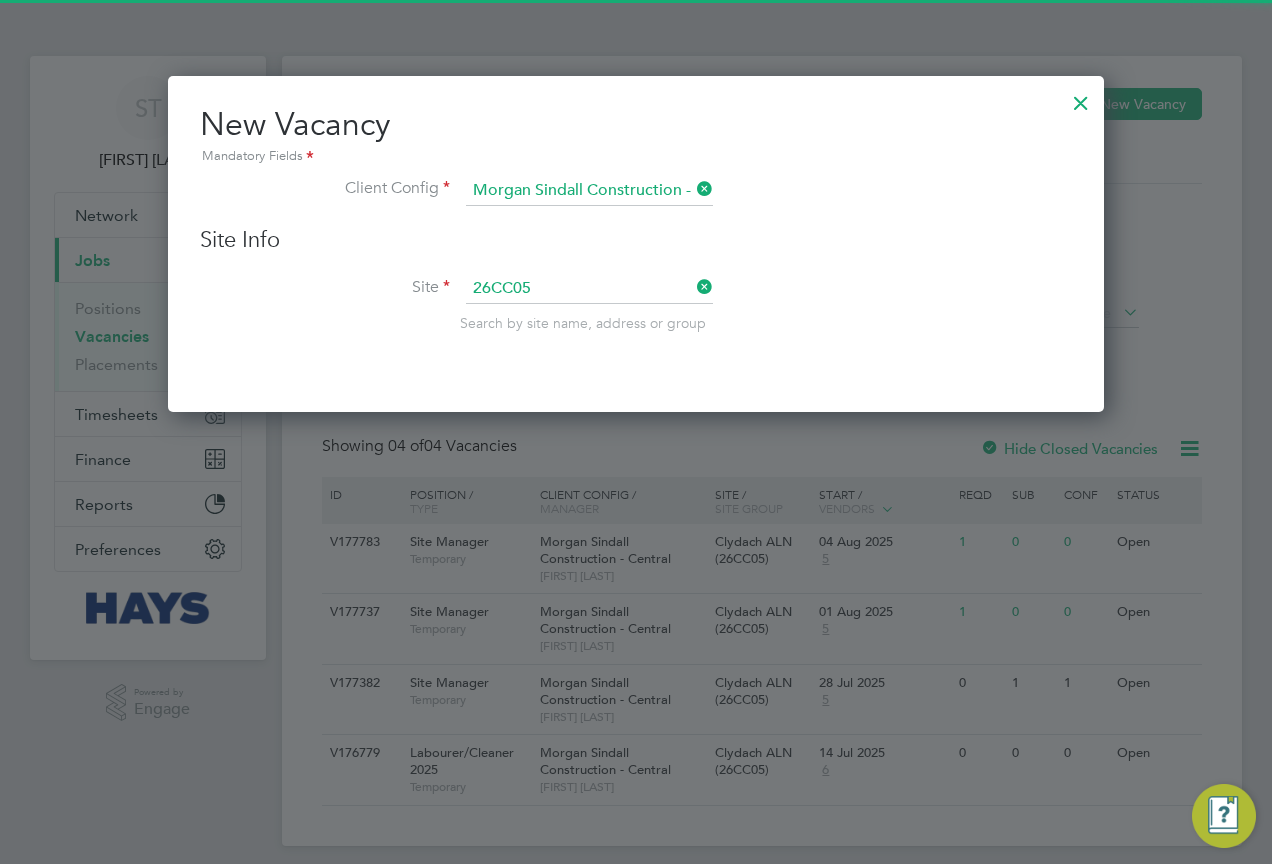 type on "Clydach ALN (26CC05)" 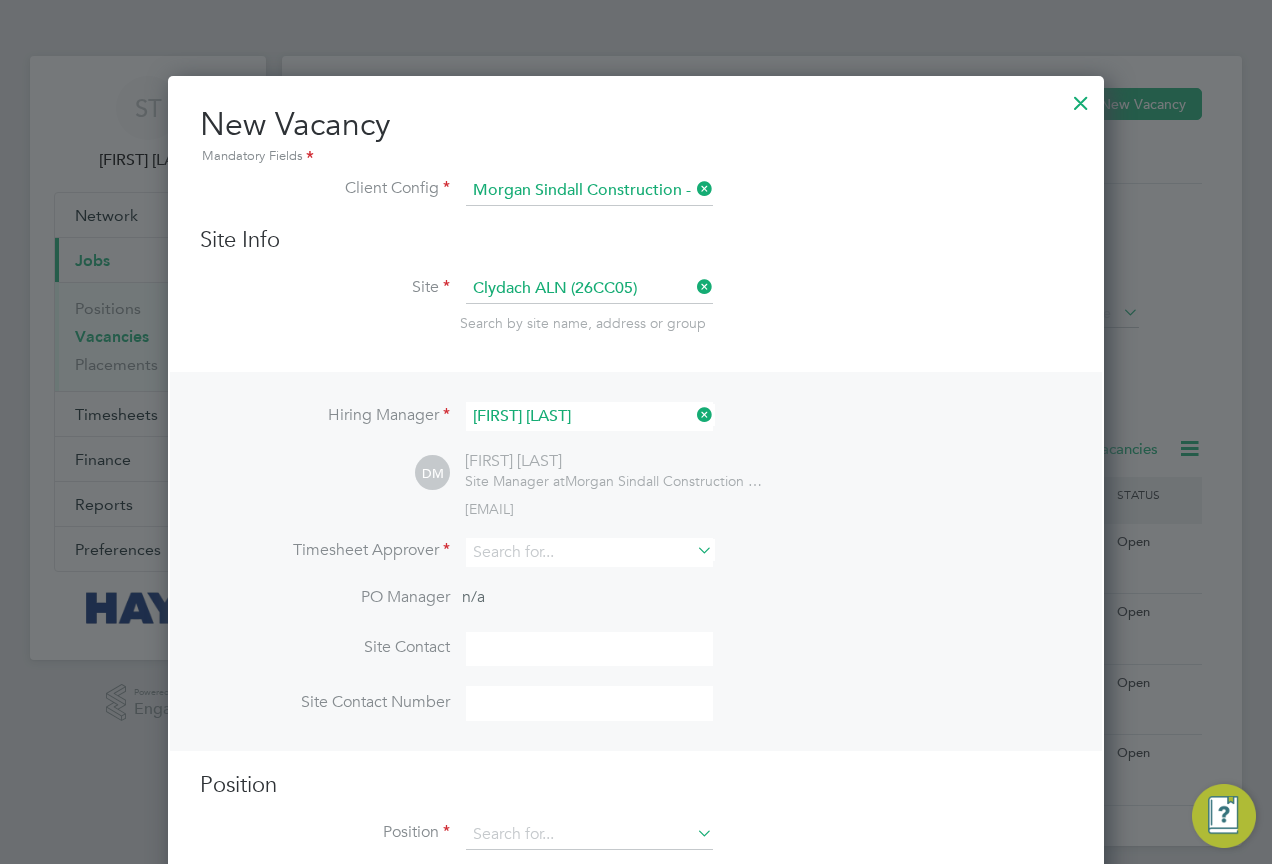 scroll, scrollTop: 10, scrollLeft: 10, axis: both 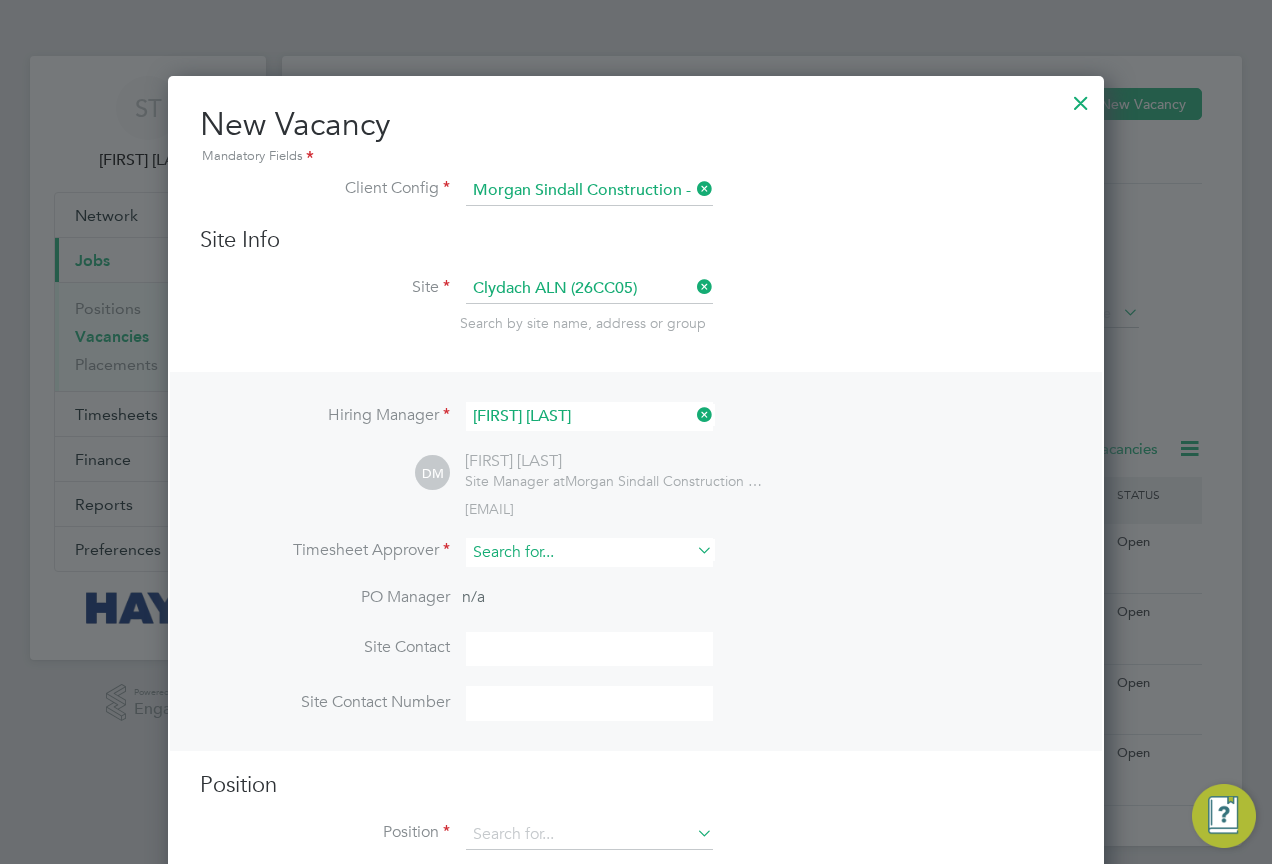 click at bounding box center (589, 552) 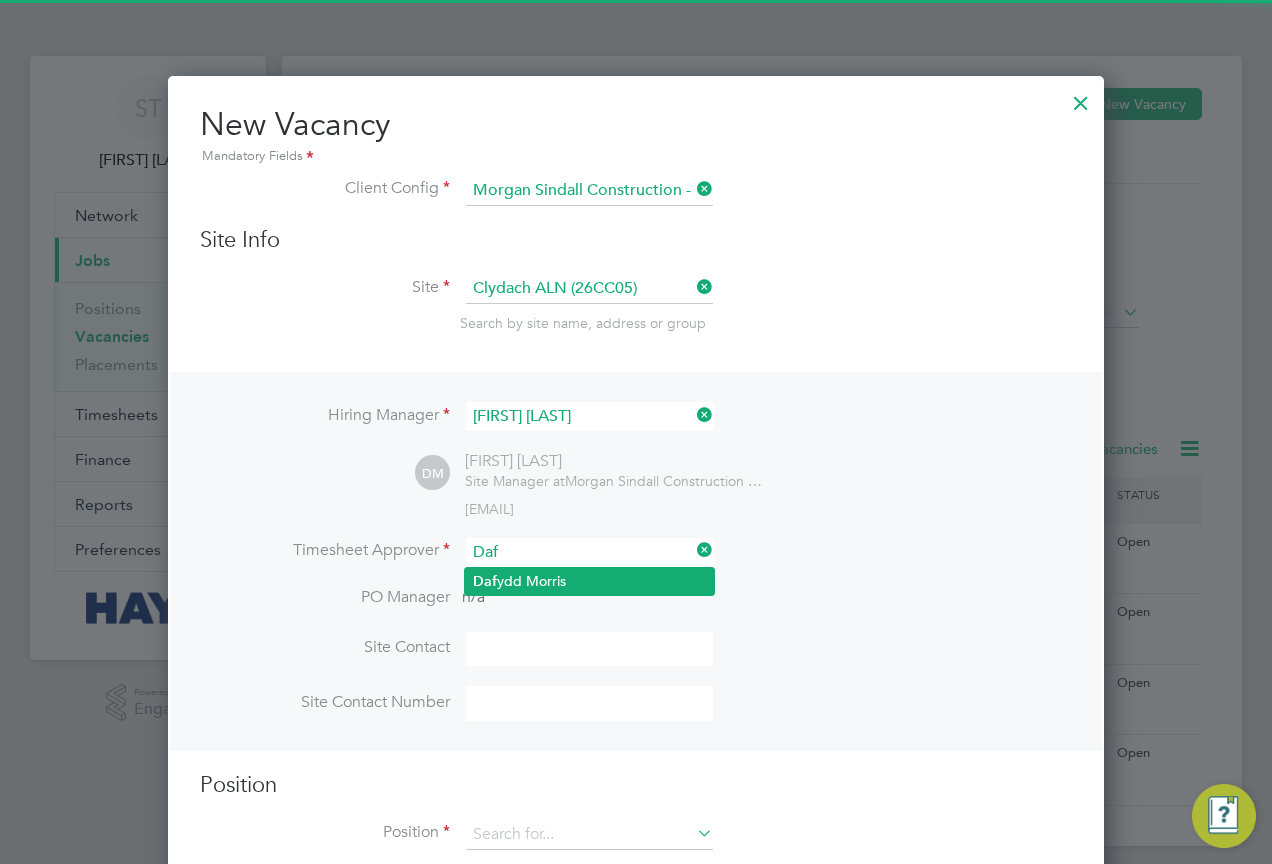 click on "Daf ydd Morris" 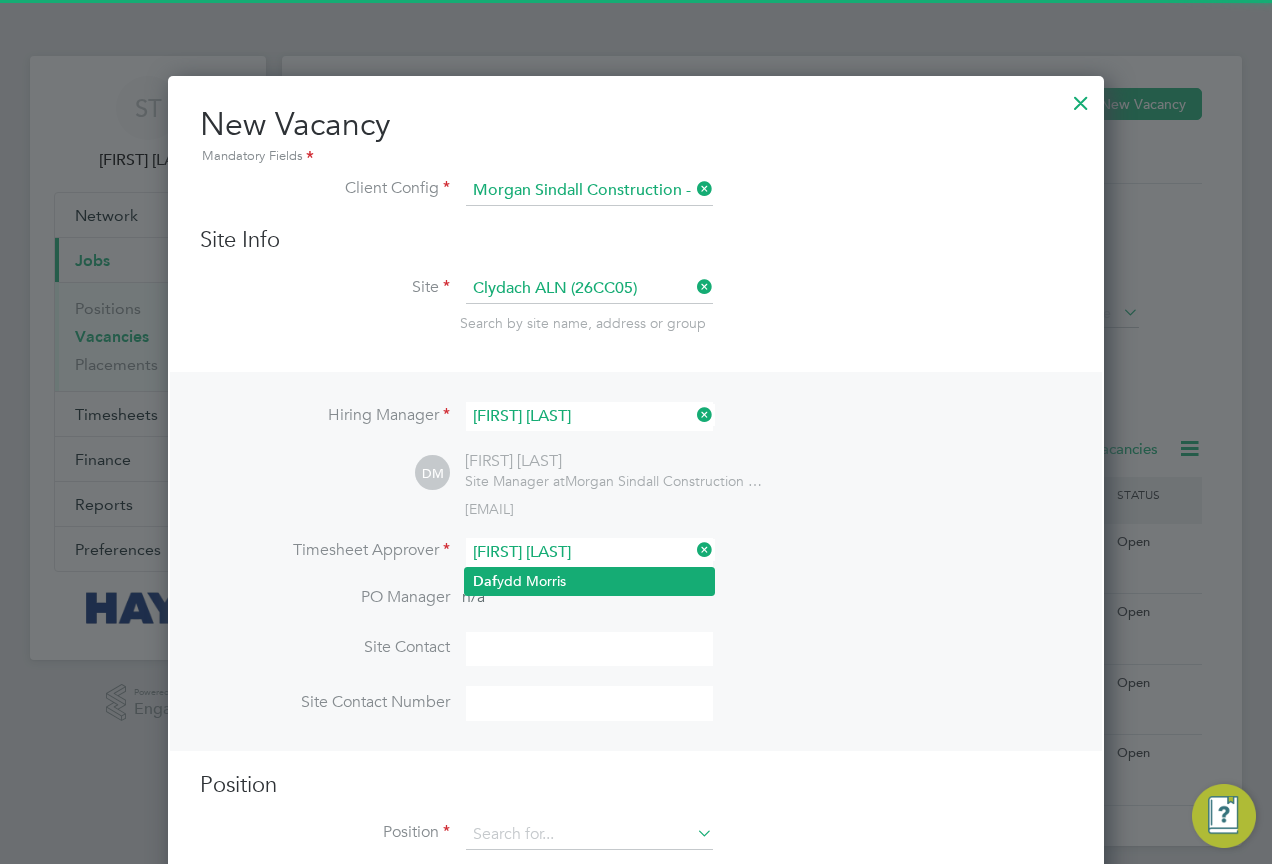 scroll, scrollTop: 10, scrollLeft: 10, axis: both 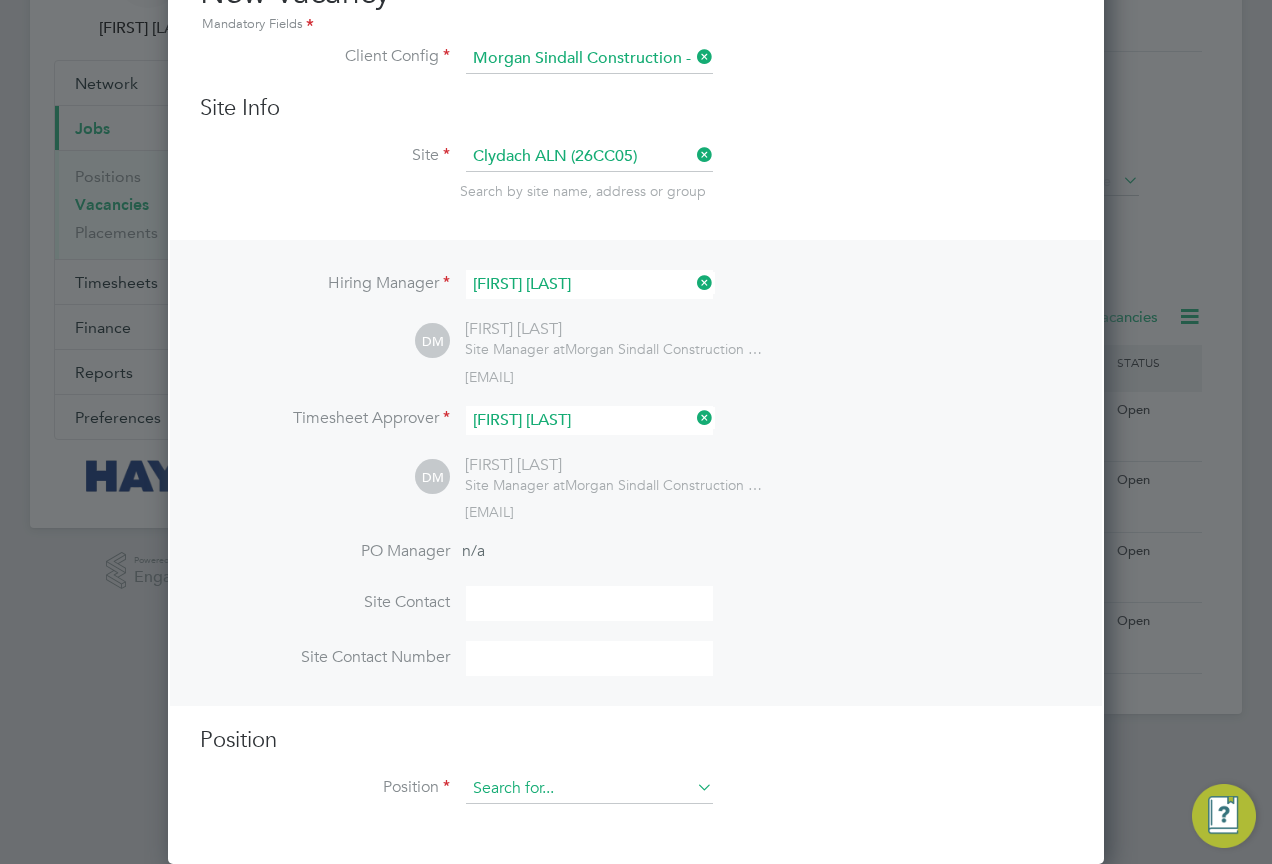 click at bounding box center (589, 789) 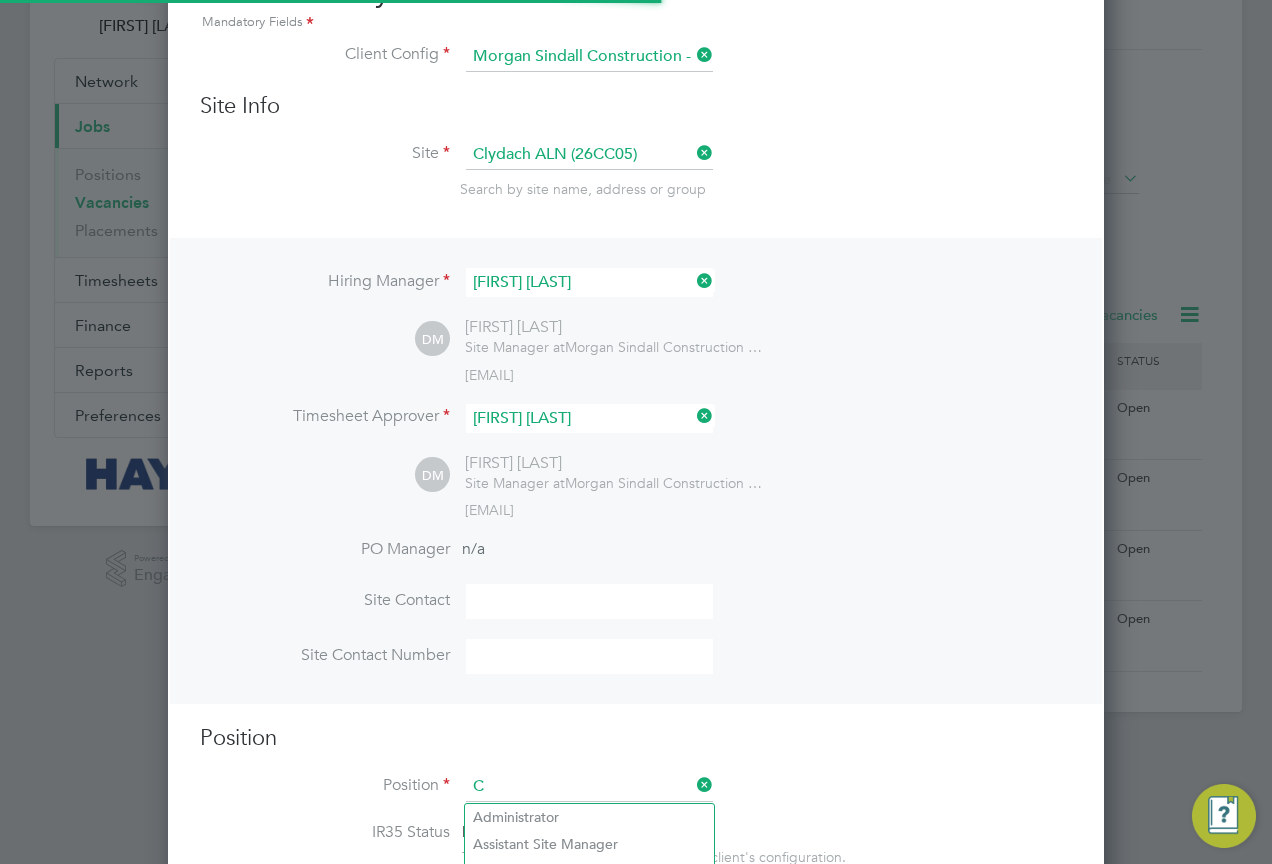 scroll, scrollTop: 10, scrollLeft: 10, axis: both 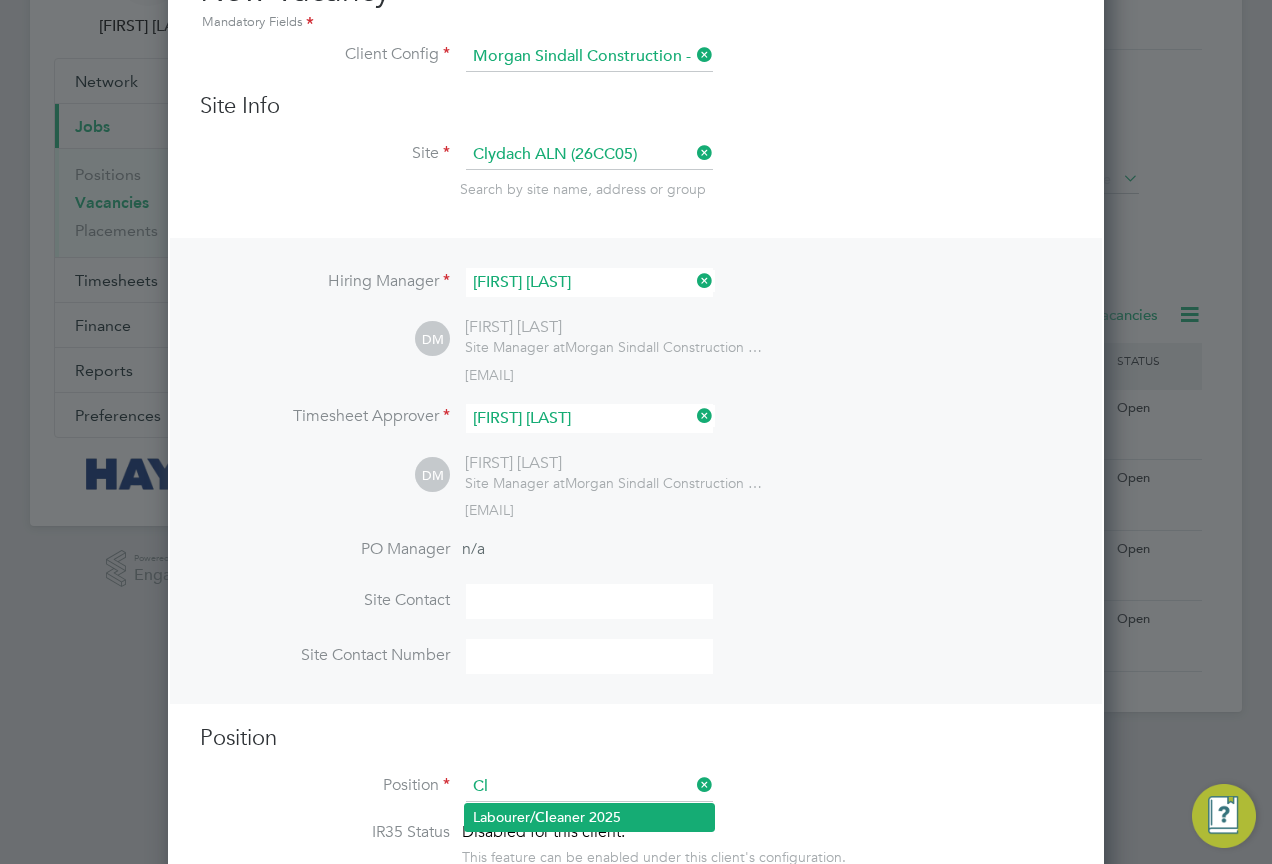 click on "Labourer/ Cl eaner 2025" 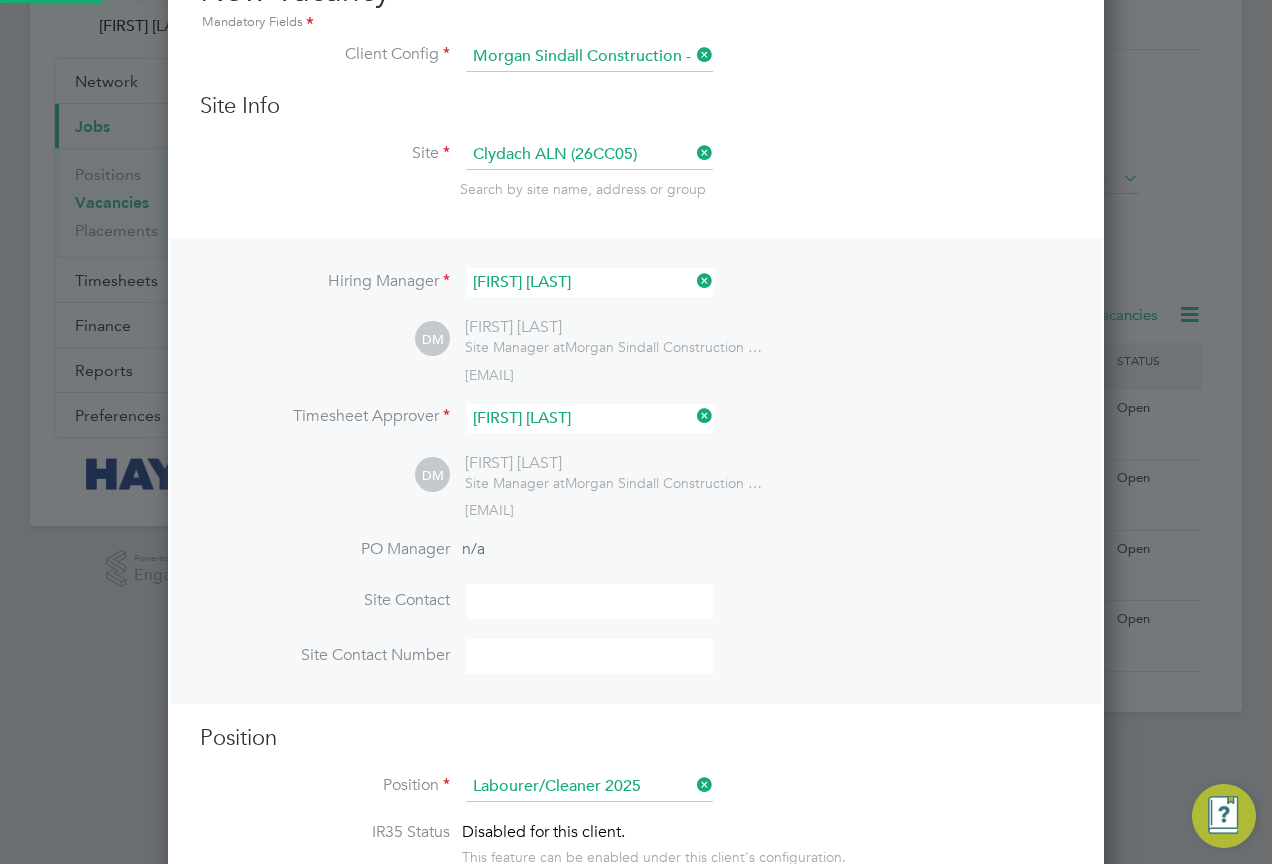 type on "Attend to site amenities, toilets, offices, drying rooms, canteen etc. Occasional offloading, sweeping and clearance of rubbish etc.
Sweeping site, removing of rubbish, unloading and transporting of materials etc. under close supervision
PREFERABLE QUALIFICATION
Manual Handling" 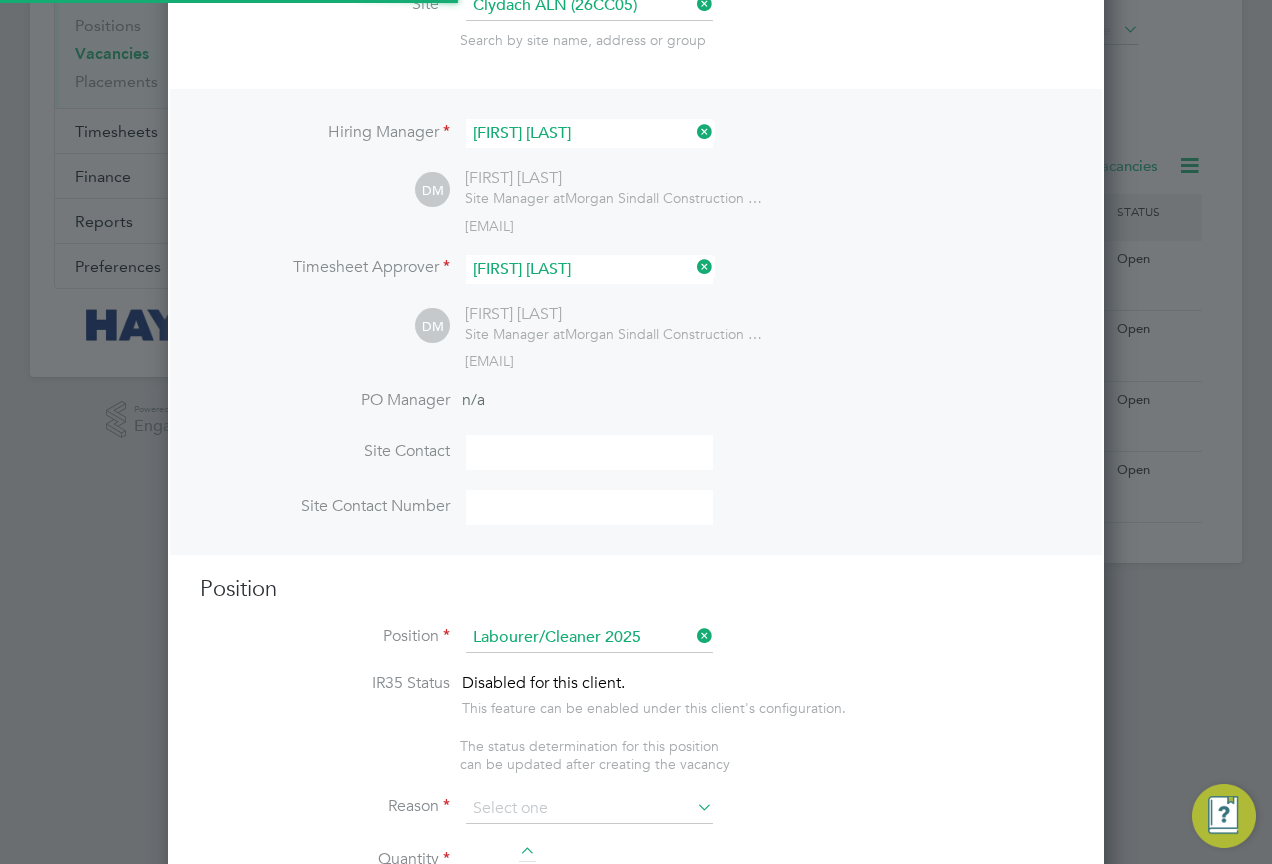 scroll, scrollTop: 534, scrollLeft: 0, axis: vertical 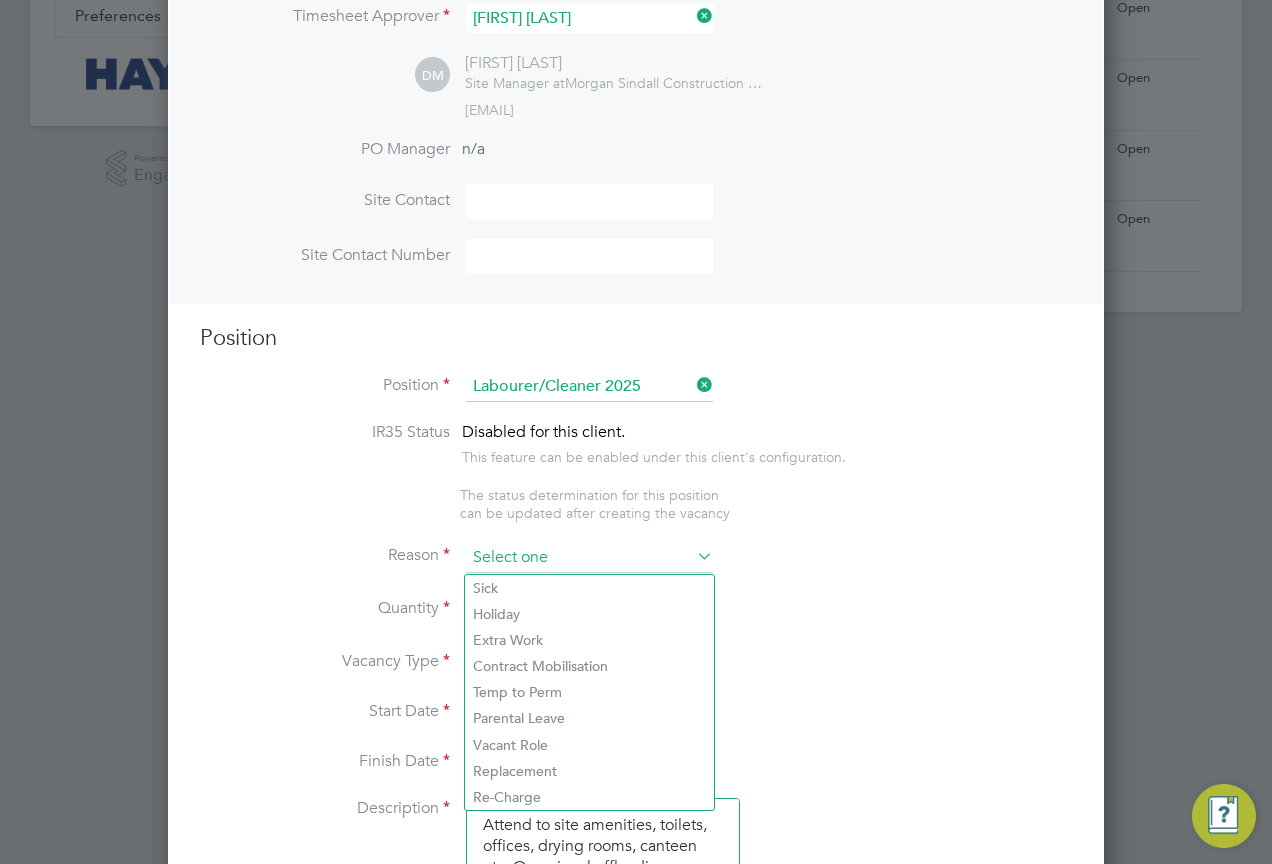 click at bounding box center [589, 558] 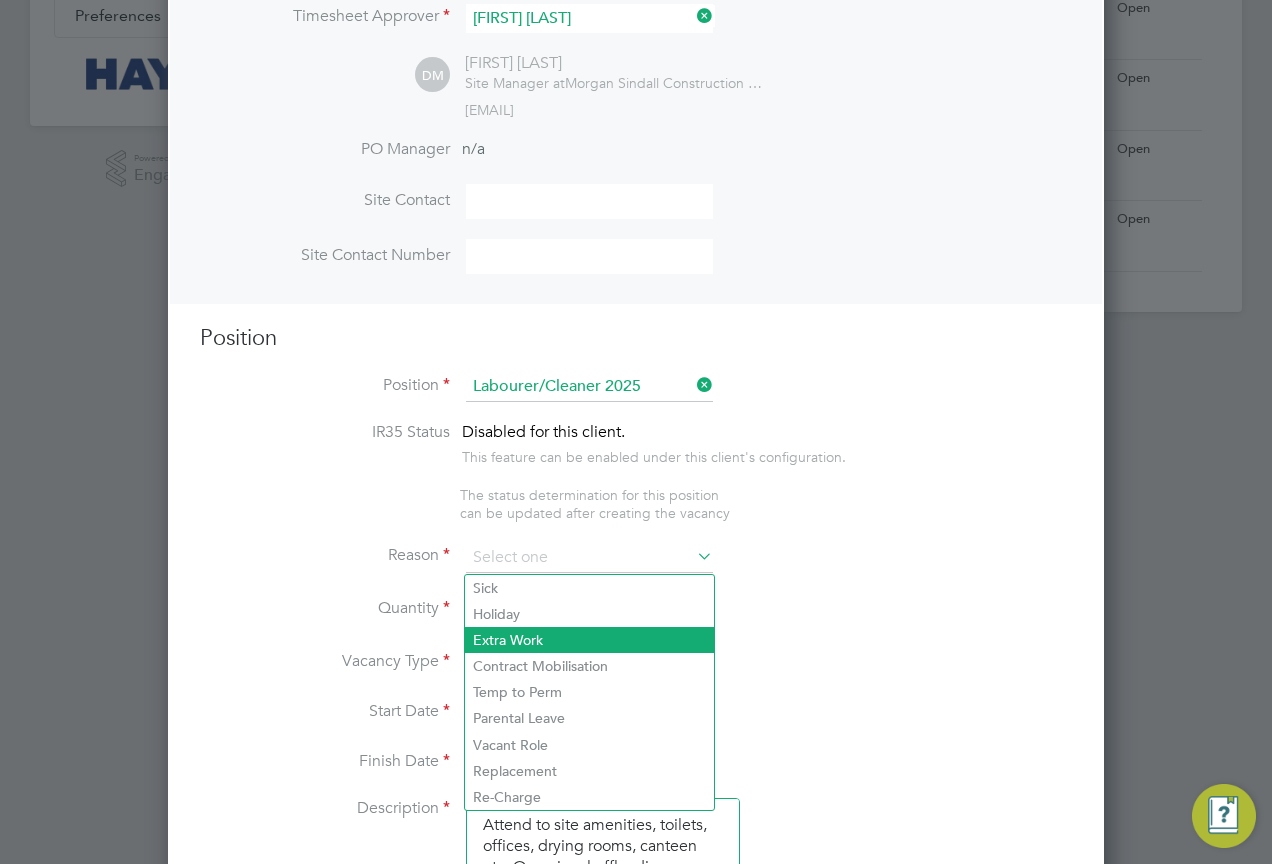 click on "Extra Work" 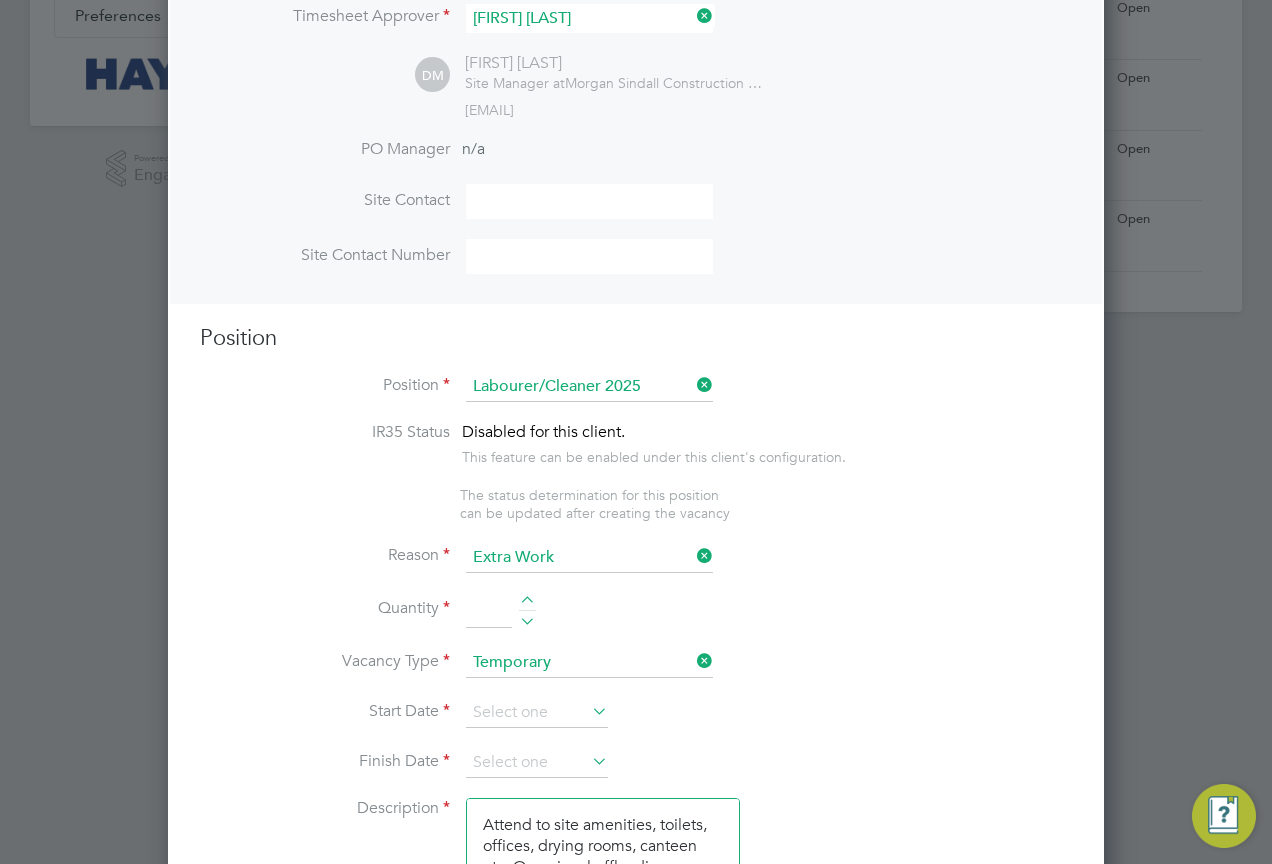 click at bounding box center [489, 611] 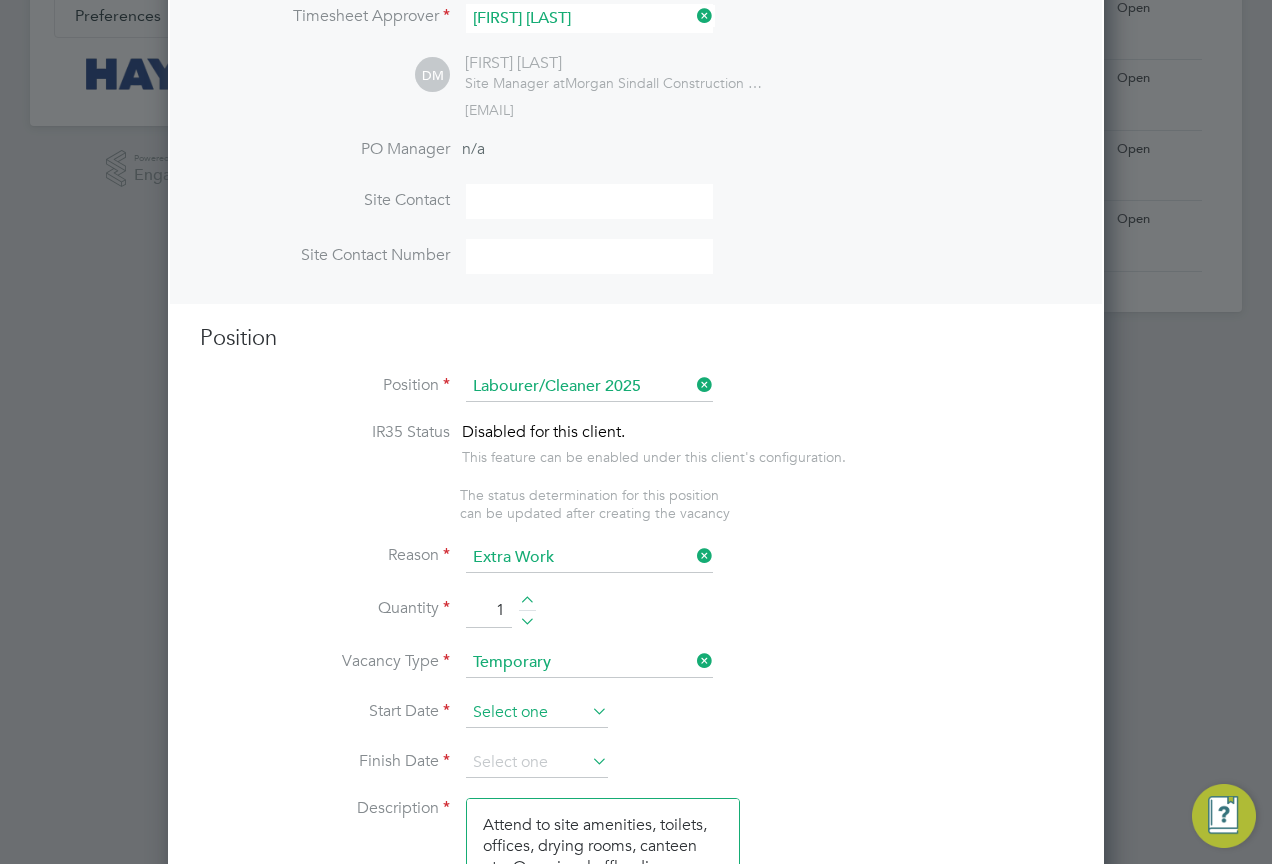 type on "1" 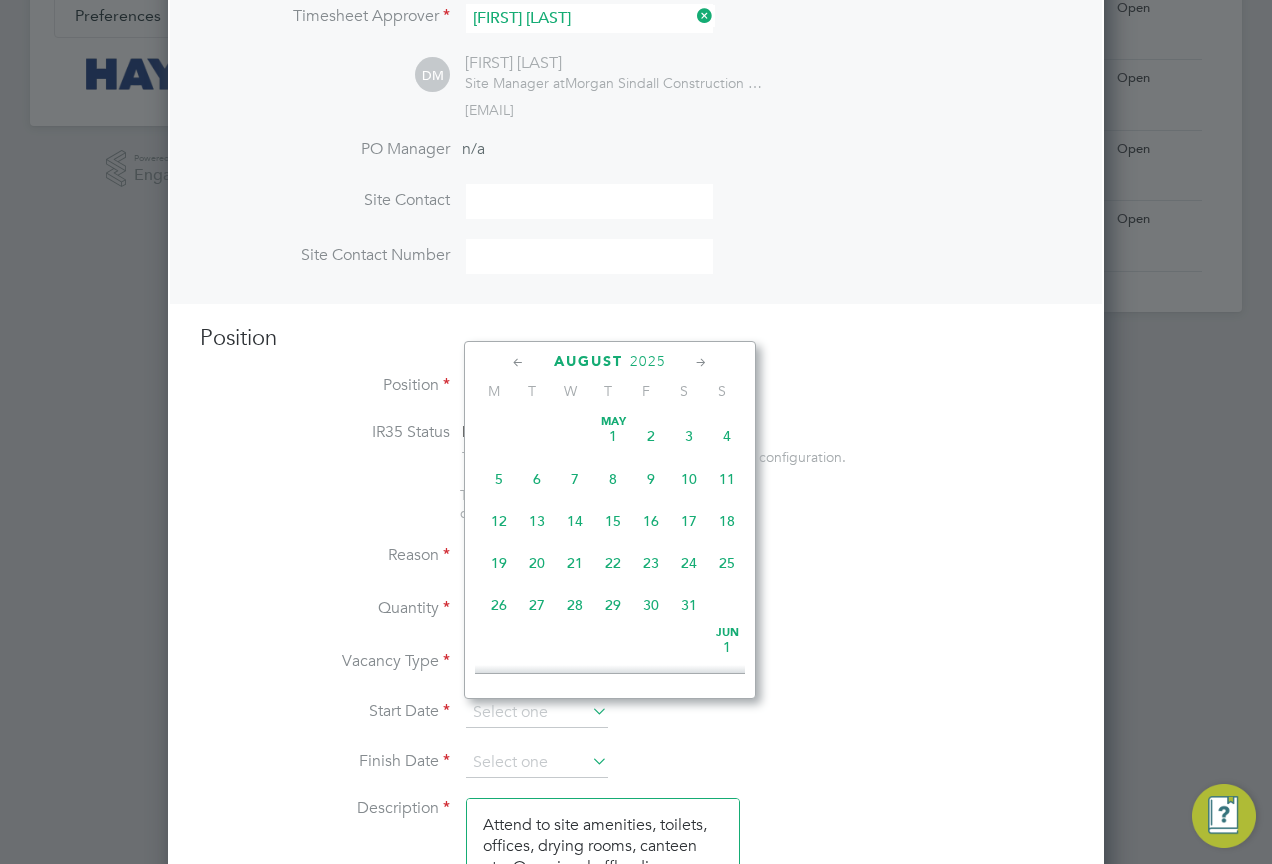 scroll, scrollTop: 649, scrollLeft: 0, axis: vertical 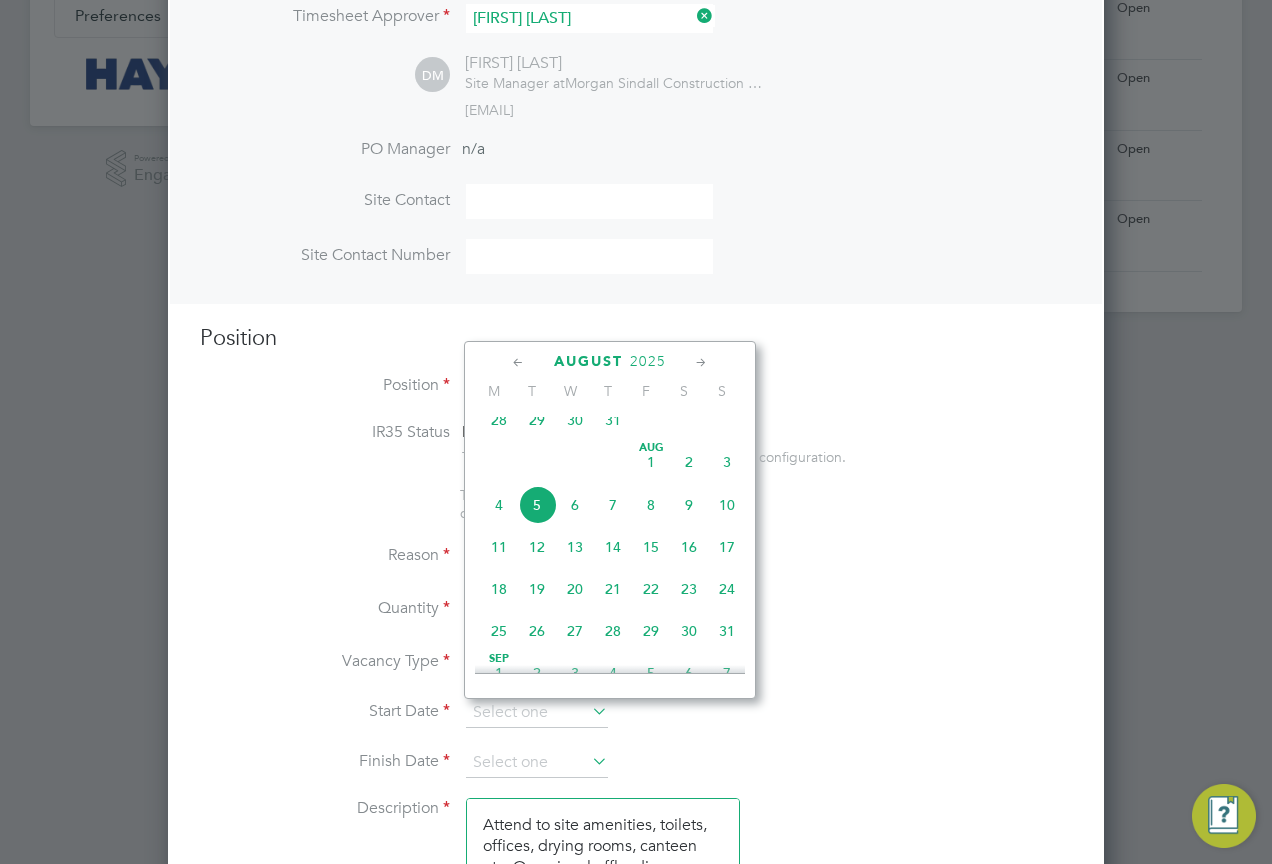click on "5" 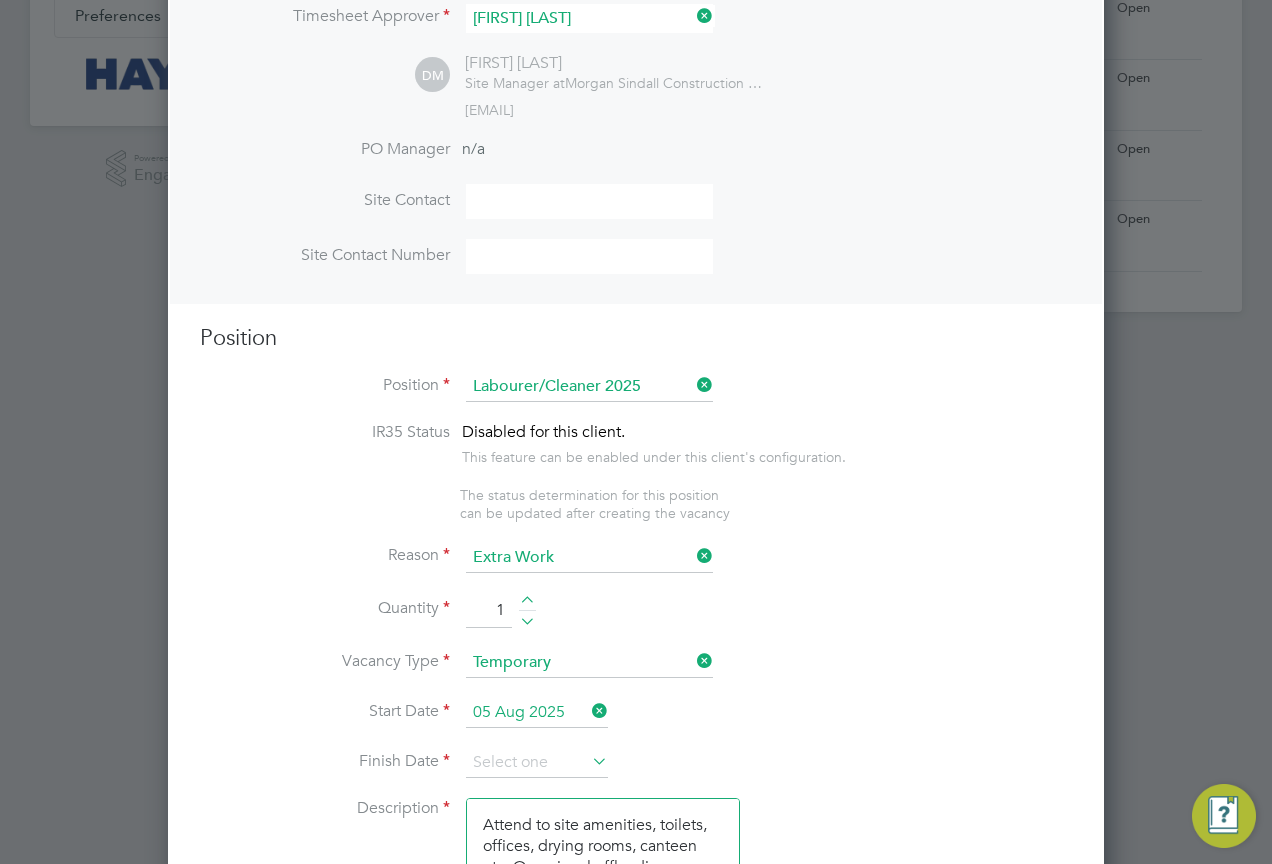 click on "Start Date   05 Aug 2025" at bounding box center [636, 723] 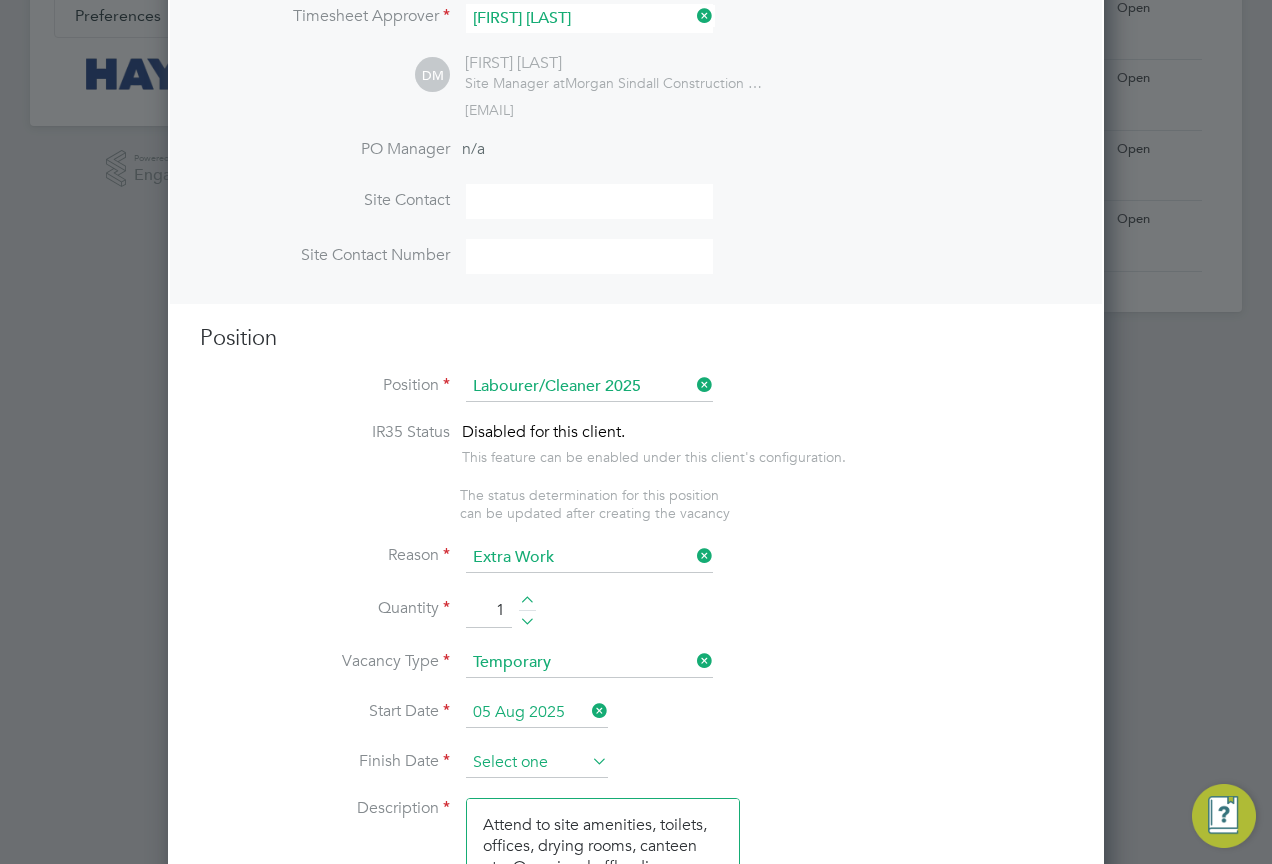 click at bounding box center [537, 763] 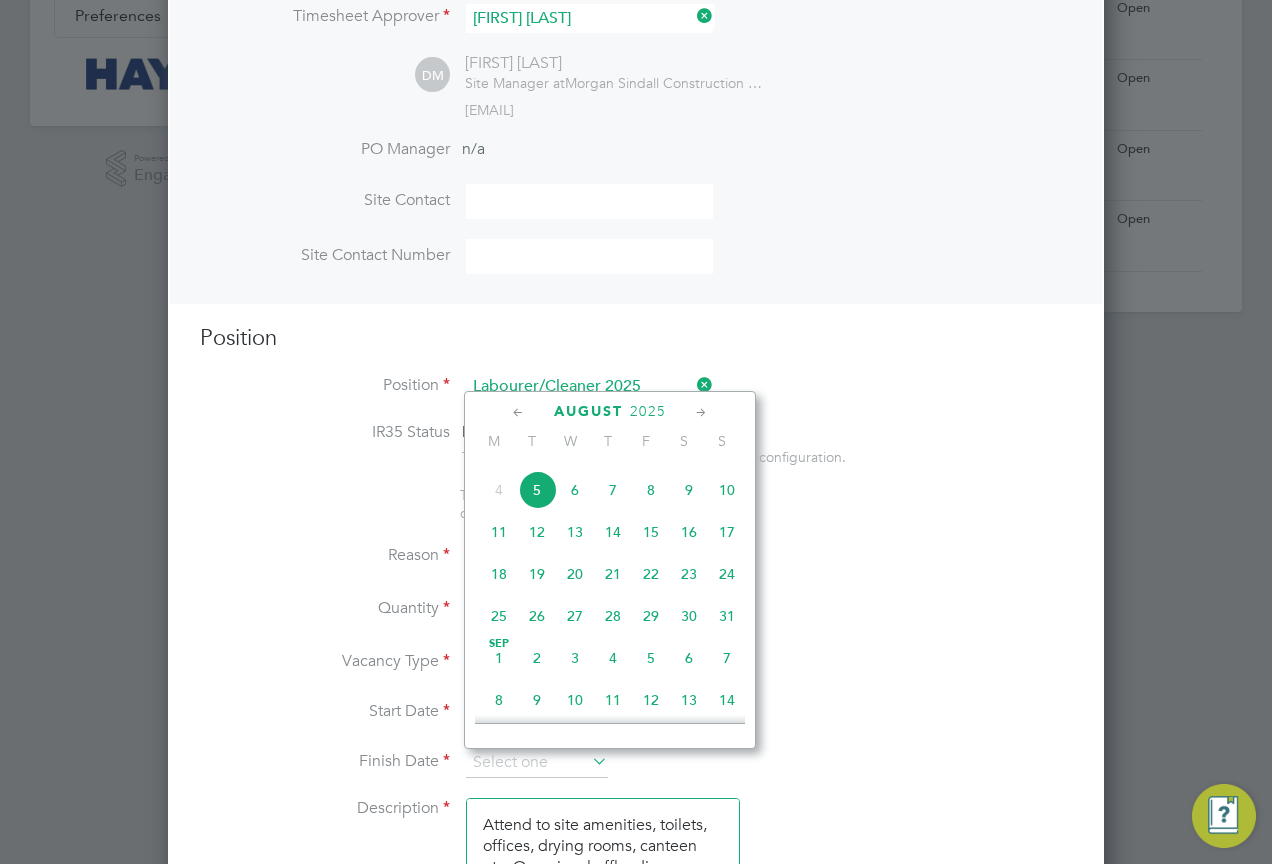 scroll, scrollTop: 749, scrollLeft: 0, axis: vertical 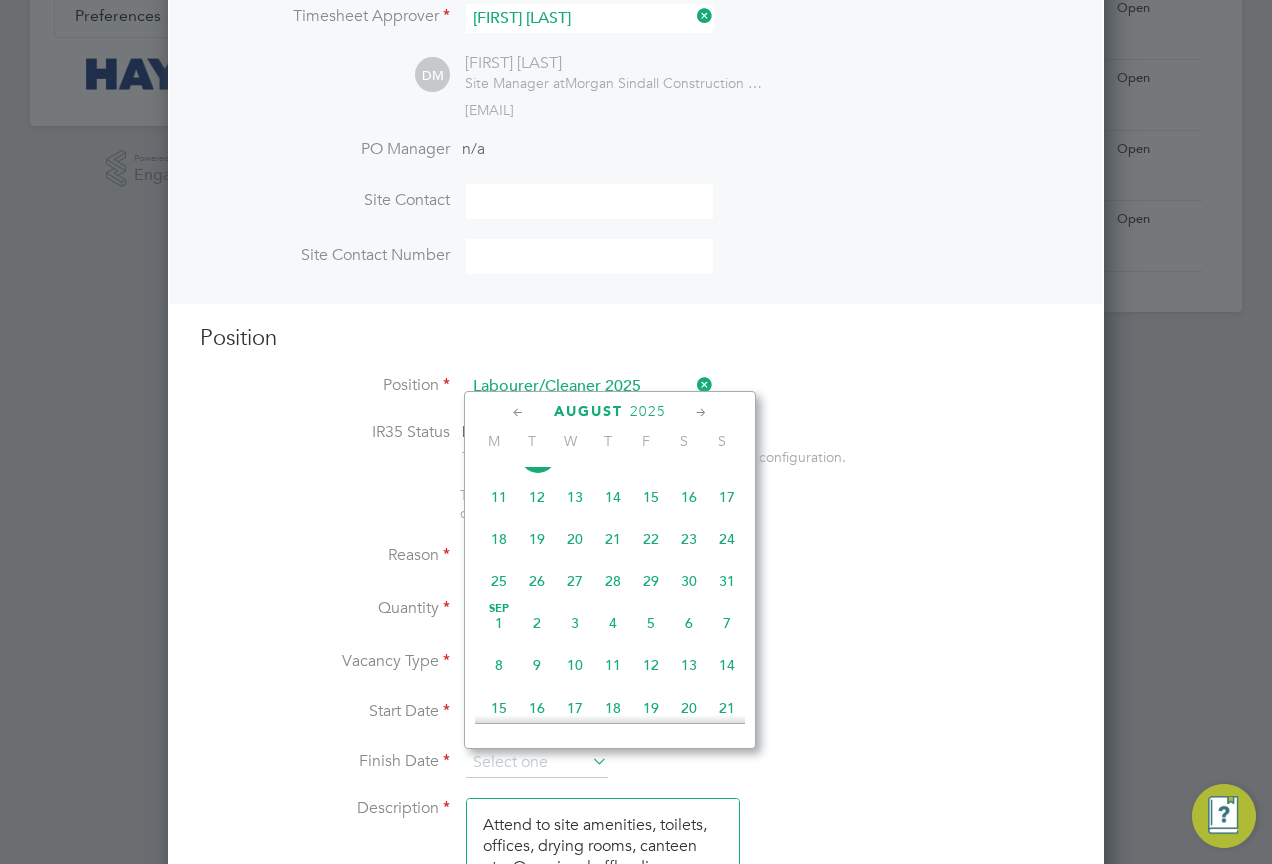 click on "2" 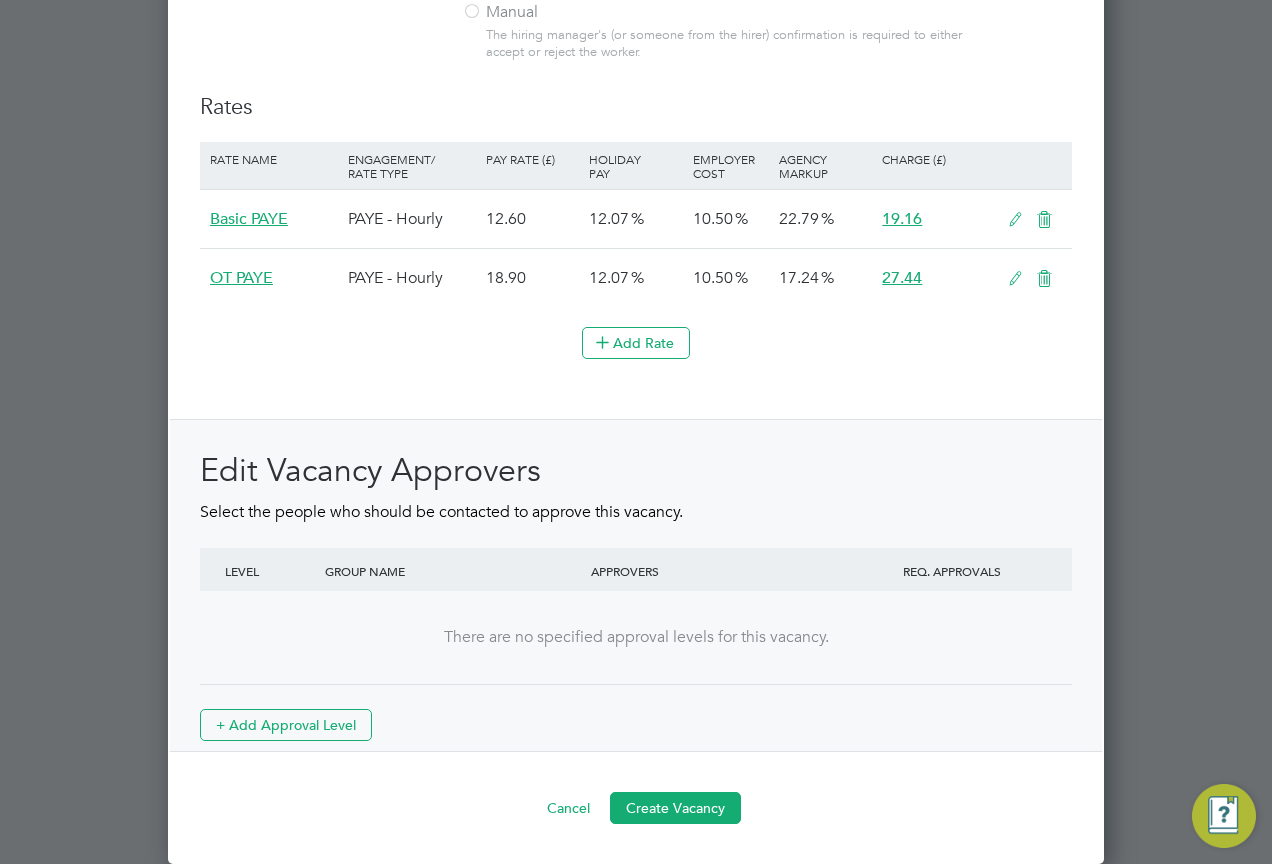scroll, scrollTop: 2053, scrollLeft: 0, axis: vertical 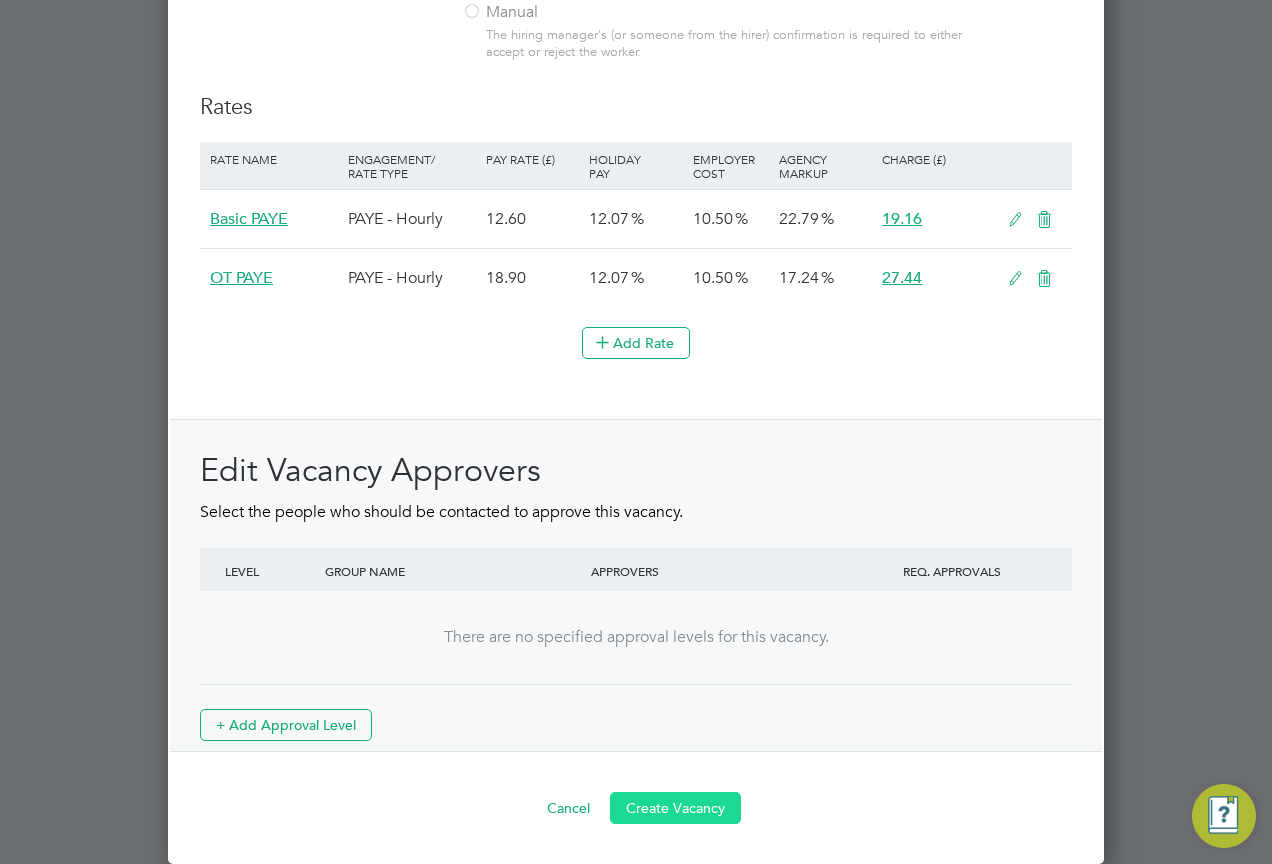 click on "Create Vacancy" at bounding box center [675, 808] 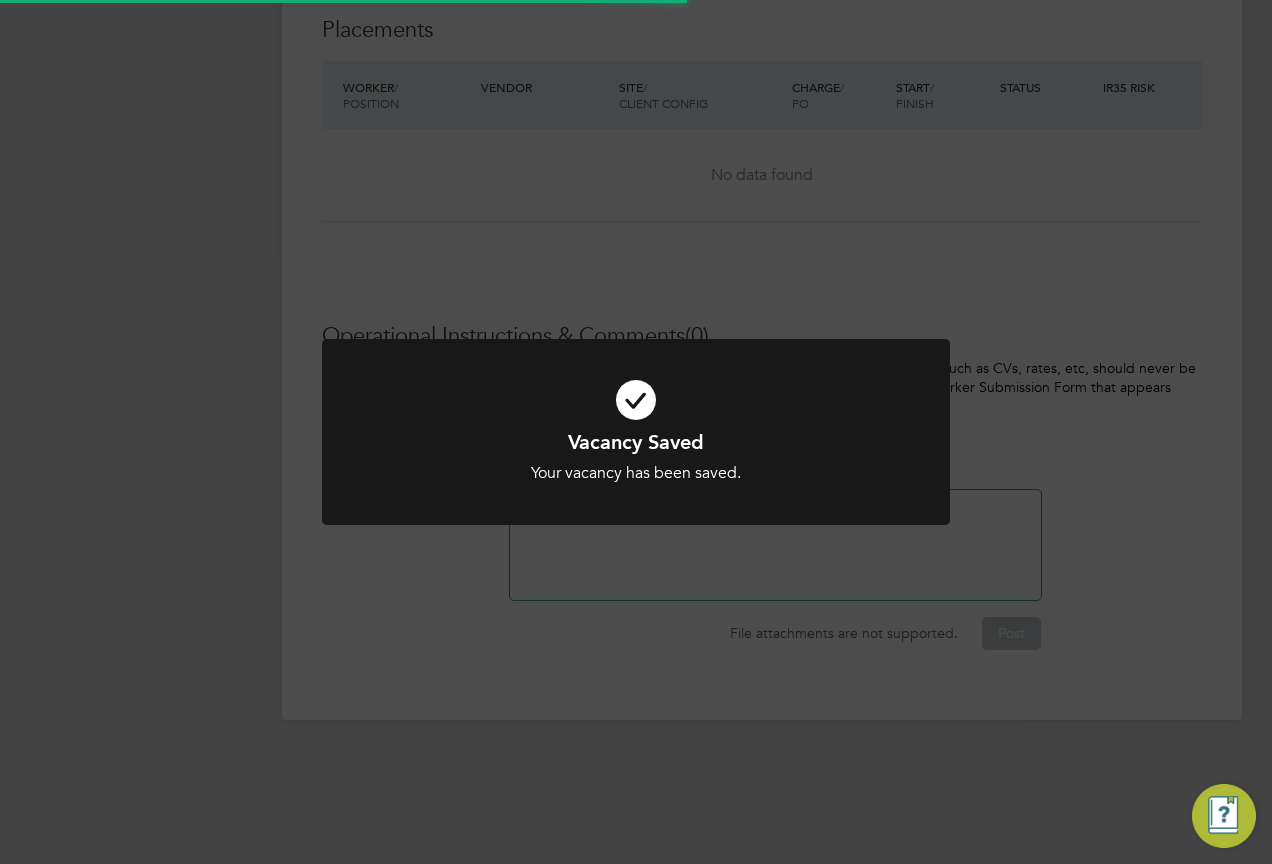 scroll, scrollTop: 613, scrollLeft: 0, axis: vertical 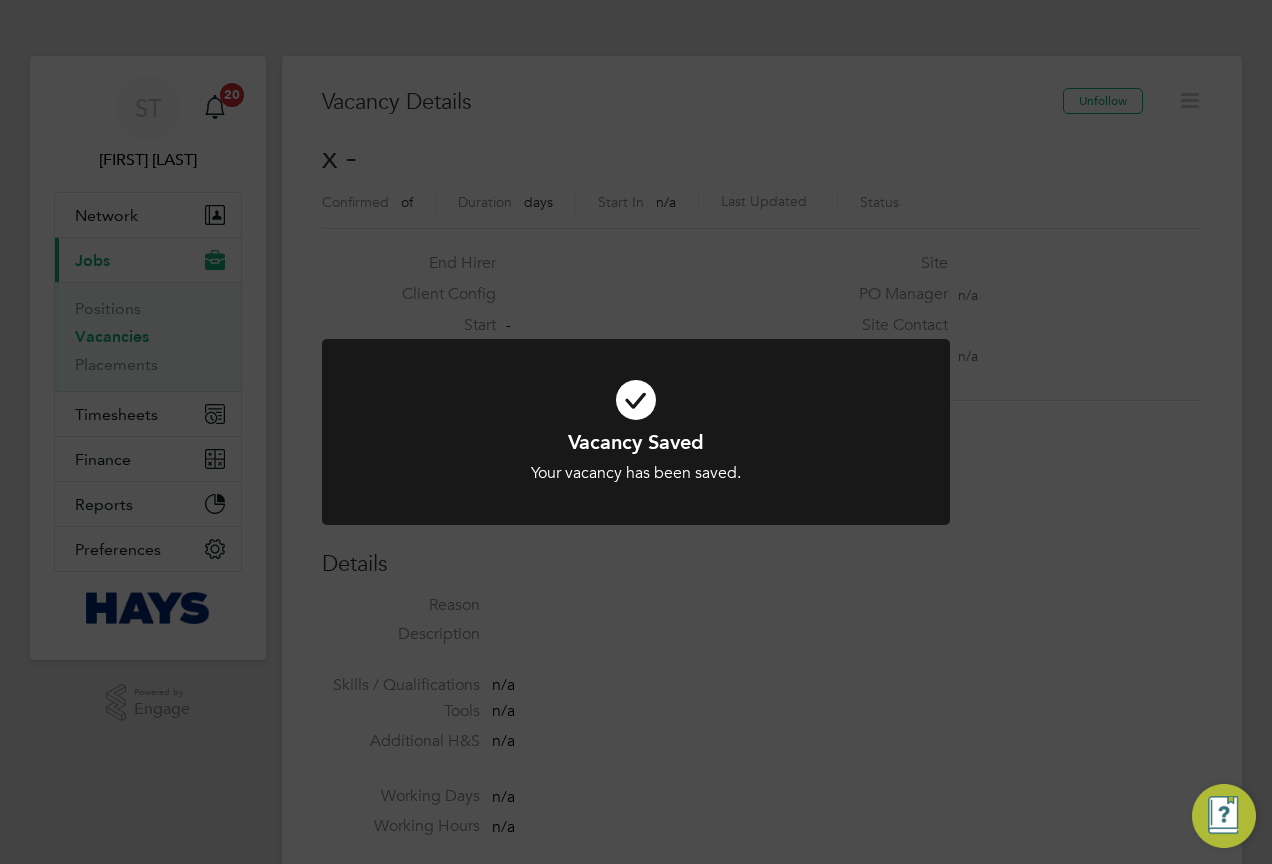 click on "Vacancy Saved Your vacancy has been saved. Cancel Okay" 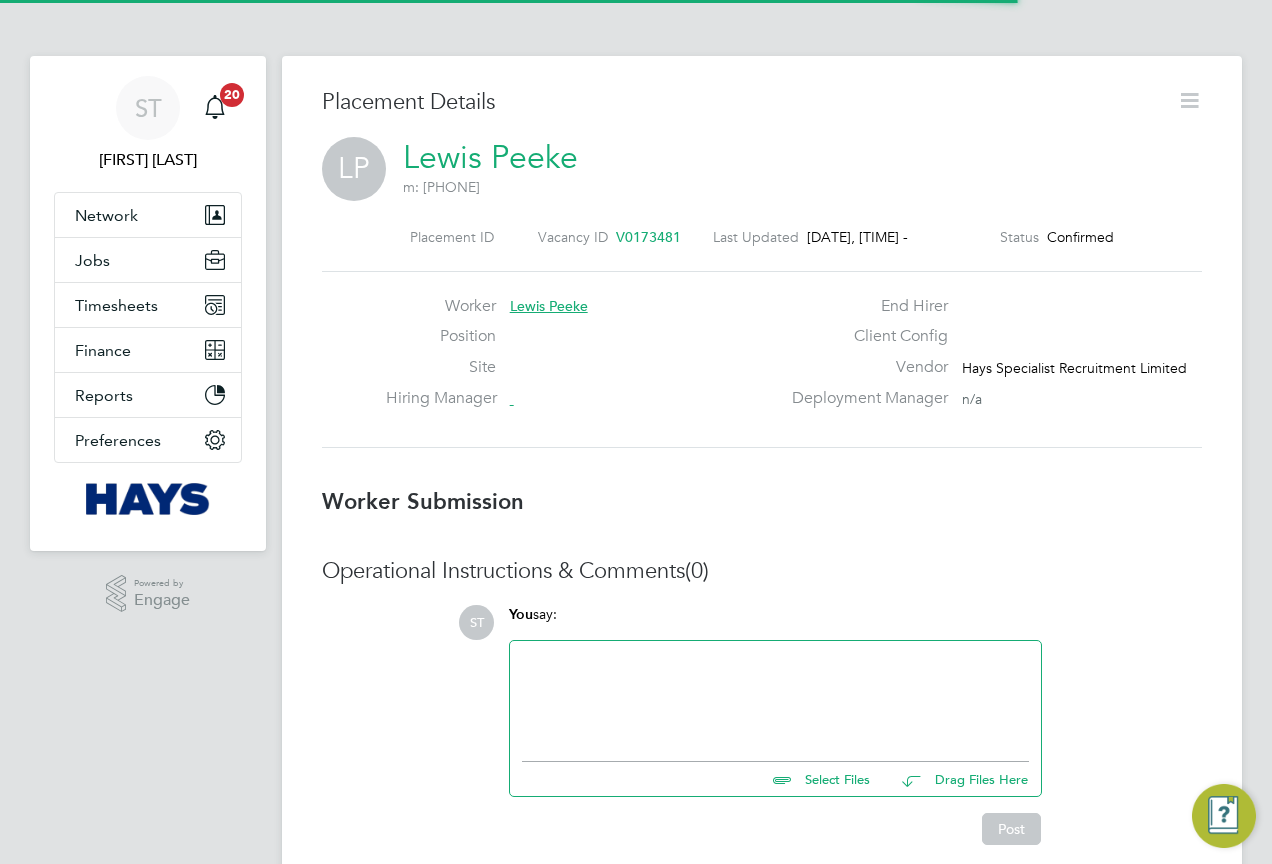 scroll, scrollTop: 0, scrollLeft: 0, axis: both 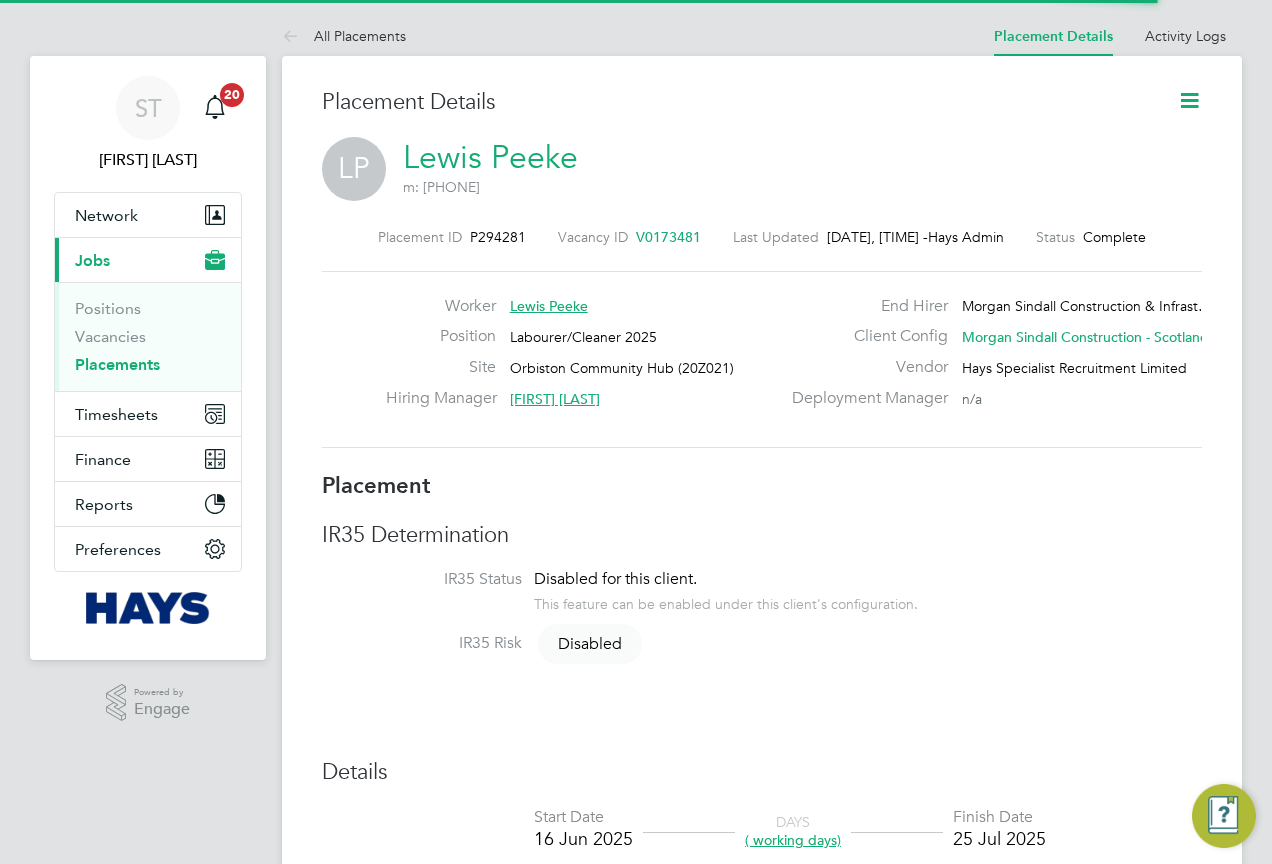 click 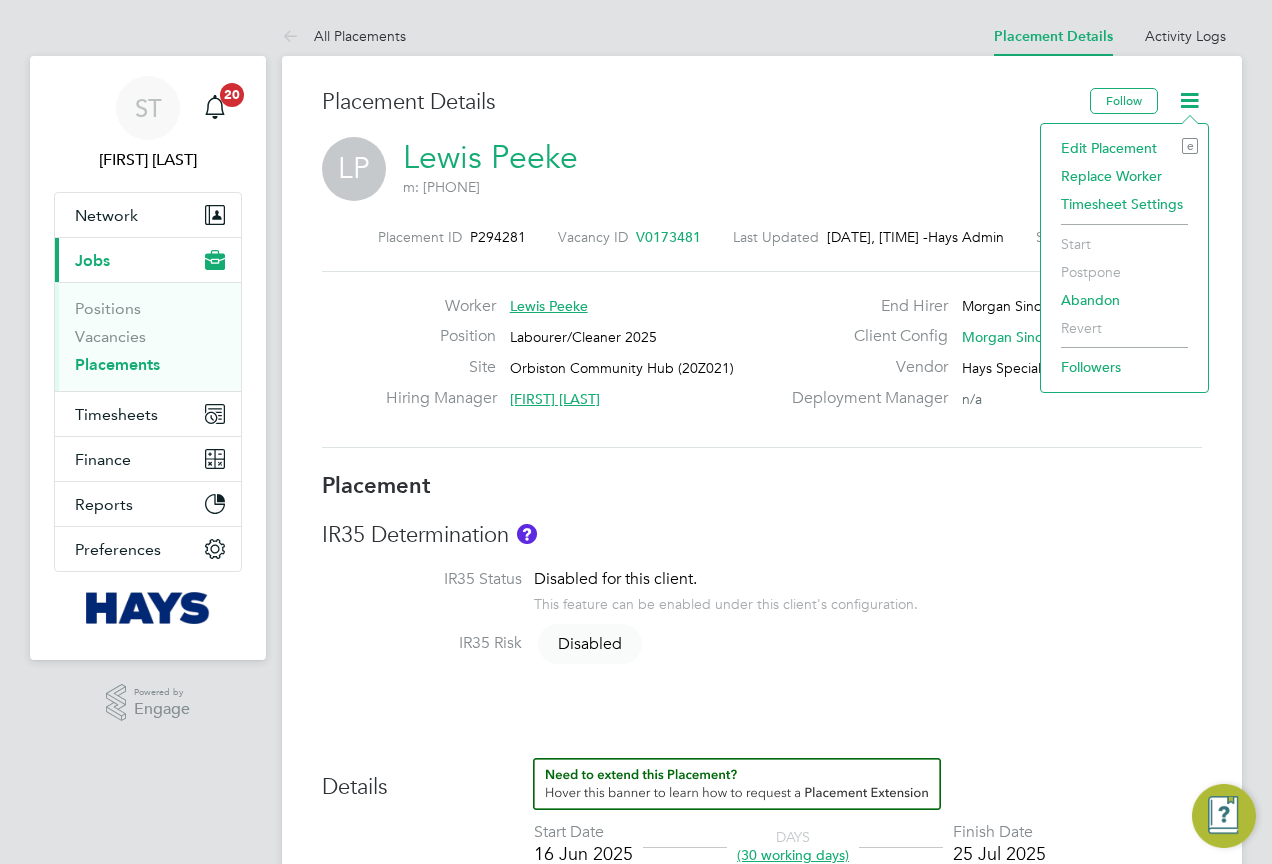 click on "Edit Placement e" 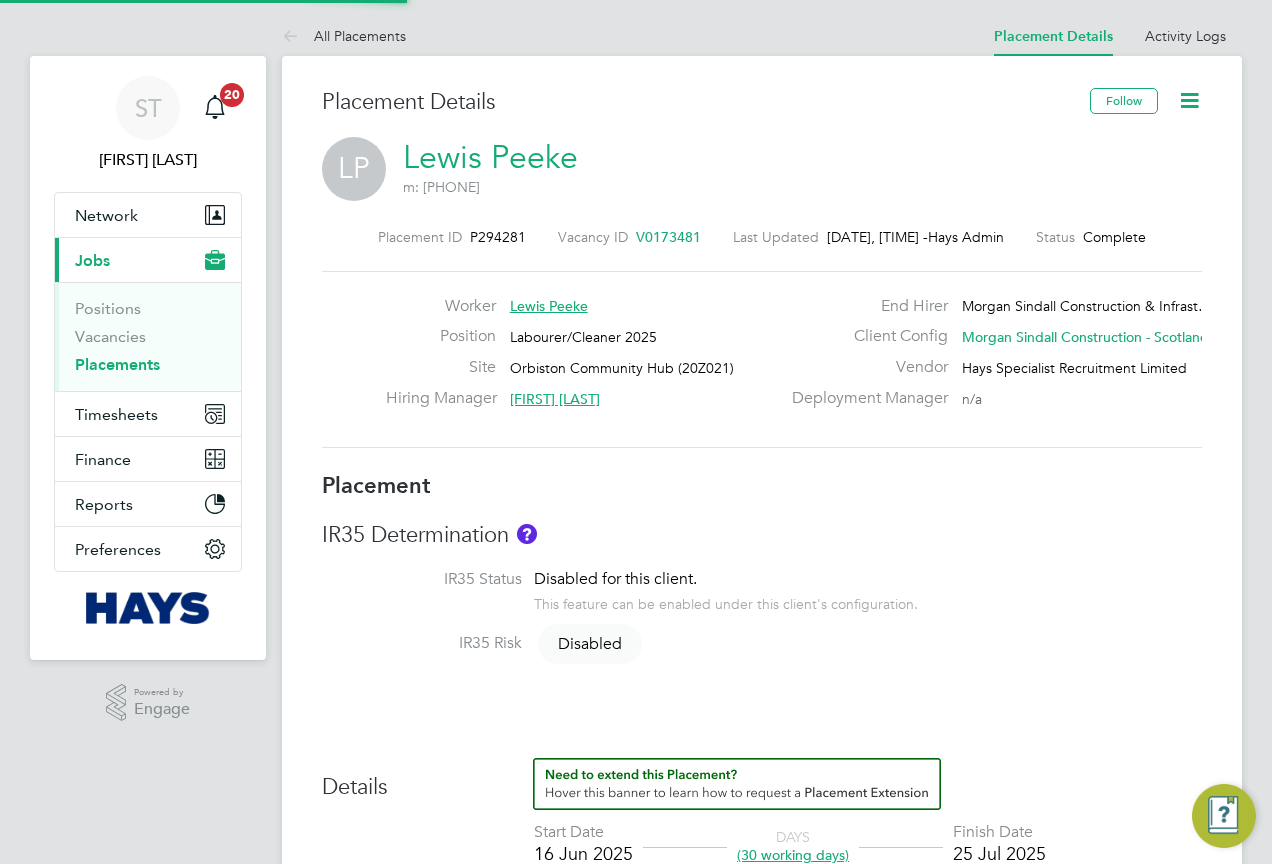 type on "Stephen Wallace" 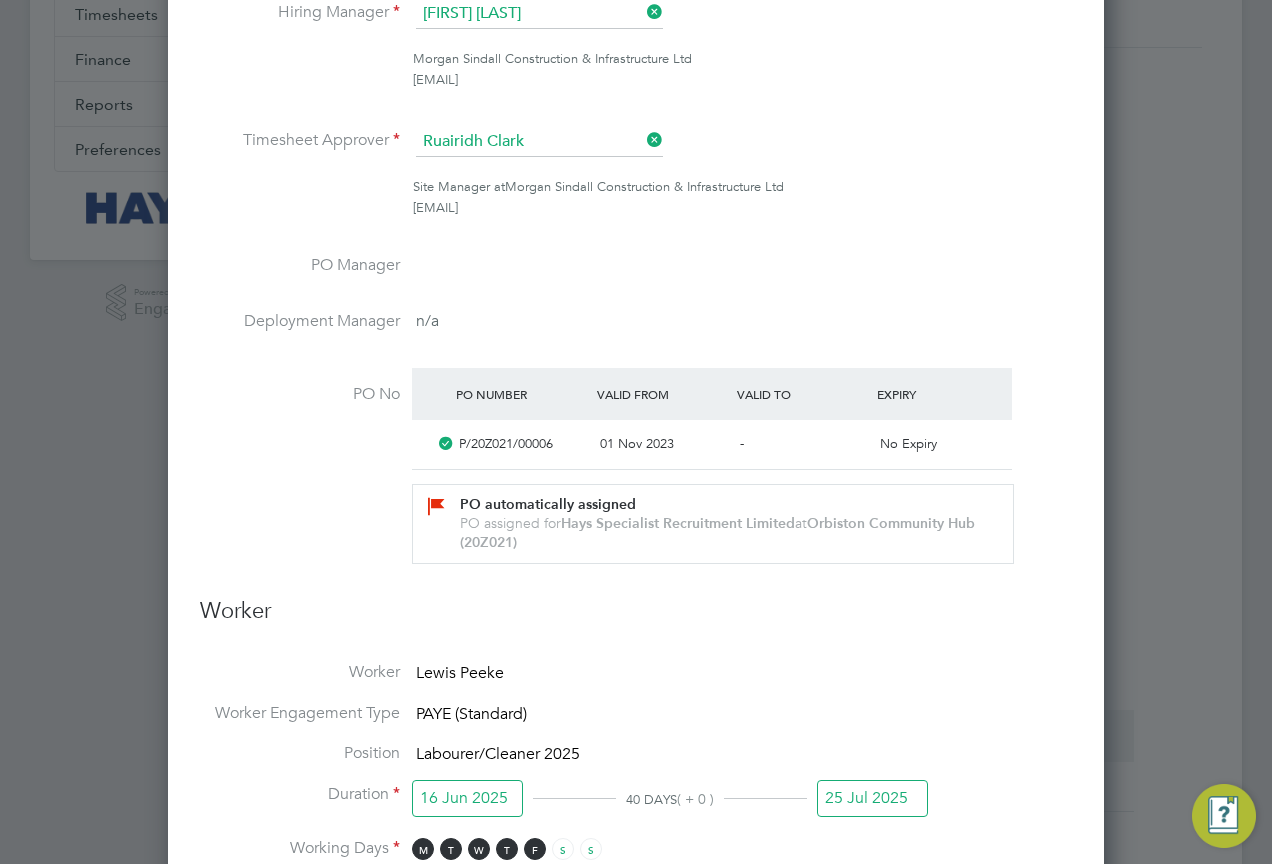 click on "25 Jul 2025" at bounding box center (872, 798) 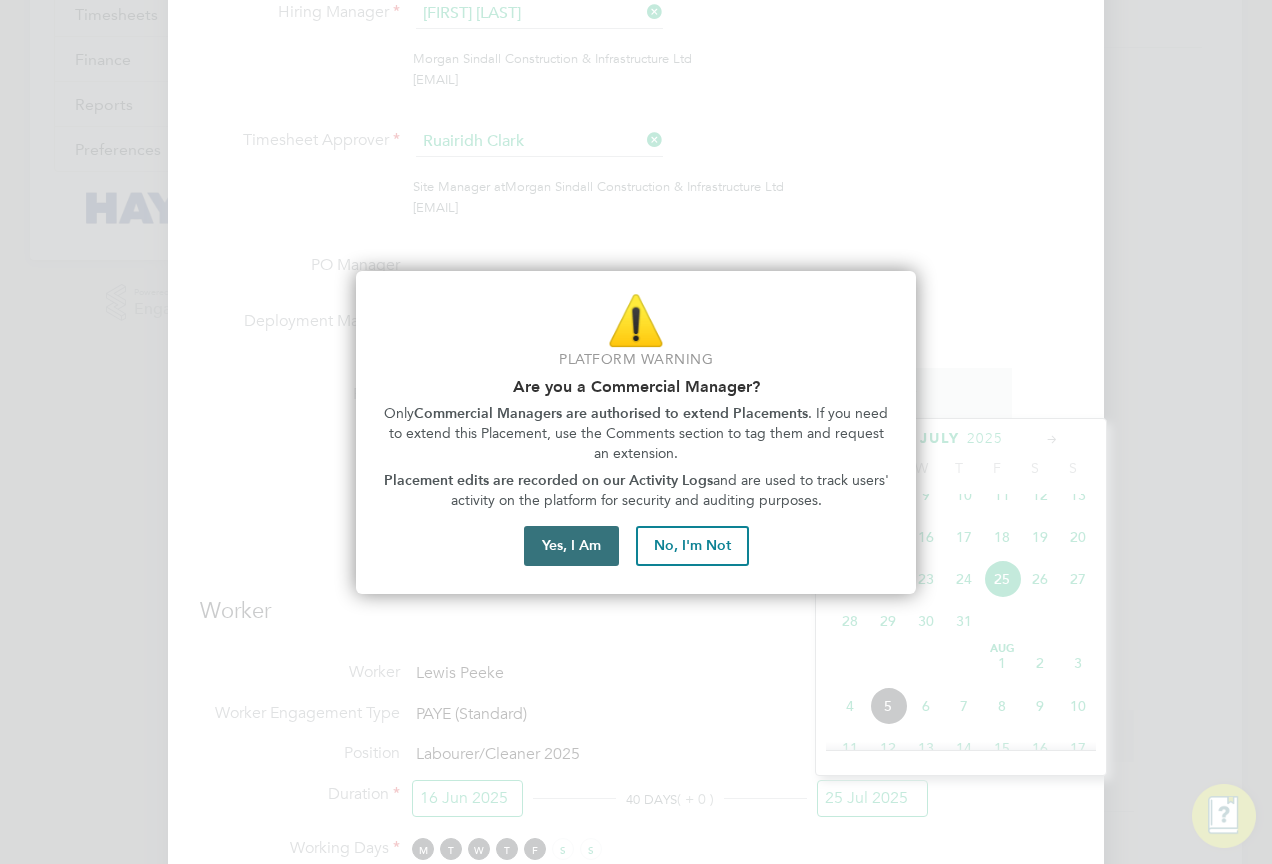 click on "Yes, I Am" at bounding box center (571, 546) 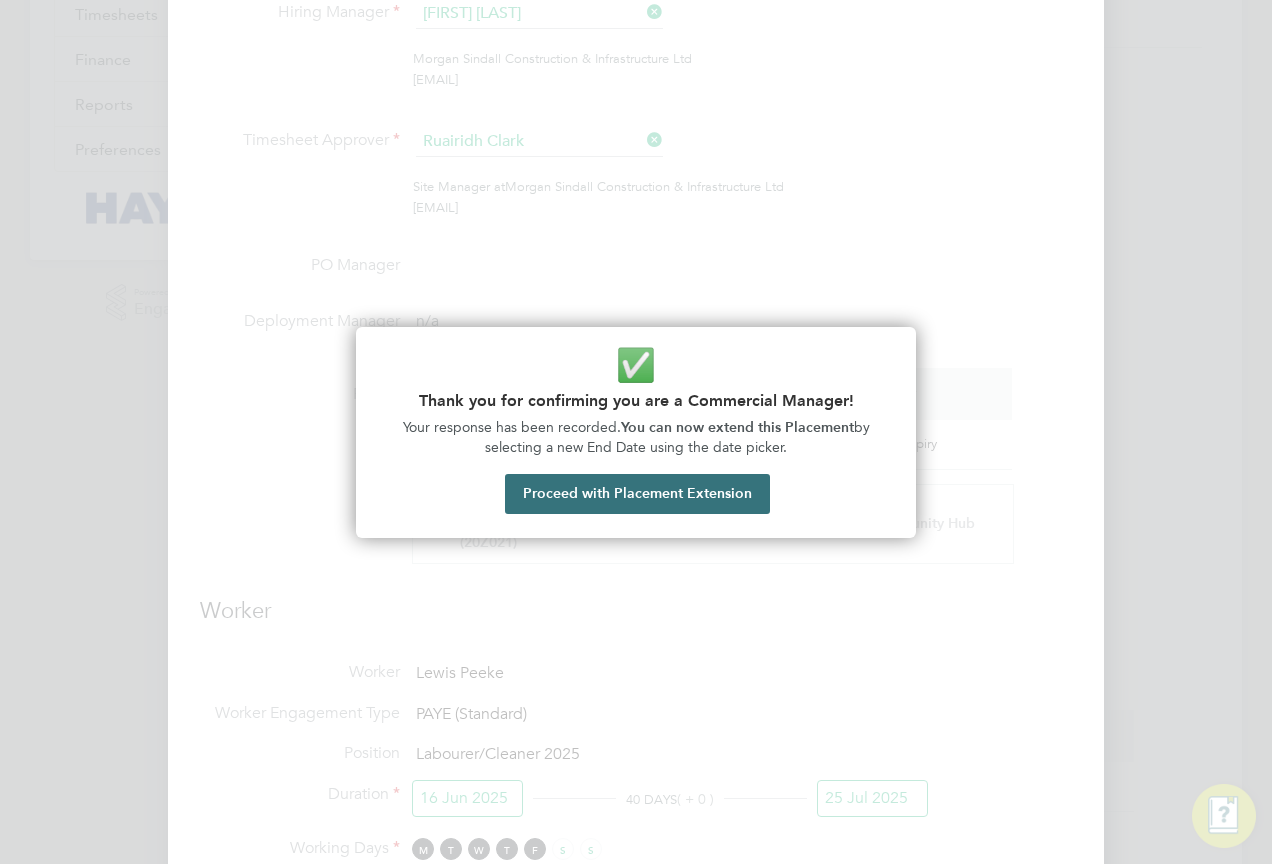 click on "Proceed with Placement Extension" at bounding box center (637, 494) 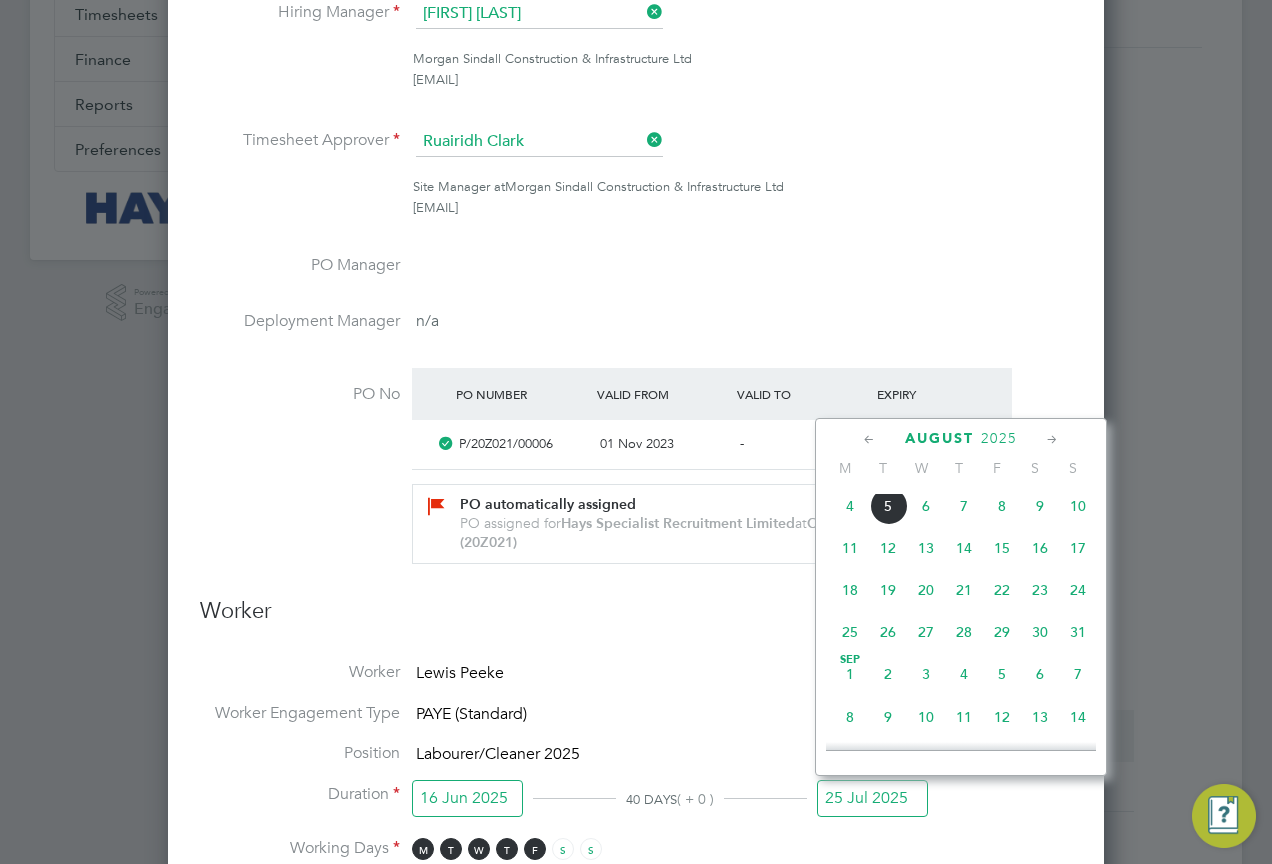 click on "25" 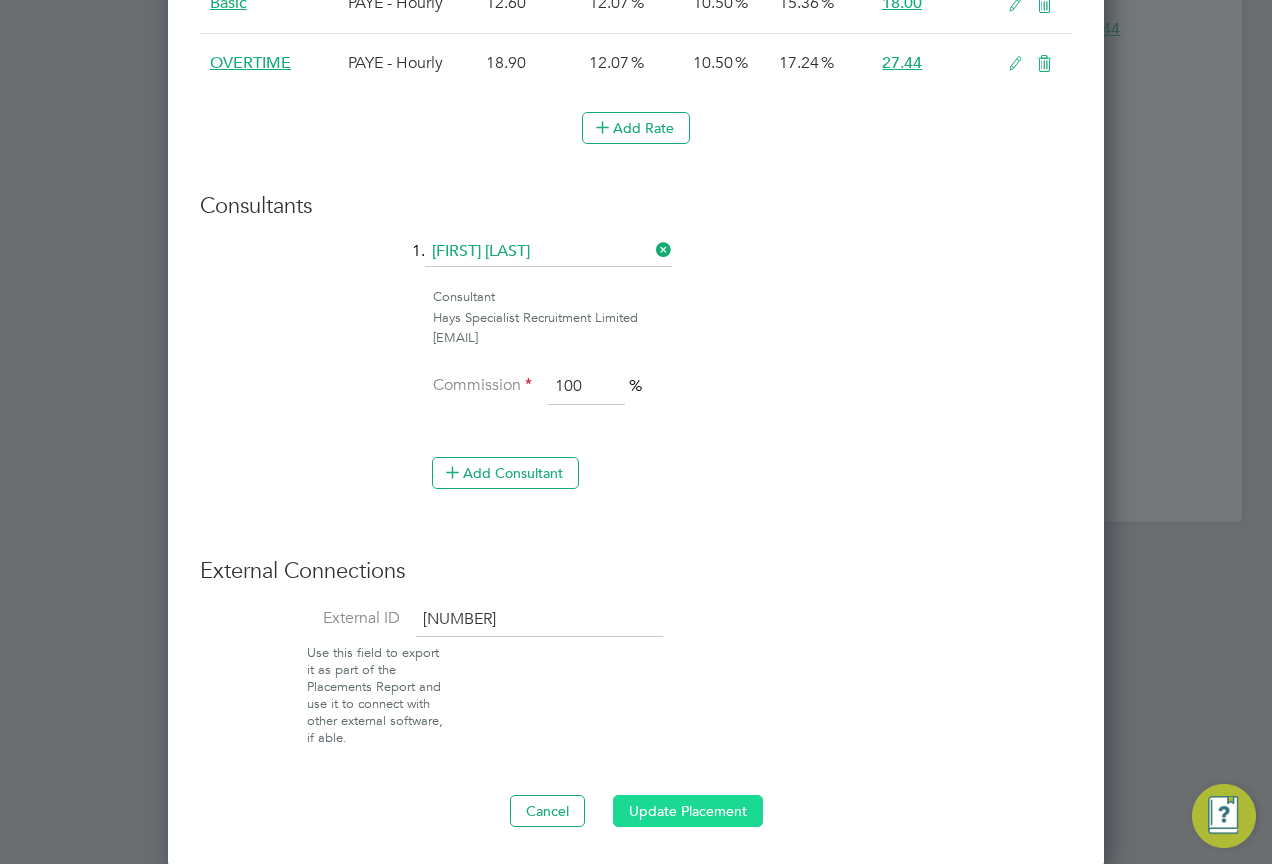 click on "Update Placement" at bounding box center (688, 811) 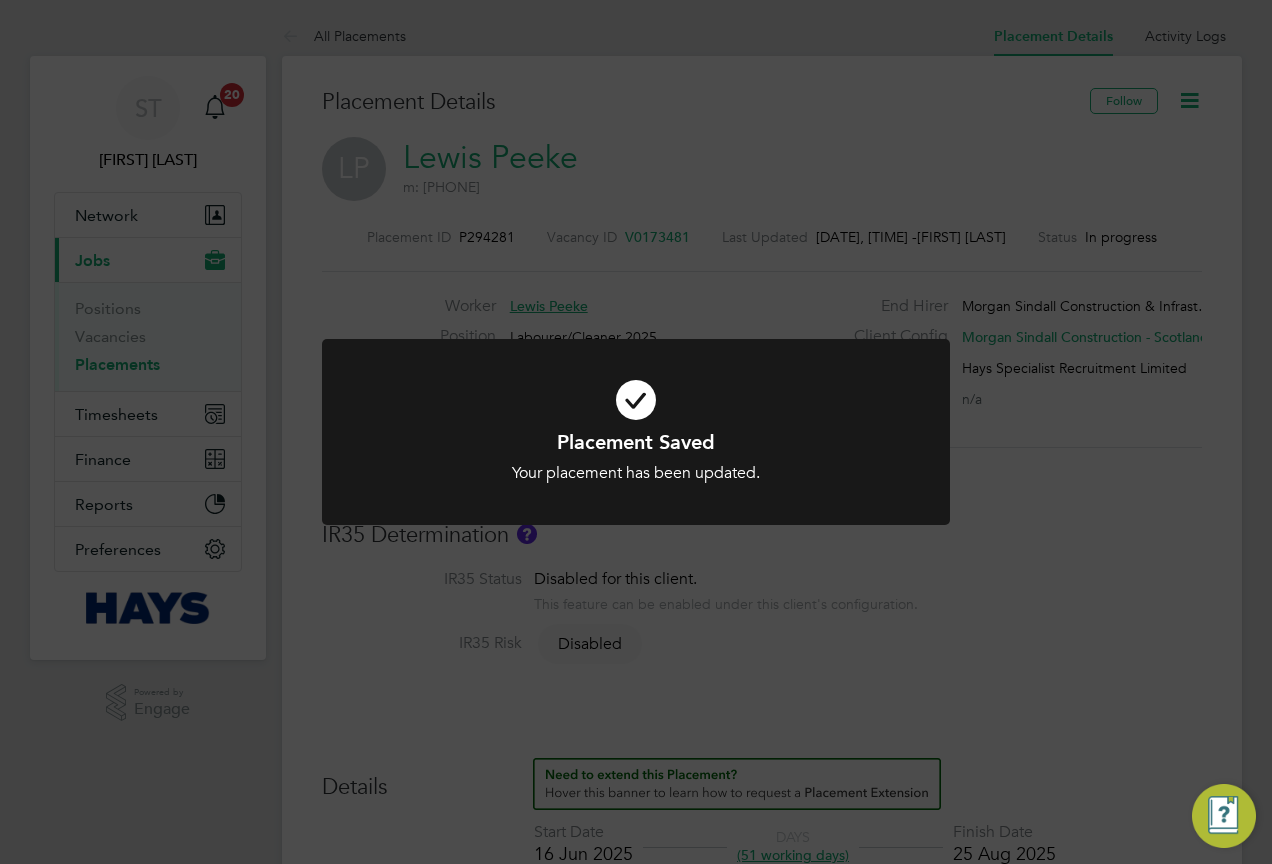 click on "Placement Saved Your placement has been updated. Cancel Okay" 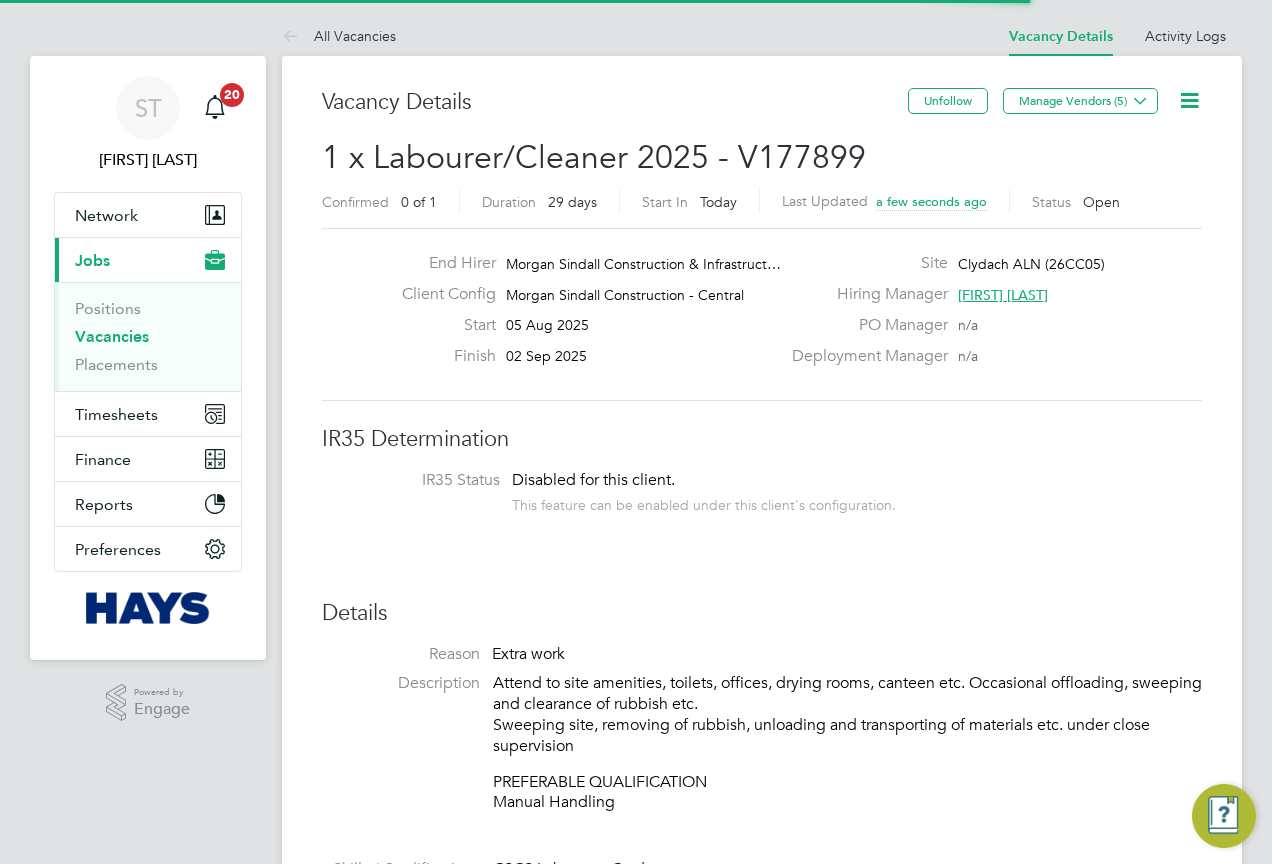 scroll, scrollTop: 0, scrollLeft: 0, axis: both 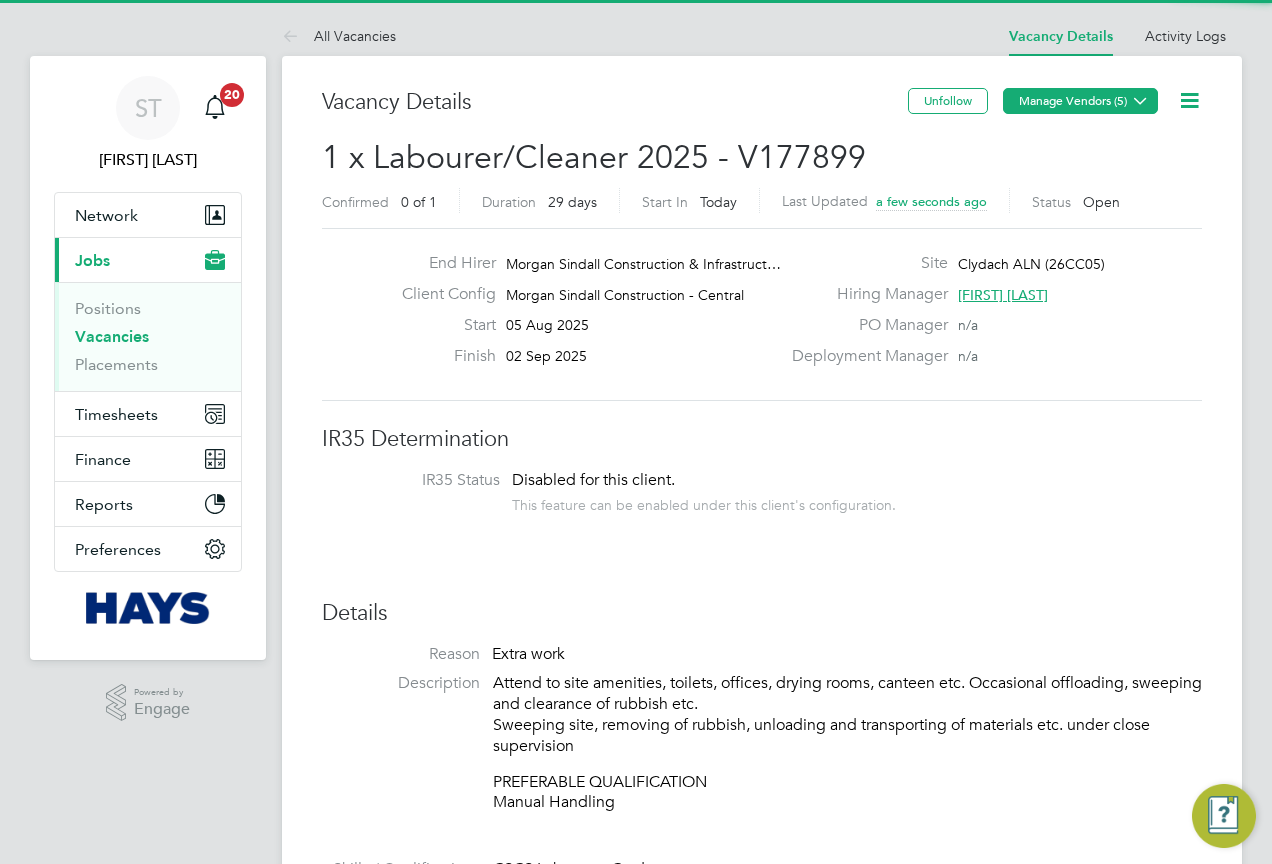 click on "Manage Vendors (5)" 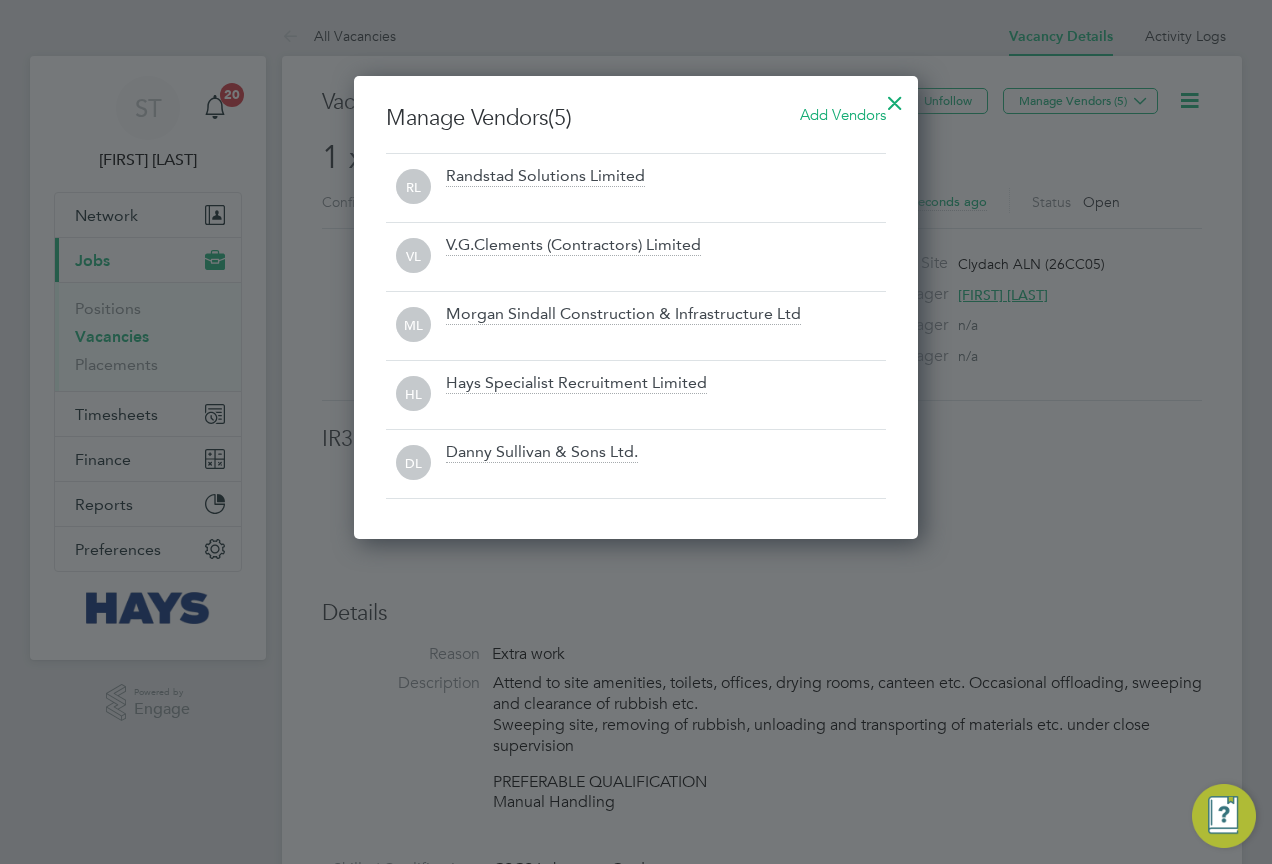 click on "Add Vendors" at bounding box center [843, 114] 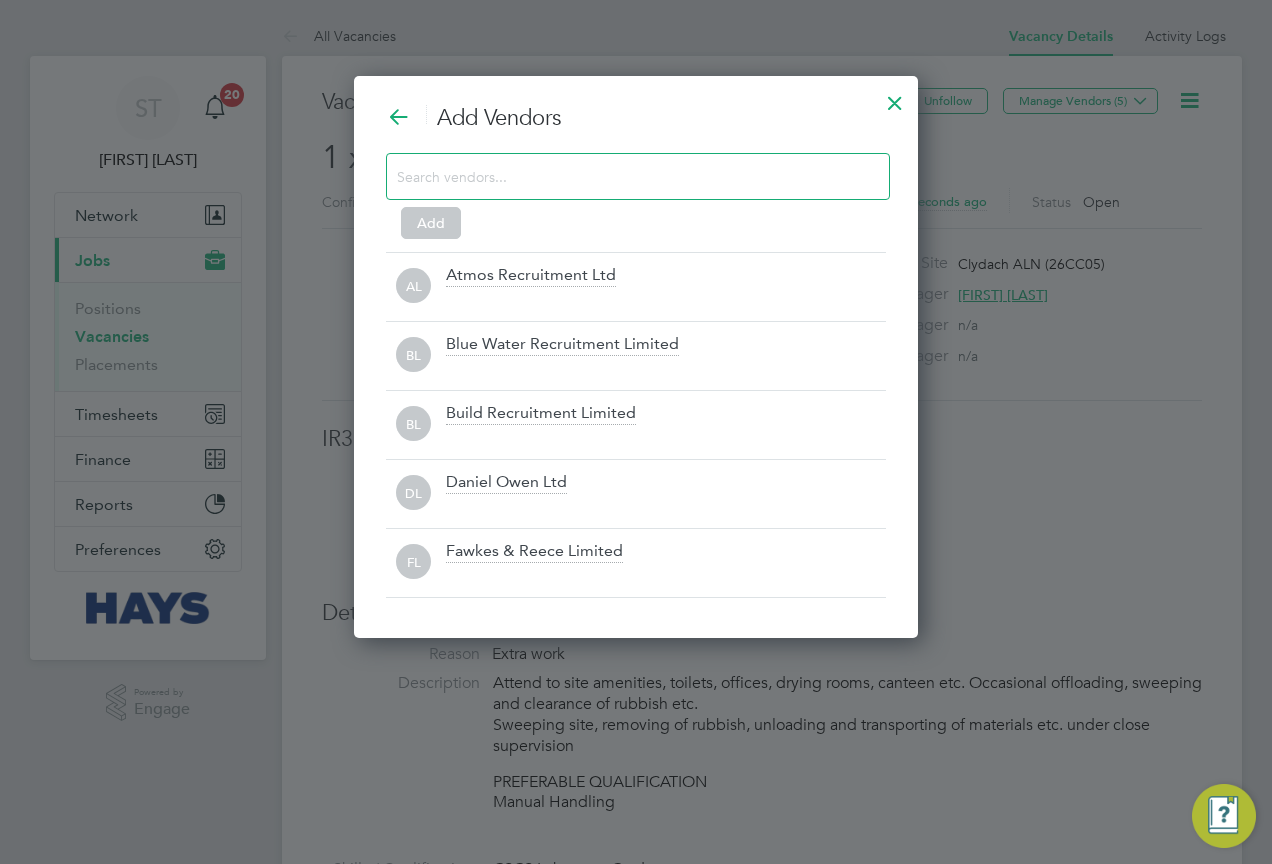 click at bounding box center [622, 176] 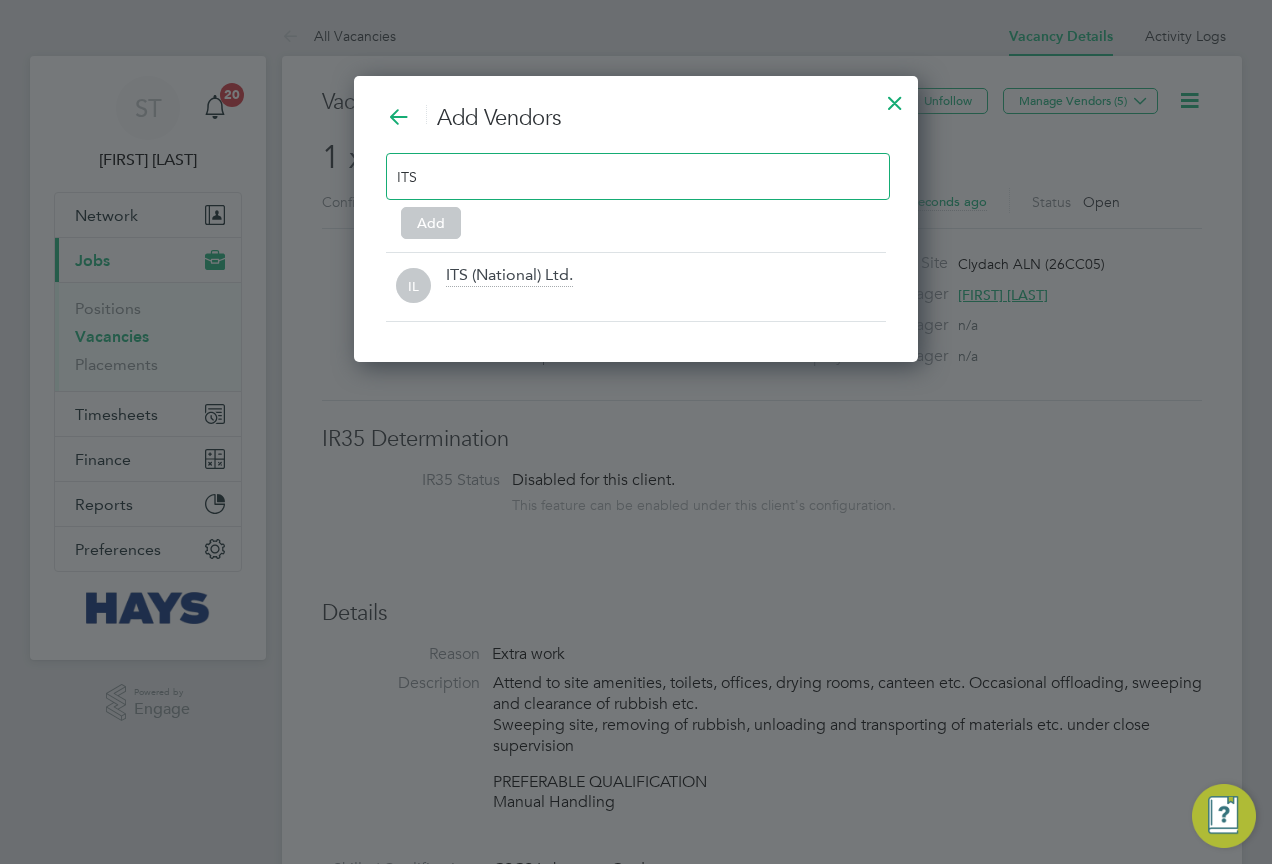 type on "ITS" 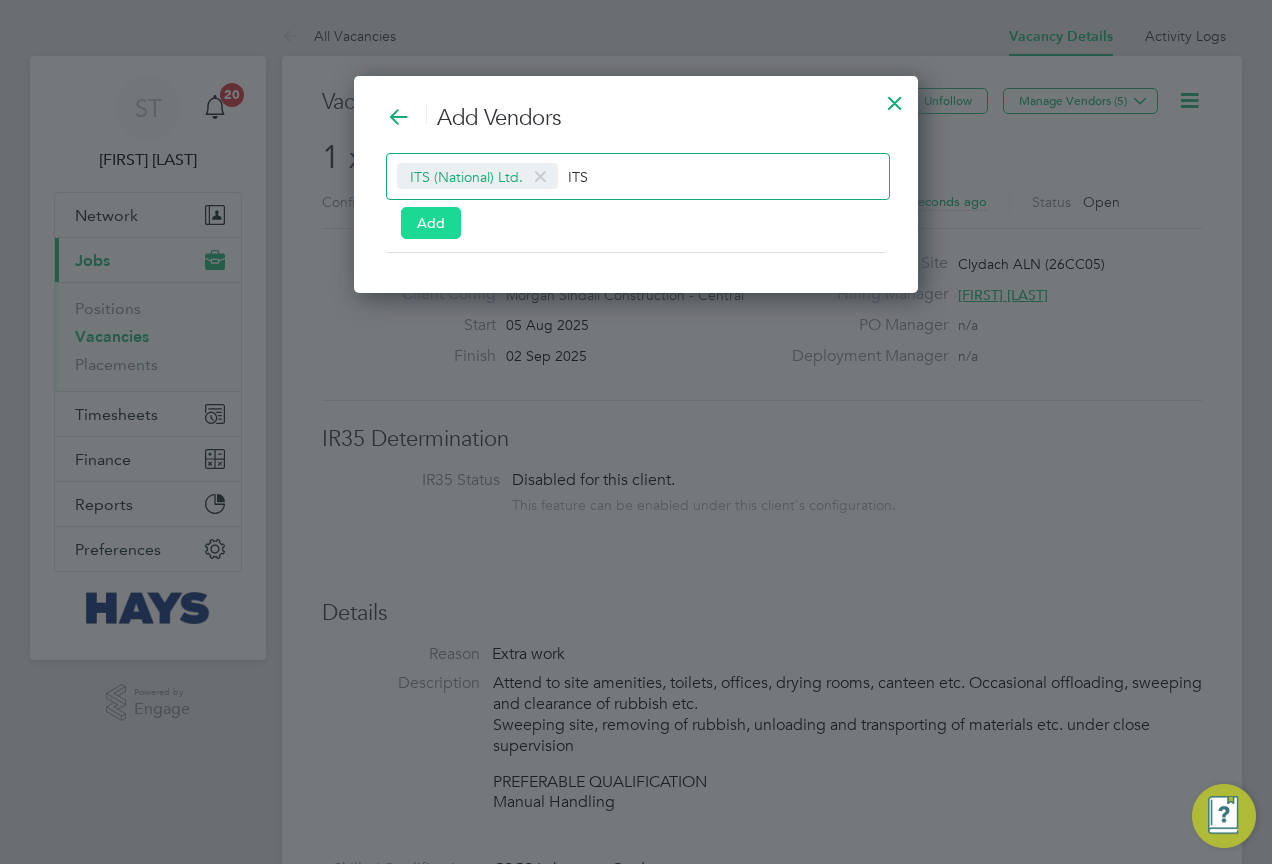 click on "Add" at bounding box center [431, 223] 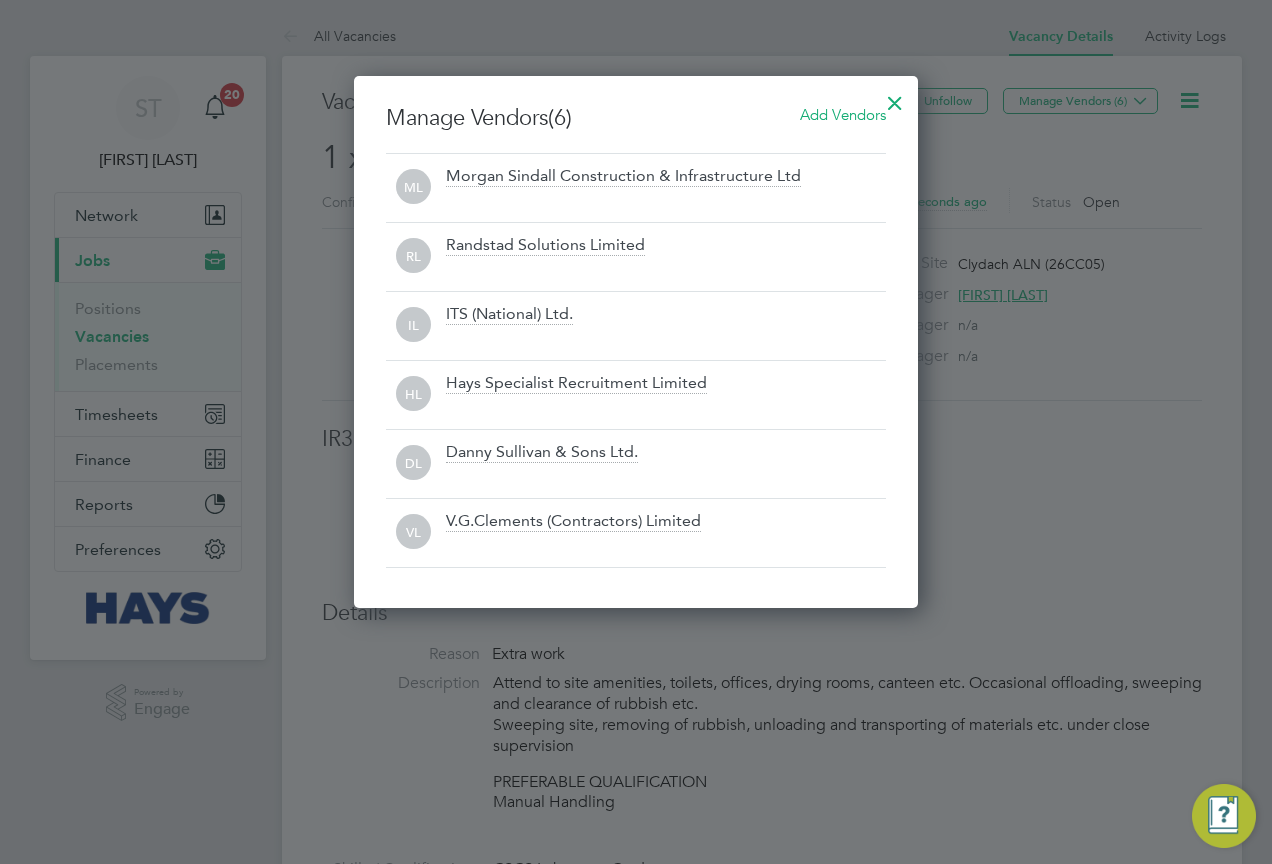 scroll, scrollTop: 10, scrollLeft: 10, axis: both 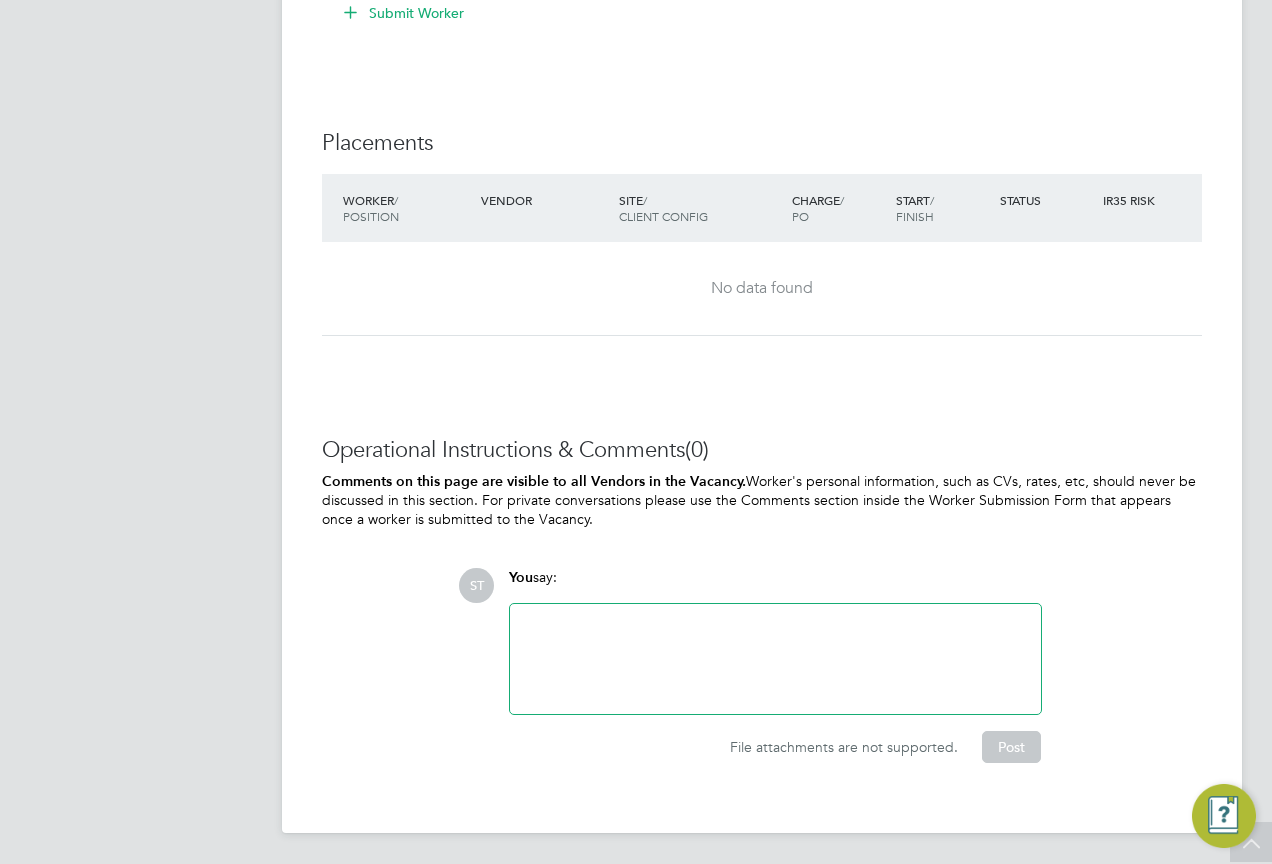 click 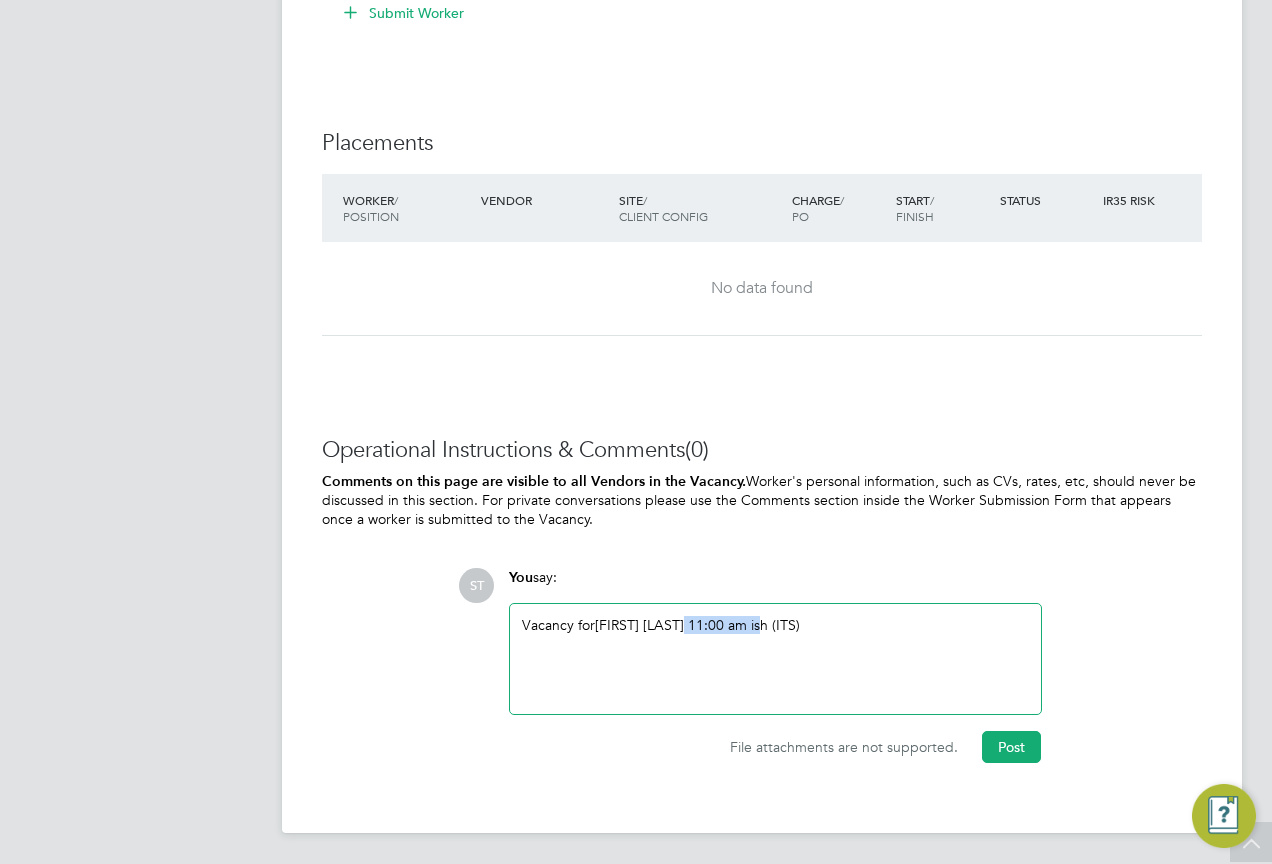 drag, startPoint x: 763, startPoint y: 622, endPoint x: 682, endPoint y: 622, distance: 81 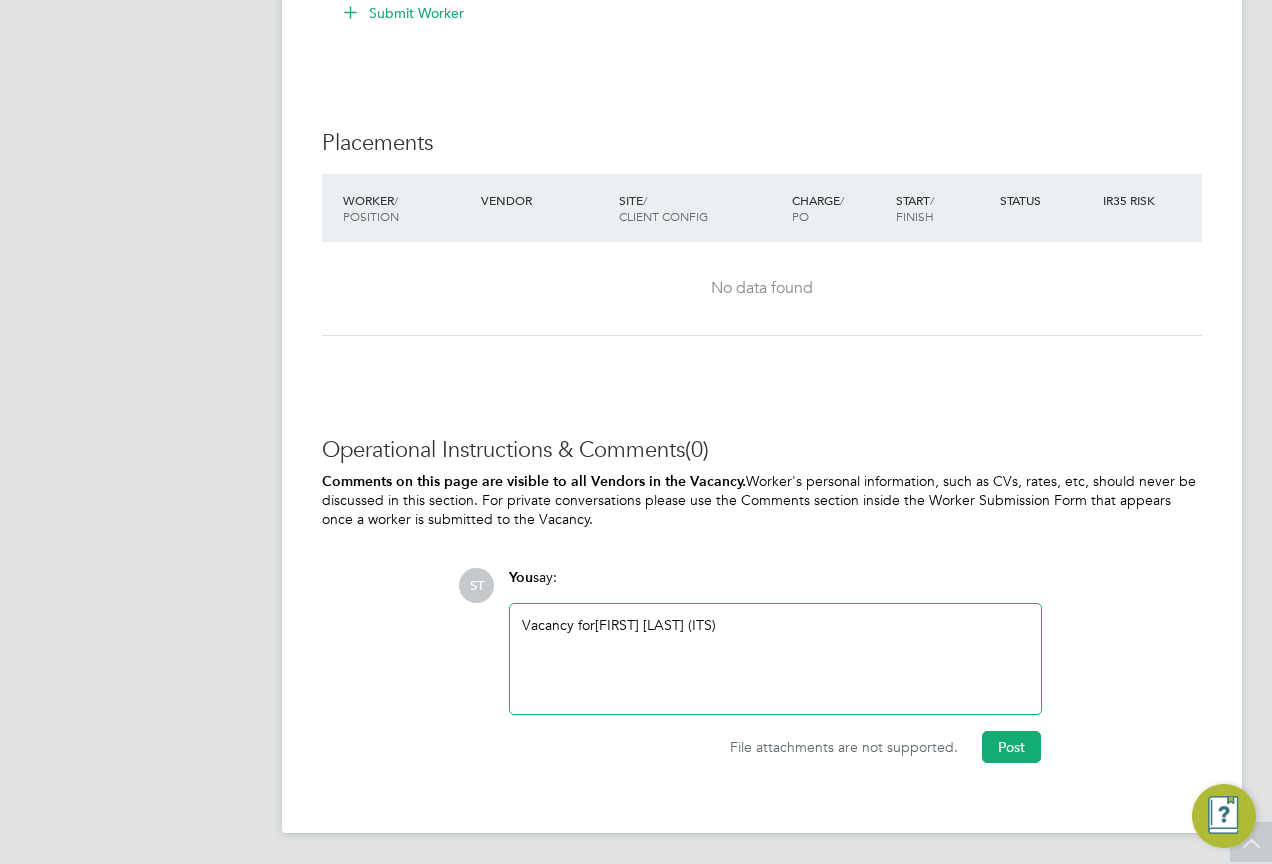 click on "Vacancy for  Janine Bailey (ITS)" 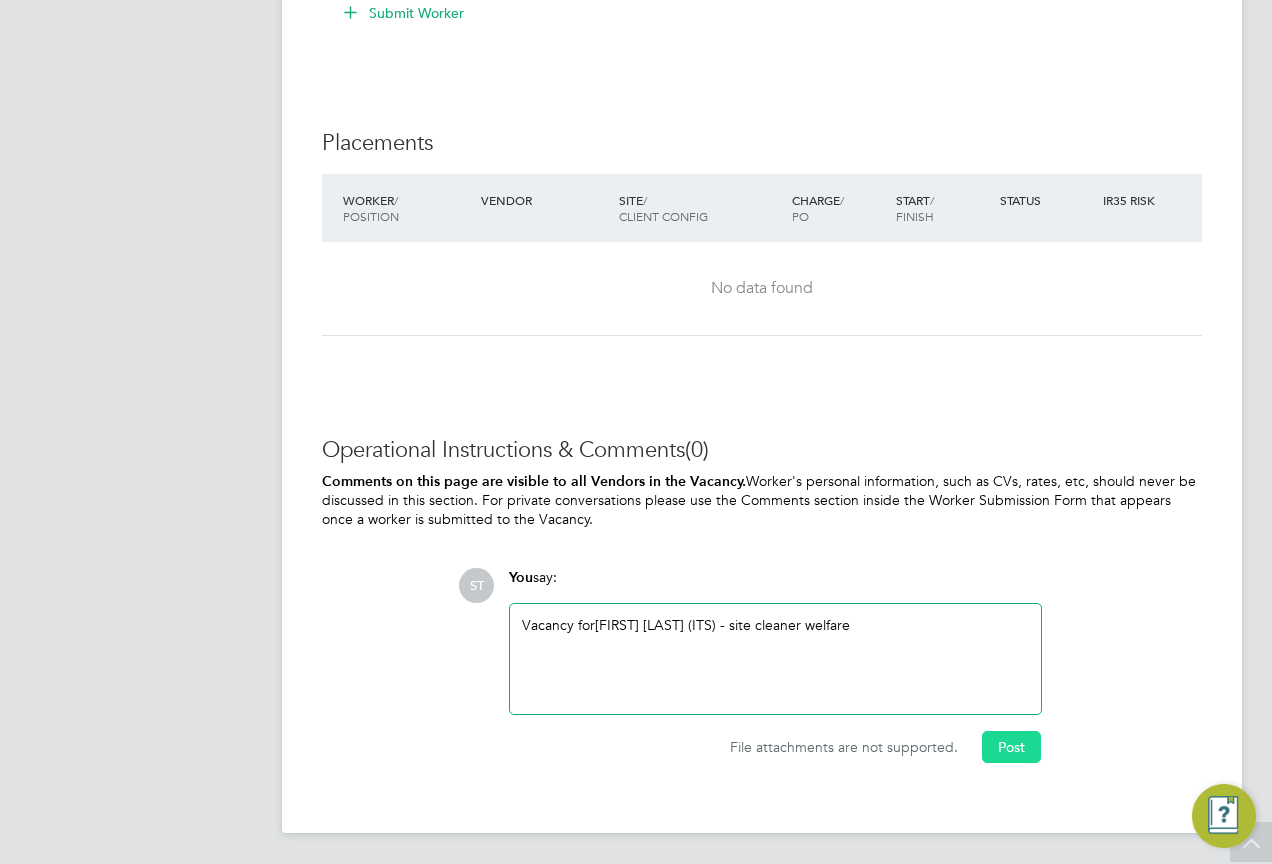 click on "Post" 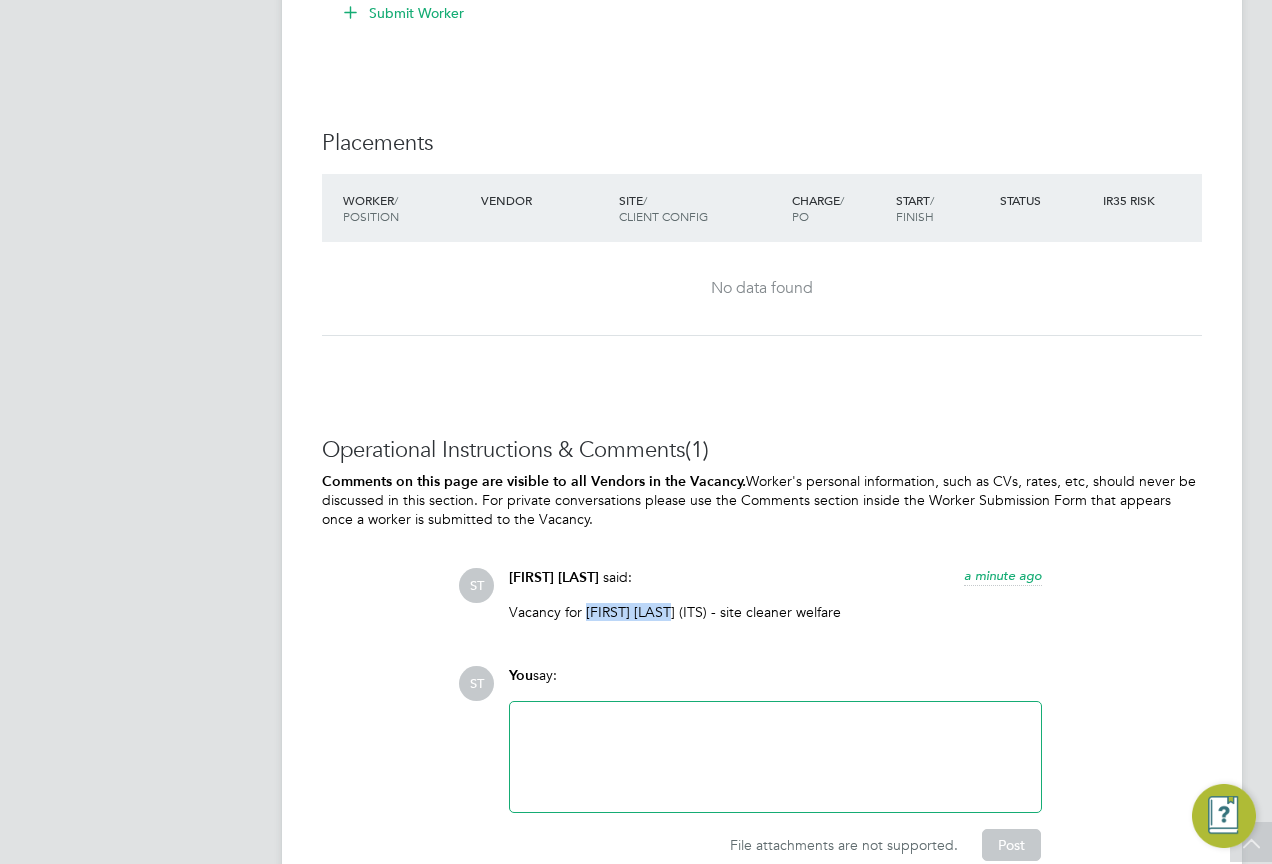 drag, startPoint x: 666, startPoint y: 613, endPoint x: 584, endPoint y: 616, distance: 82.05486 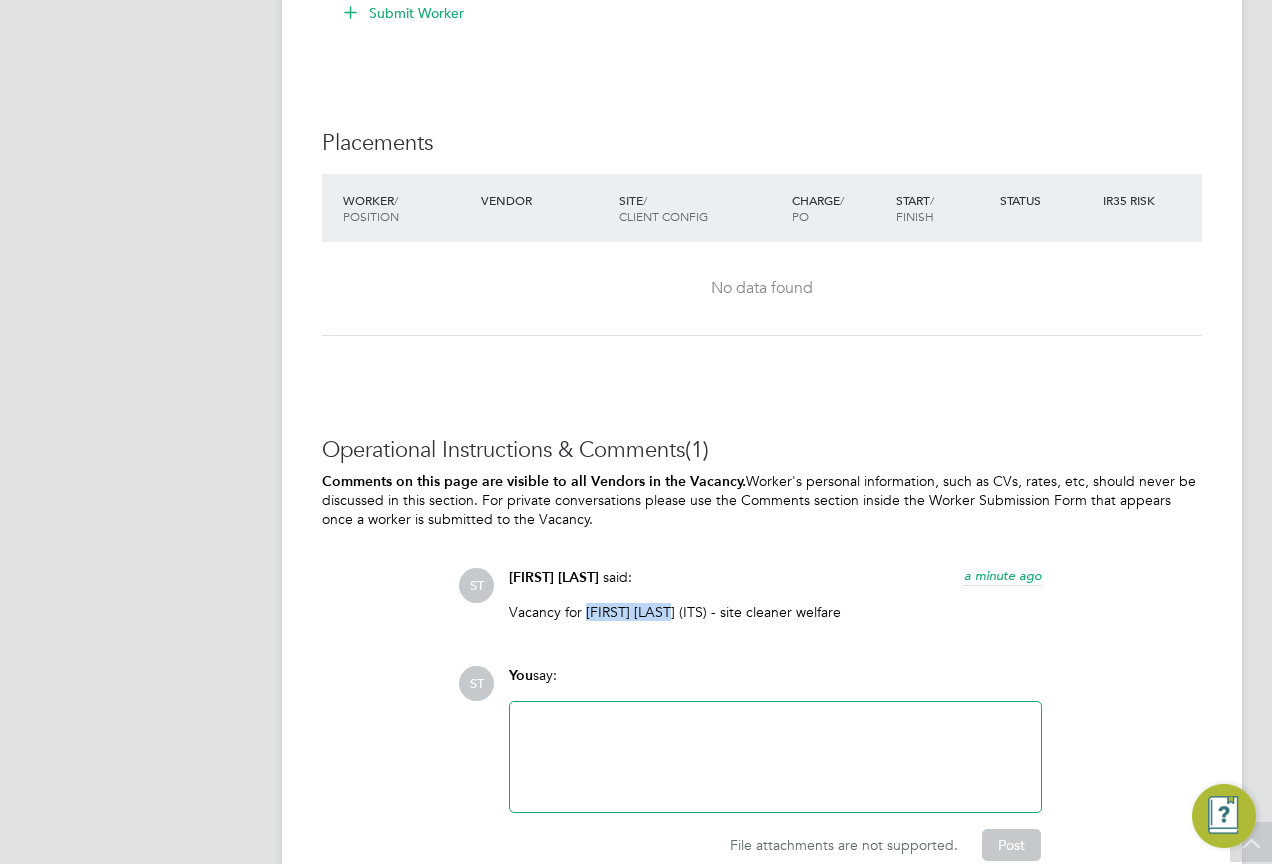 copy on "Janine Bailey" 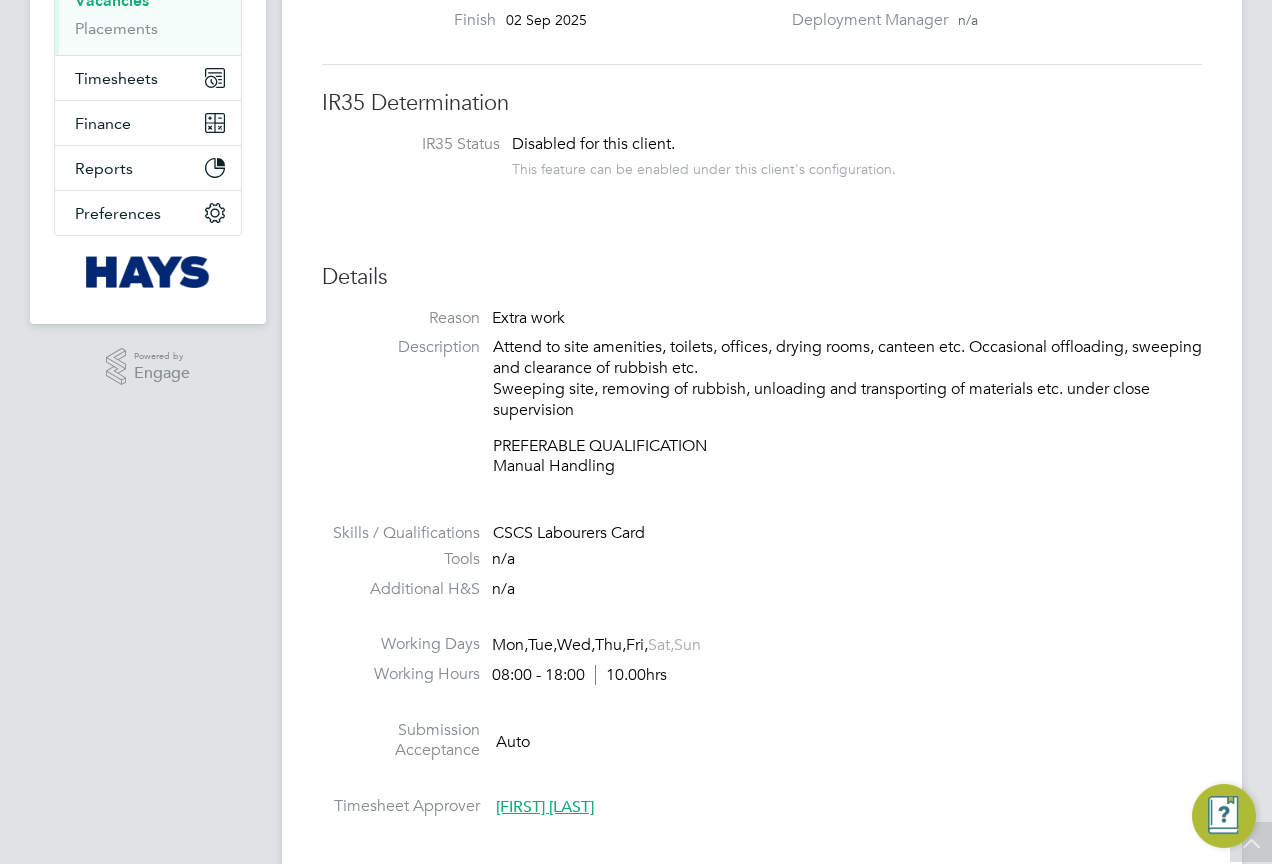scroll, scrollTop: 104, scrollLeft: 0, axis: vertical 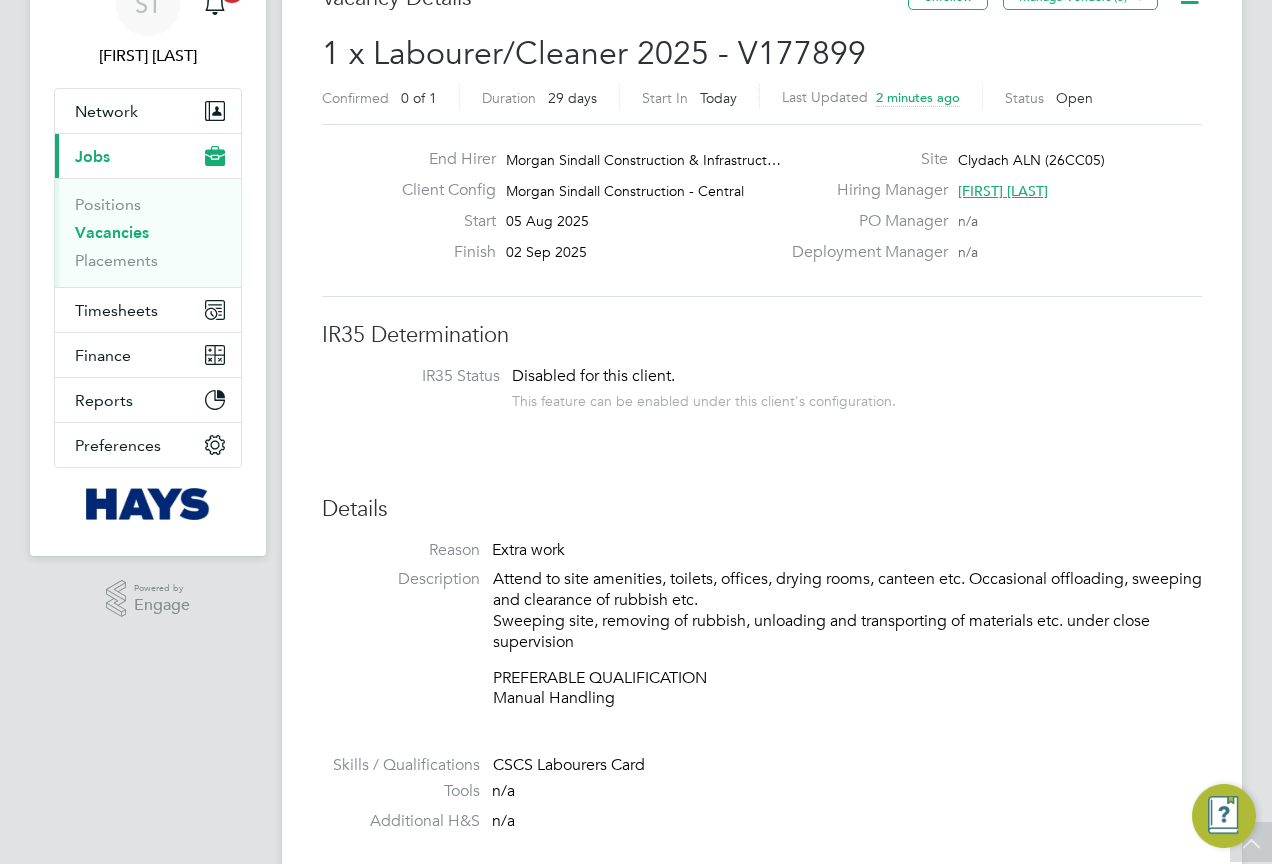 click on "Vacancies" at bounding box center [112, 232] 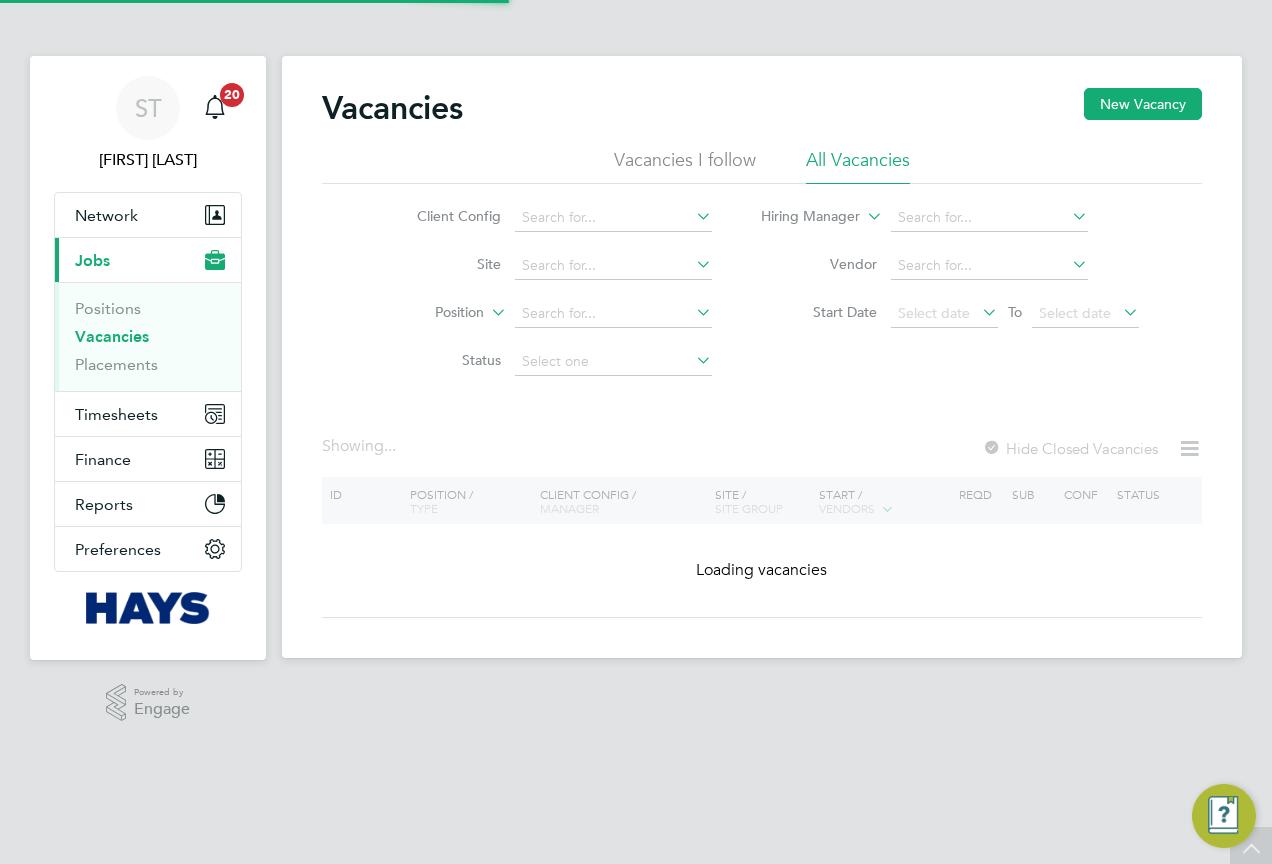 scroll, scrollTop: 0, scrollLeft: 0, axis: both 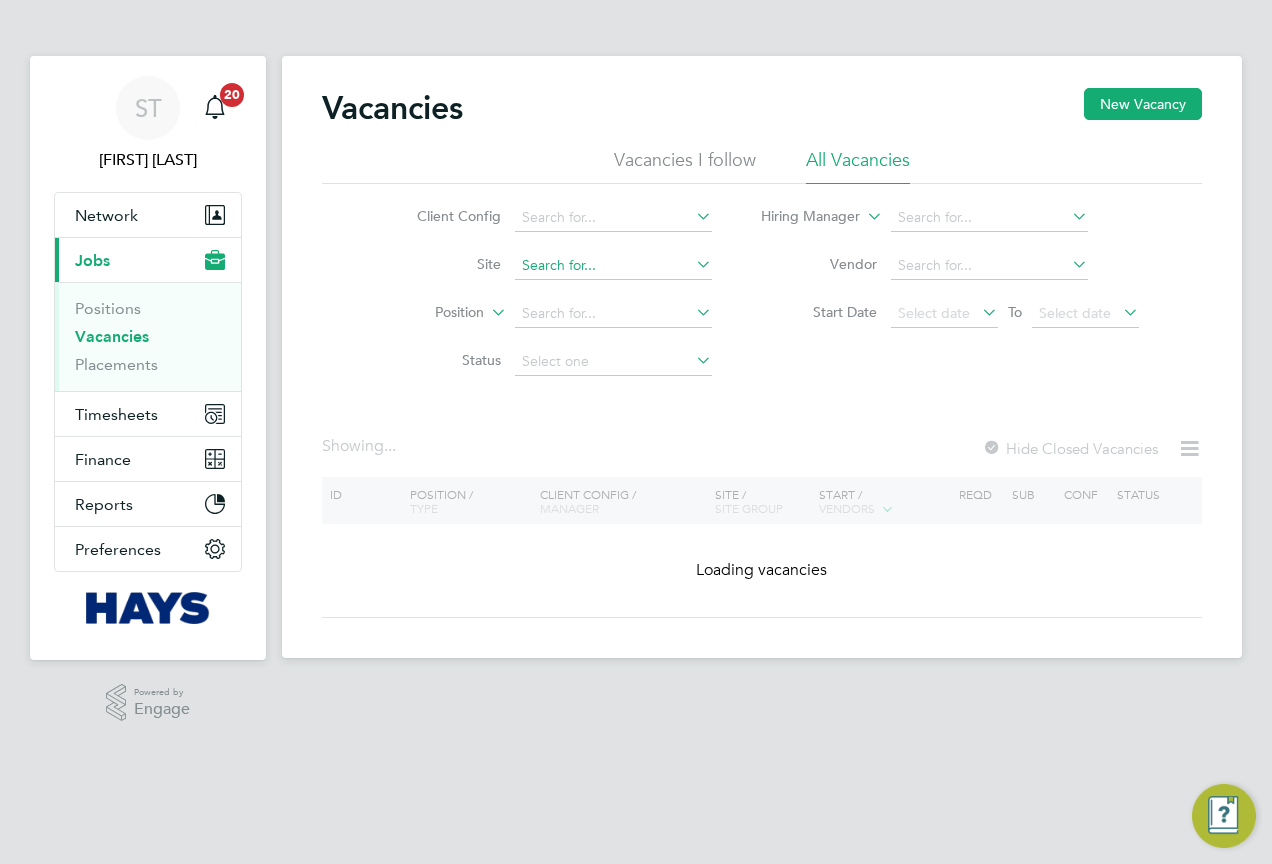 click 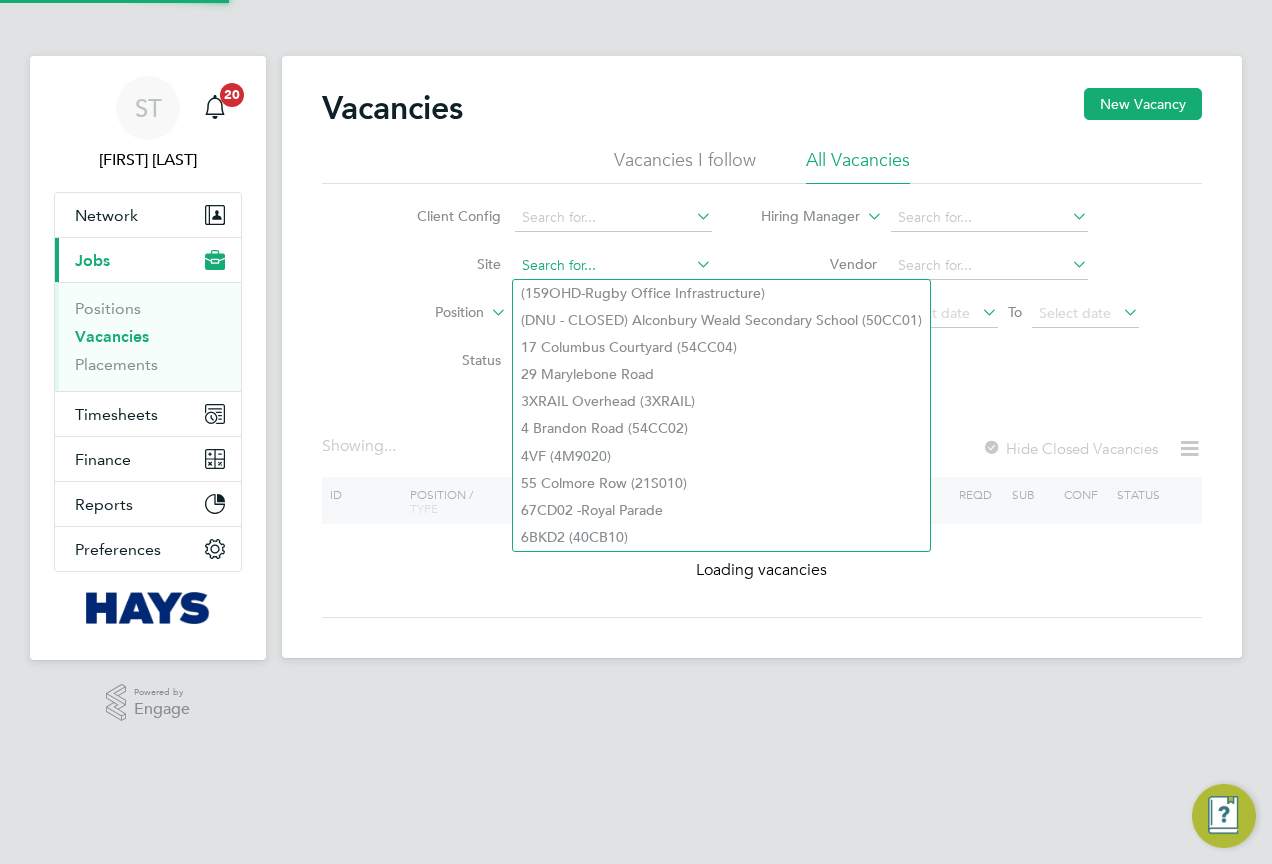 paste on "75CB11" 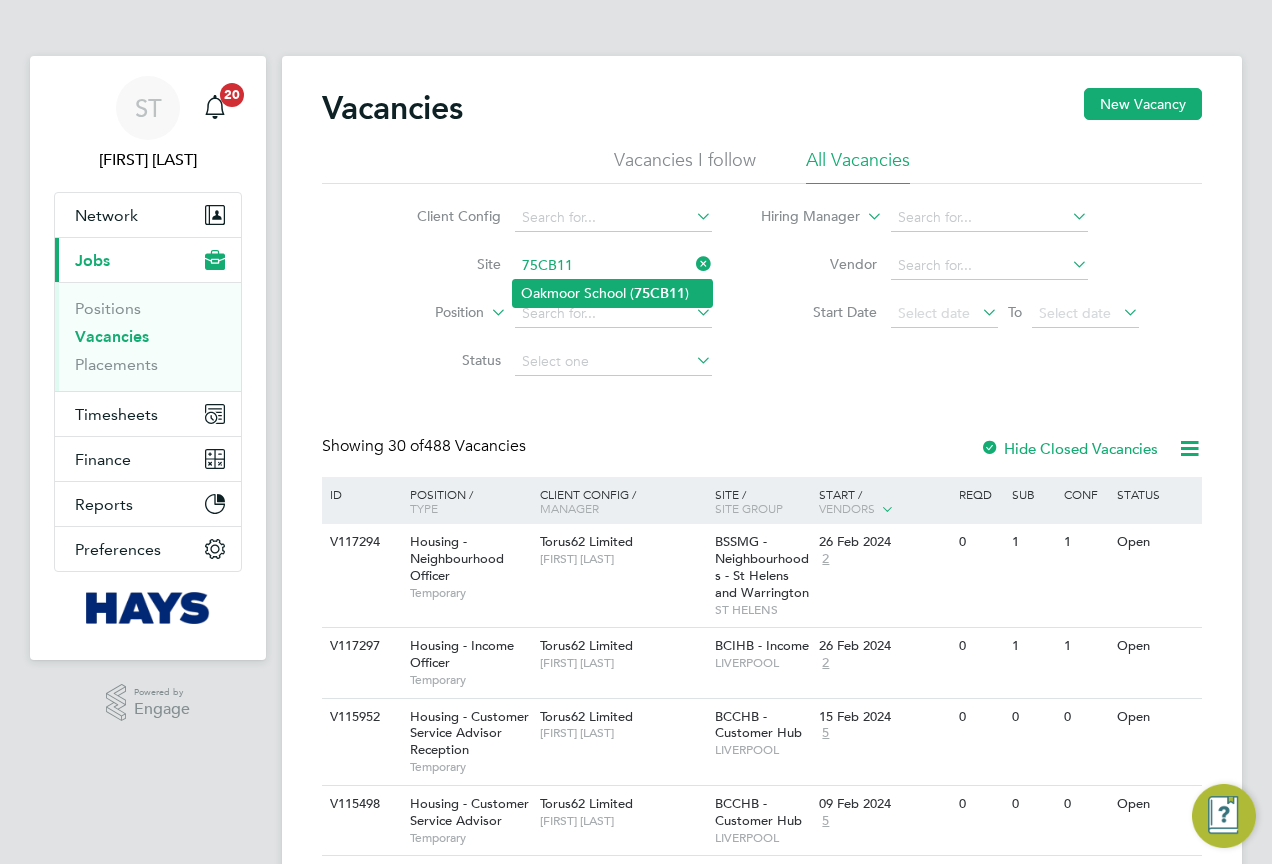 click on "Oakmoor School ( 75CB11 )" 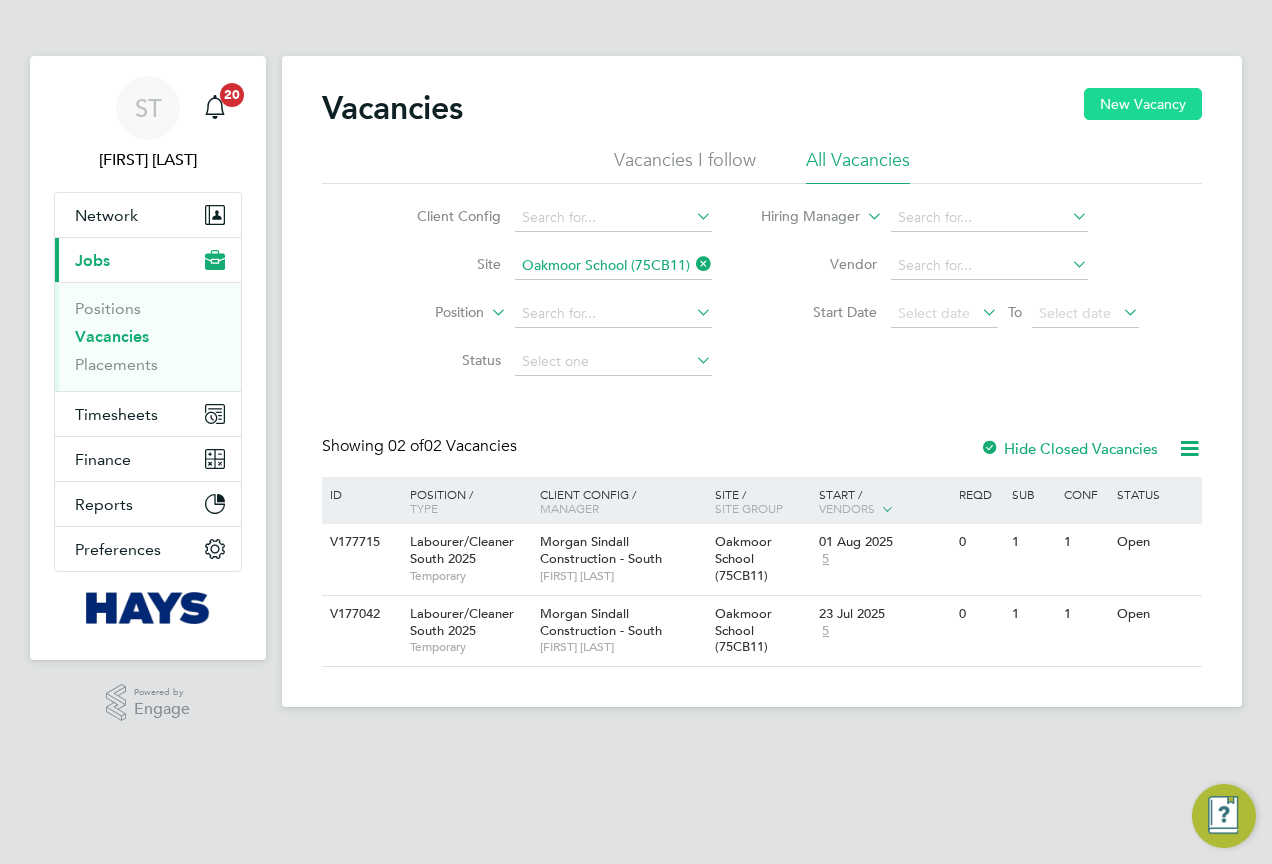 click on "New Vacancy" 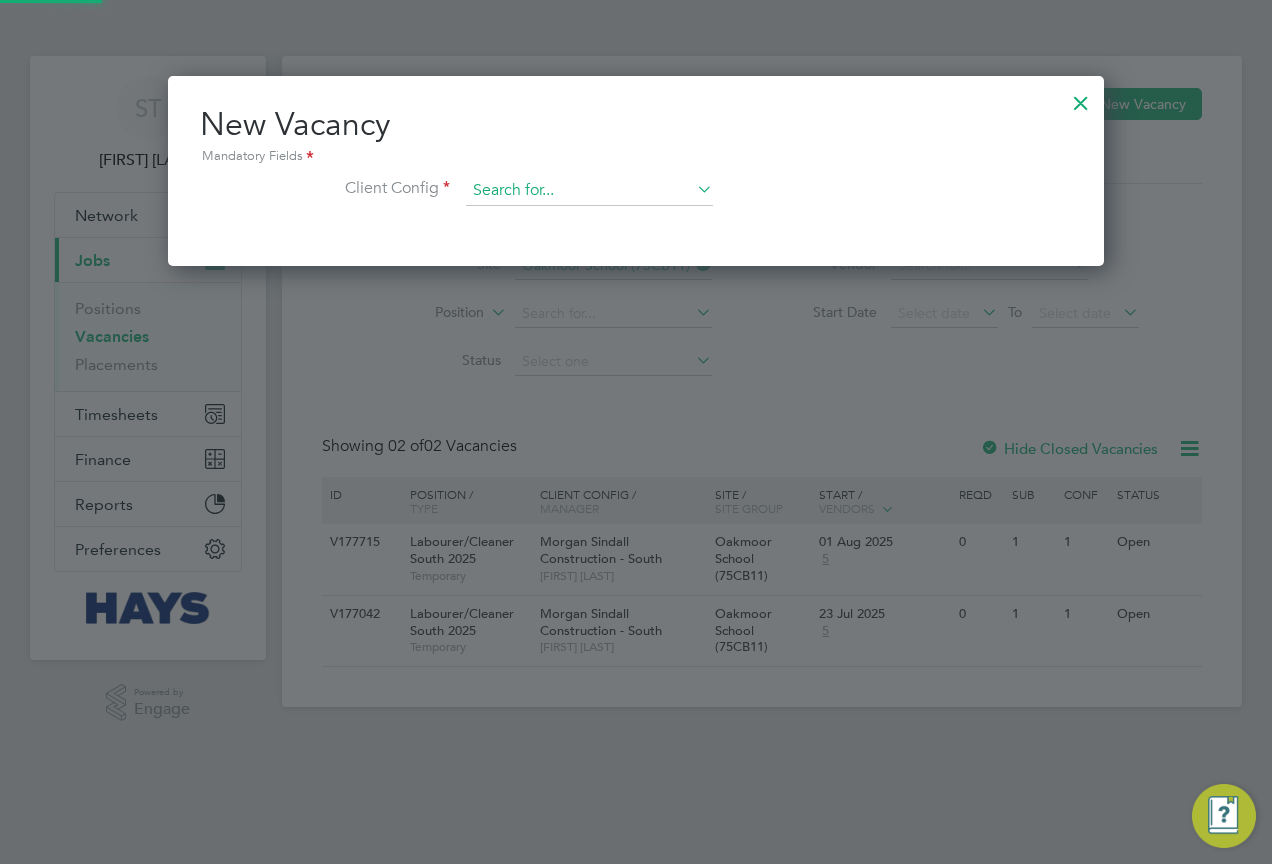 scroll, scrollTop: 10, scrollLeft: 10, axis: both 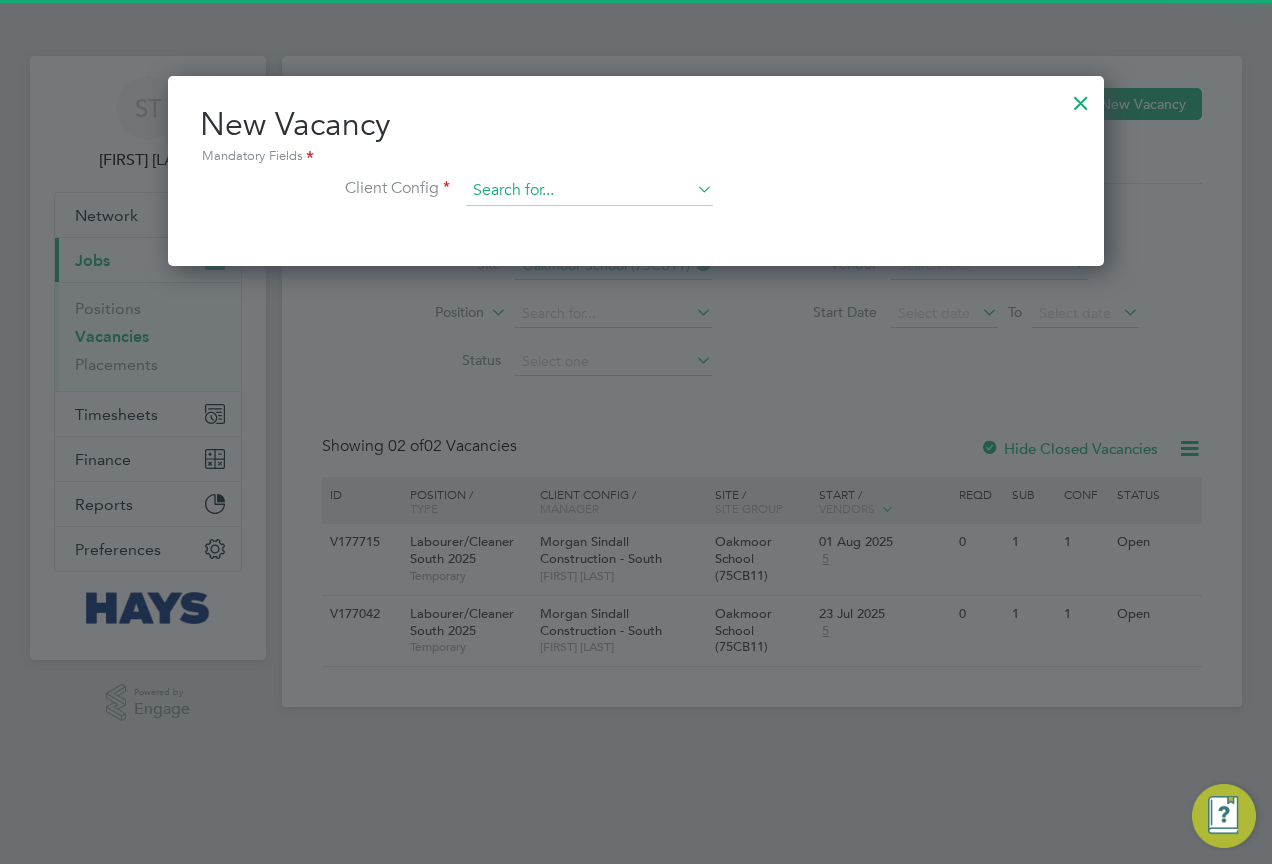 click at bounding box center [589, 191] 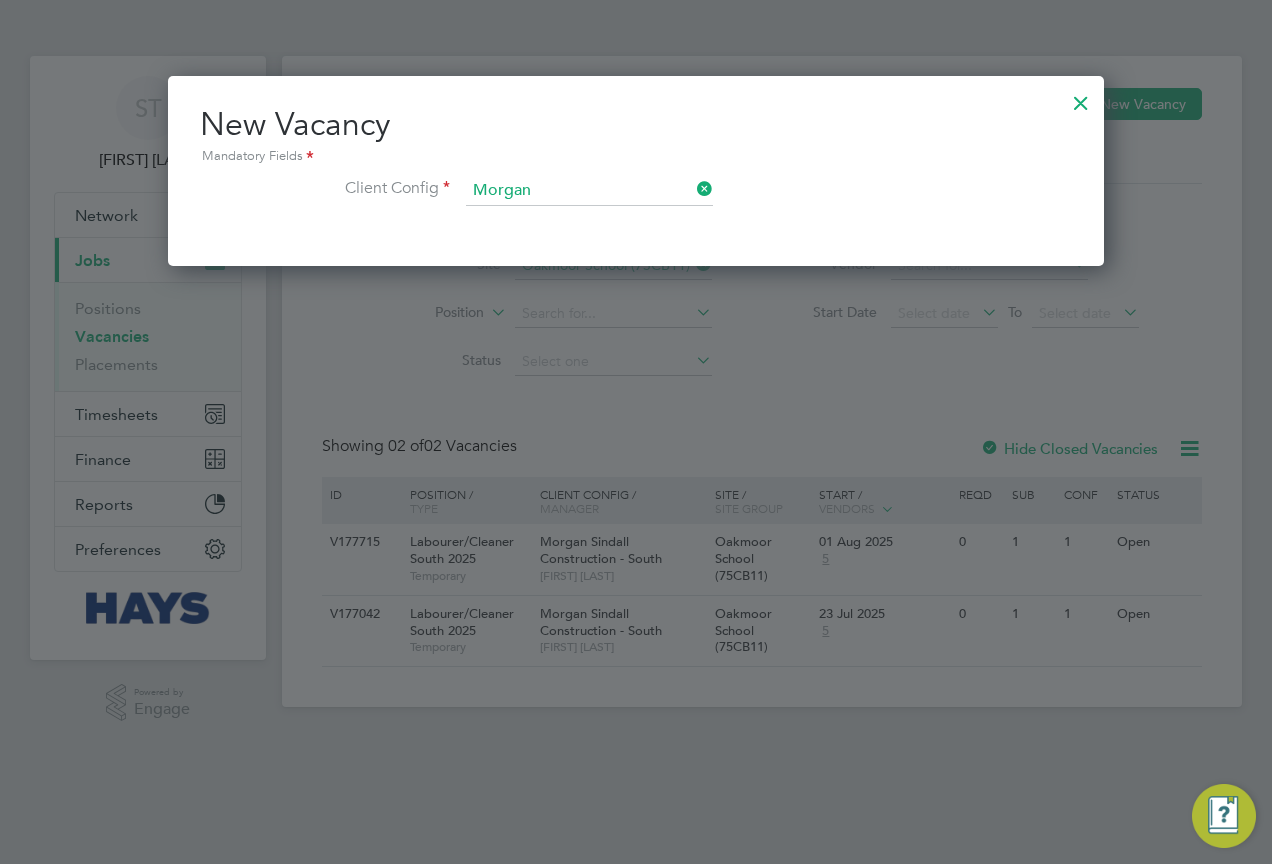 click on "Morgan  Sindall Construction - South" 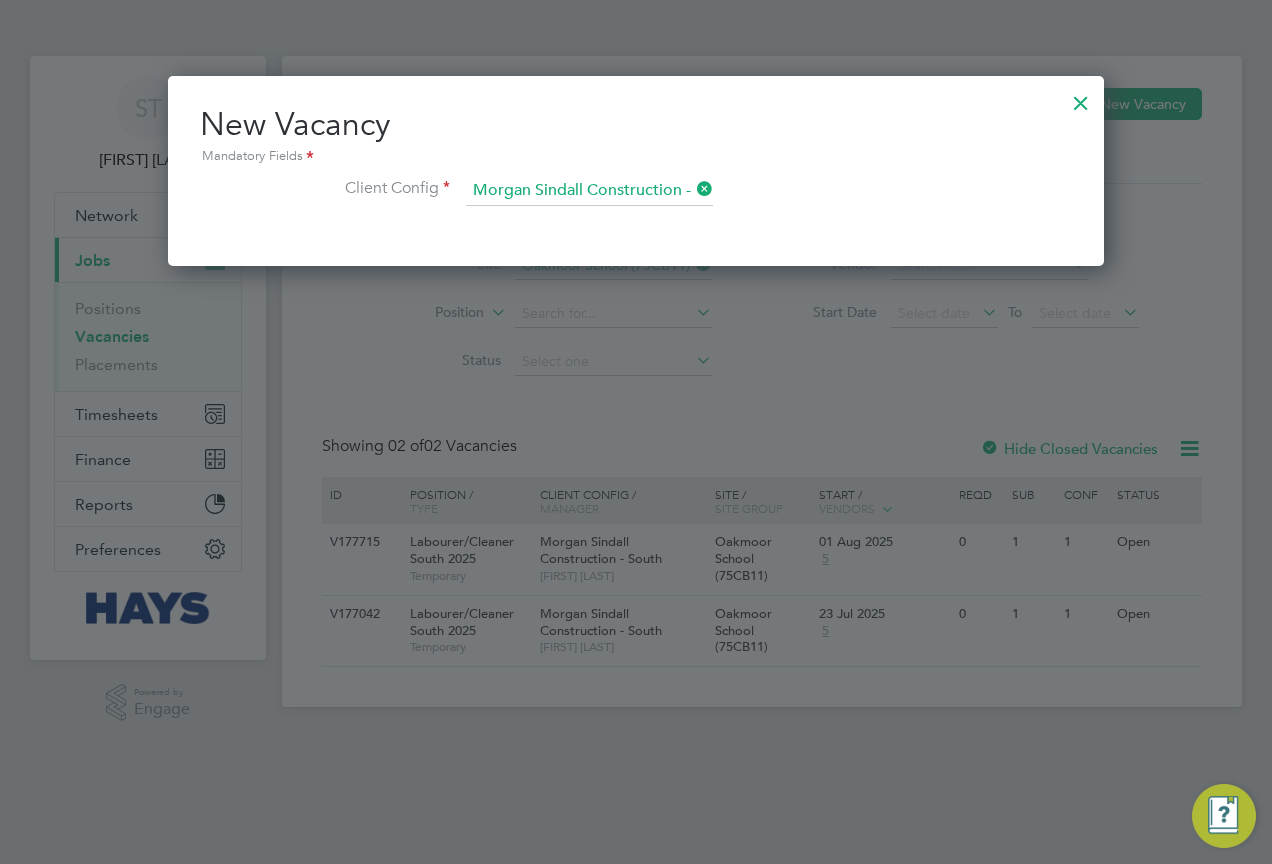 scroll, scrollTop: 10, scrollLeft: 10, axis: both 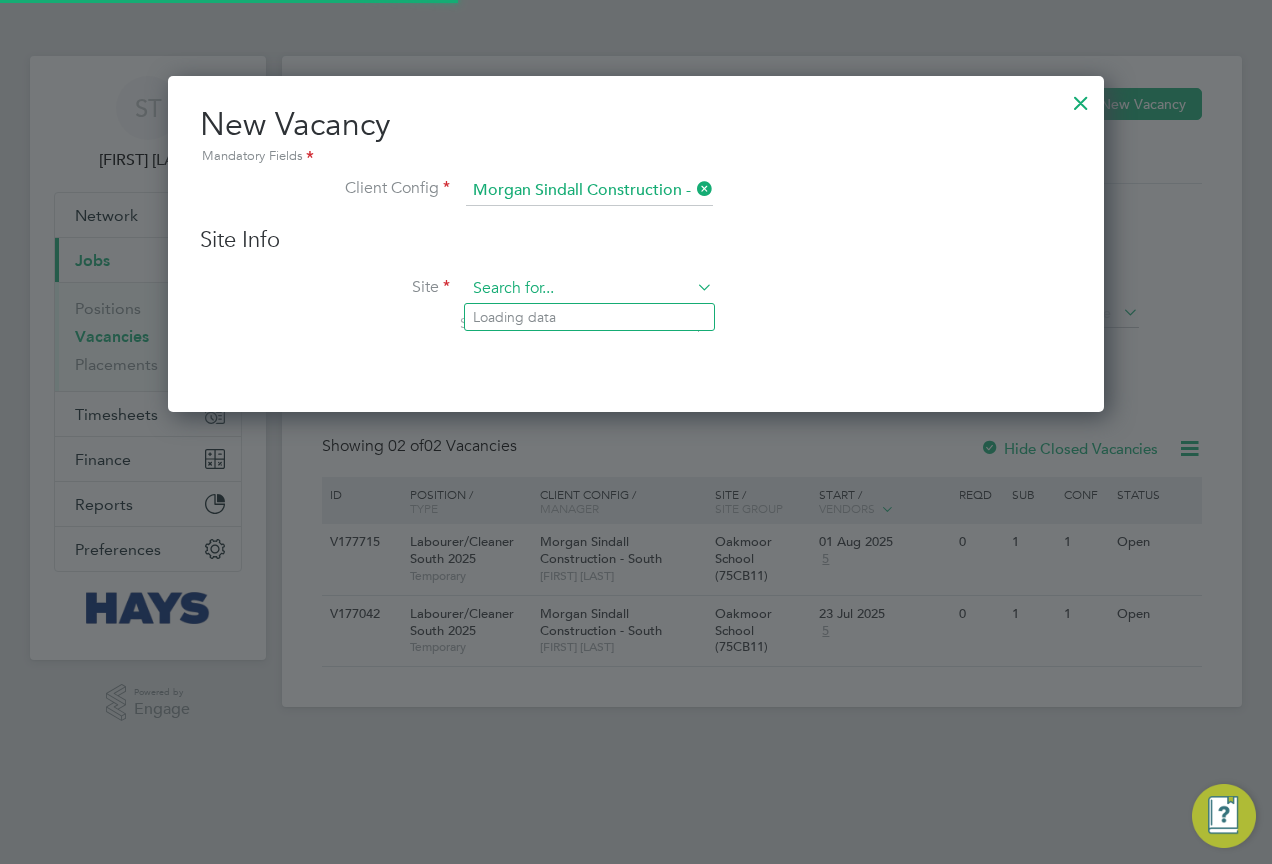 click at bounding box center [589, 289] 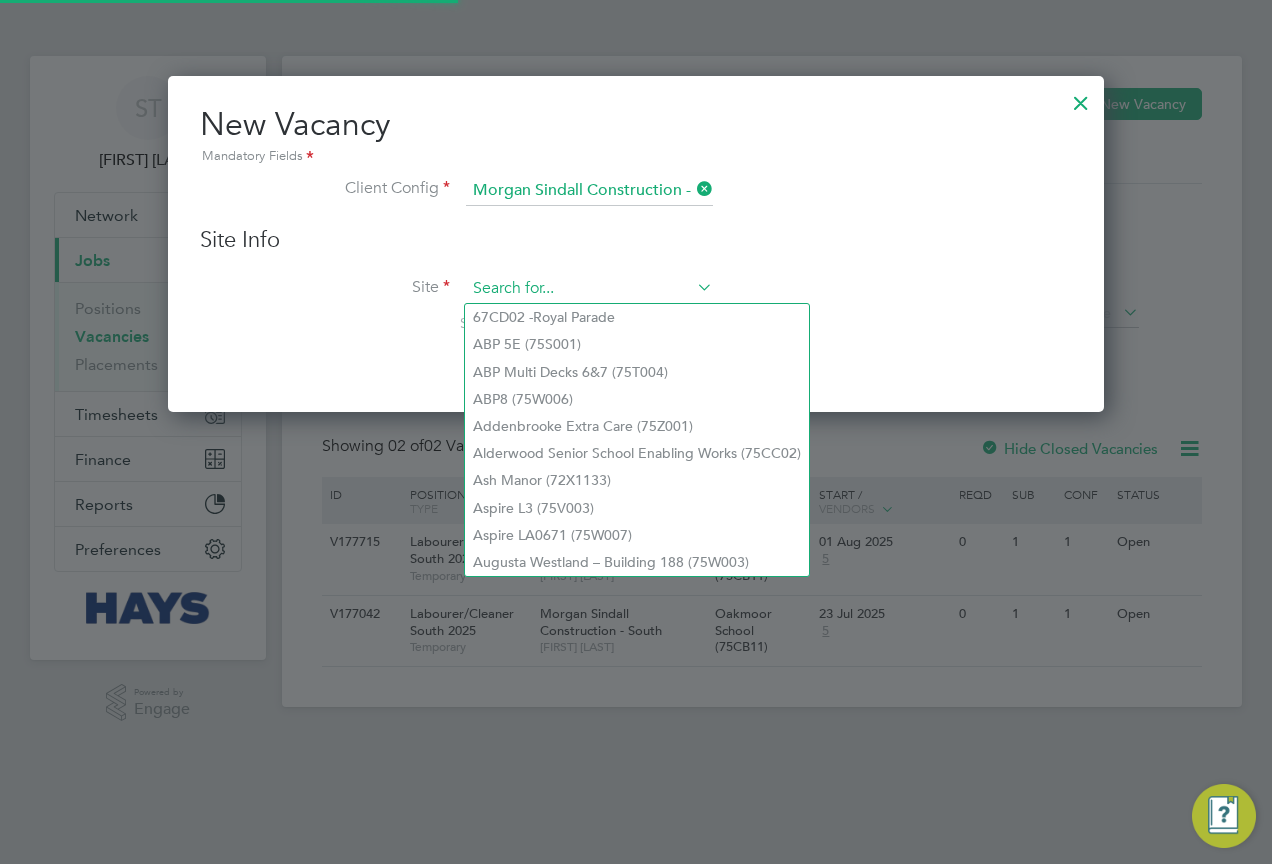 paste on "75CB11" 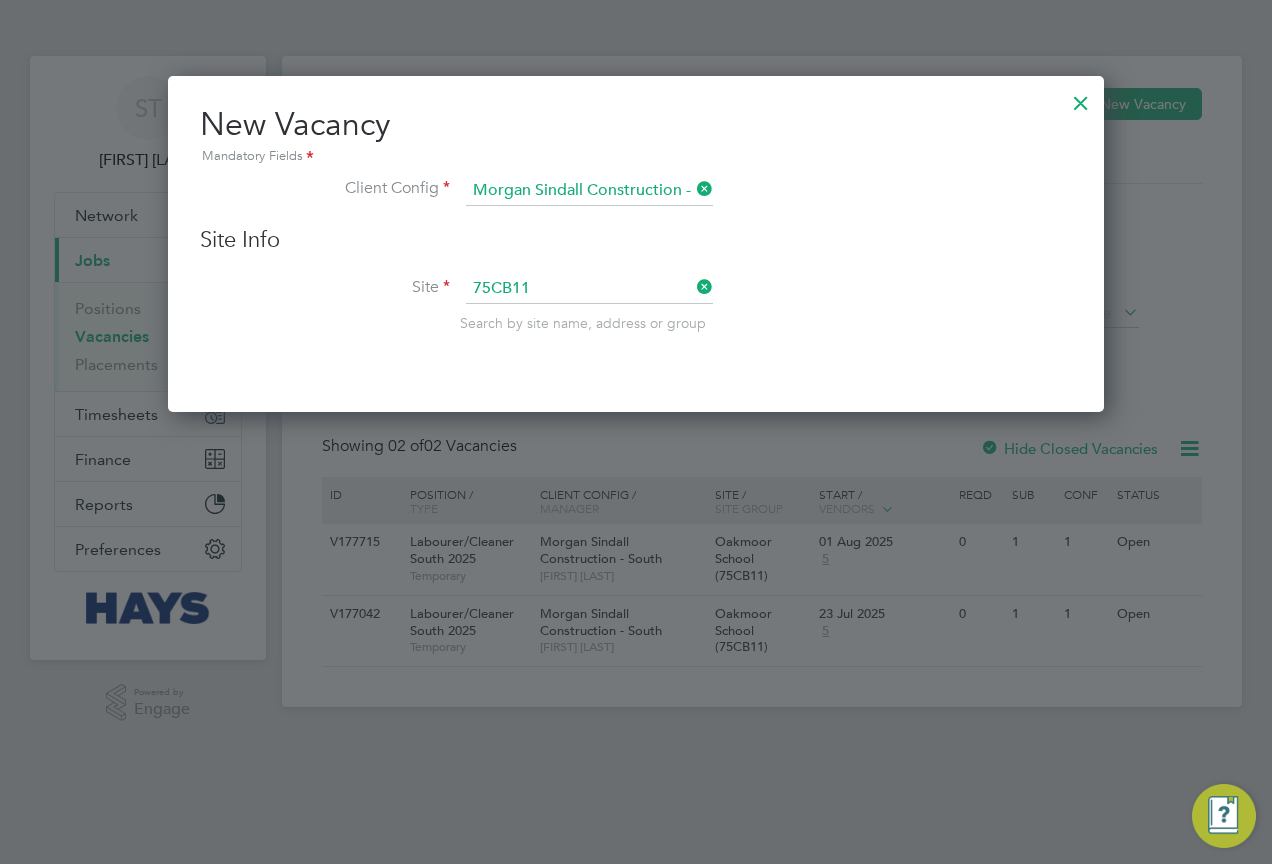 click on "Oakmoor School ( 75CB11 )" 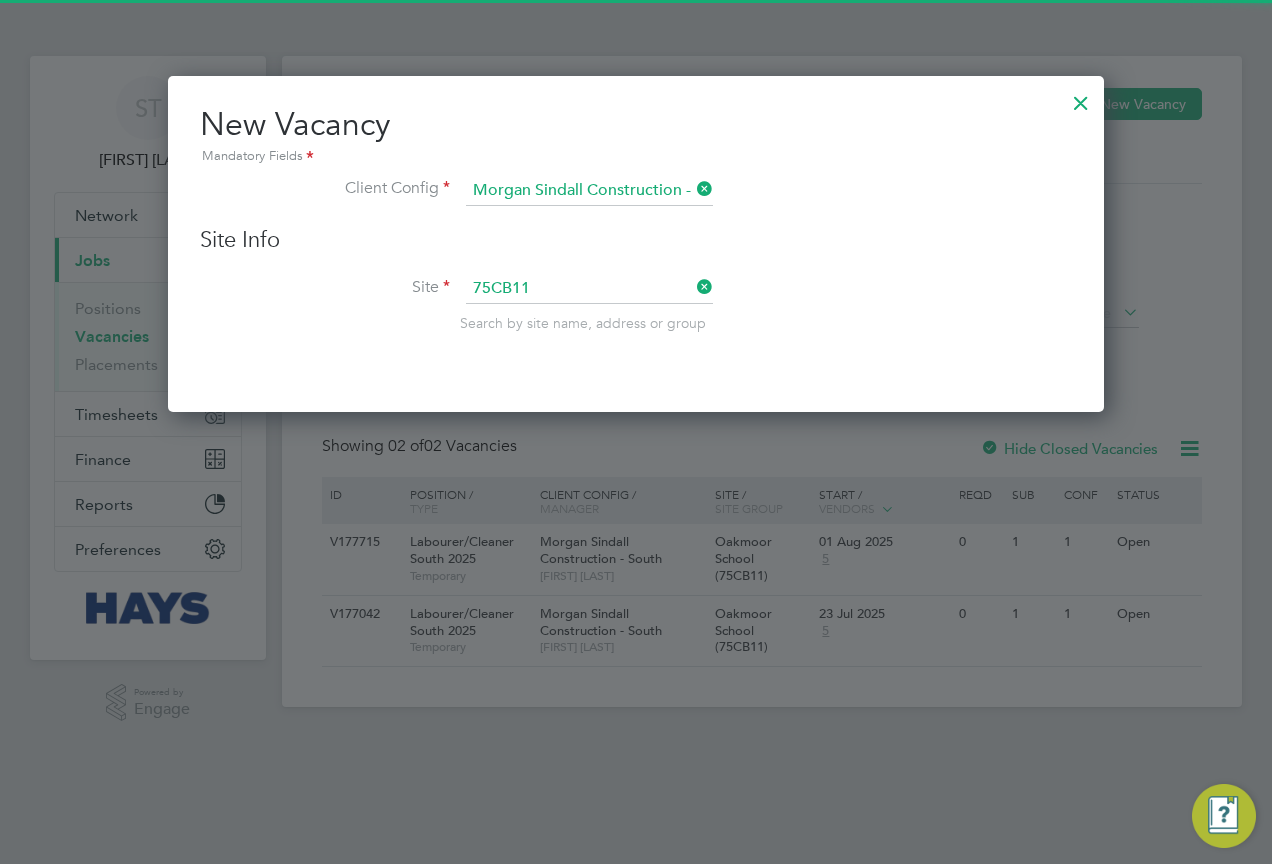 type on "Oakmoor School (75CB11)" 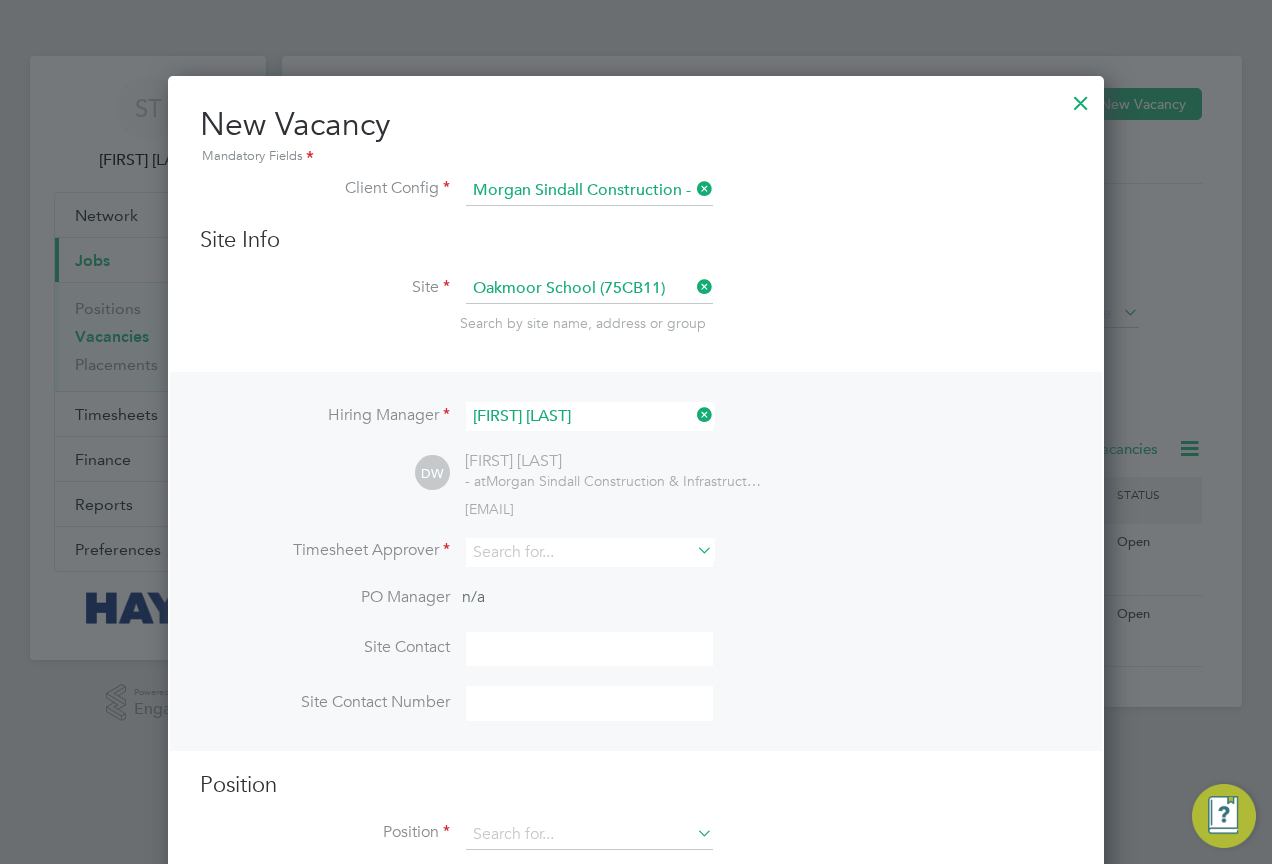 scroll, scrollTop: 10, scrollLeft: 10, axis: both 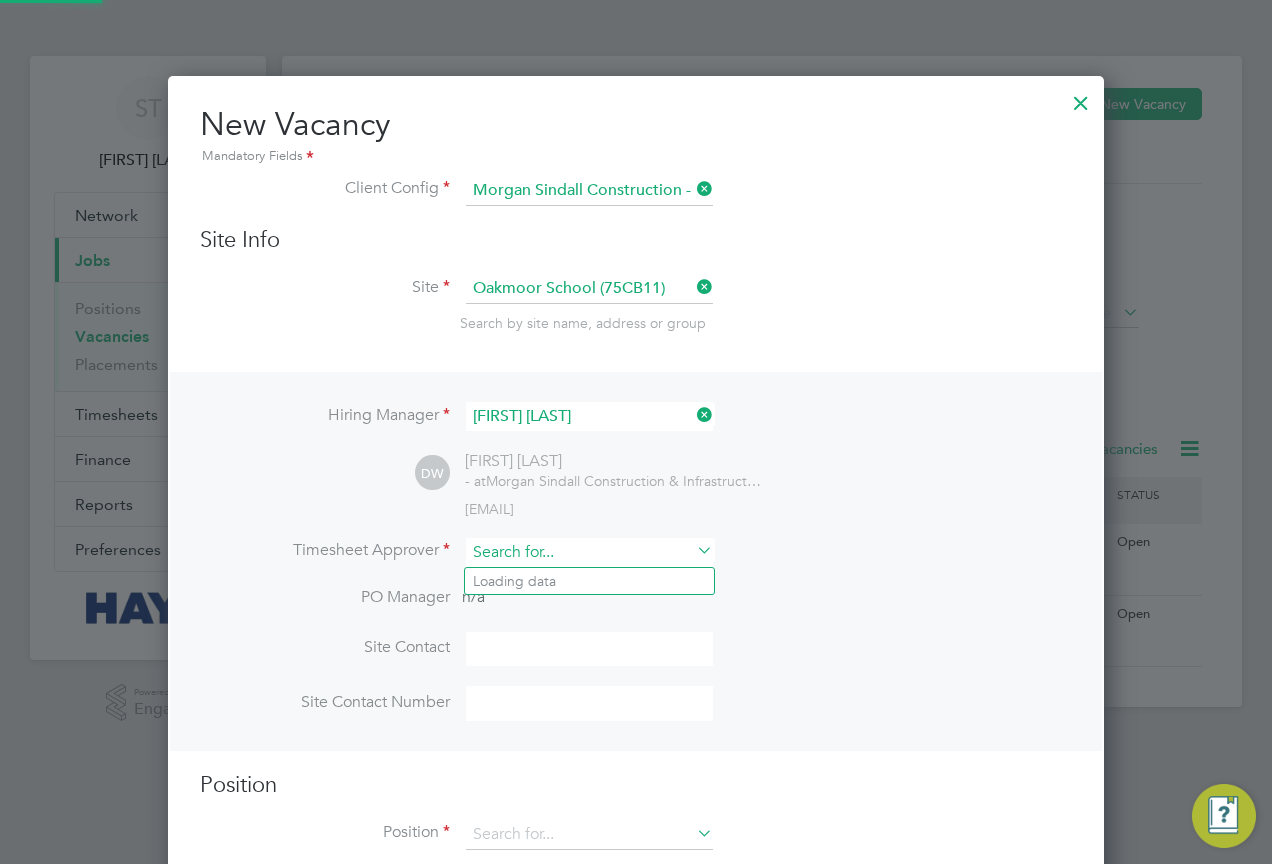 click at bounding box center (589, 552) 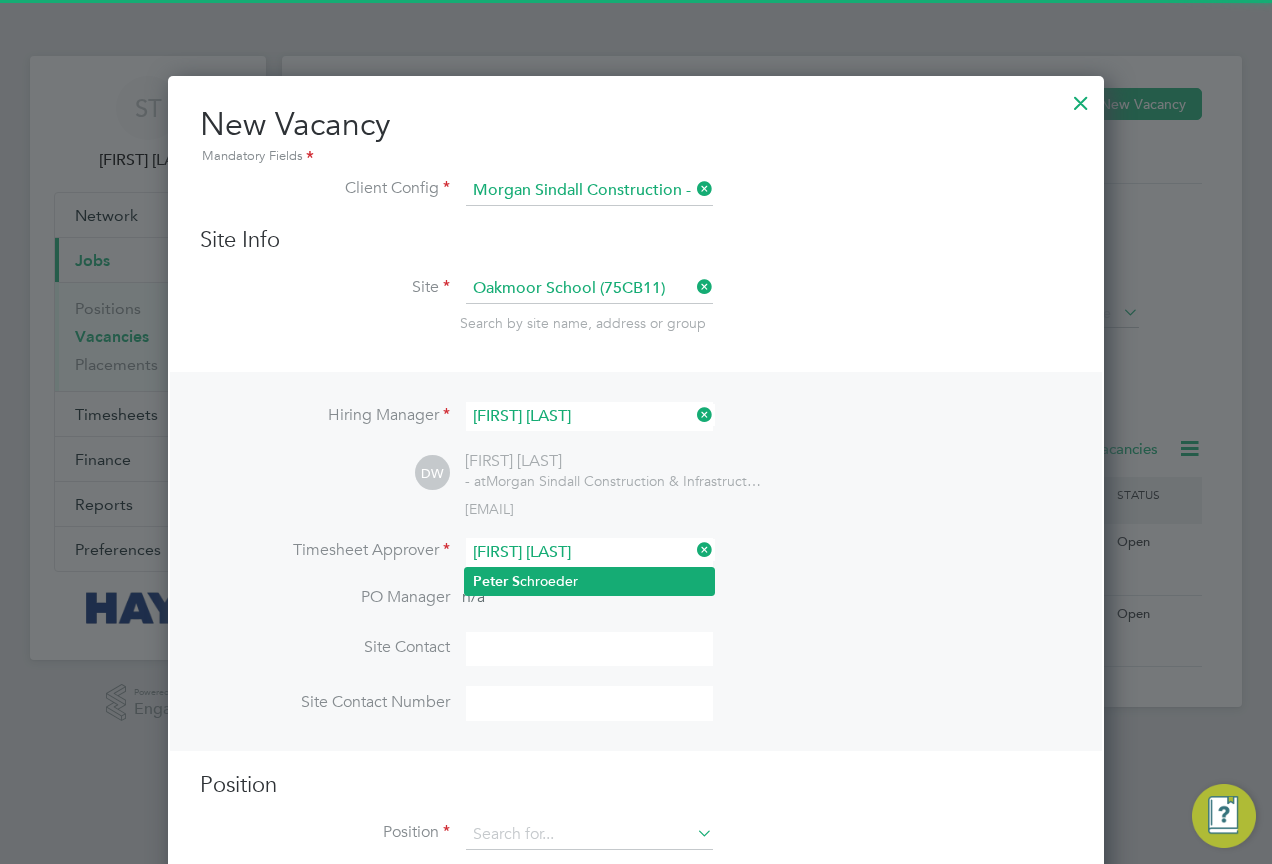 click on "Peter   S chroeder" 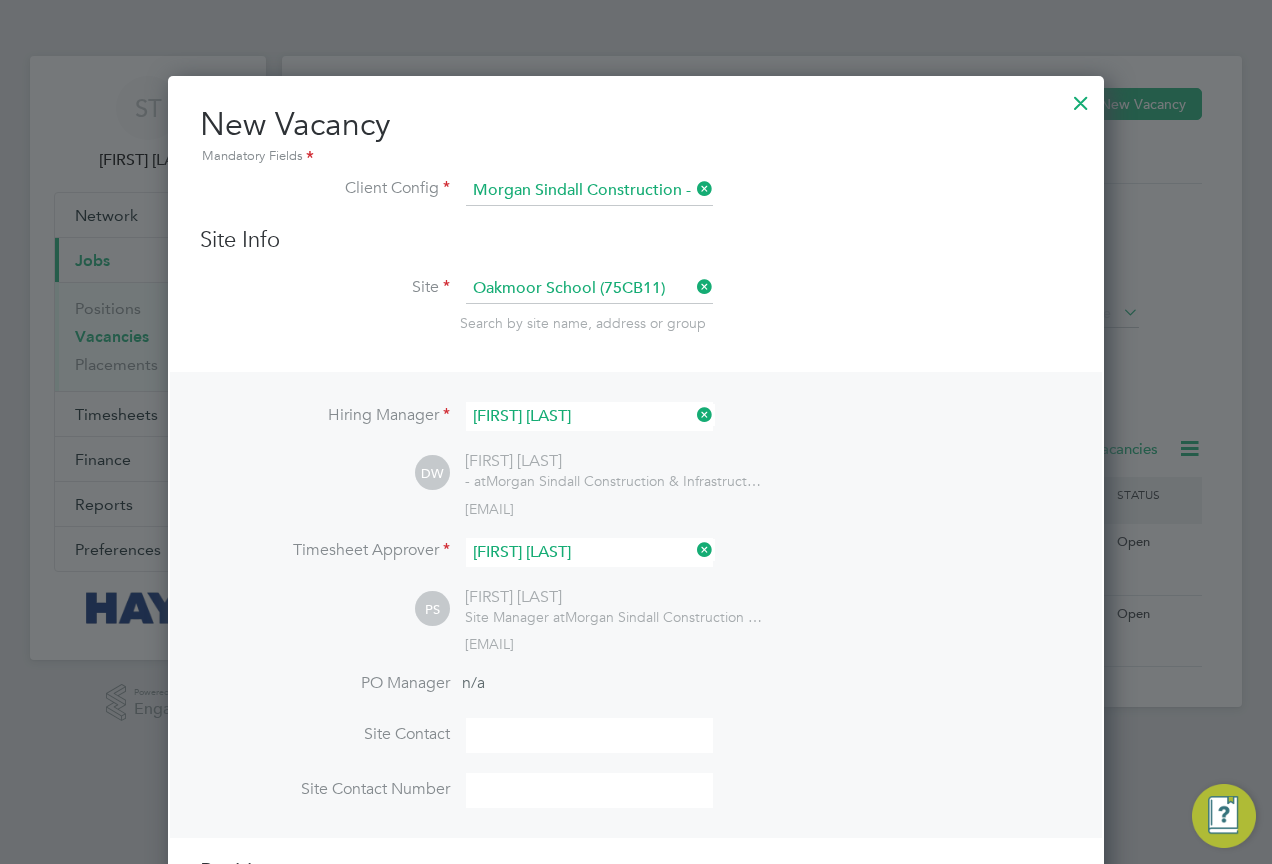 scroll, scrollTop: 10, scrollLeft: 10, axis: both 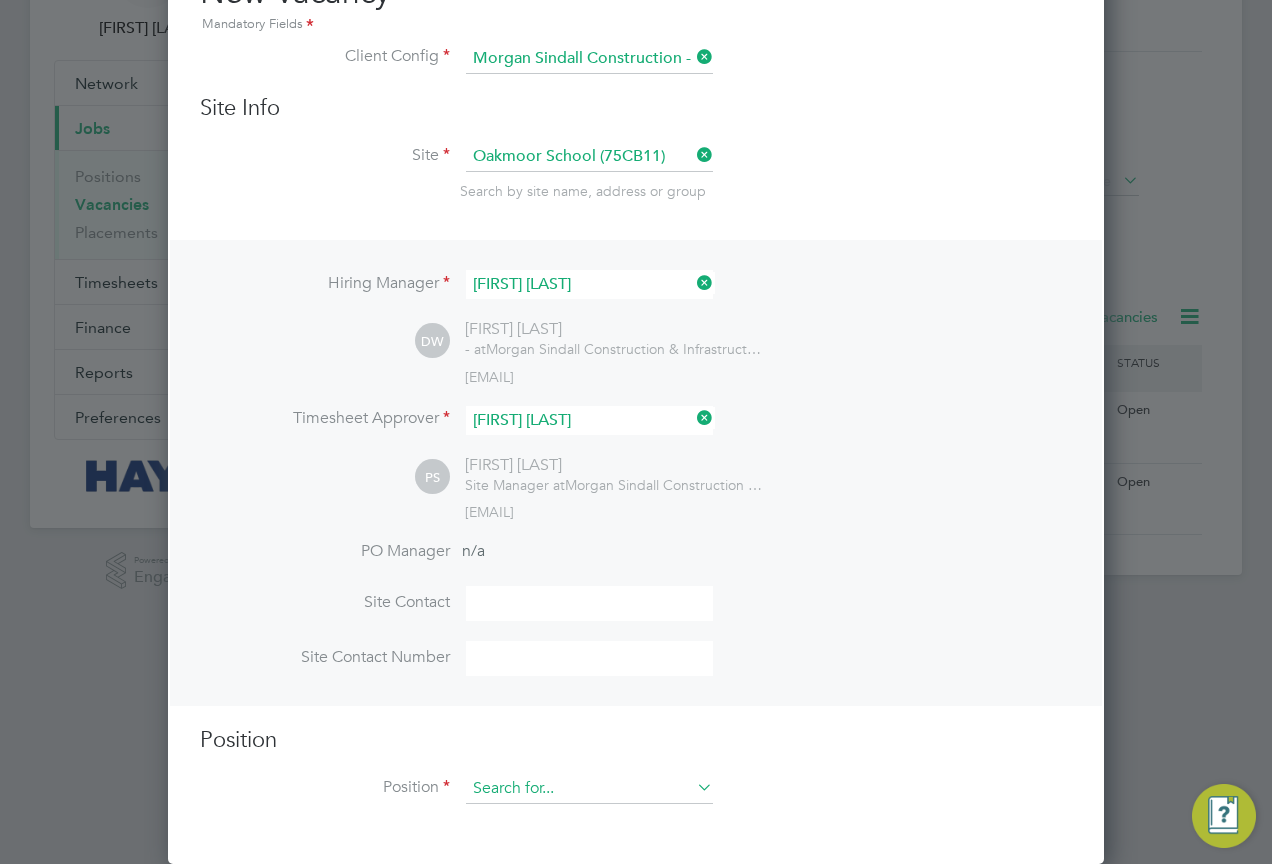 click at bounding box center [589, 789] 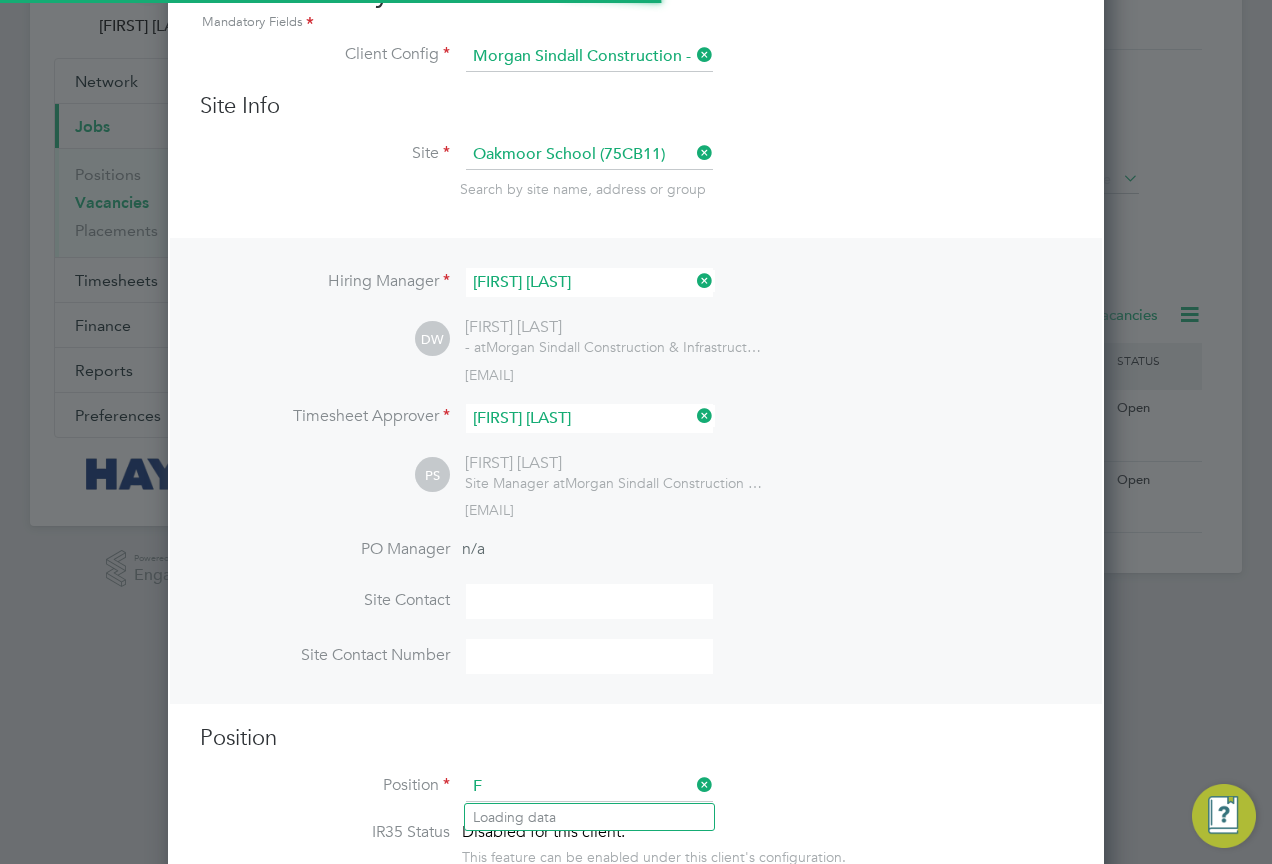 scroll, scrollTop: 10, scrollLeft: 10, axis: both 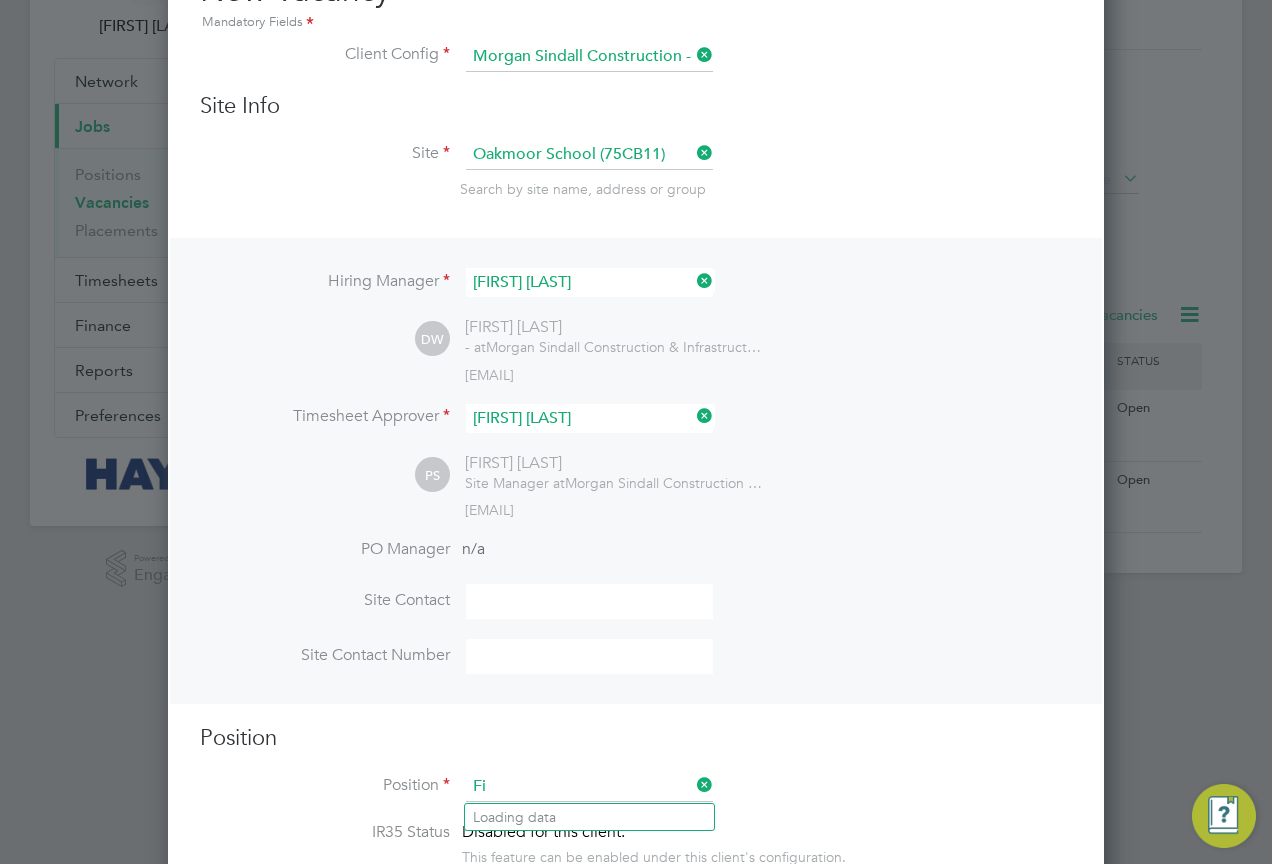 type on "F" 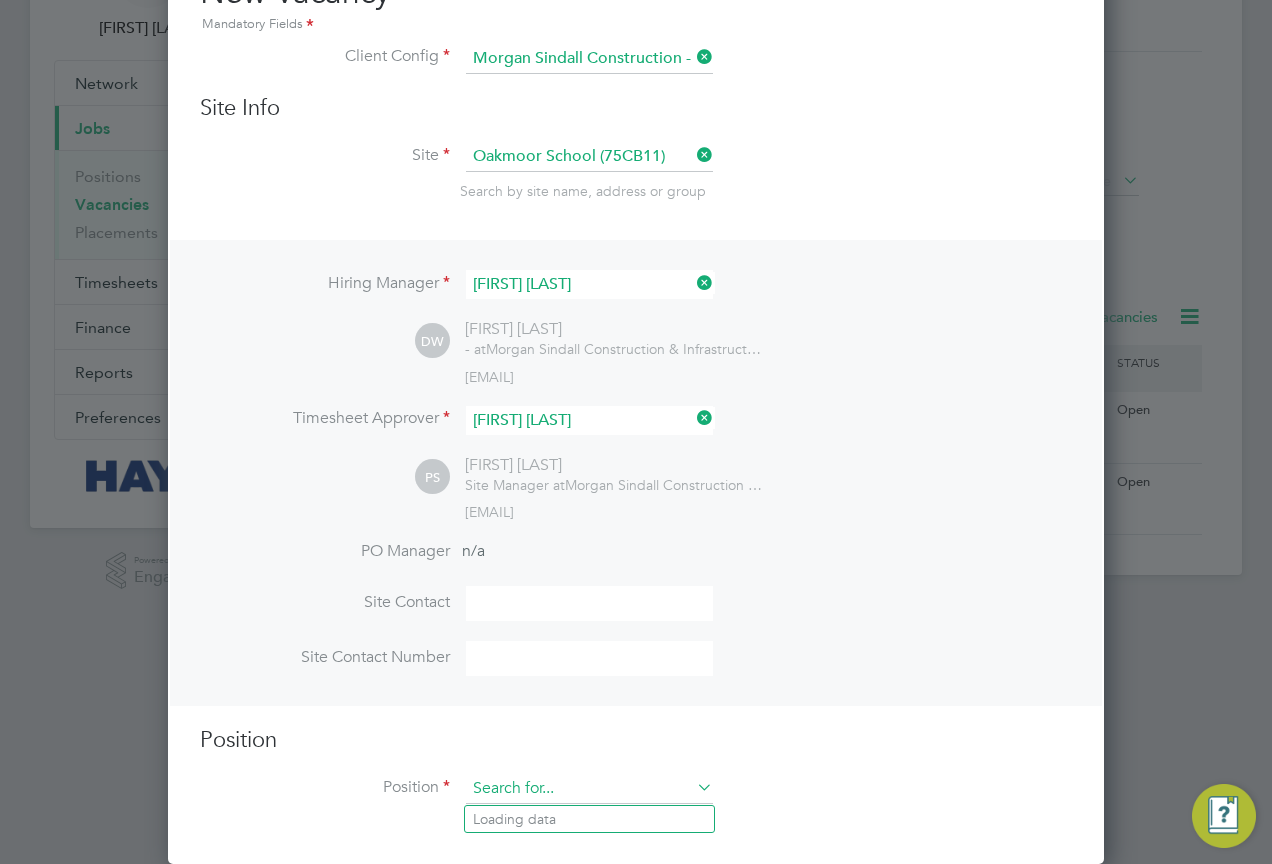 scroll, scrollTop: 923, scrollLeft: 937, axis: both 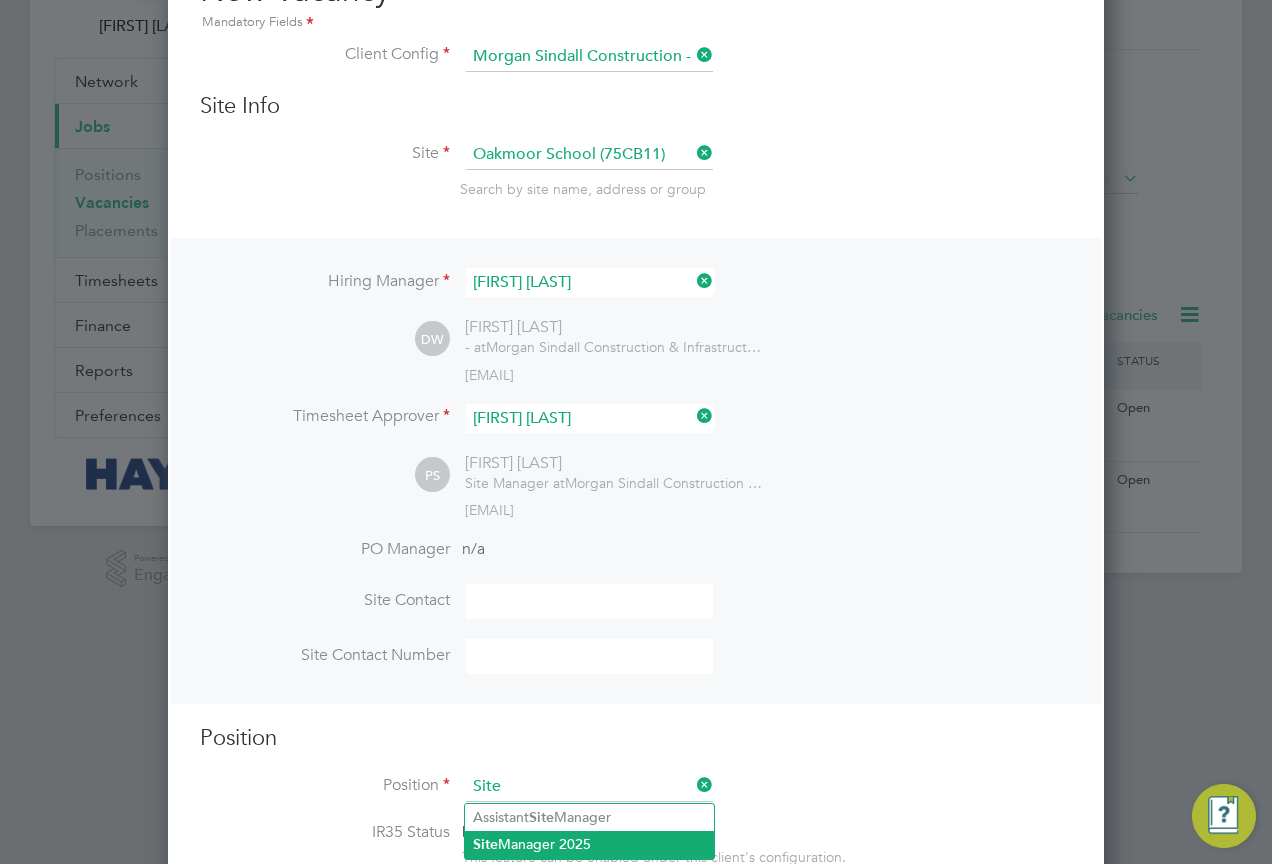 click on "Site  Manager 2025" 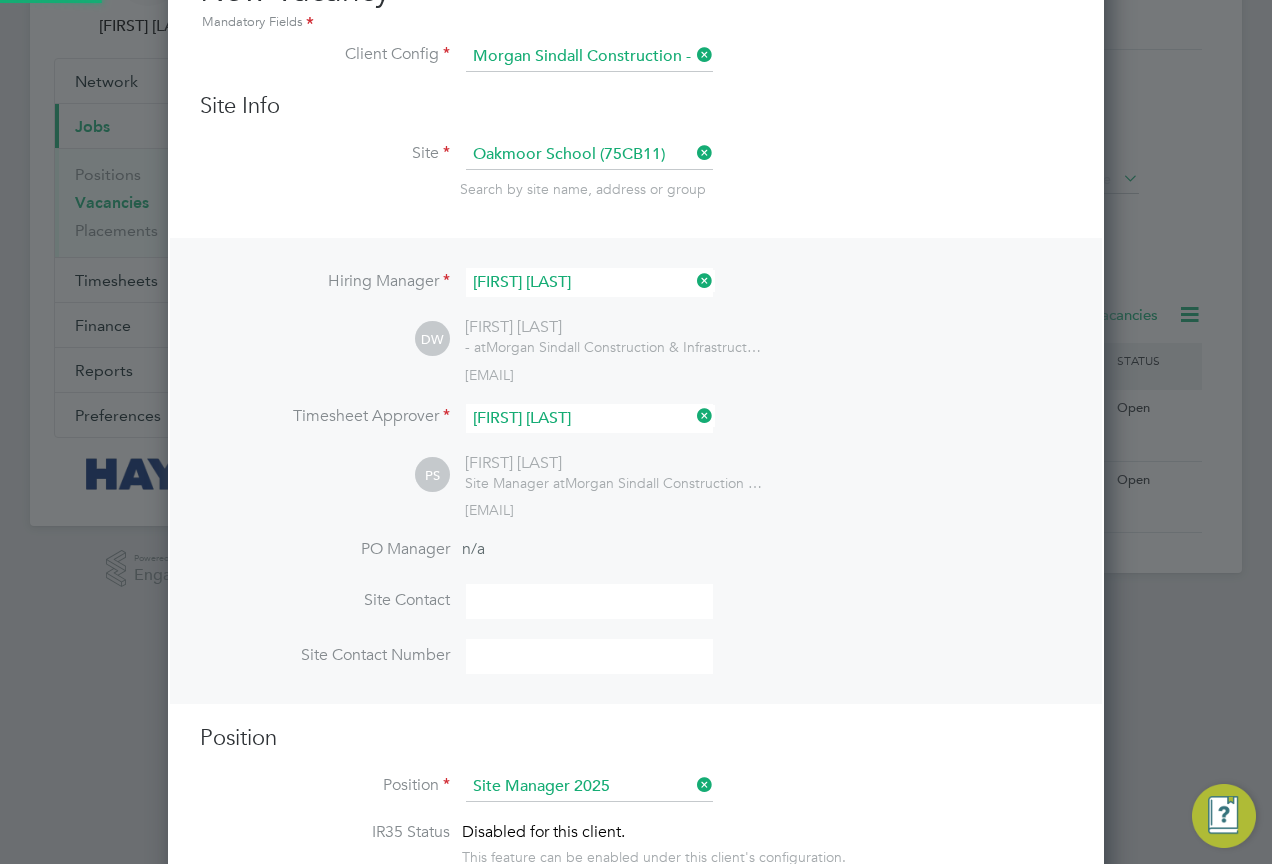 type on "." 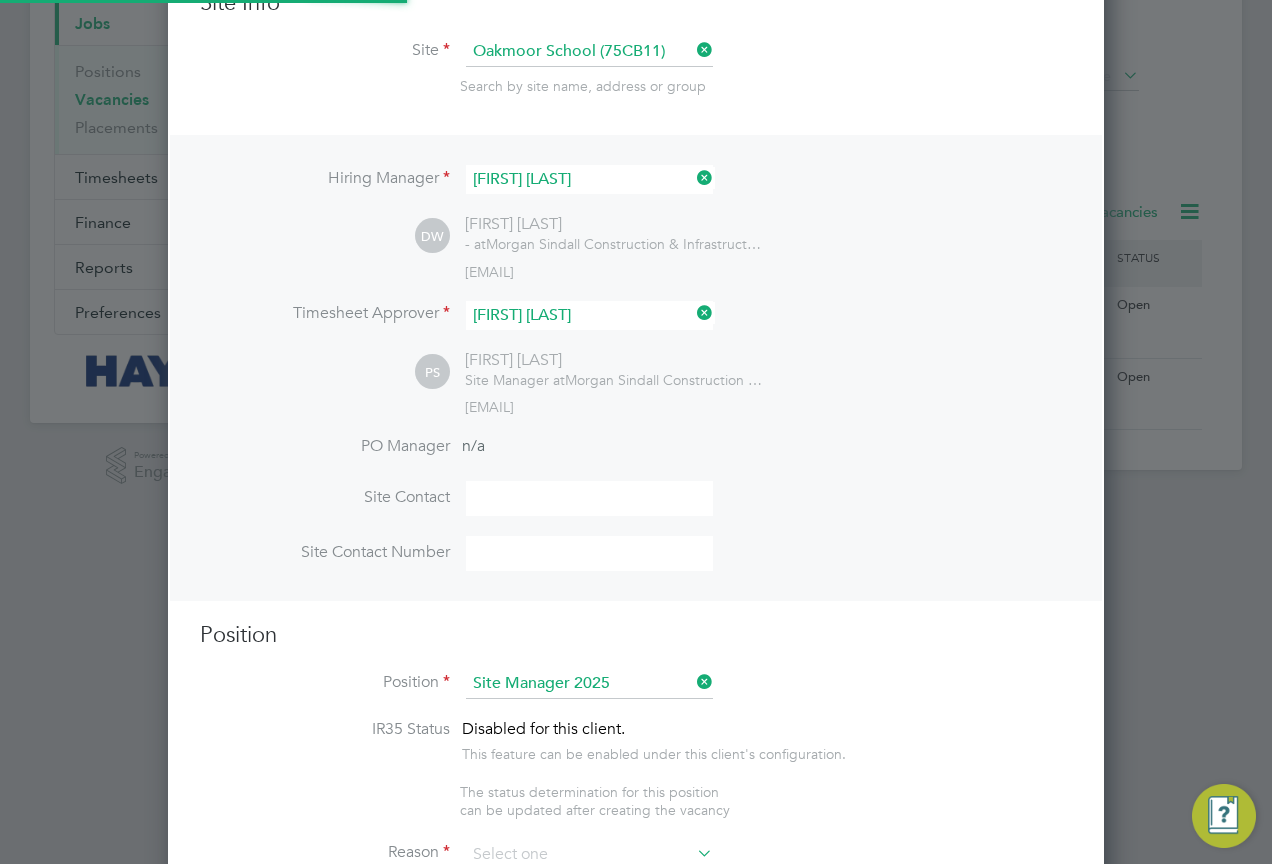 scroll, scrollTop: 534, scrollLeft: 0, axis: vertical 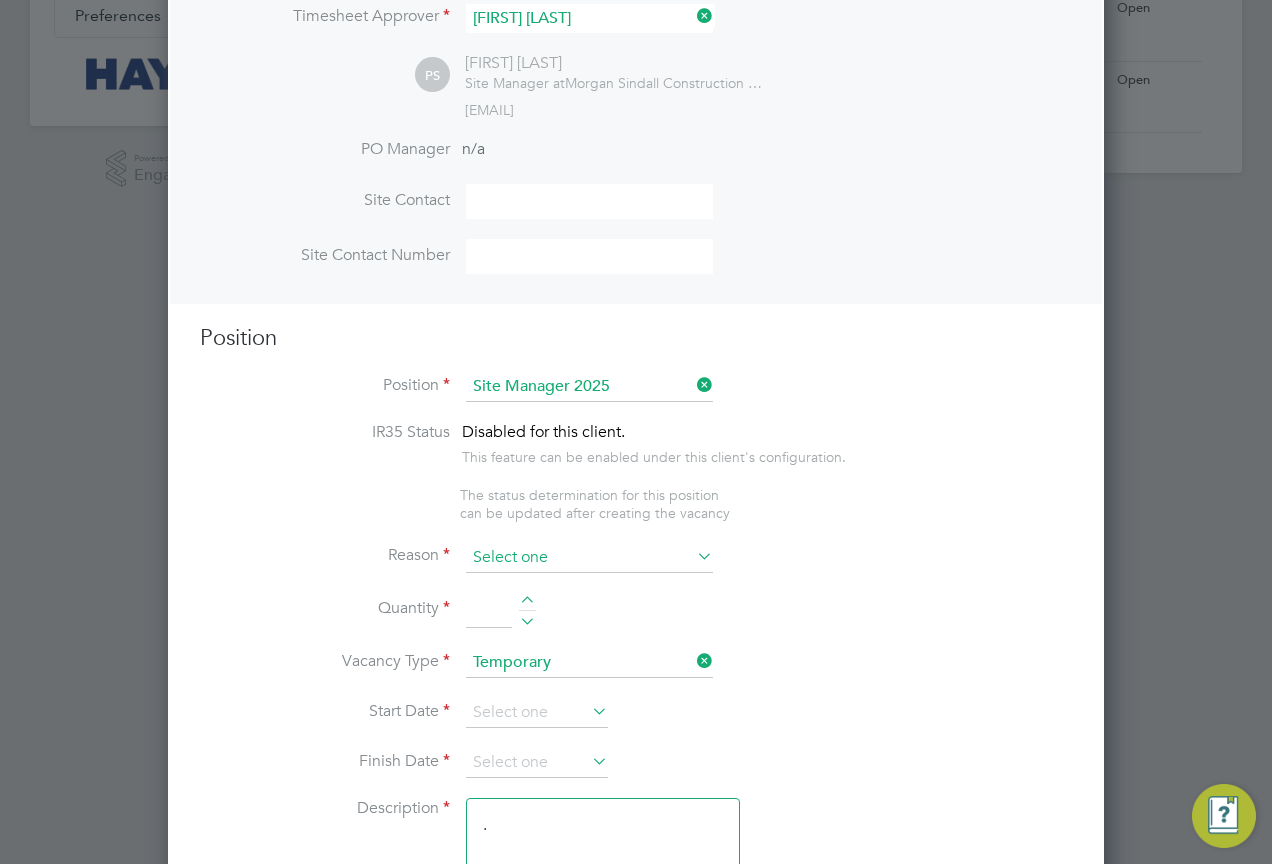 click at bounding box center (589, 558) 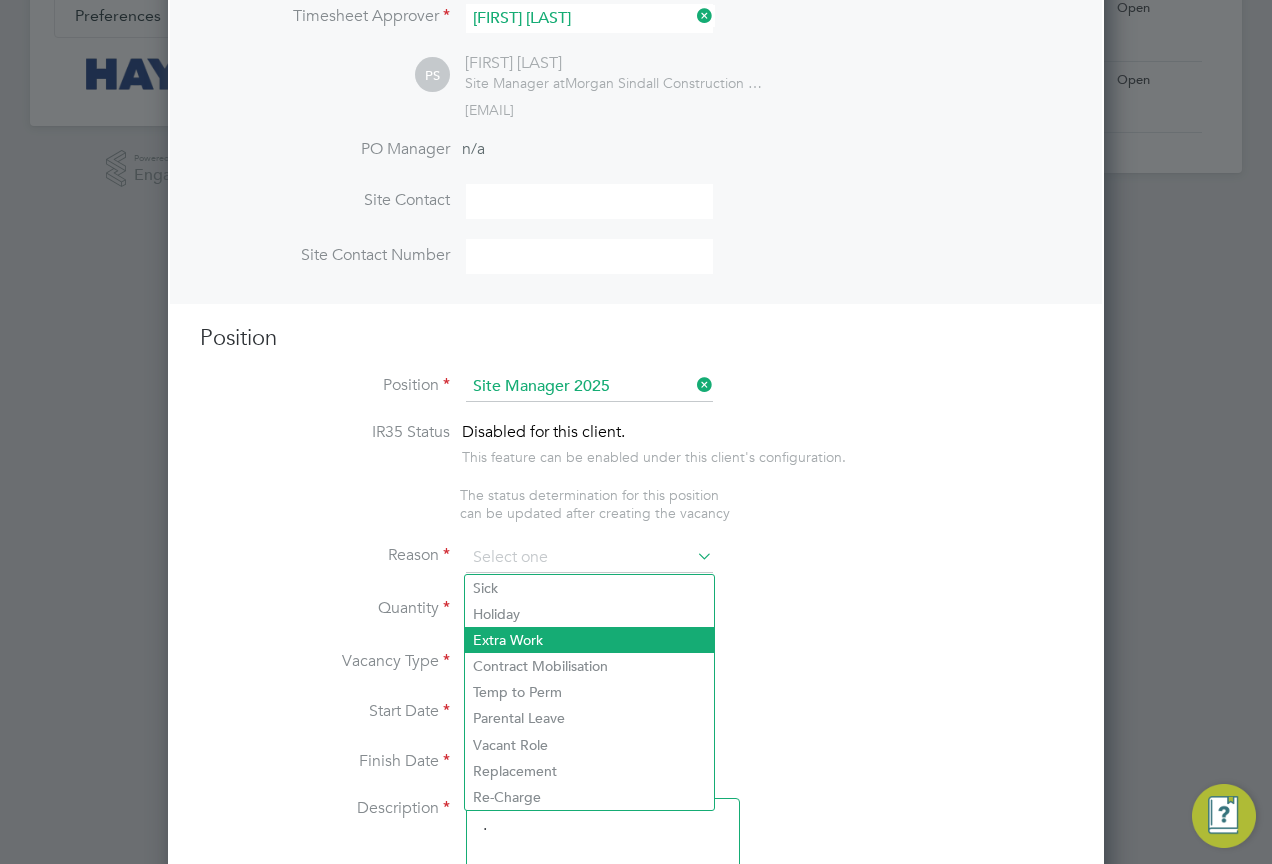 click on "Extra Work" 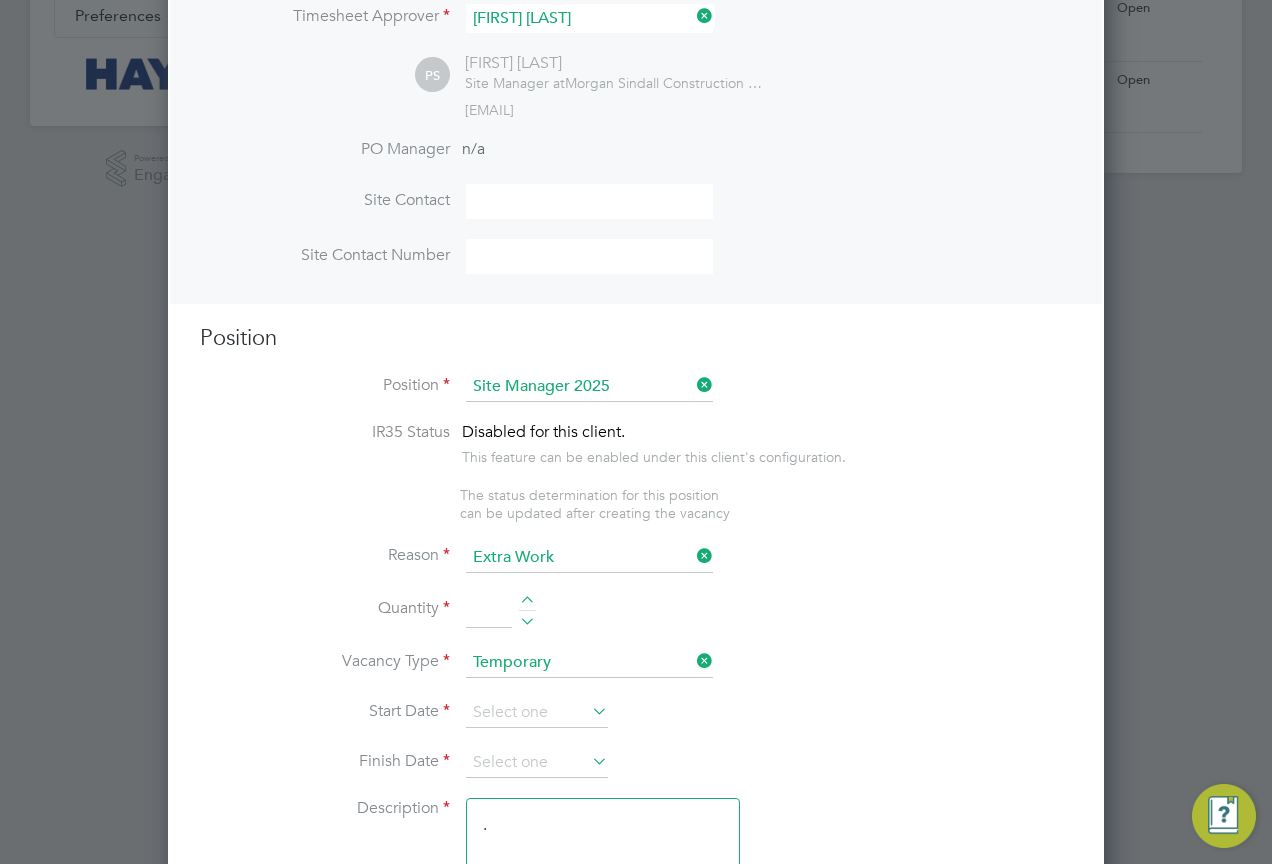 click at bounding box center (489, 611) 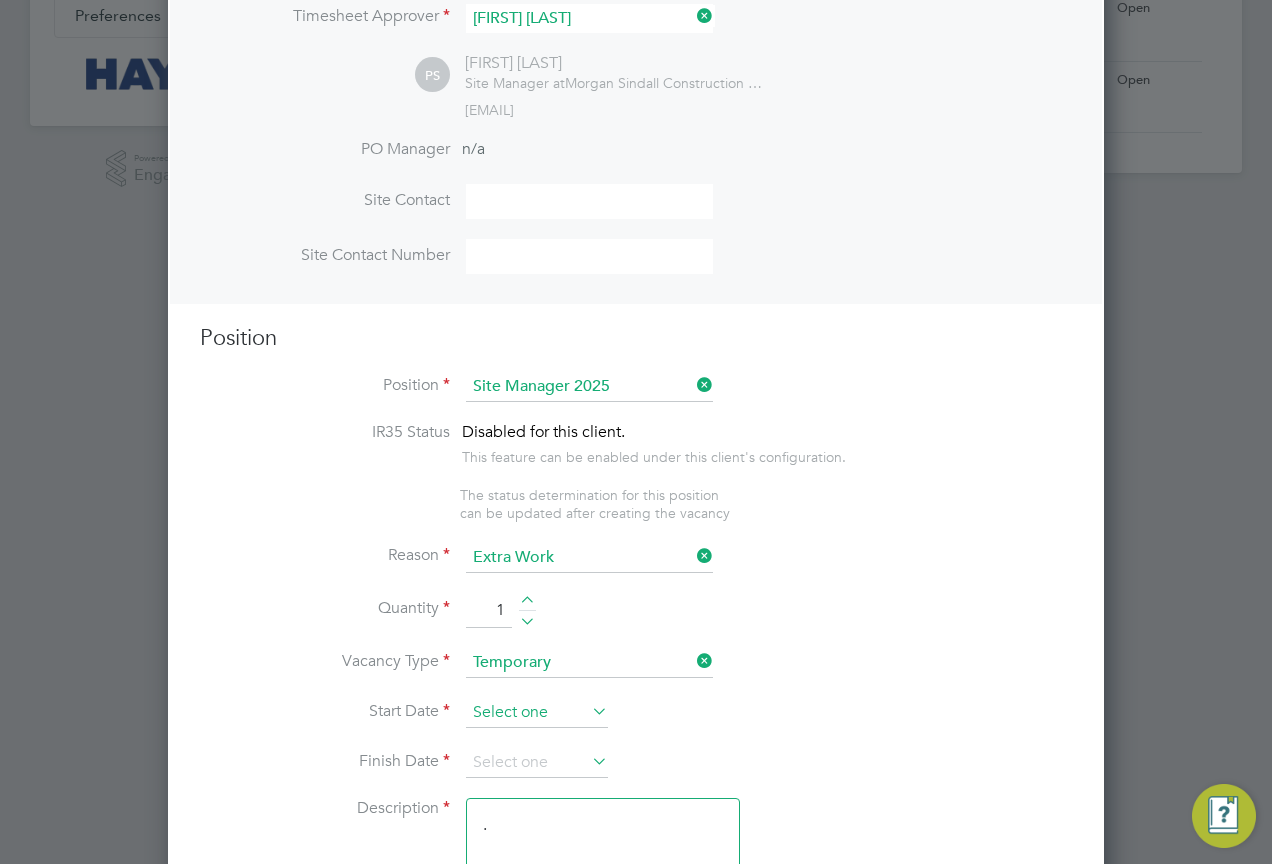 type on "1" 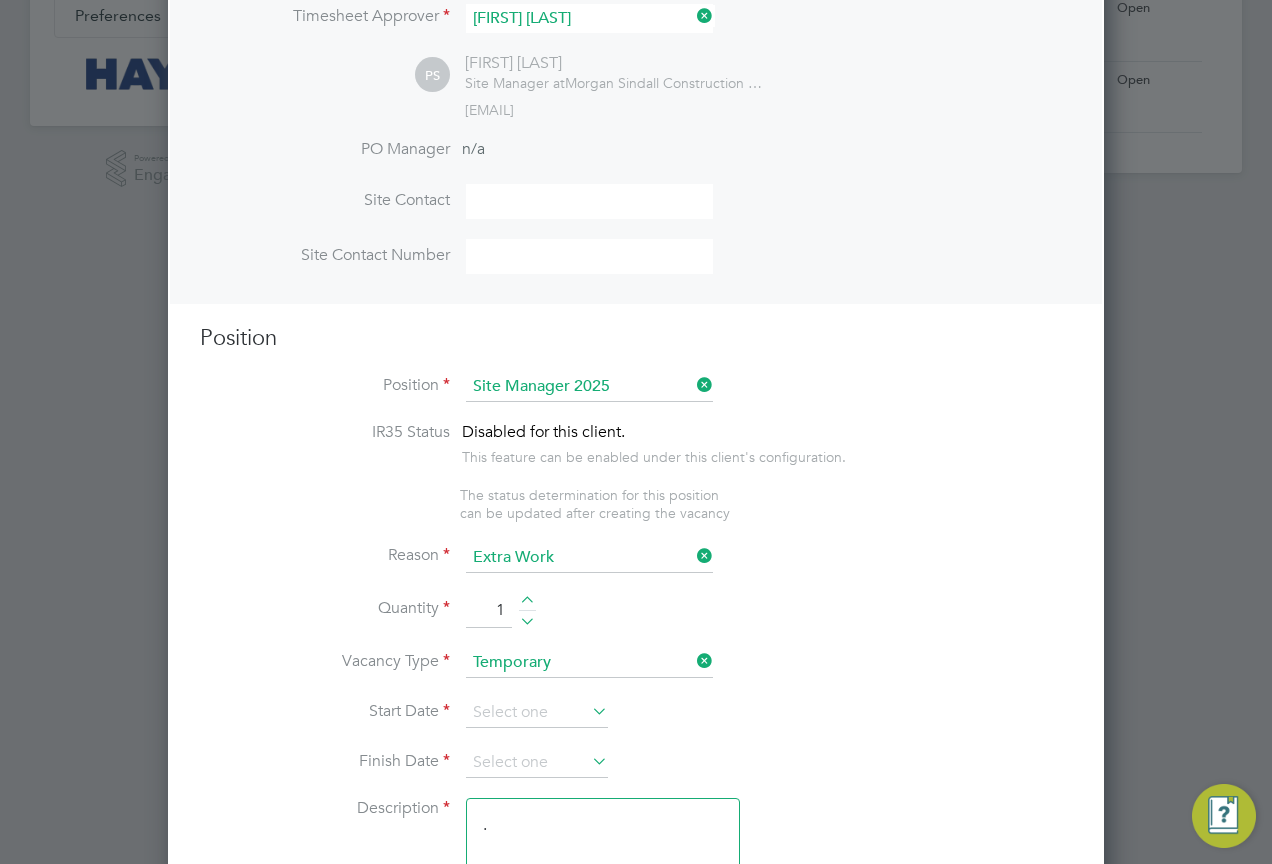 scroll, scrollTop: 649, scrollLeft: 0, axis: vertical 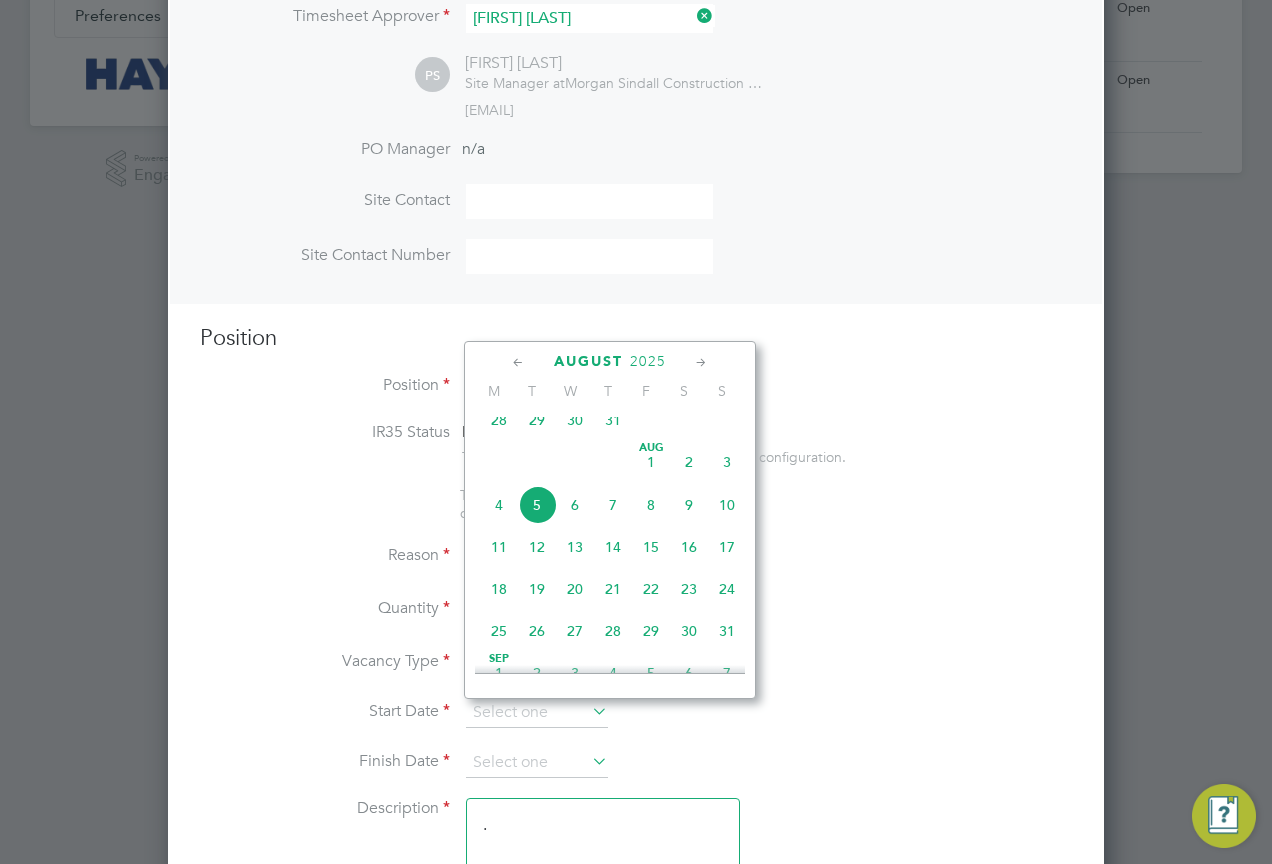 click on "5" 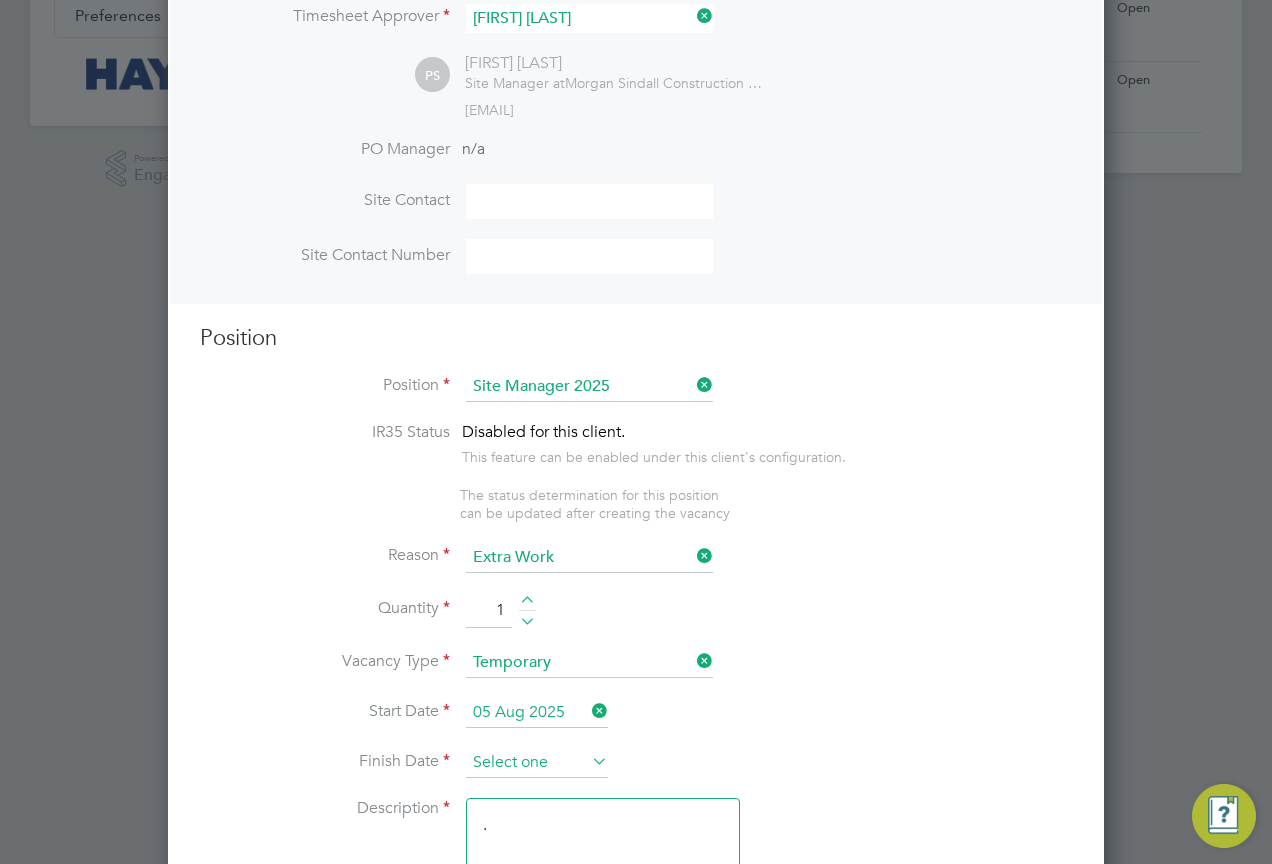 click at bounding box center [537, 763] 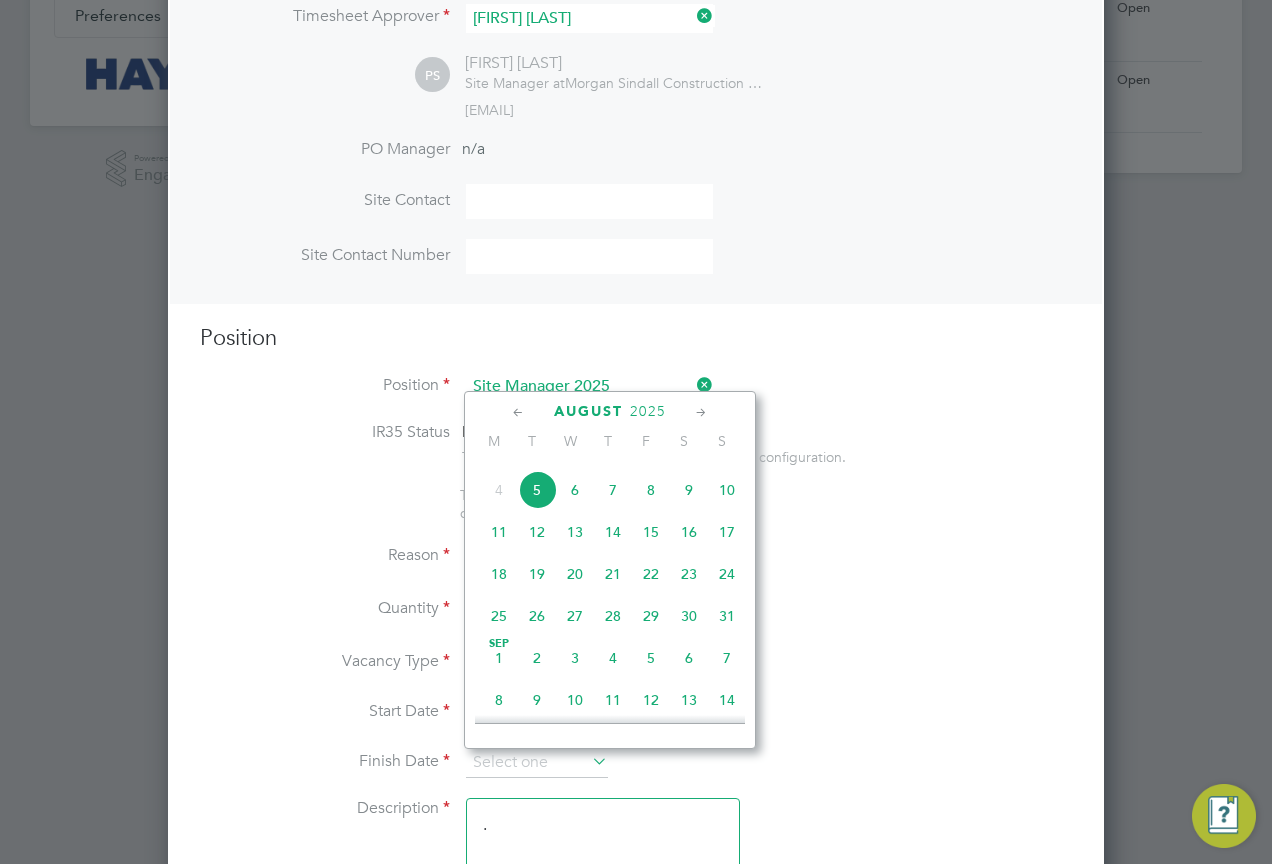 scroll, scrollTop: 749, scrollLeft: 0, axis: vertical 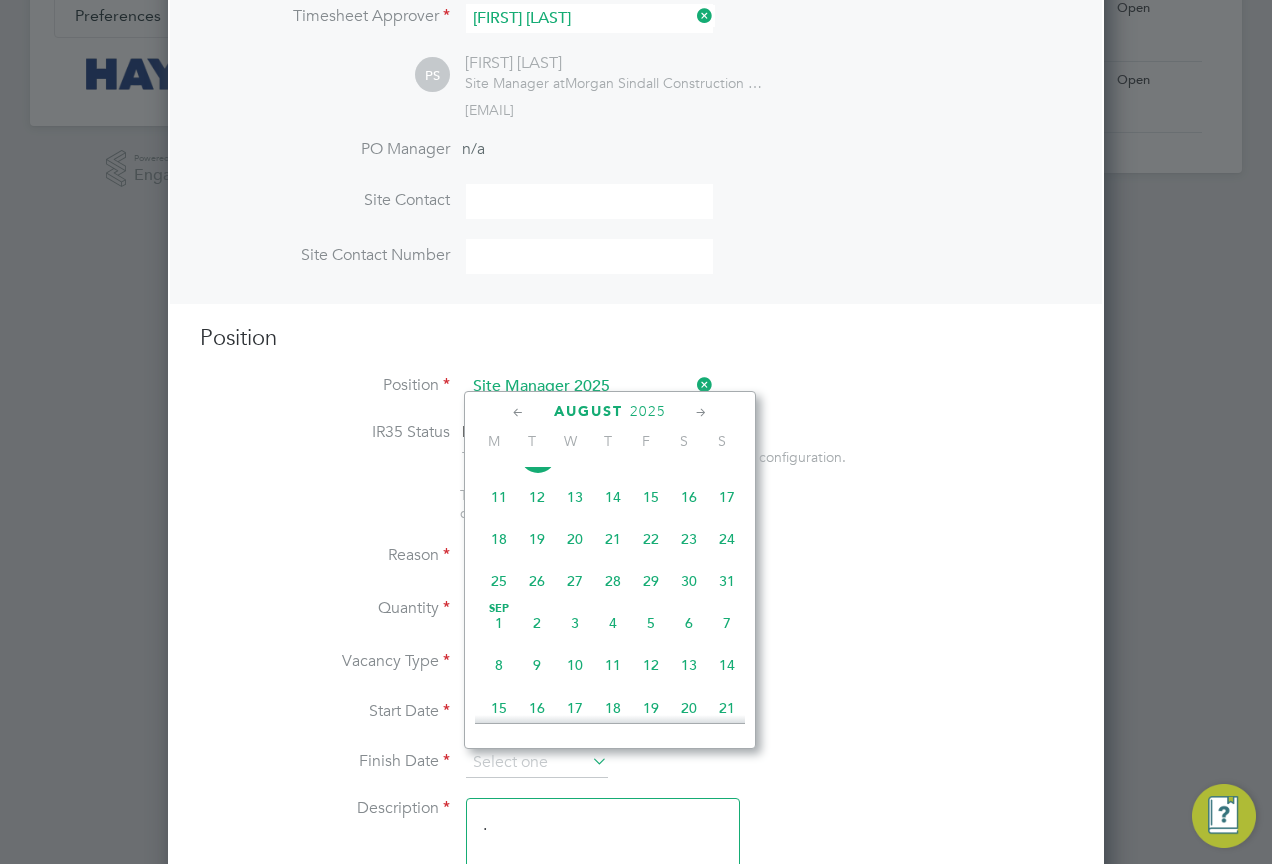 click on "2" 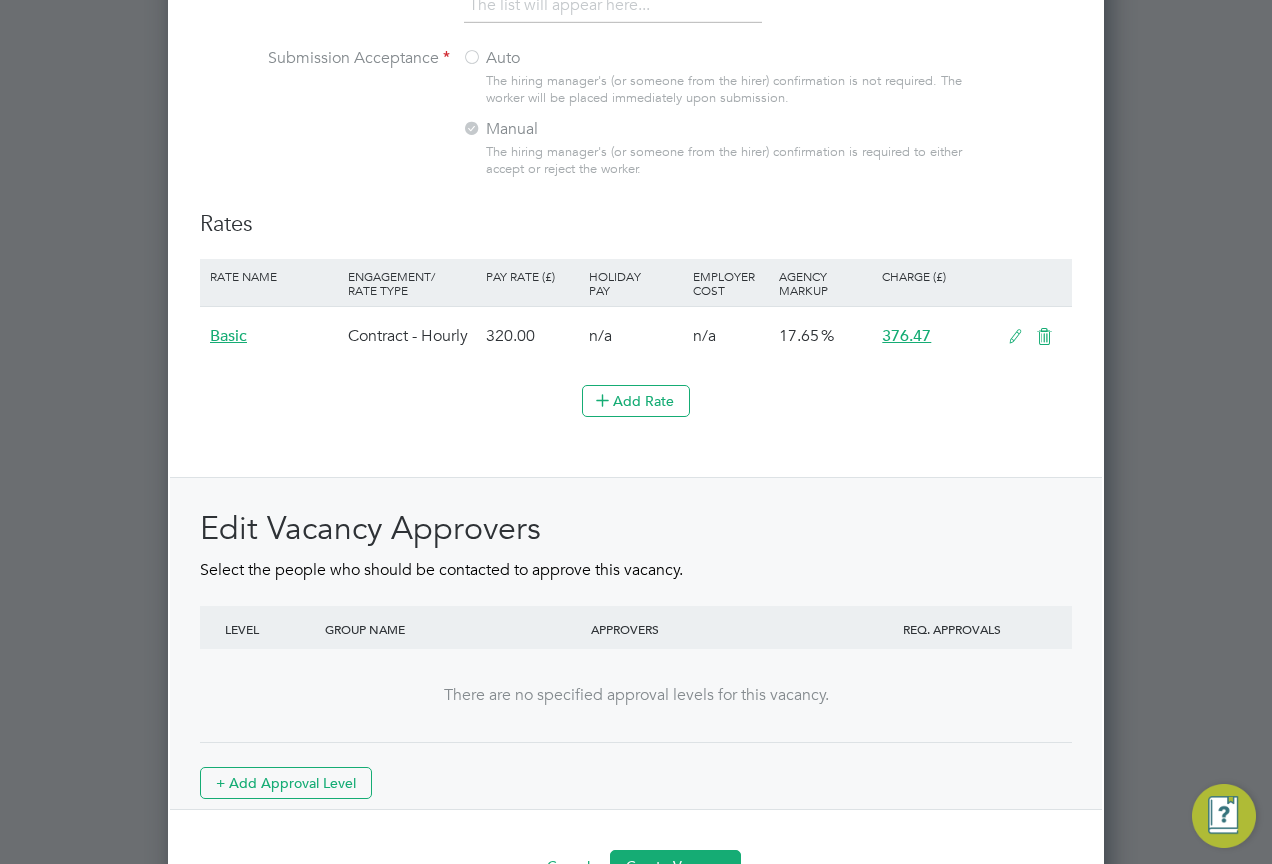 scroll, scrollTop: 1994, scrollLeft: 0, axis: vertical 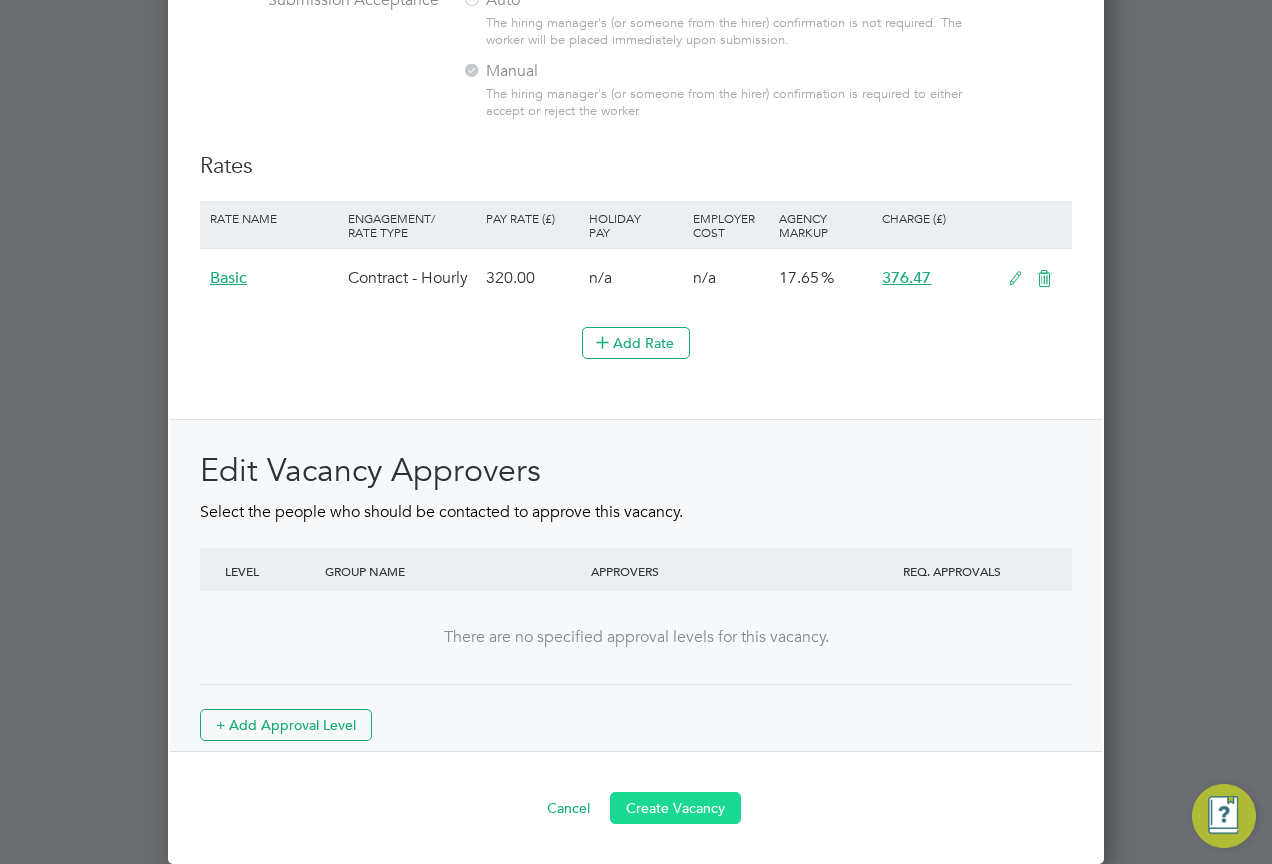 click on "Create Vacancy" at bounding box center (675, 808) 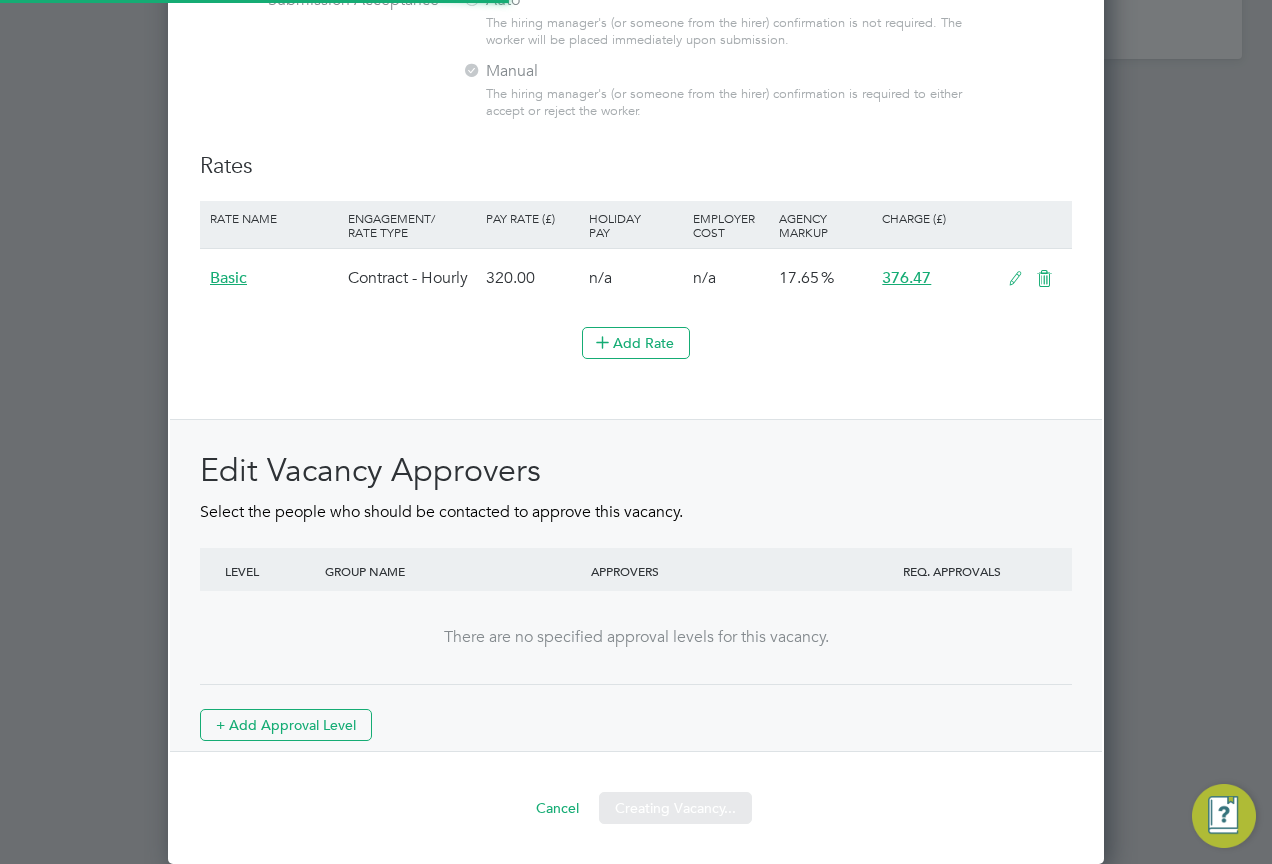 scroll, scrollTop: 1399, scrollLeft: 0, axis: vertical 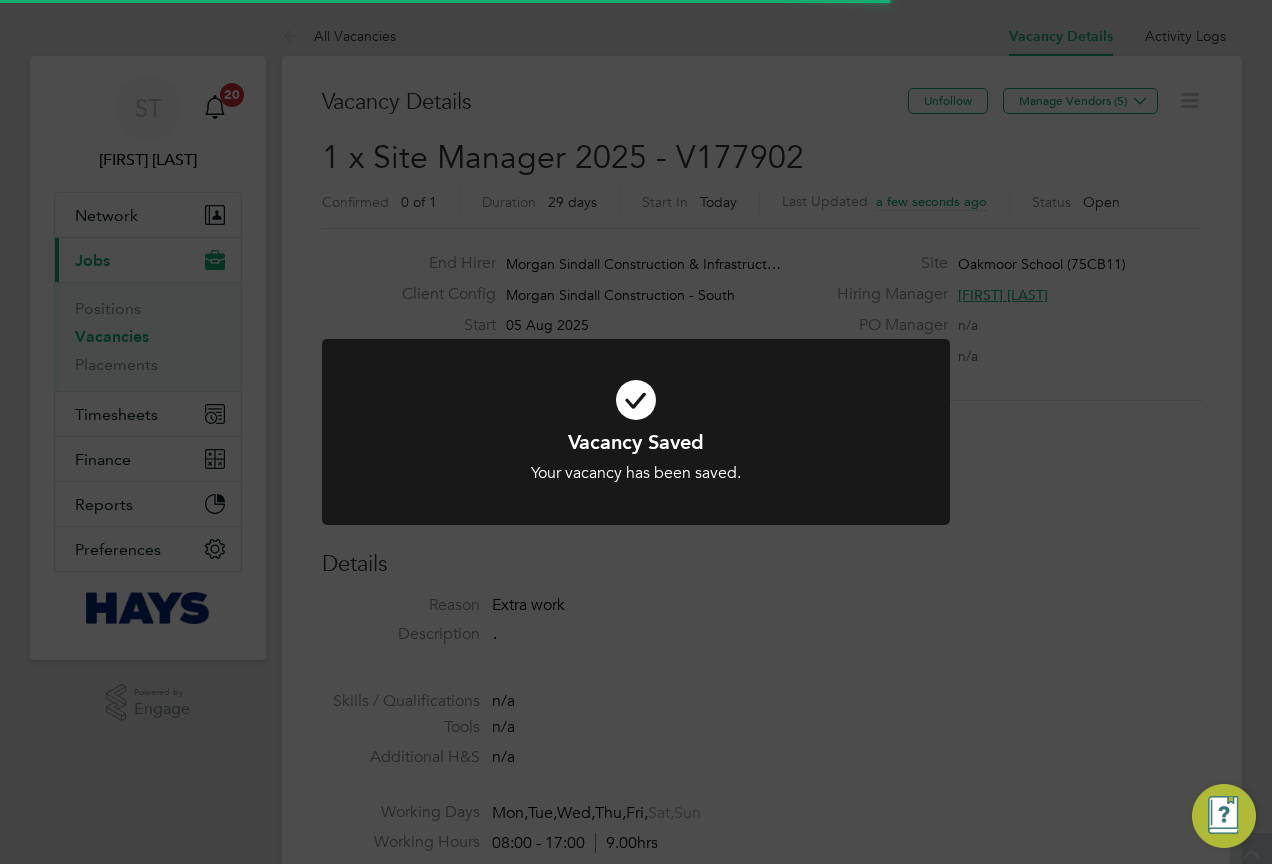 click on "Vacancy Saved Your vacancy has been saved. Cancel Okay" 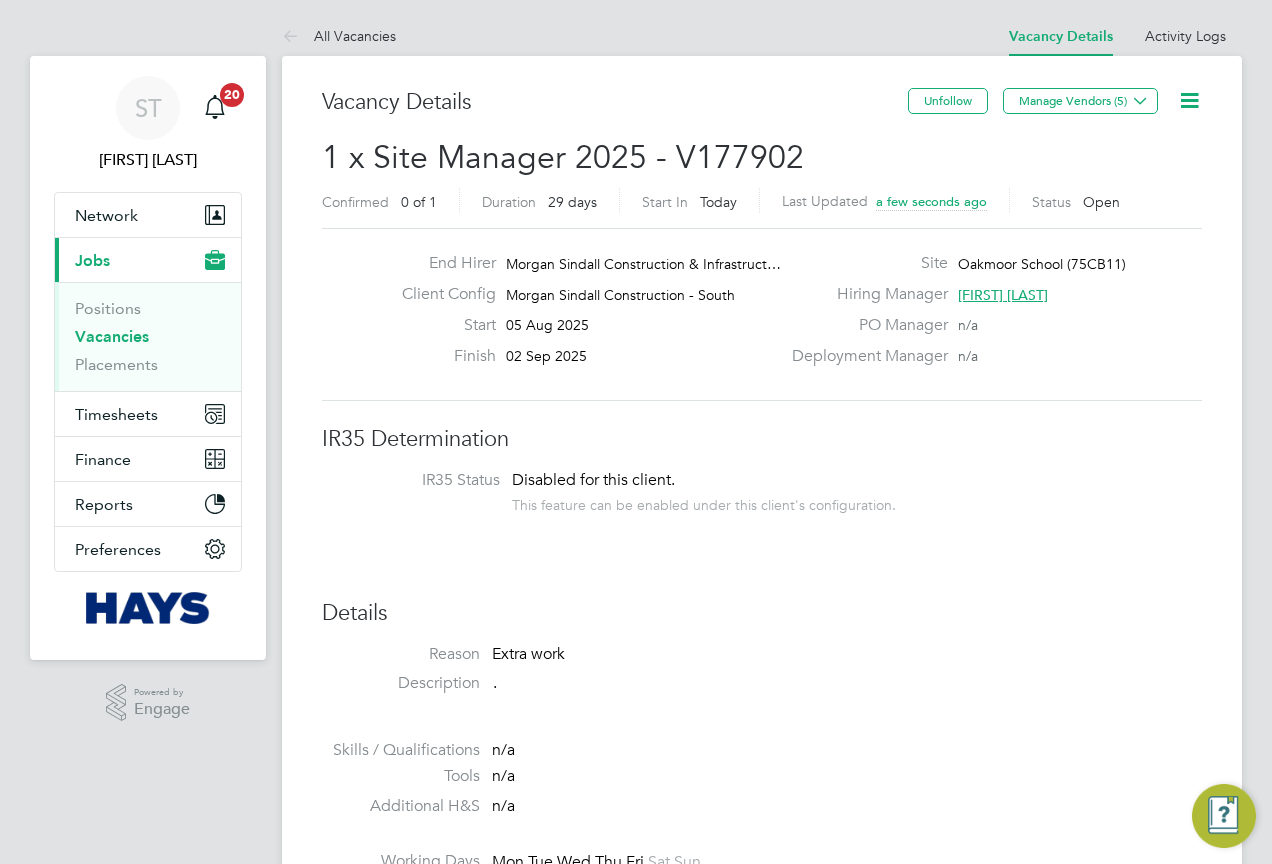 click 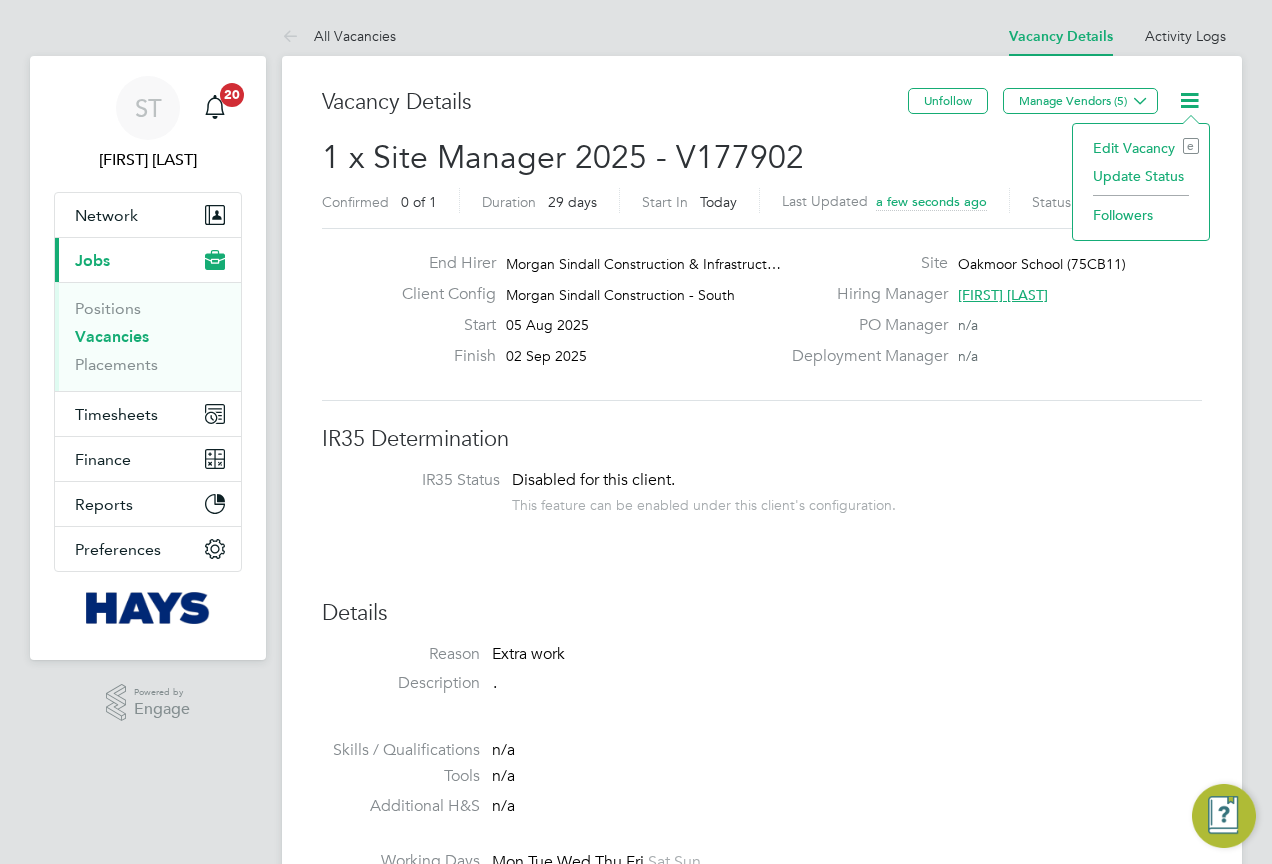 click on "Edit Vacancy e" 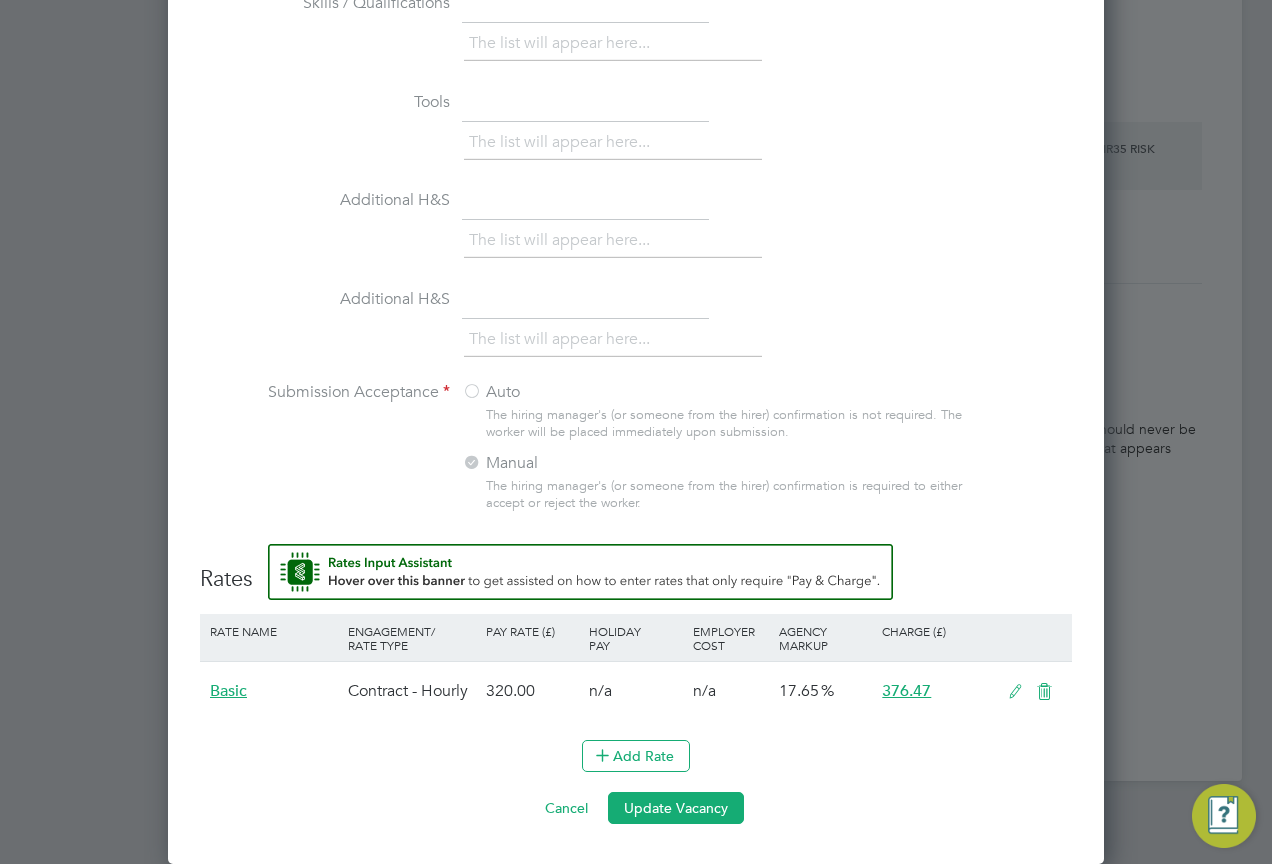 click at bounding box center (1015, 692) 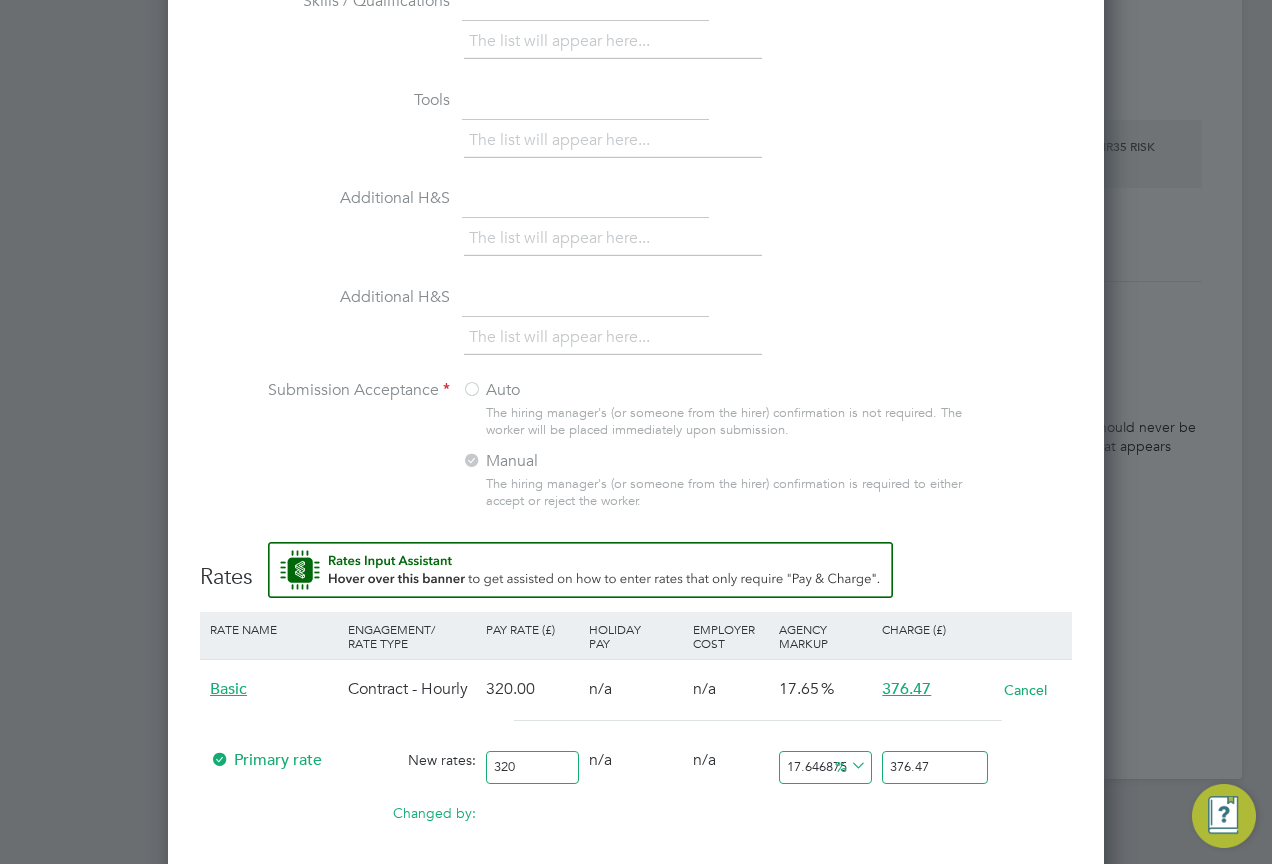 click on "320" at bounding box center [532, 767] 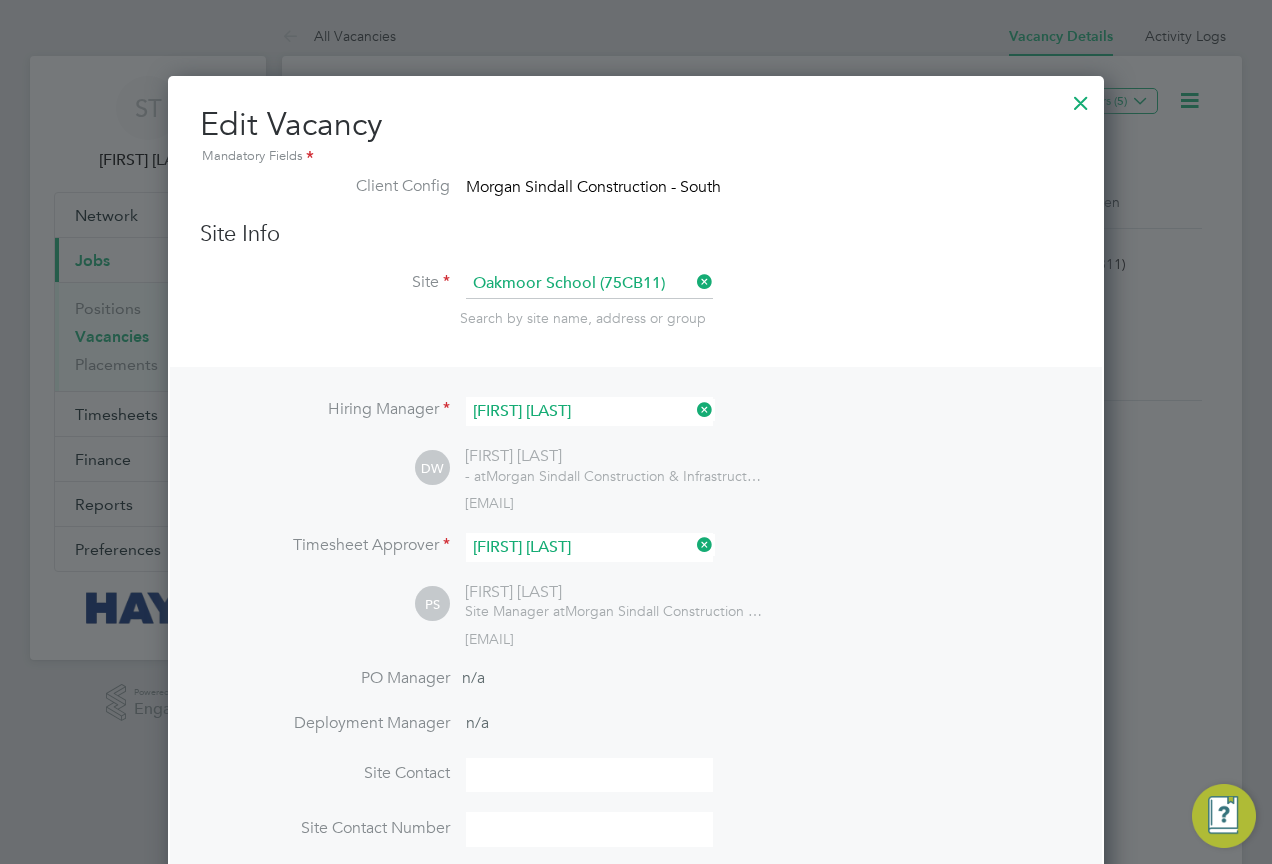 click at bounding box center (1081, 98) 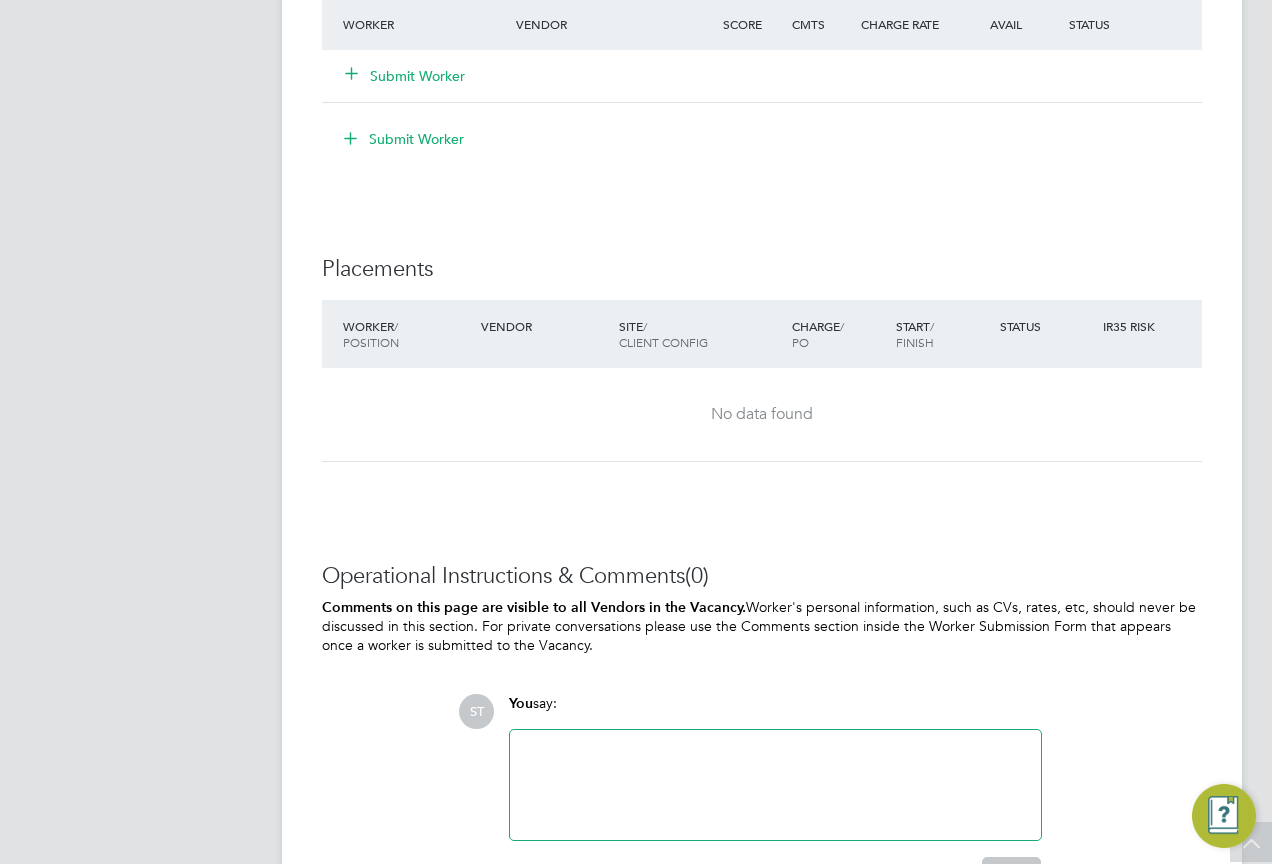 click 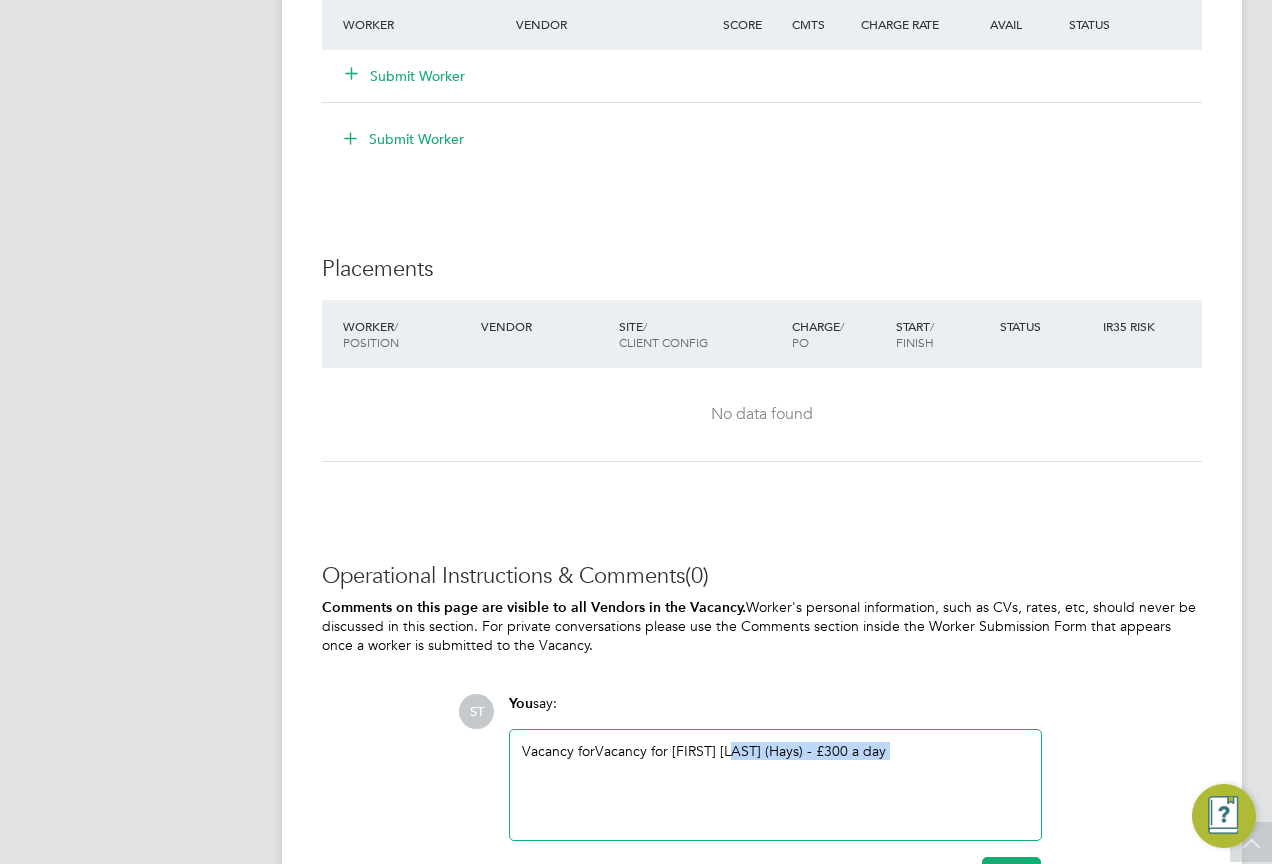 drag, startPoint x: 827, startPoint y: 745, endPoint x: 730, endPoint y: 759, distance: 98.005104 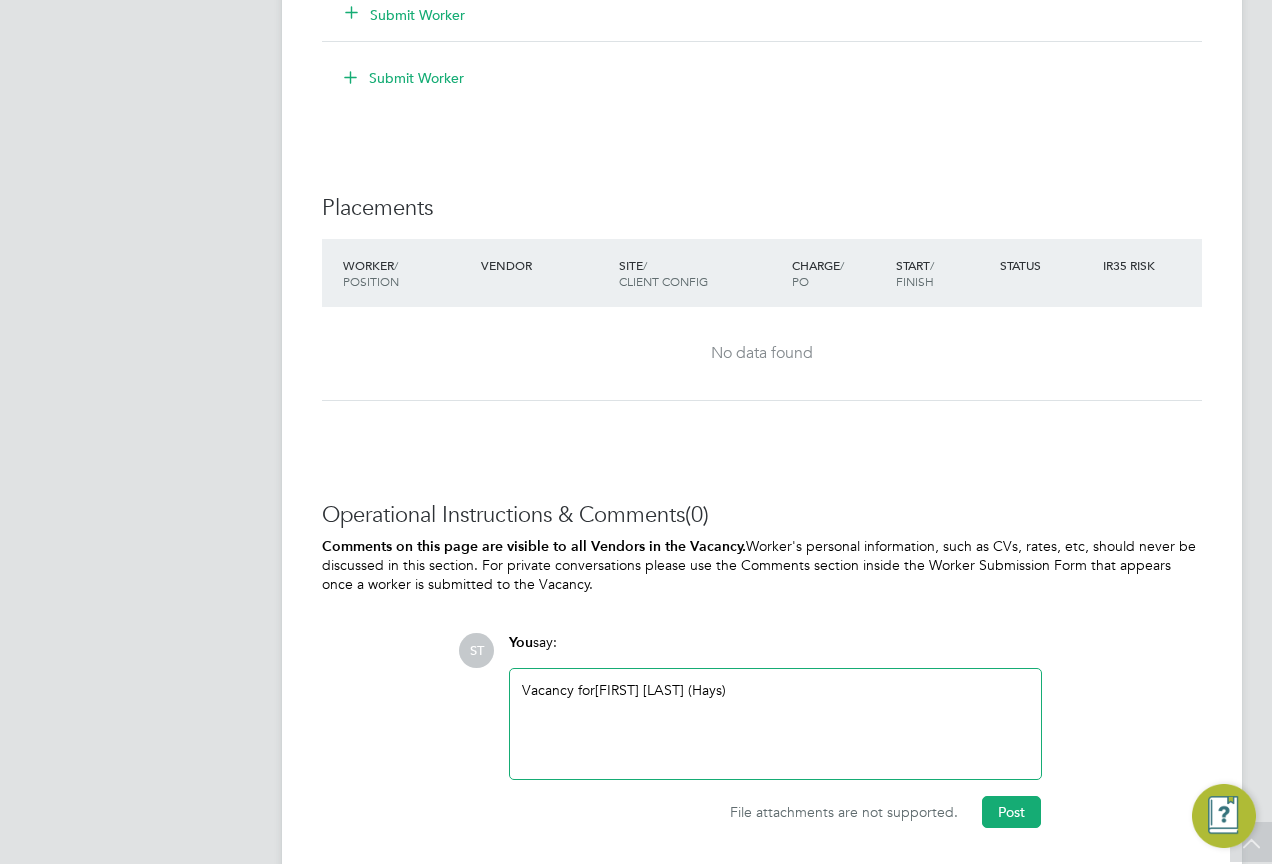 scroll, scrollTop: 1526, scrollLeft: 0, axis: vertical 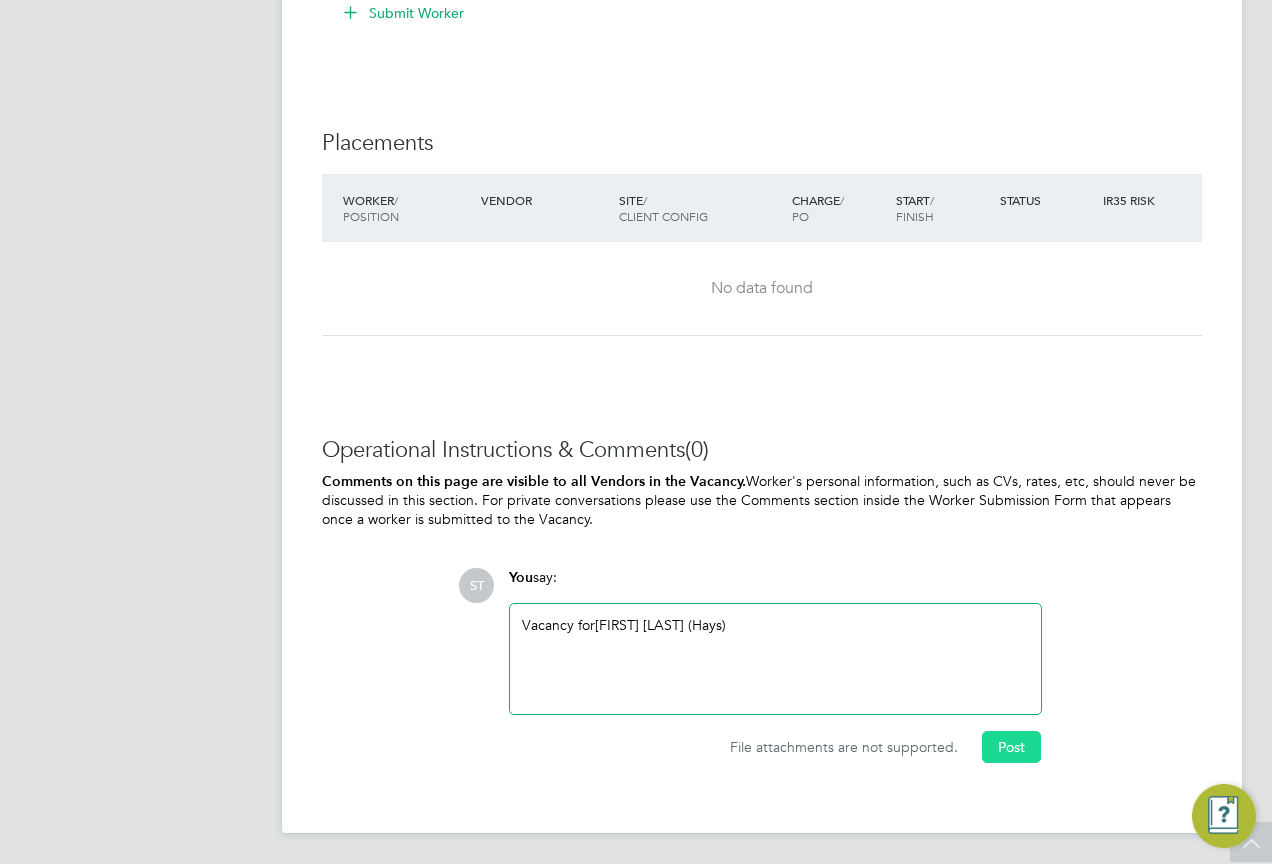 click on "Post" 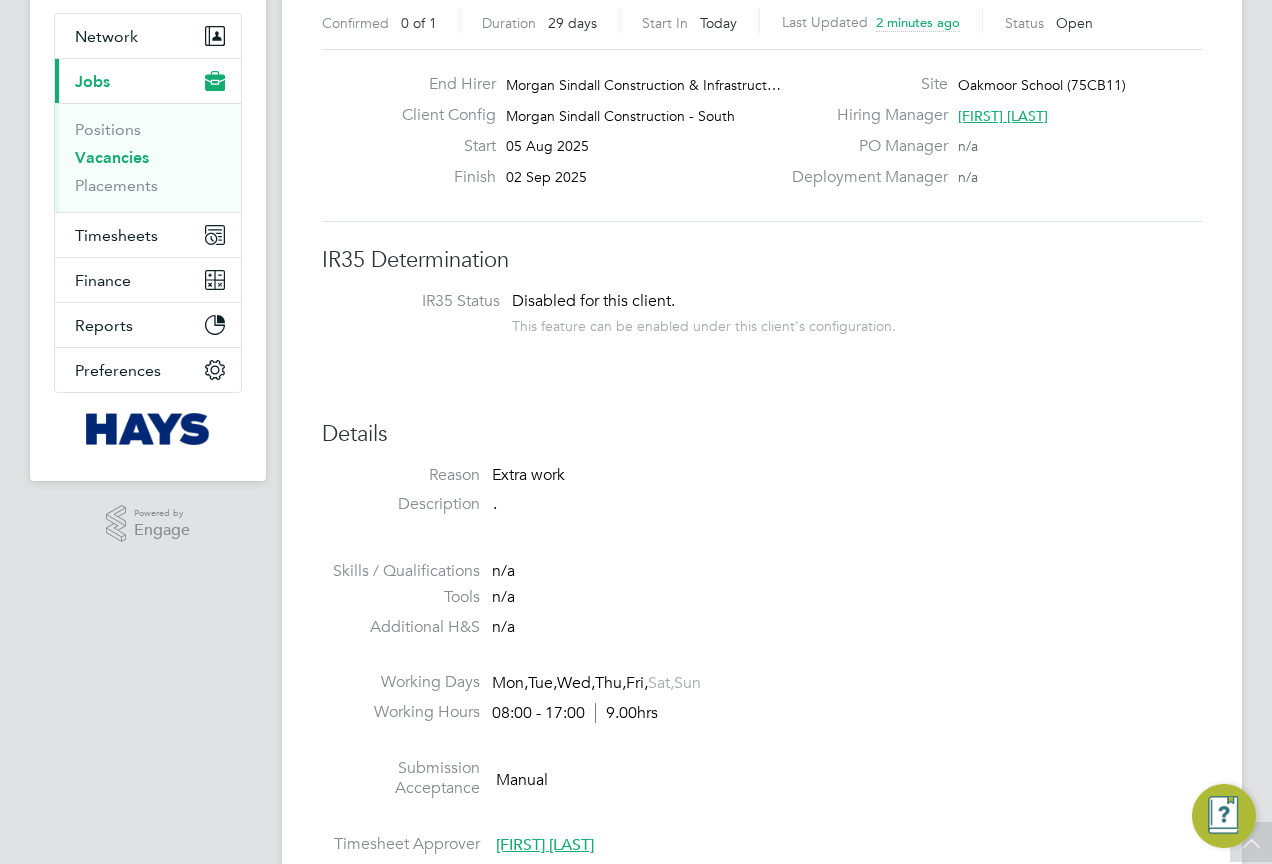 scroll, scrollTop: 26, scrollLeft: 0, axis: vertical 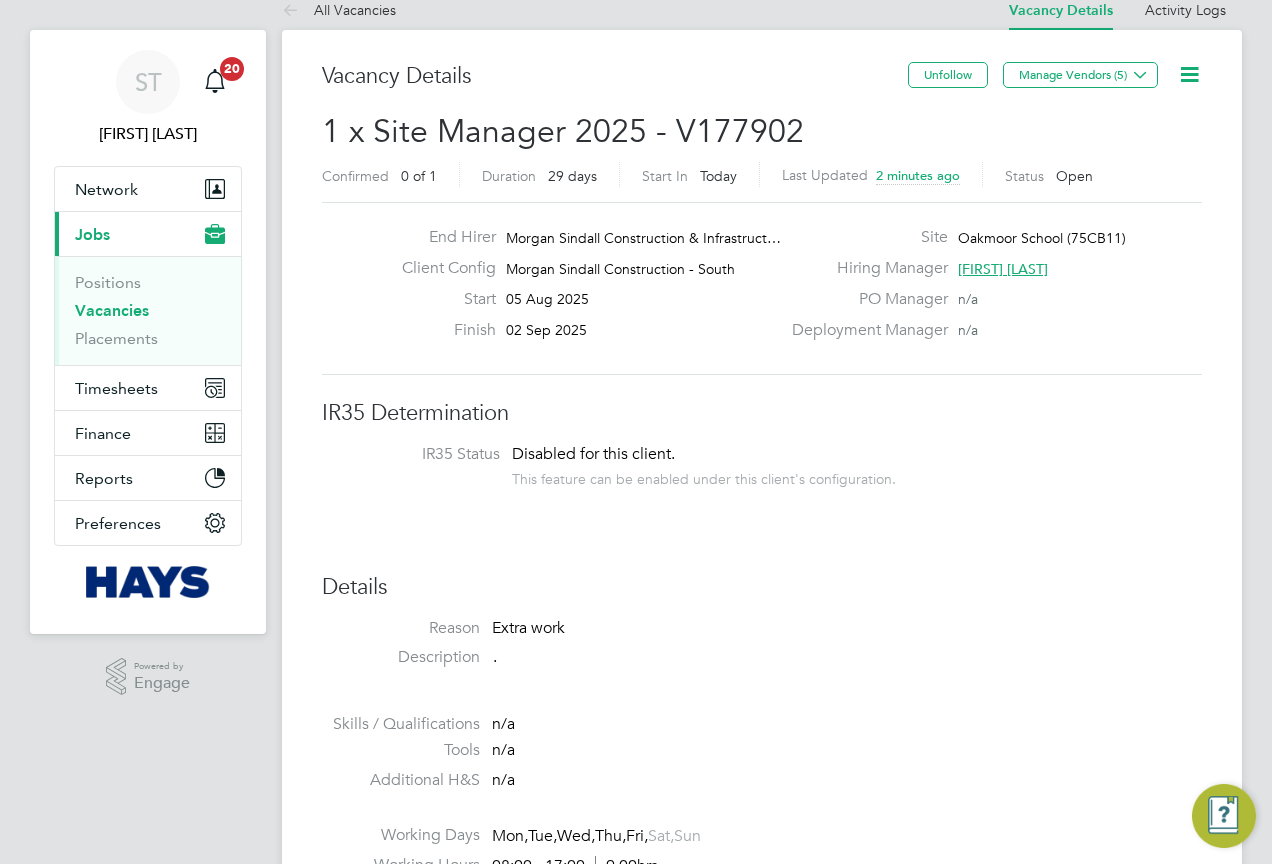 drag, startPoint x: 131, startPoint y: 304, endPoint x: 158, endPoint y: 301, distance: 27.166155 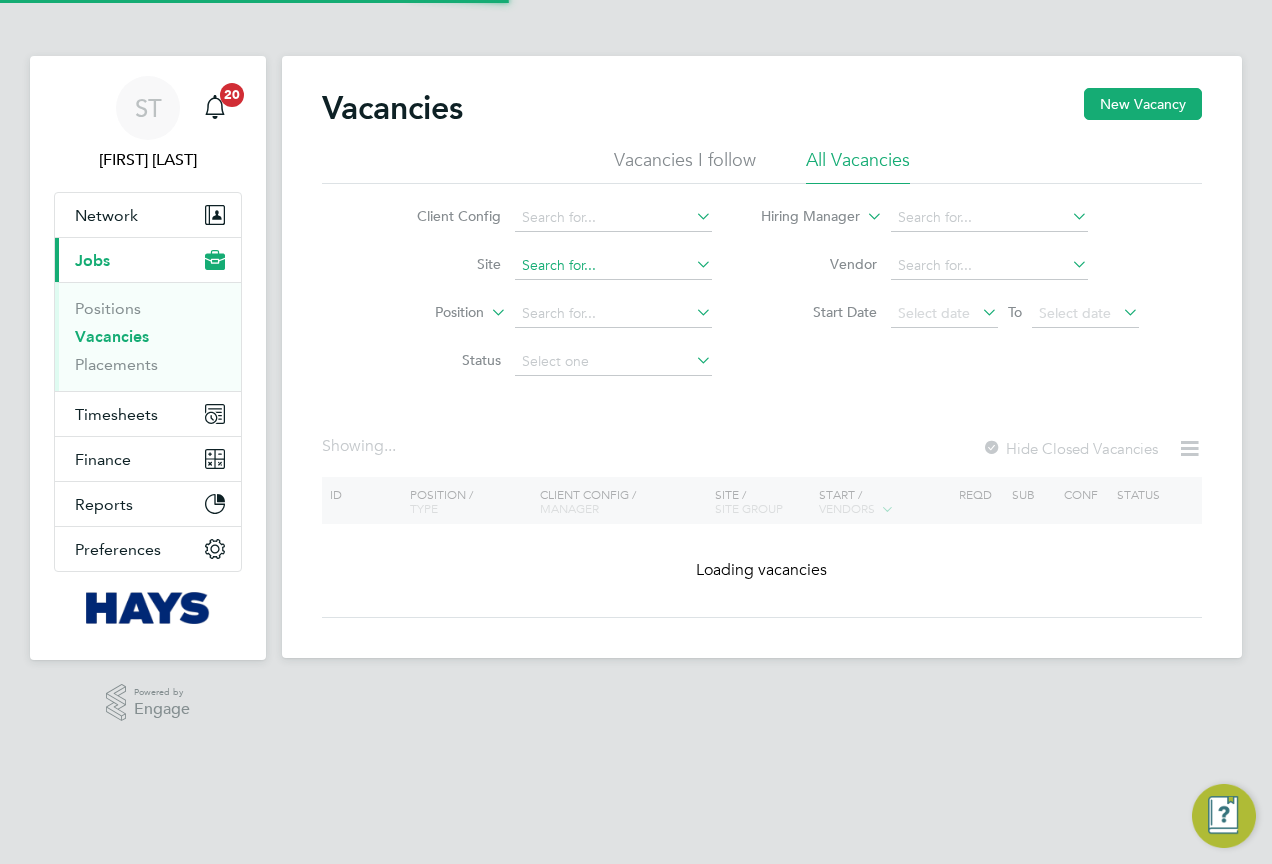 click 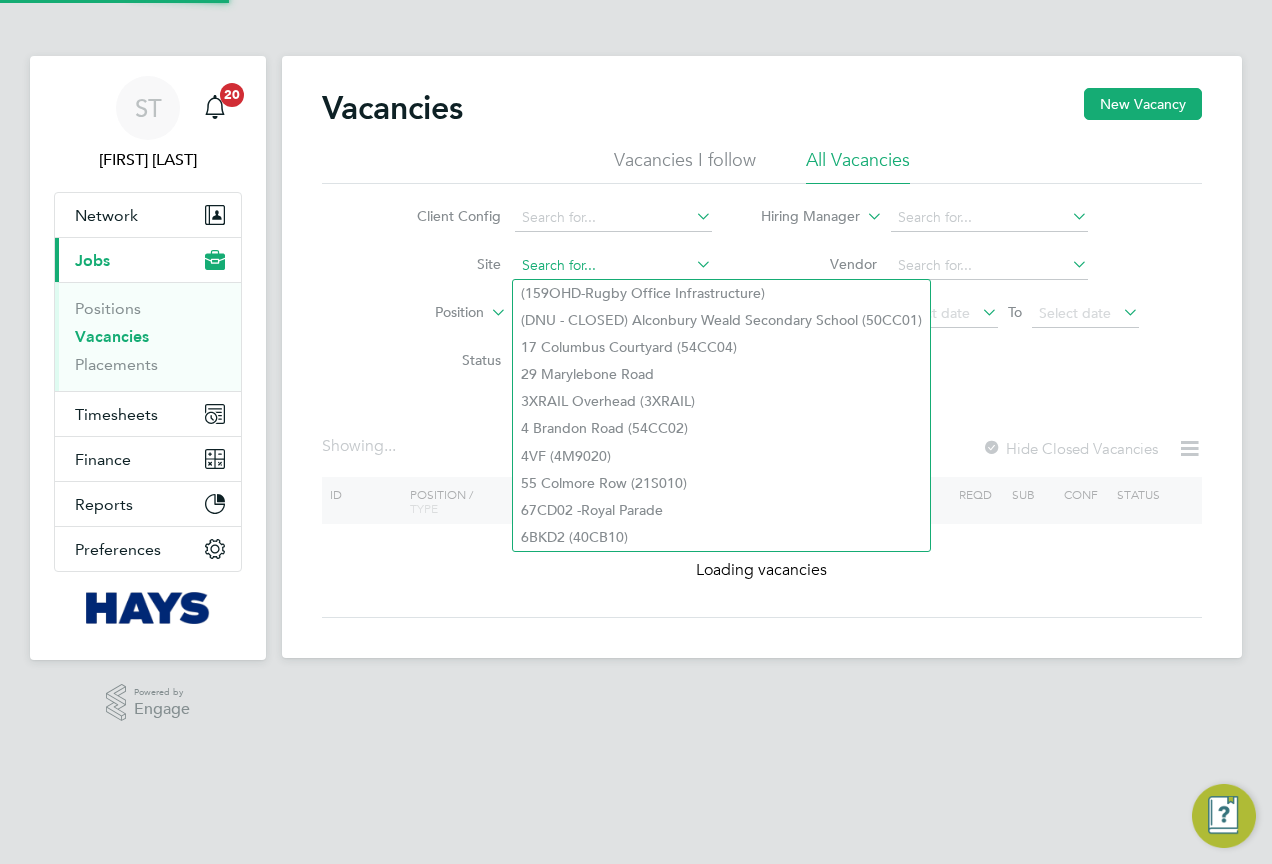 paste on "75CC02" 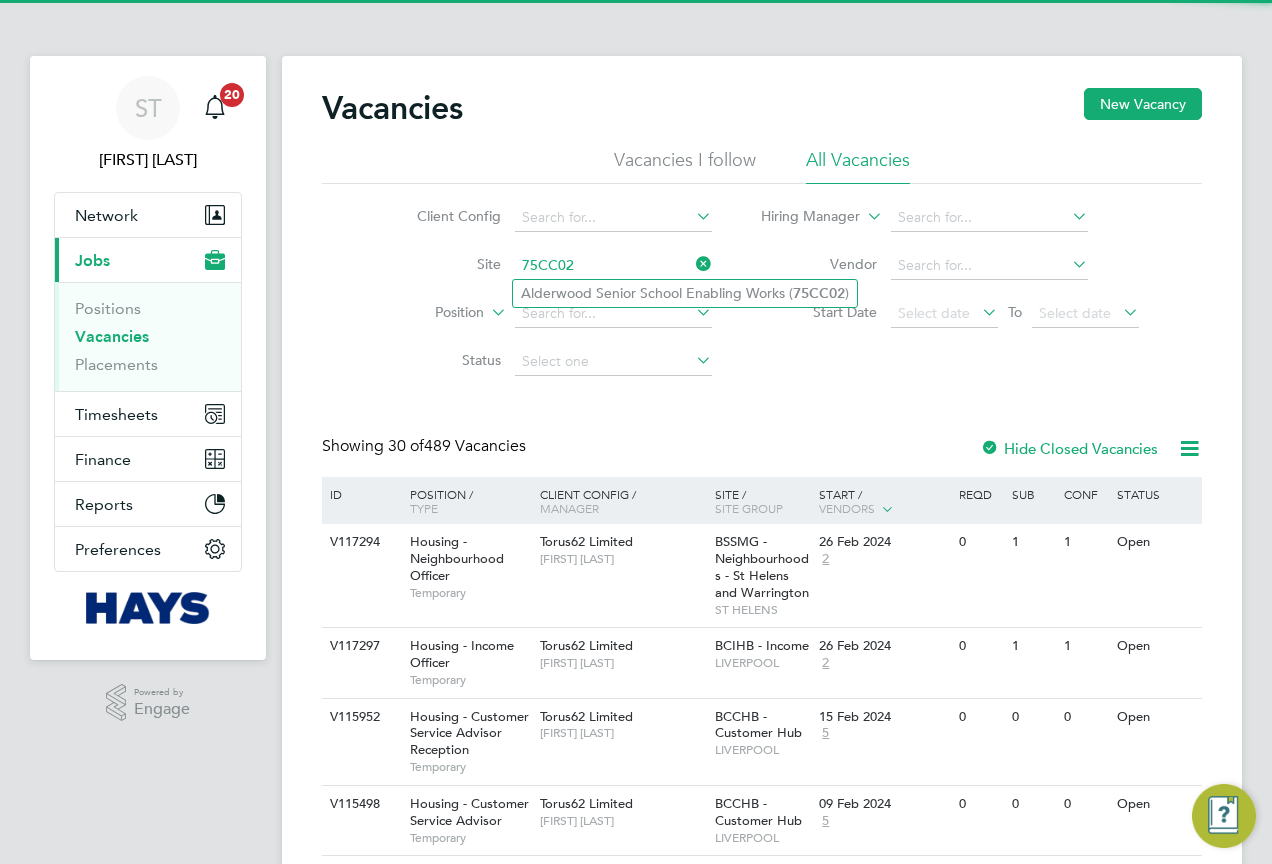 click on "Alderwood Senior School Enabling Works ( 75CC02 )" 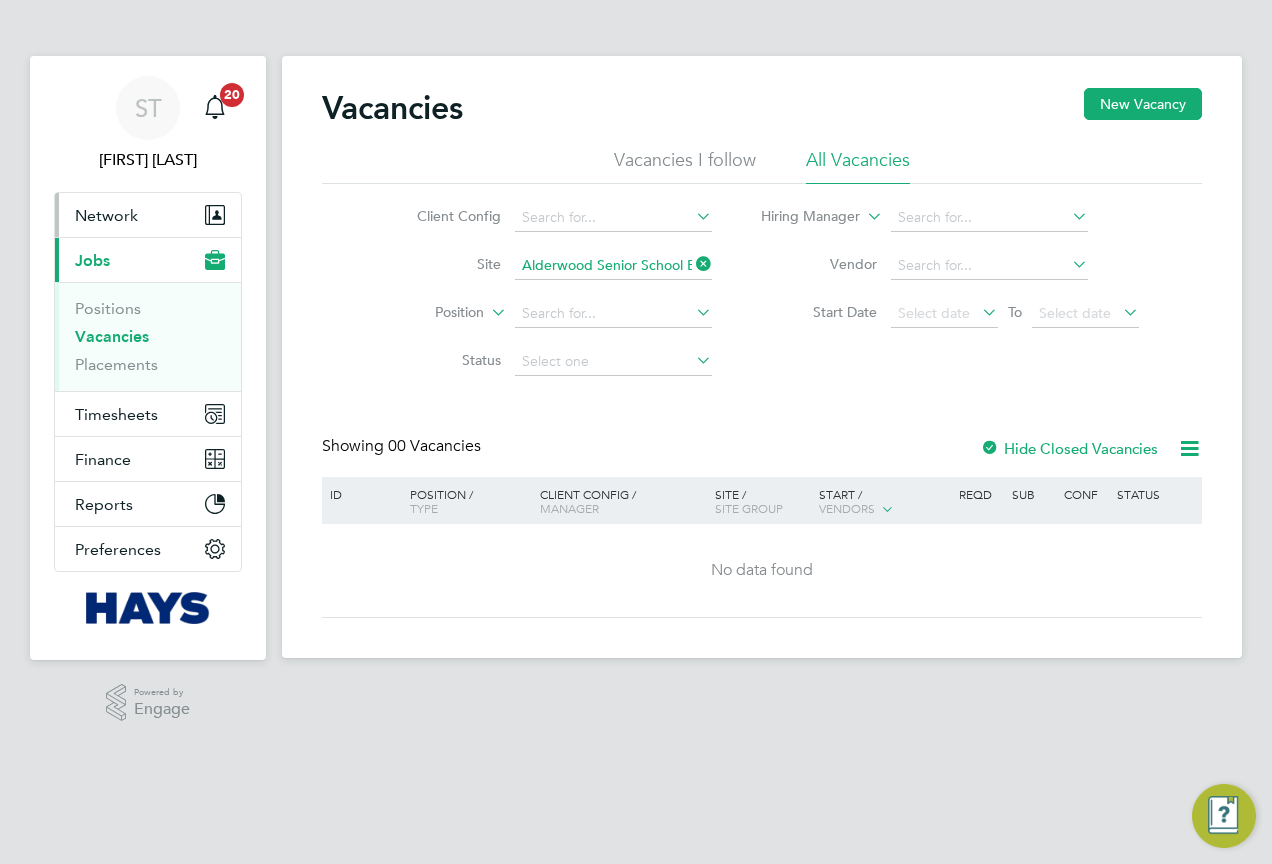 click on "Network" at bounding box center (148, 215) 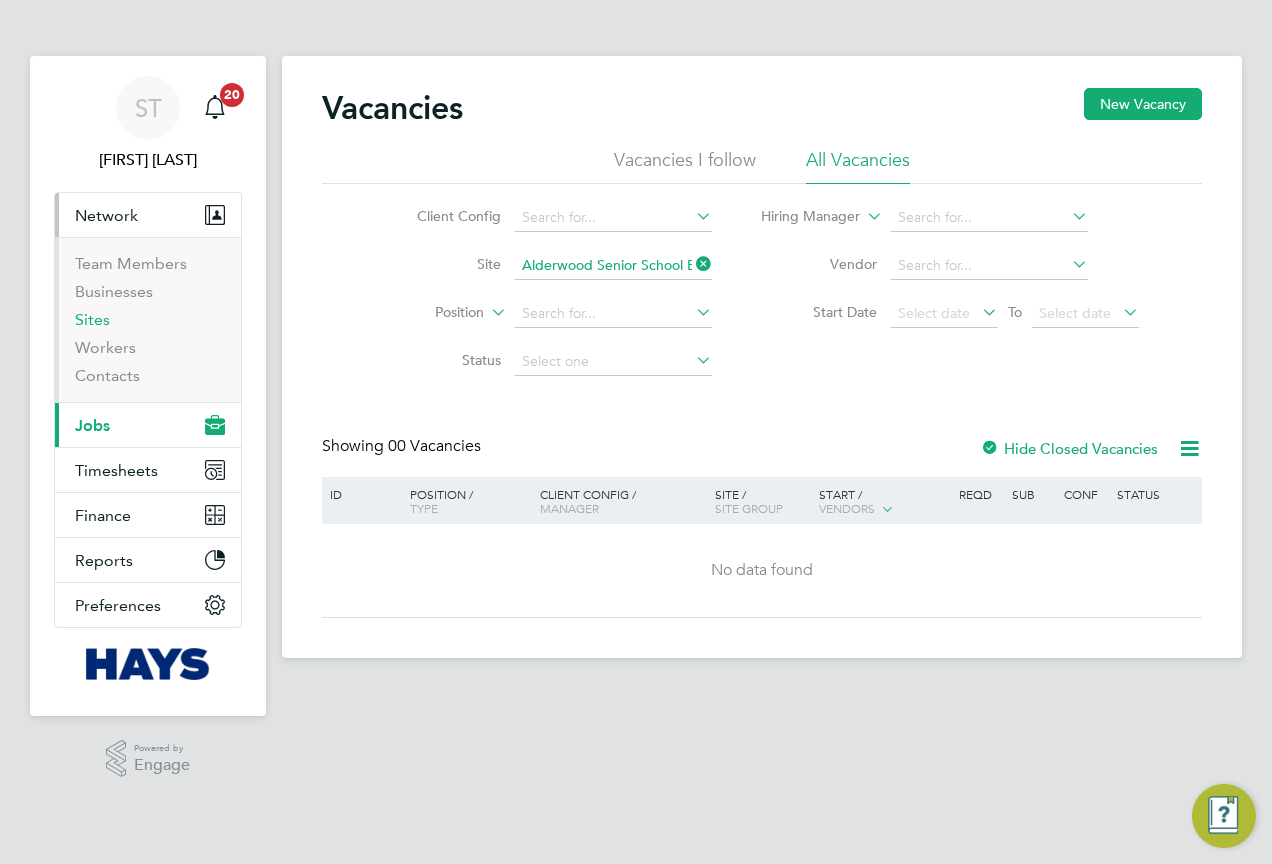 click on "Sites" at bounding box center [92, 319] 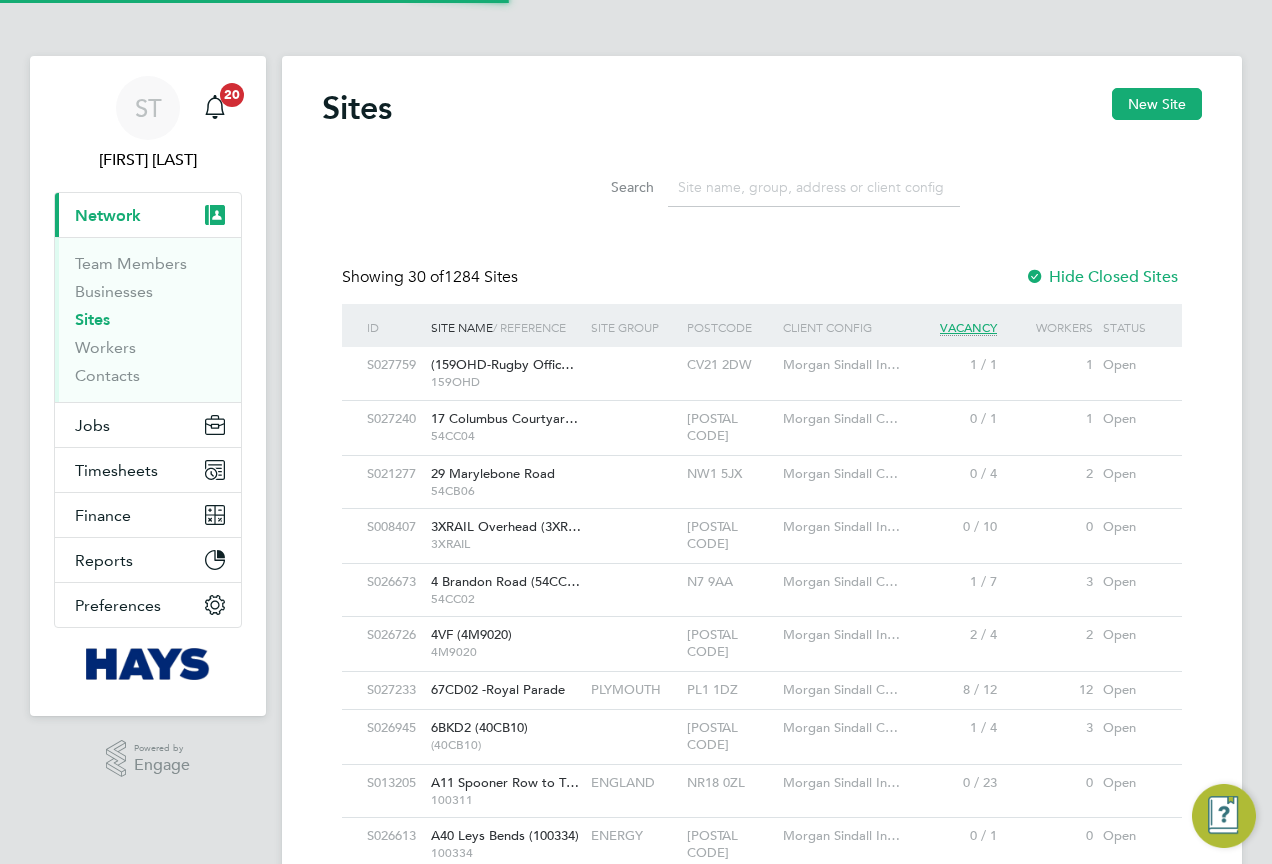click 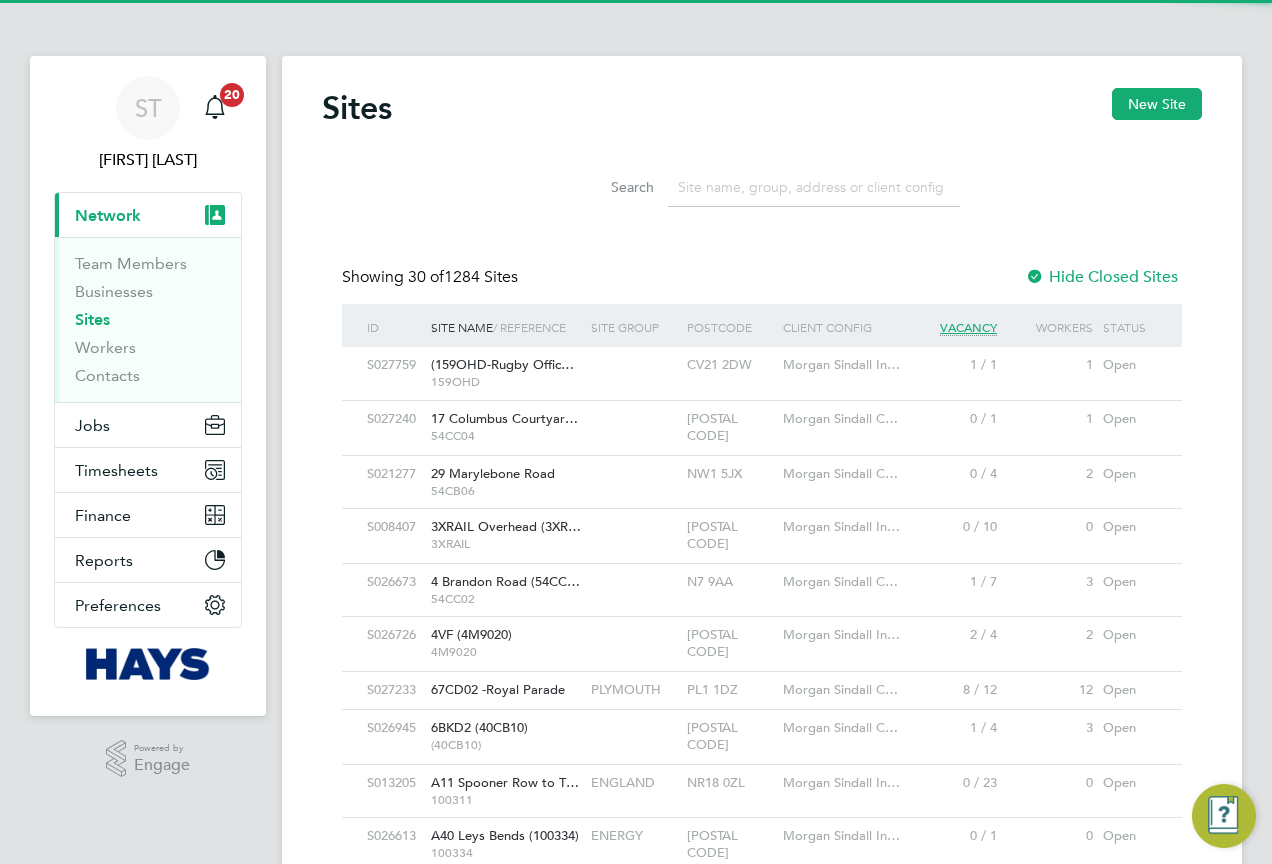 scroll, scrollTop: 10, scrollLeft: 10, axis: both 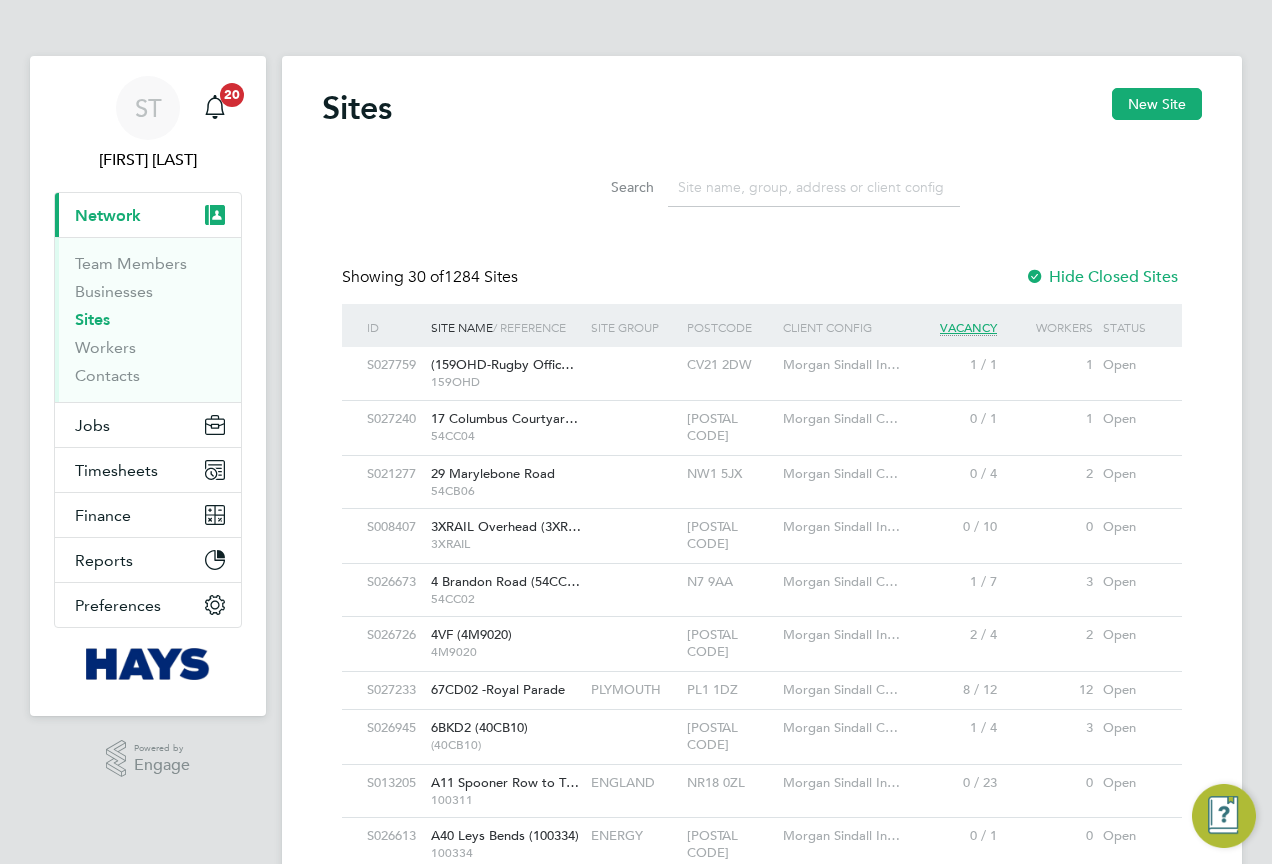 paste on "75CC02" 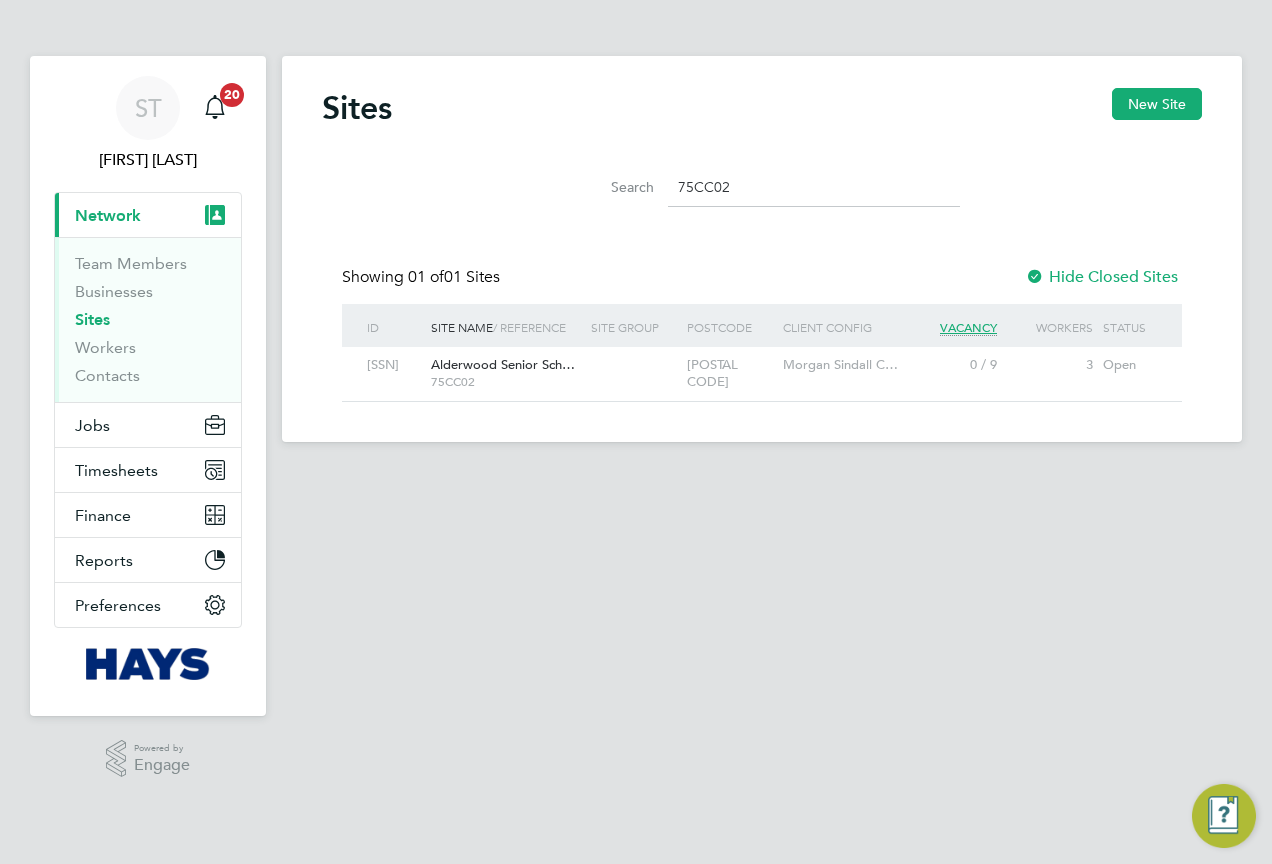 type on "75CC02" 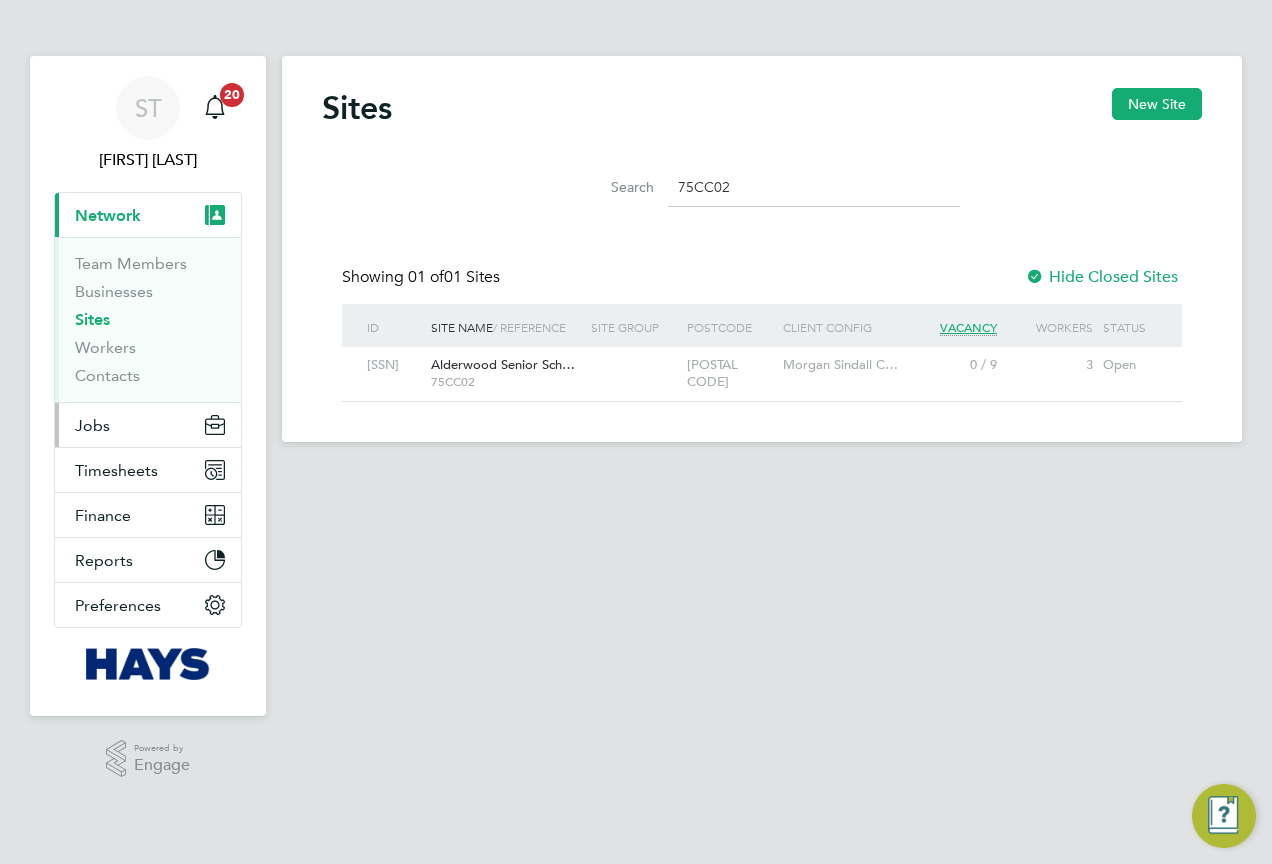 click on "Jobs" at bounding box center [92, 425] 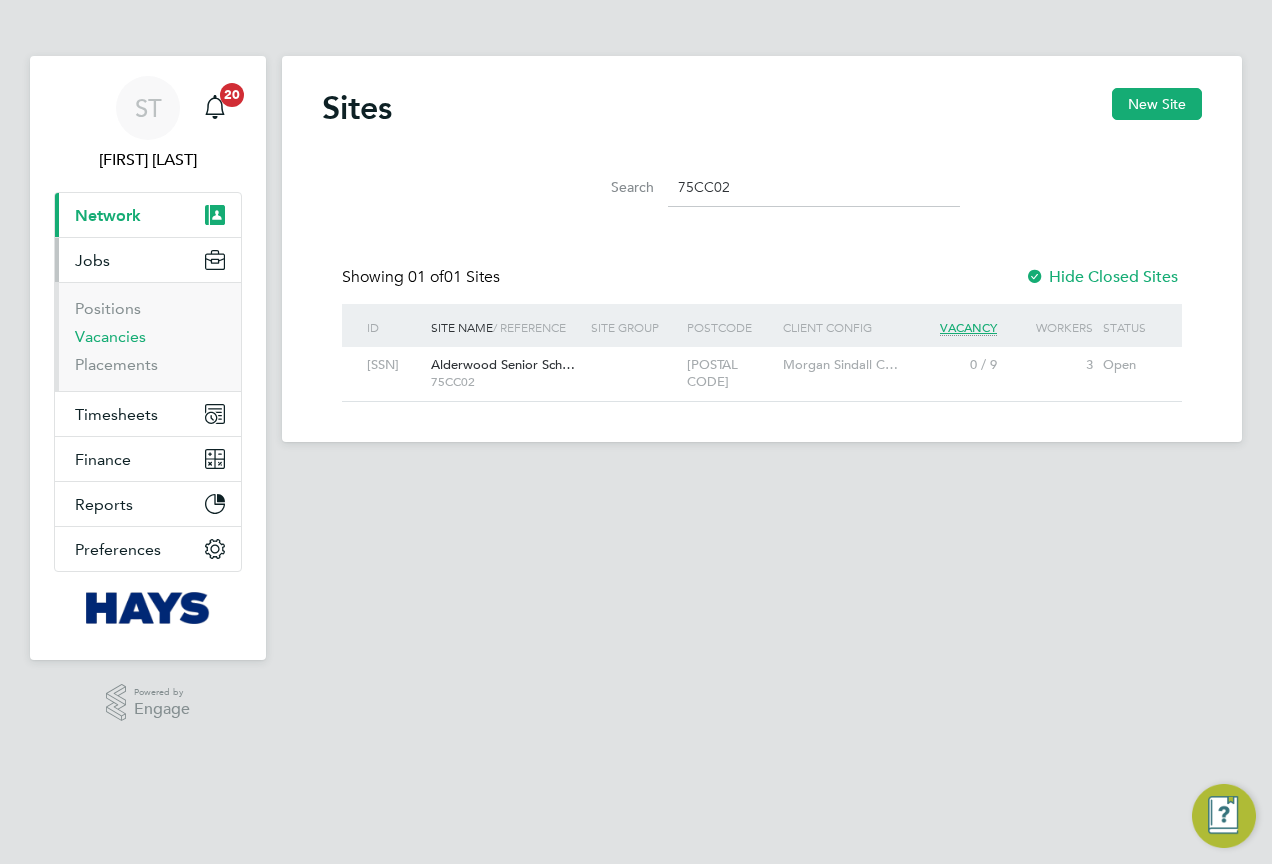 click on "Vacancies" at bounding box center (110, 336) 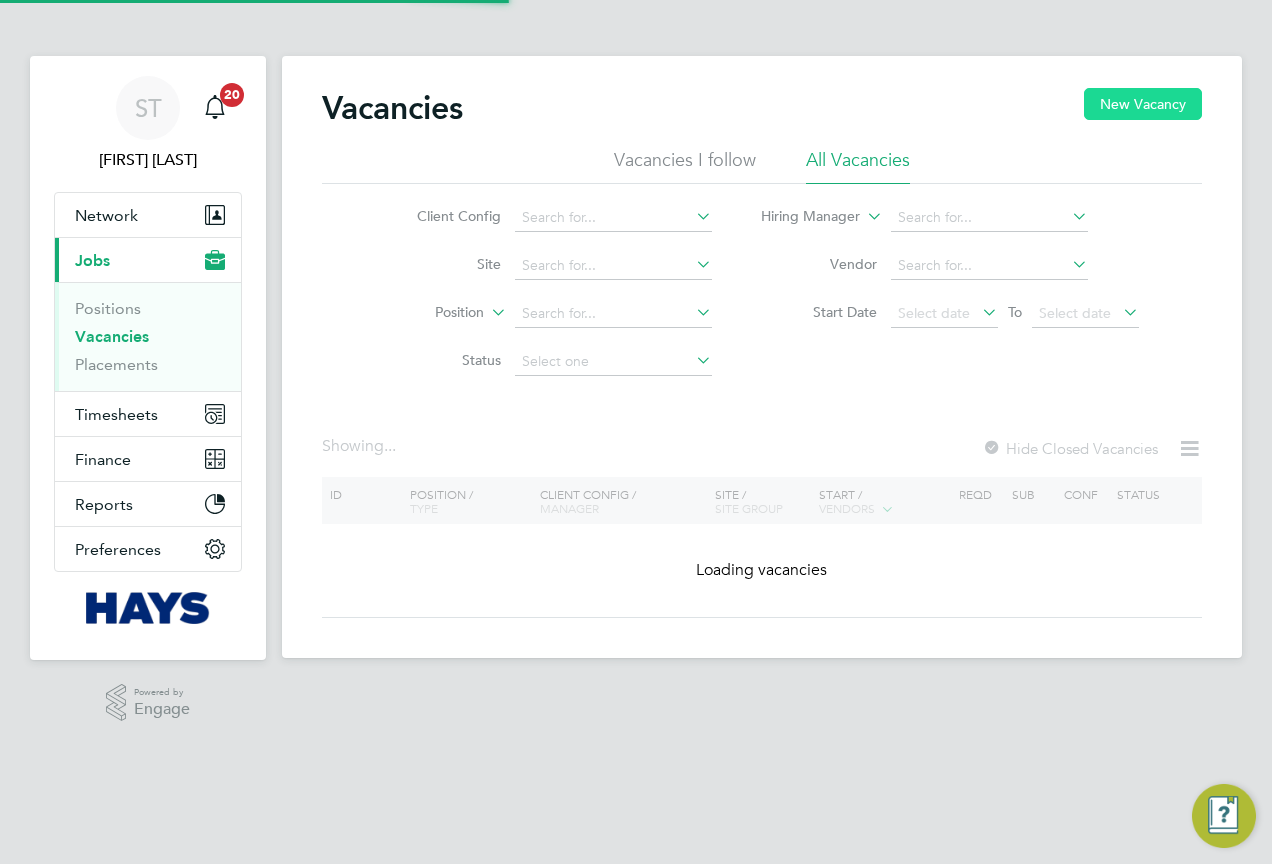 click on "New Vacancy" 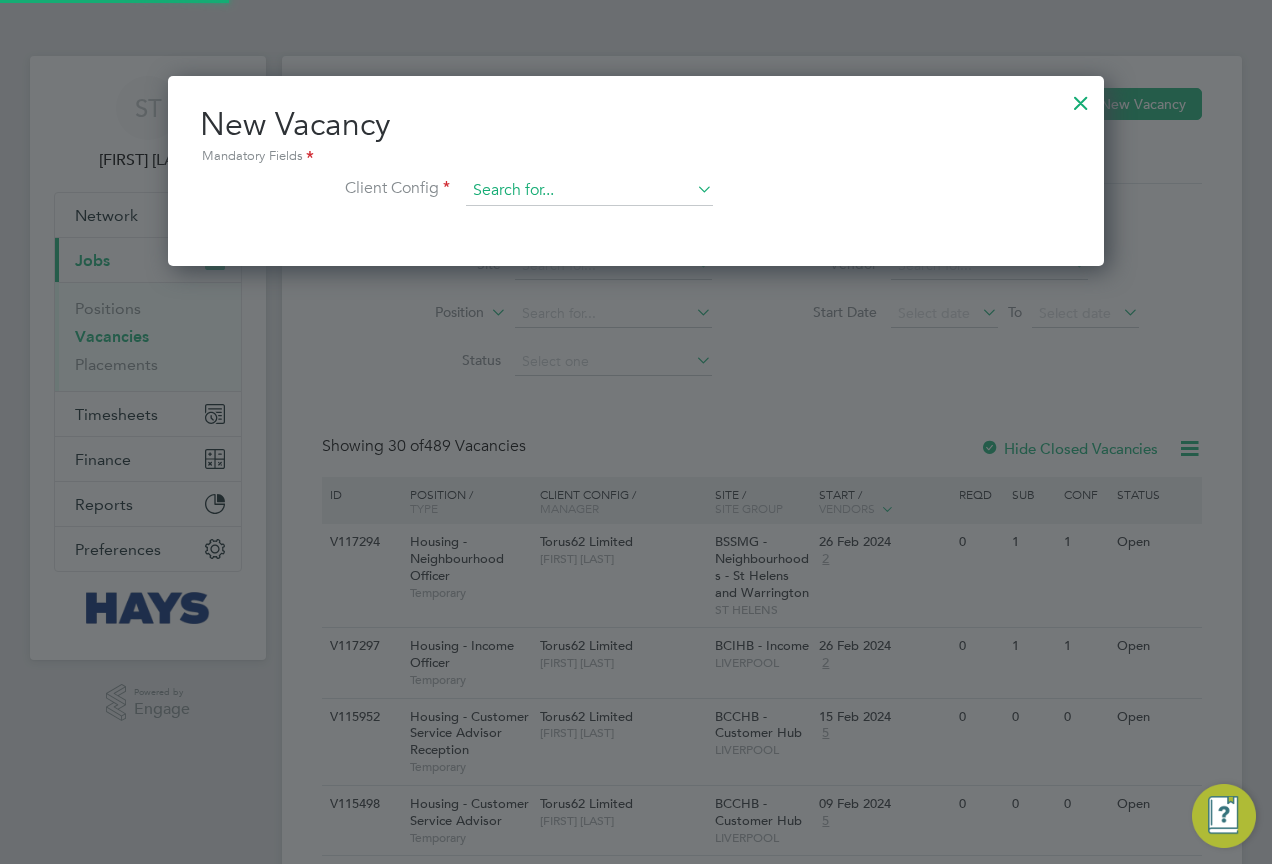 click at bounding box center (589, 191) 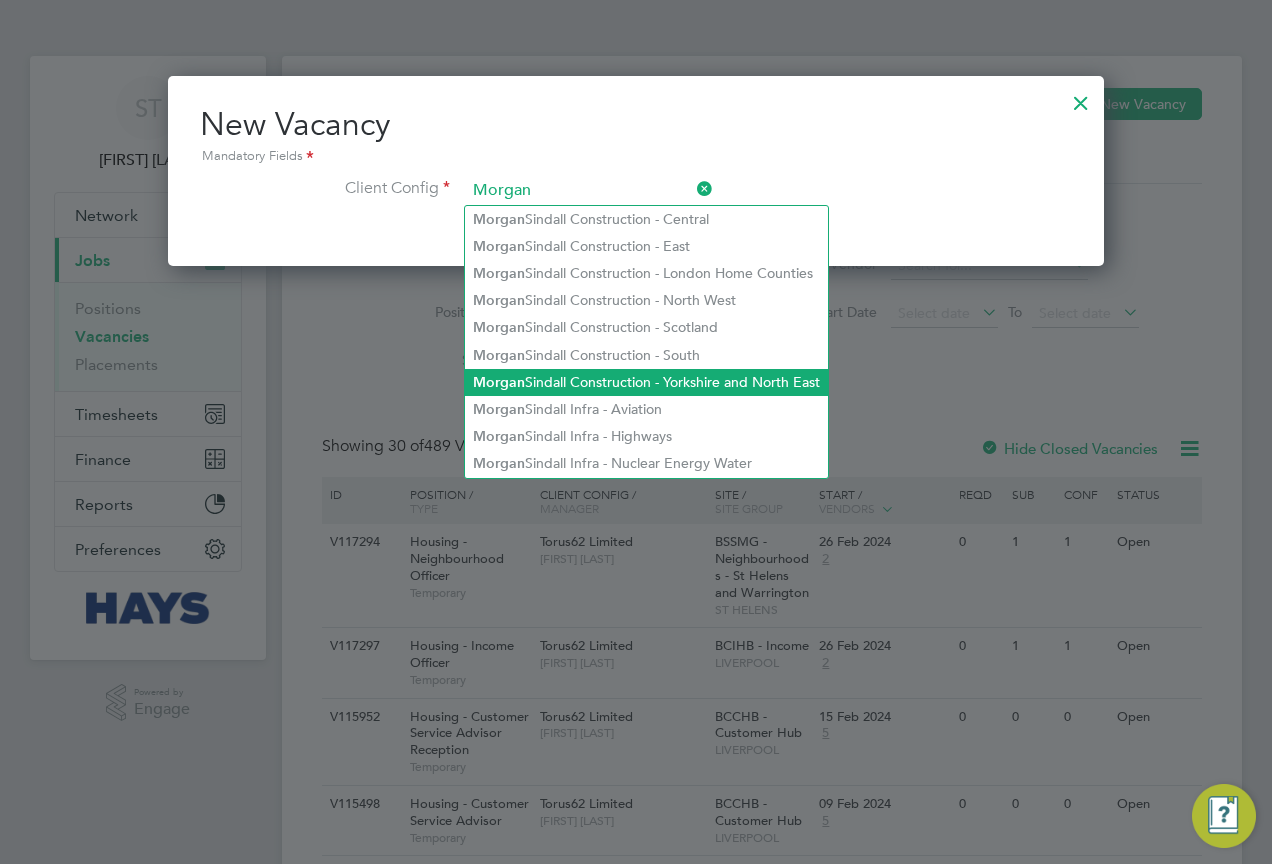 drag, startPoint x: 634, startPoint y: 345, endPoint x: 581, endPoint y: 370, distance: 58.60034 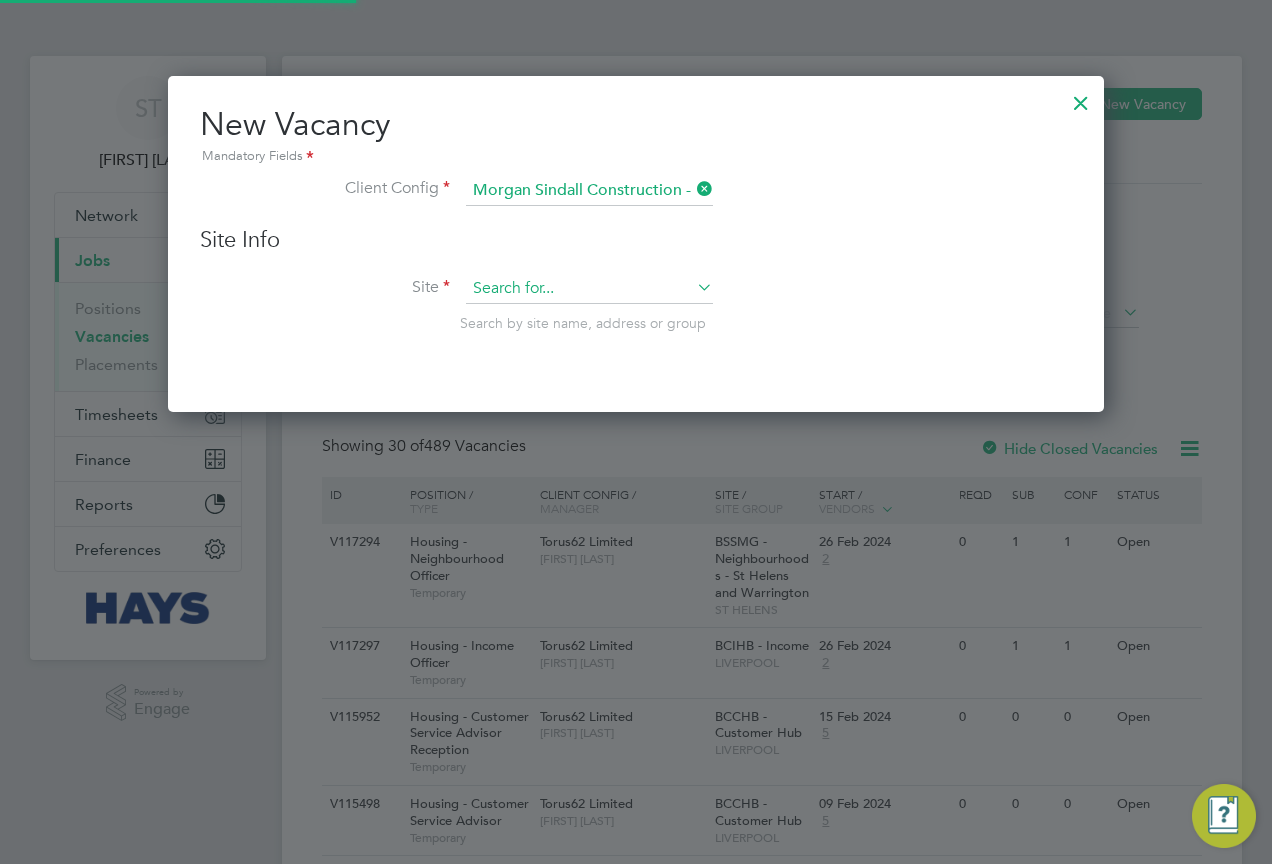 click at bounding box center (589, 289) 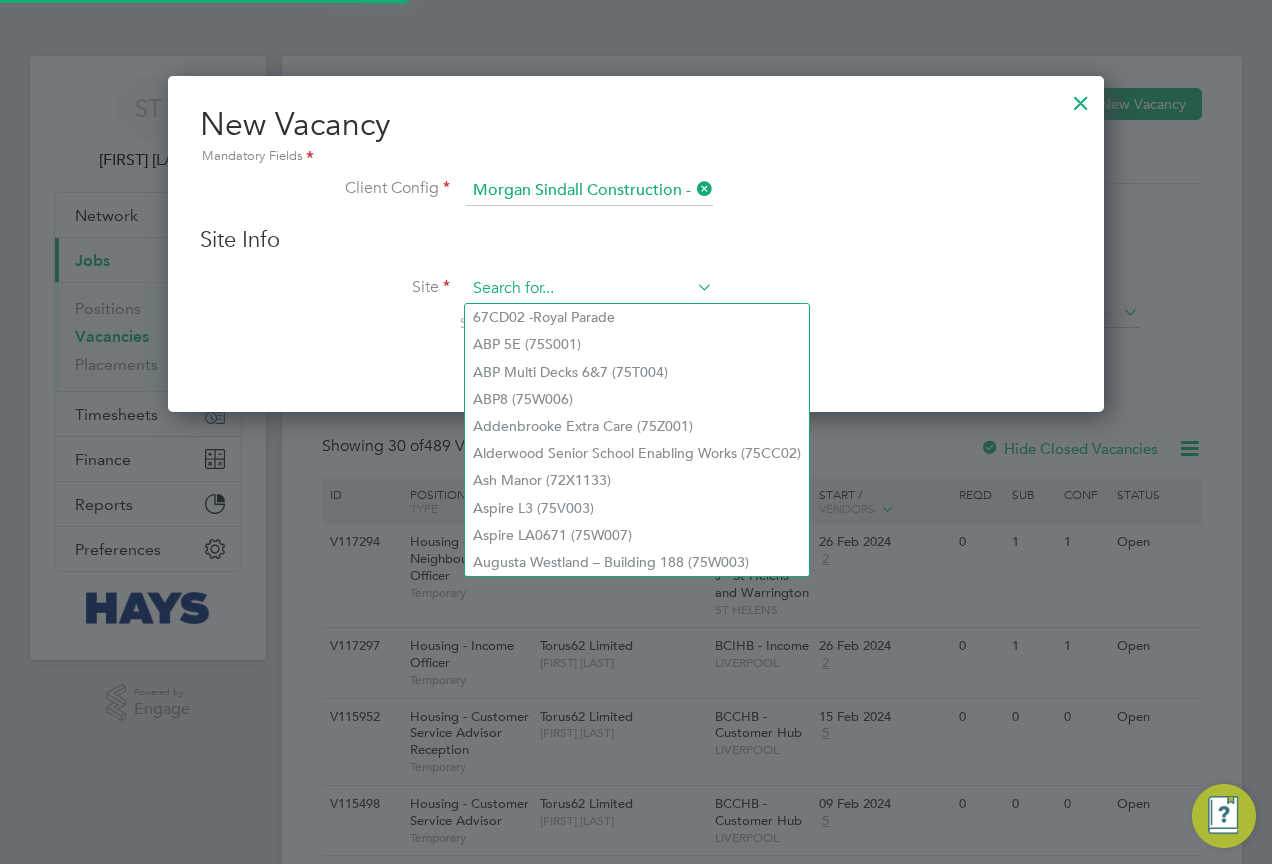 paste on "75CC02" 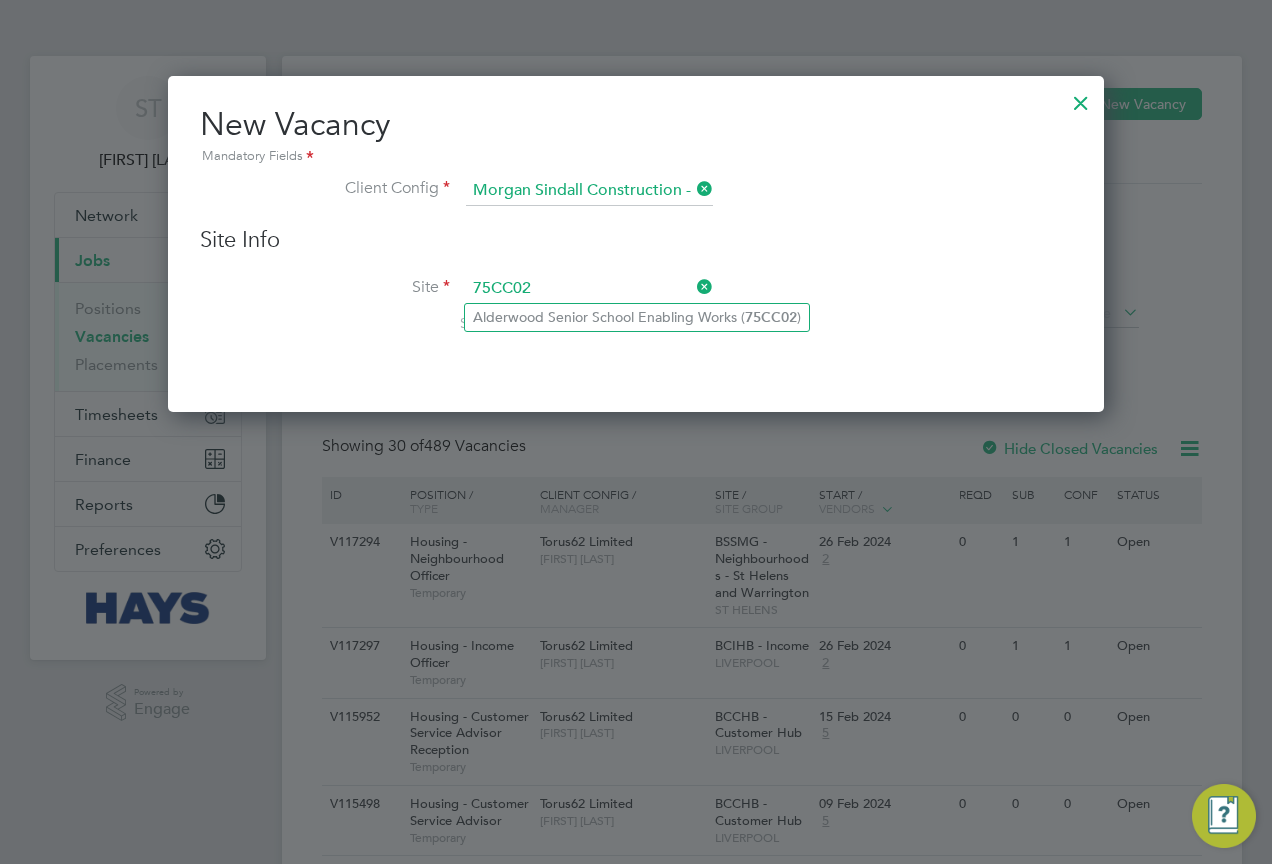 click on "Alderwood Senior School Enabling Works ( 75CC02 )" 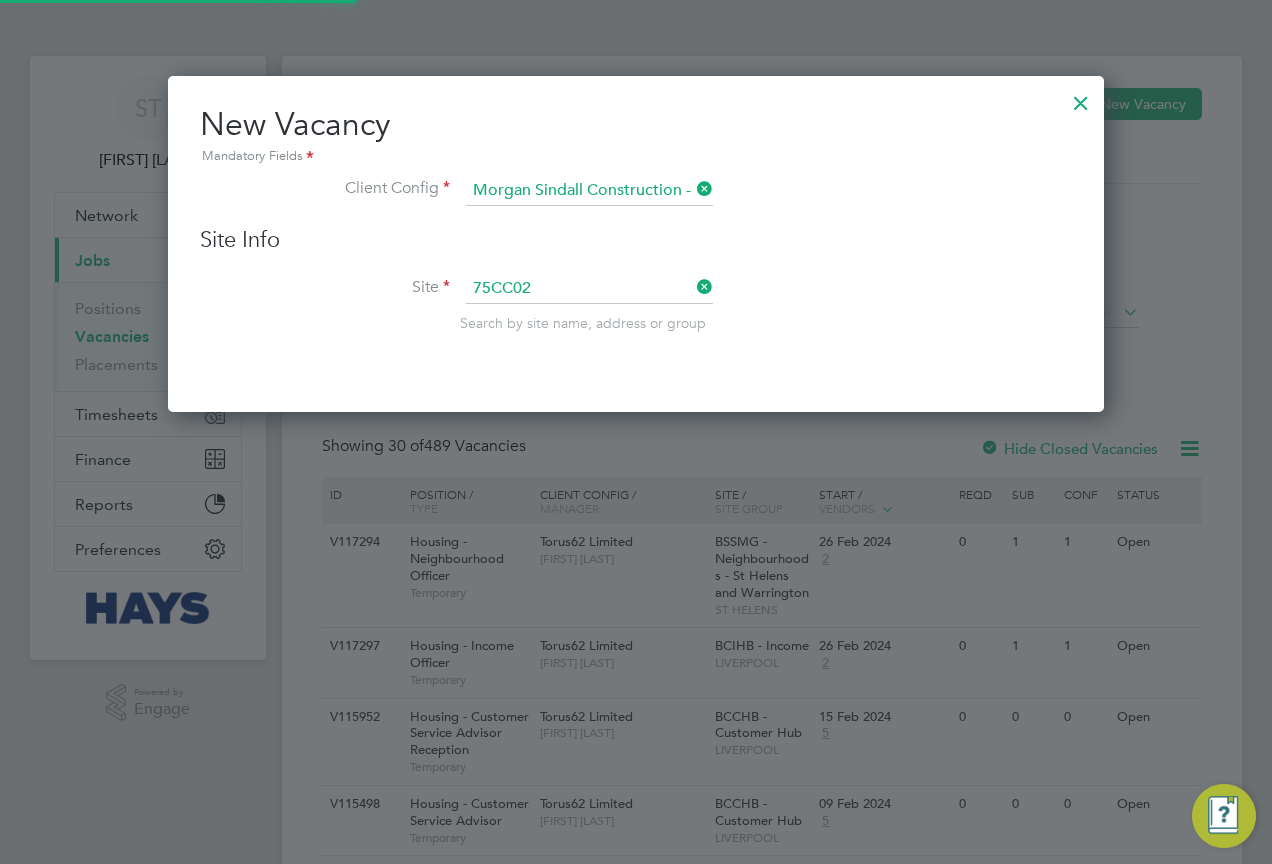 type on "Alderwood Senior School Enabling Works (75CC02)" 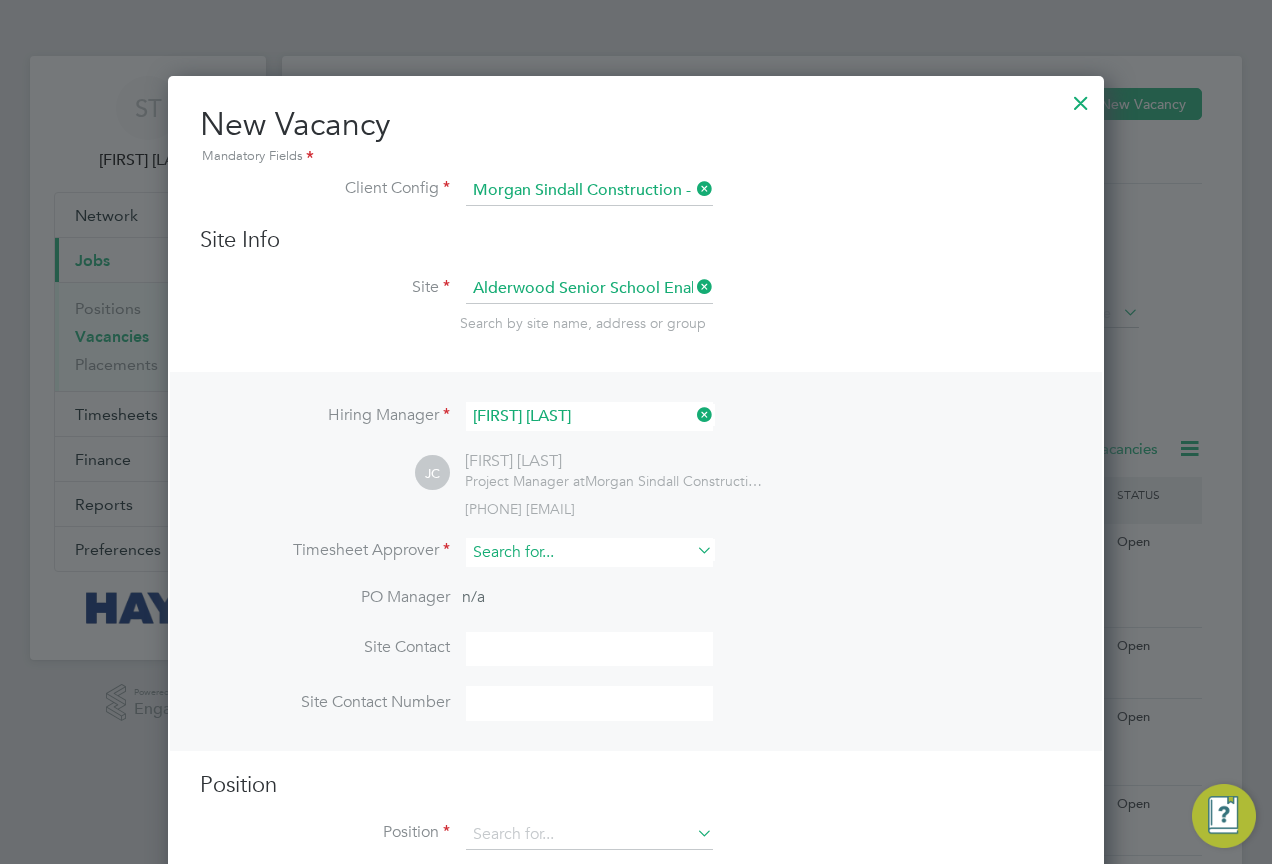 click at bounding box center [589, 552] 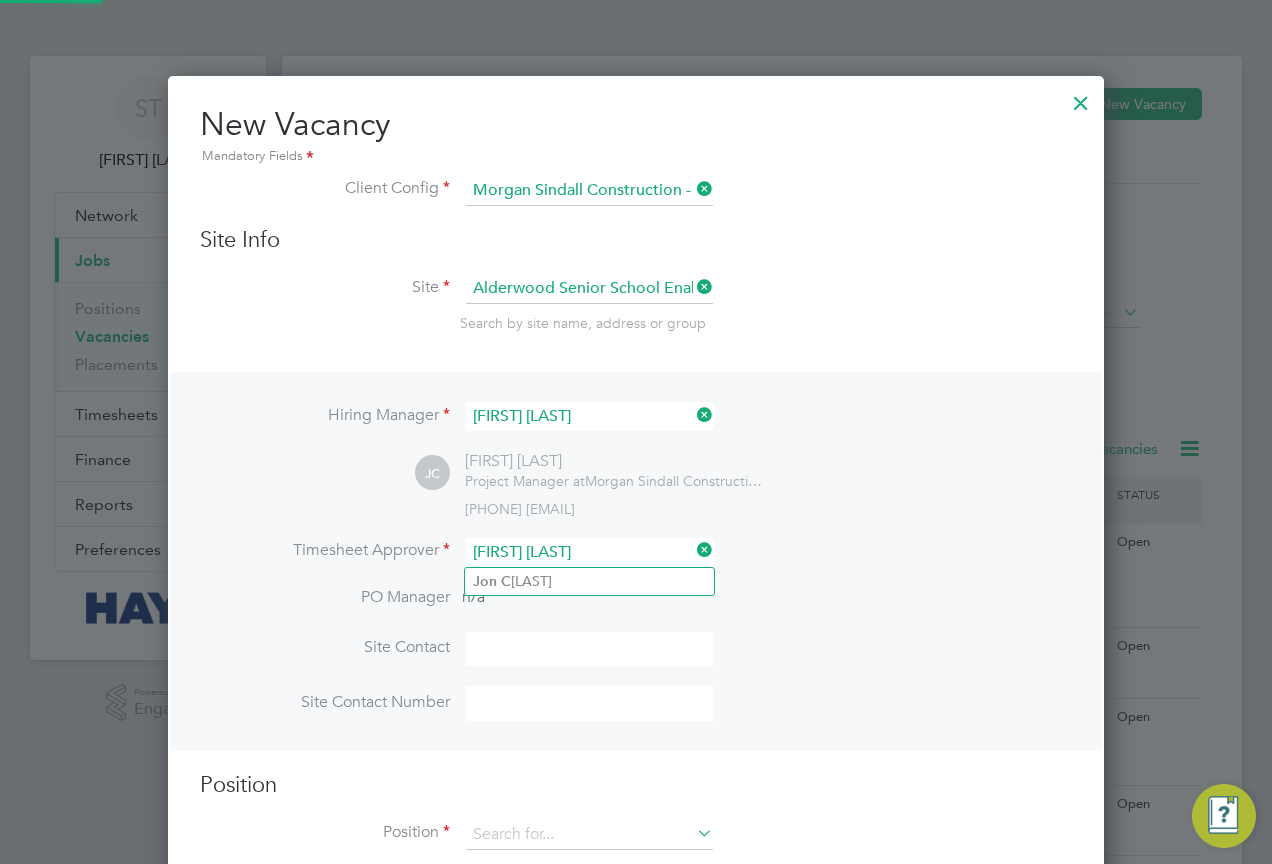 click on "Jon   C harlton" 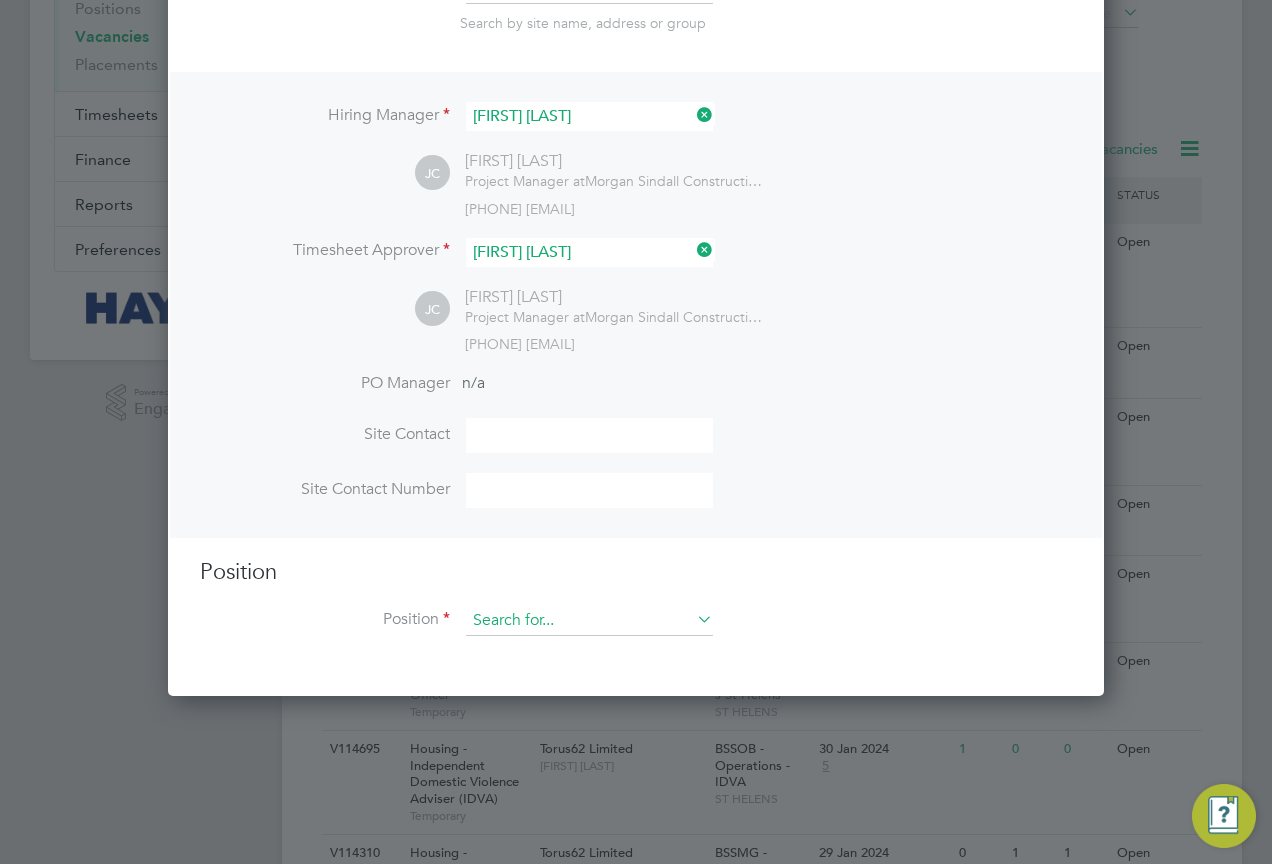 click at bounding box center [589, 621] 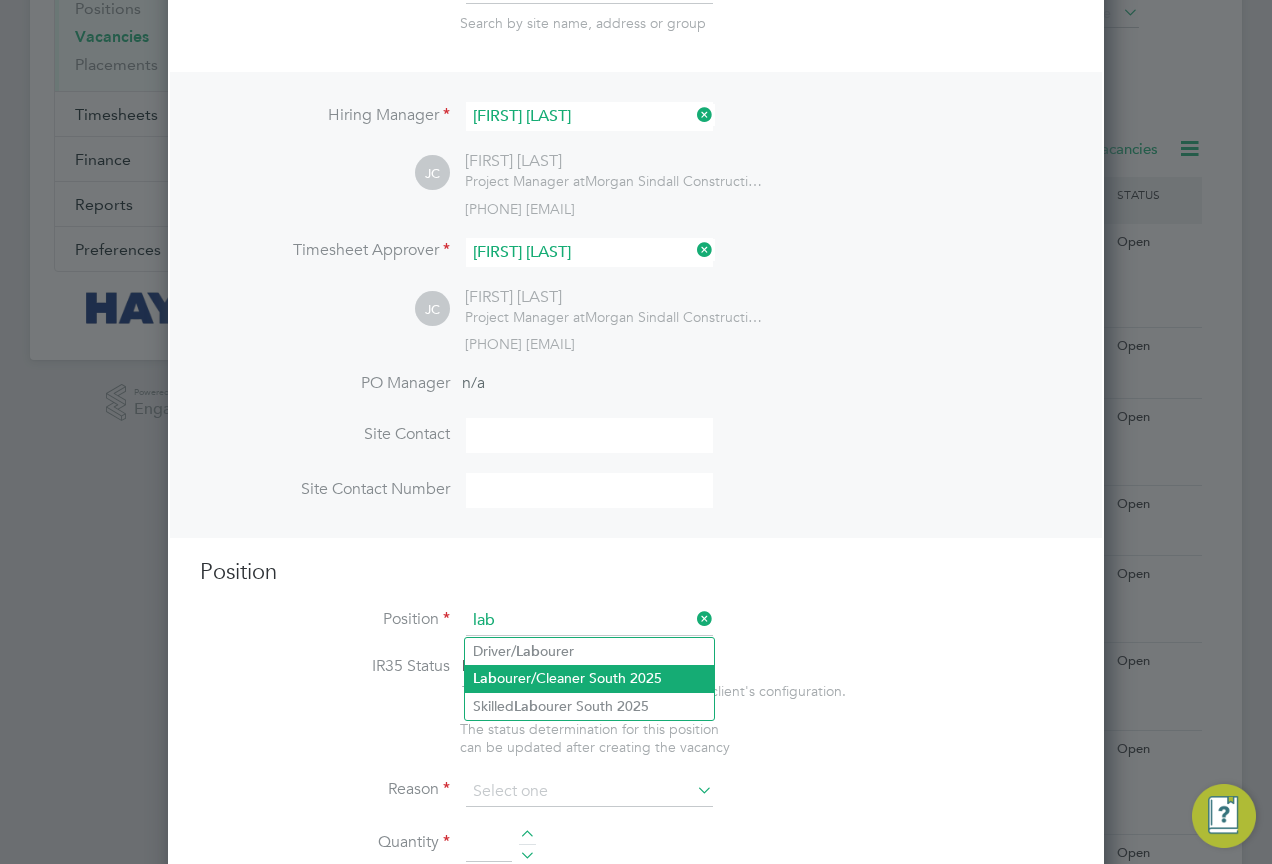click on "Lab ourer/Cleaner South 2025" 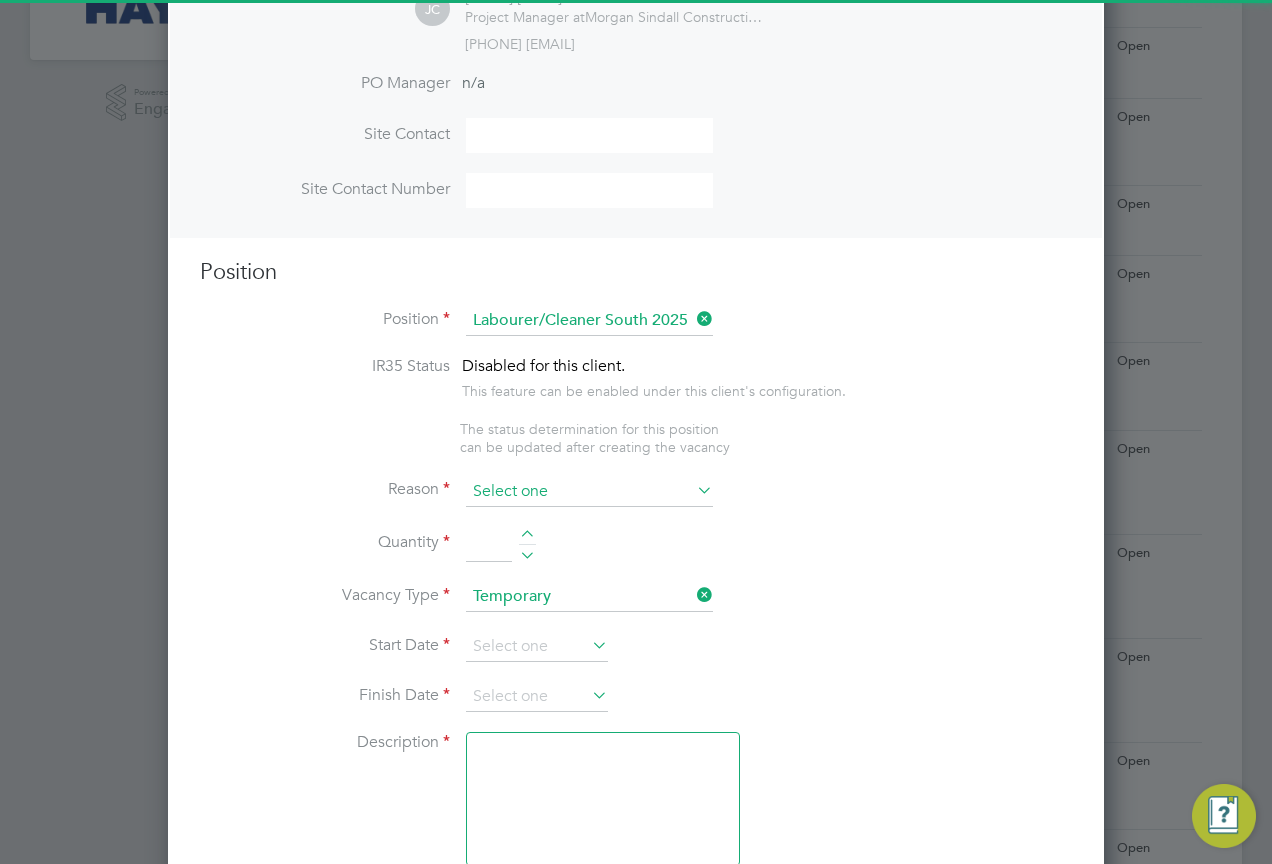 click at bounding box center (589, 492) 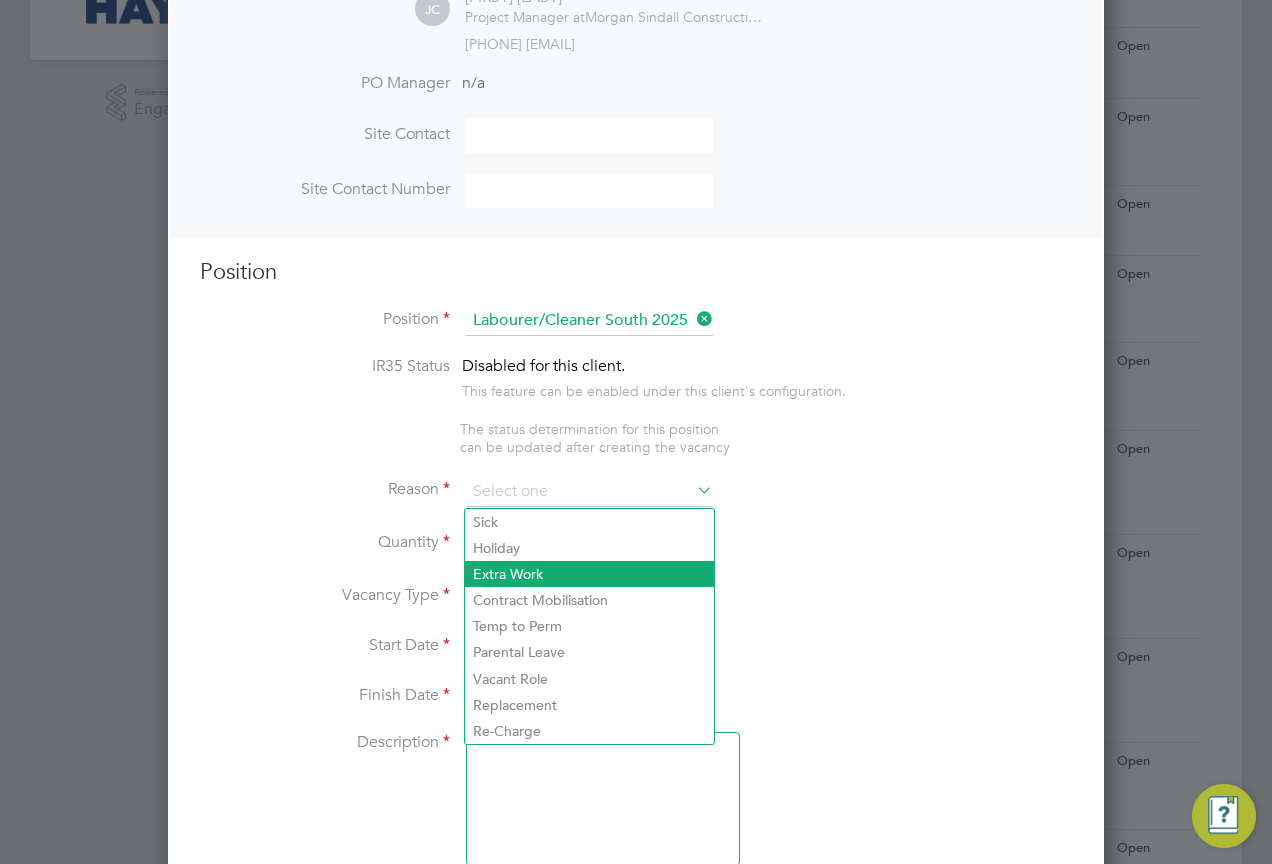 click on "Extra Work" 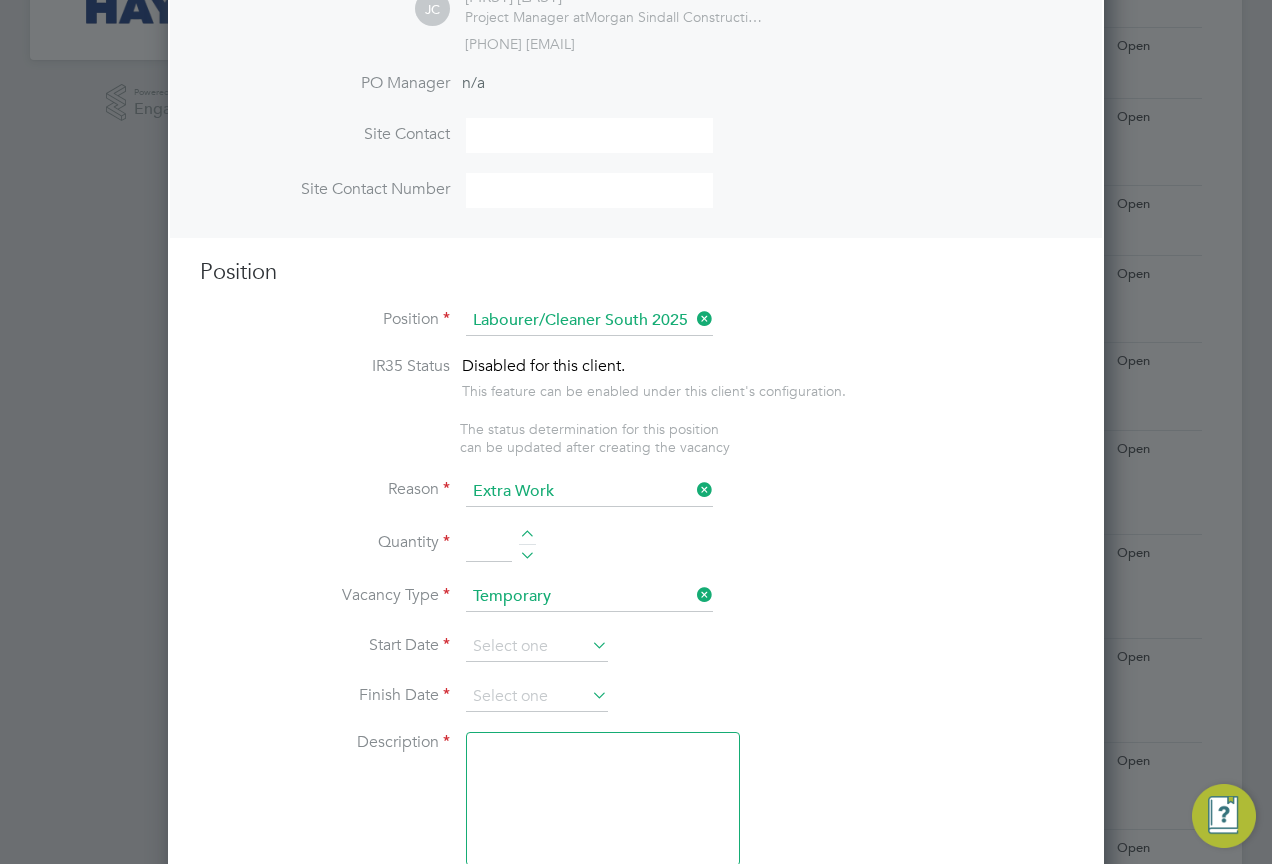 click at bounding box center (489, 545) 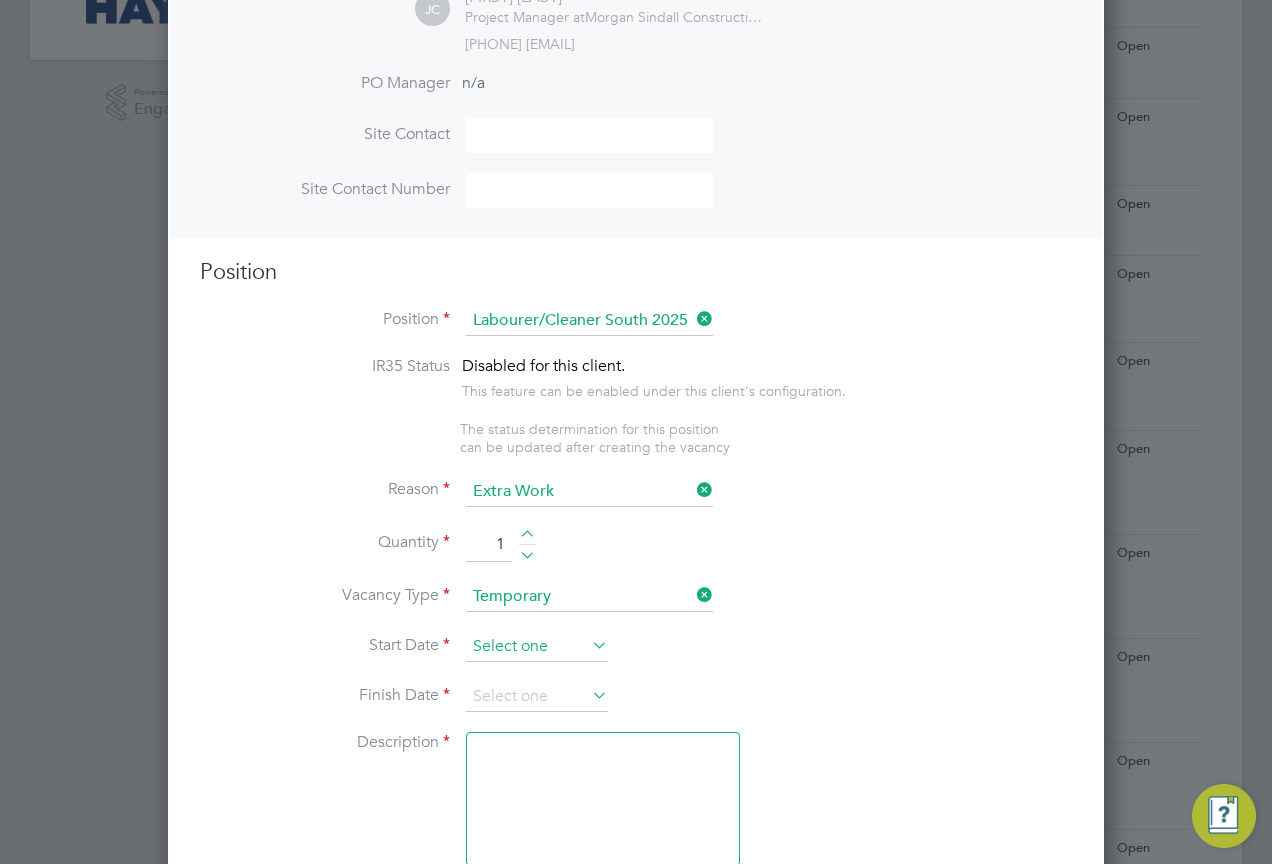 type on "1" 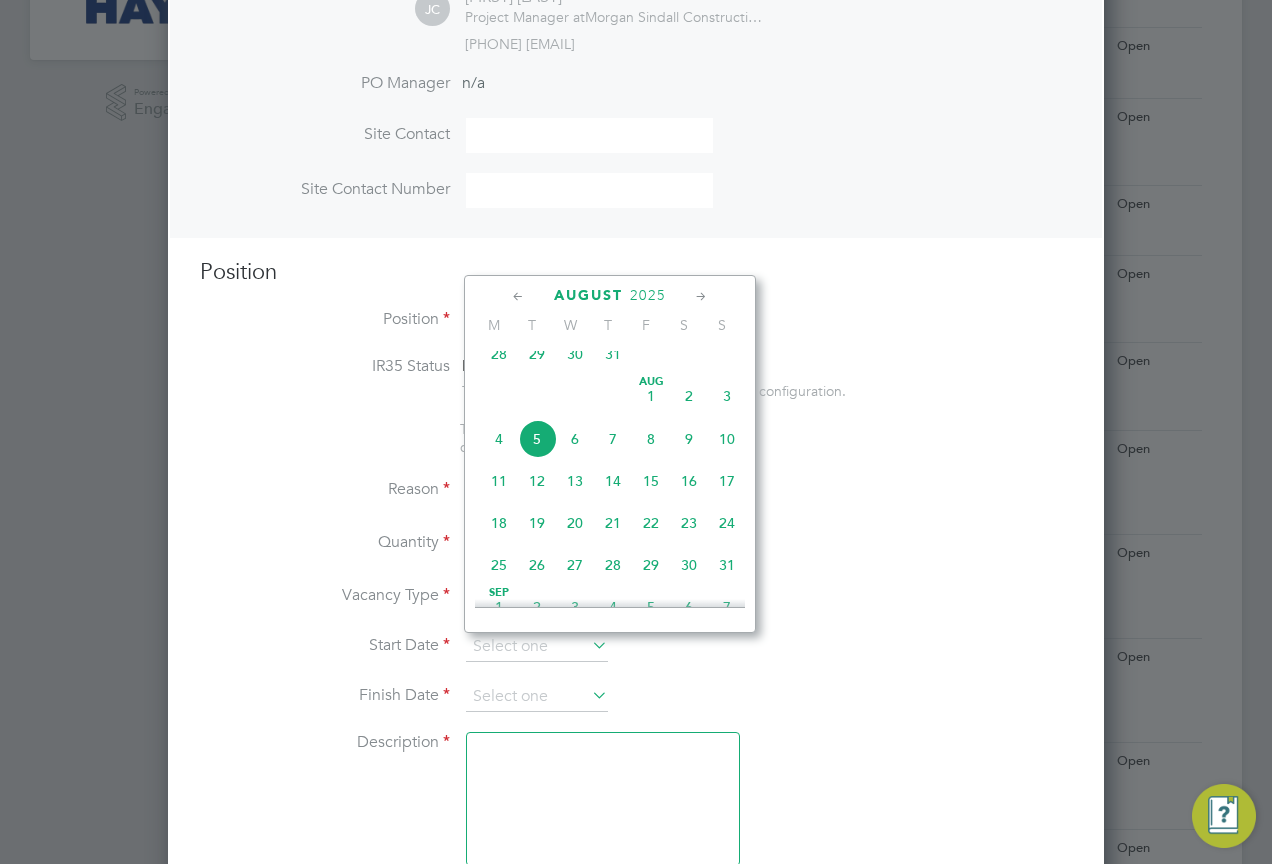 click on "5" 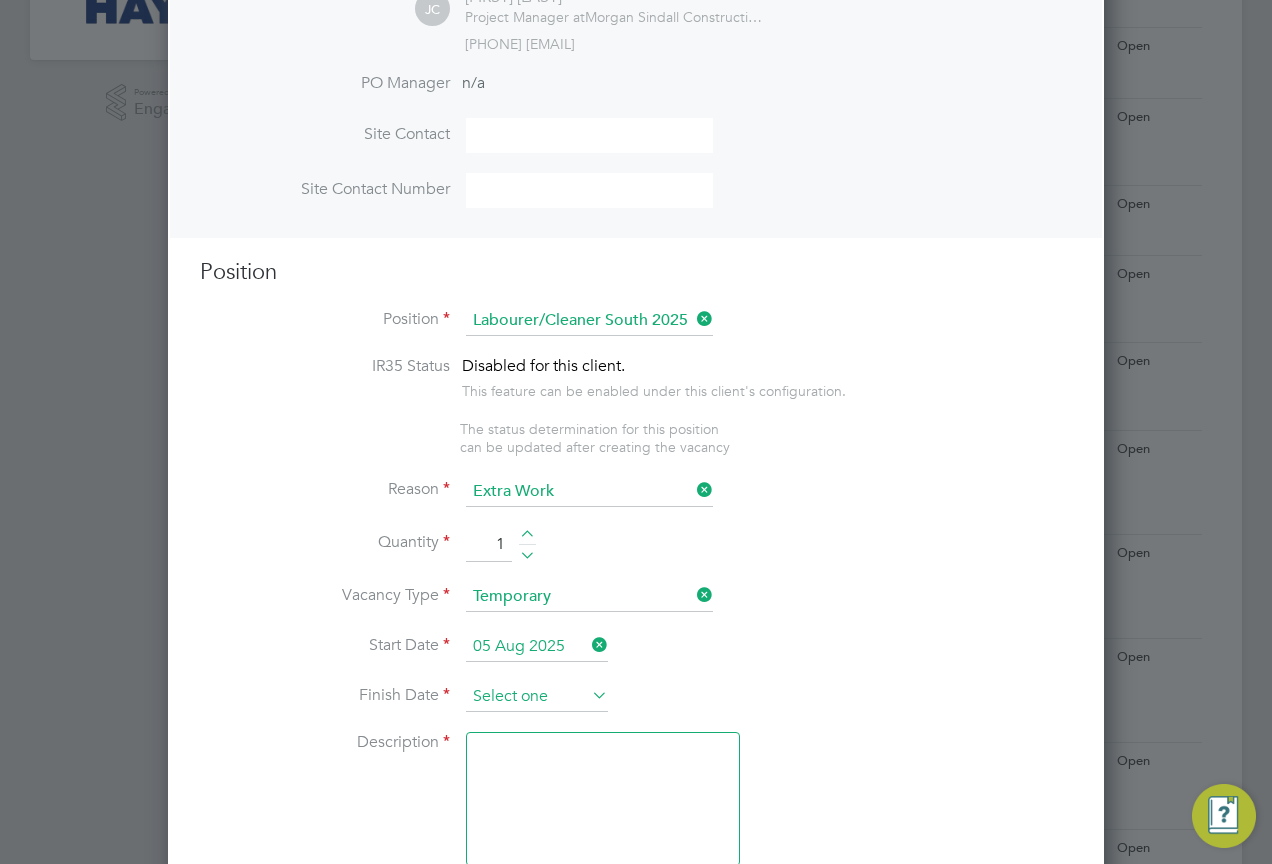 click at bounding box center (537, 697) 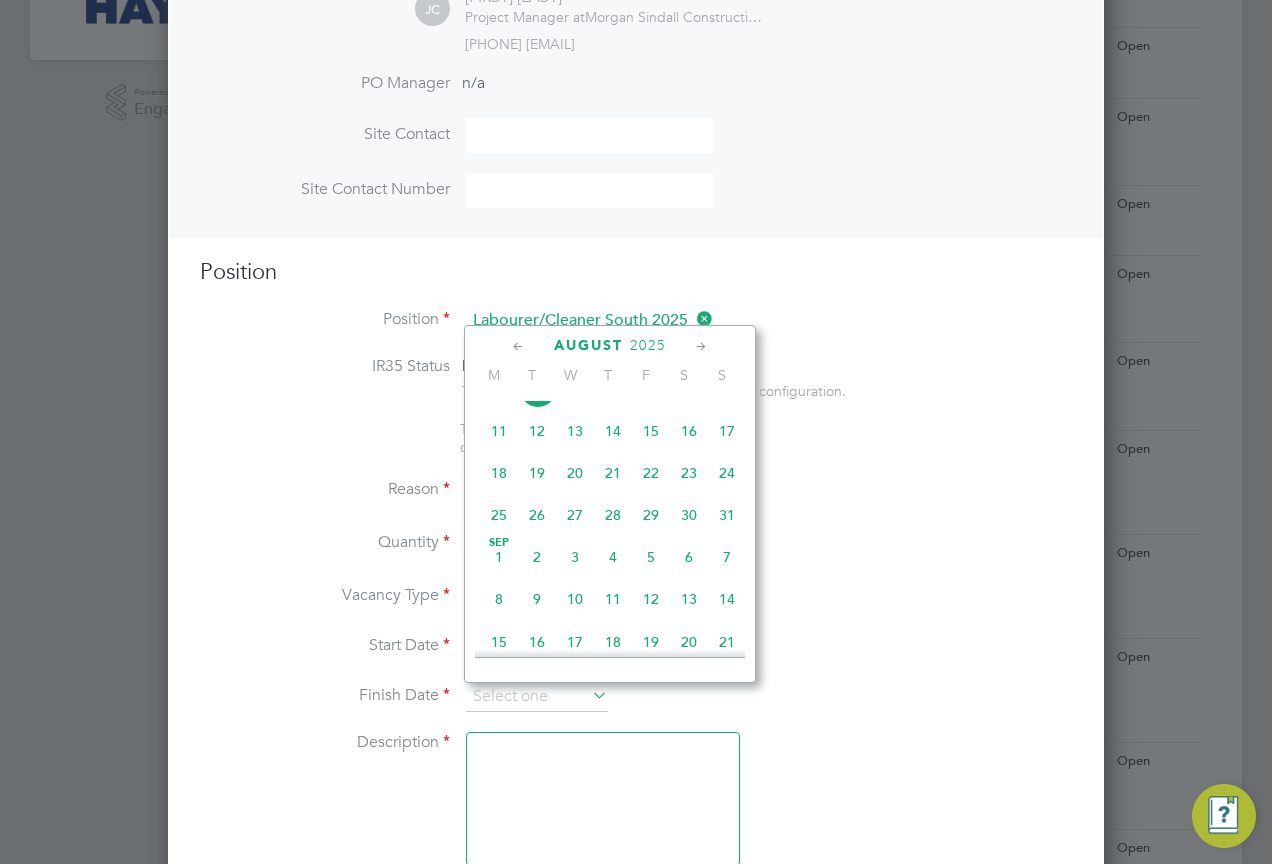 click on "2" 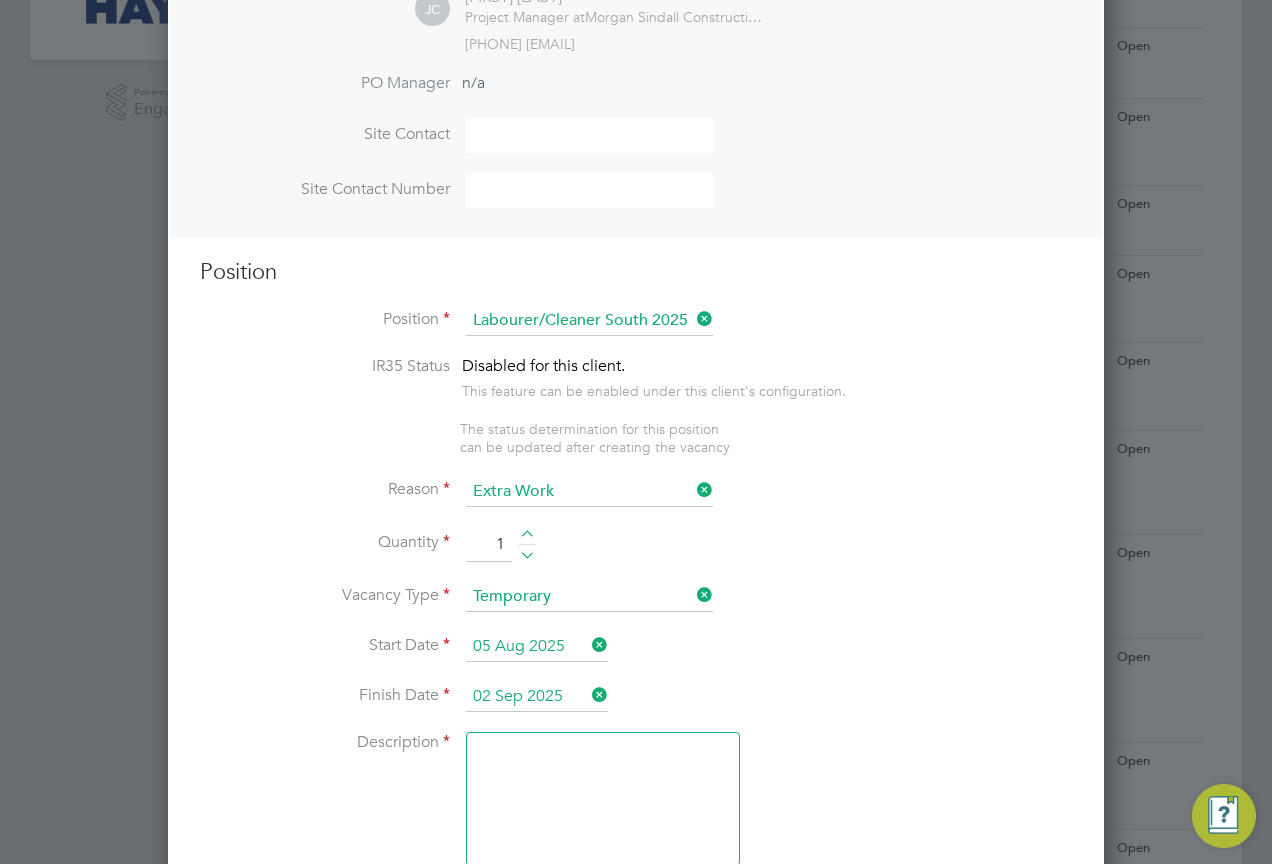 click at bounding box center [603, 799] 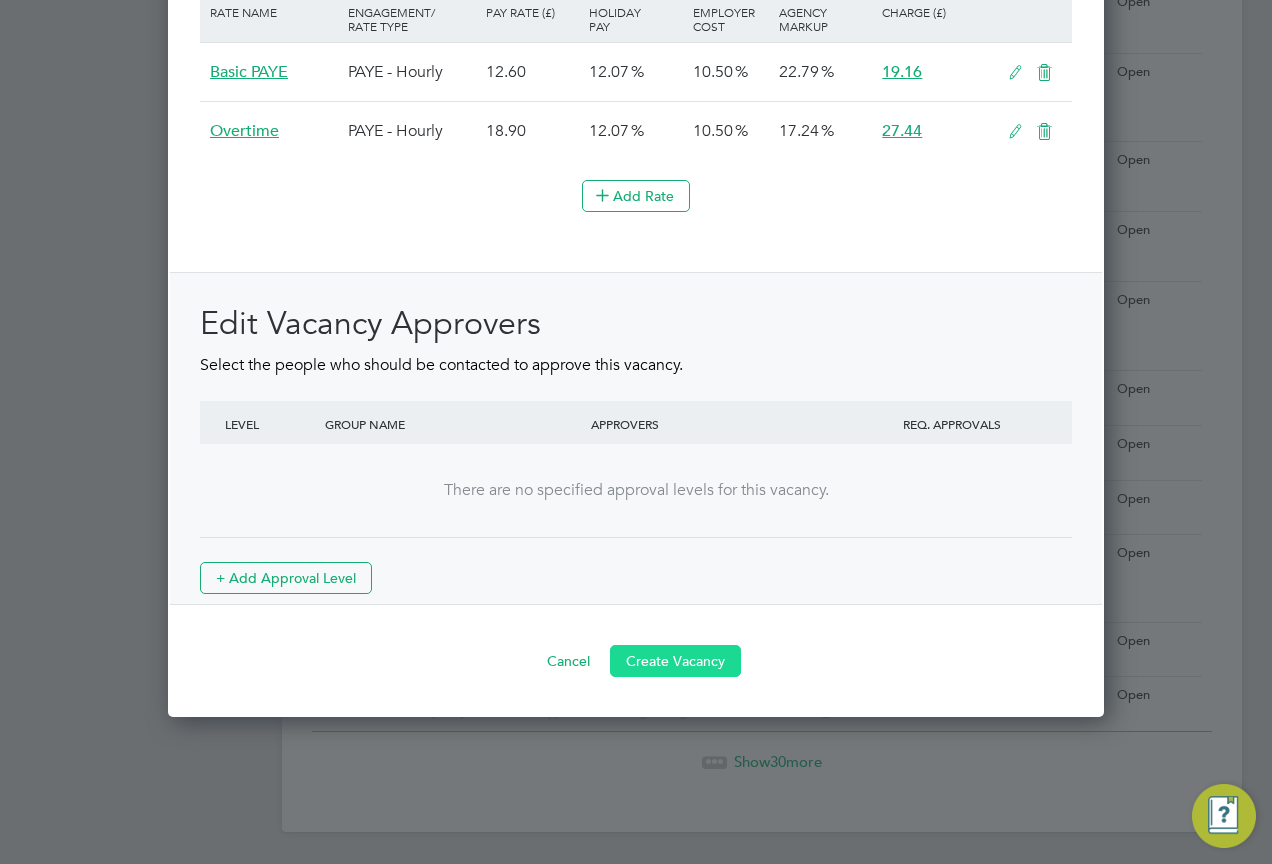type on "." 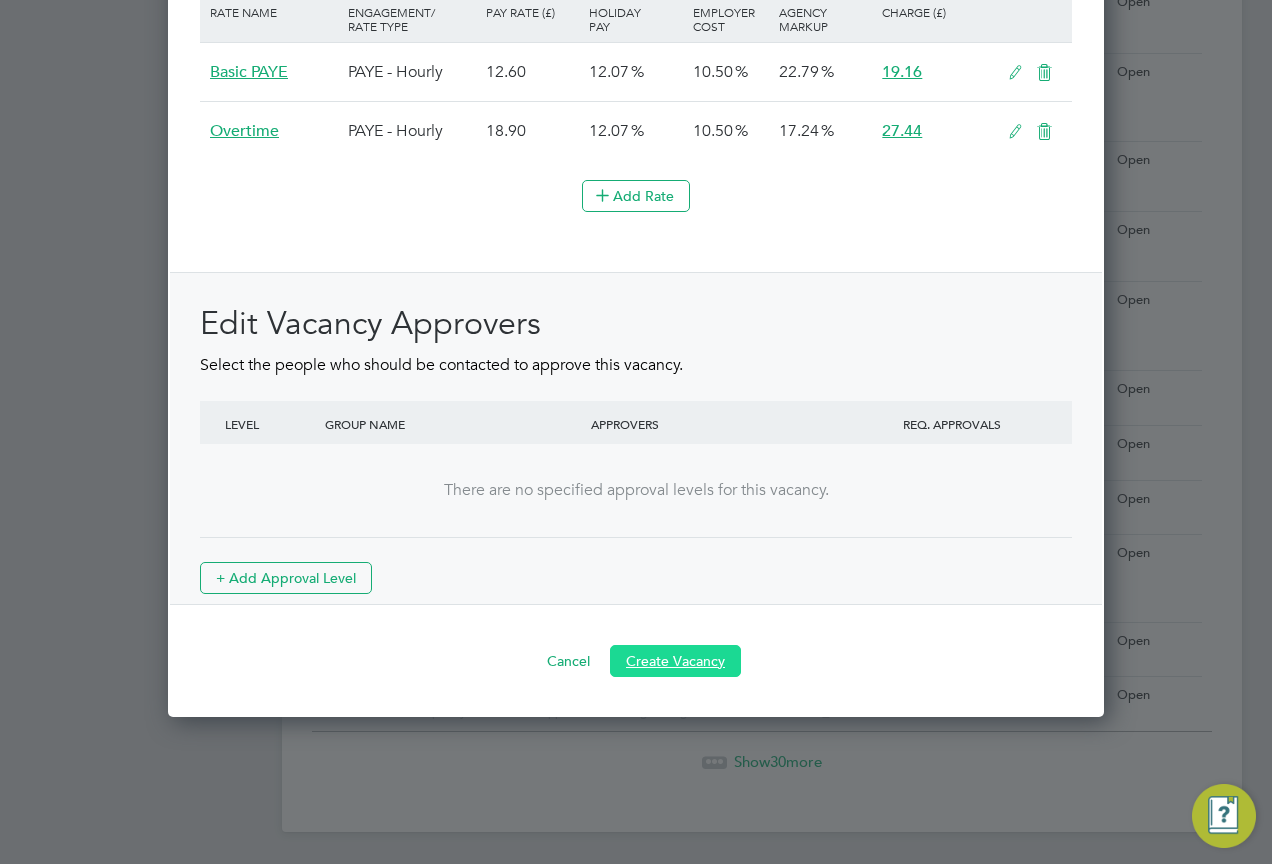 click on "Create Vacancy" at bounding box center (675, 661) 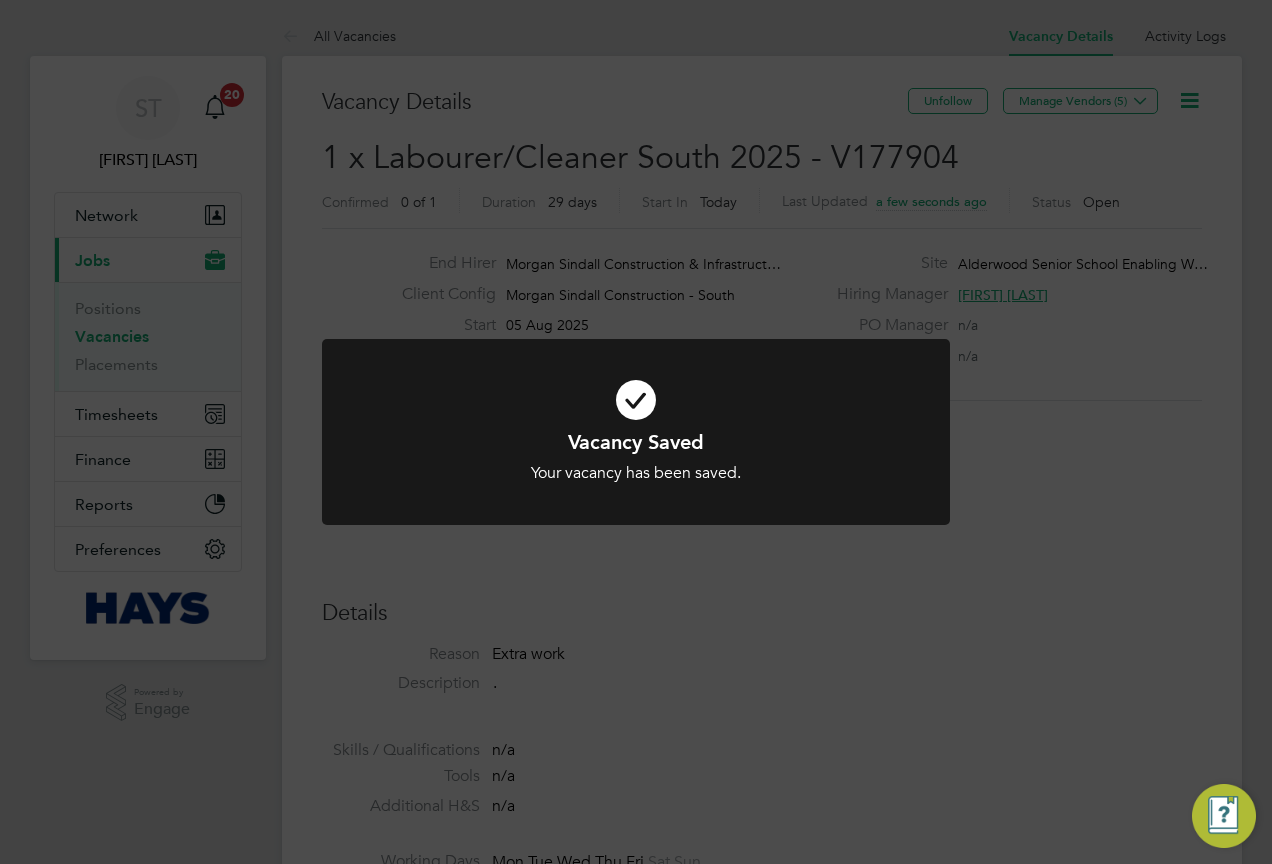 click on "Vacancy Saved Your vacancy has been saved. Cancel Okay" 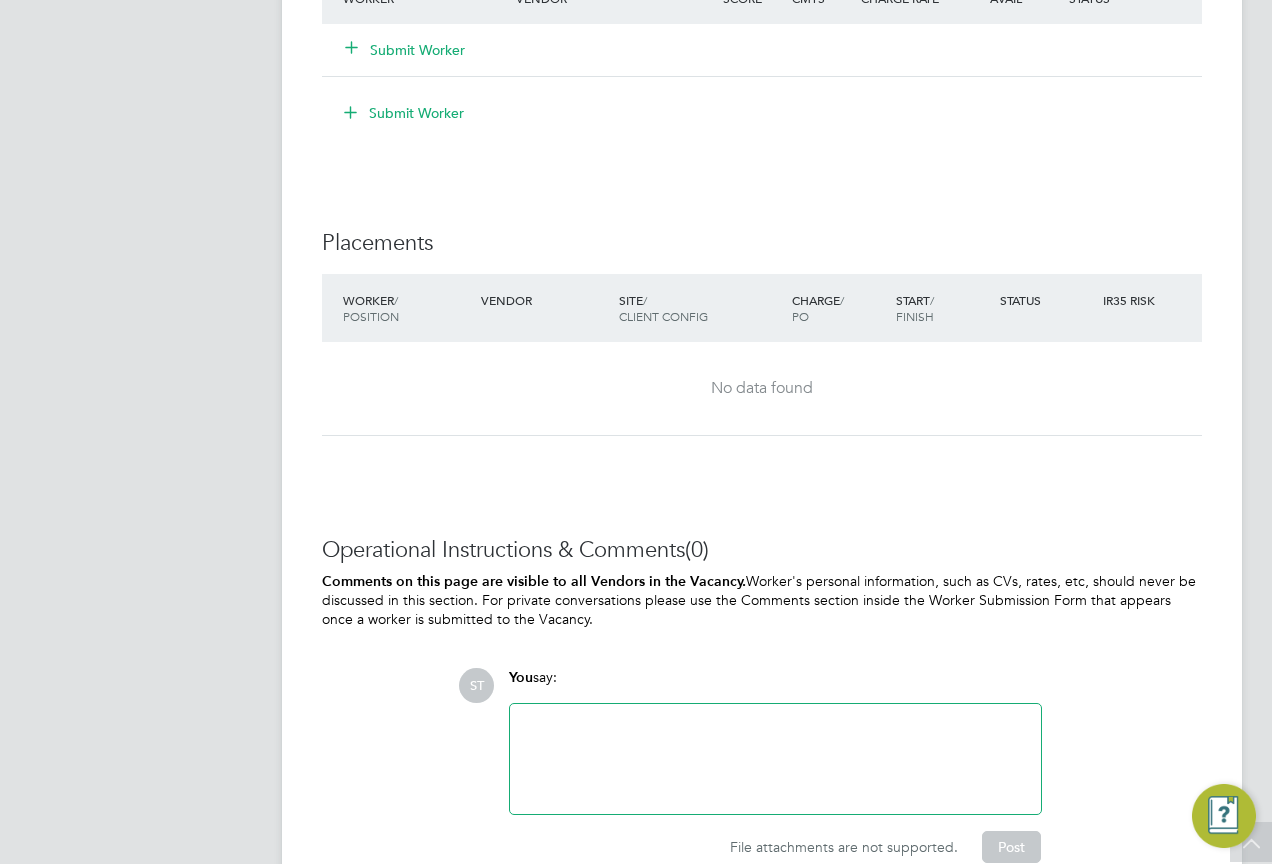 click on "You  say:" 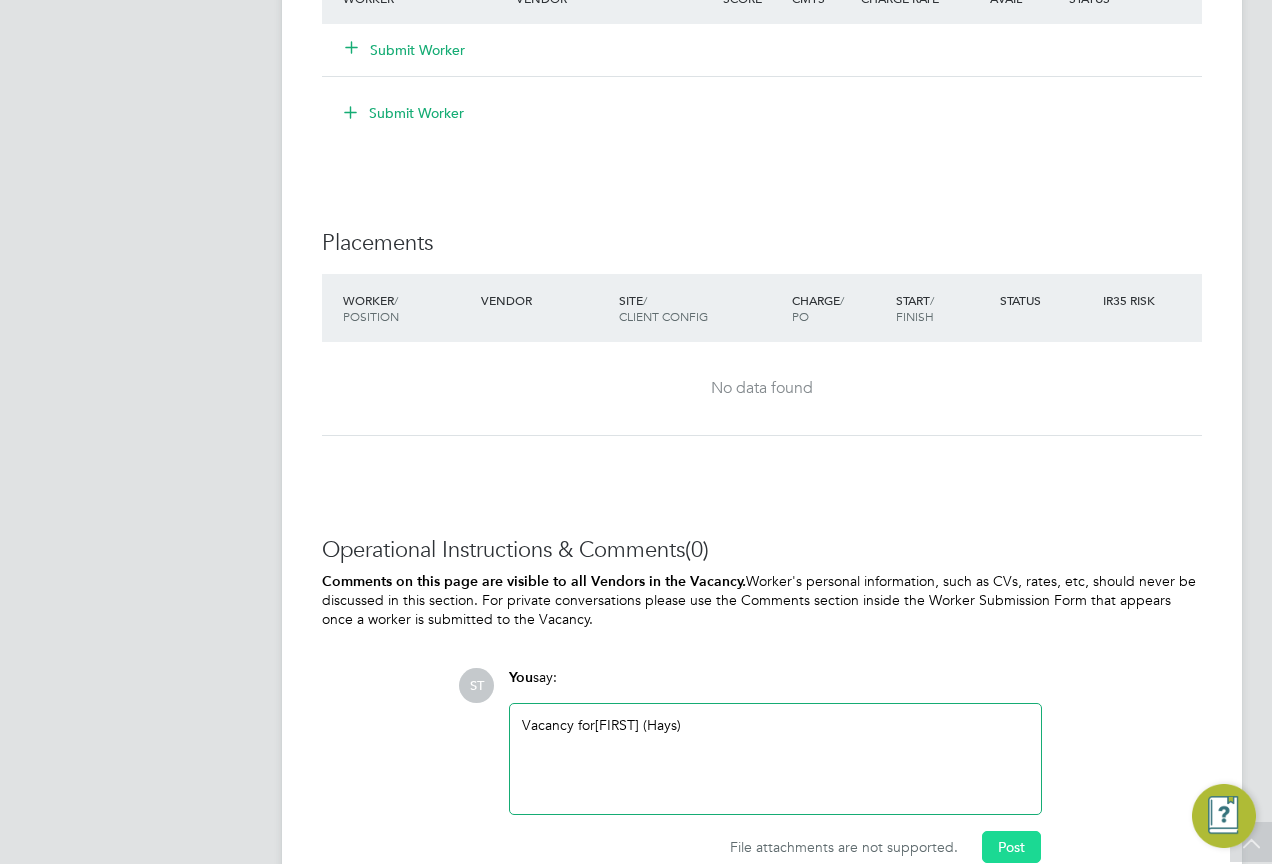 click on "Post" 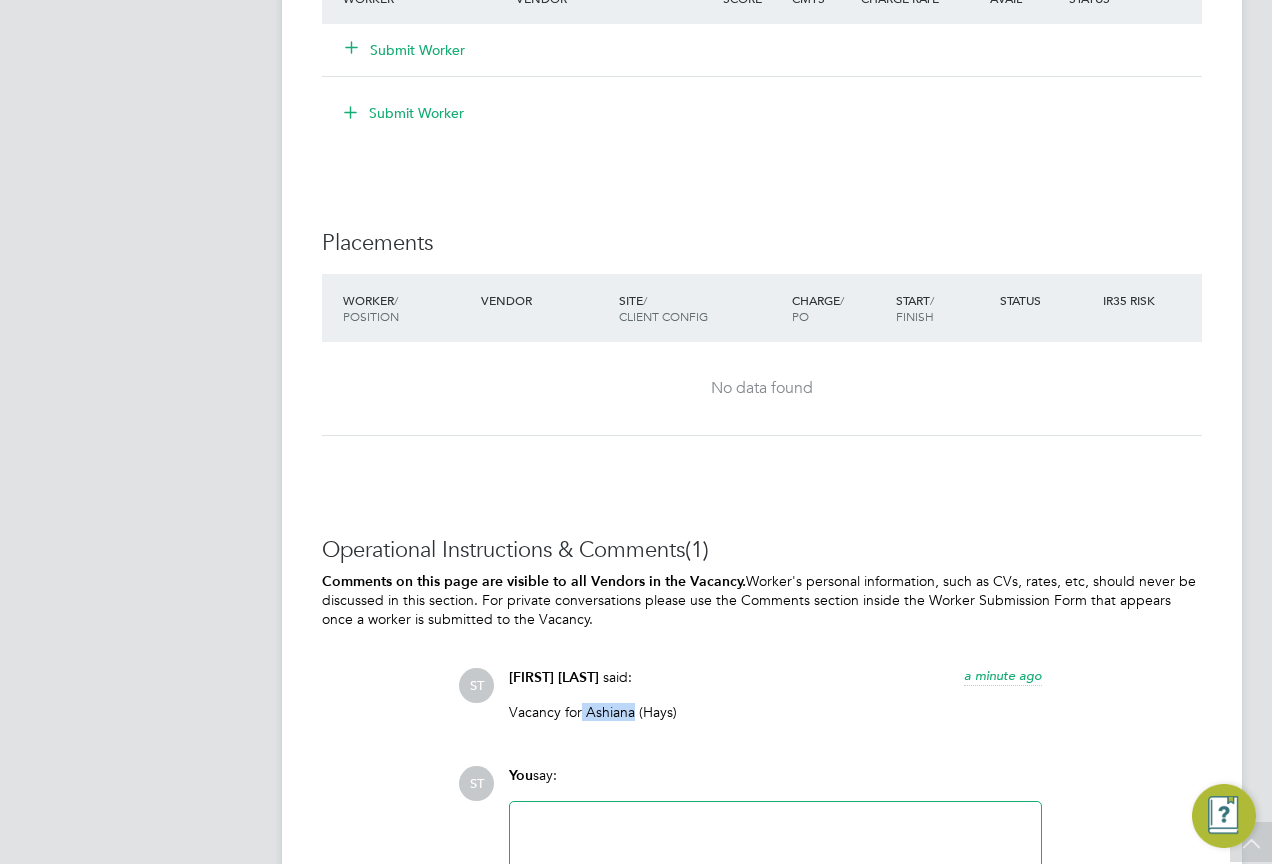 drag, startPoint x: 634, startPoint y: 714, endPoint x: 580, endPoint y: 718, distance: 54.147945 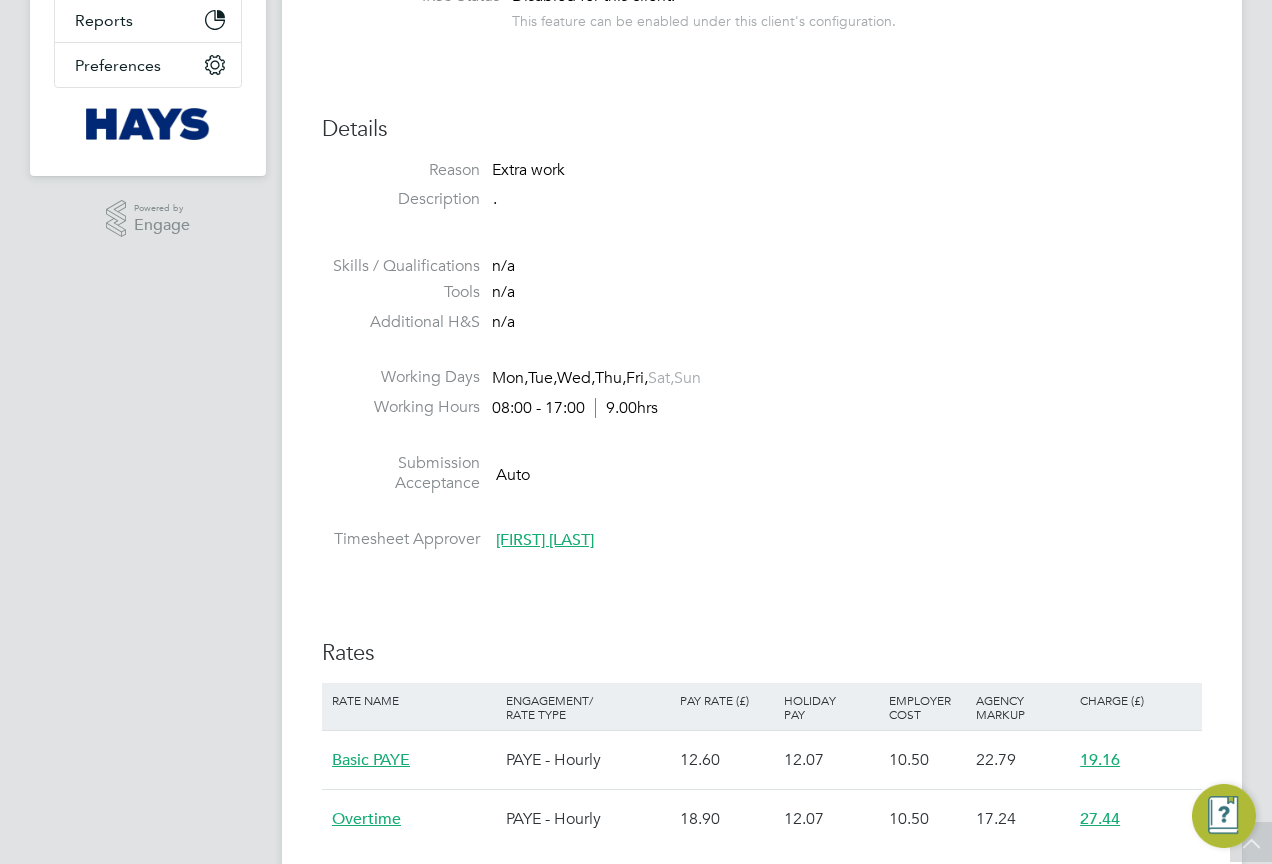 scroll, scrollTop: 285, scrollLeft: 0, axis: vertical 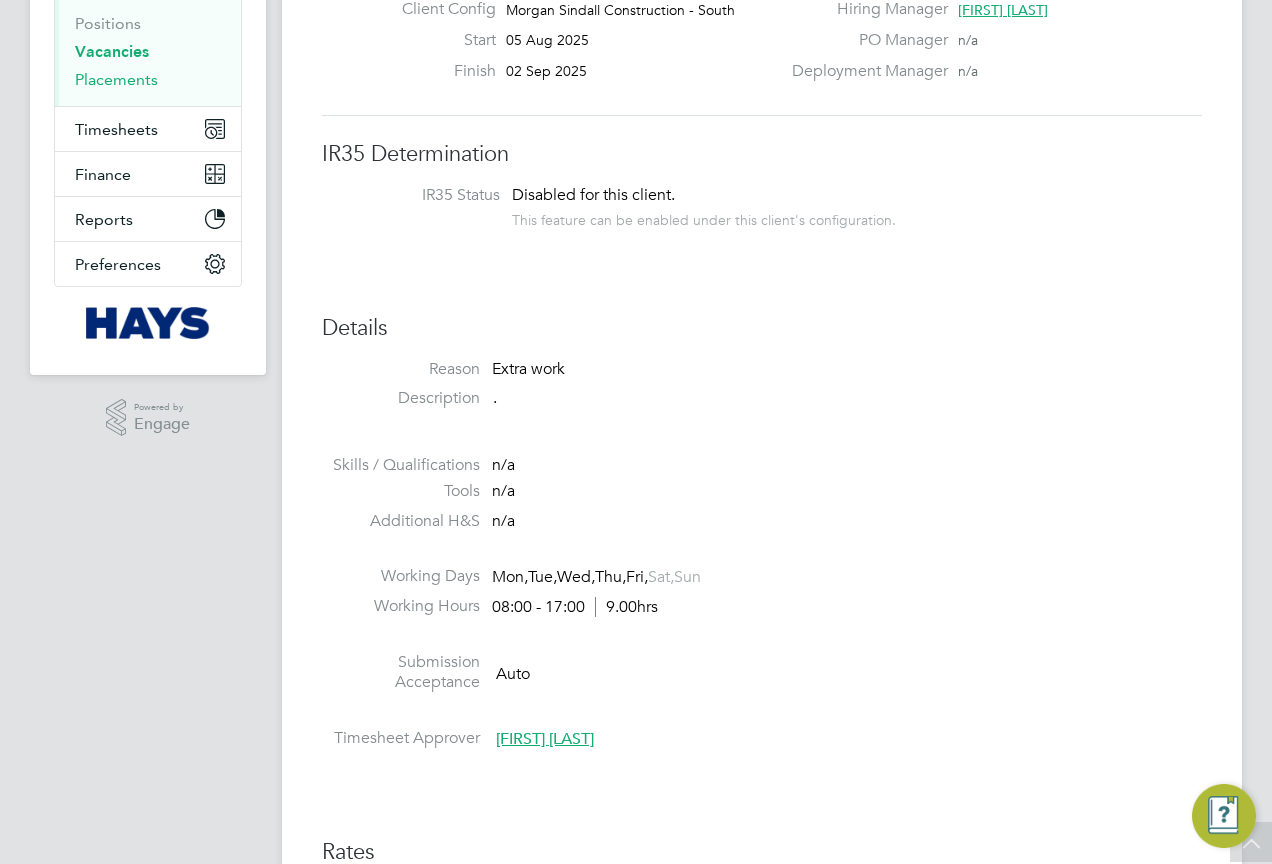 click on "Placements" at bounding box center (116, 79) 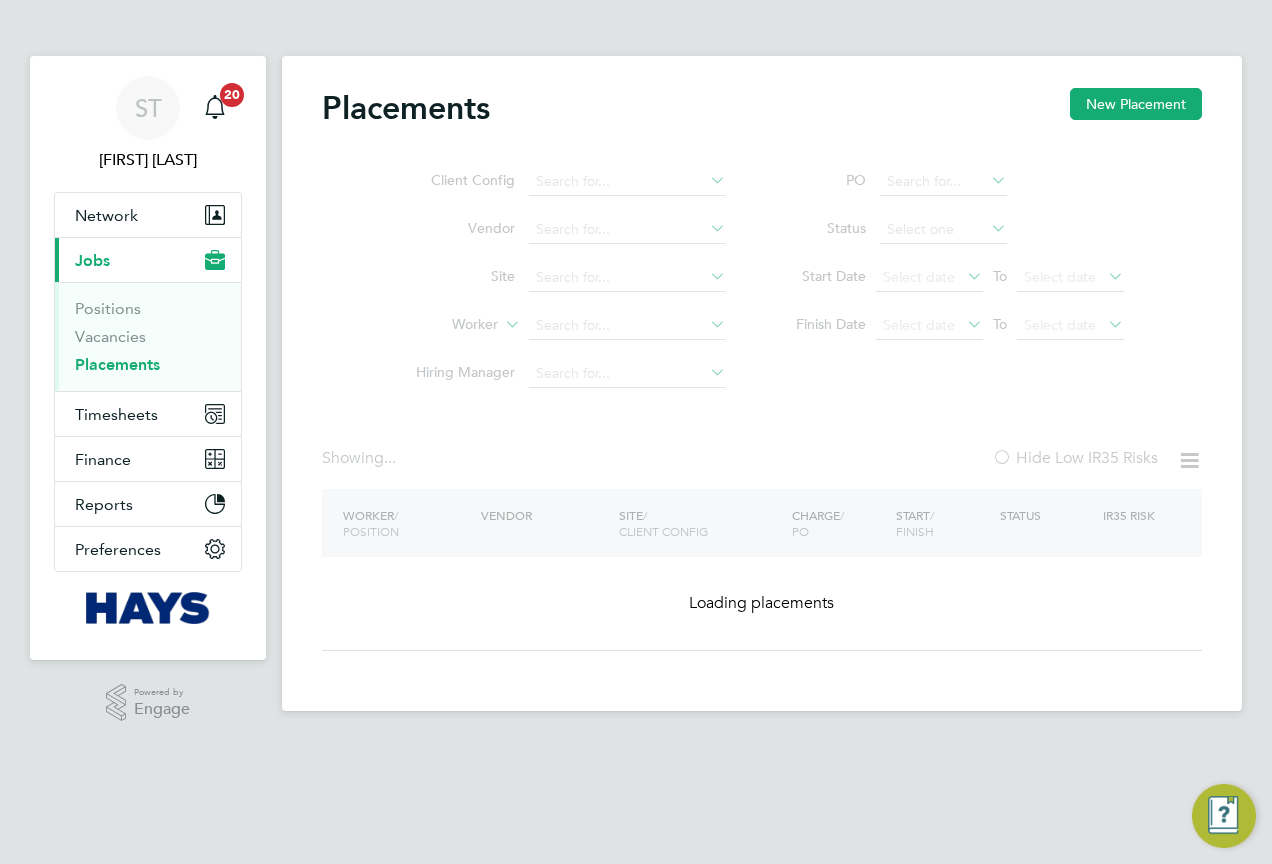 click on "Client Config   Vendor     Site     Worker     Hiring Manager" 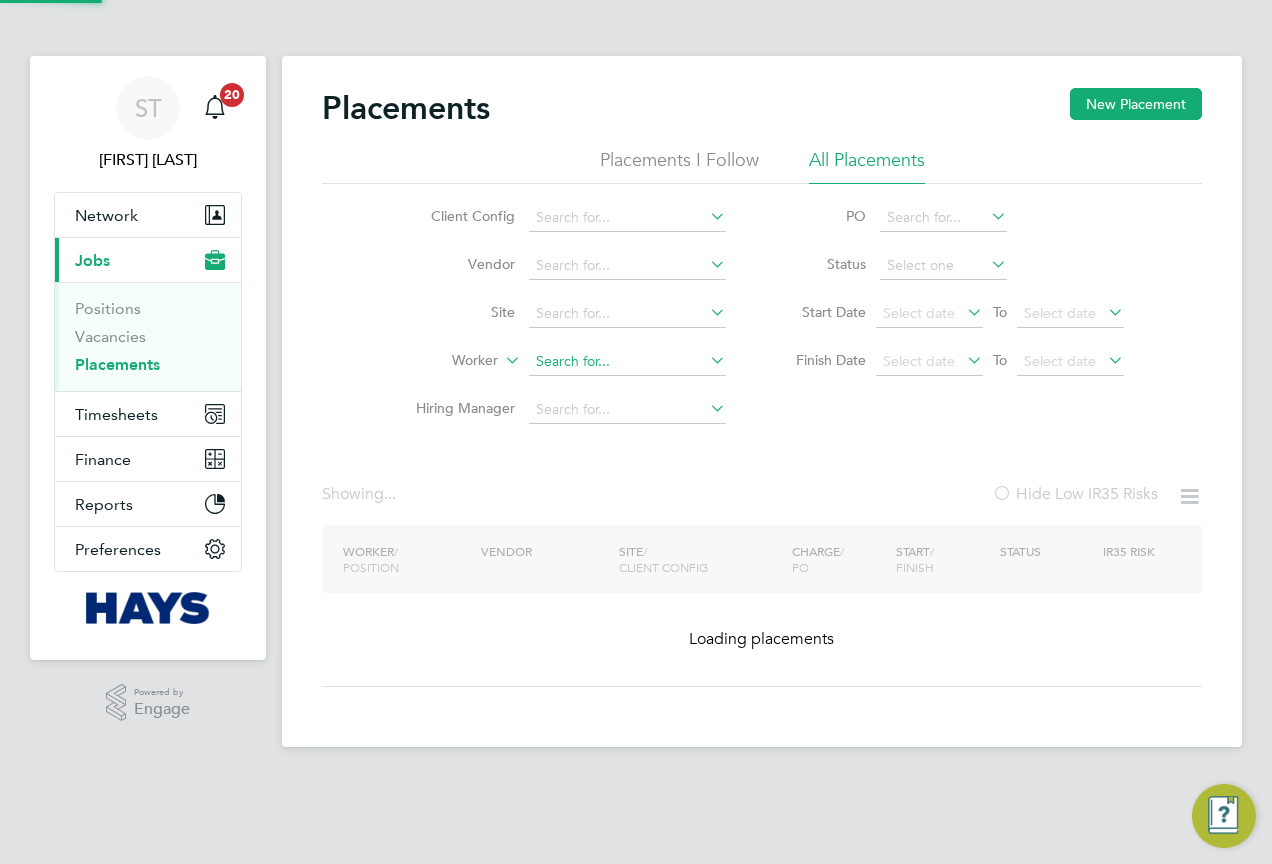 click 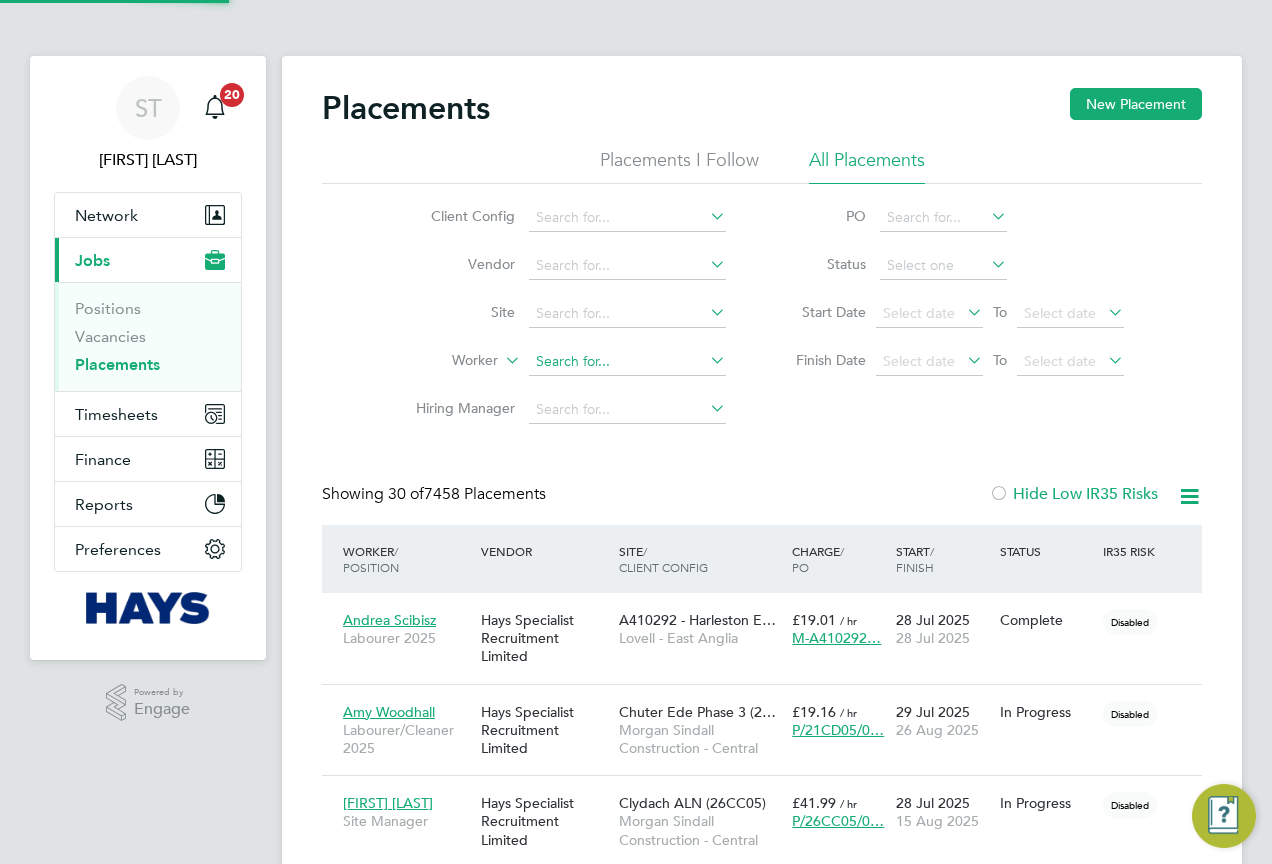scroll, scrollTop: 10, scrollLeft: 10, axis: both 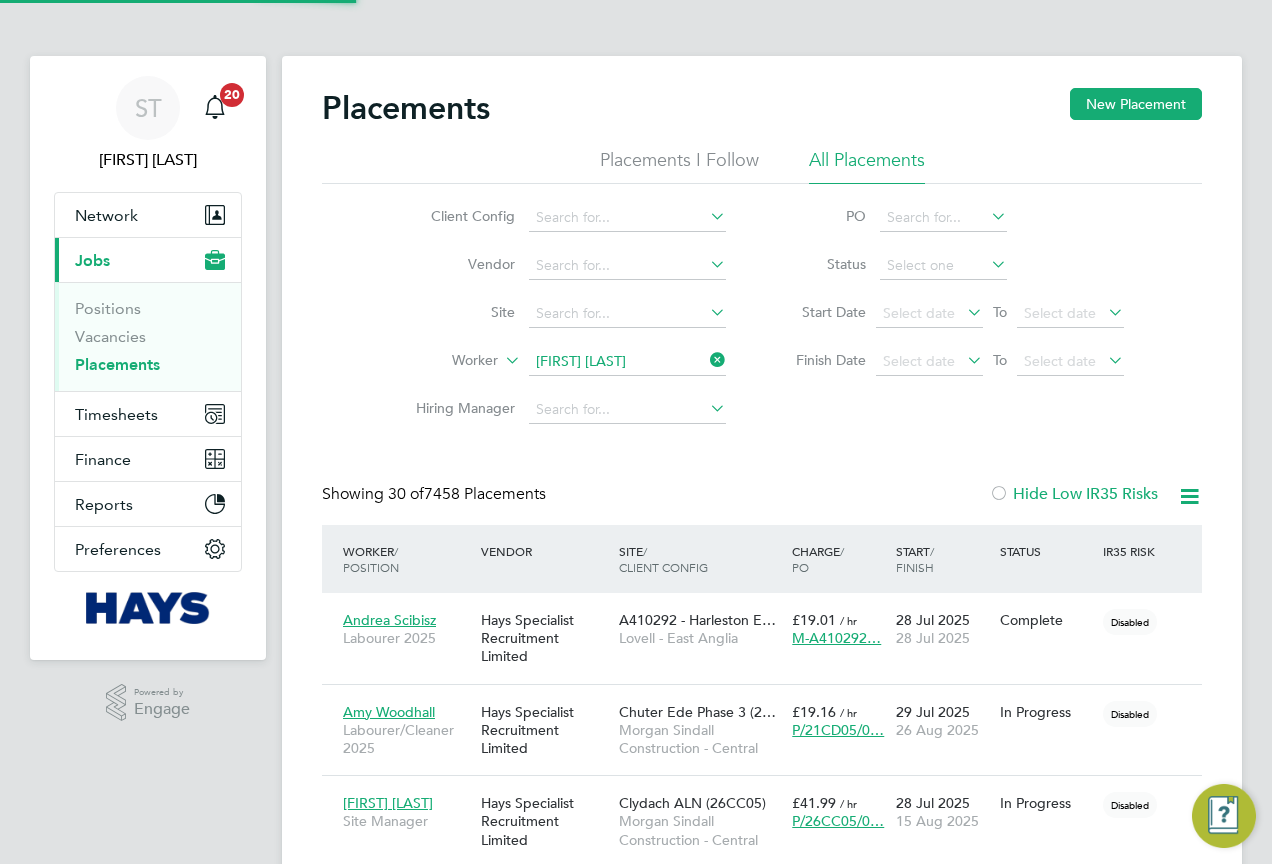 click on "Ilyas   H ussain" 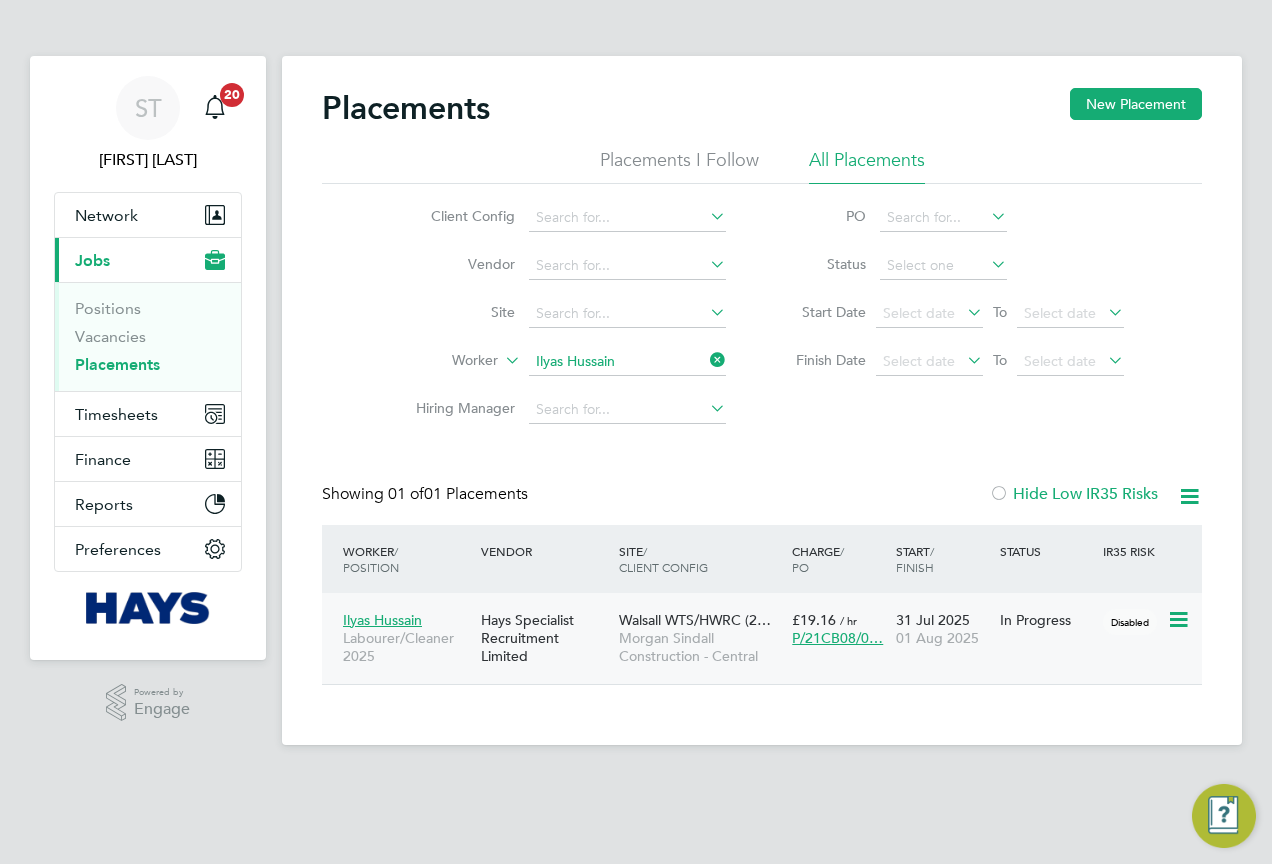 click on "Ilyas Hussain" 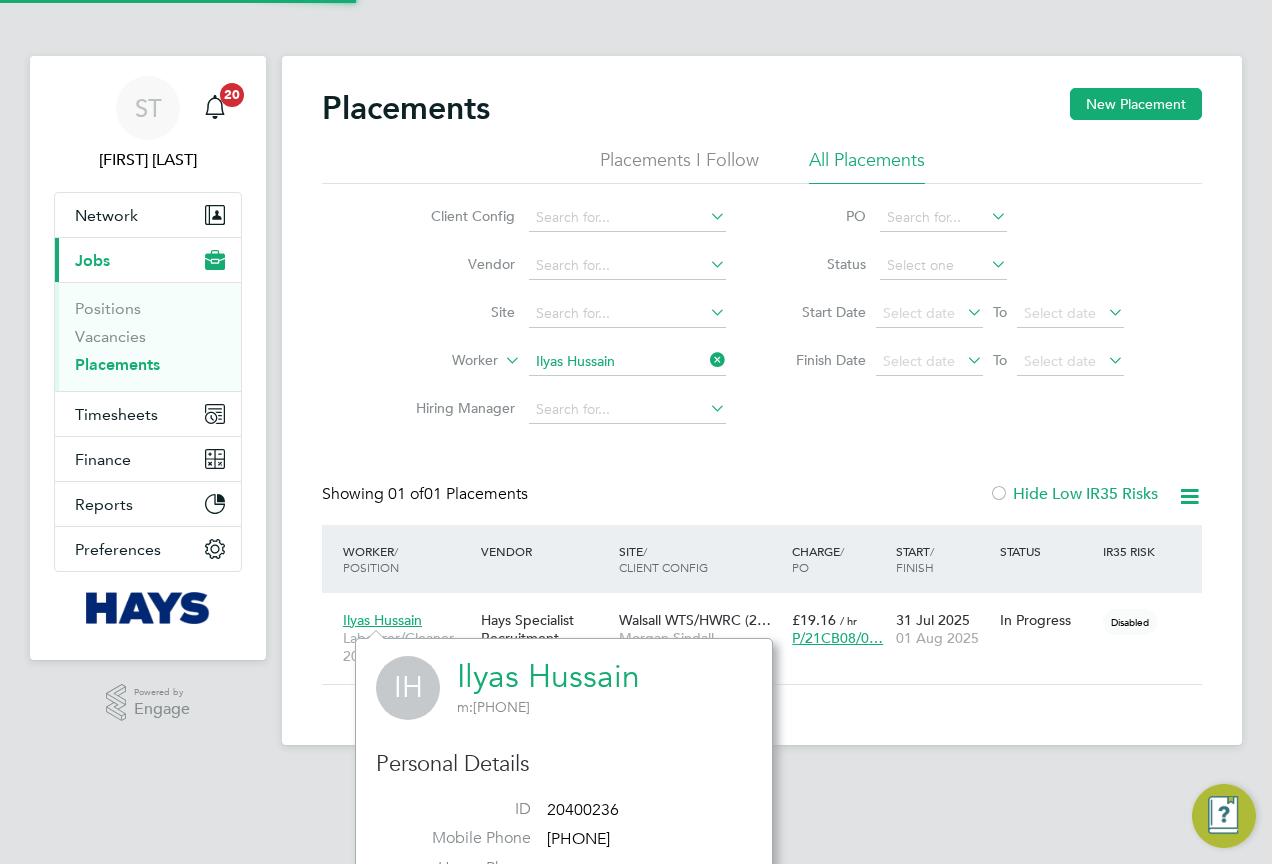 click on "Ilyas Hussain" 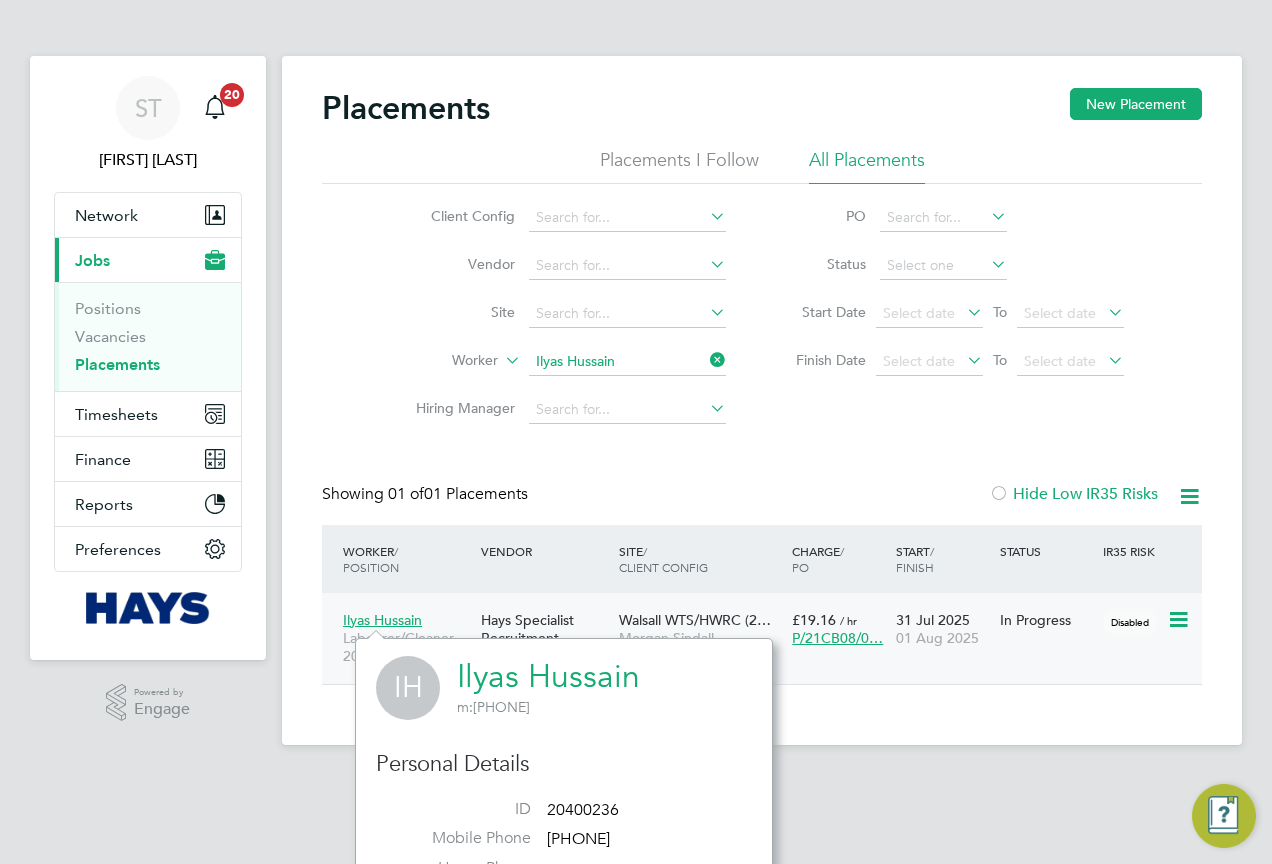click on "Walsall WTS/HWRC (2…" 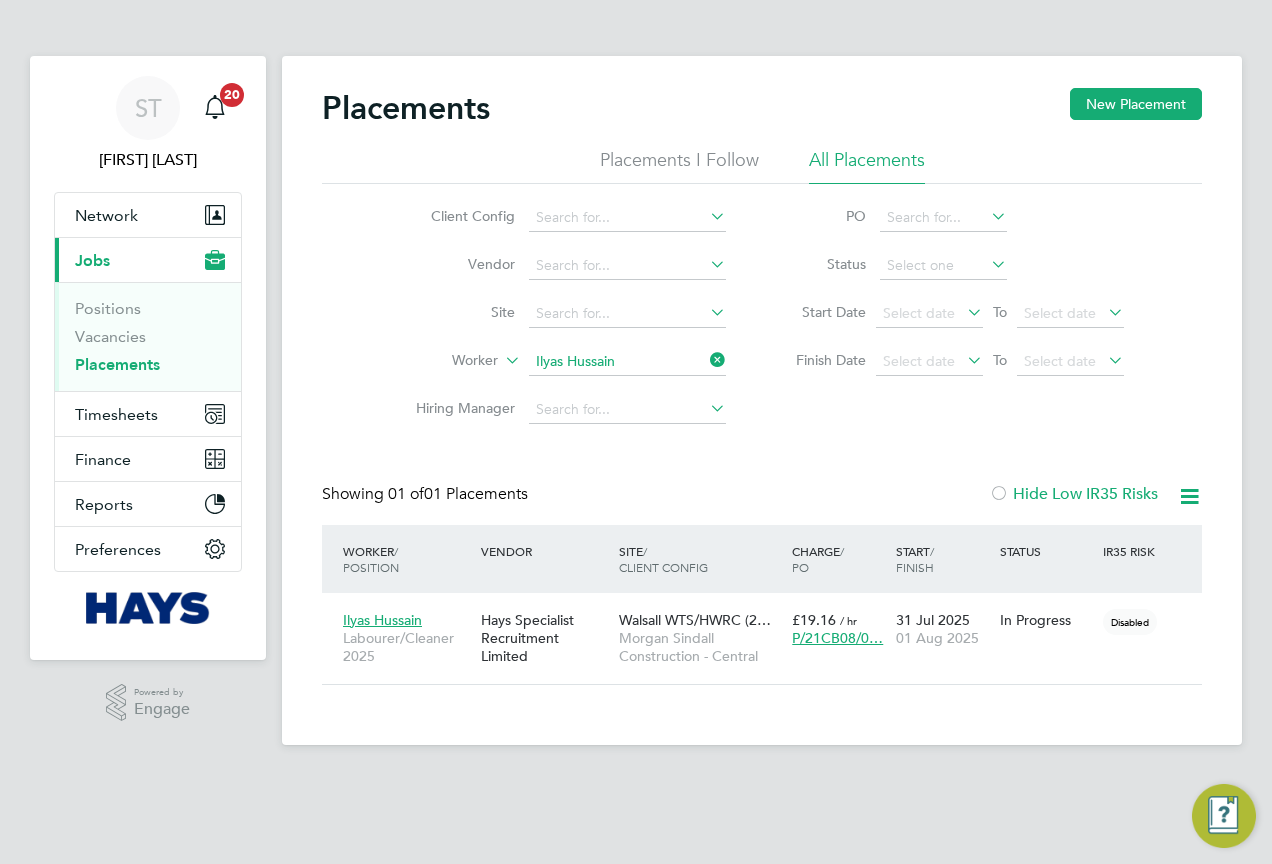 drag, startPoint x: 713, startPoint y: 359, endPoint x: 666, endPoint y: 359, distance: 47 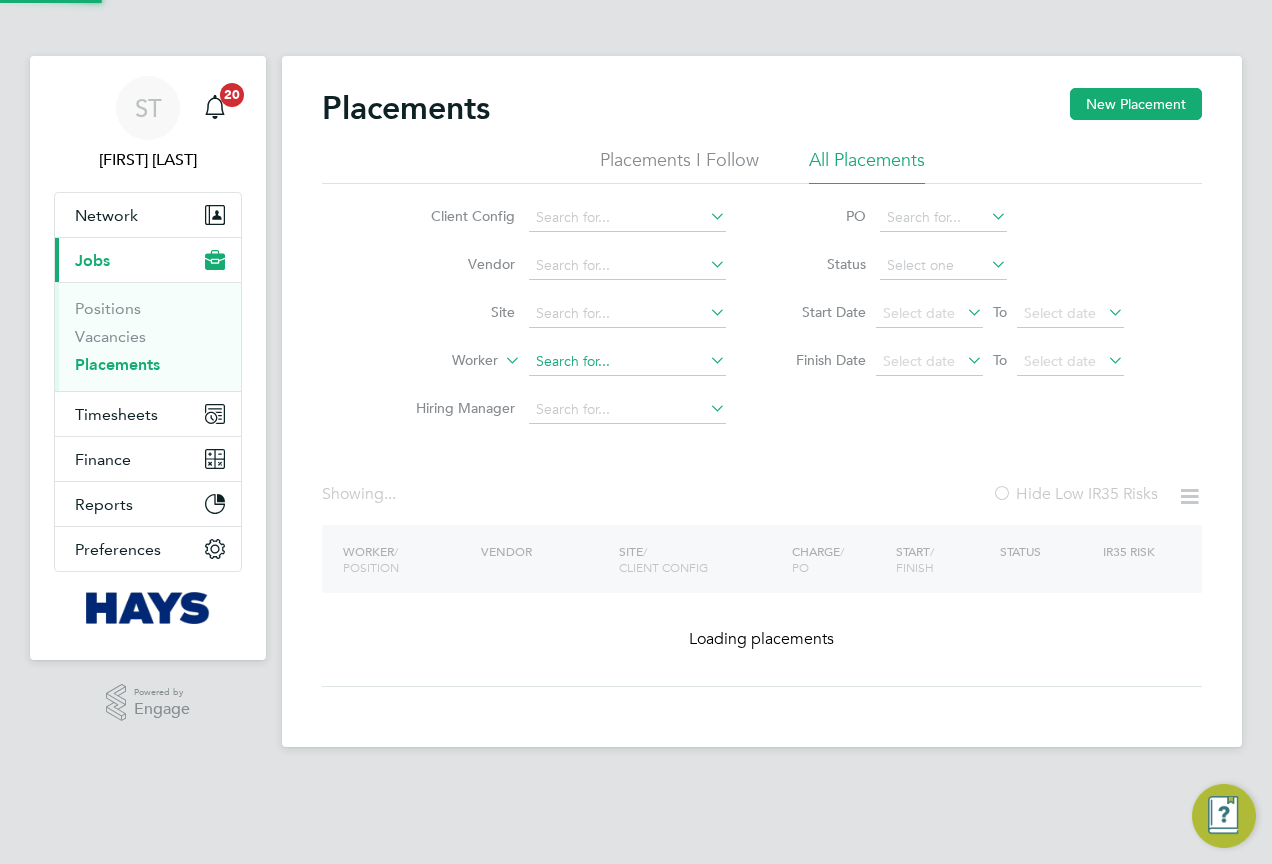 click 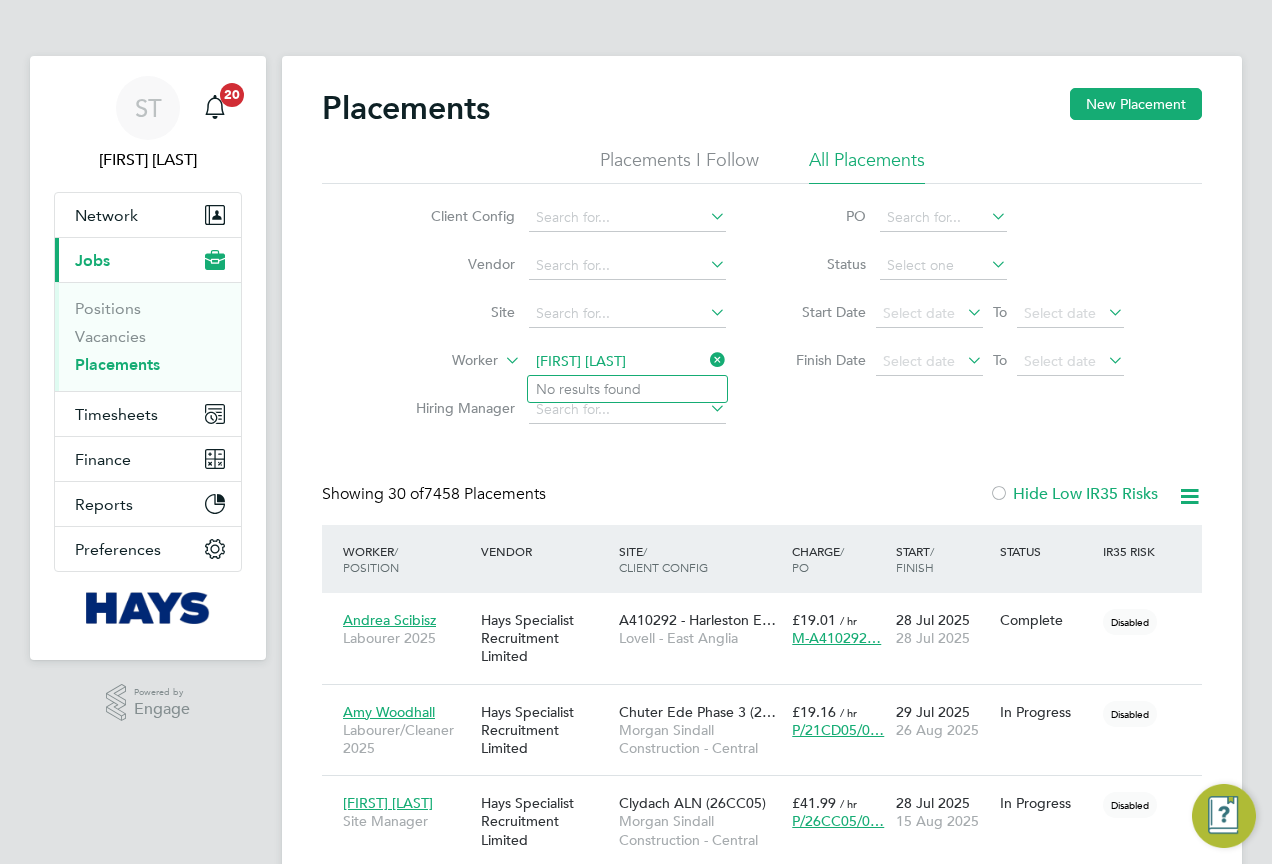 type on "Scott Davis" 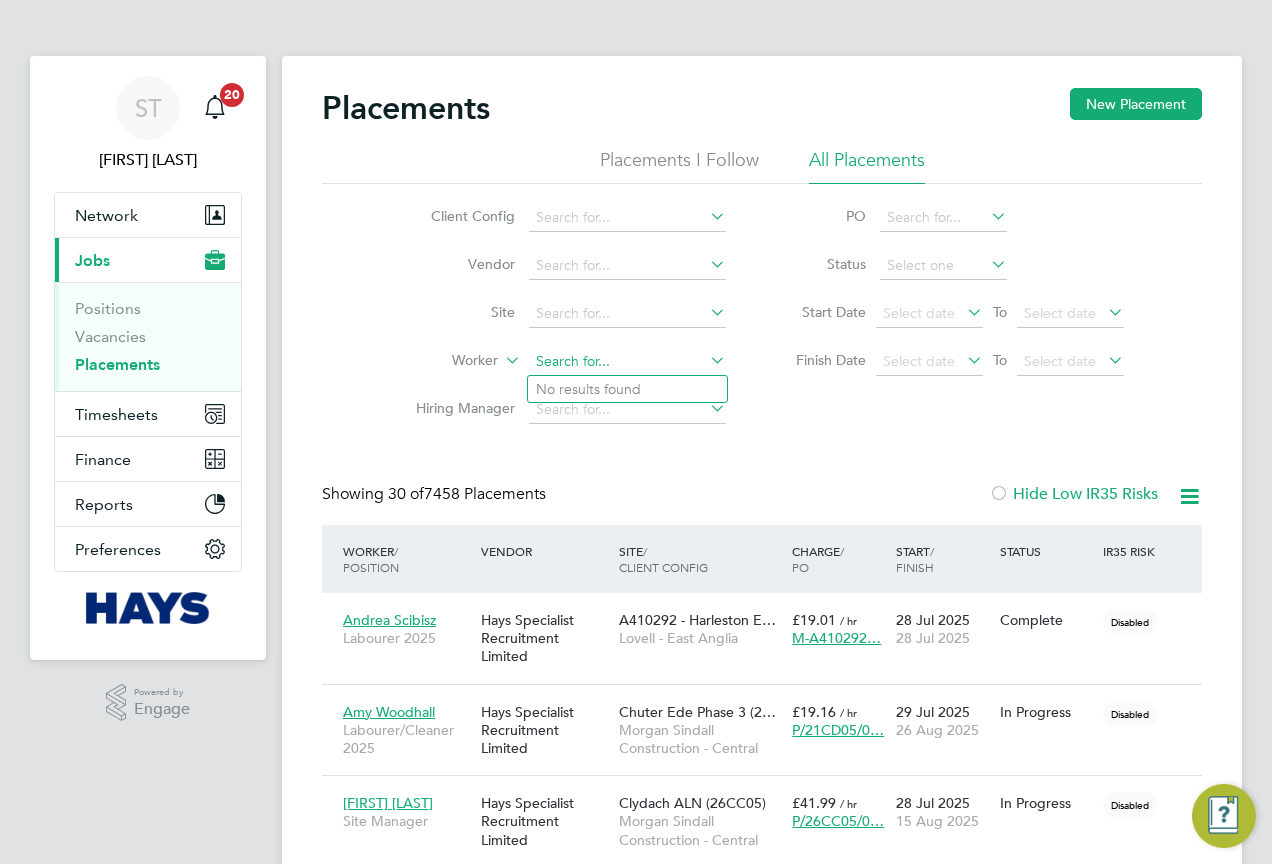 click 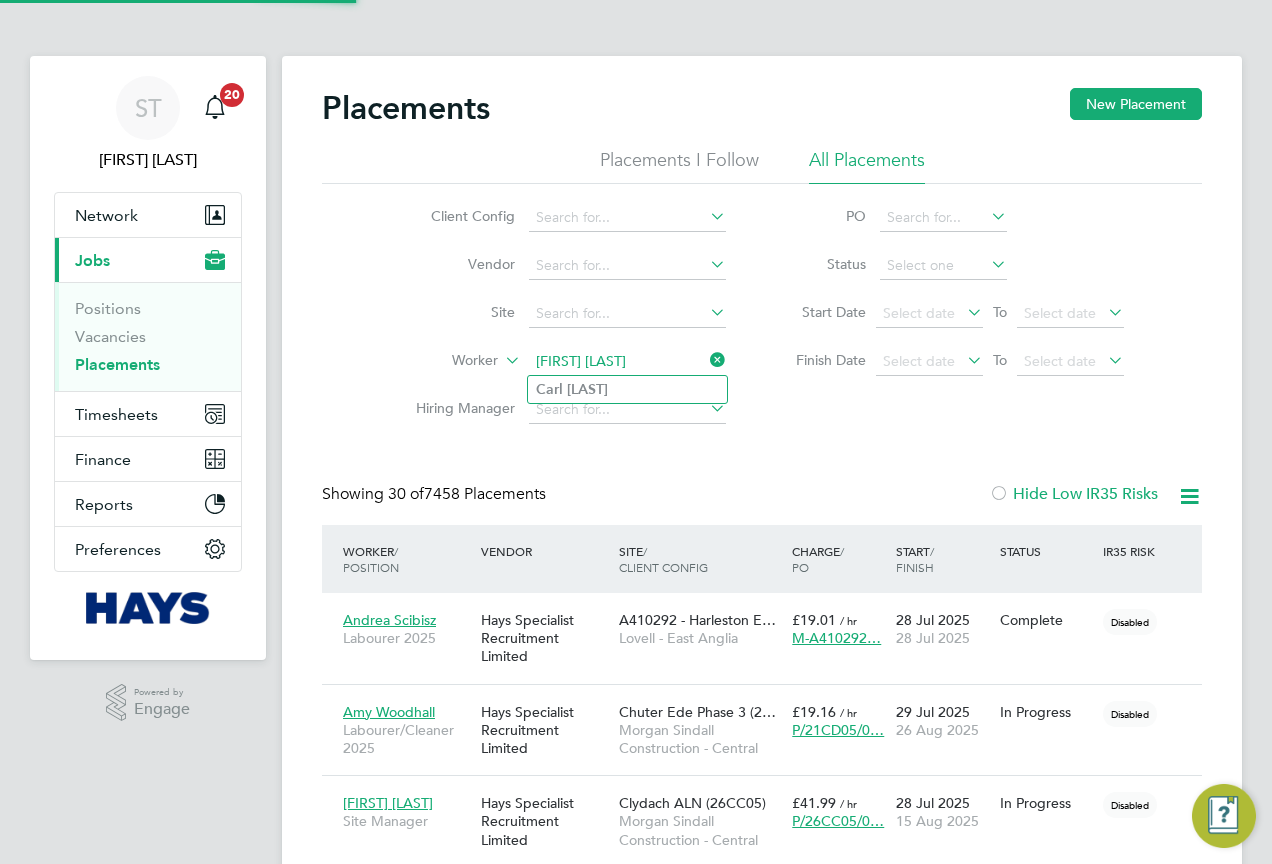type on "Carl Jamson" 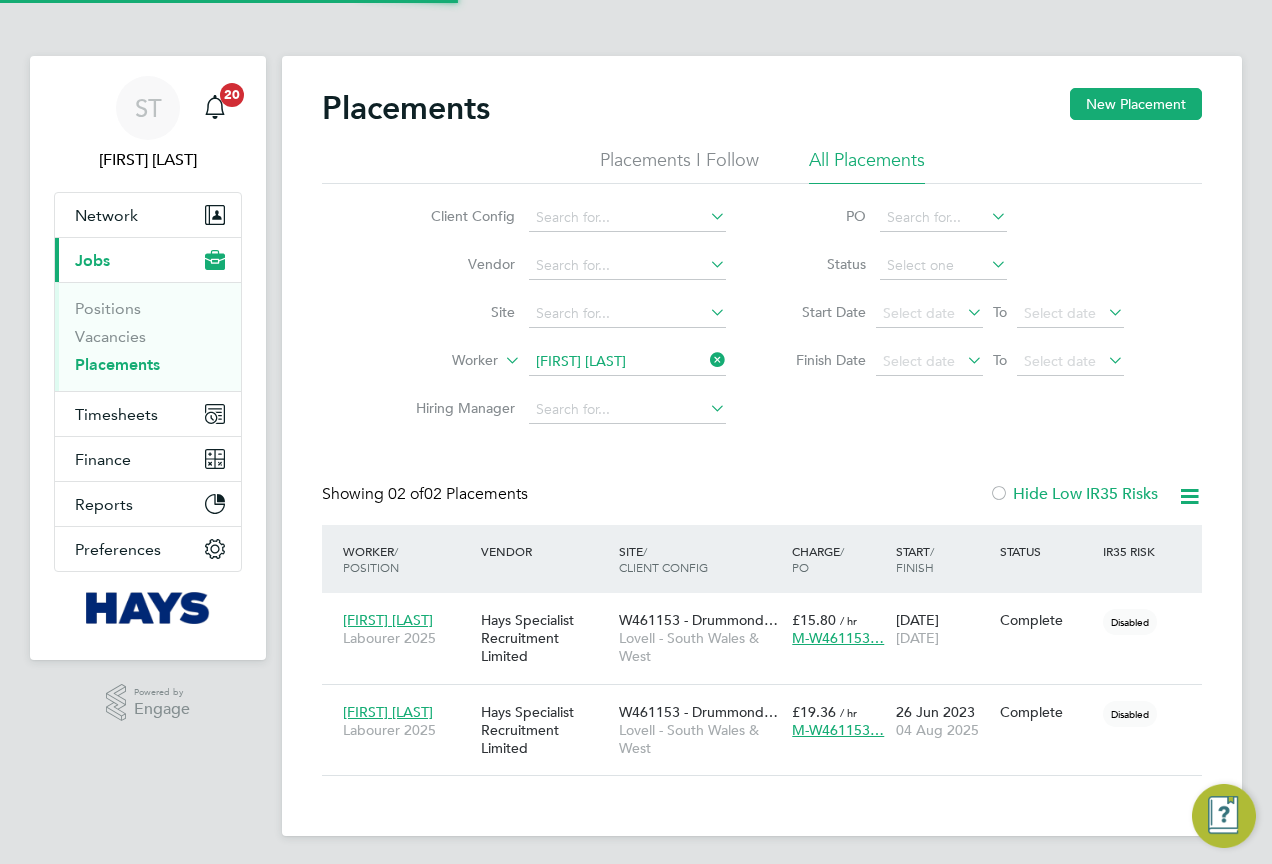 scroll, scrollTop: 10, scrollLeft: 10, axis: both 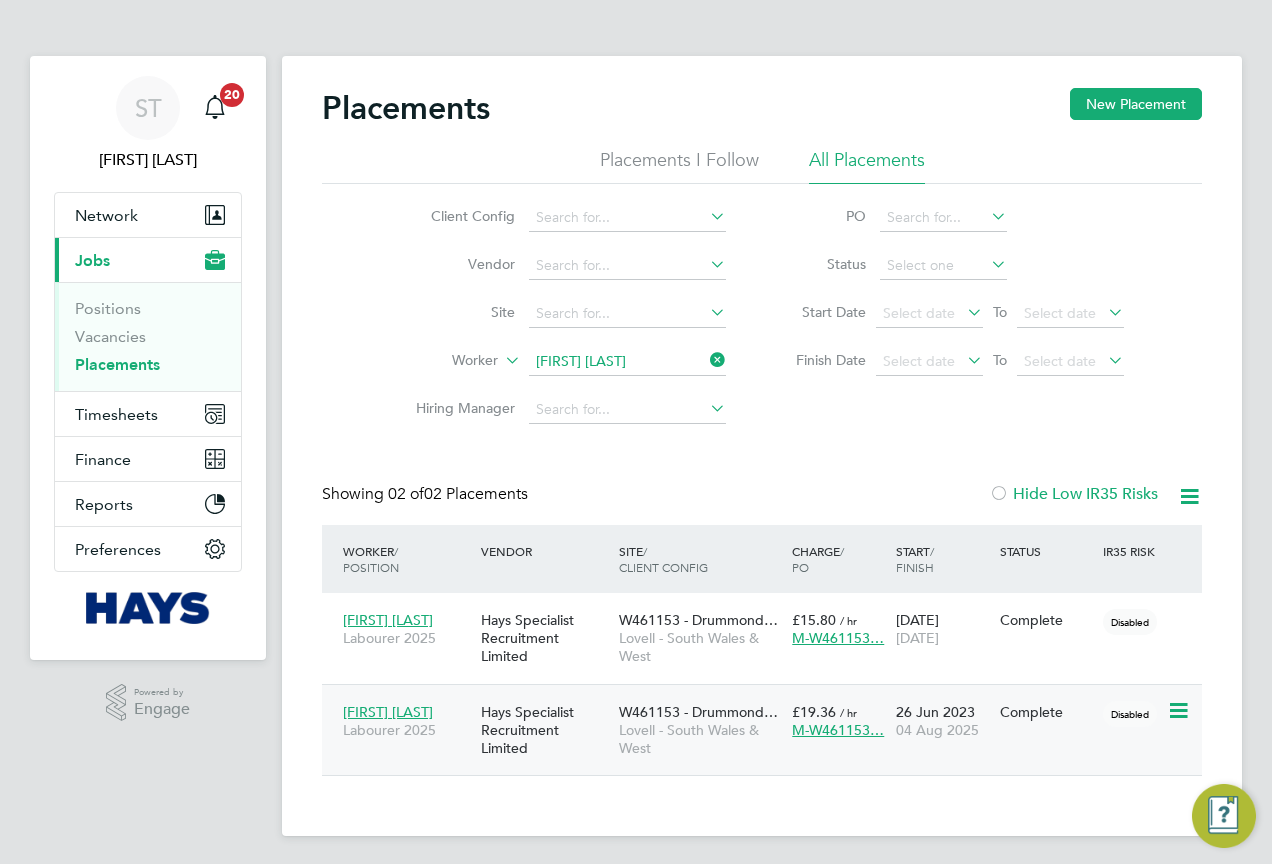 click on "Lovell - South Wales & West" 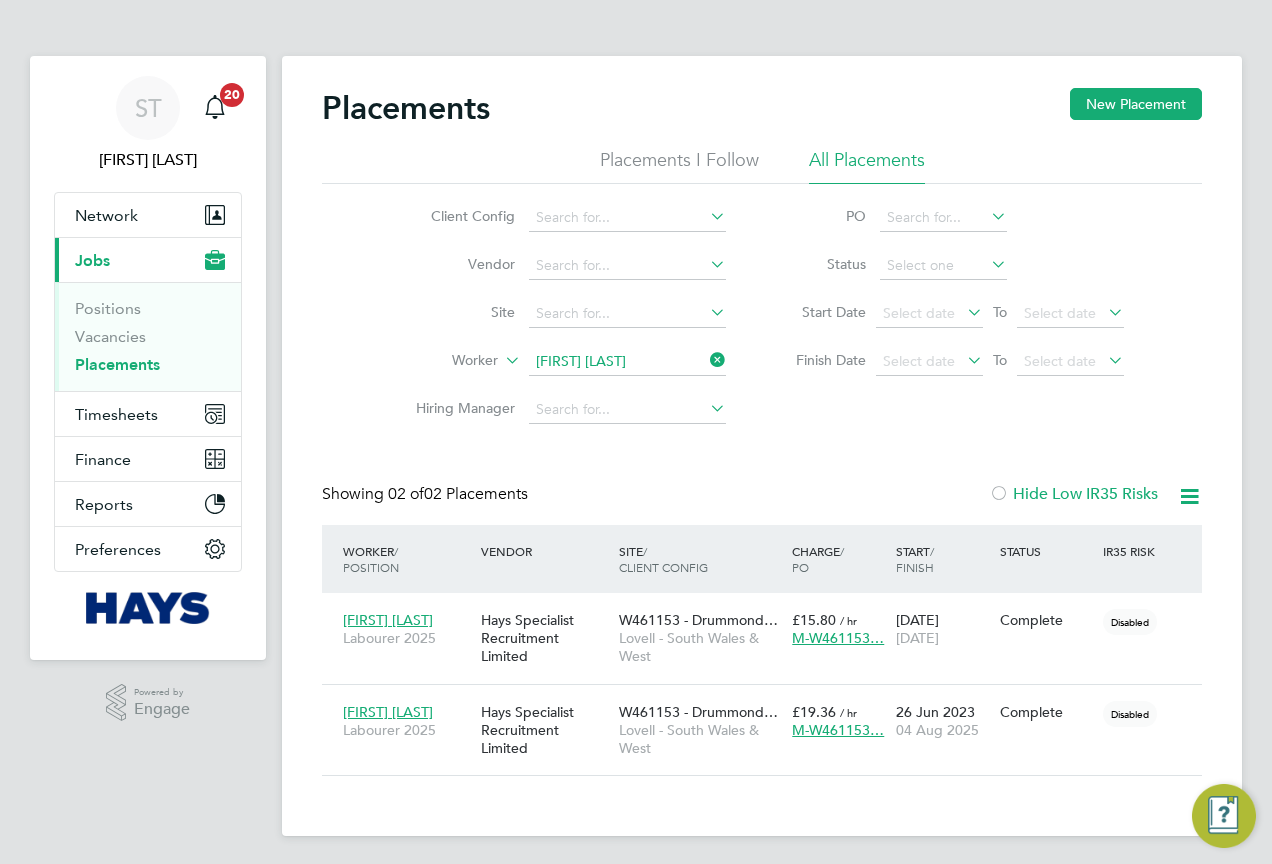 click 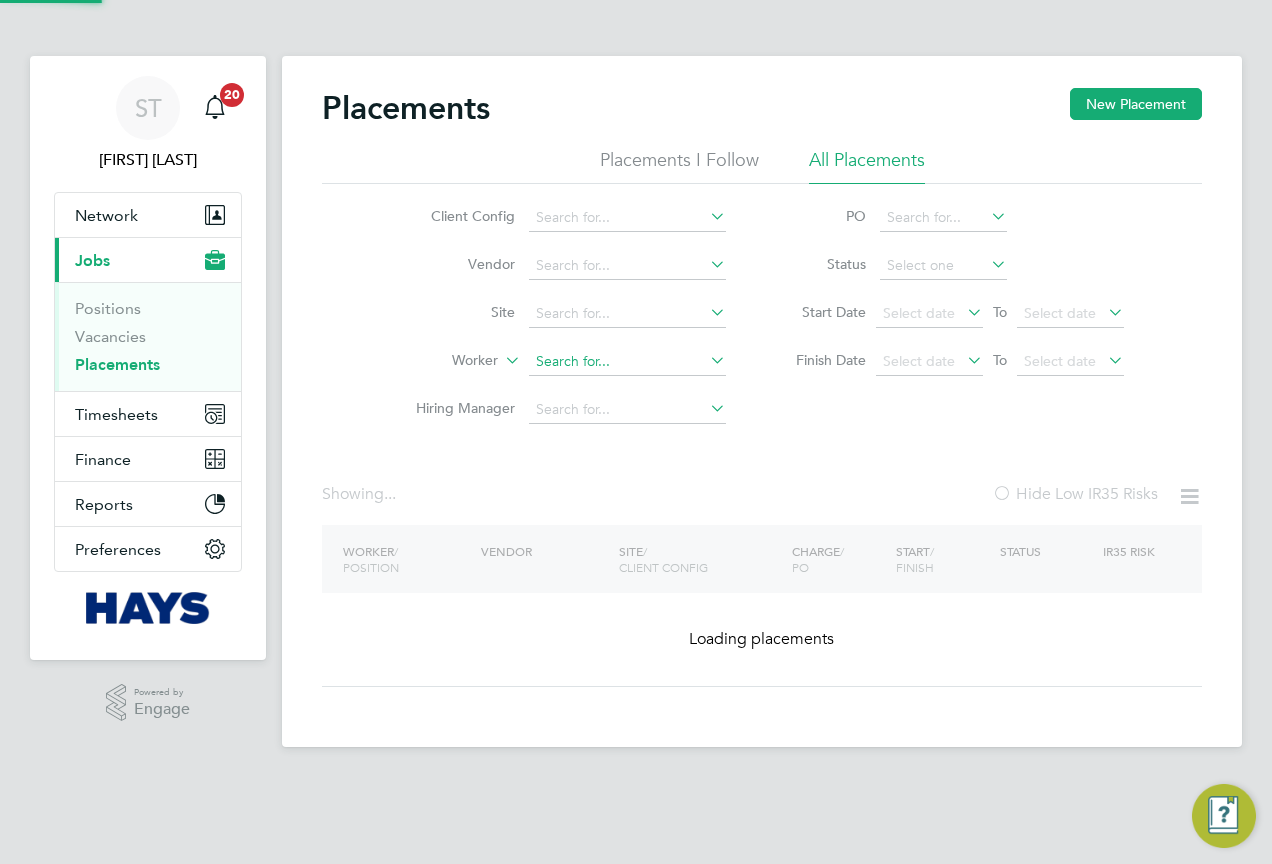 click 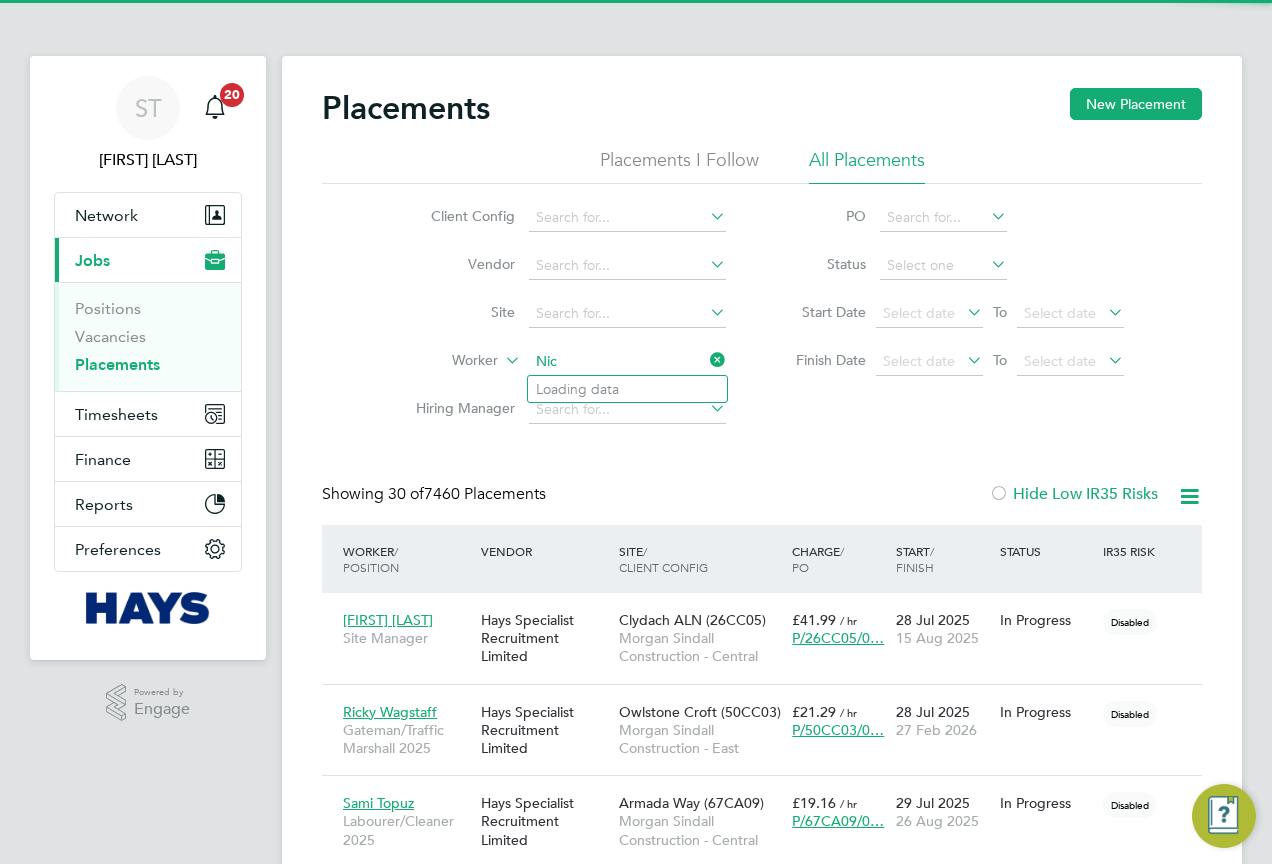 scroll, scrollTop: 10, scrollLeft: 10, axis: both 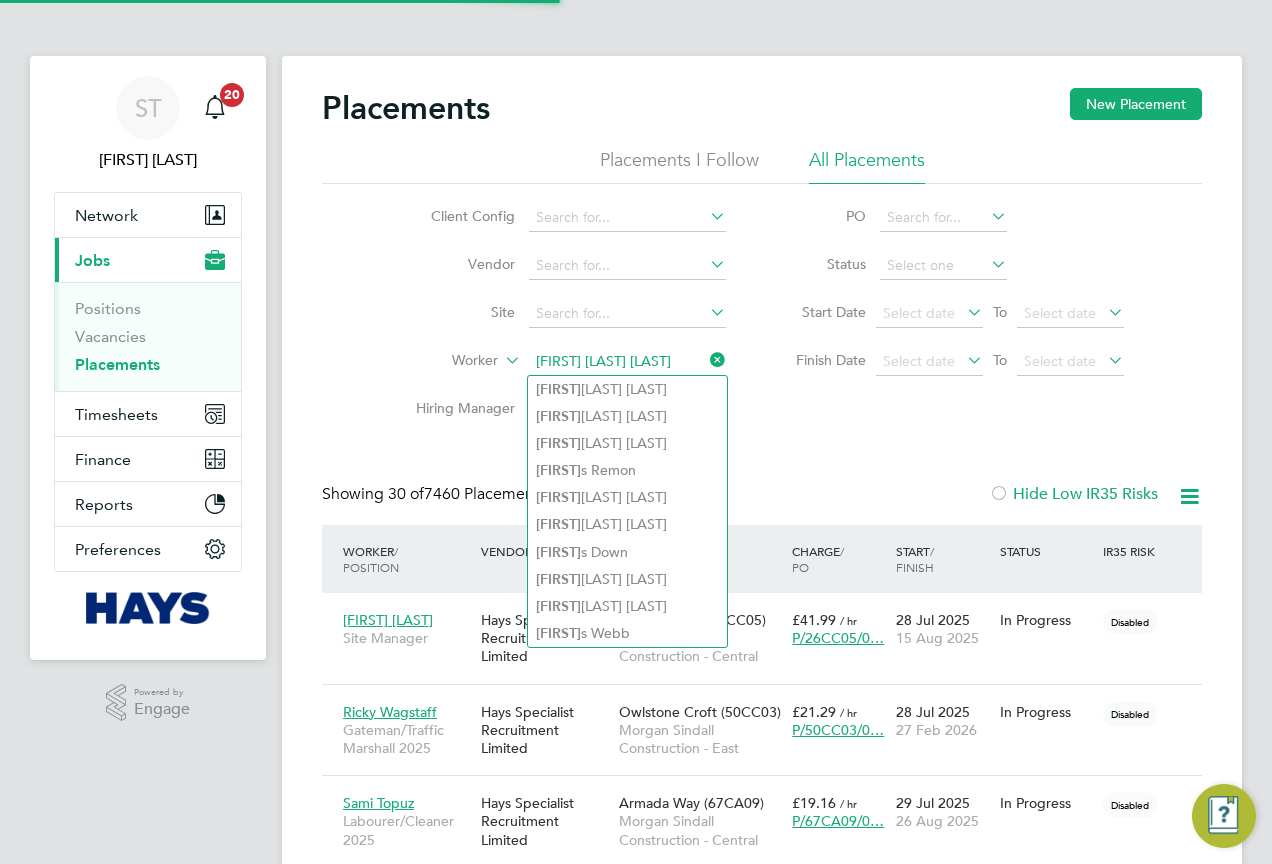 click on "Nicholad Down" 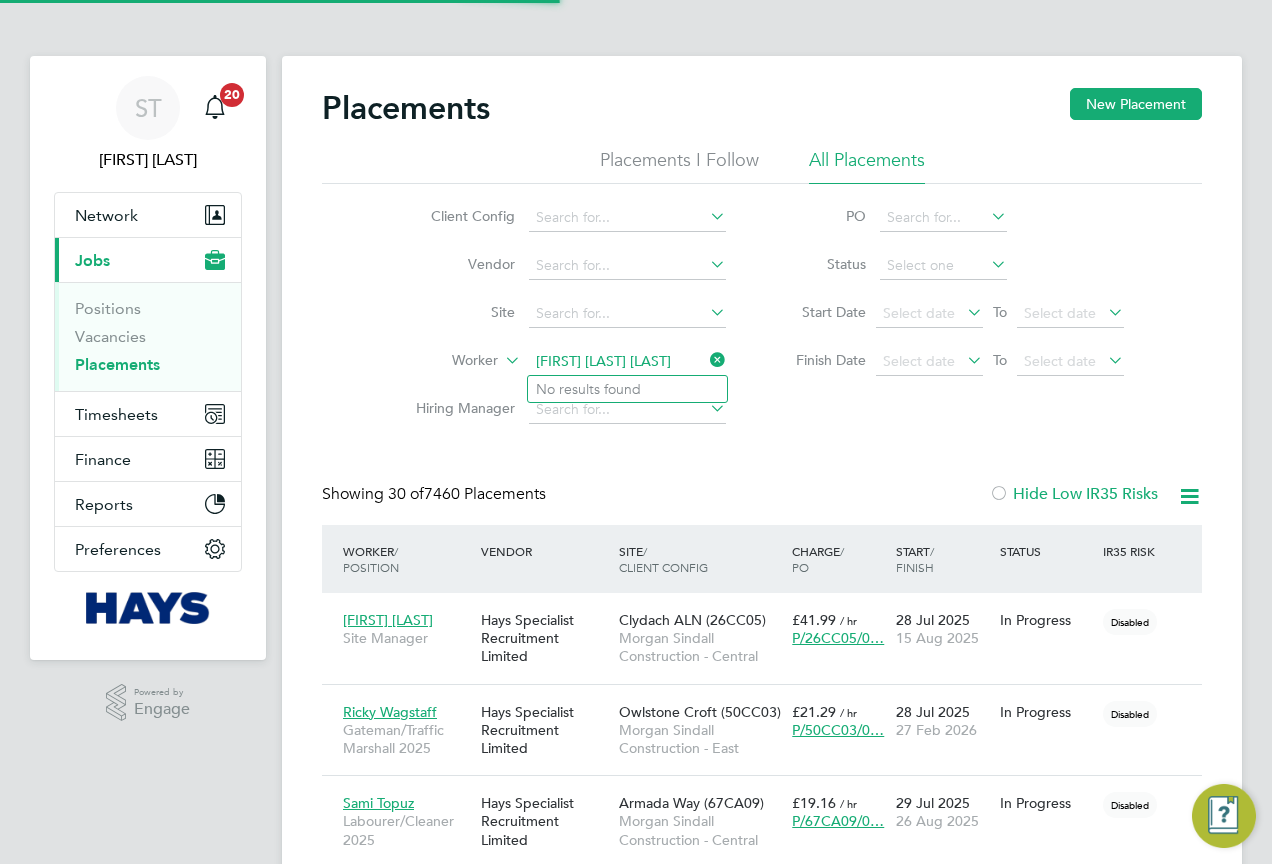 click on "Nicholad Down" 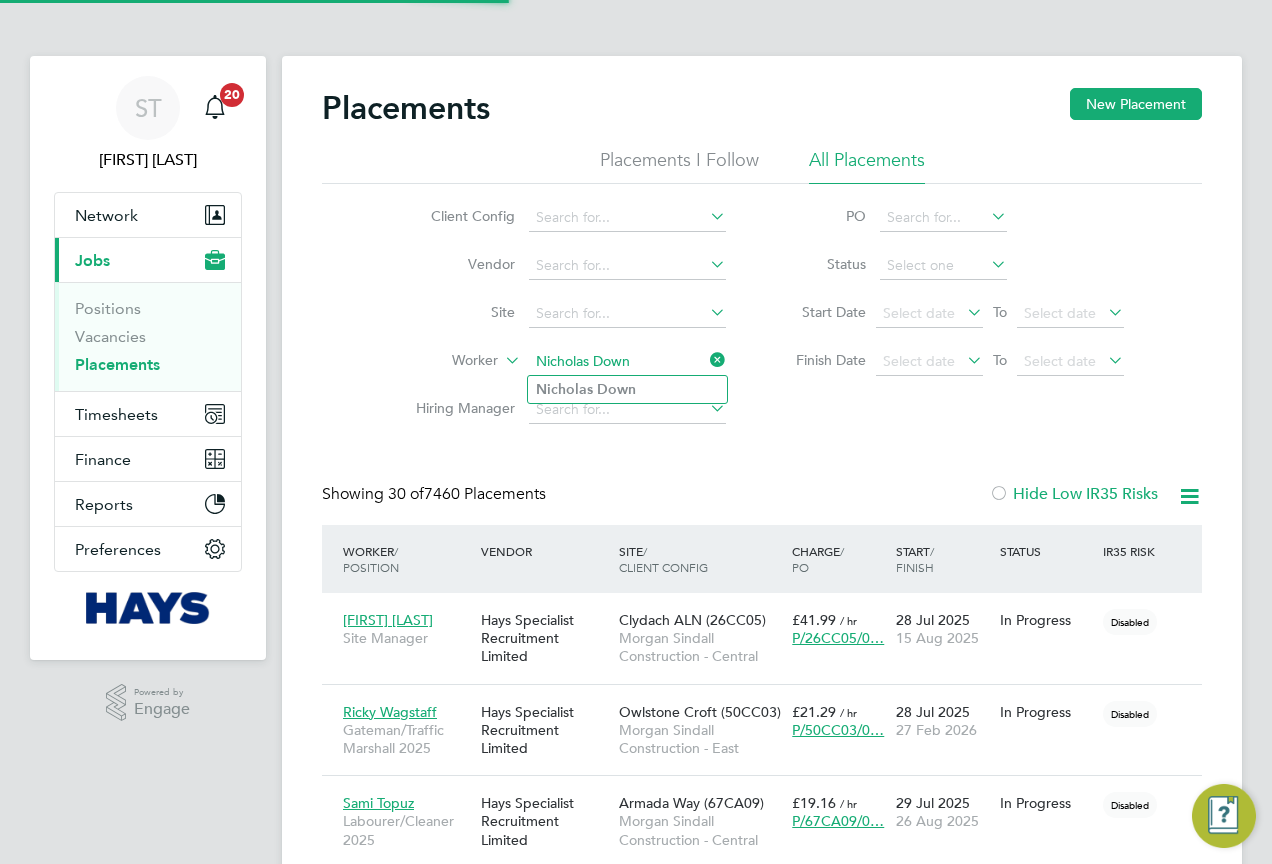 type on "Nicholas Down" 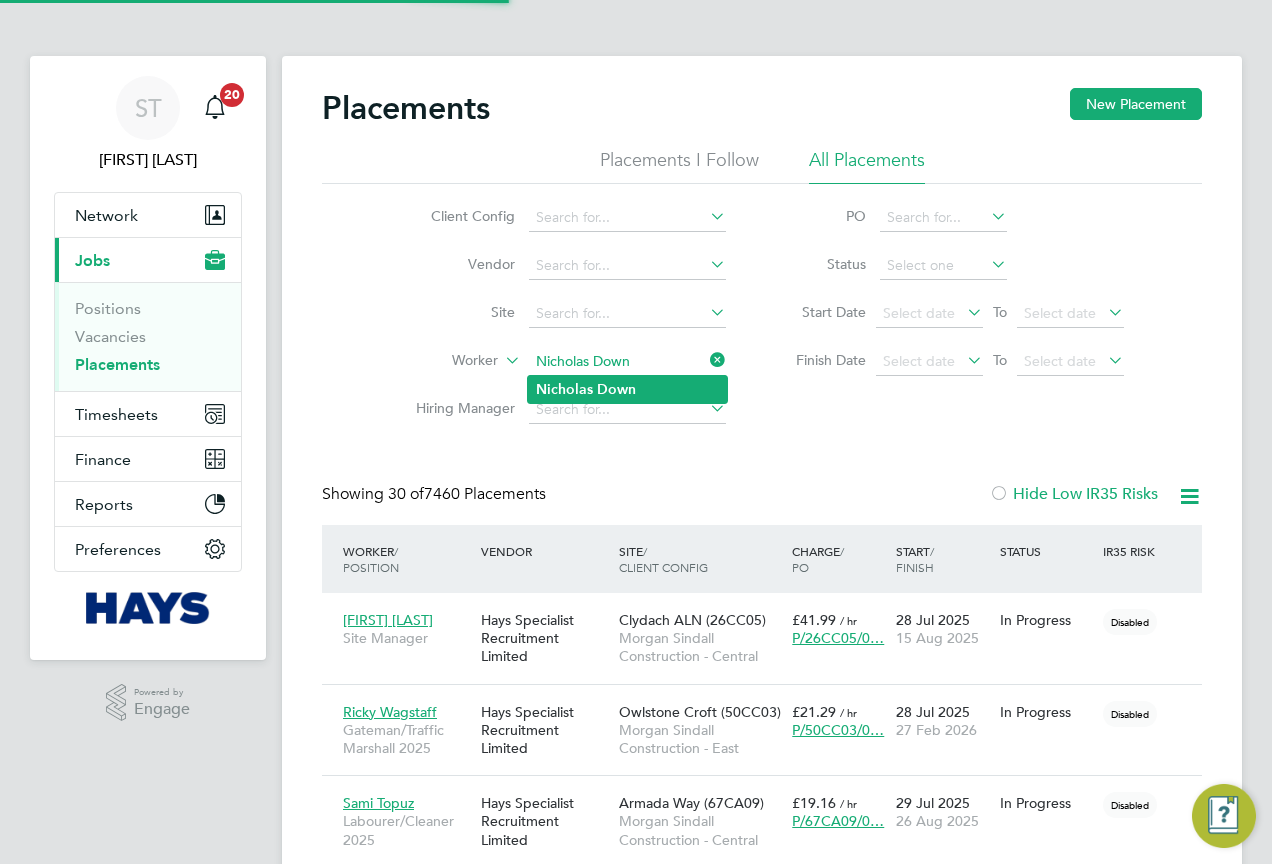 click on "Nicholas" 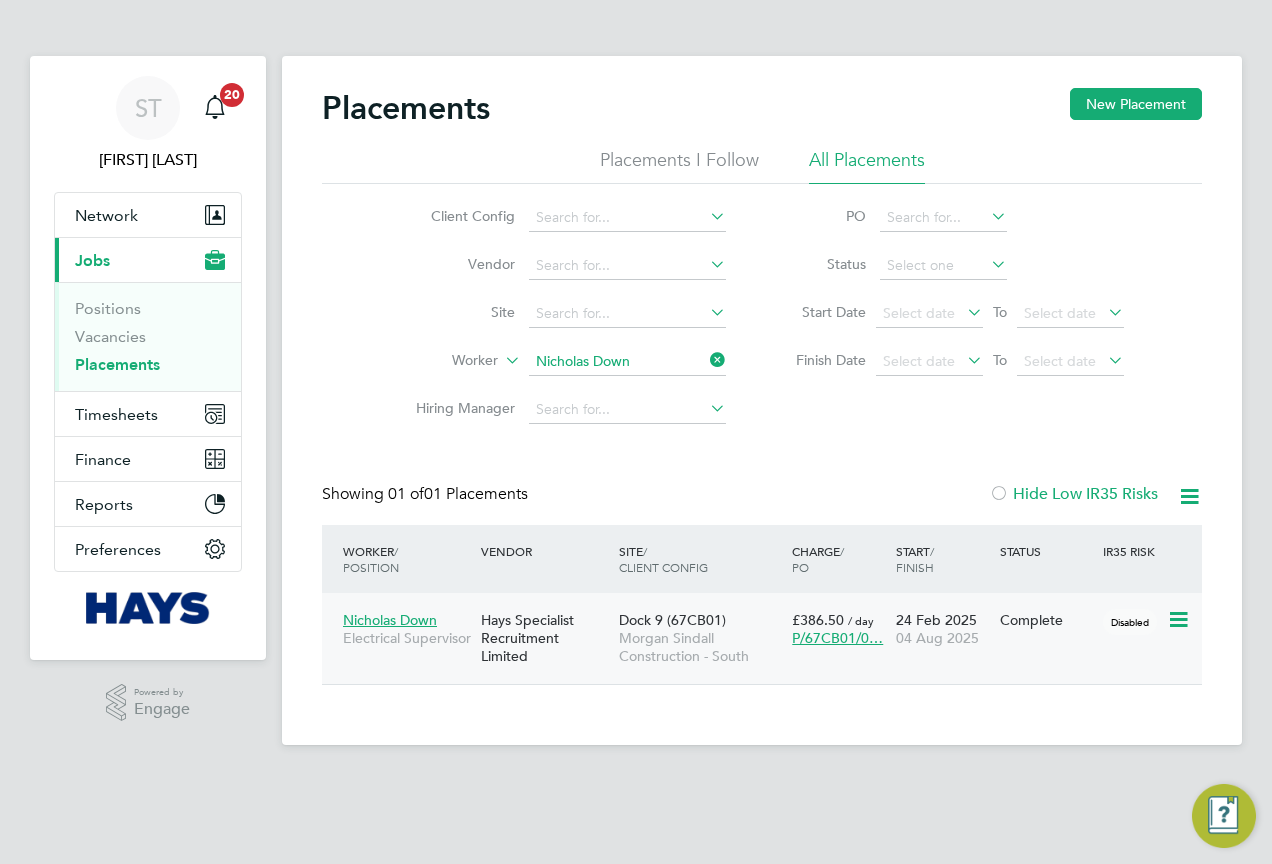 click on "Morgan Sindall Construction - South" 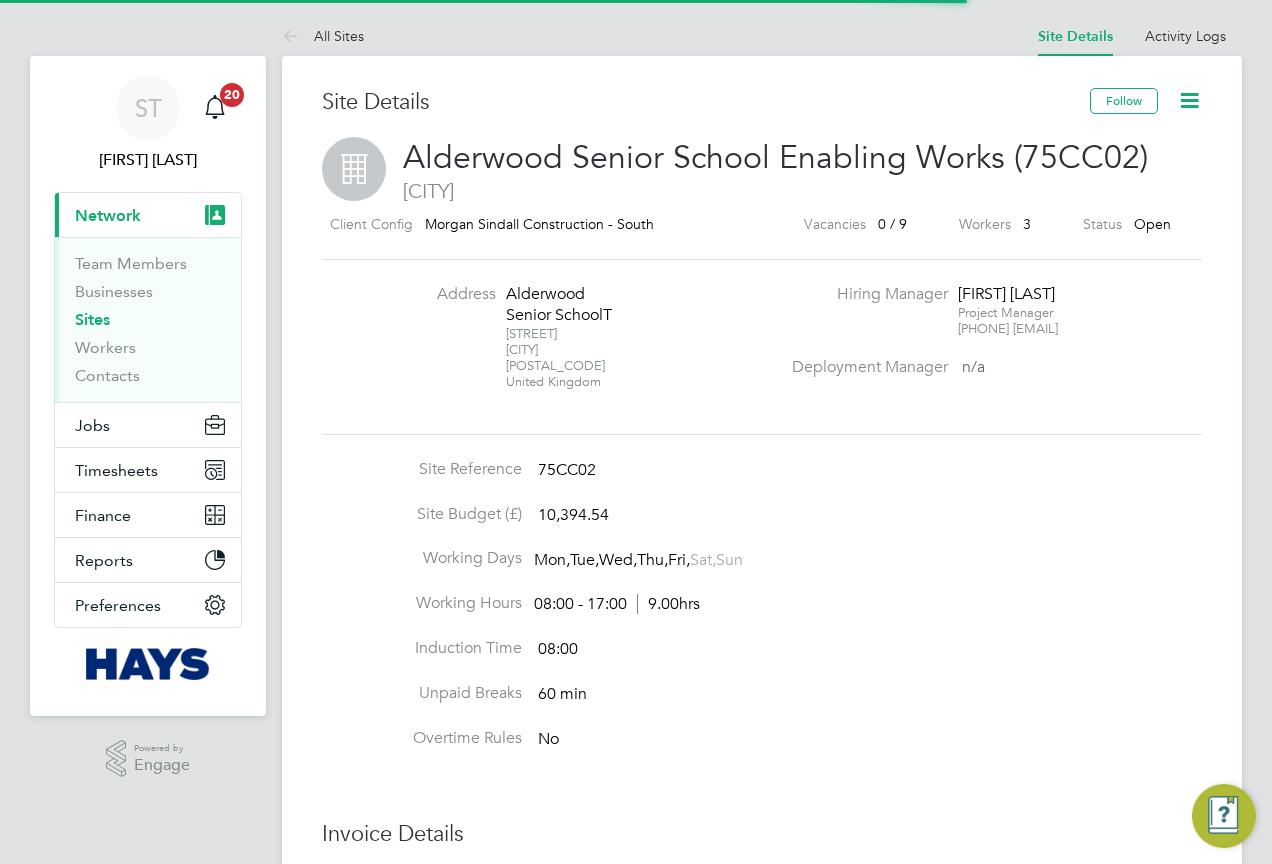 scroll, scrollTop: 0, scrollLeft: 0, axis: both 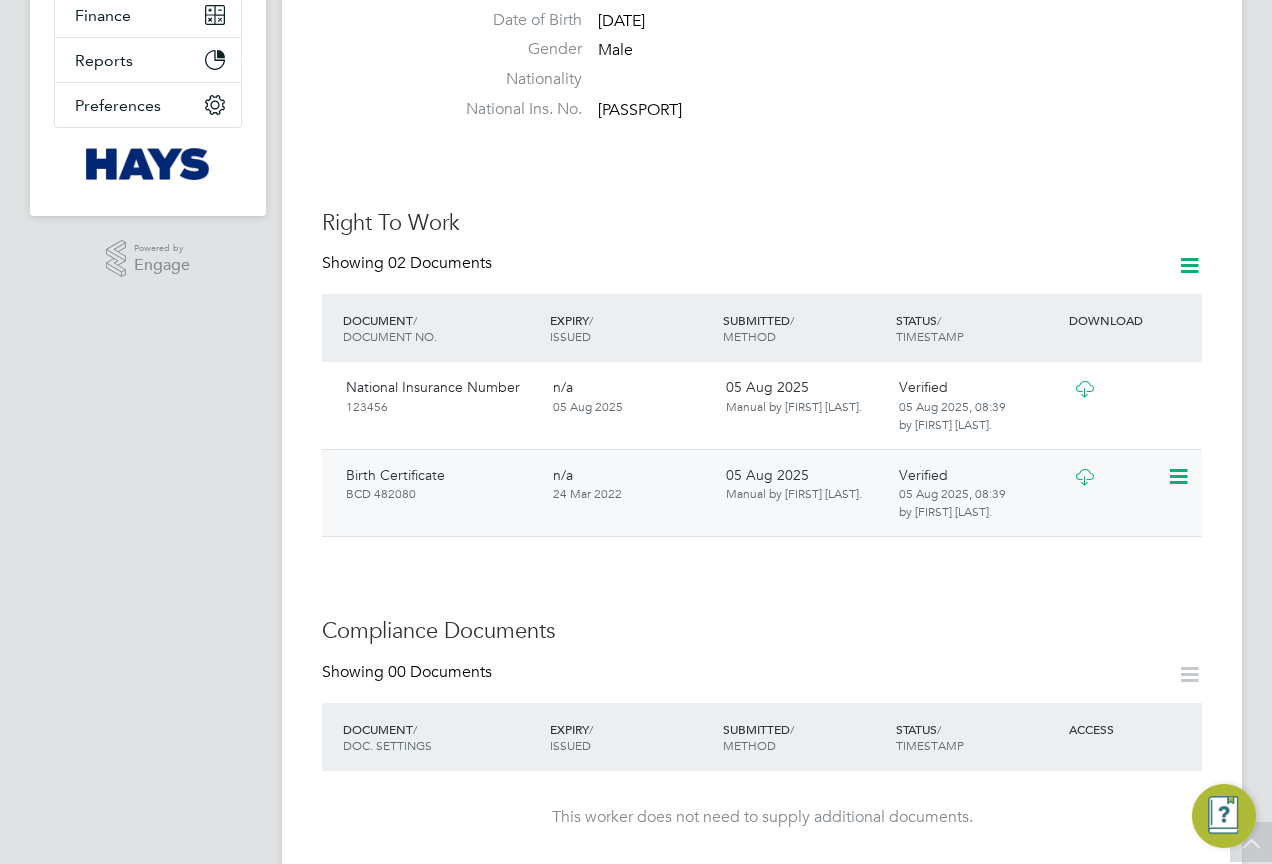click 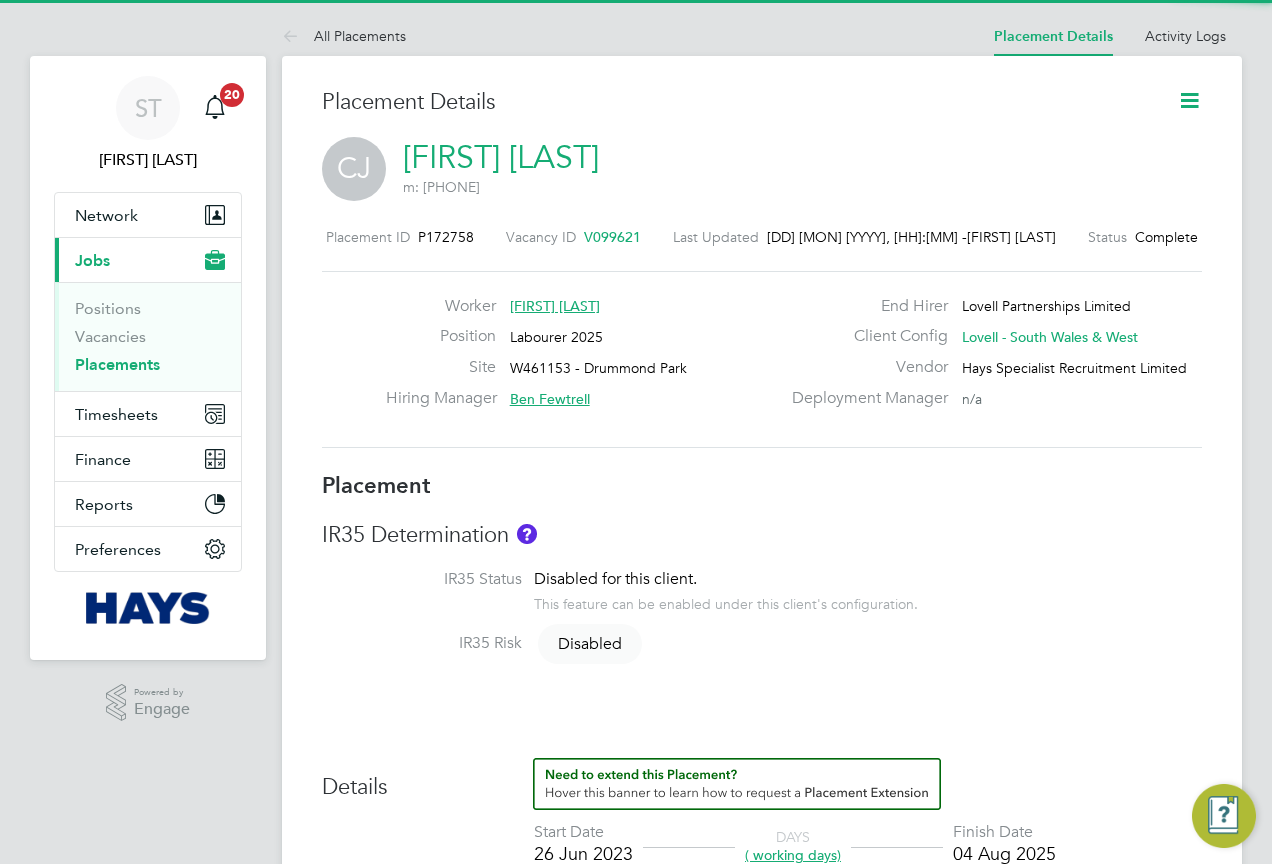 click 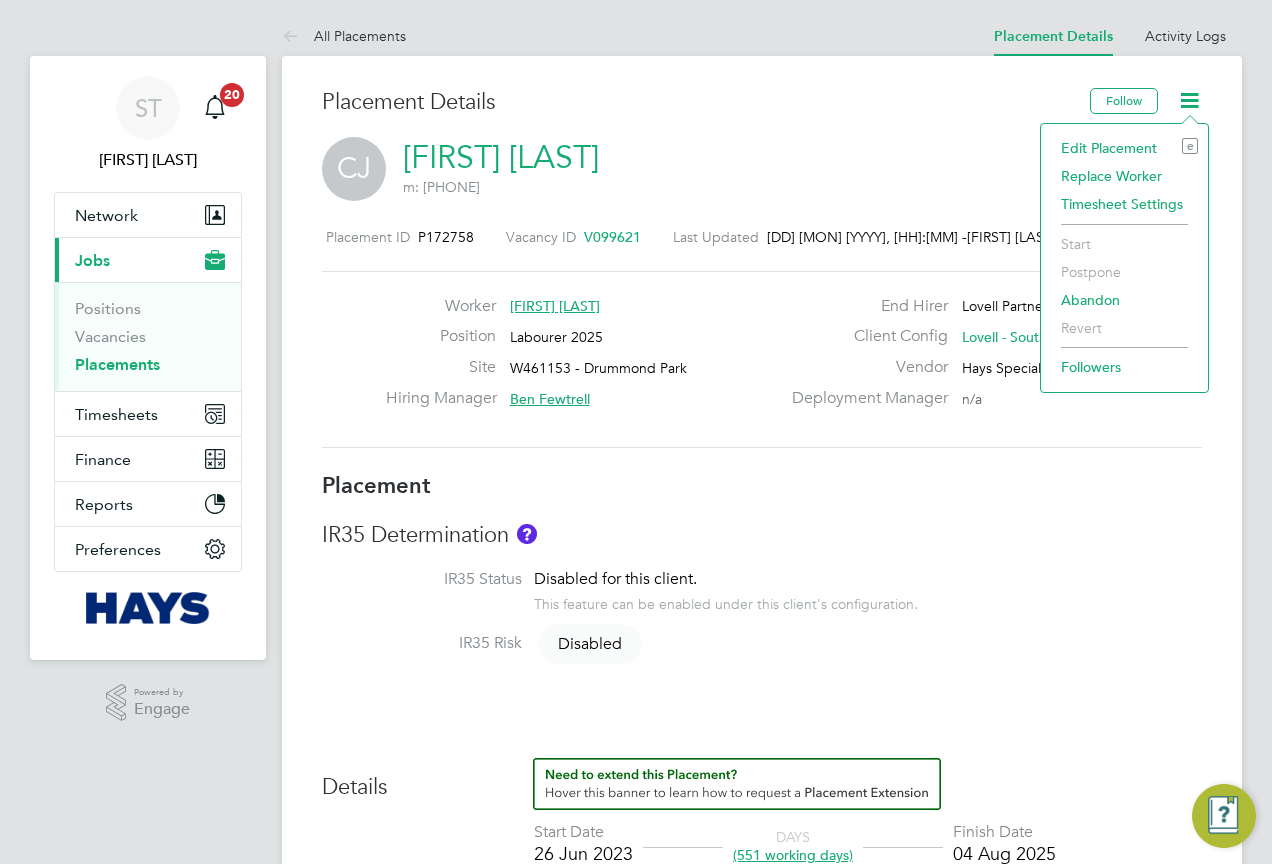click on "Edit Placement e" 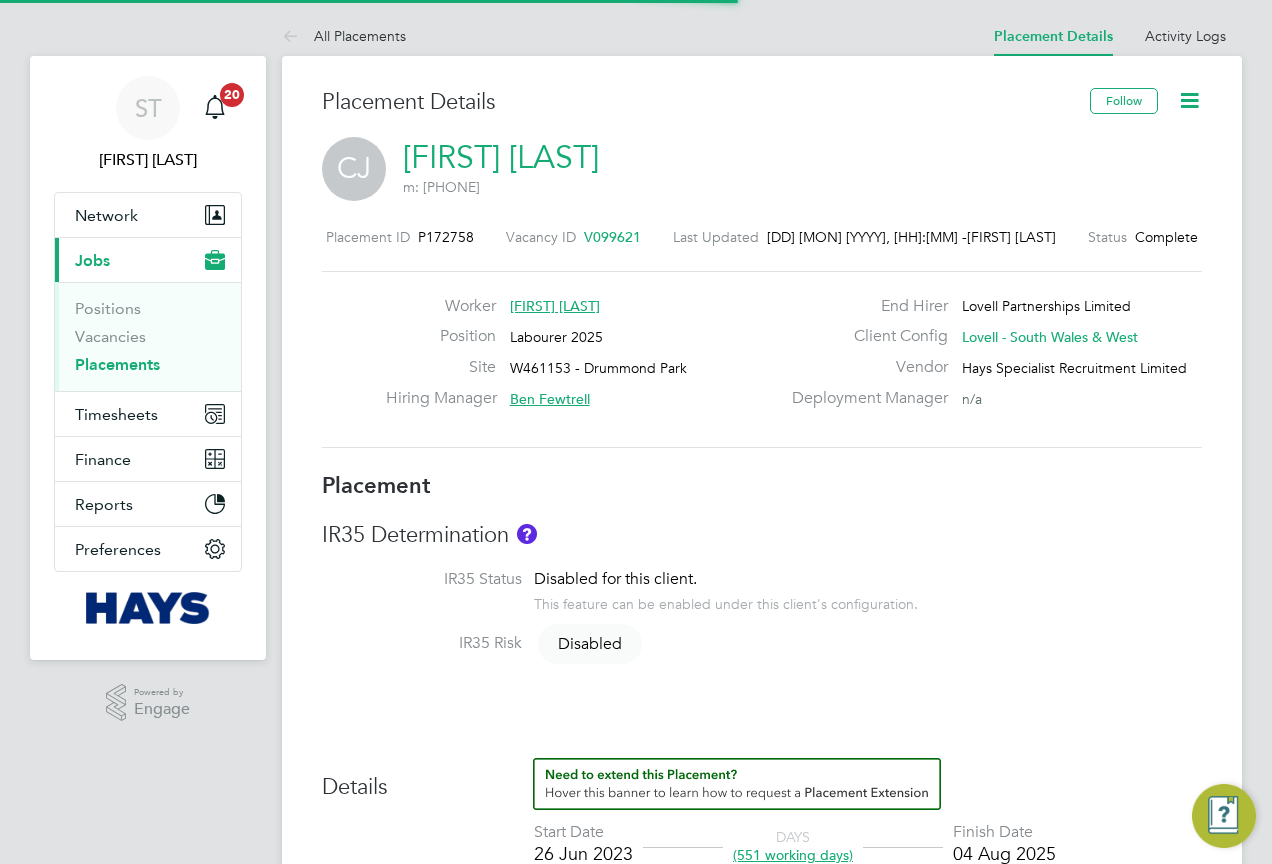 type on "Ben Fewtrell" 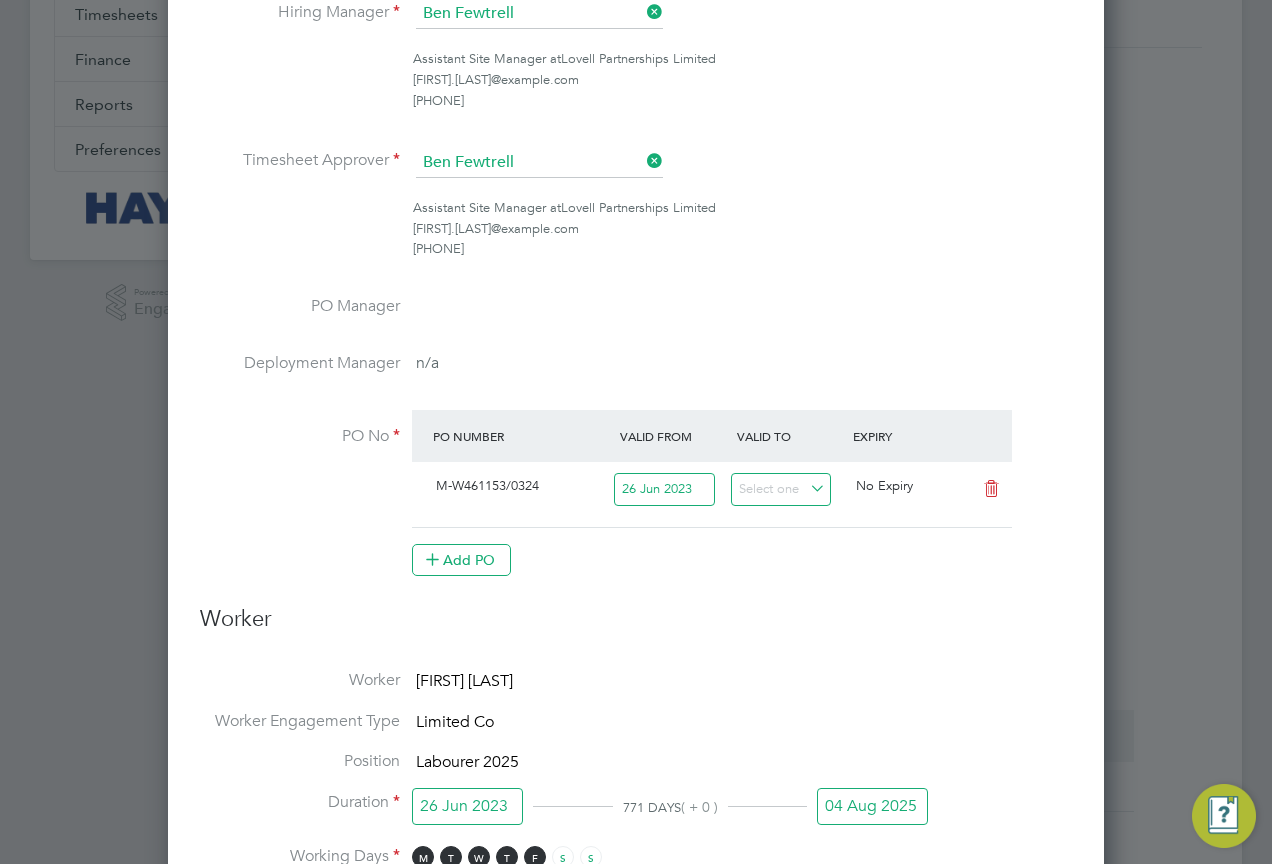click on "04 Aug 2025" at bounding box center (872, 806) 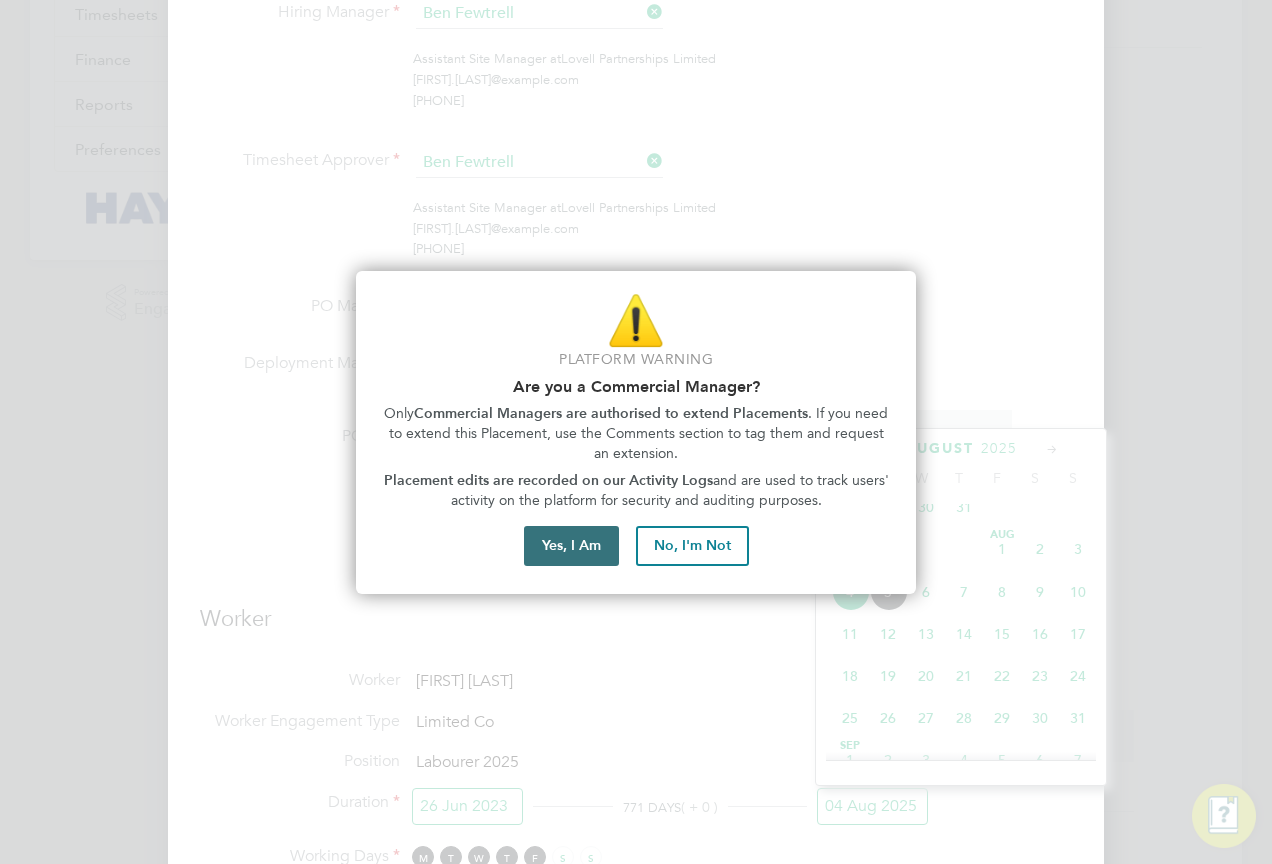 click on "Yes, I Am" at bounding box center (571, 546) 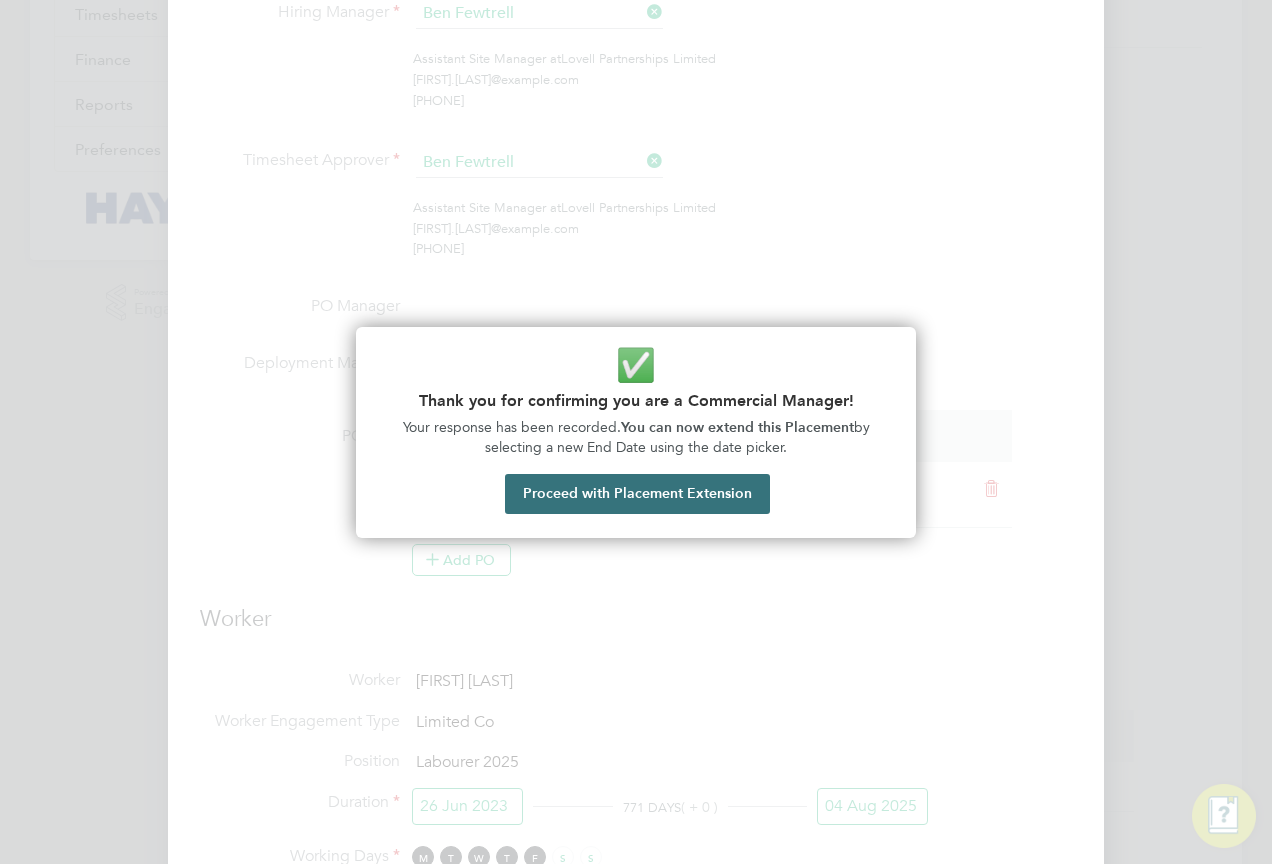 click on "Proceed with Placement Extension" at bounding box center (637, 494) 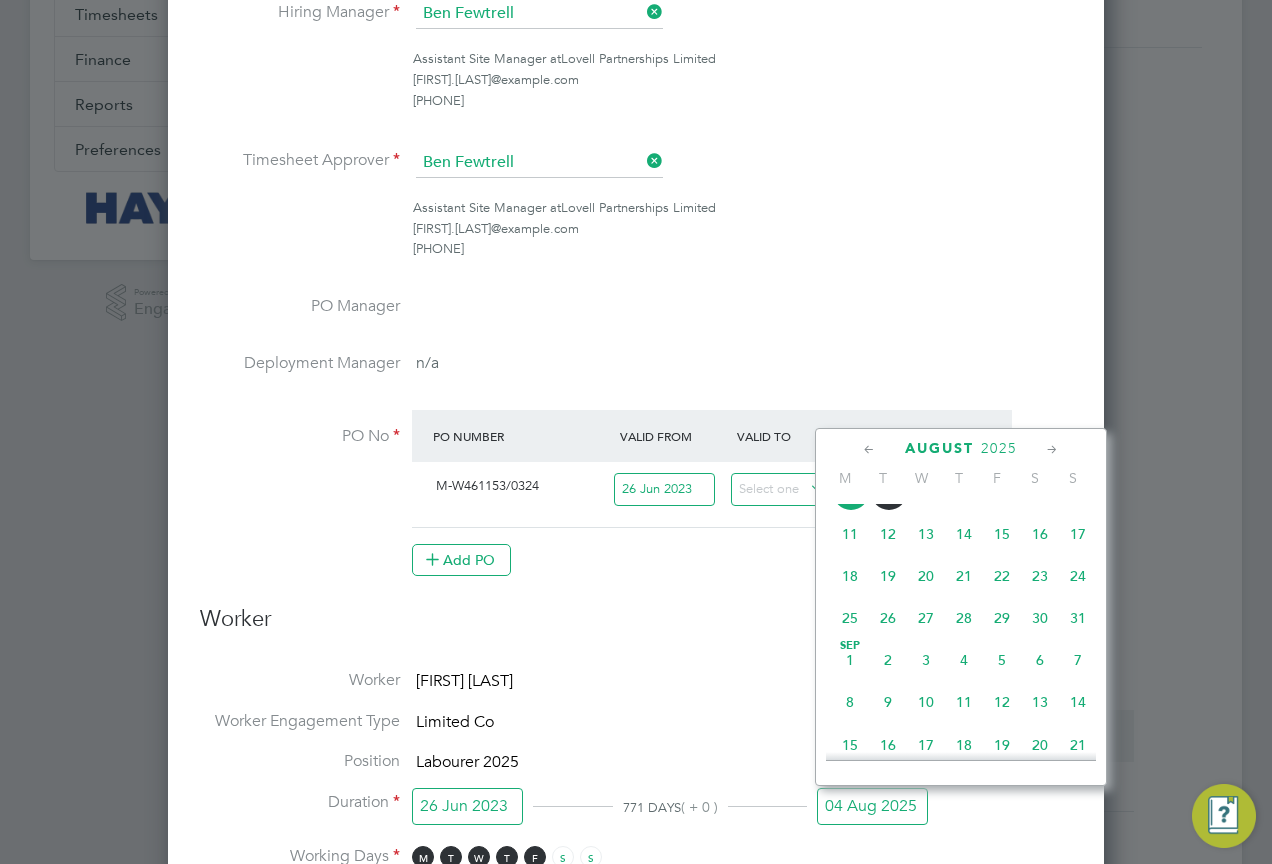 click on "Sep 1" 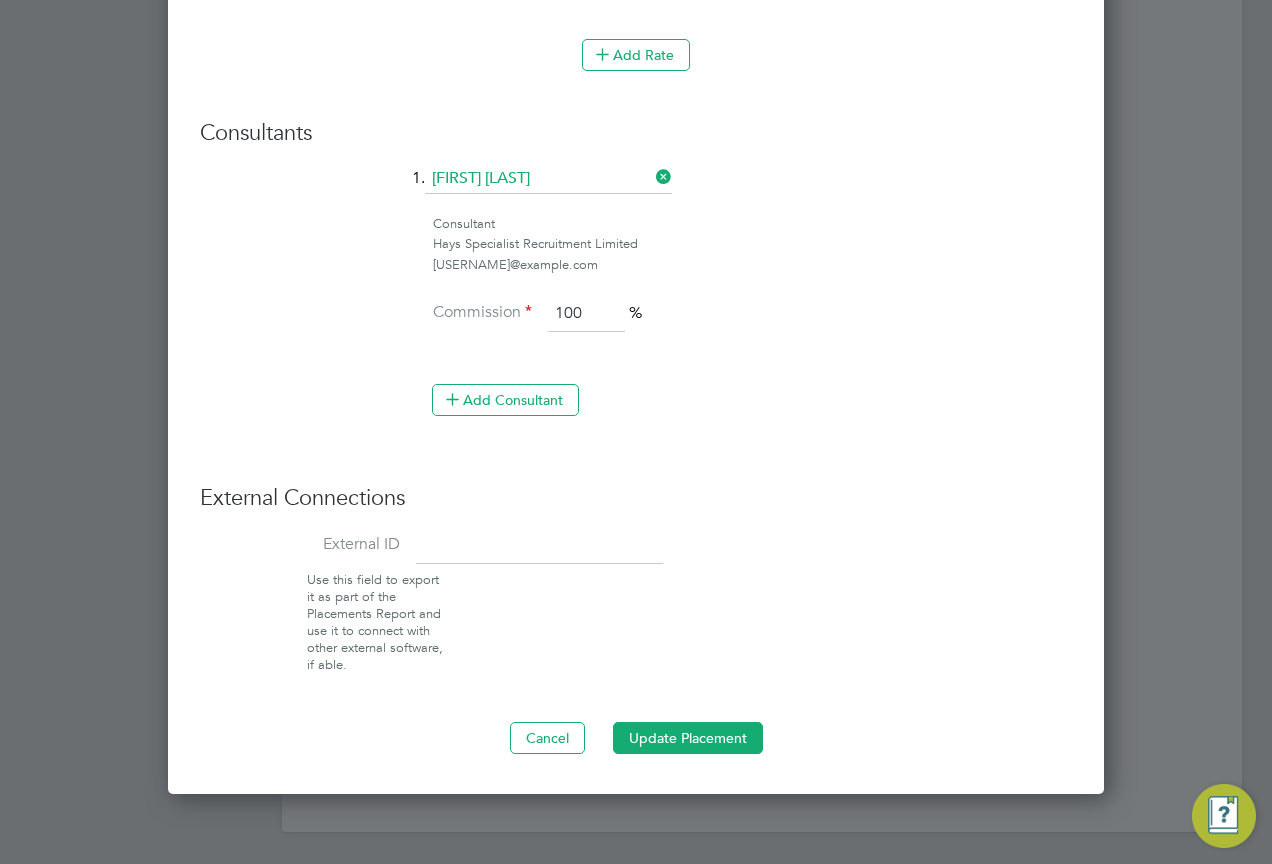 click on "Update Placement" at bounding box center (688, 738) 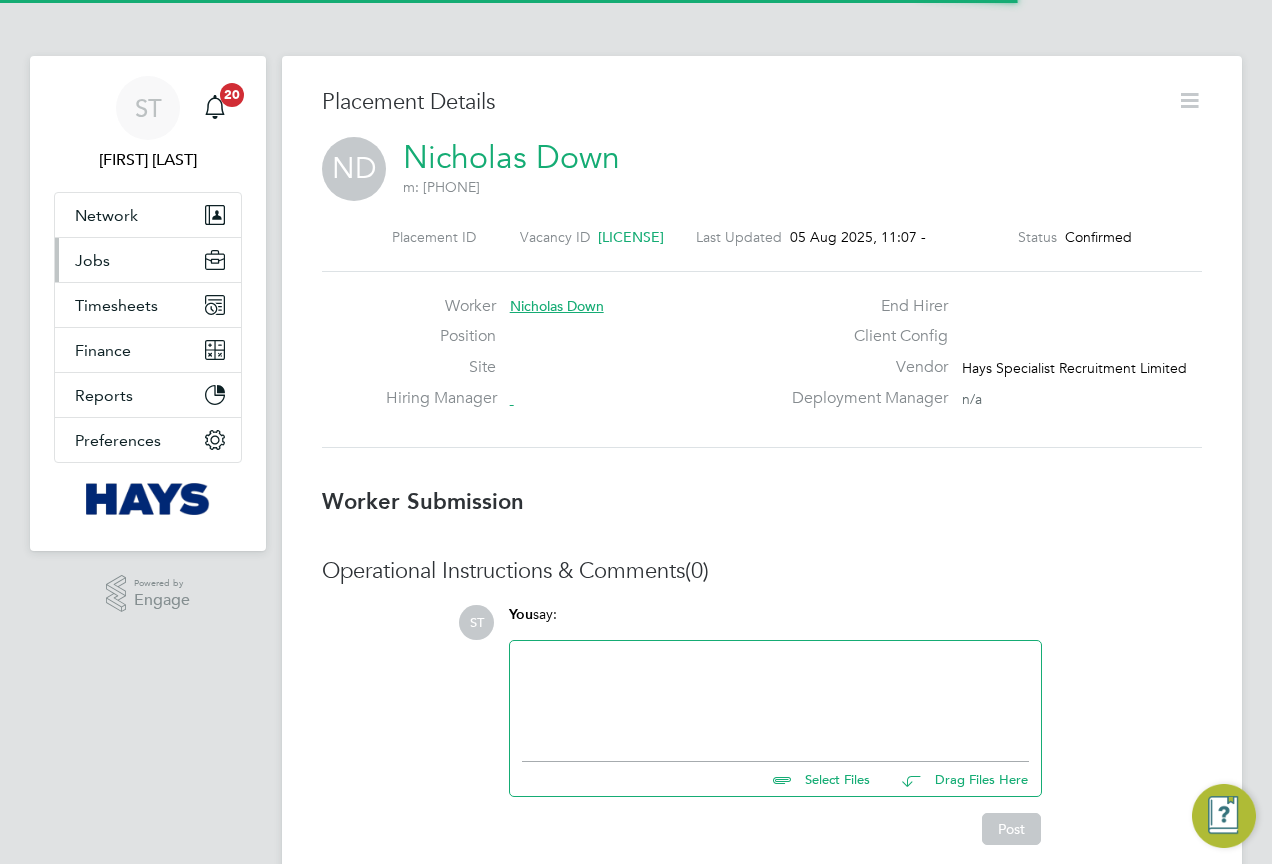 scroll, scrollTop: 0, scrollLeft: 0, axis: both 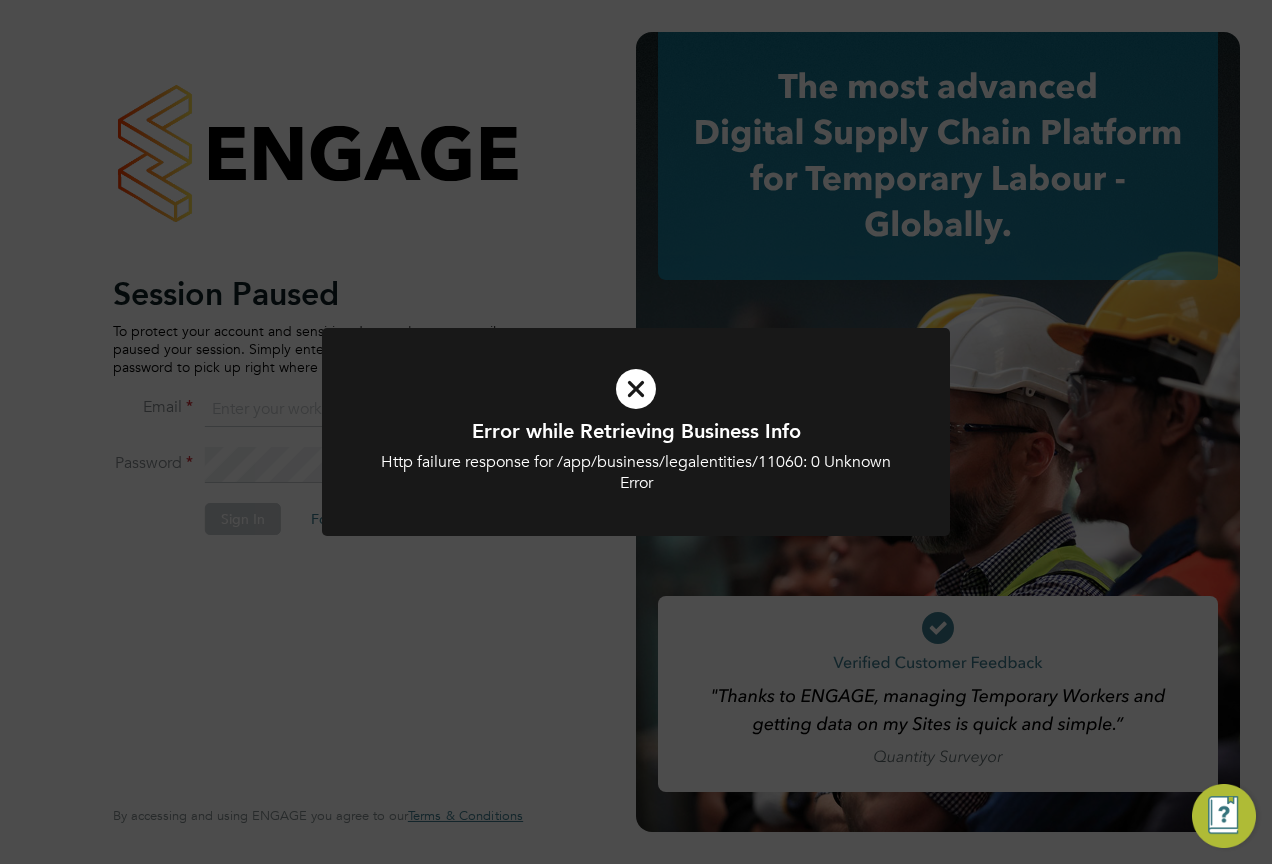 drag, startPoint x: 542, startPoint y: 235, endPoint x: 523, endPoint y: 235, distance: 19 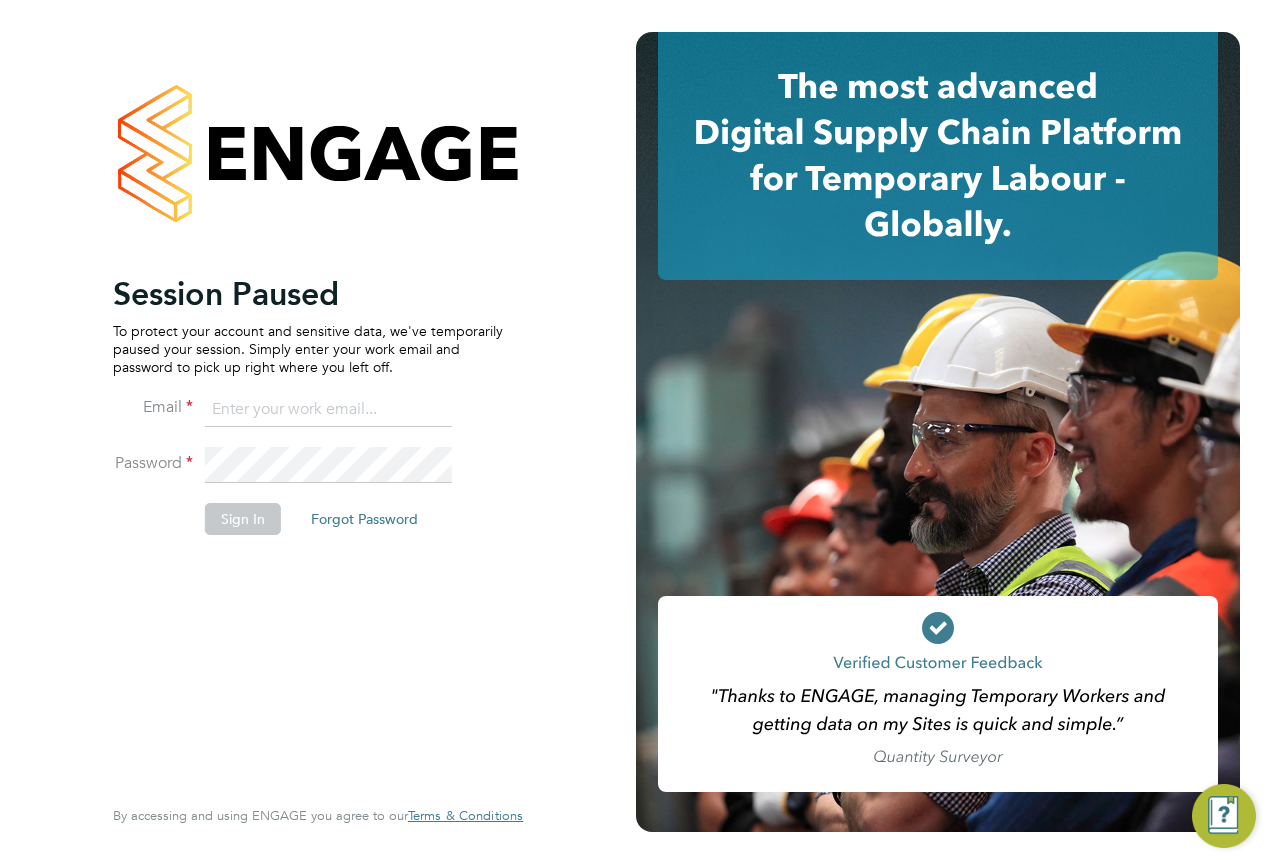 click 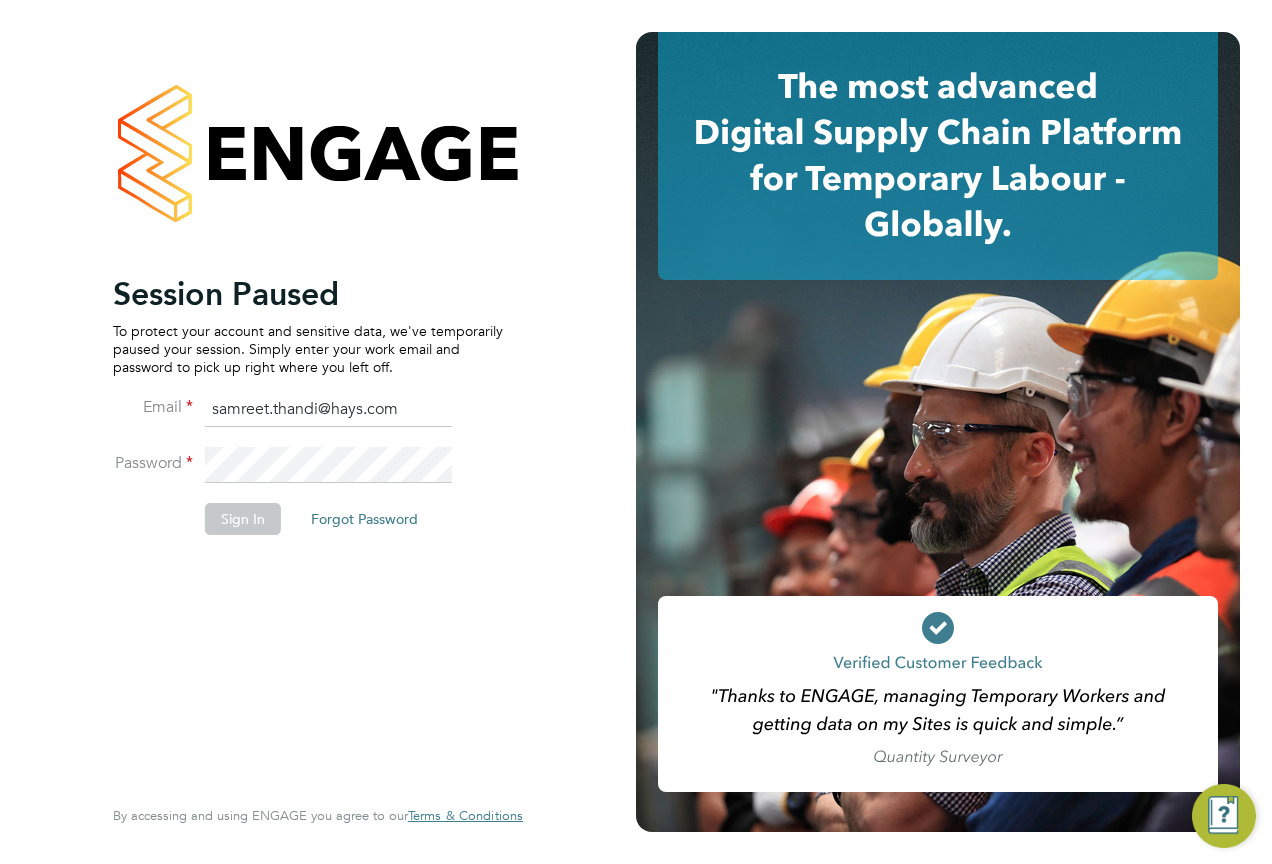 type on "samreet.thandi@hays.com" 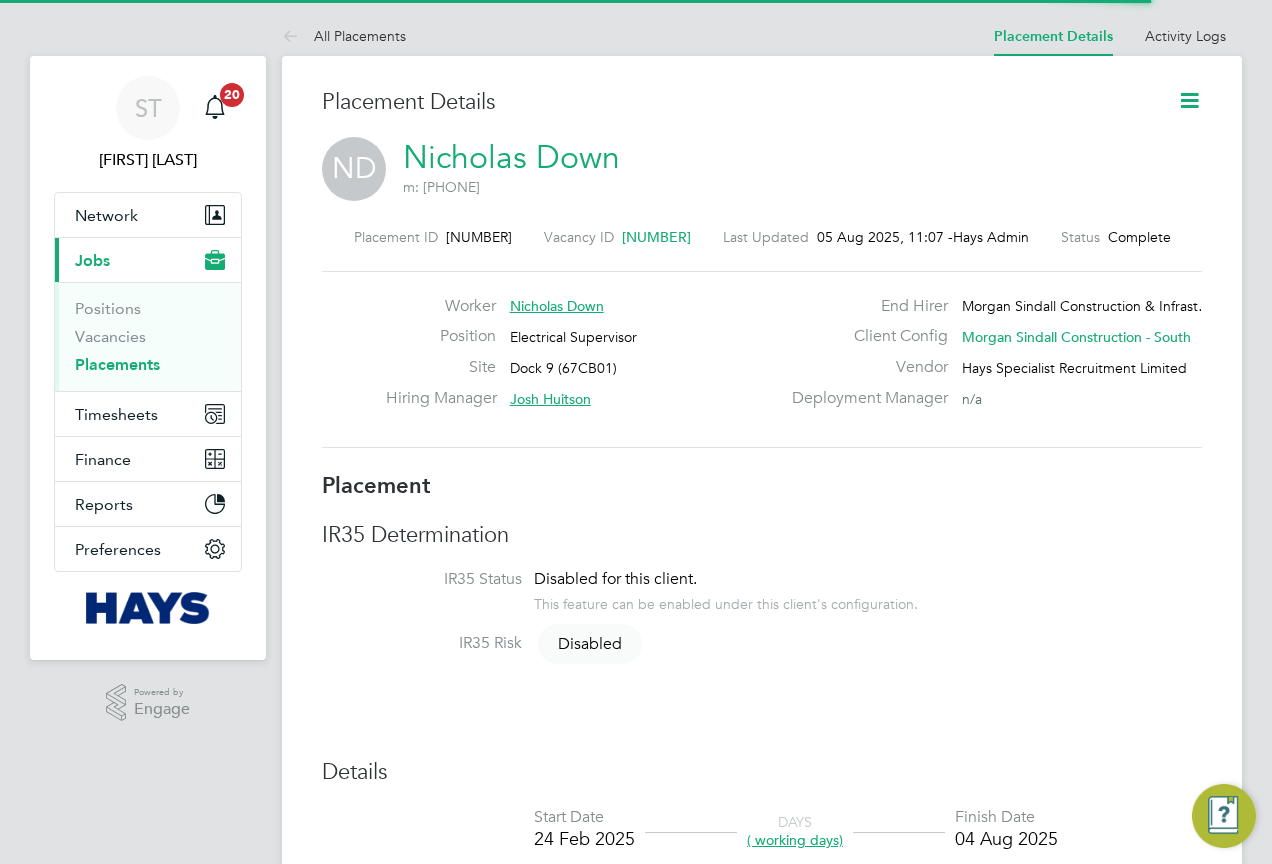 scroll, scrollTop: 0, scrollLeft: 0, axis: both 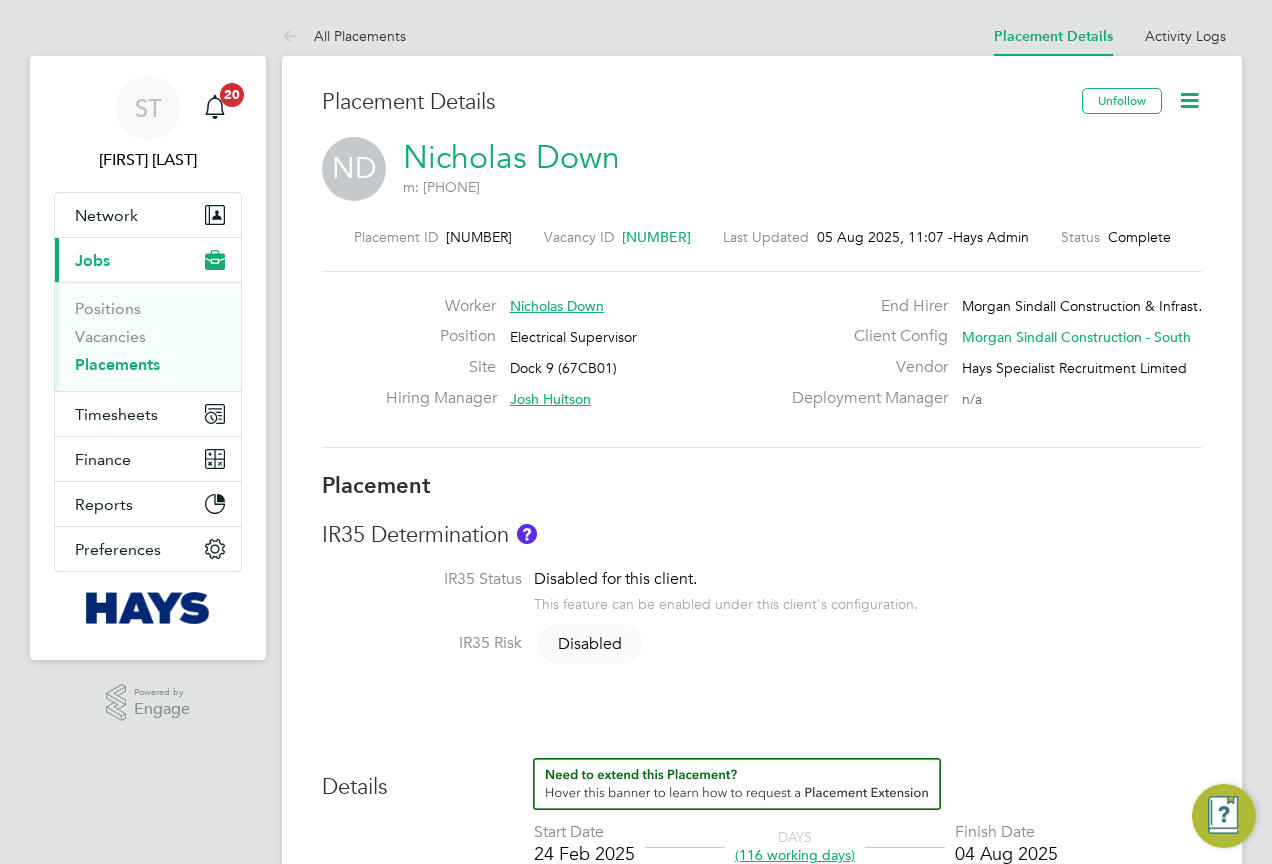 click 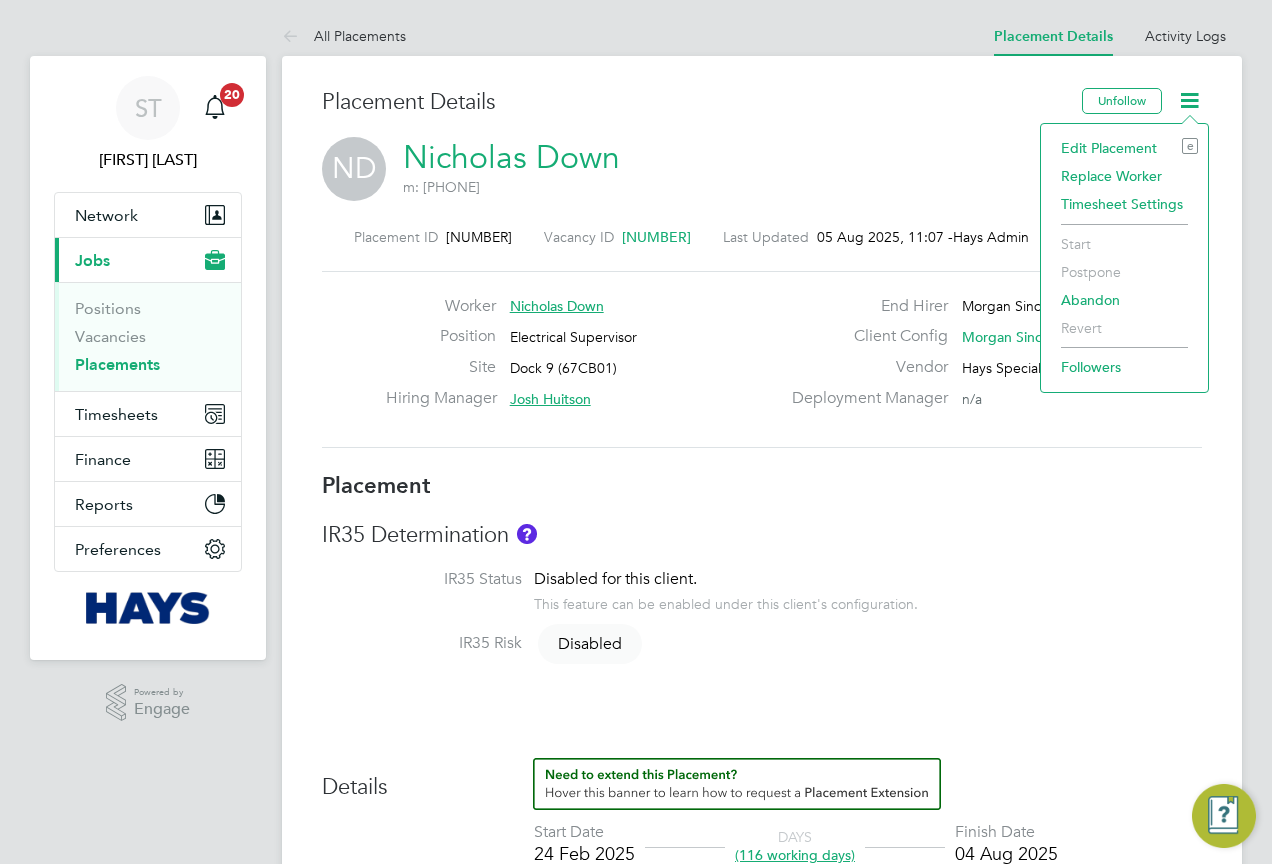 click on "Edit Placement e" 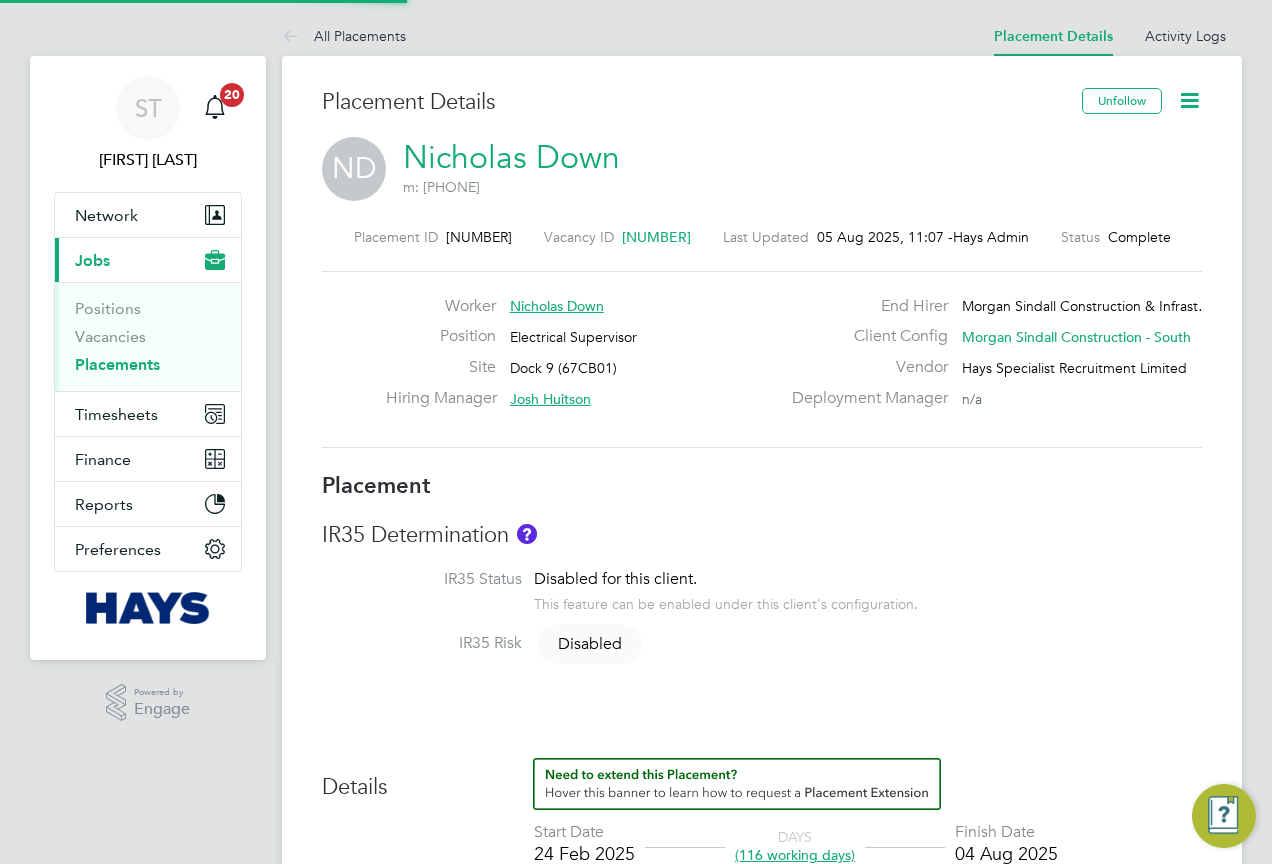type on "Josh Huitson" 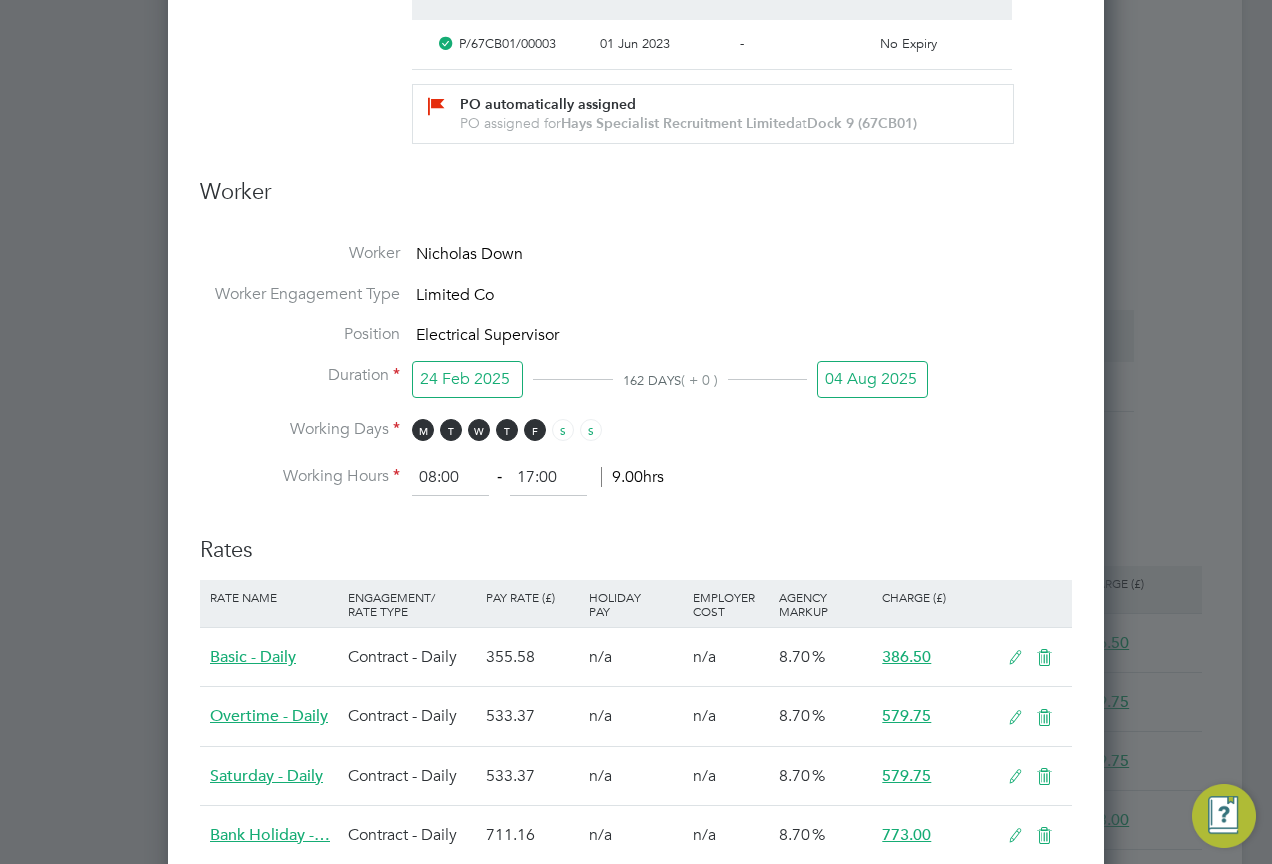 click on "04 Aug 2025" at bounding box center (872, 379) 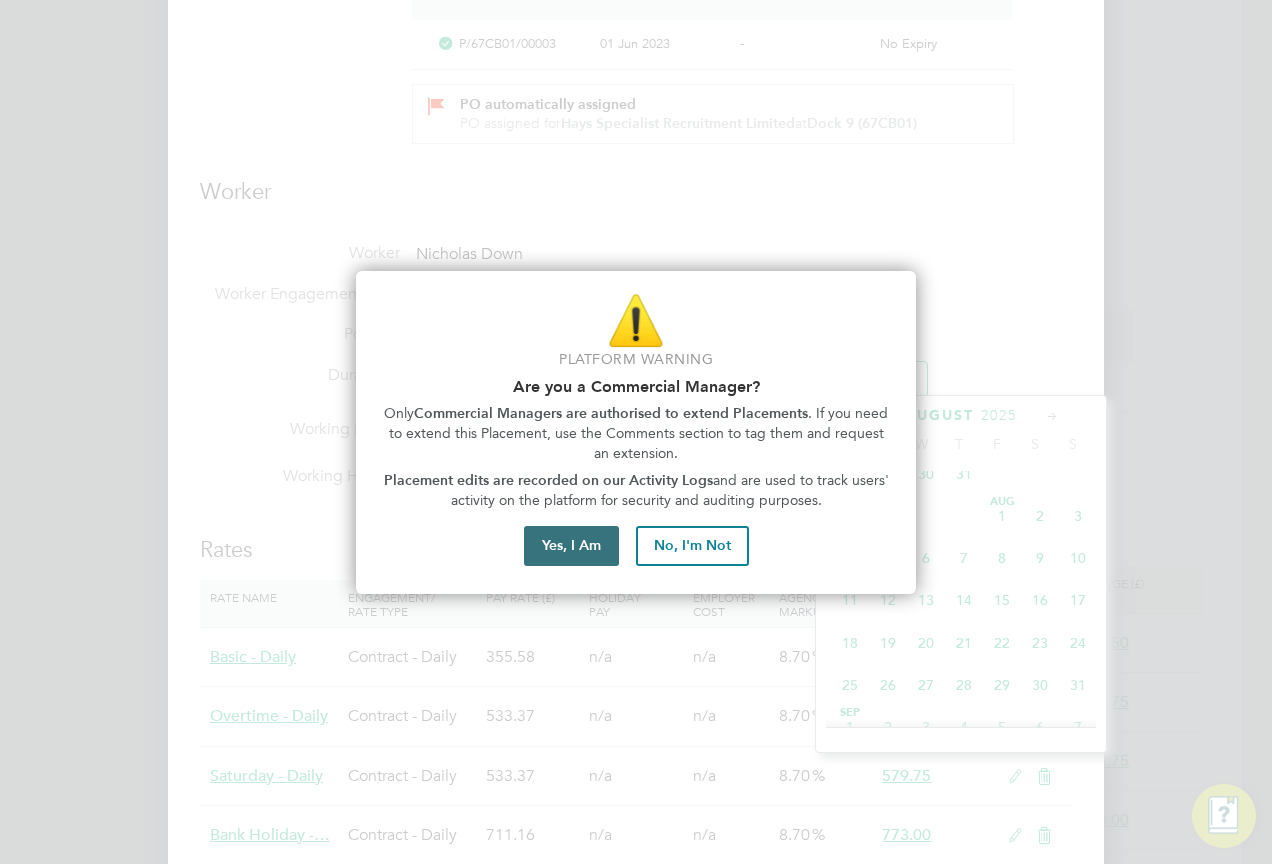 click on "Yes, I Am" at bounding box center [571, 546] 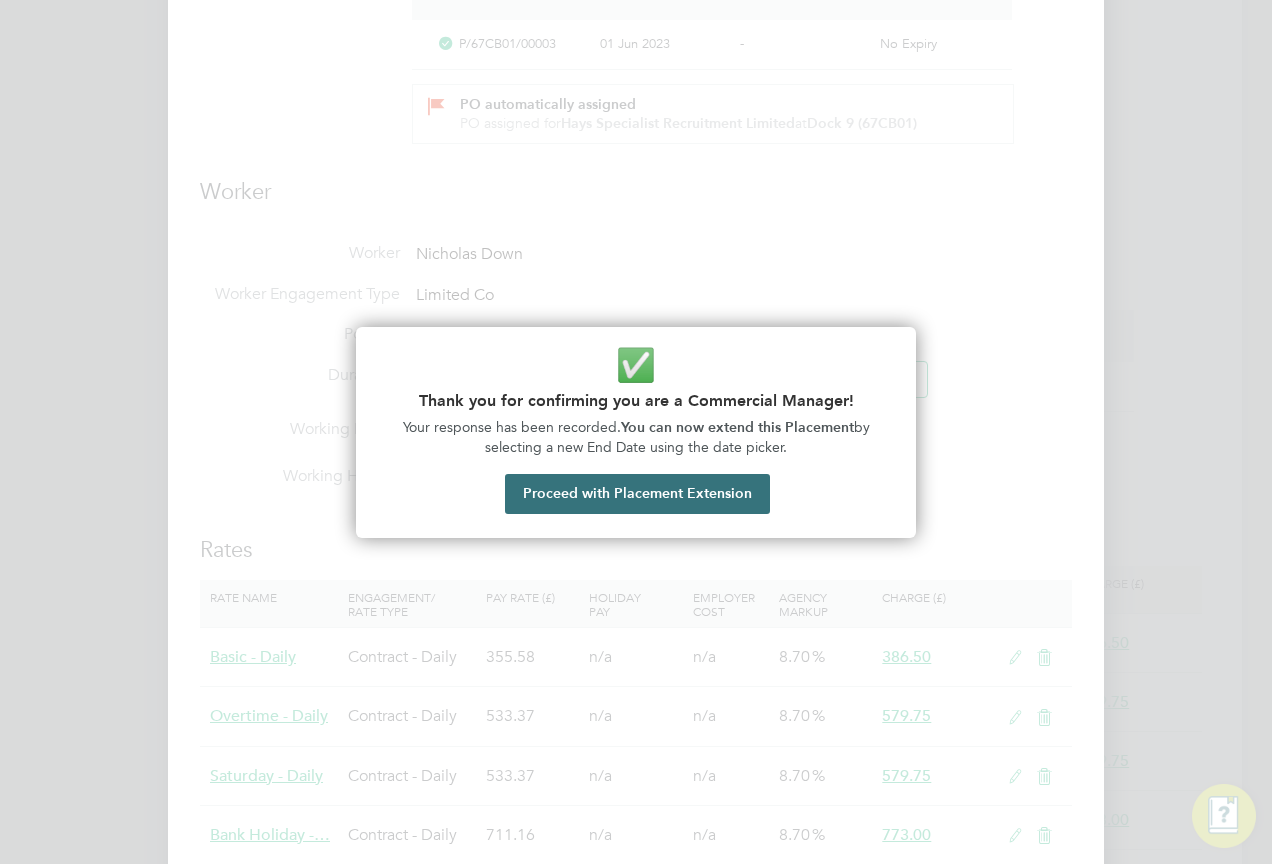 click on "Proceed with Placement Extension" at bounding box center [637, 494] 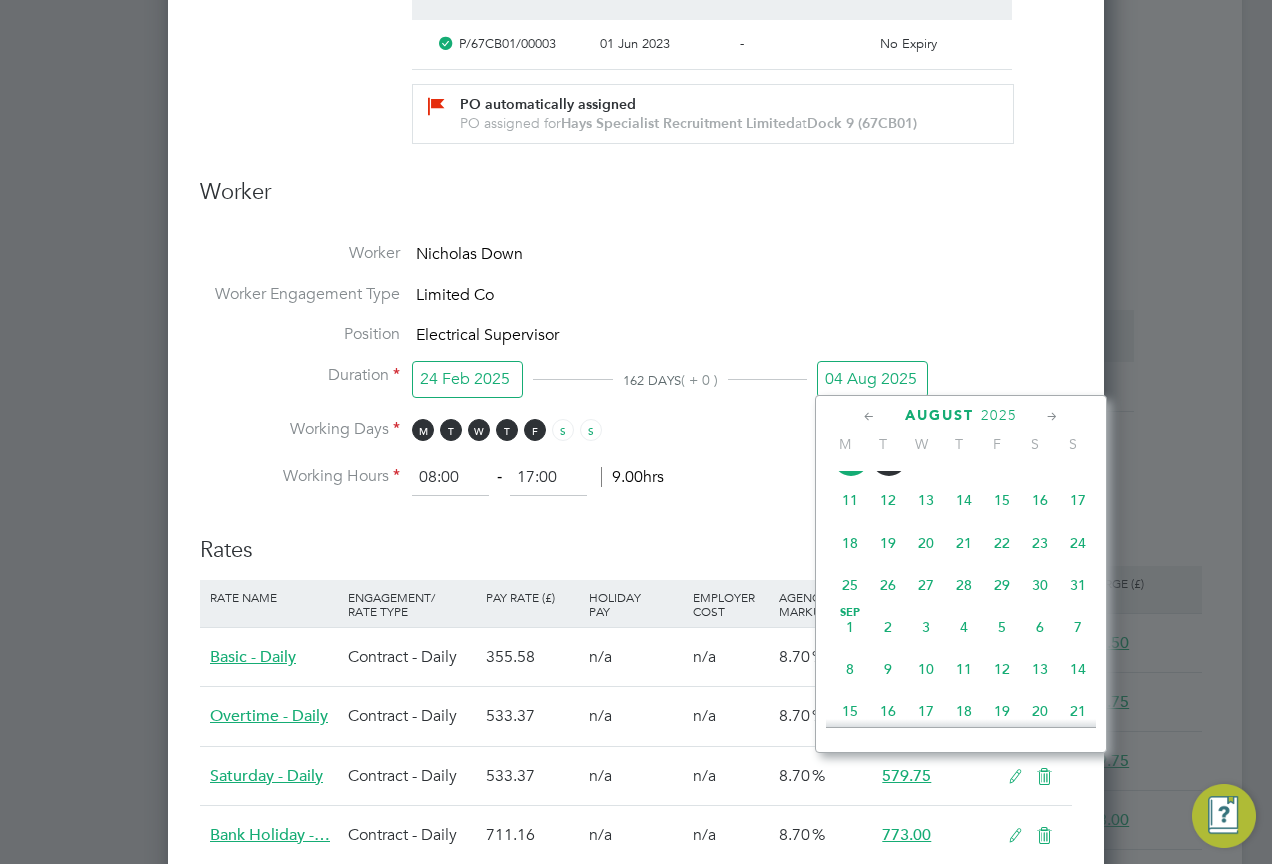 click on "Sep 1" 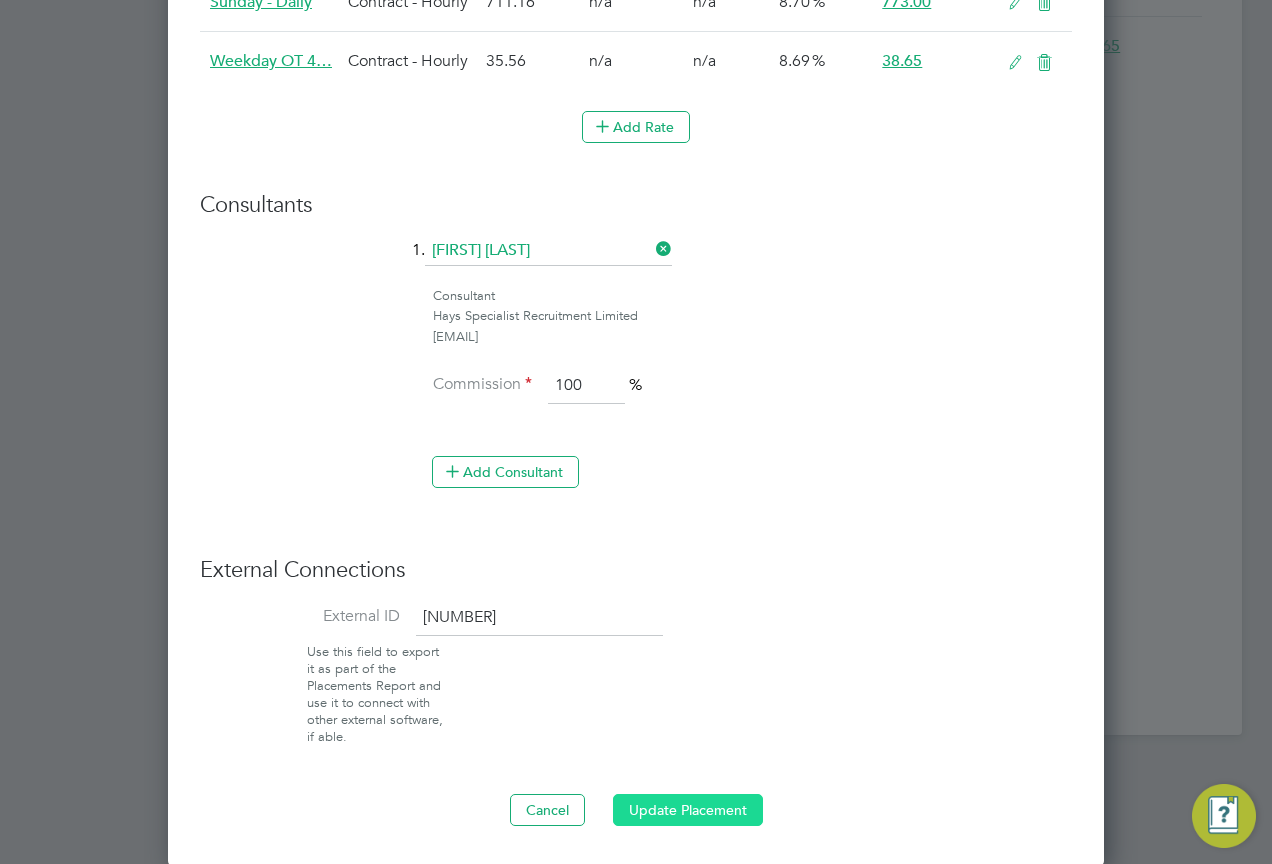 click on "Update Placement" at bounding box center [688, 810] 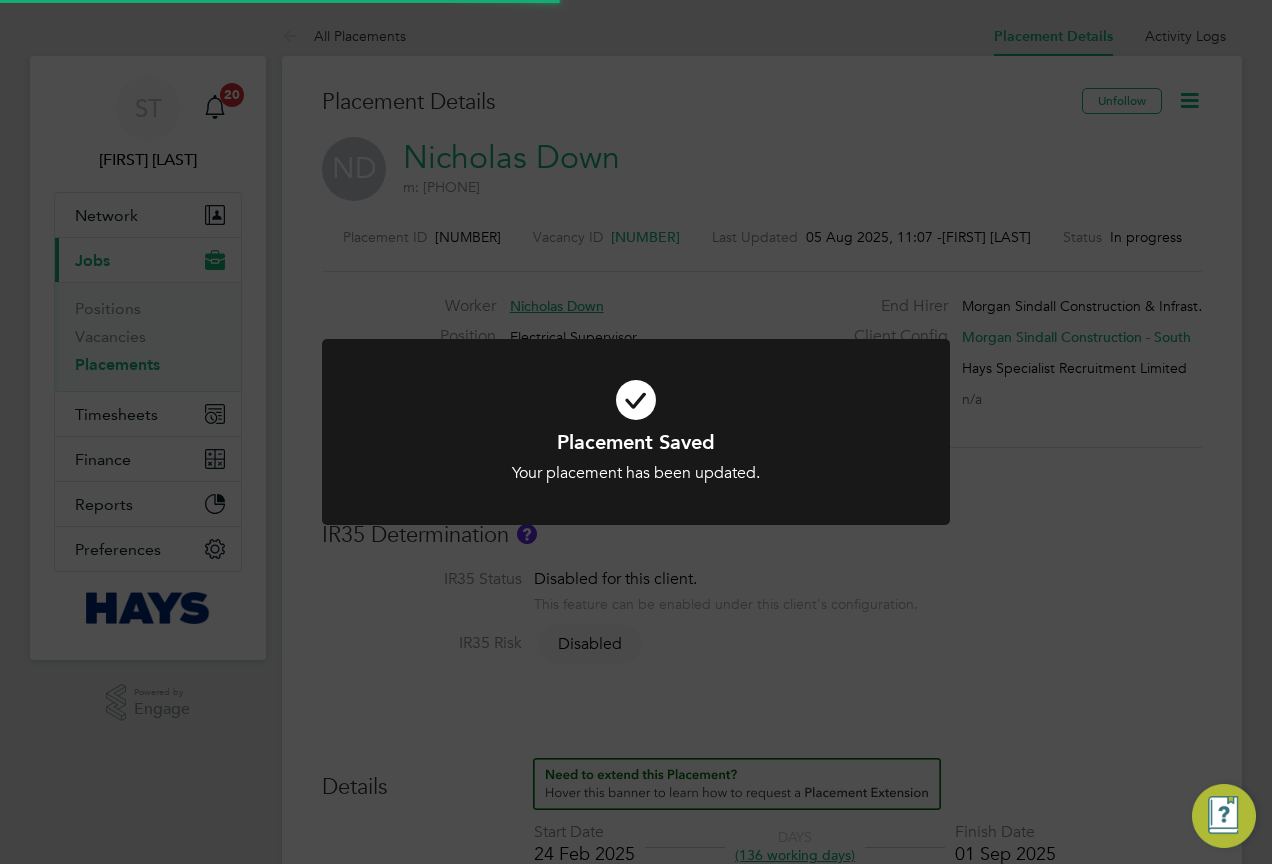 click on "Placement Saved Your placement has been updated. Cancel Okay" 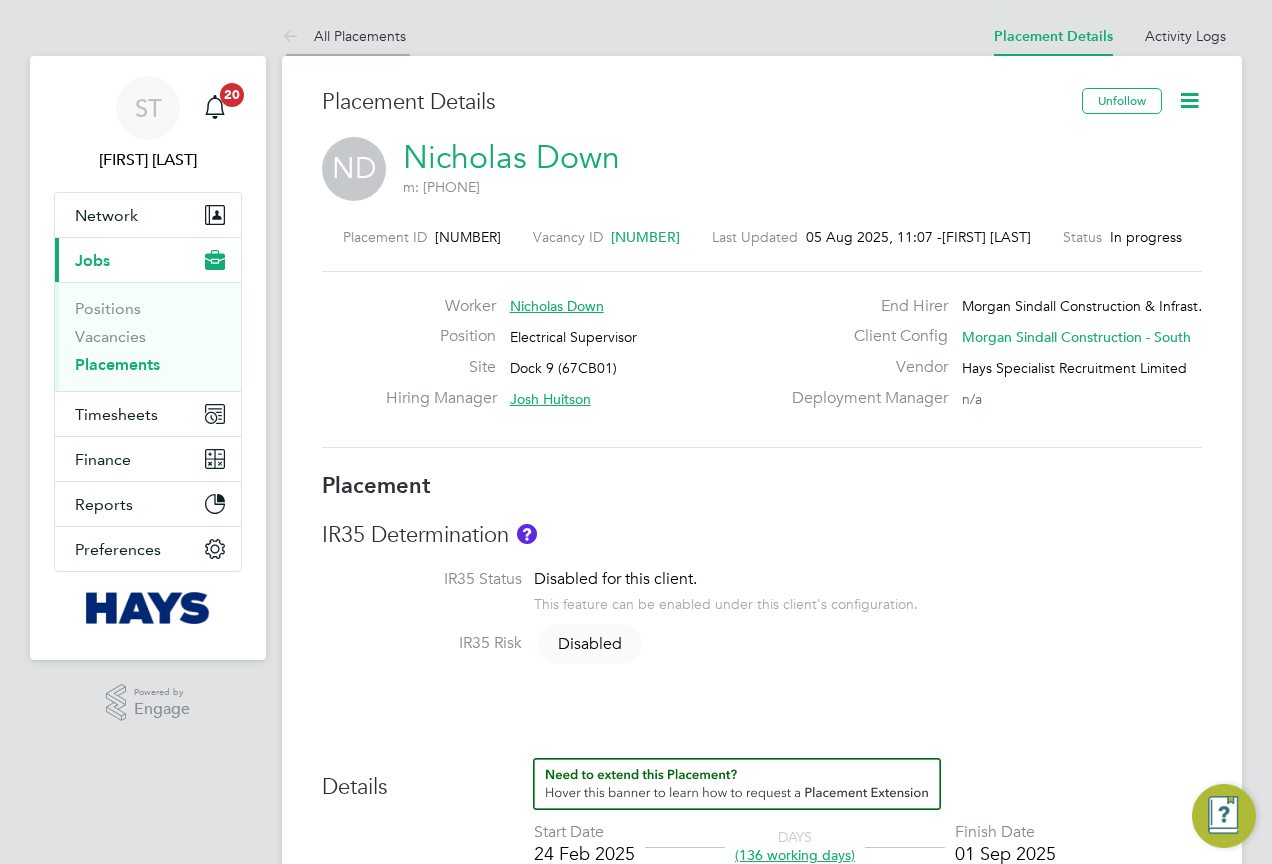 click at bounding box center [294, 37] 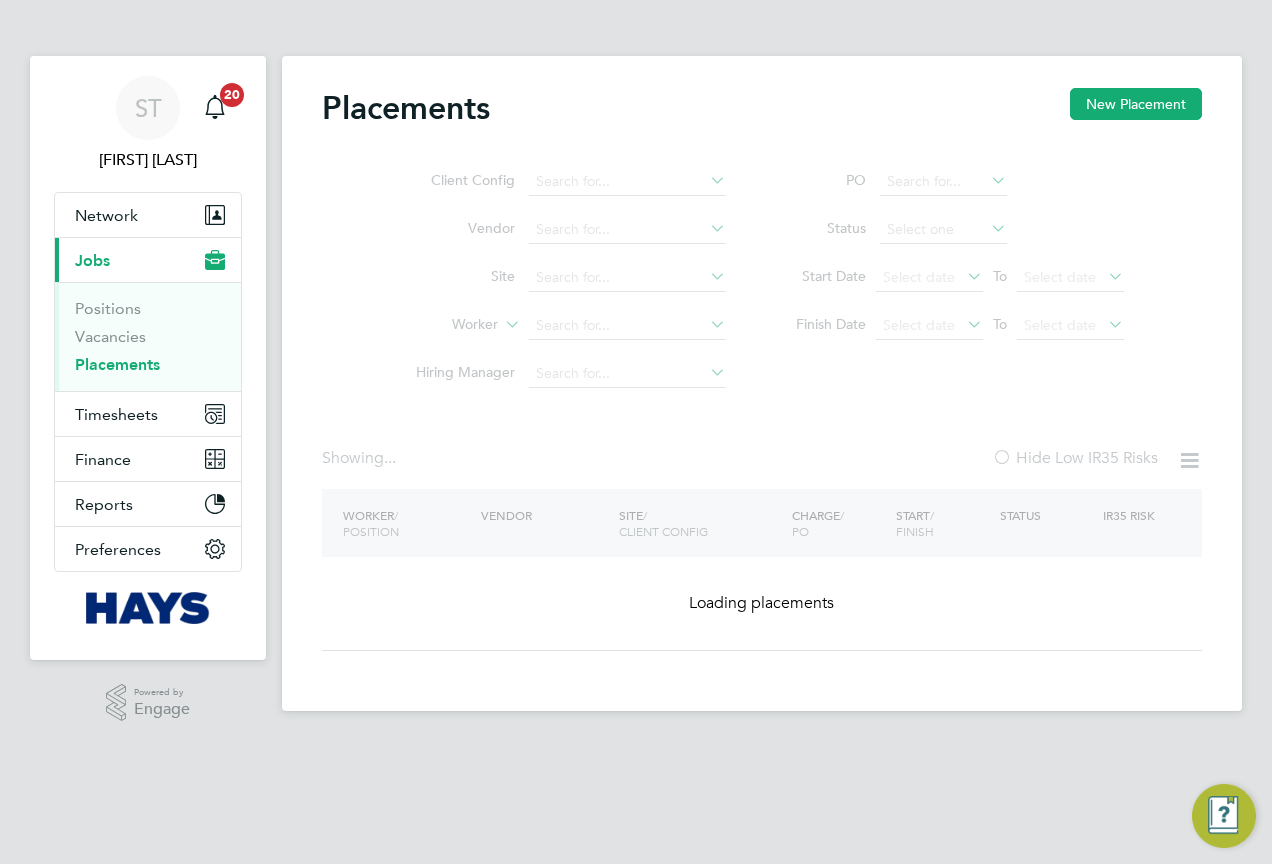 click on "Client Config   Vendor     Site     Worker     Hiring Manager" 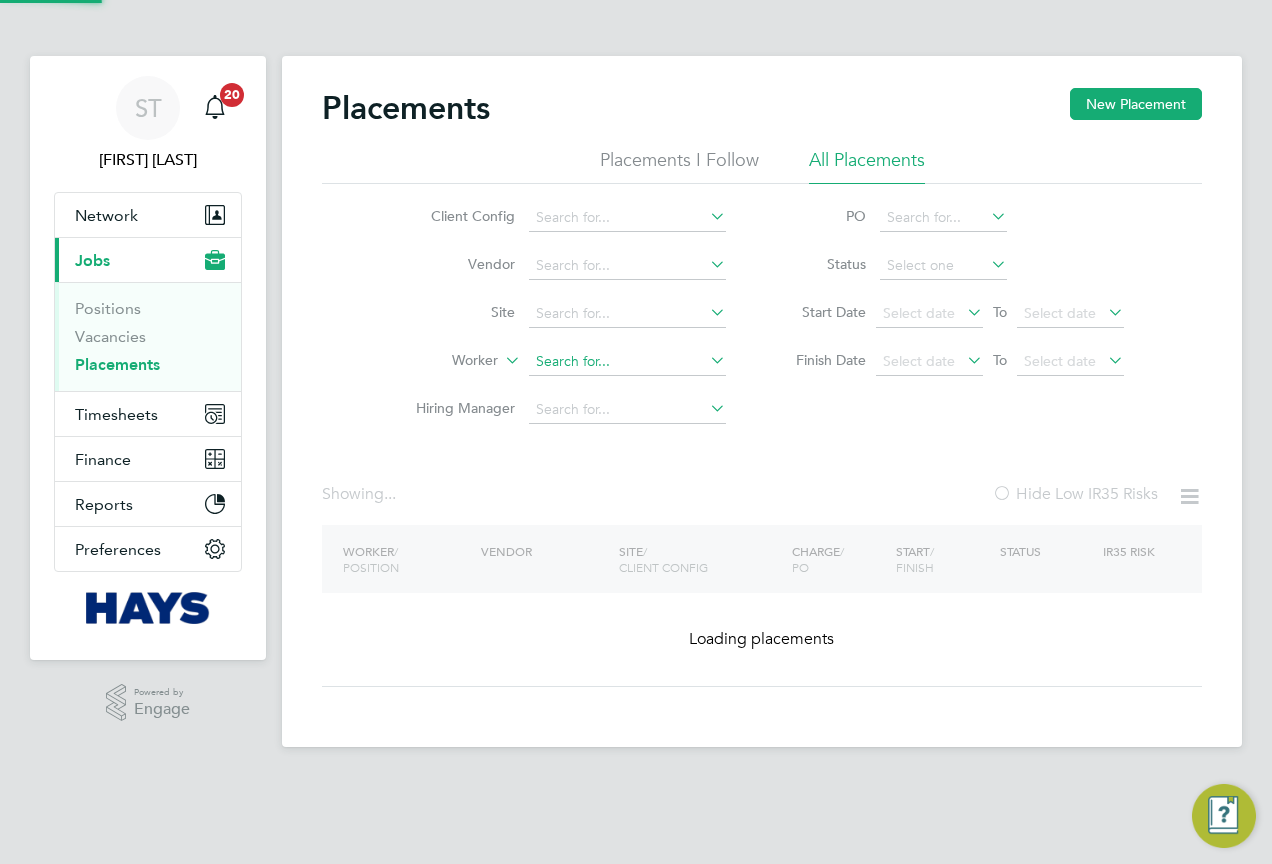 click 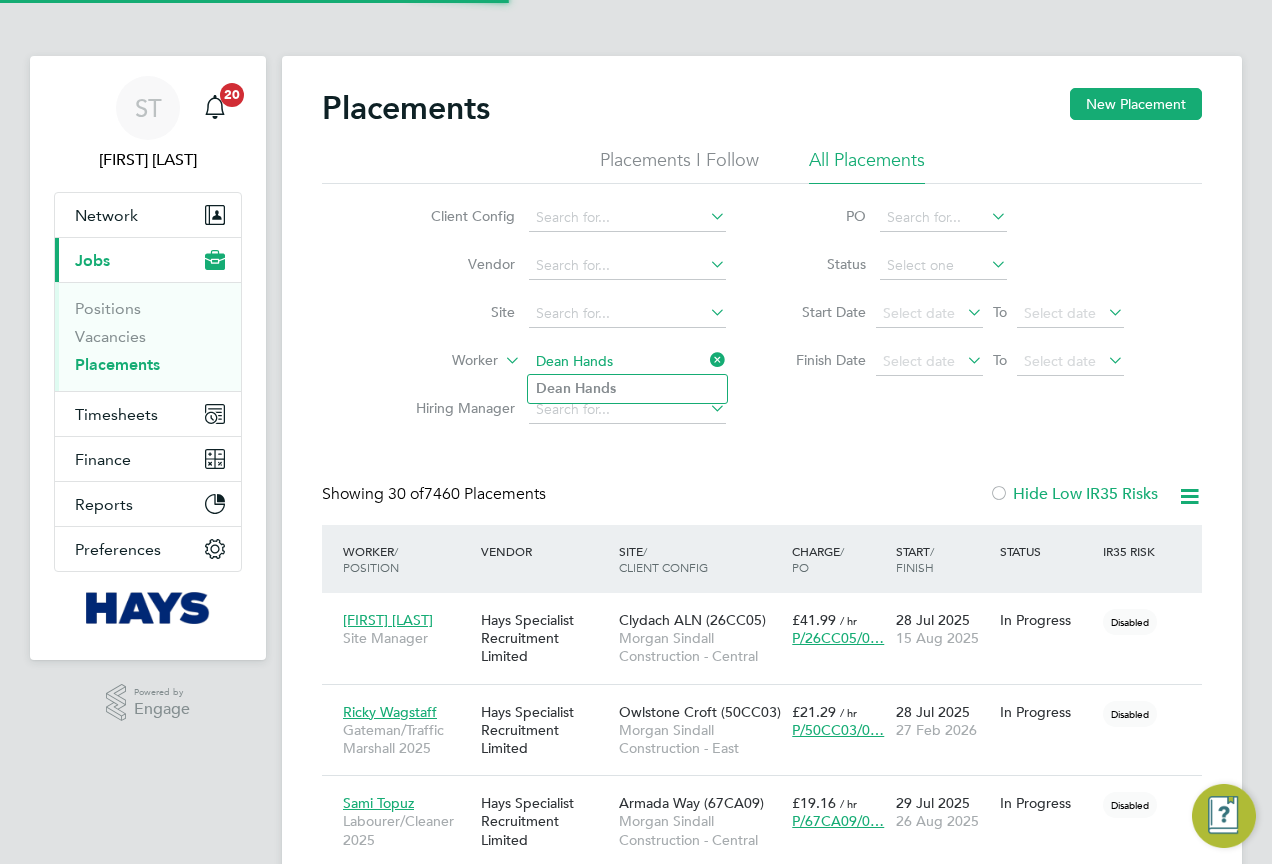 type on "Dean Hands" 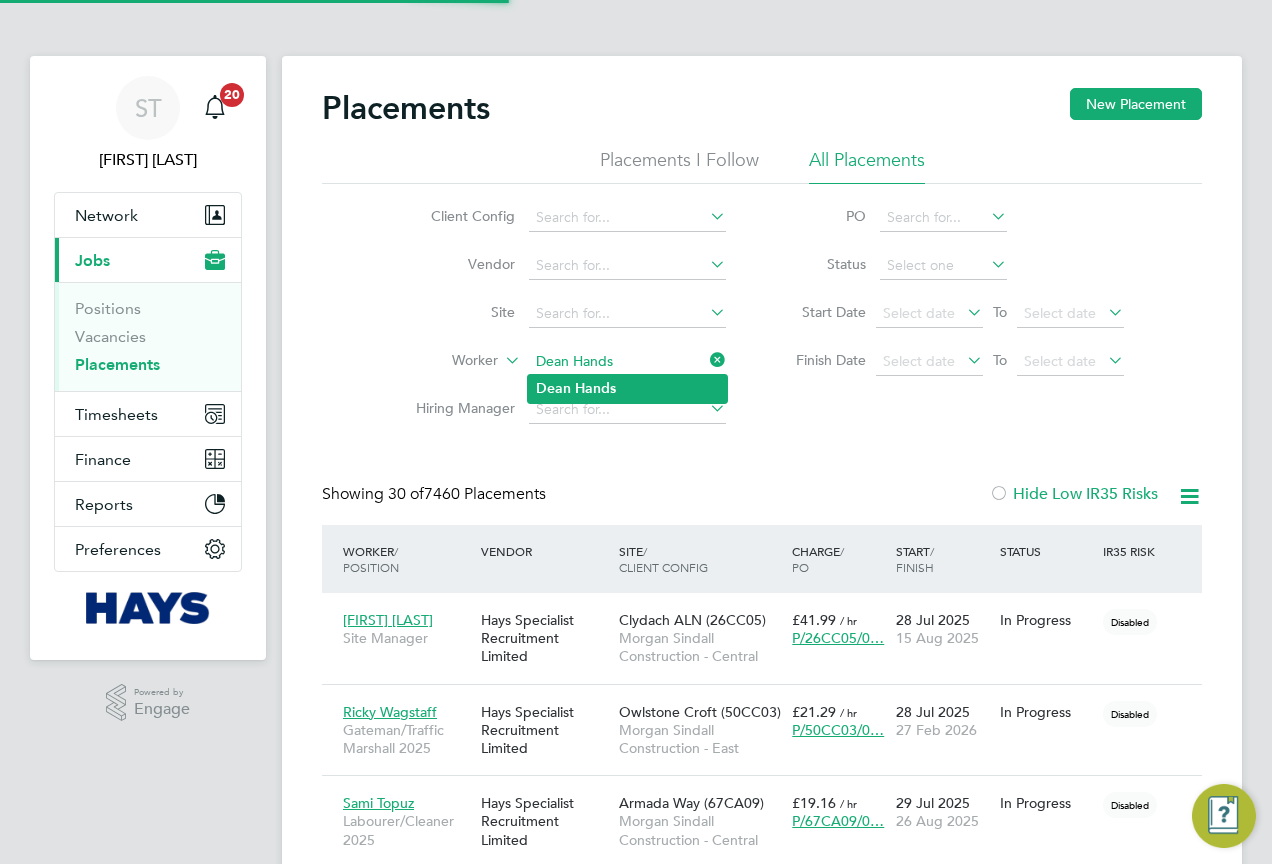 click on "Hands" 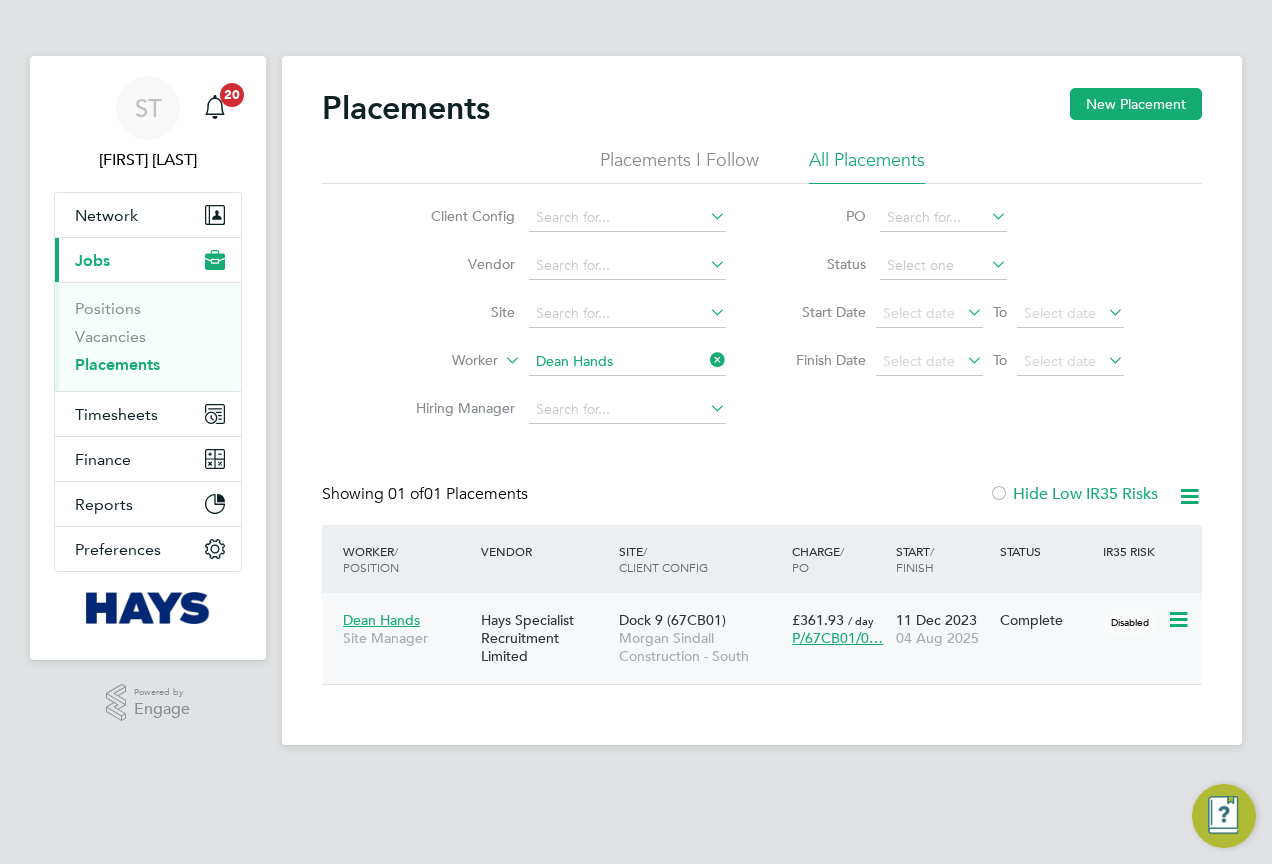 click on "Morgan Sindall Construction - South" 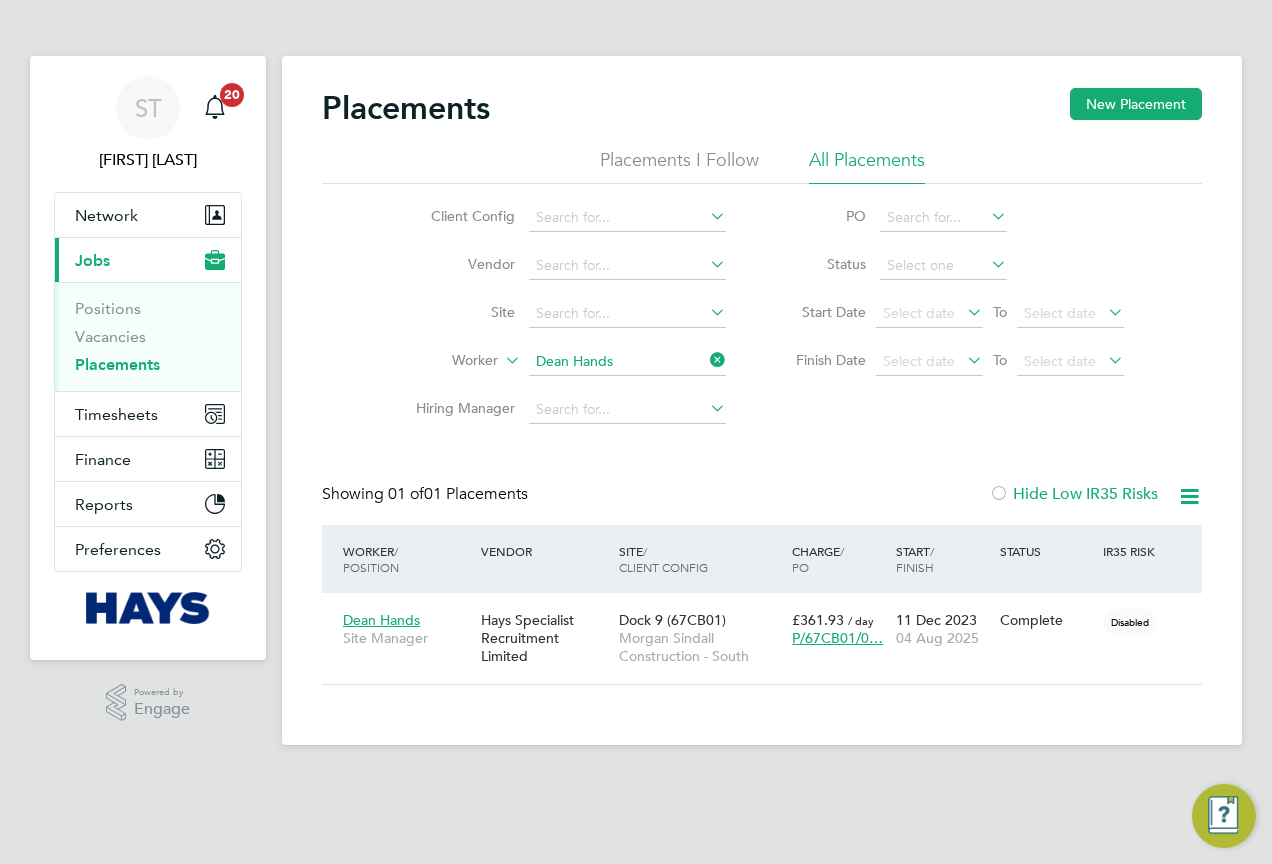 click 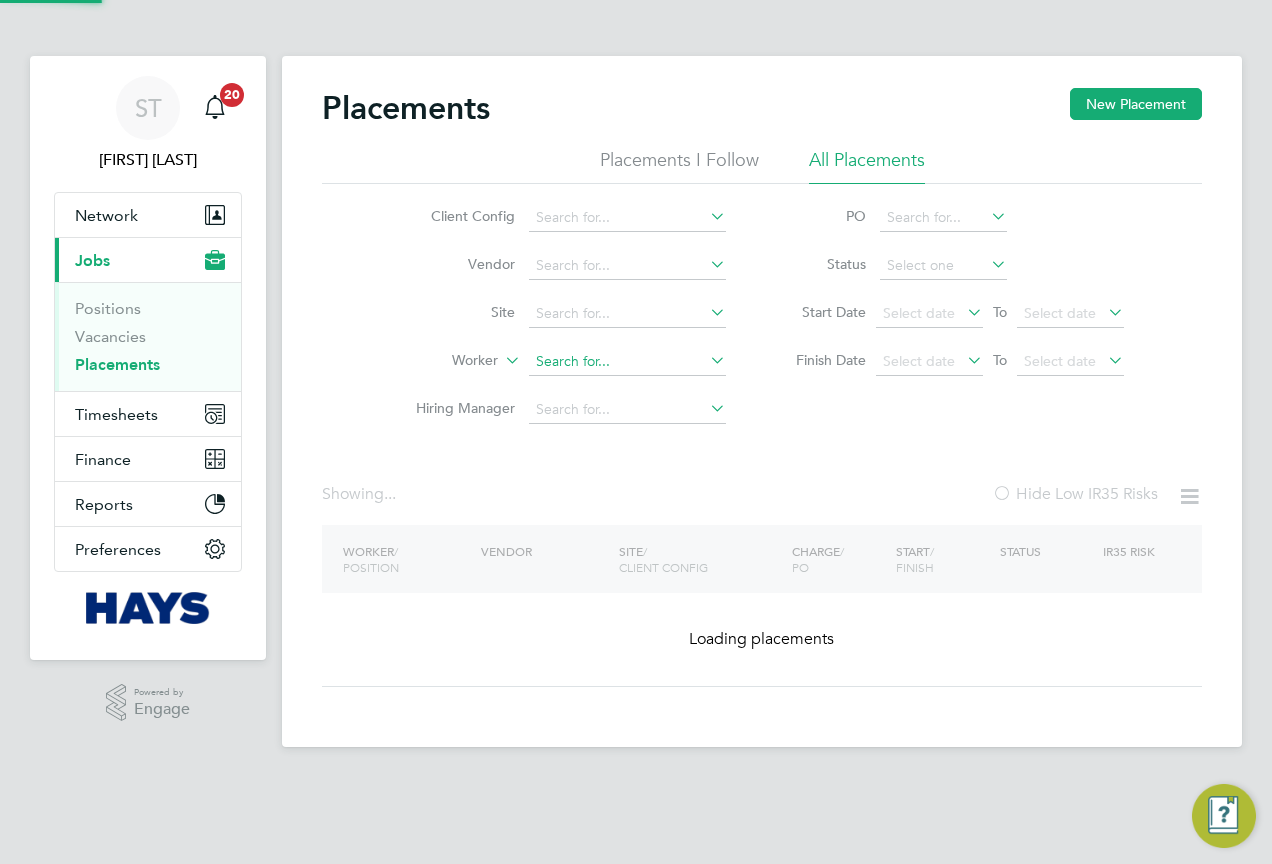 click 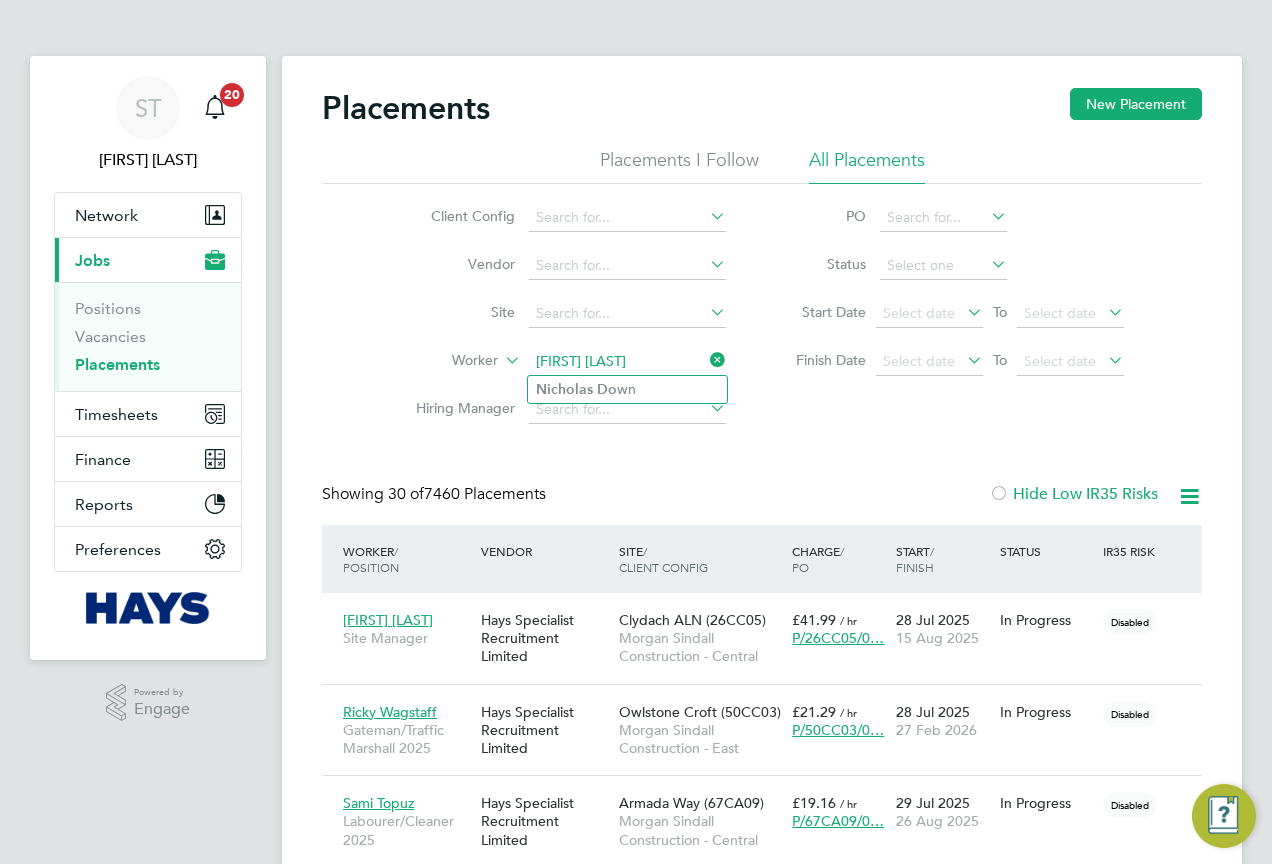 click on "Nicholas   Do wn" 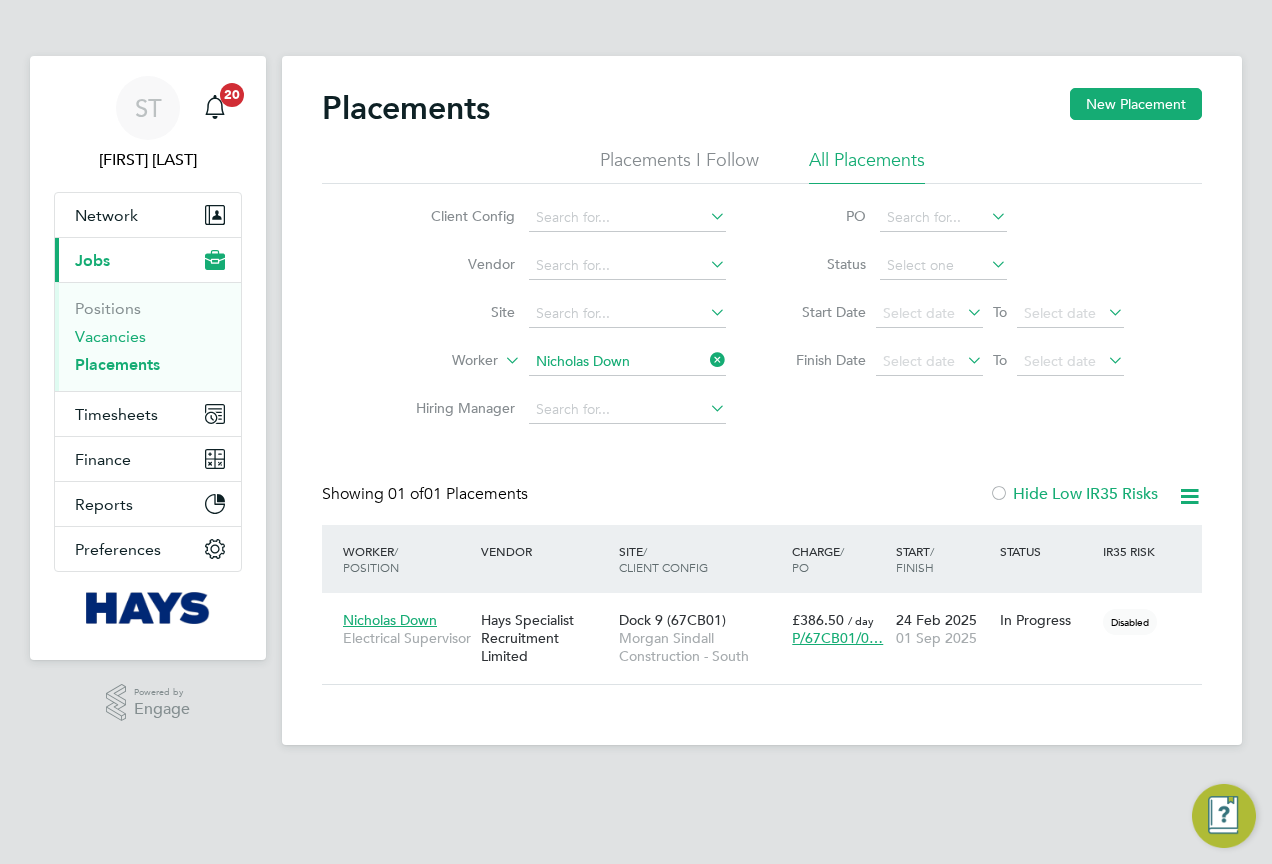 drag, startPoint x: 98, startPoint y: 343, endPoint x: 249, endPoint y: 315, distance: 153.57408 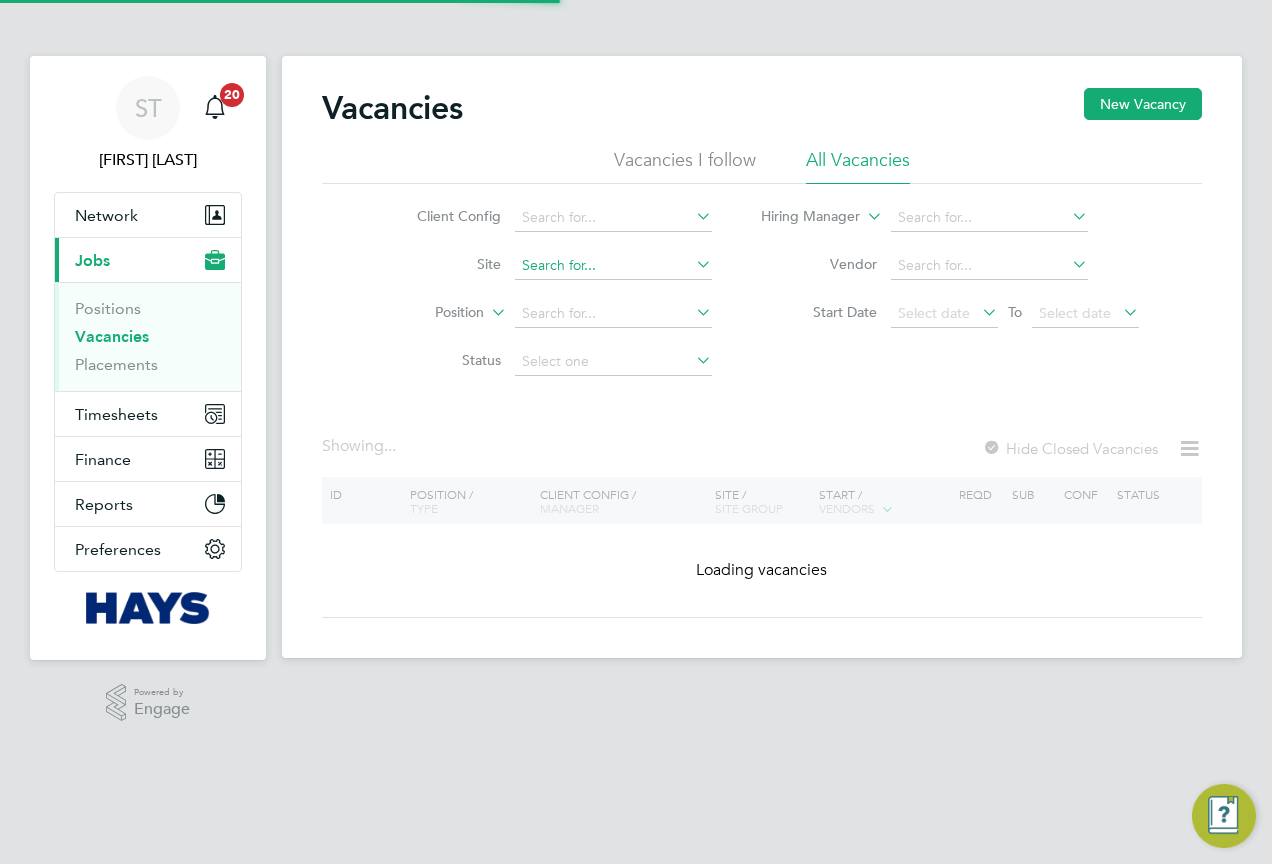 click 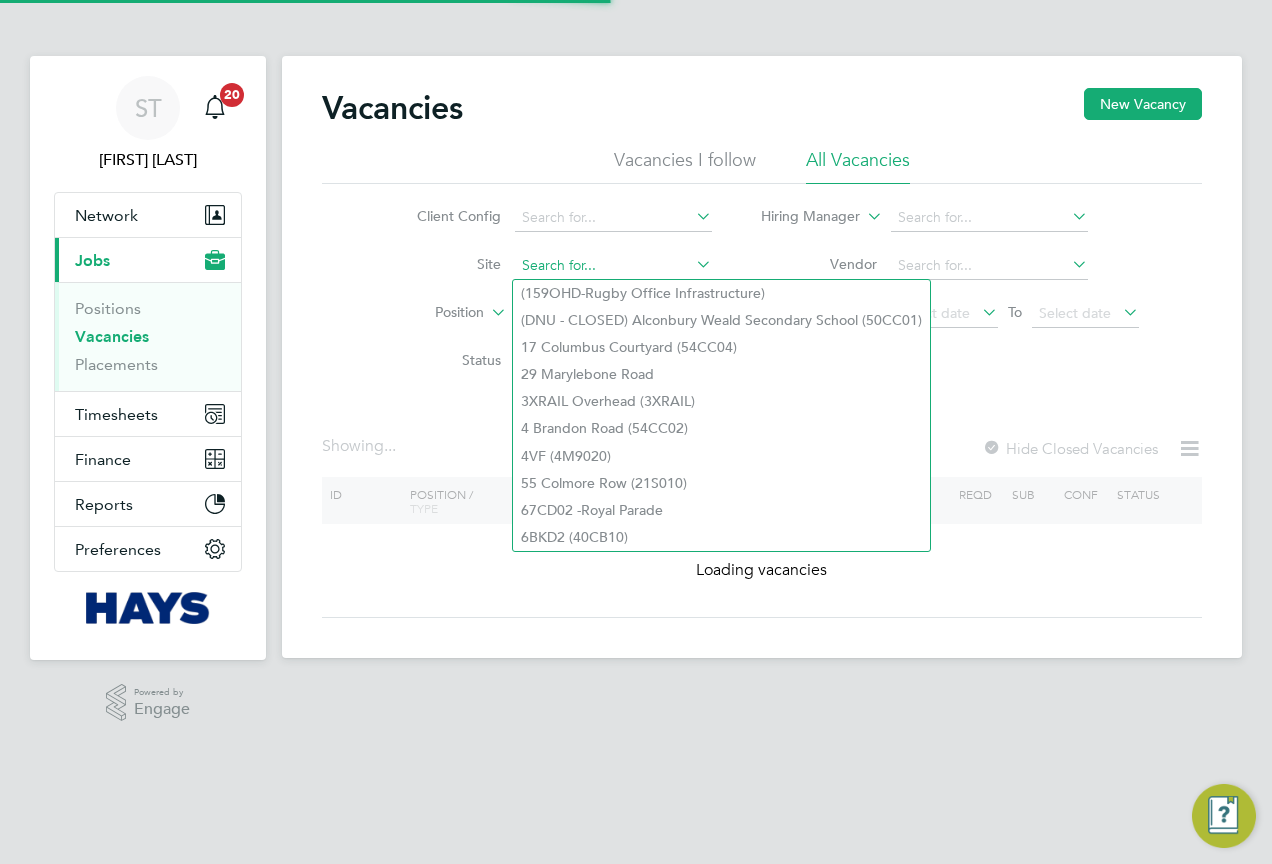 paste on "15CA05" 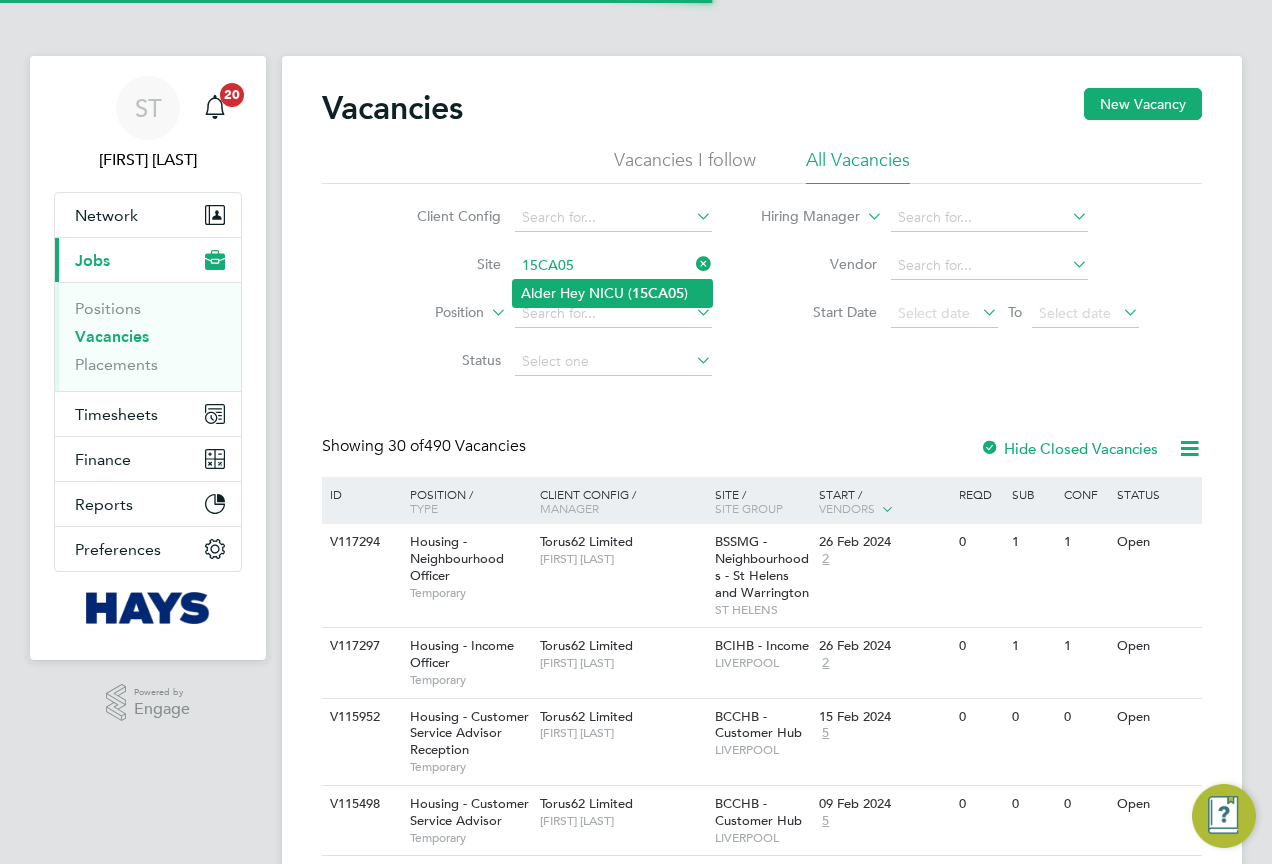 click on "Alder Hey NICU ( 15CA05 )" 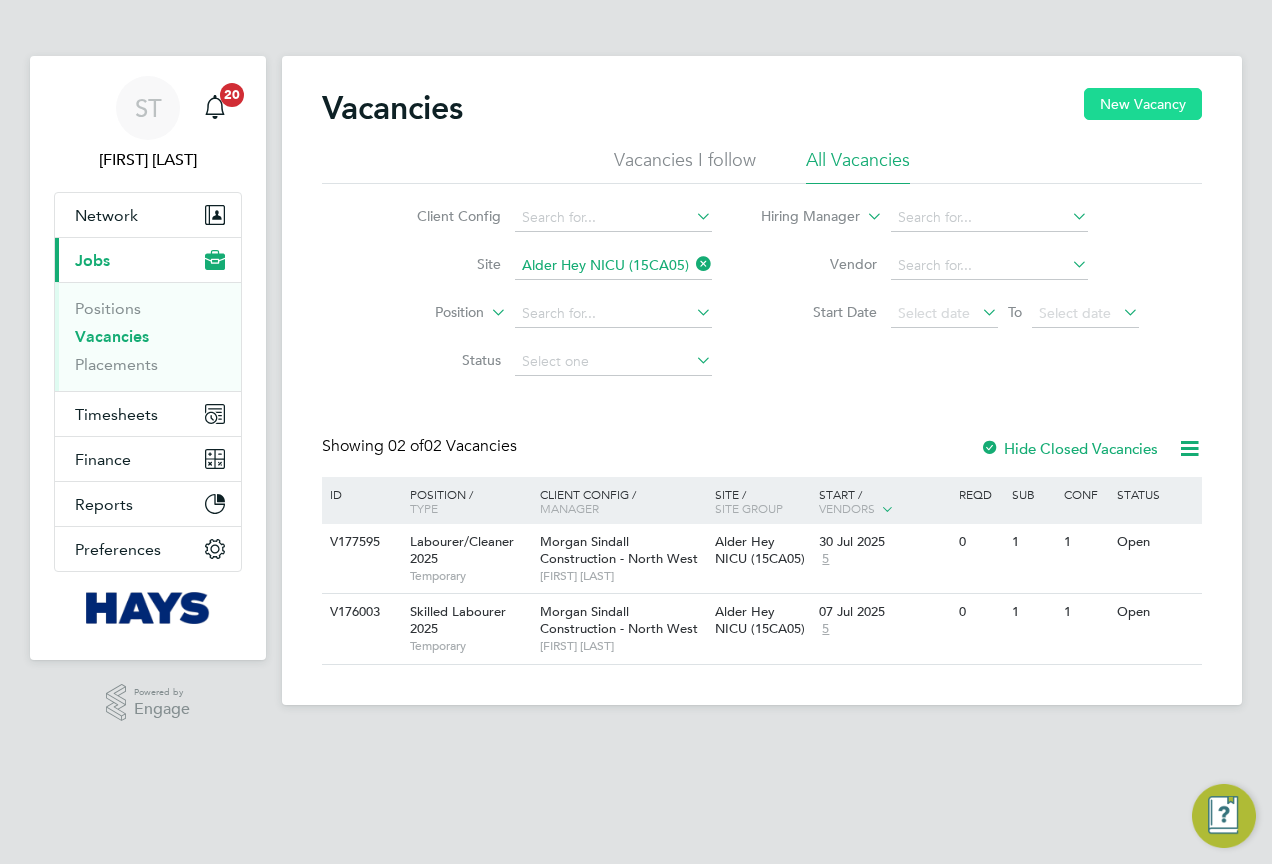 click on "New Vacancy" 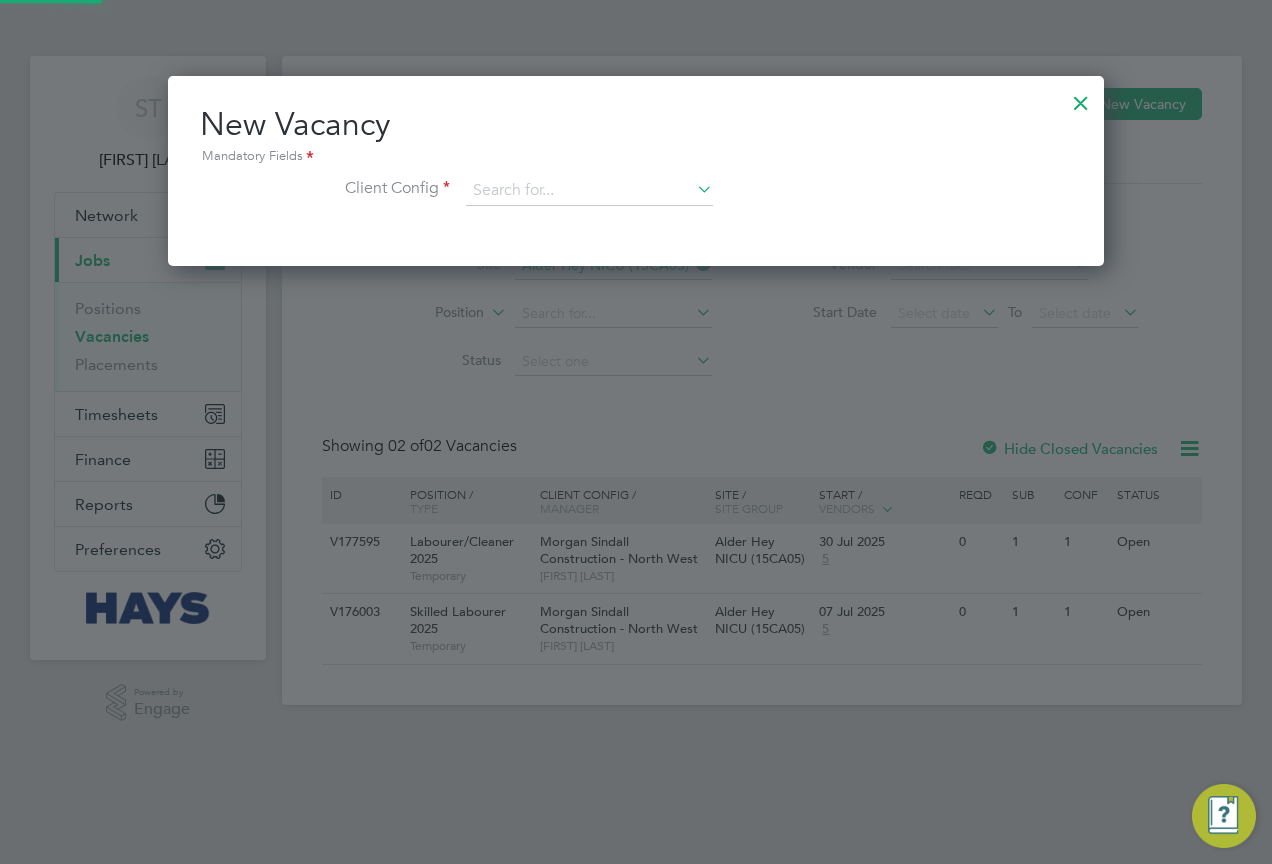 scroll, scrollTop: 10, scrollLeft: 10, axis: both 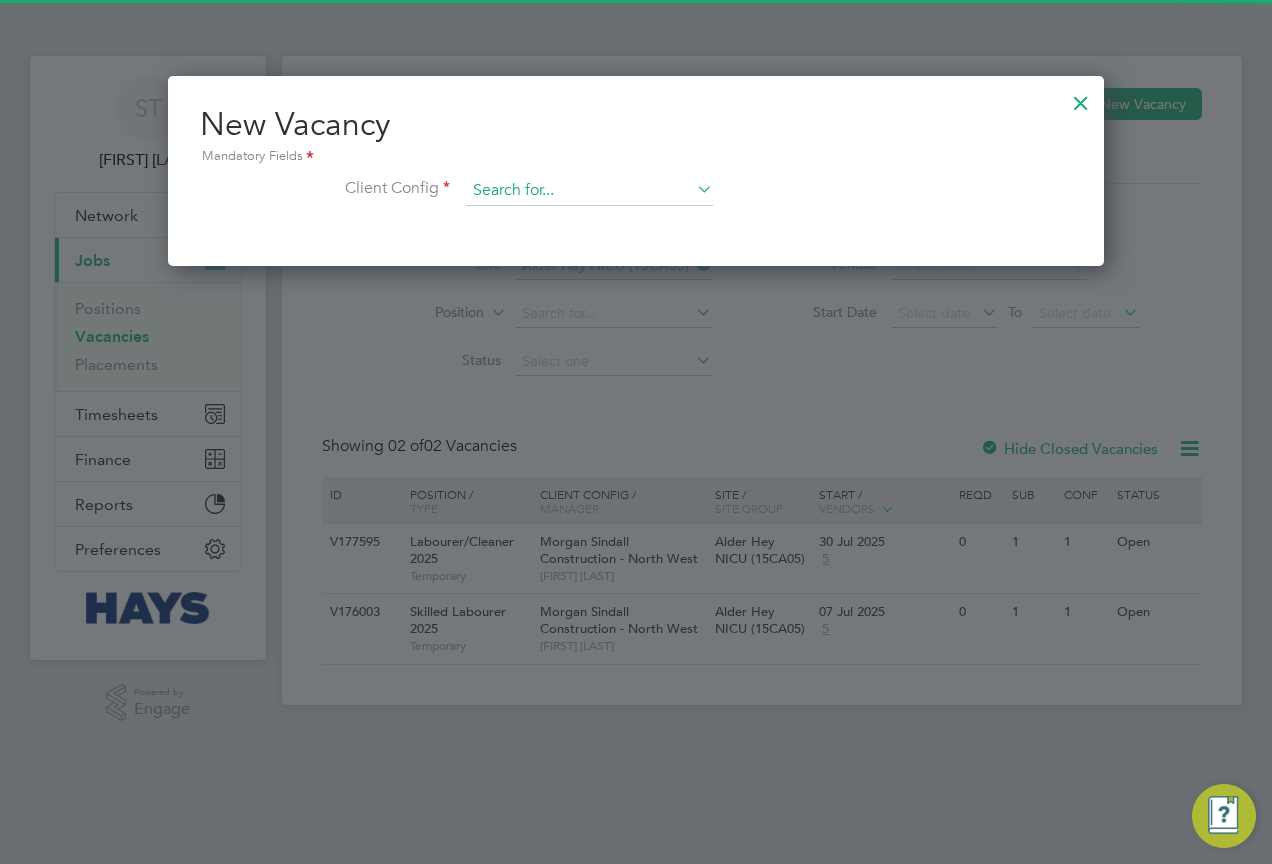 click on "Vacancies New Vacancy Vacancies I follow All Vacancies Client Config     Site   Alder Hey NICU (15CA05)   Position     Status   Hiring Manager     Vendor   Start Date
Select date
To
Select date
Showing   02 of  02 Vacancies Hide Closed Vacancies ID  Position / Type   Client Config / Manager Site / Site Group Start / Vendors   Reqd Sub Conf Status V177595 Labourer/Cleaner 2025   Temporary Morgan Sindall Construction - North West   Shaun Thomas Alder Hey NICU (15CA05)   30 Jul 2025 5 0 1 1 Open V176003 Skilled Labourer 2025   Temporary Morgan Sindall Construction - North West   Shaun Thomas Alder Hey NICU (15CA05)   07 Jul 2025 5 0 1 1 Open Show  30  more Placement Saved Your placement has been updated. Cancel Okay
No contacts found
Nicholas   Do wn M T W T F S S M T W T F S S Download vacancies report Alder Hey NICU ( 15CA05 ) View Details Edit Update Status View Details Edit Update Status New Vacancy Mandatory Fields Client Config" 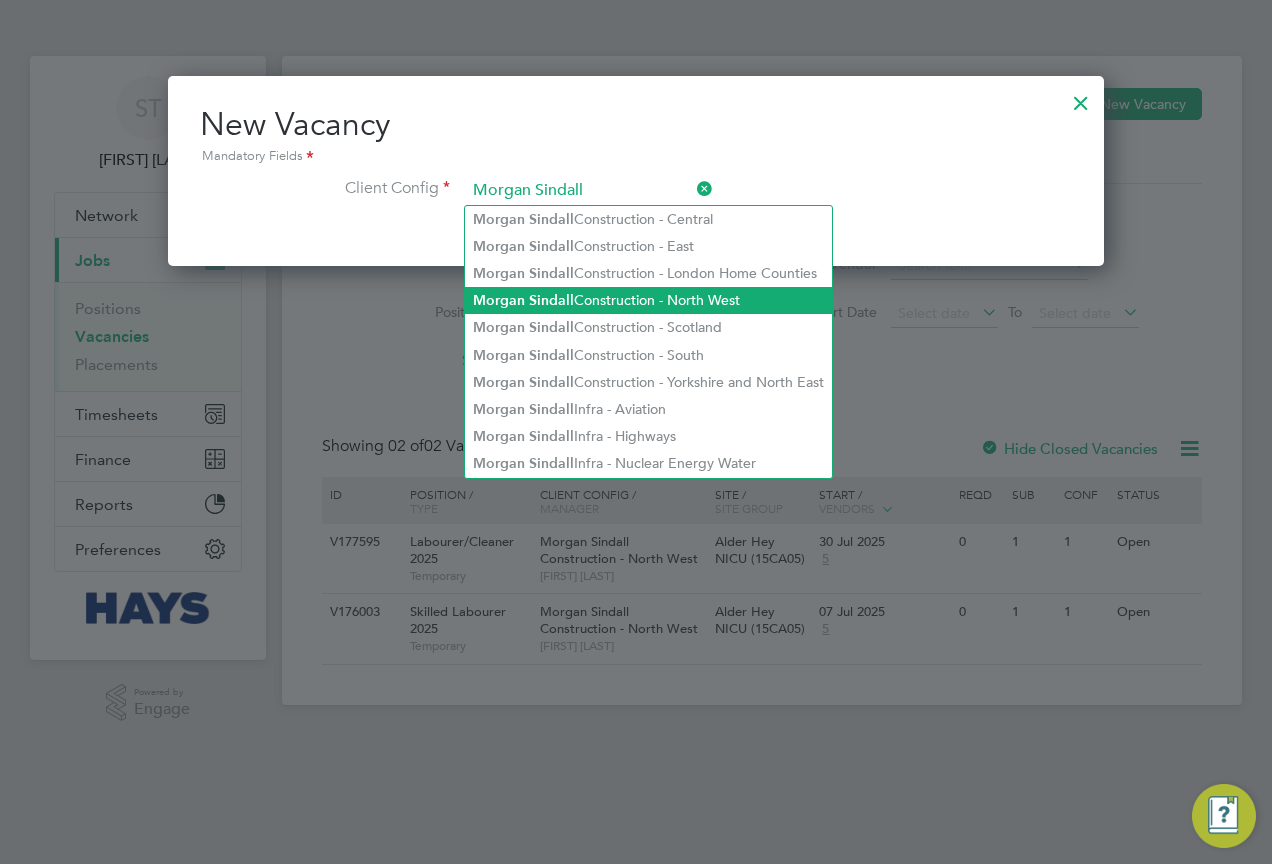 click on "Morgan   Sindall  Construction - North West" 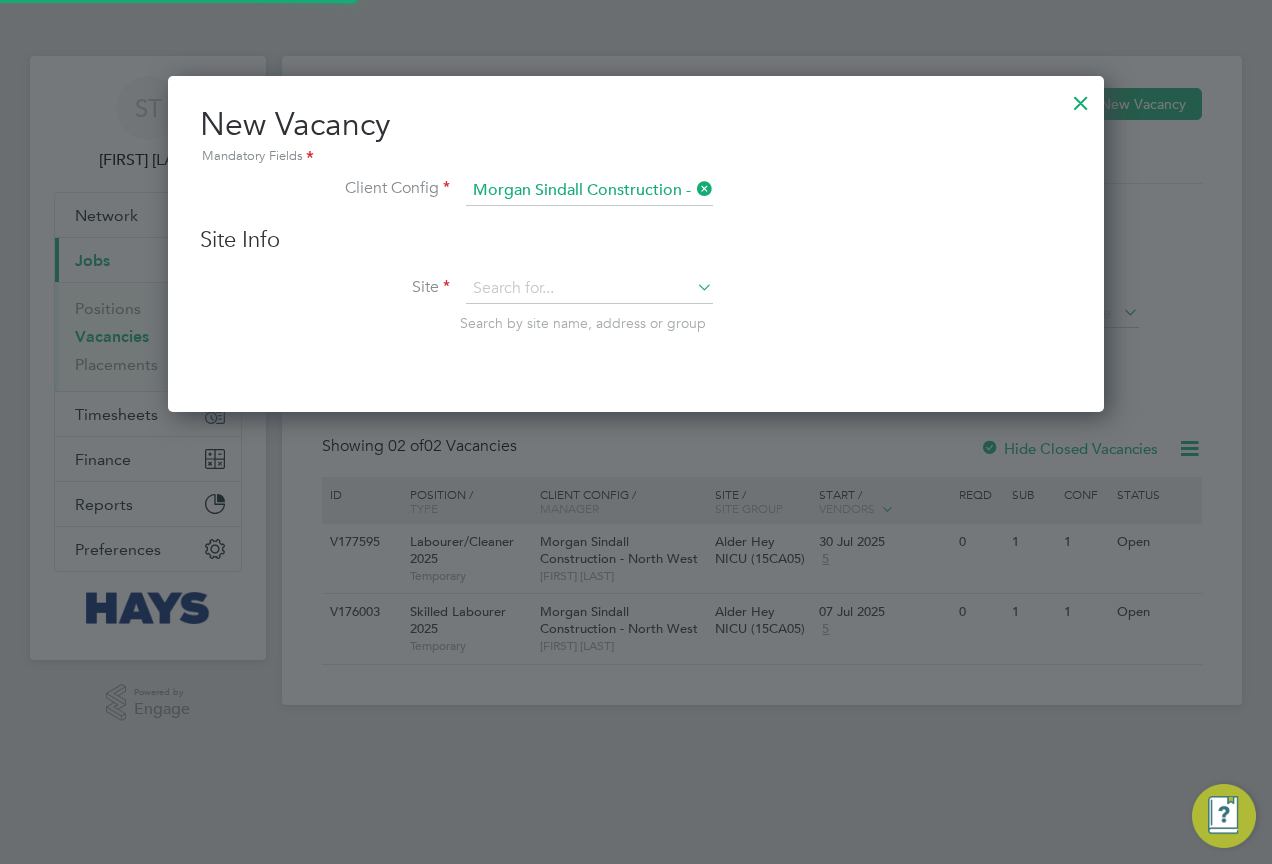 scroll, scrollTop: 10, scrollLeft: 10, axis: both 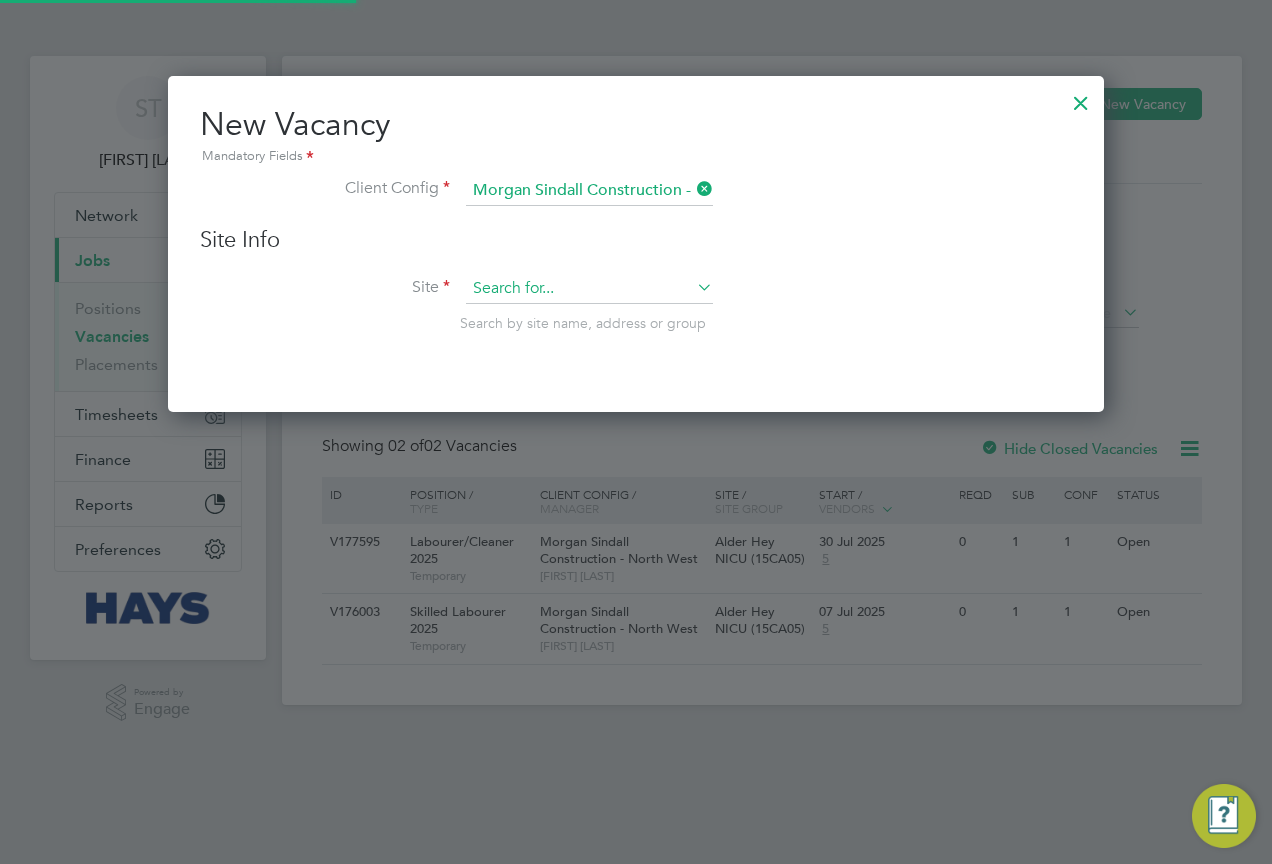 click at bounding box center (589, 289) 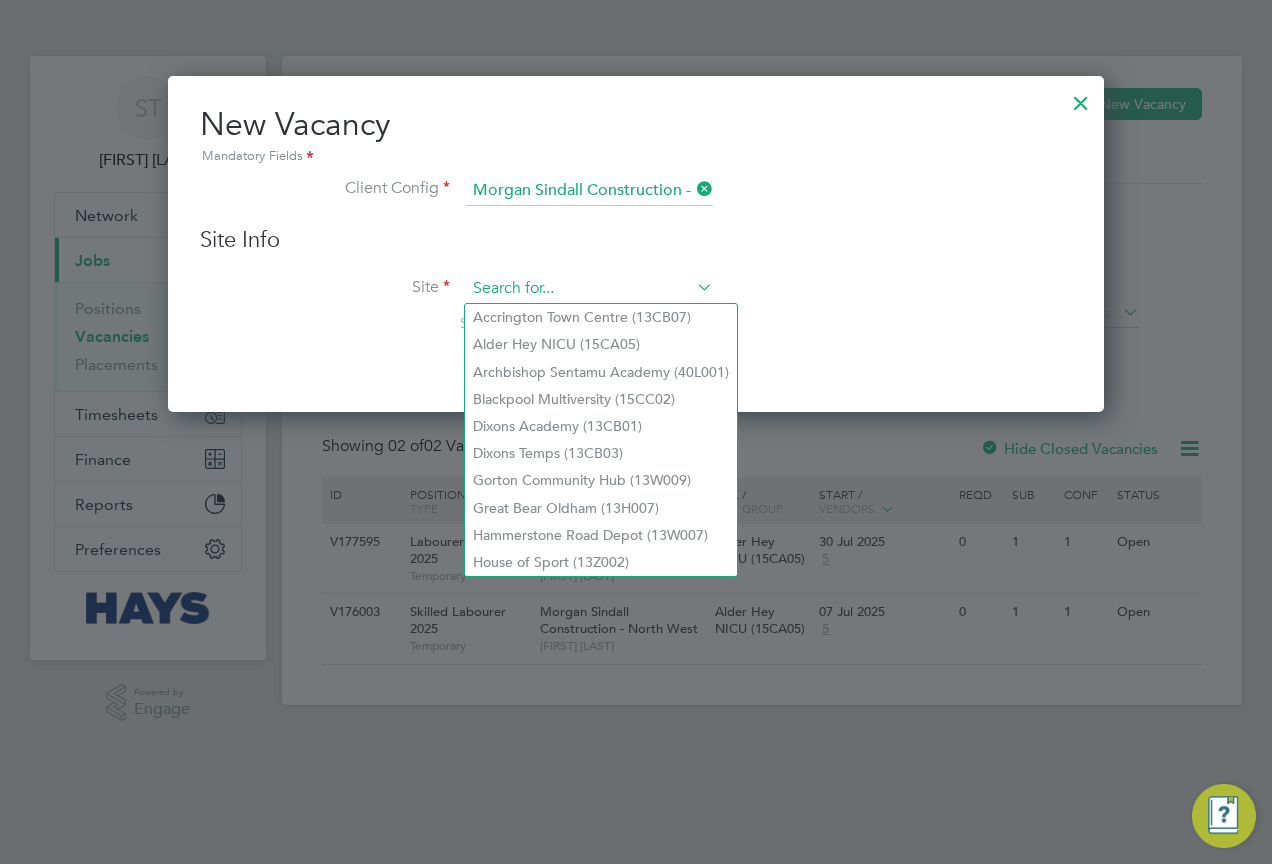 paste on "15CA05" 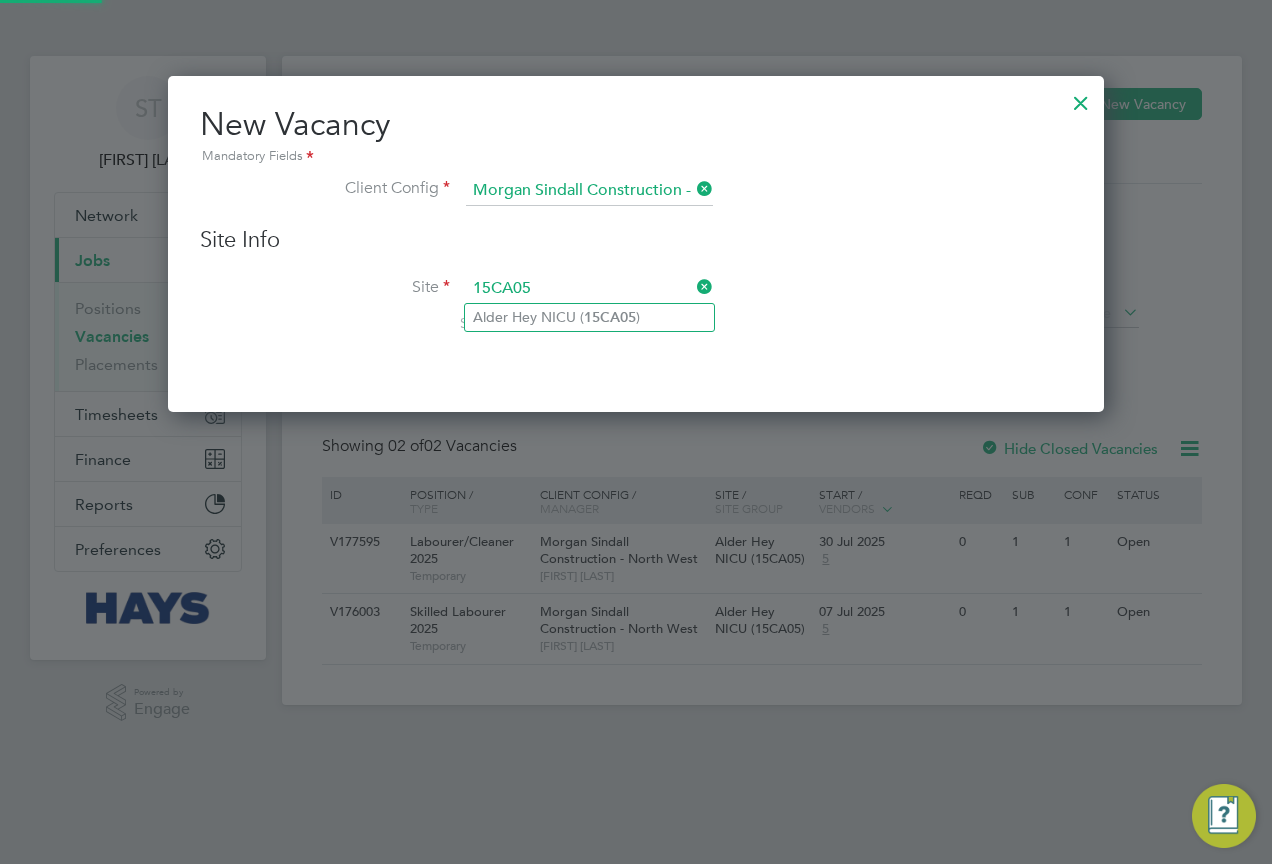 click on "Alder Hey NICU ( 15CA05 )" 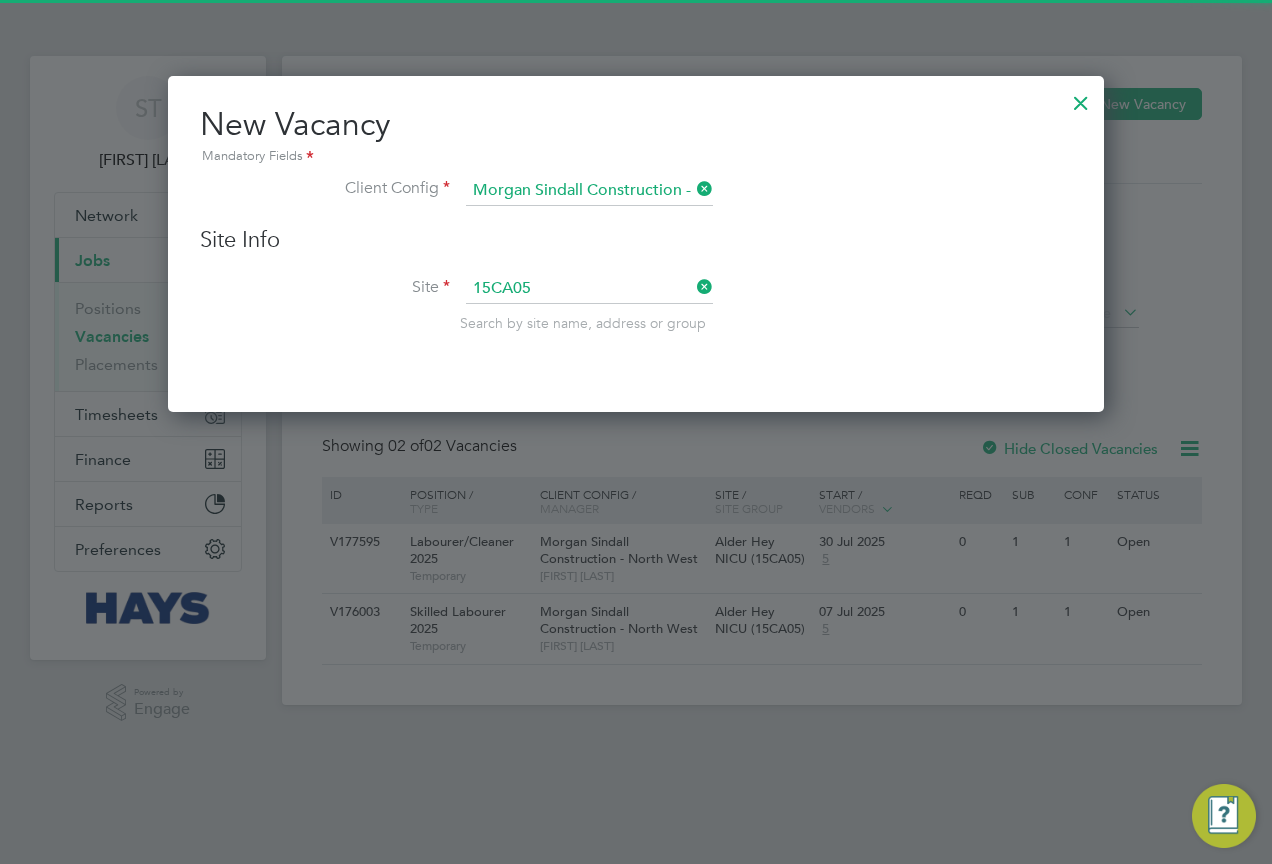 type on "Alder Hey NICU (15CA05)" 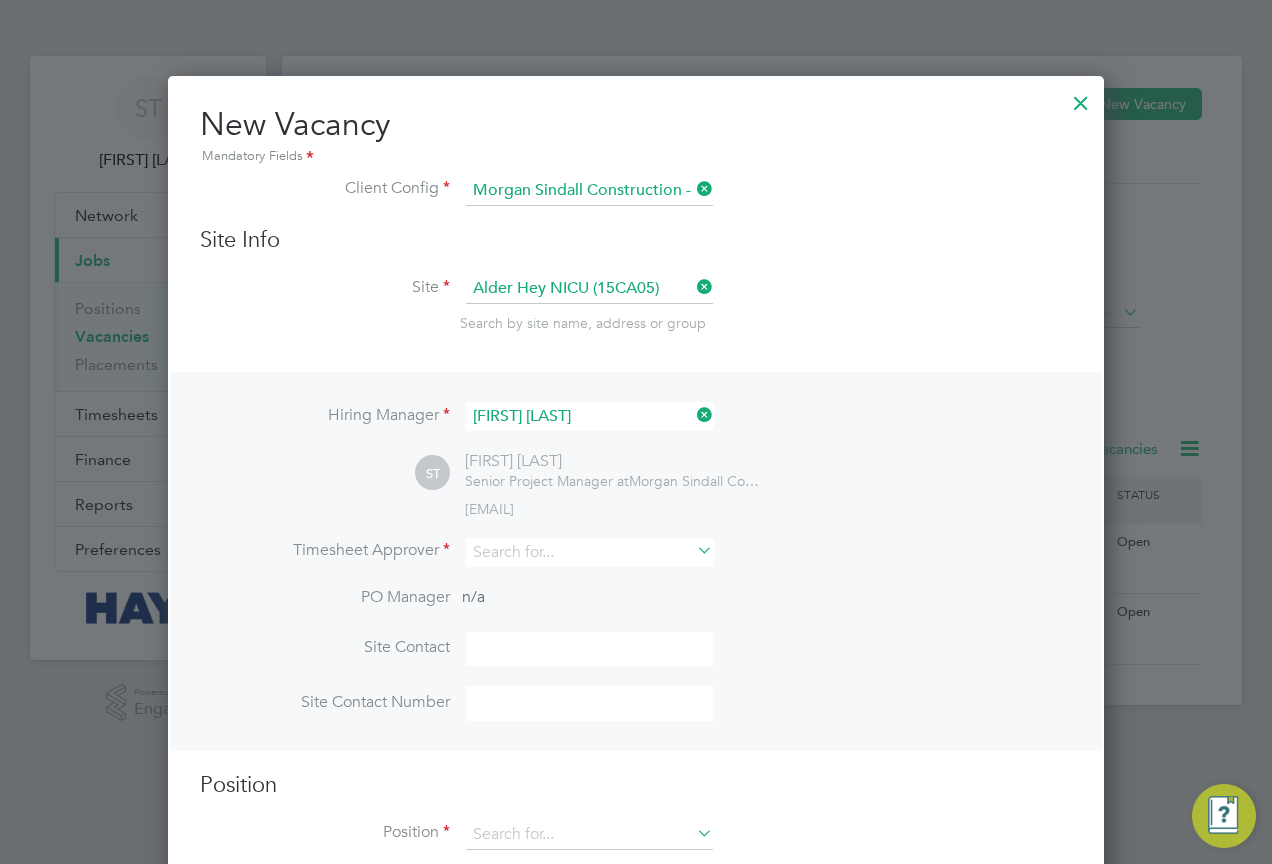 scroll, scrollTop: 10, scrollLeft: 10, axis: both 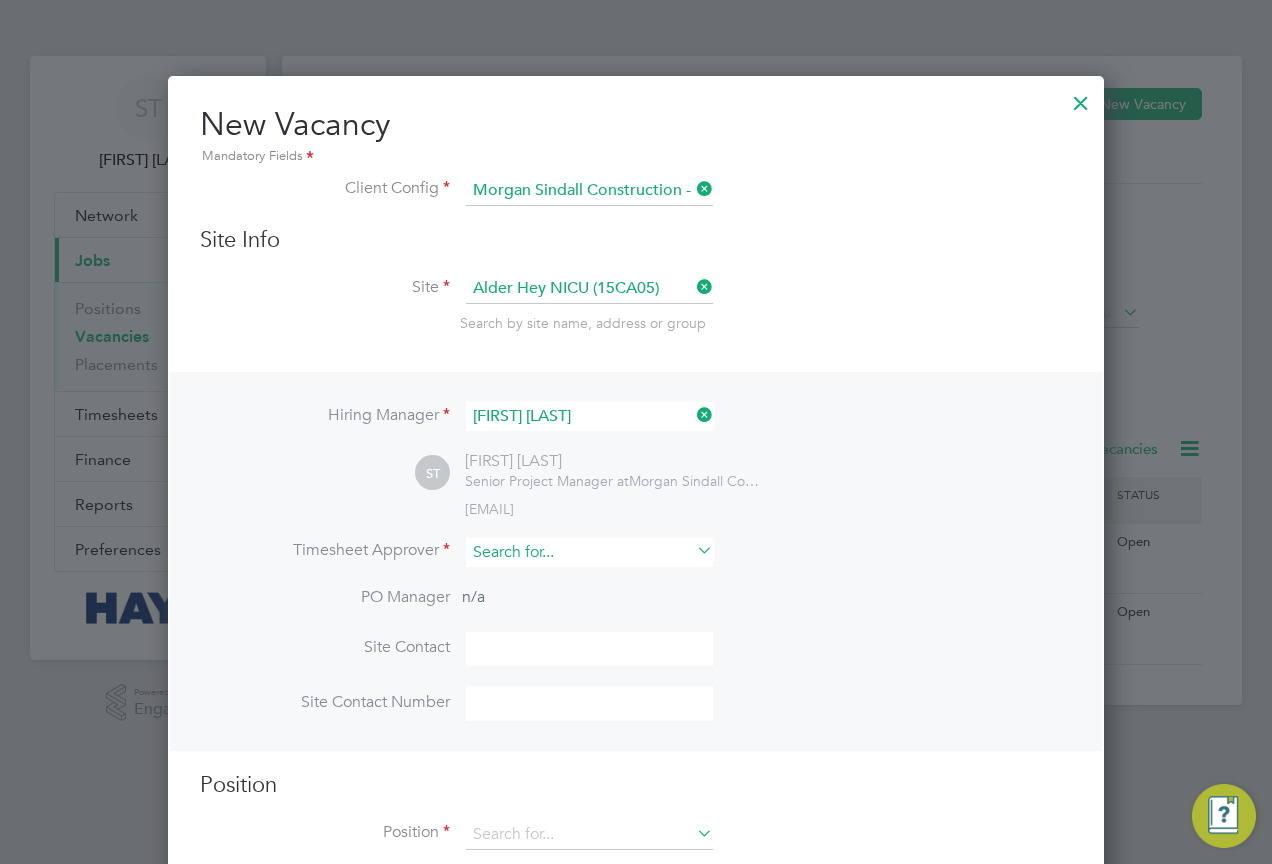 click at bounding box center (589, 552) 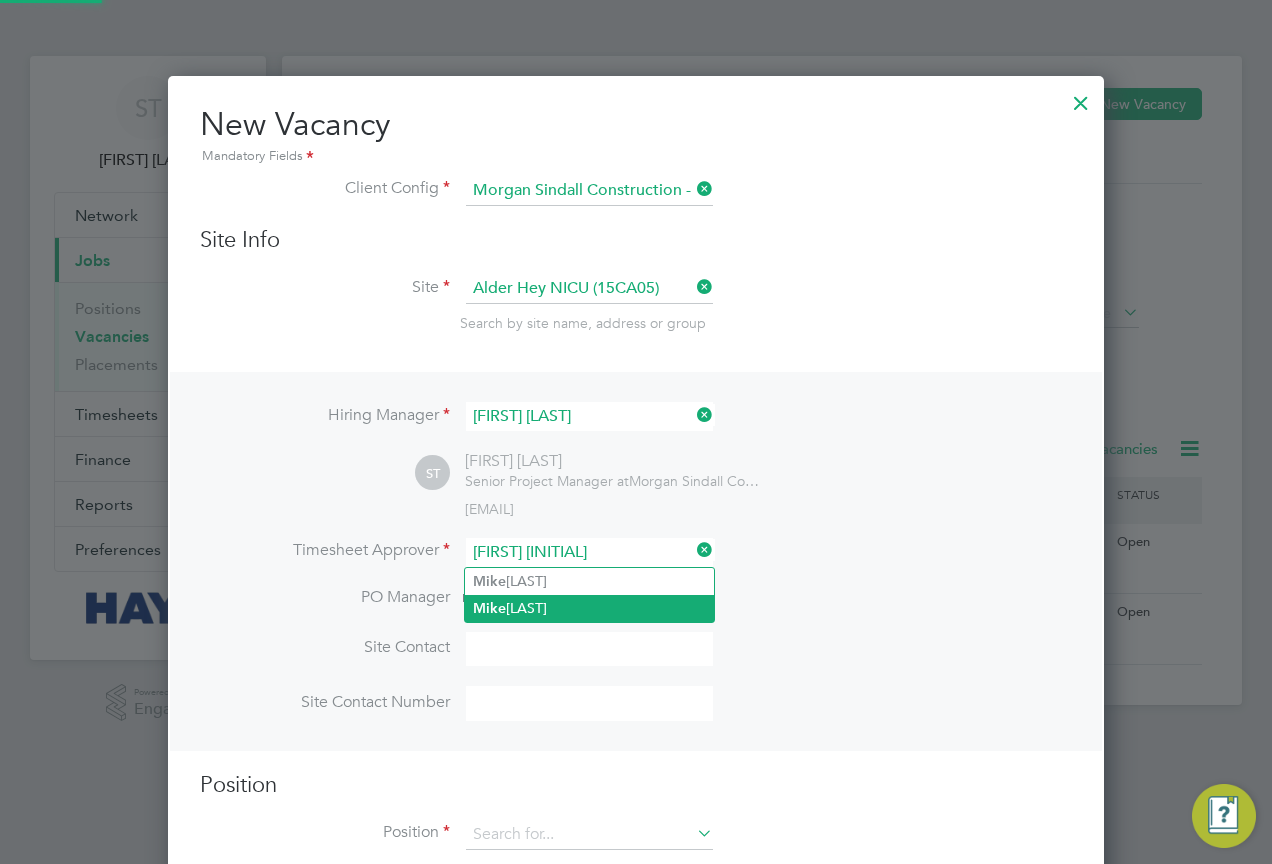 click on "M ike  Mcghee" 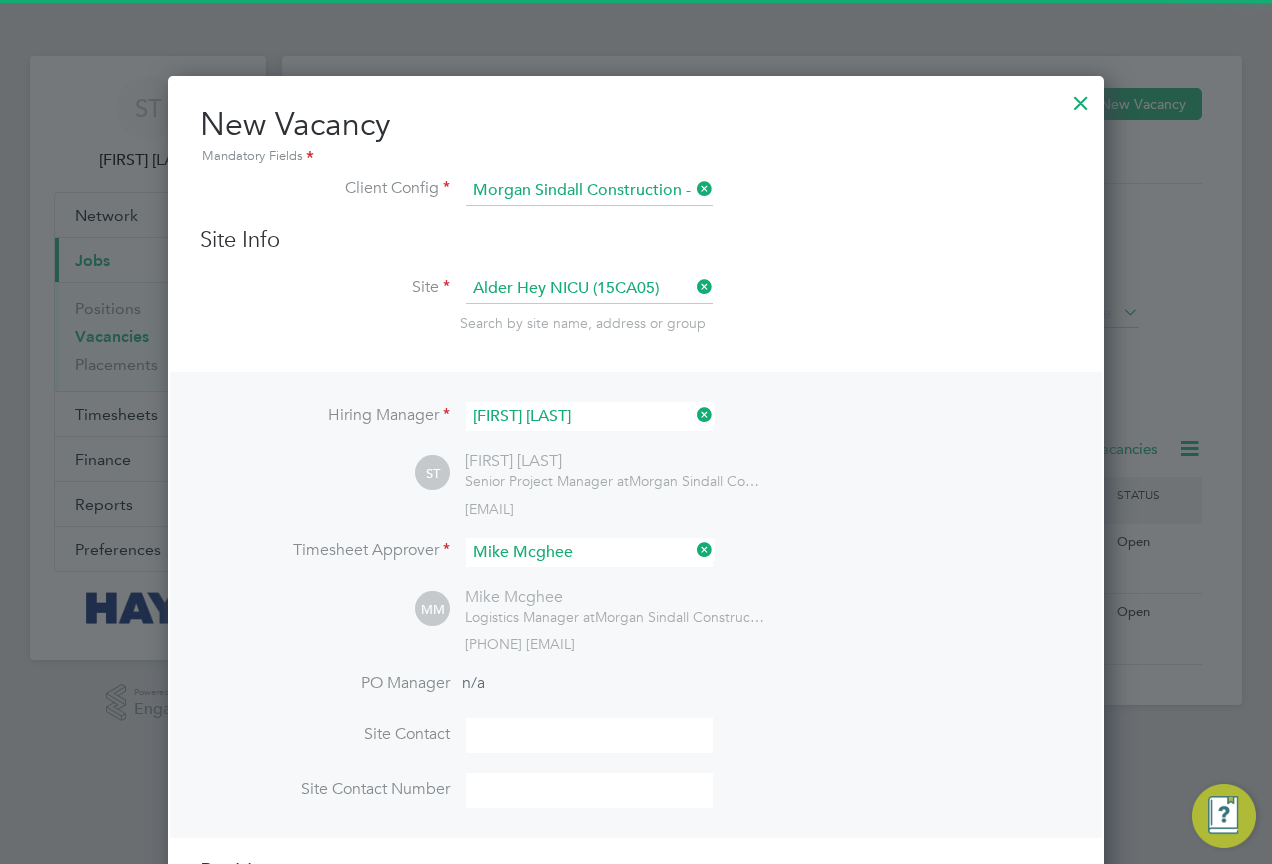 scroll, scrollTop: 10, scrollLeft: 10, axis: both 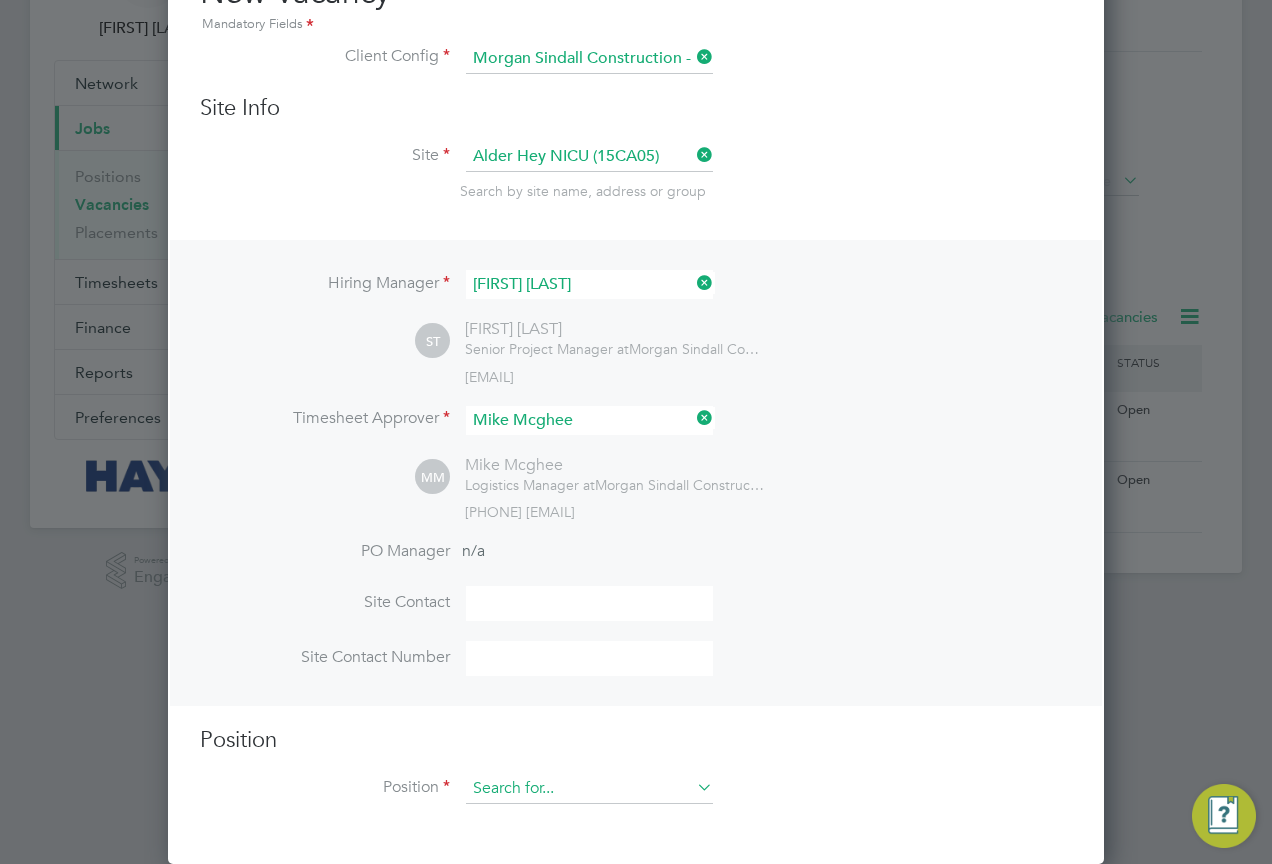 click at bounding box center [589, 789] 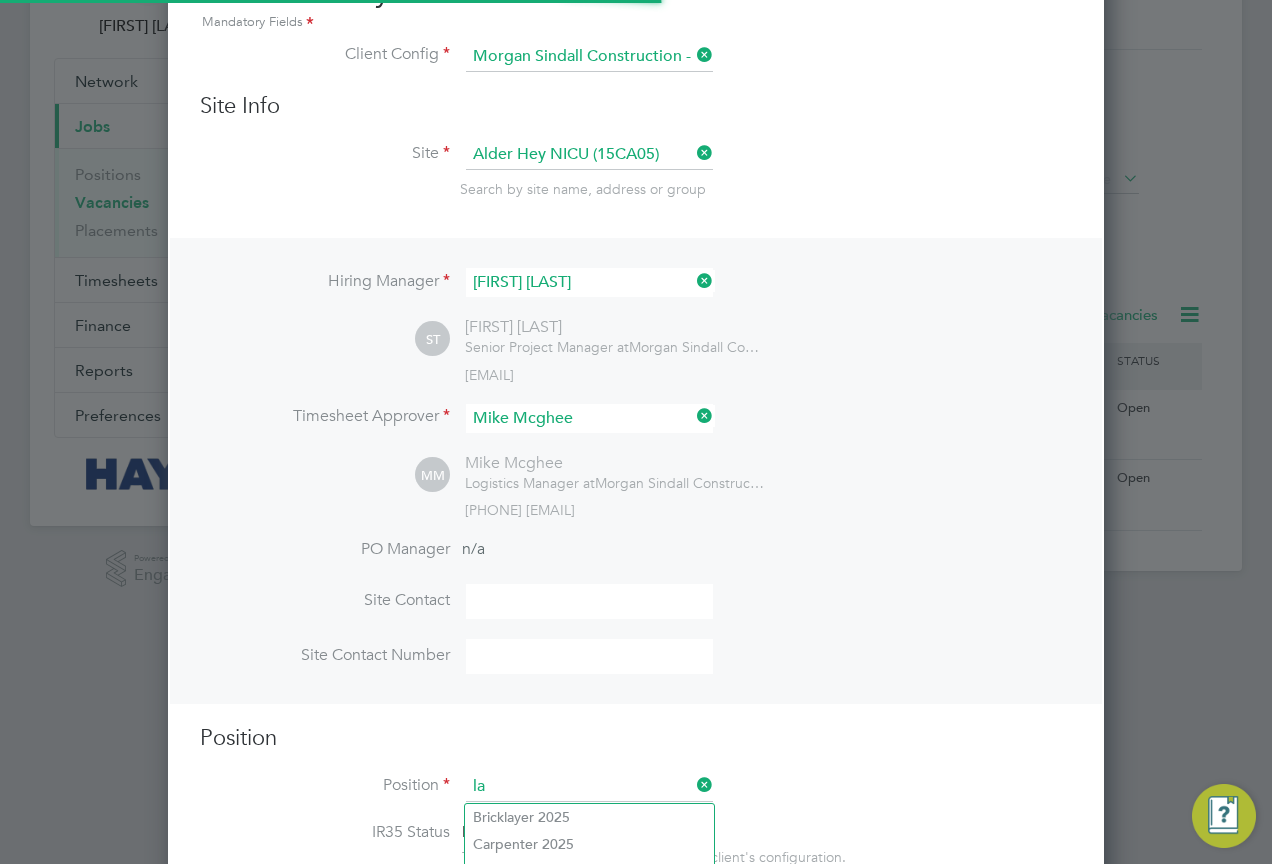 scroll, scrollTop: 10, scrollLeft: 10, axis: both 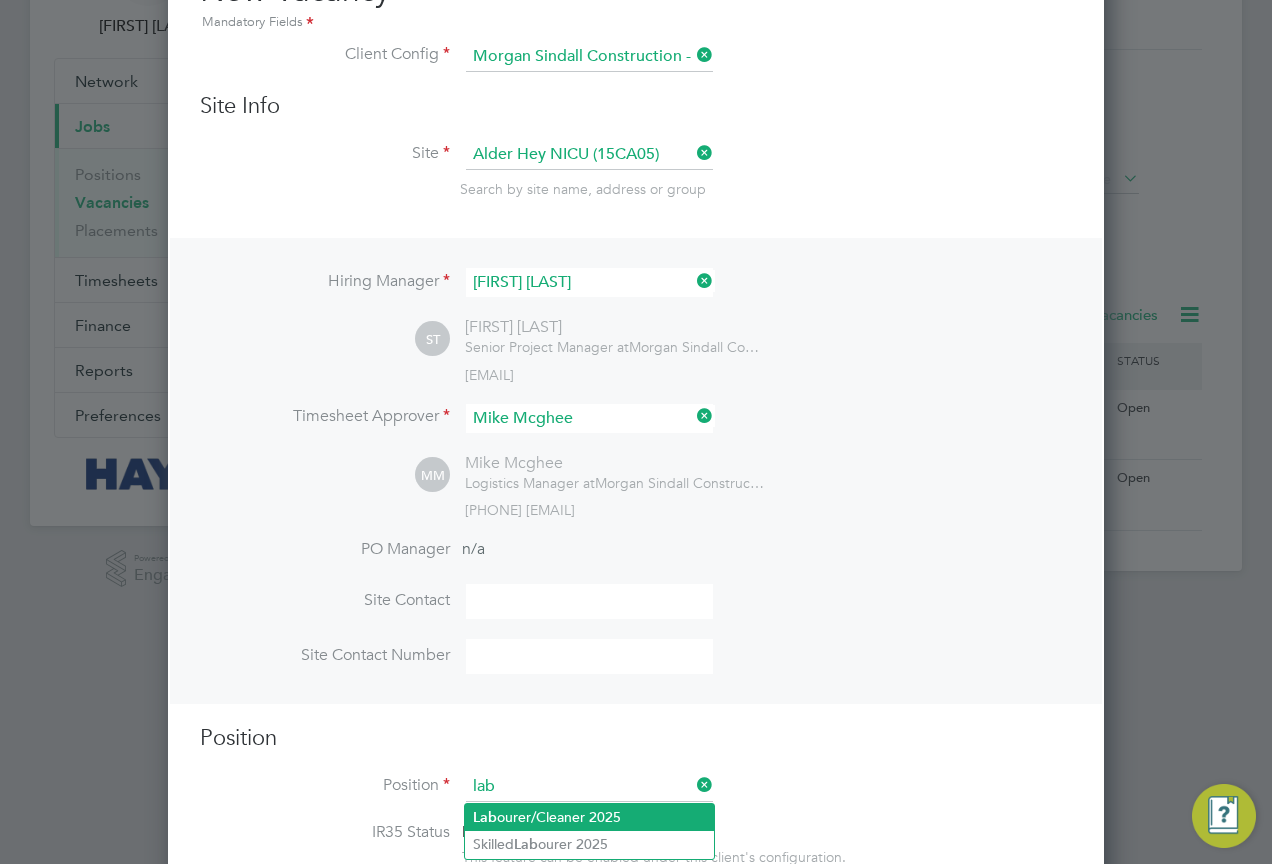 click on "Lab ourer/Cleaner 2025" 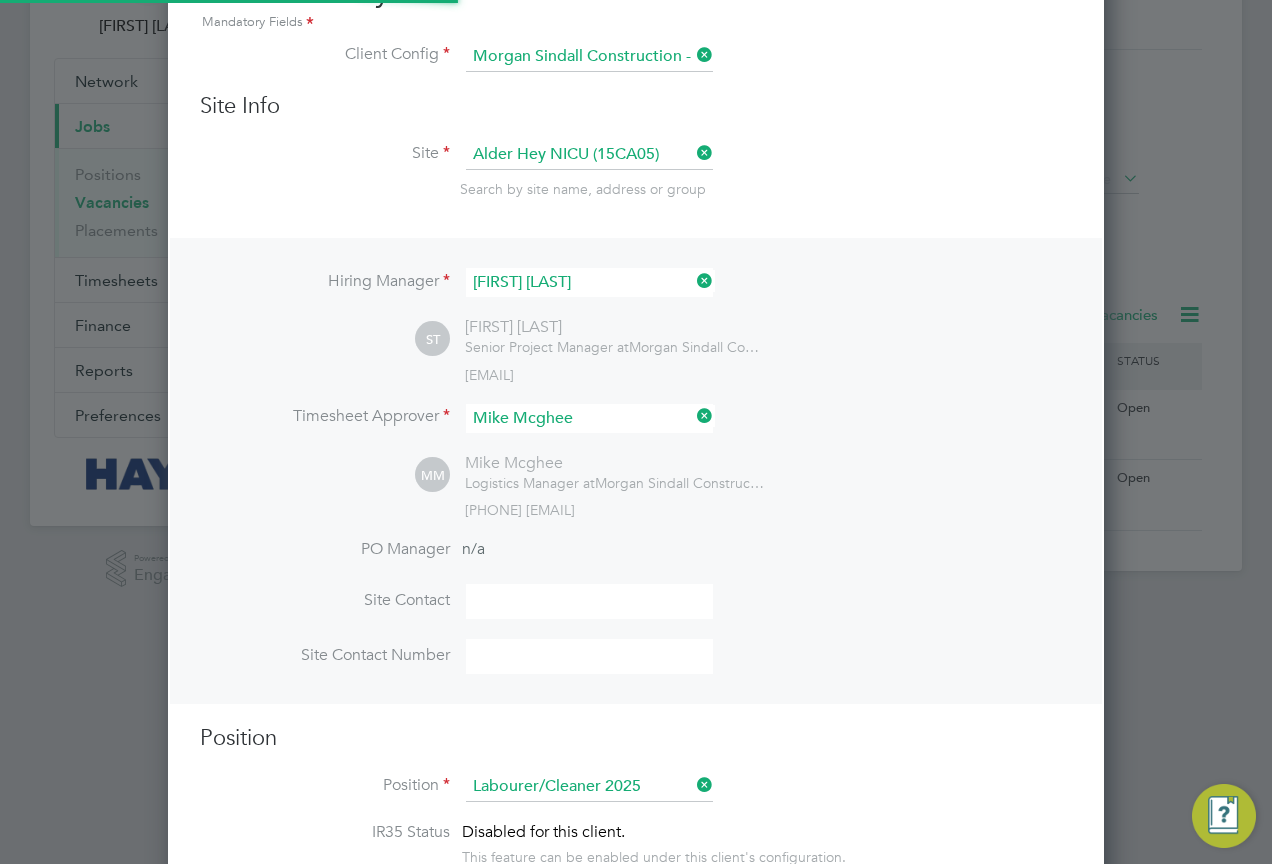scroll, scrollTop: 434, scrollLeft: 0, axis: vertical 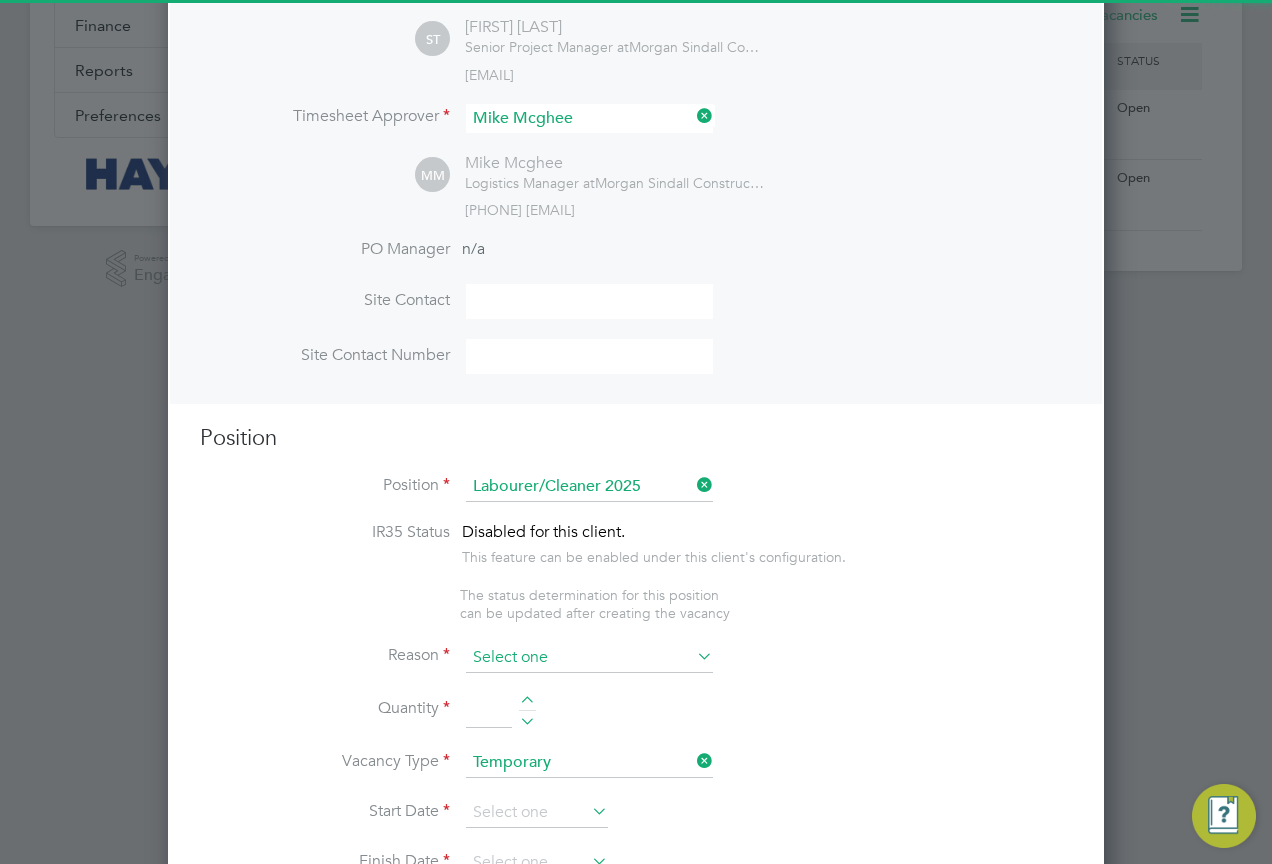 click at bounding box center [589, 658] 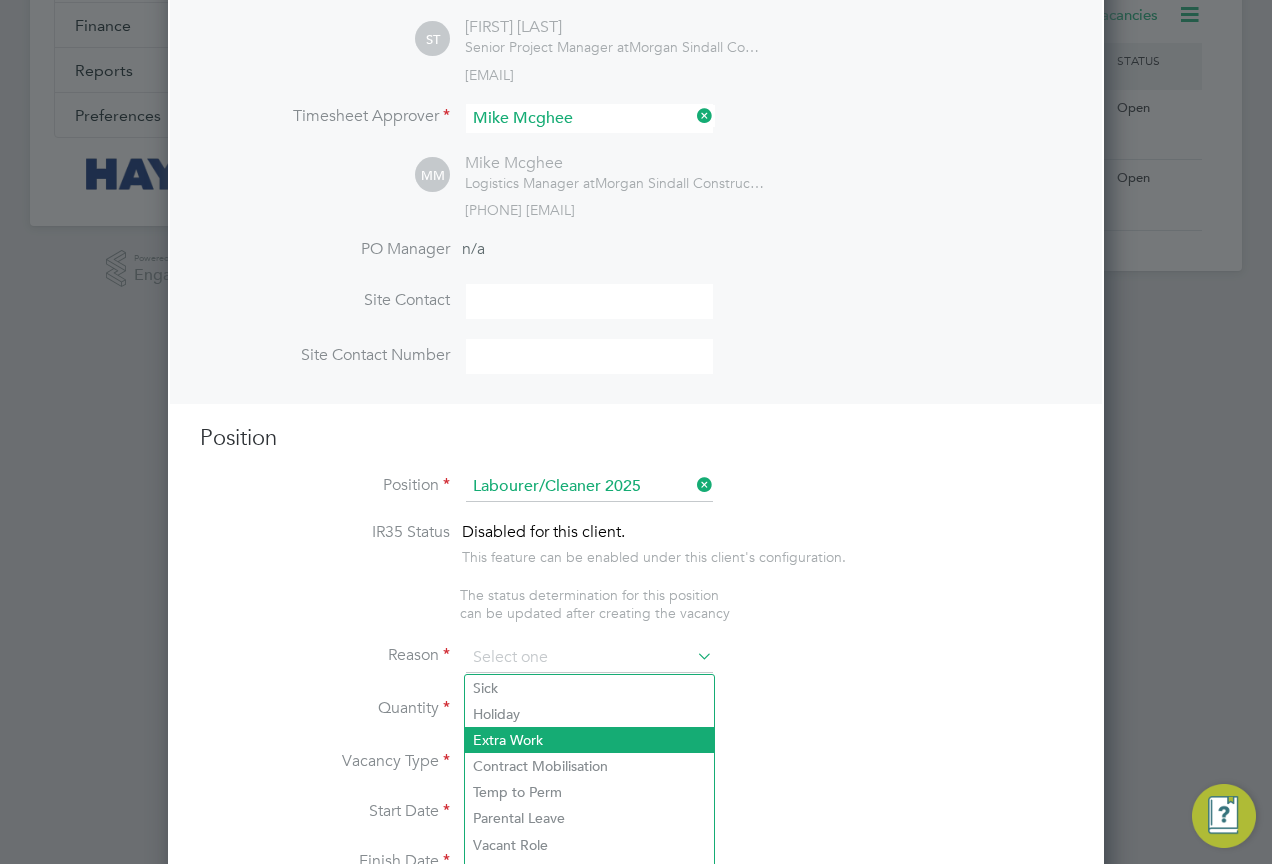 click on "Extra Work" 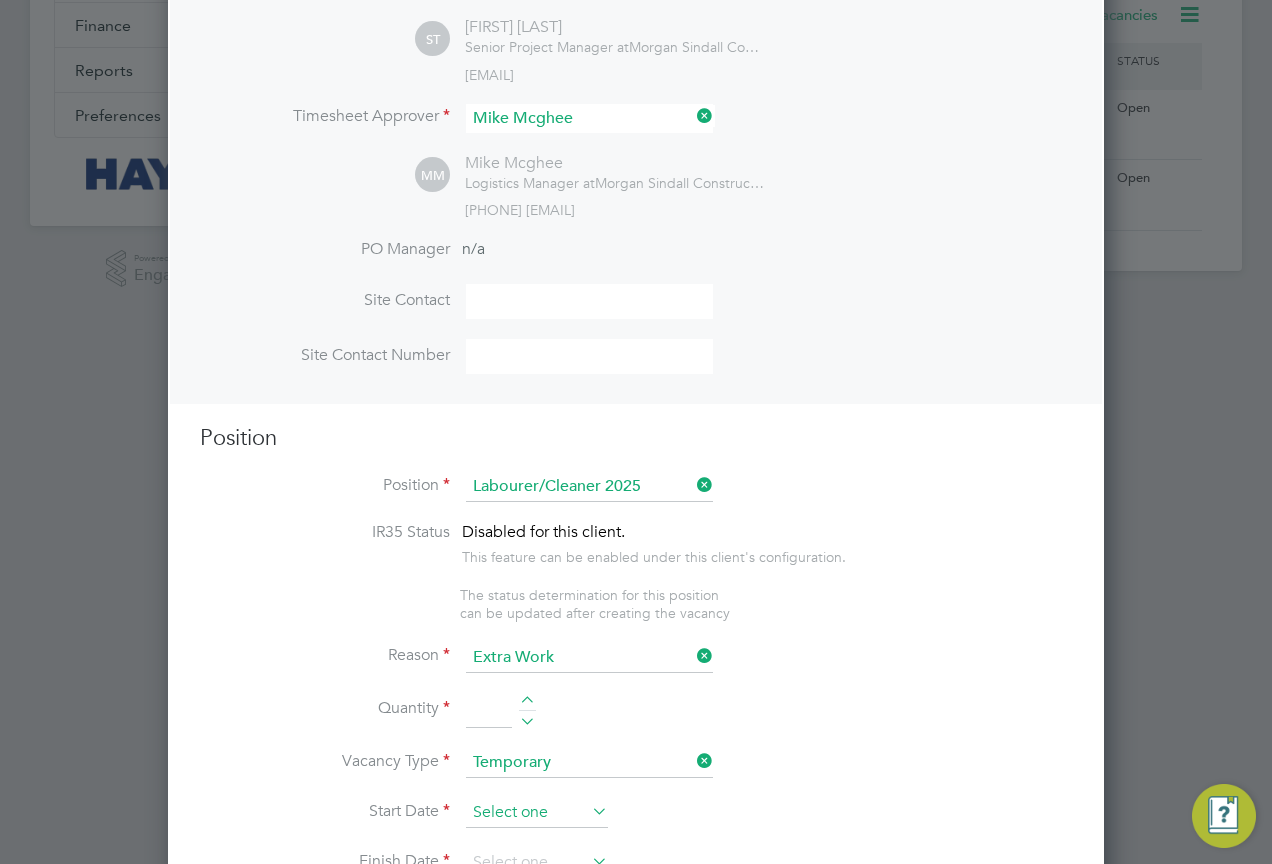 click at bounding box center (537, 813) 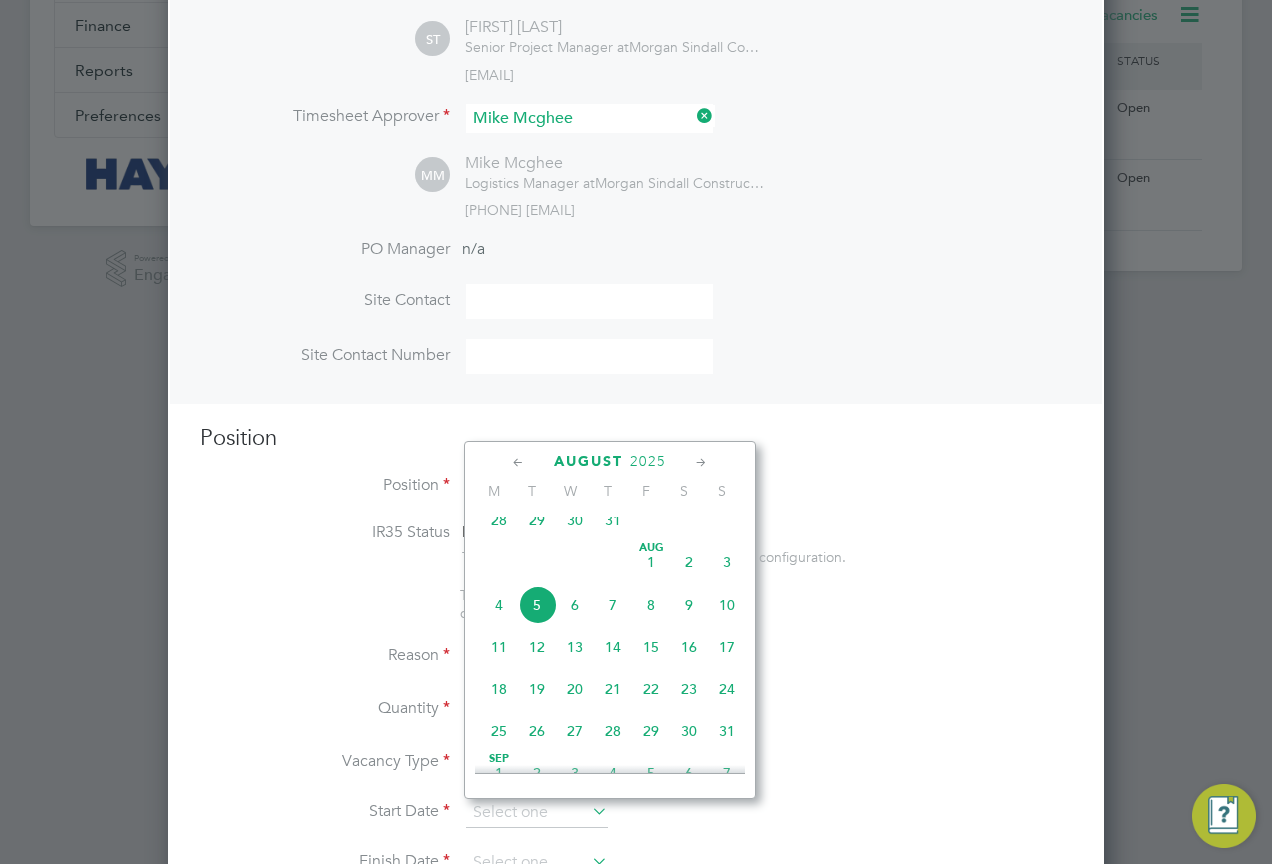 click on "4" 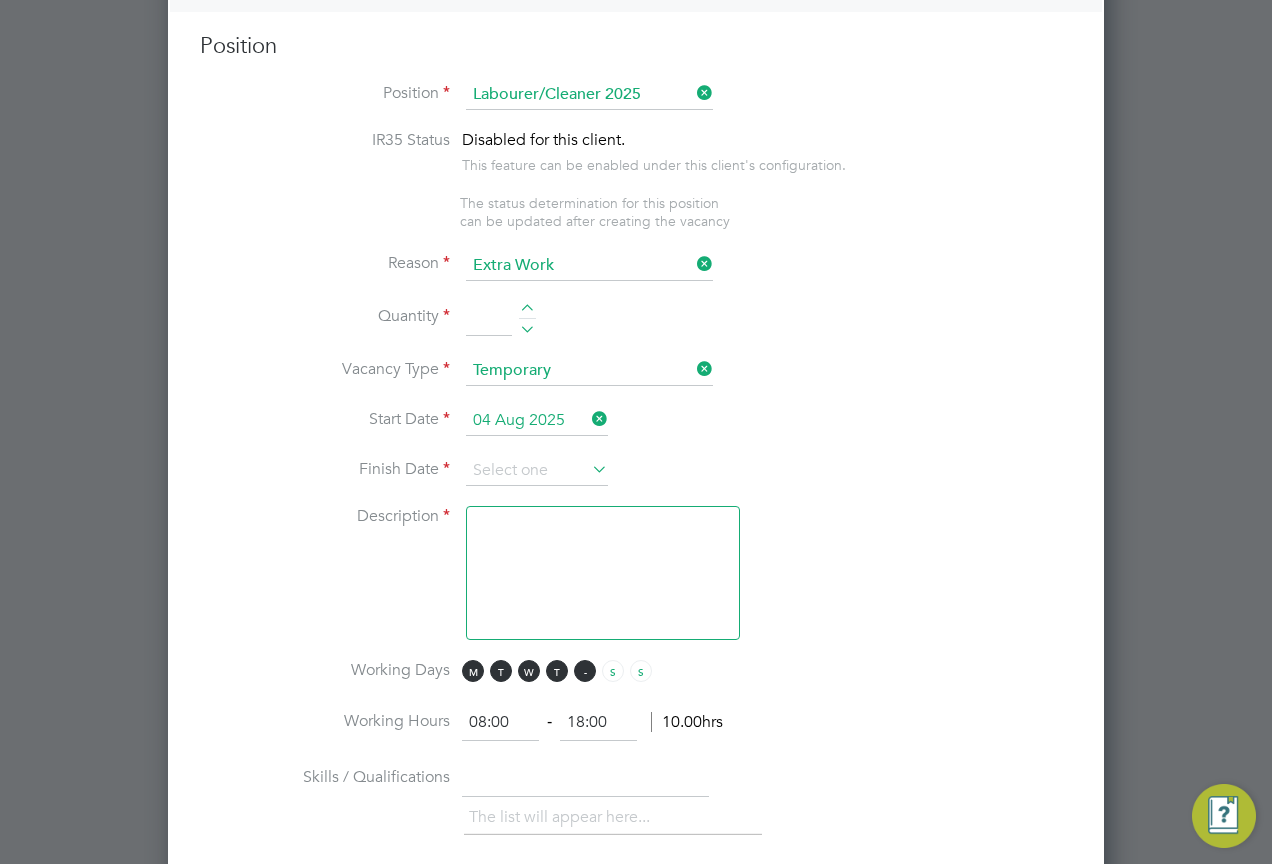 scroll, scrollTop: 834, scrollLeft: 0, axis: vertical 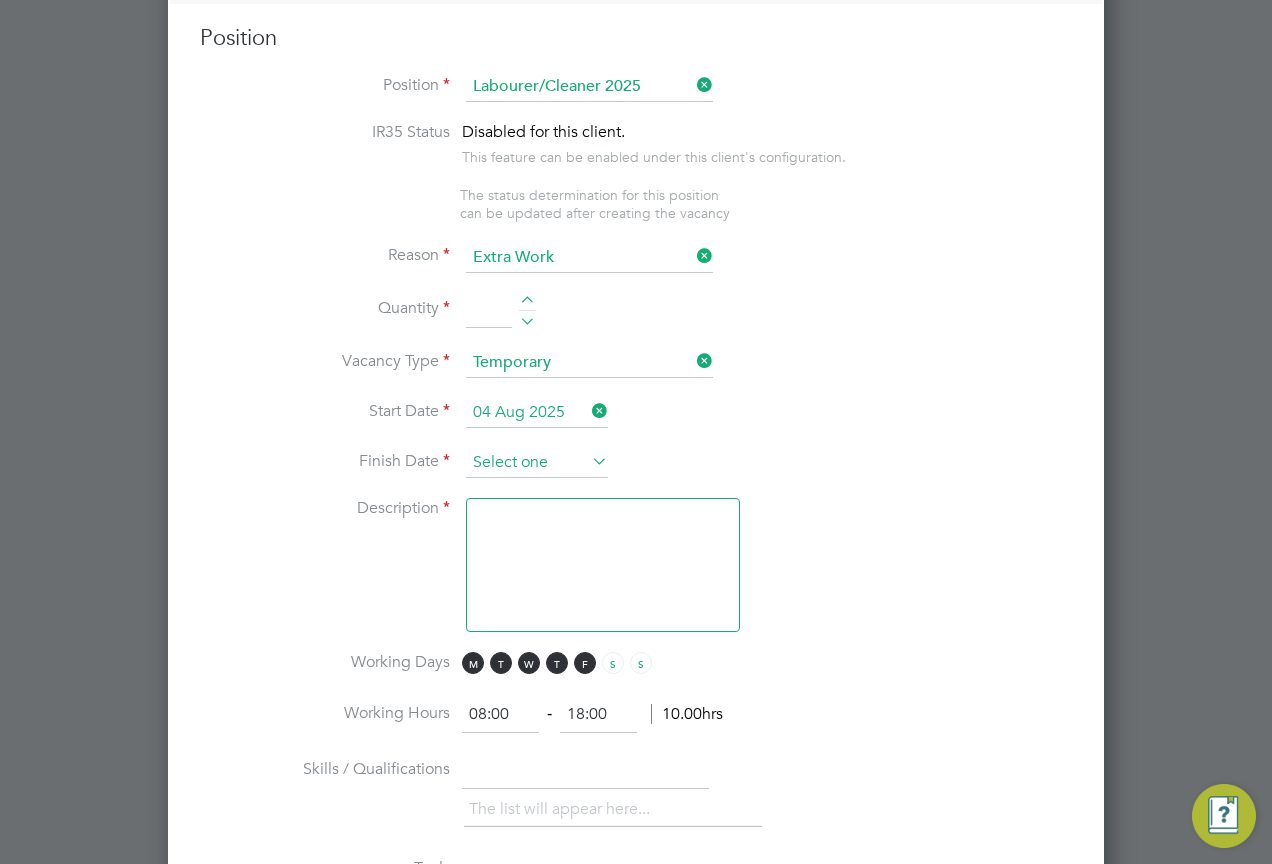 click at bounding box center [537, 463] 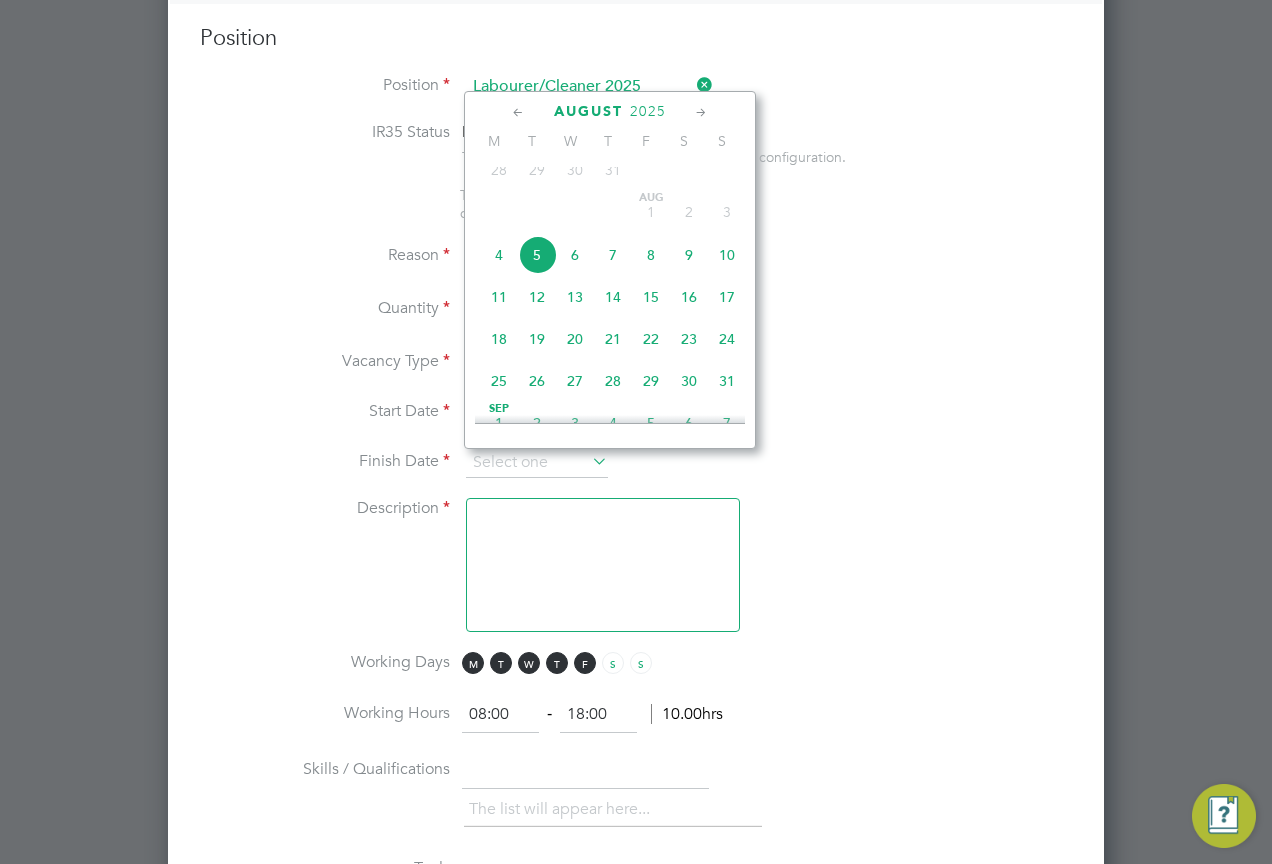 scroll, scrollTop: 749, scrollLeft: 0, axis: vertical 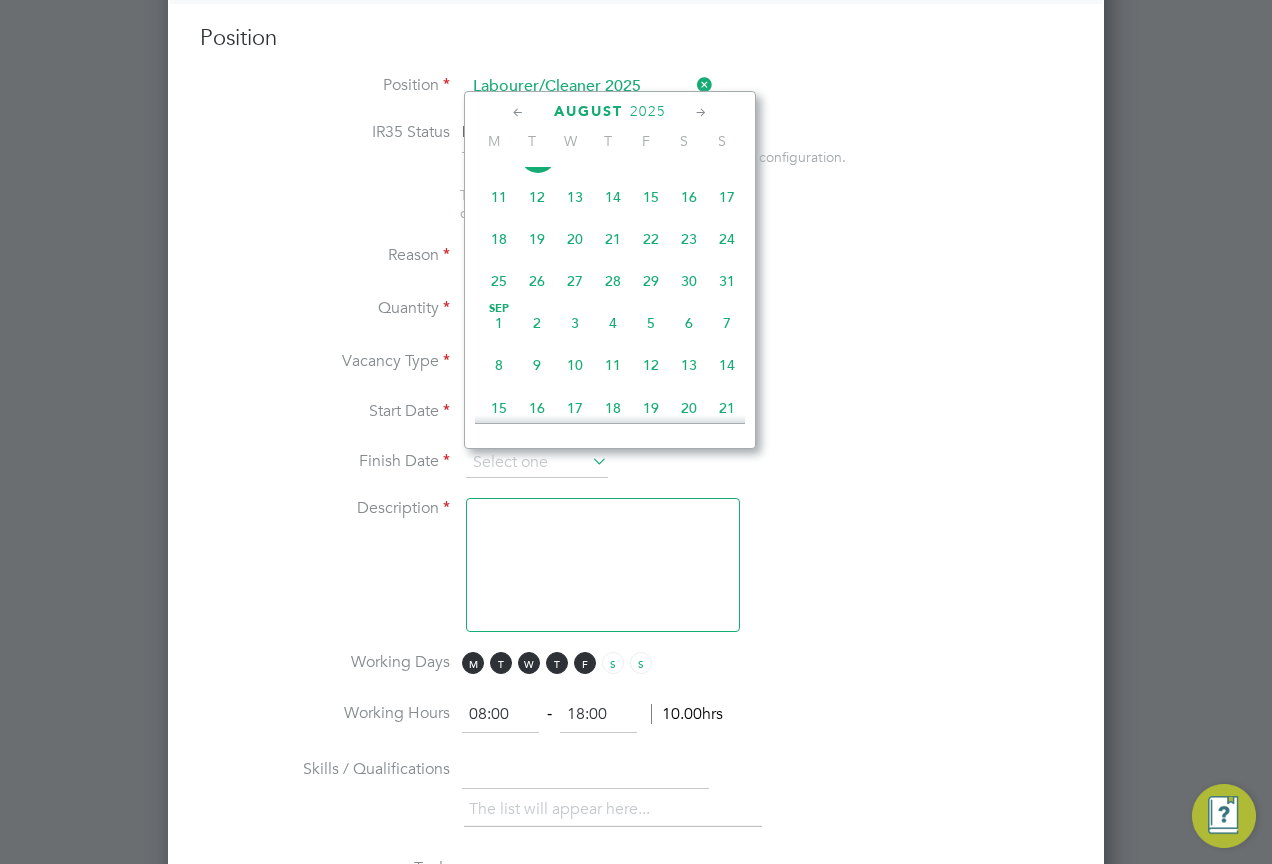 click on "Sep 1" 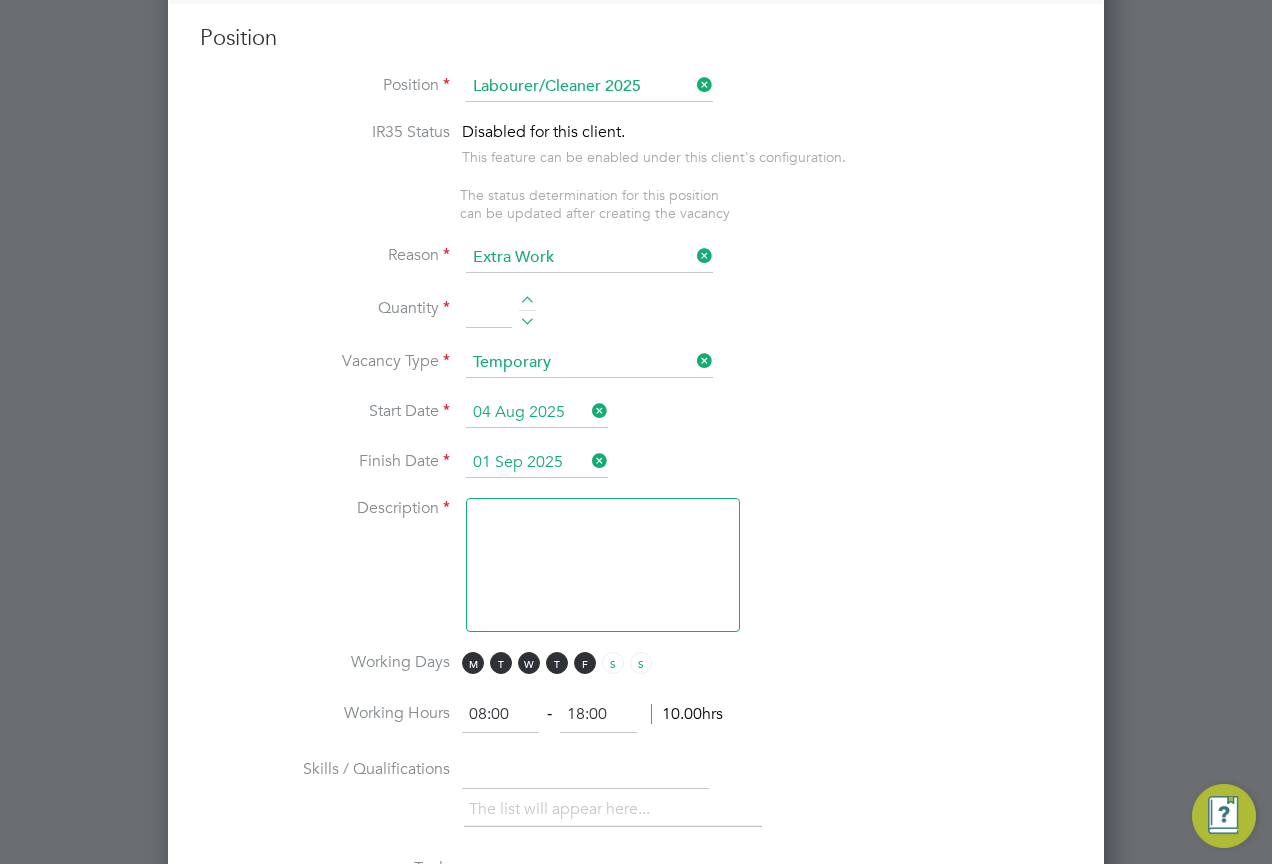 click at bounding box center (603, 565) 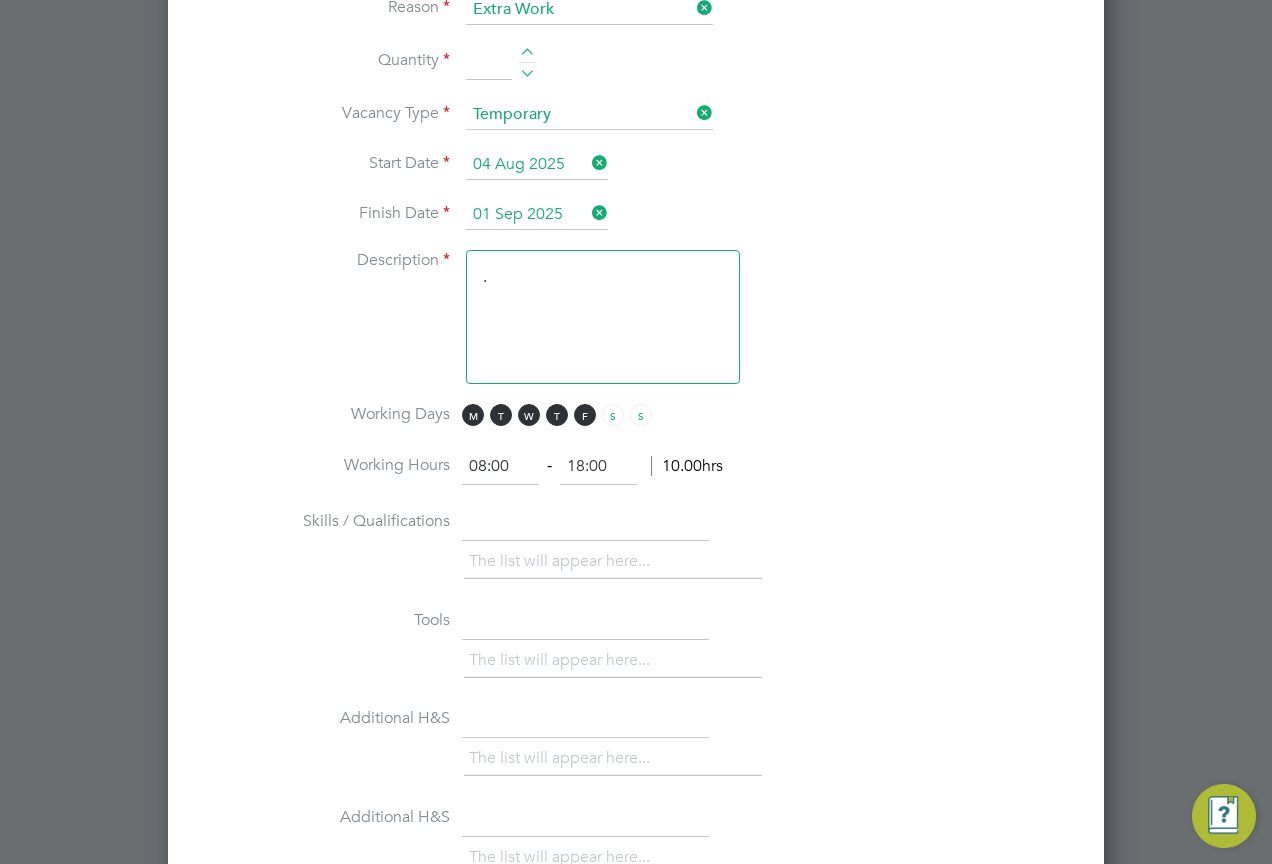 scroll, scrollTop: 834, scrollLeft: 0, axis: vertical 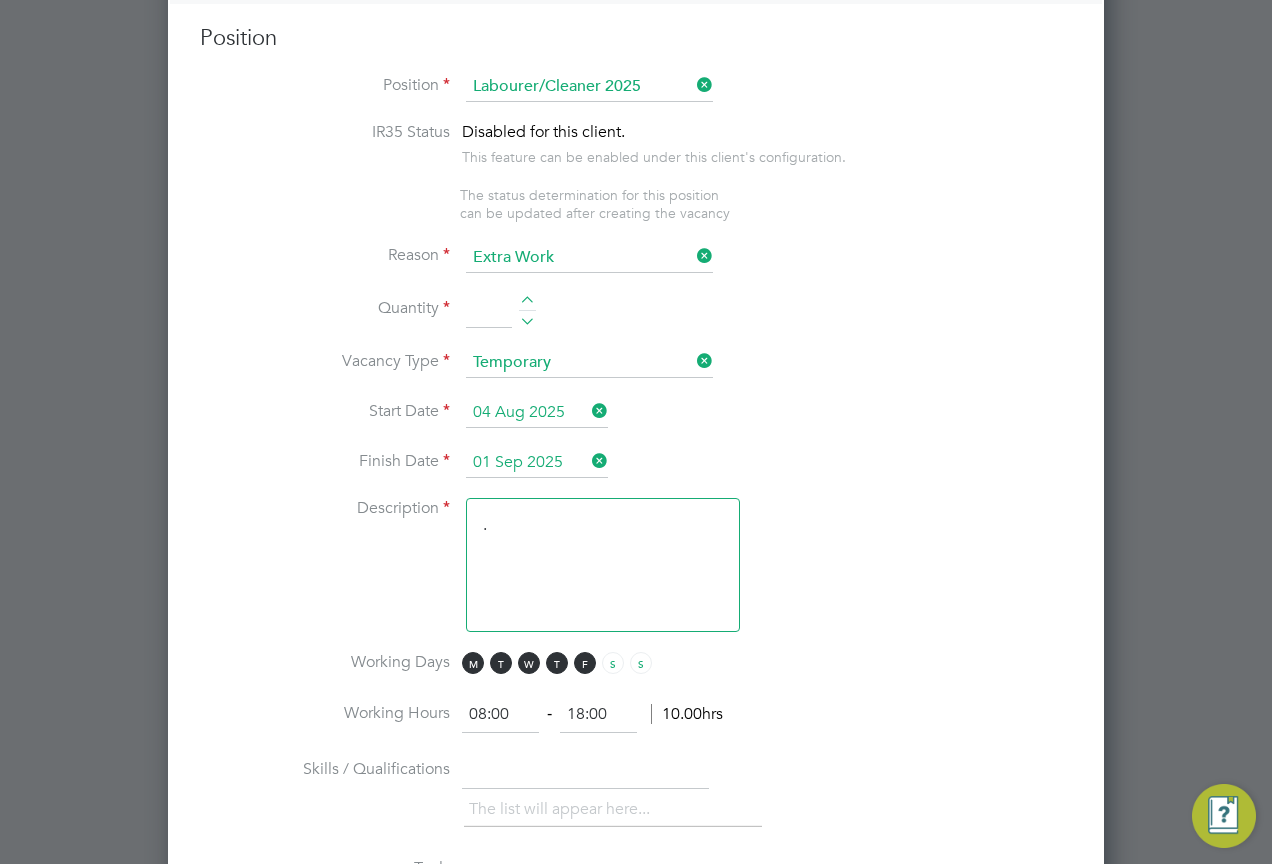 type on "." 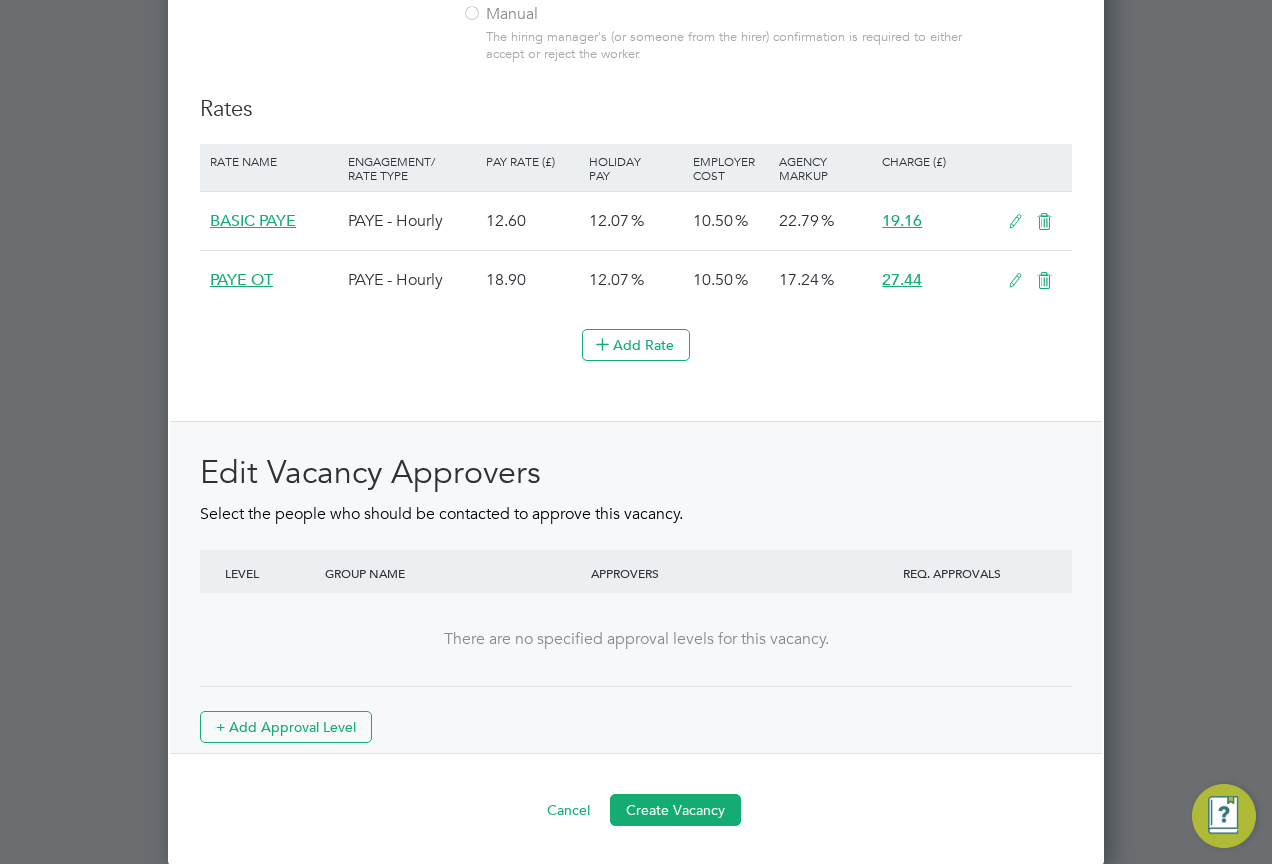 scroll, scrollTop: 2053, scrollLeft: 0, axis: vertical 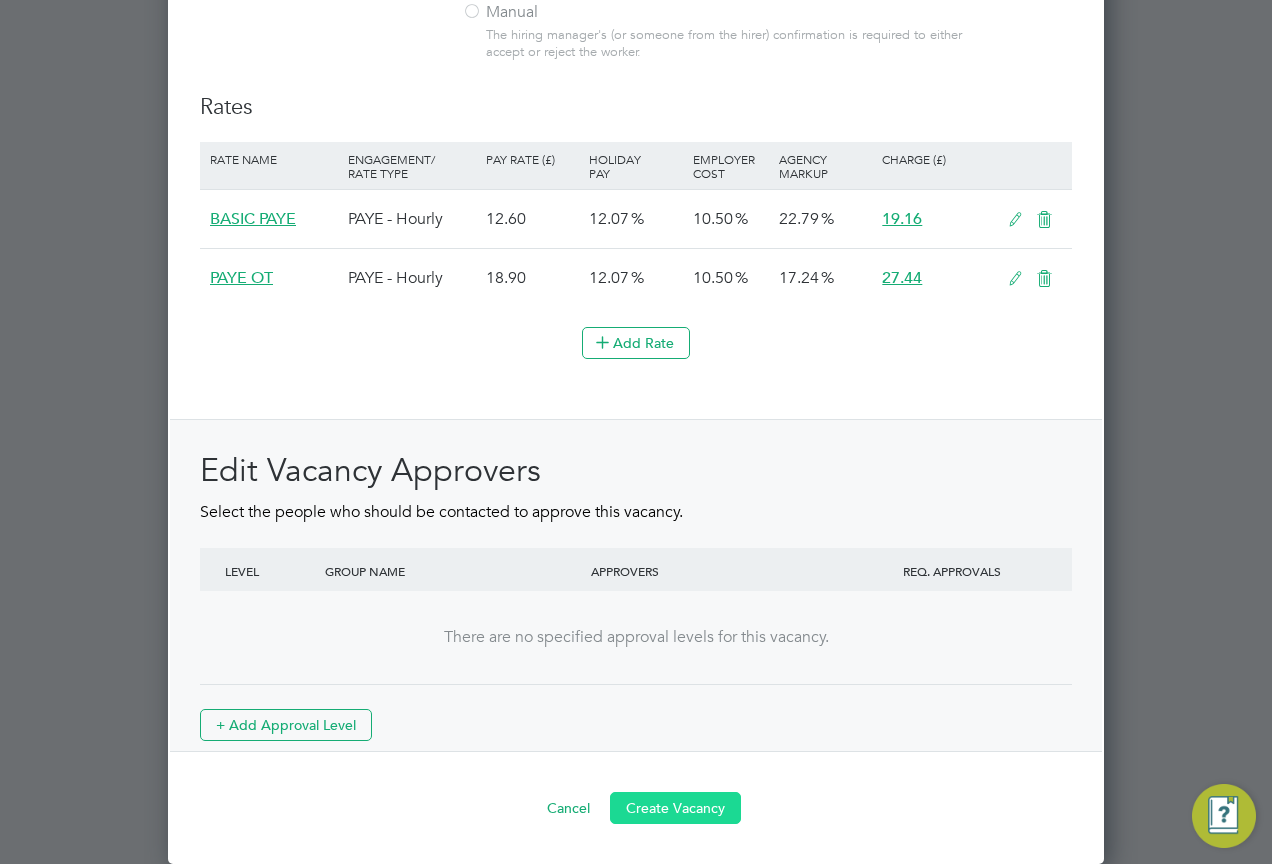 type on "1" 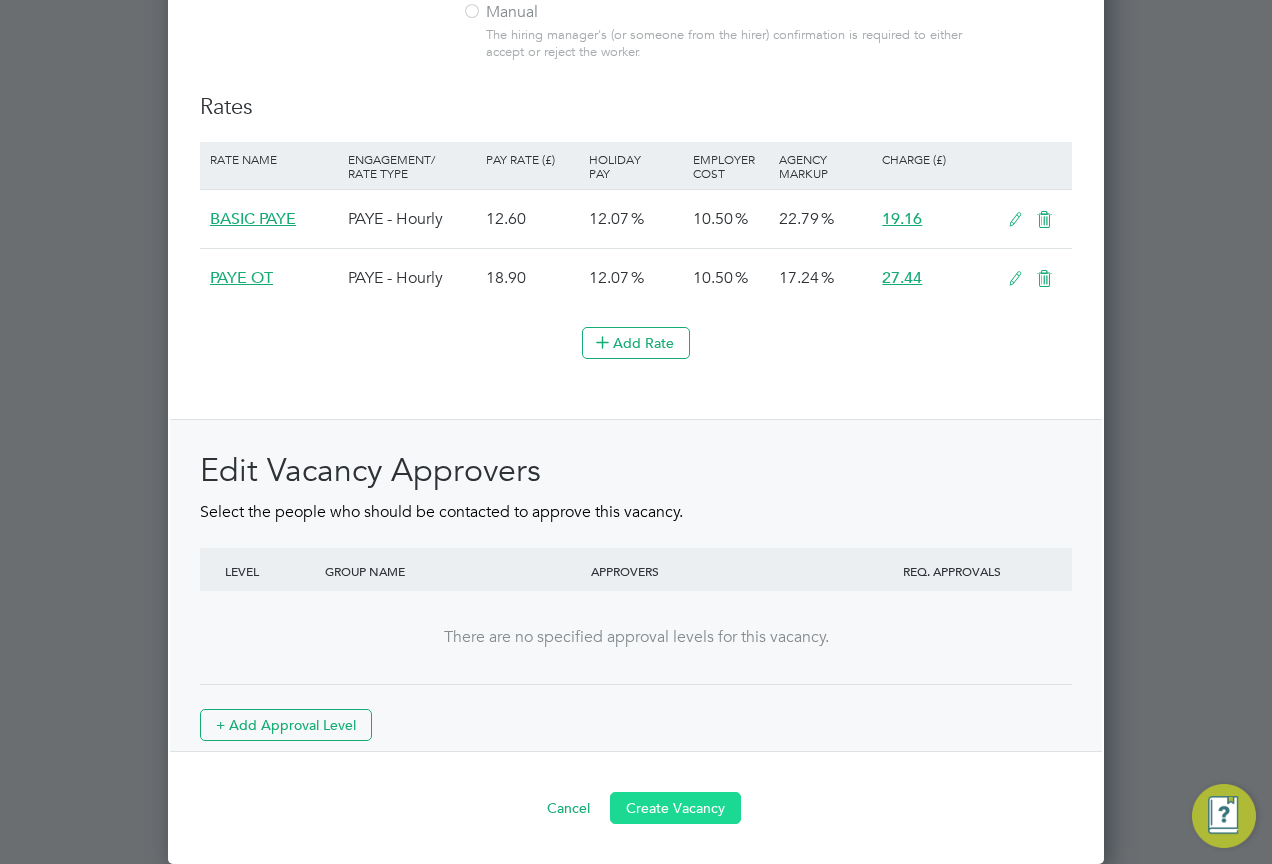 click on "Create Vacancy" at bounding box center (675, 808) 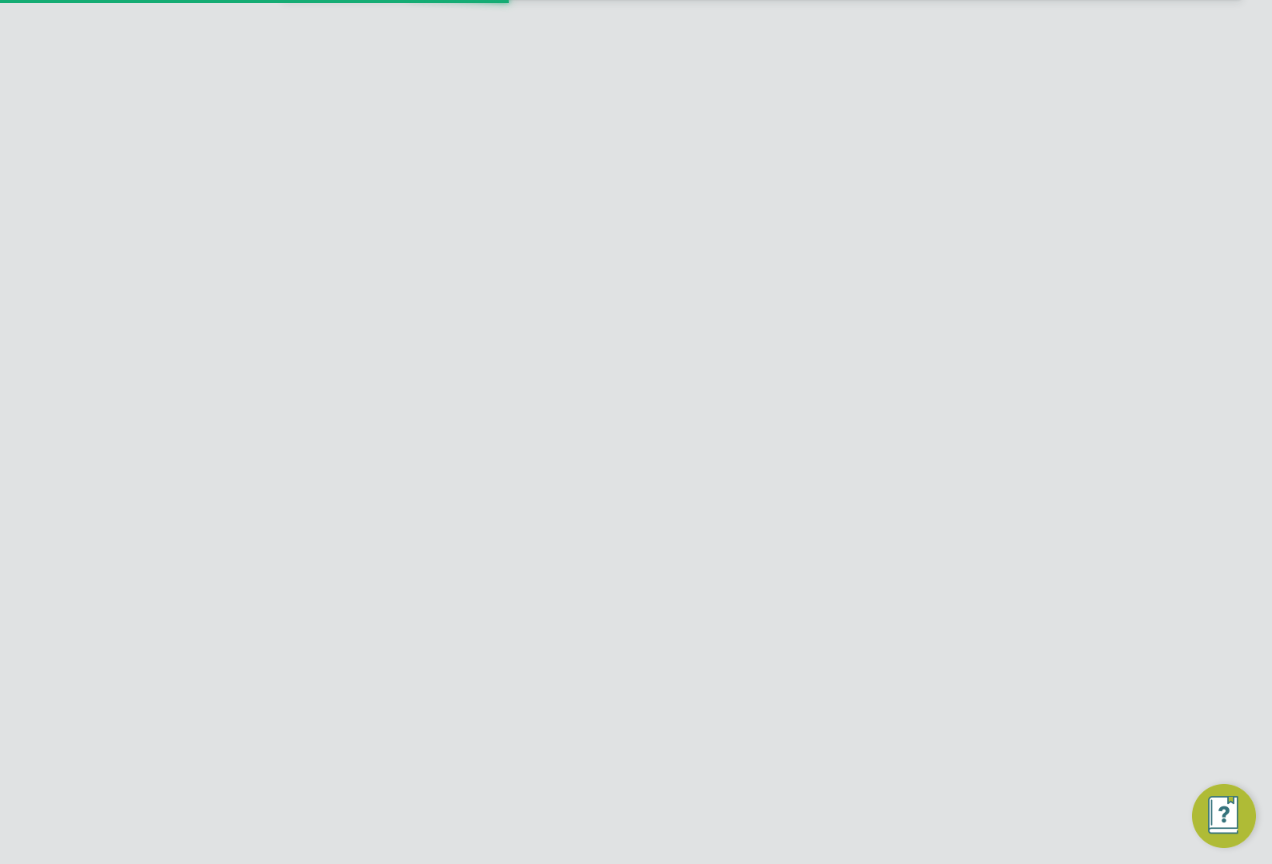 scroll, scrollTop: 1504, scrollLeft: 0, axis: vertical 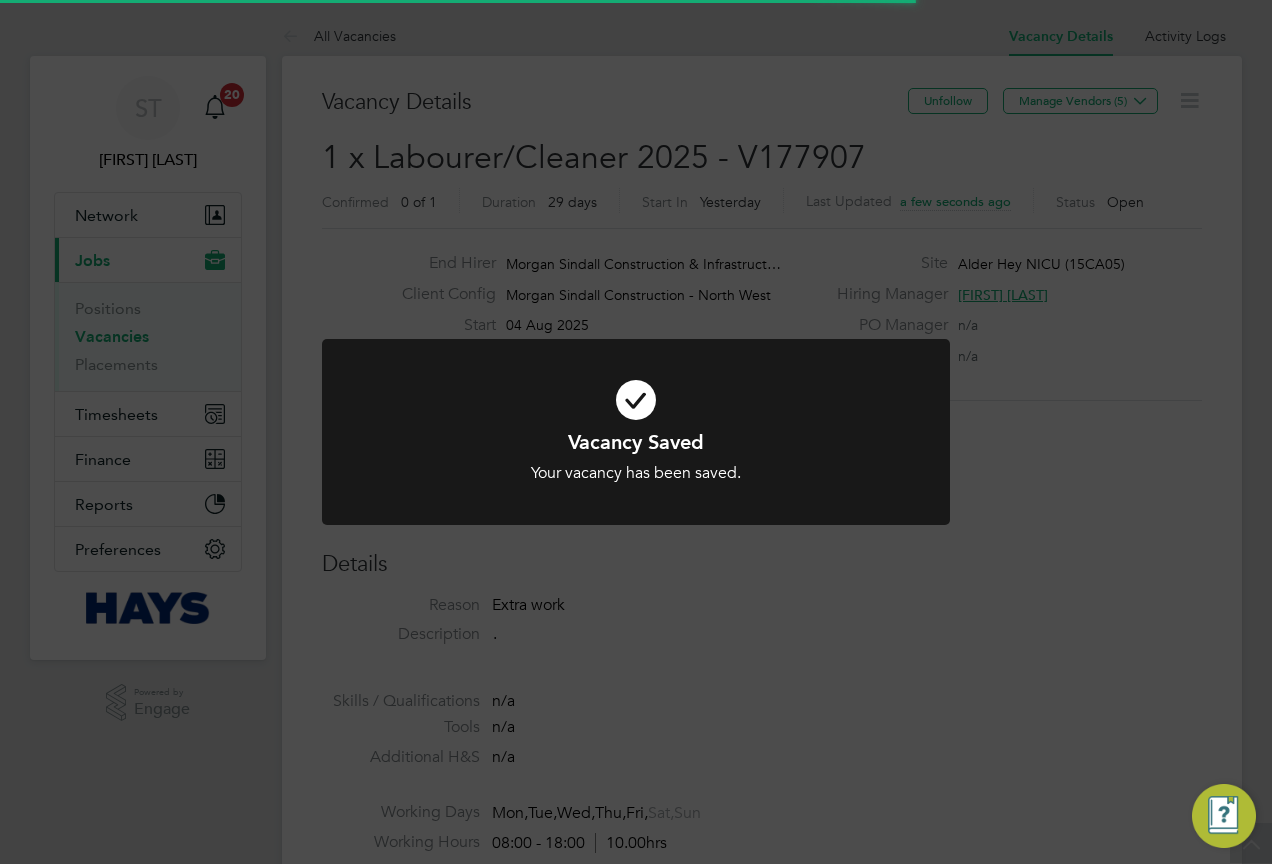 click on "Vacancy Saved Your vacancy has been saved. Cancel Okay" 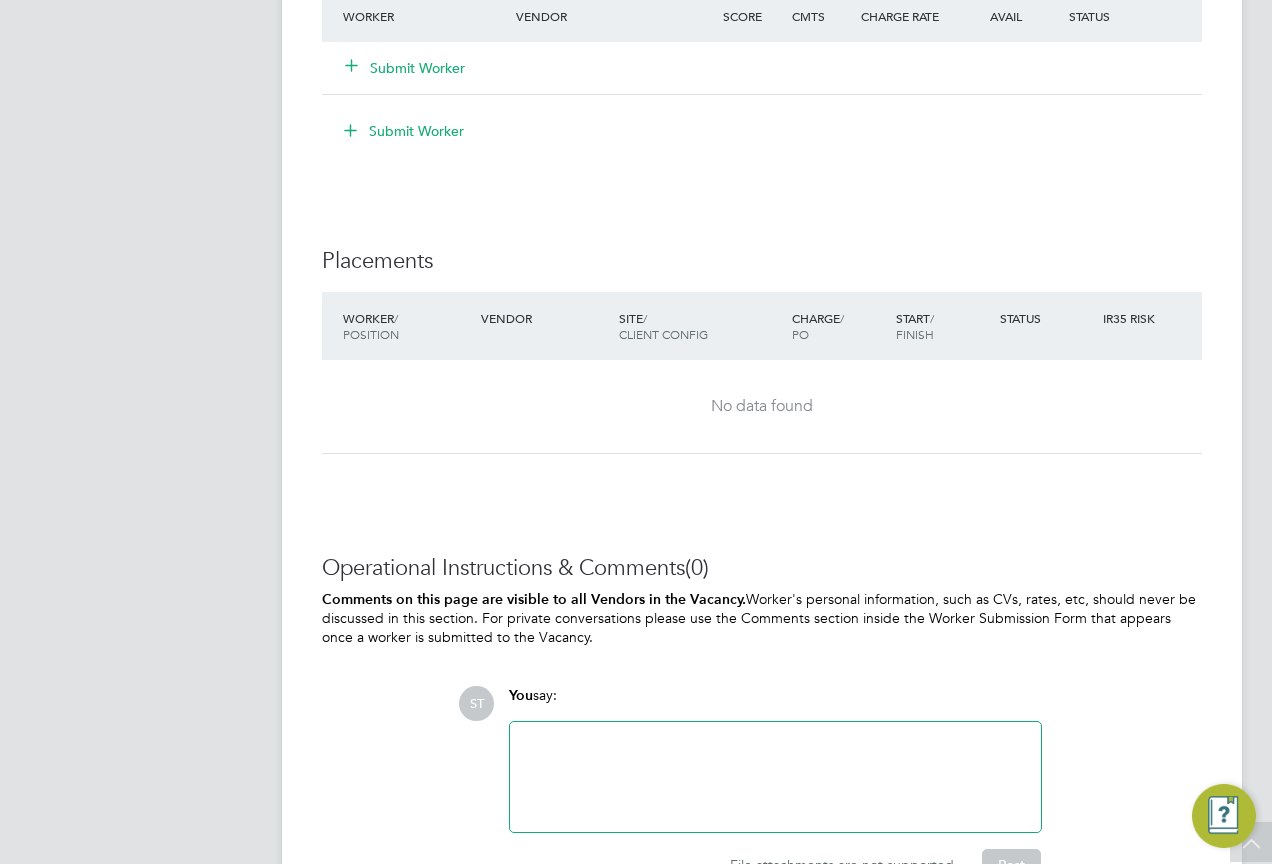 scroll, scrollTop: 1585, scrollLeft: 0, axis: vertical 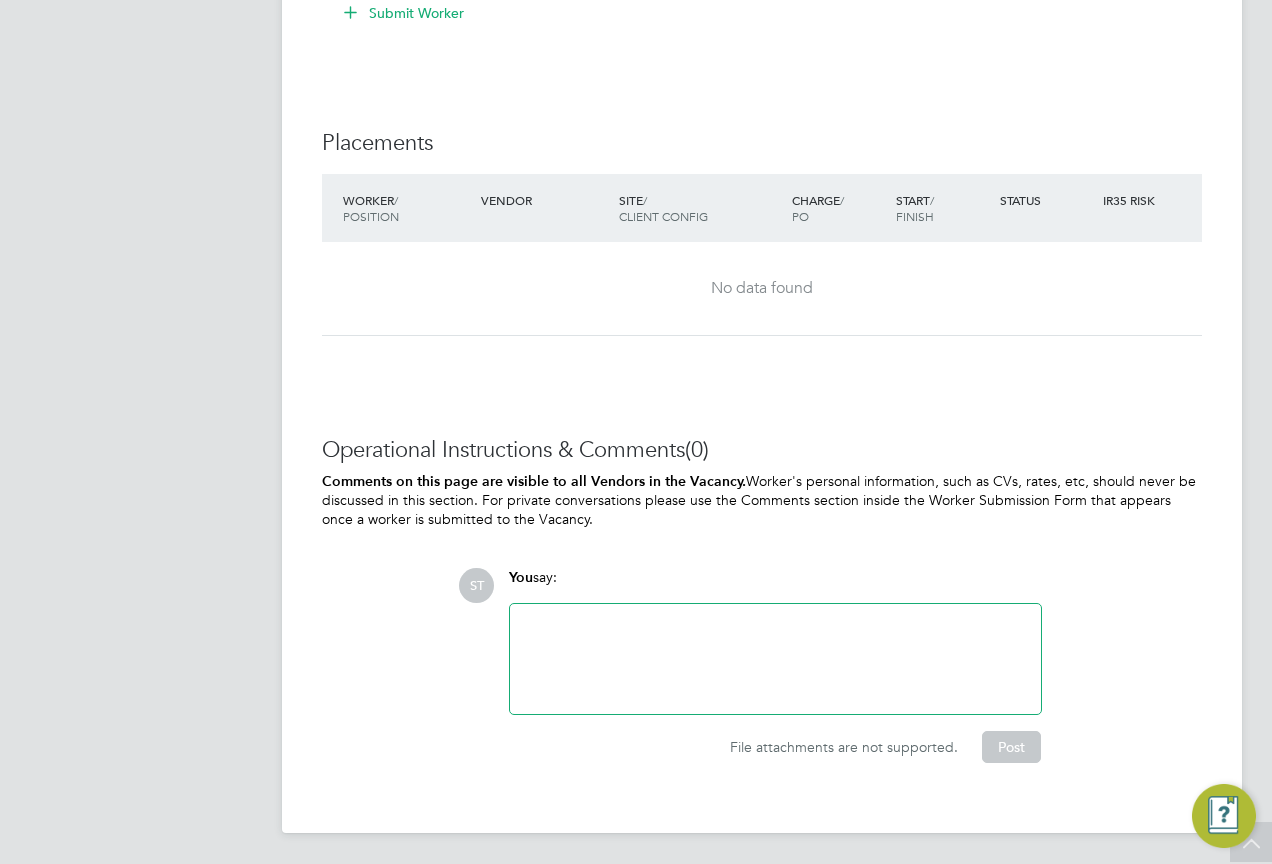 click 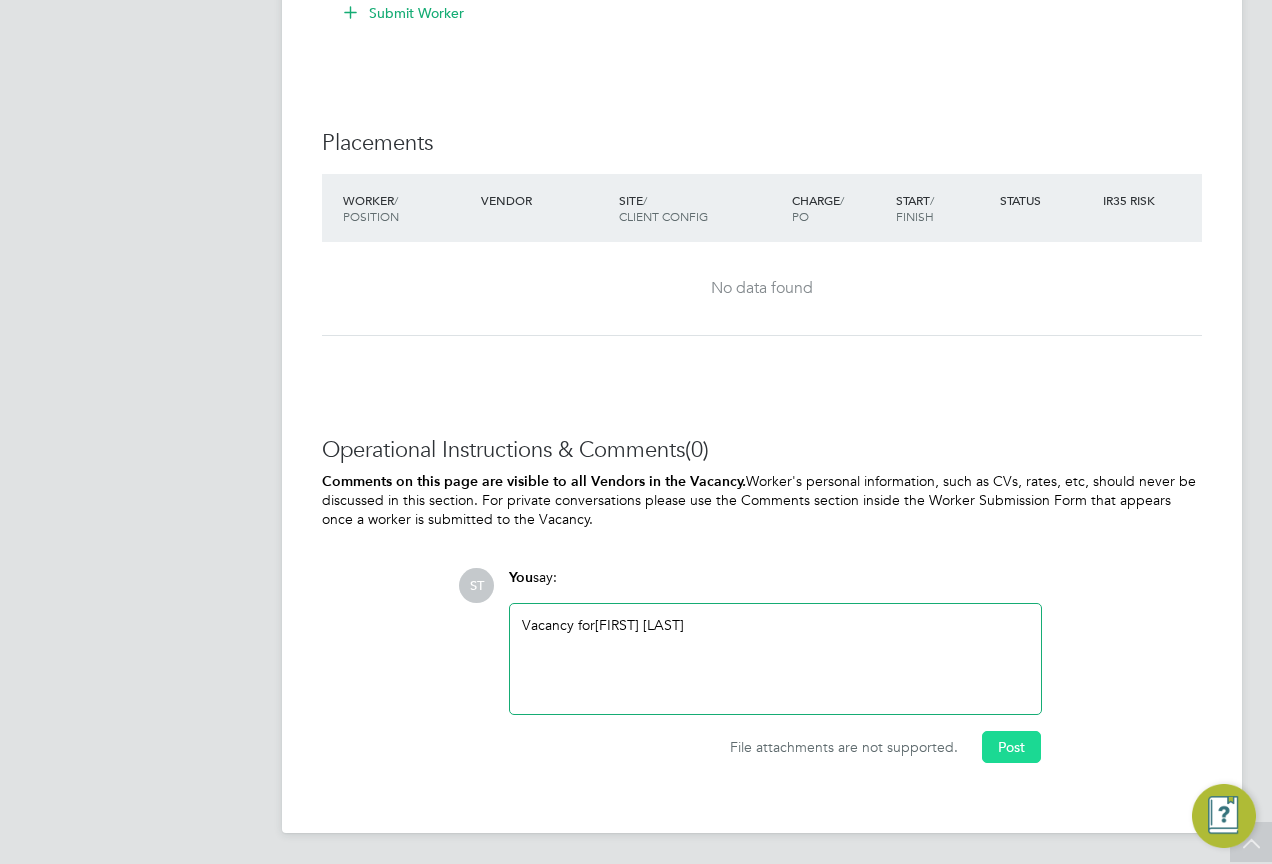 click on "Post" 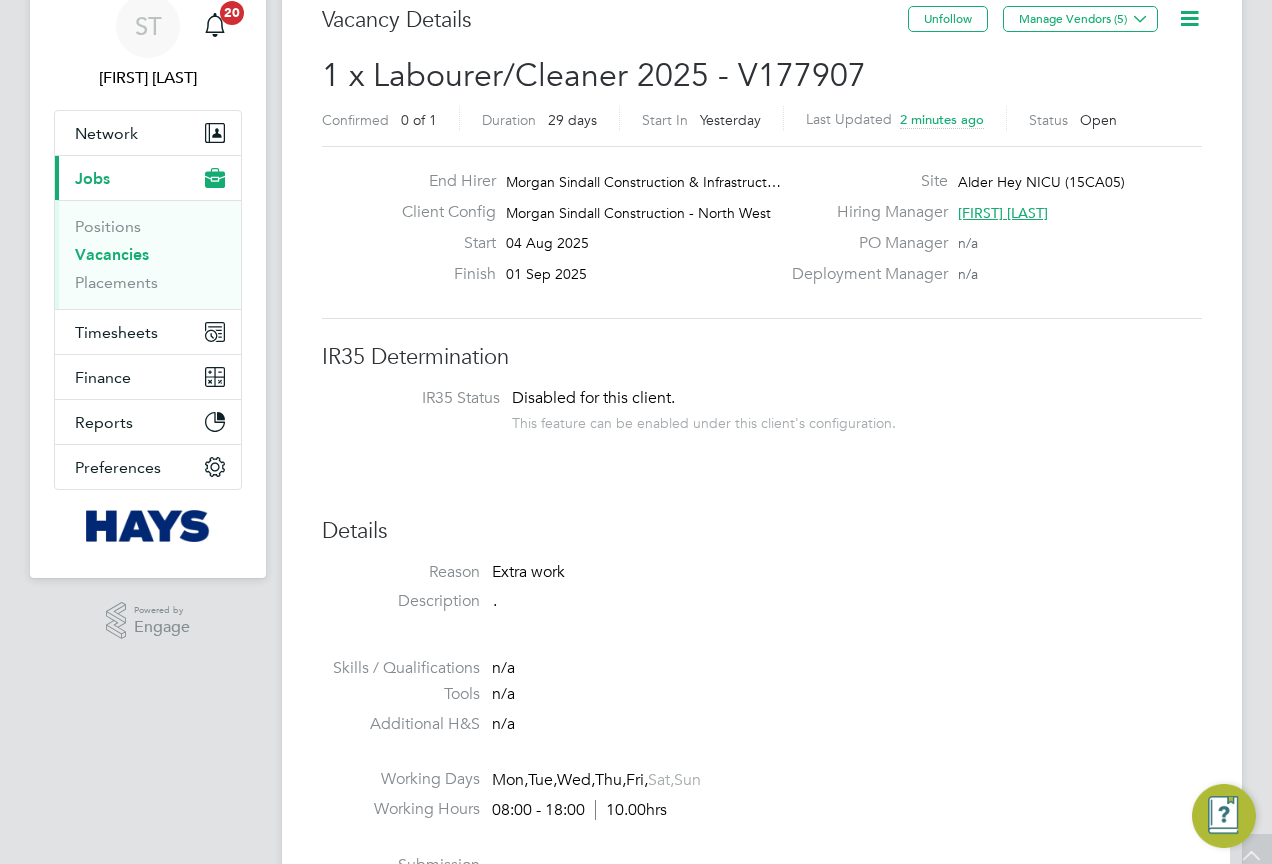 scroll, scrollTop: 0, scrollLeft: 0, axis: both 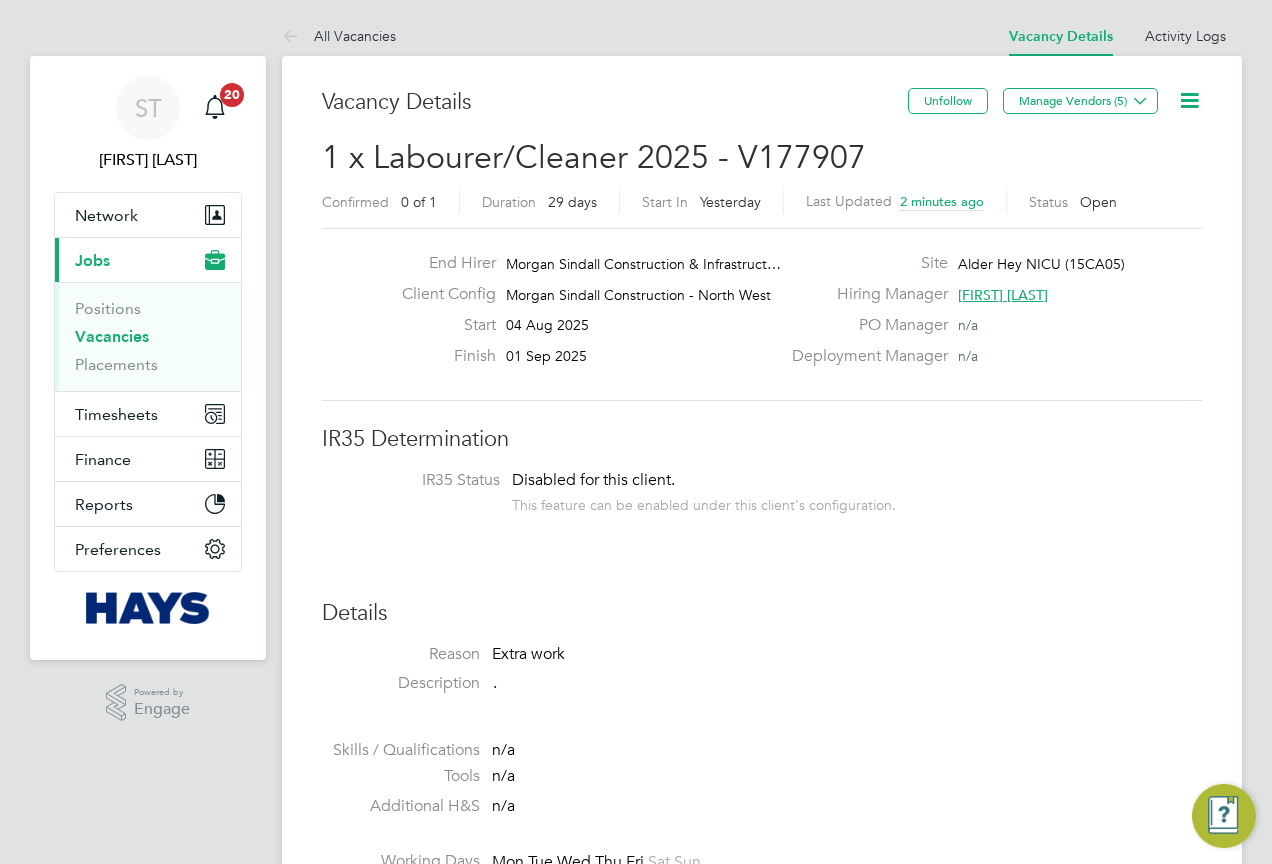click 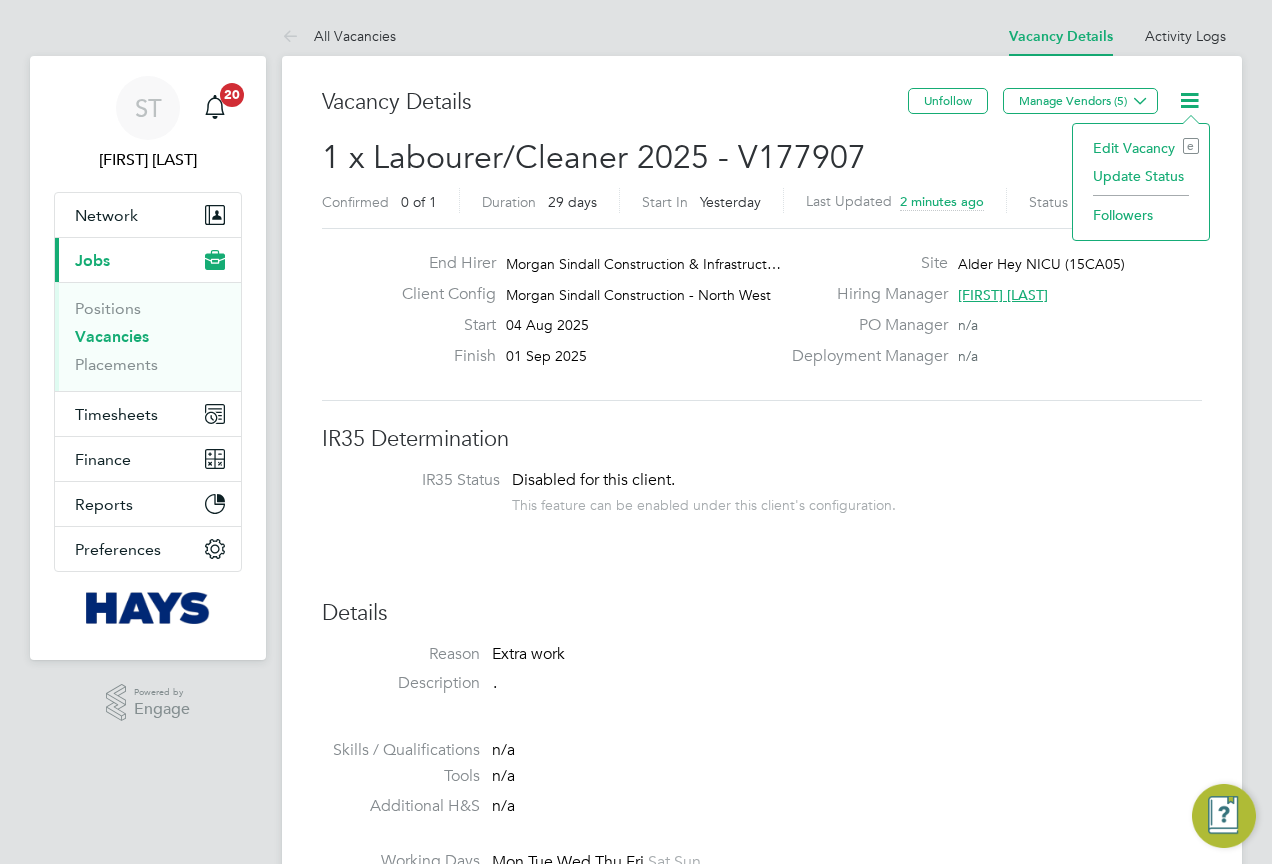 click on "Edit Vacancy e" 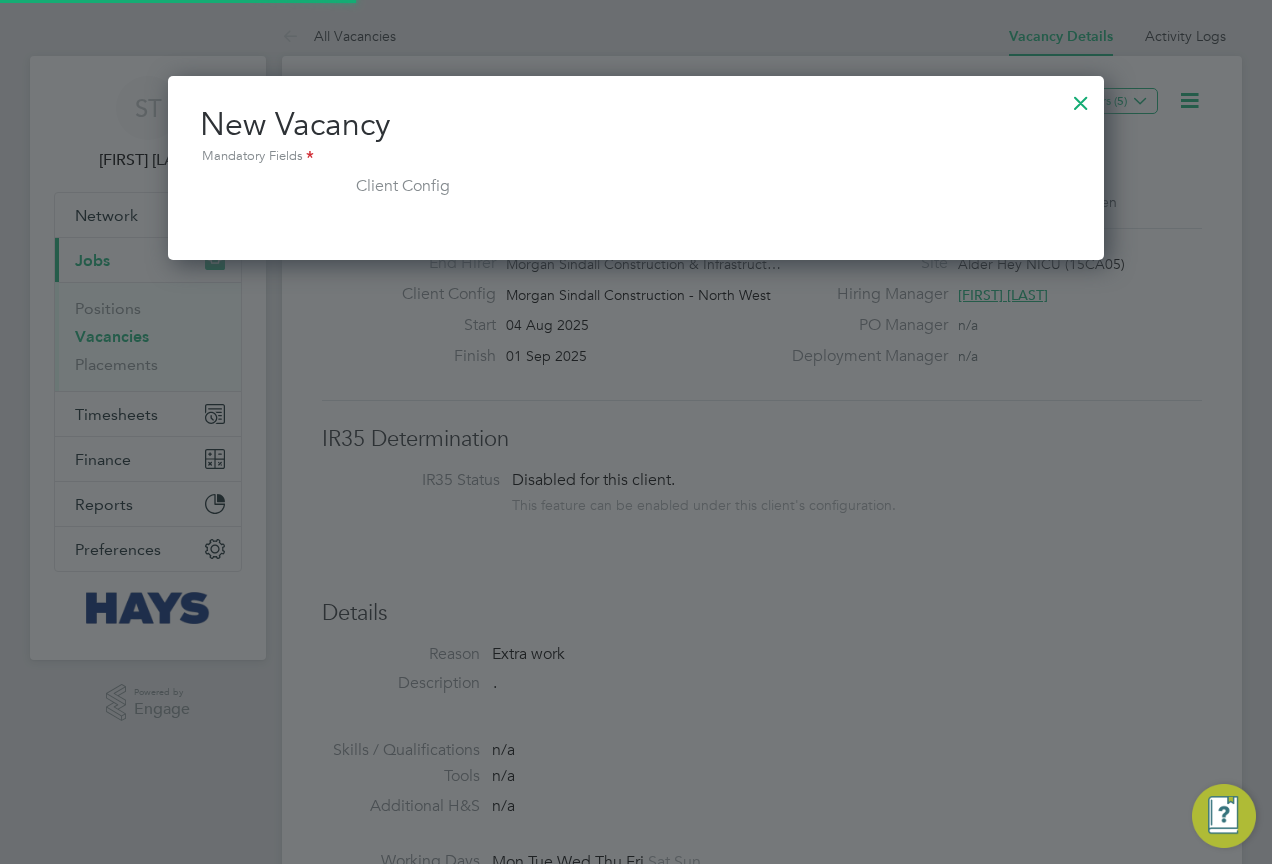 scroll, scrollTop: 10, scrollLeft: 10, axis: both 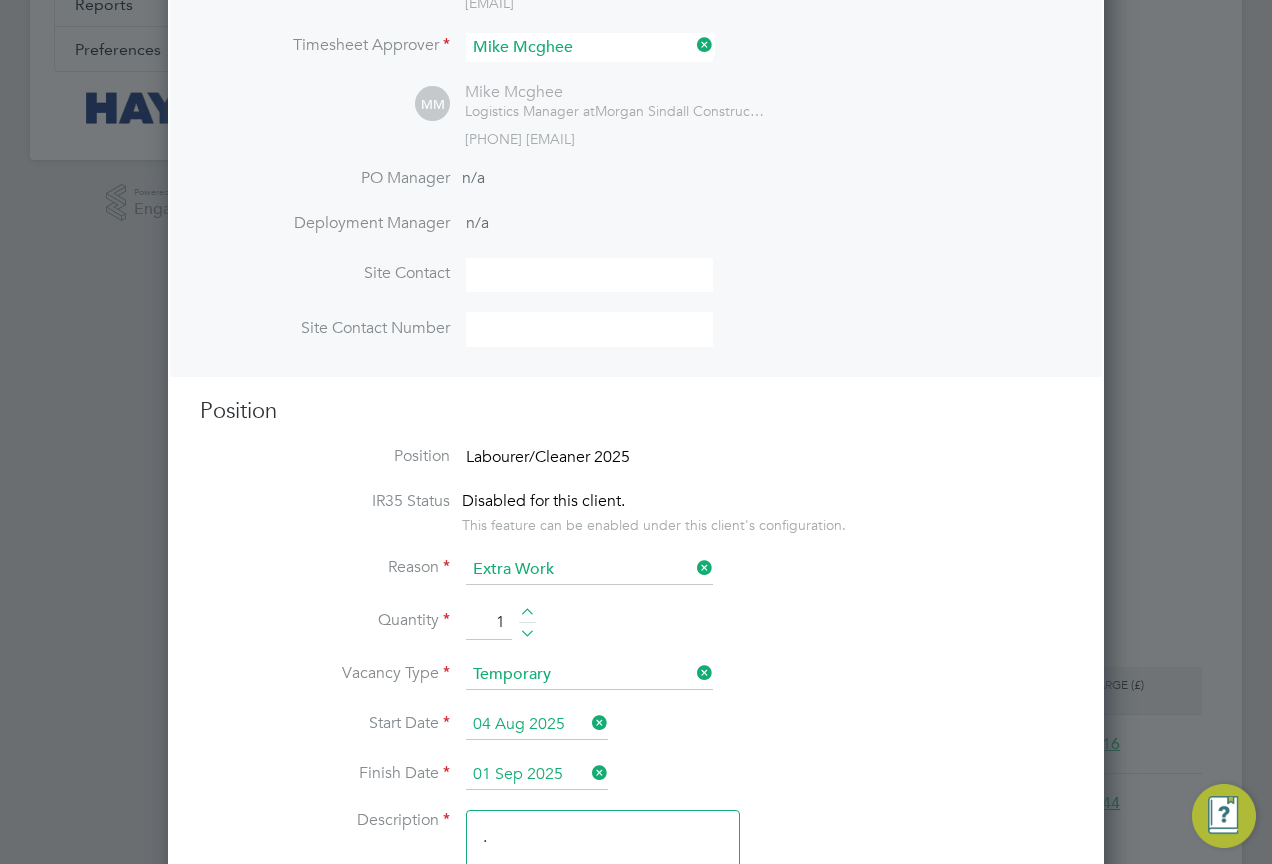 click on "04 Aug 2025" at bounding box center (537, 725) 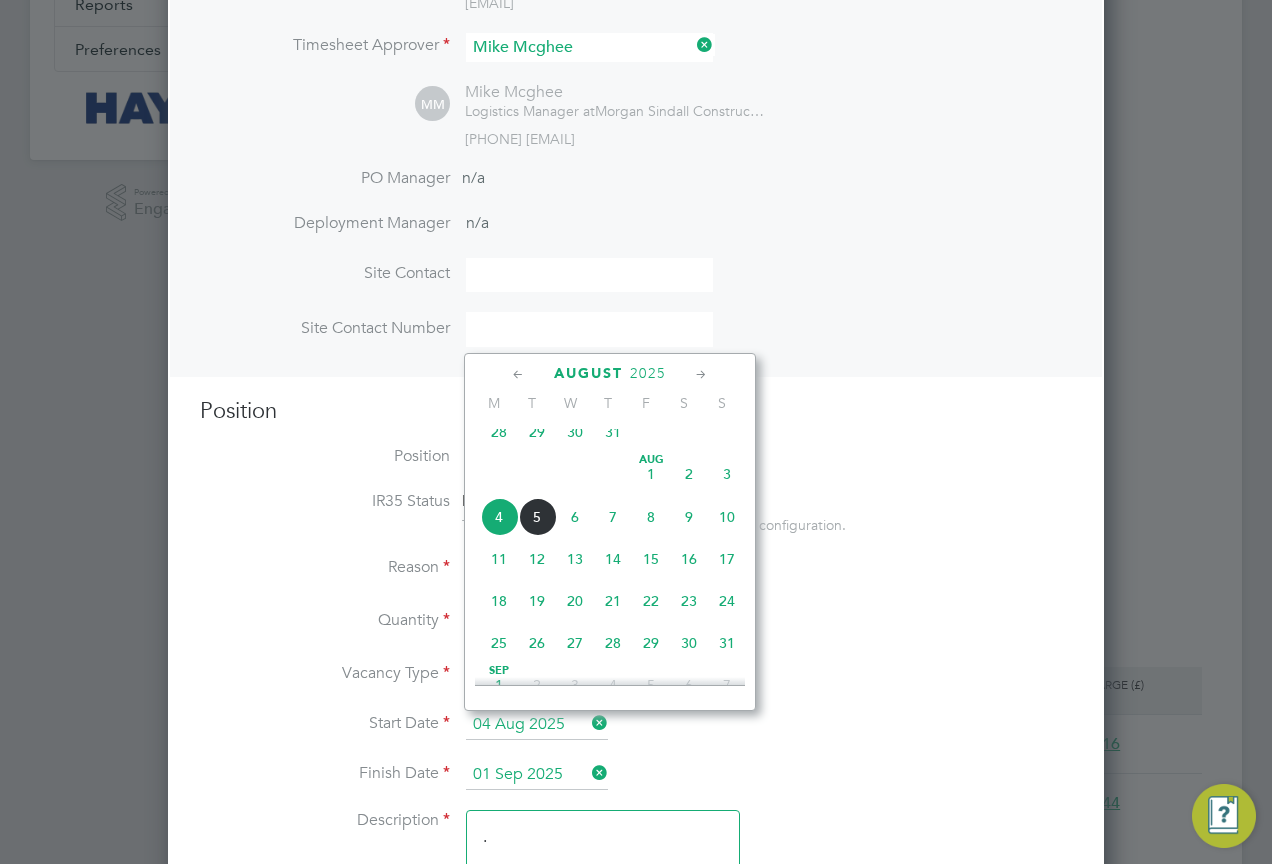 click on "5" 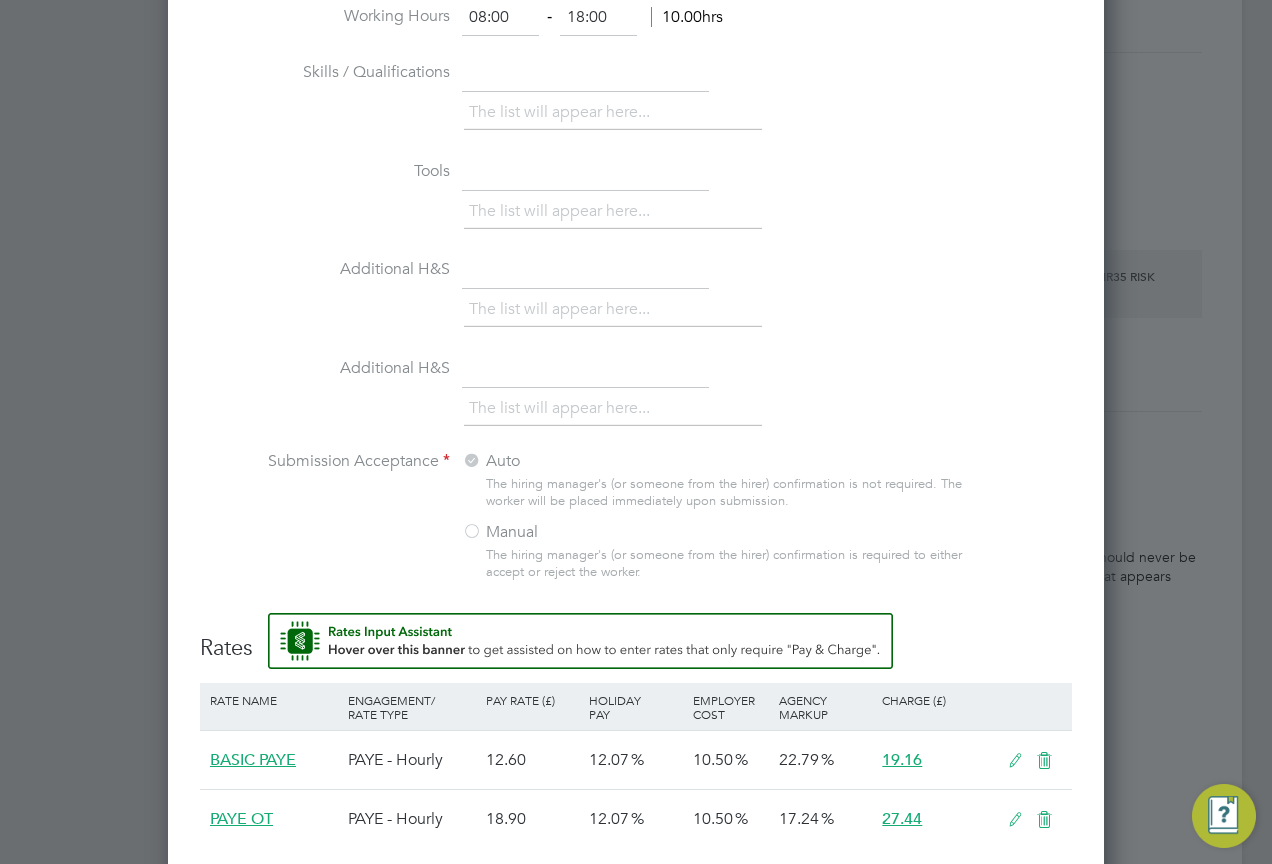 scroll, scrollTop: 1683, scrollLeft: 0, axis: vertical 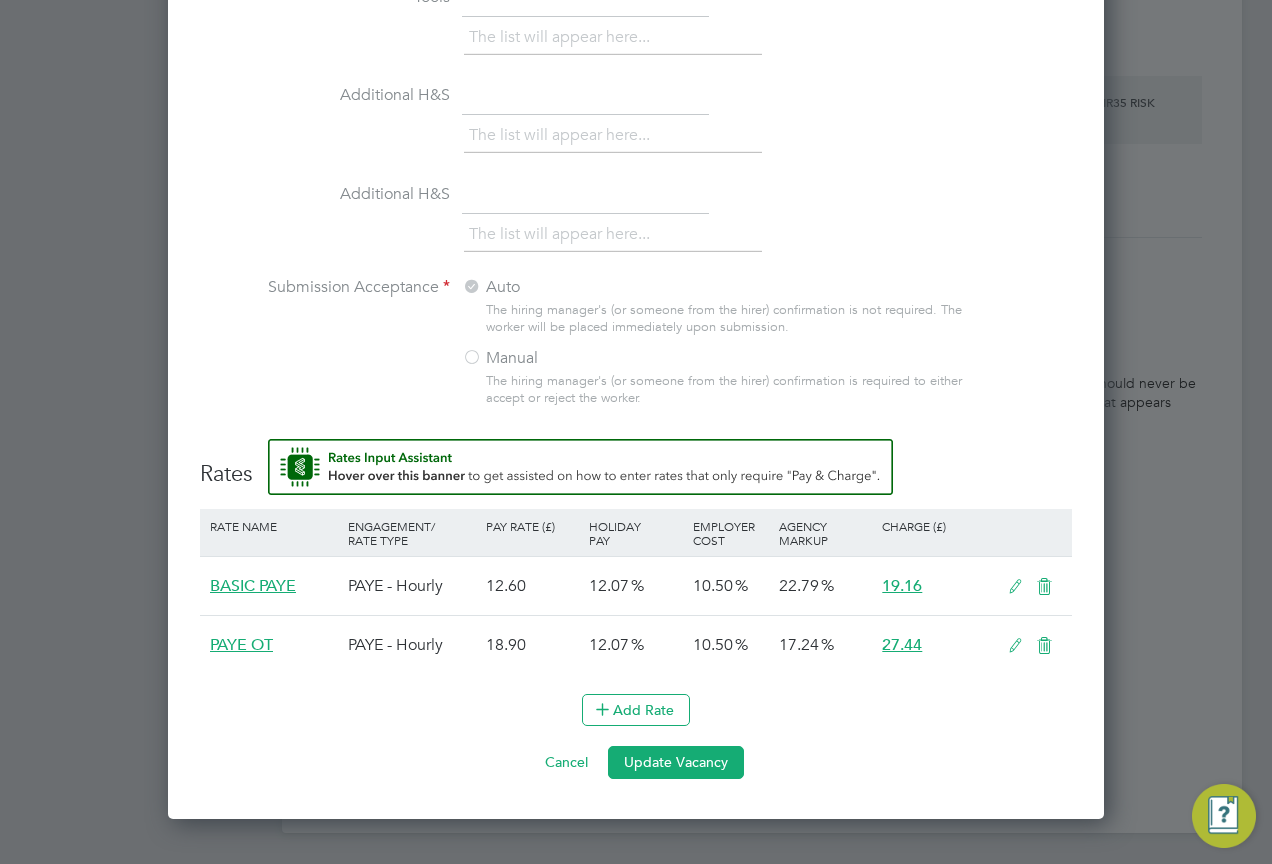 click on "Update Vacancy" at bounding box center (676, 762) 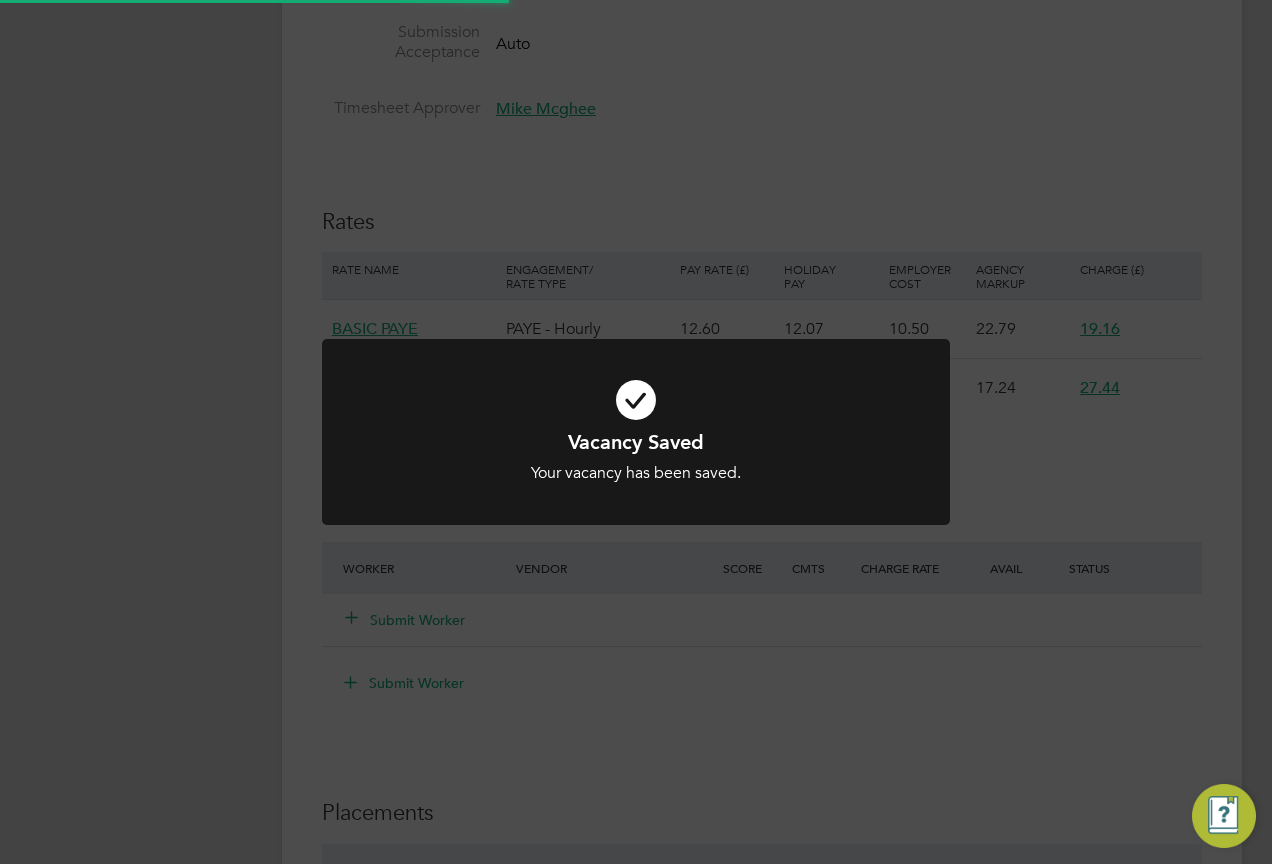 scroll, scrollTop: 561, scrollLeft: 0, axis: vertical 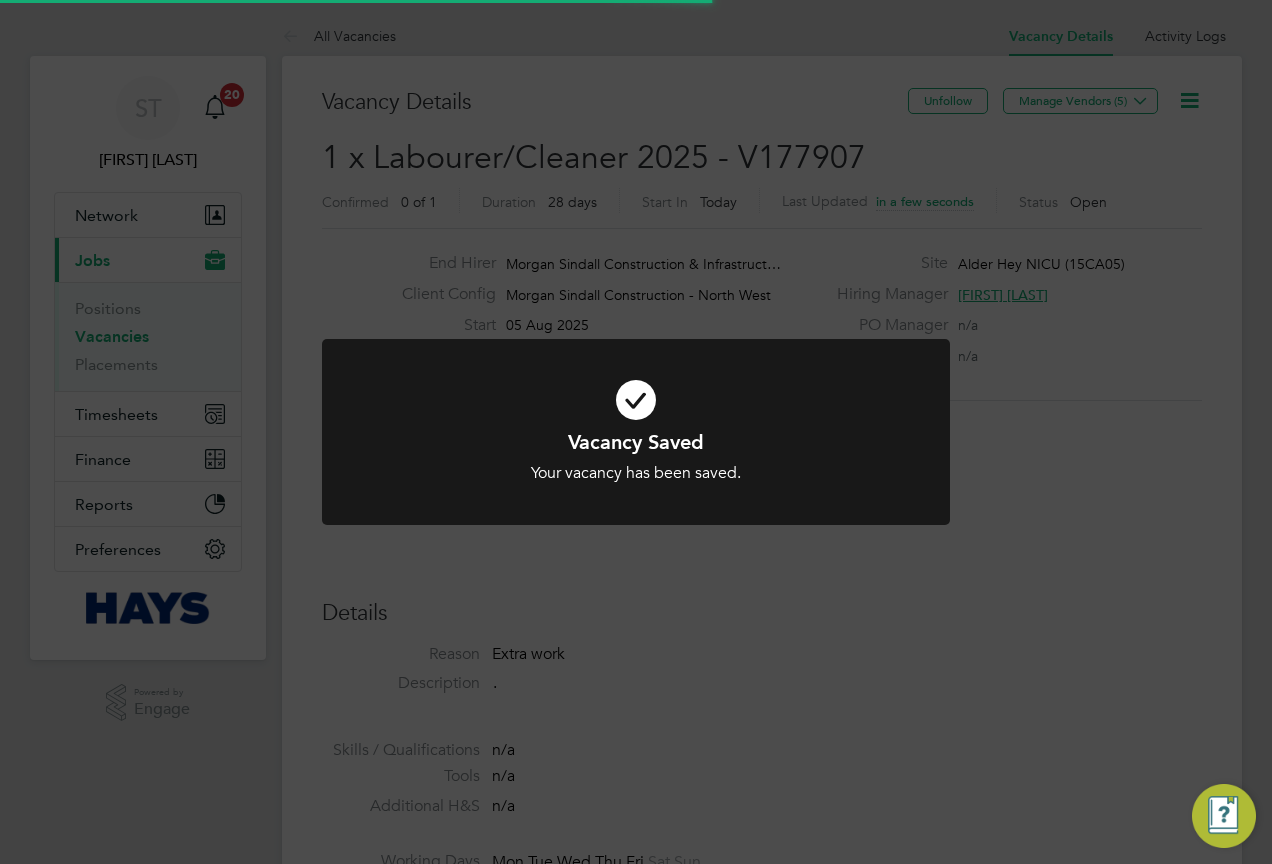 click on "Vacancy Saved Your vacancy has been saved. Cancel Okay" 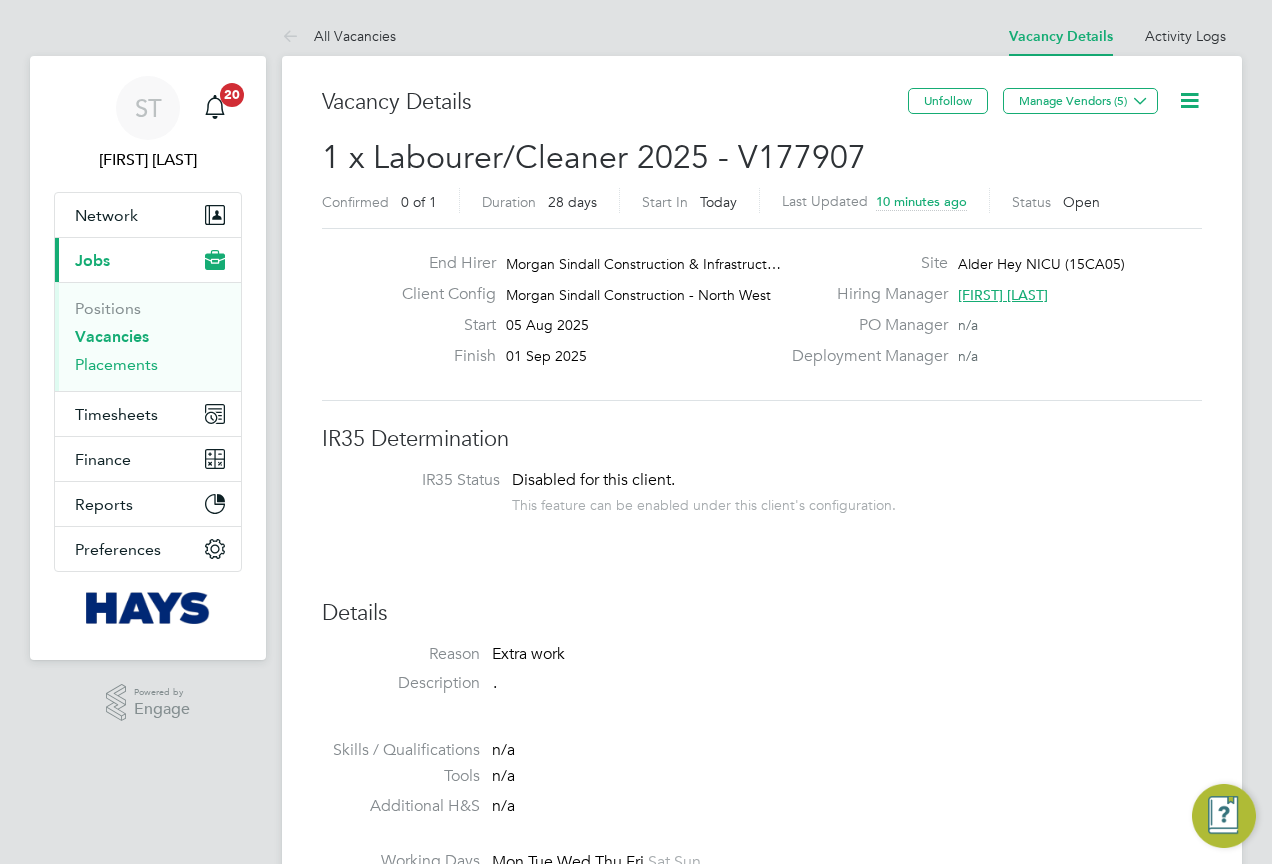 click on "Placements" at bounding box center (116, 364) 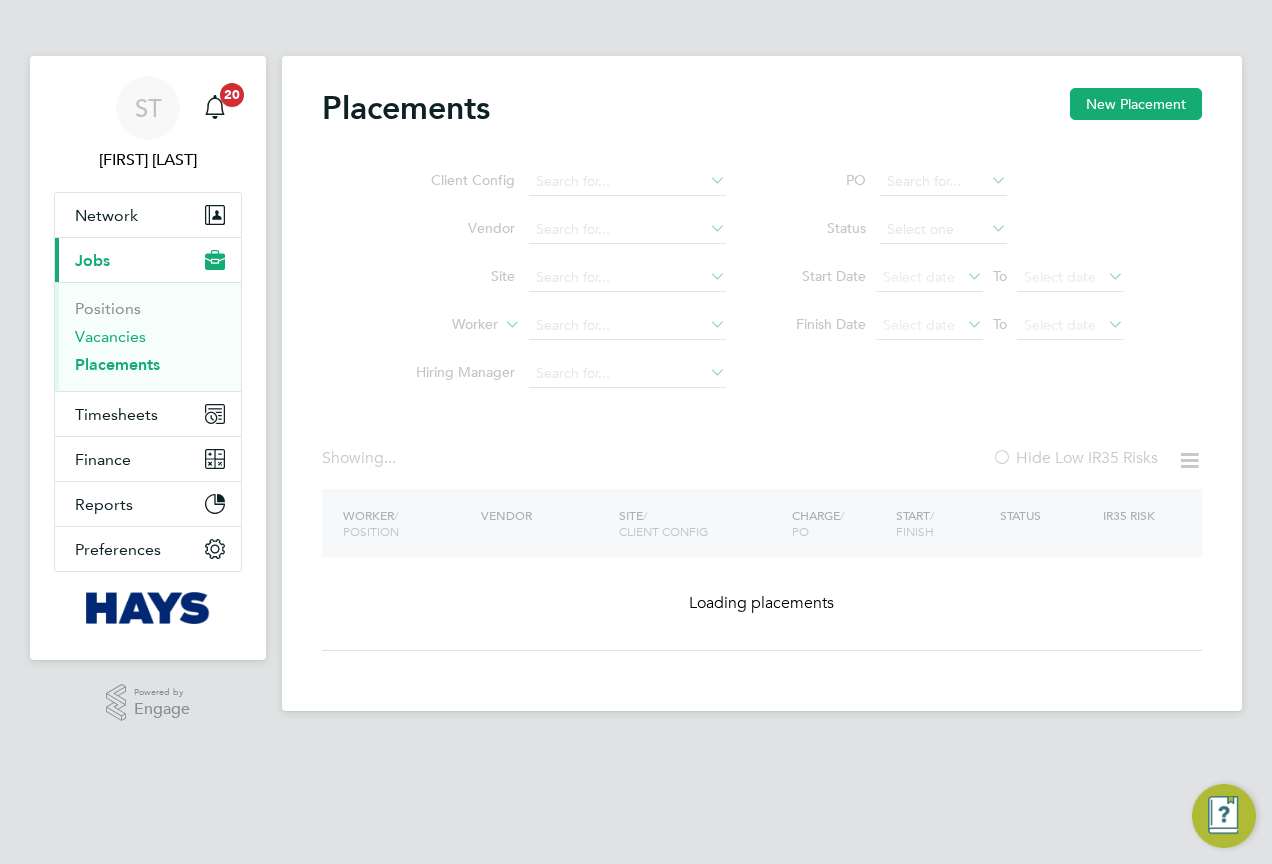 click on "Vacancies" at bounding box center [110, 336] 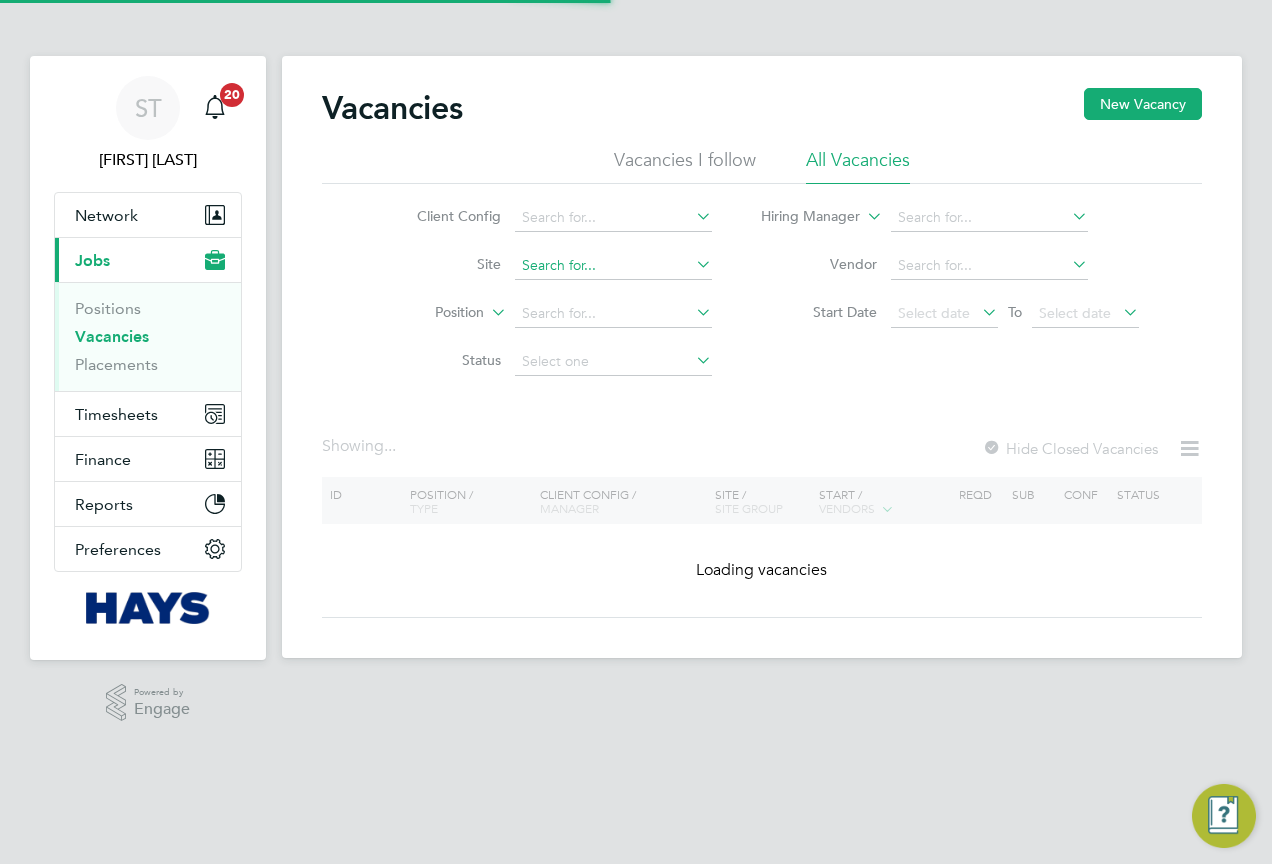 click 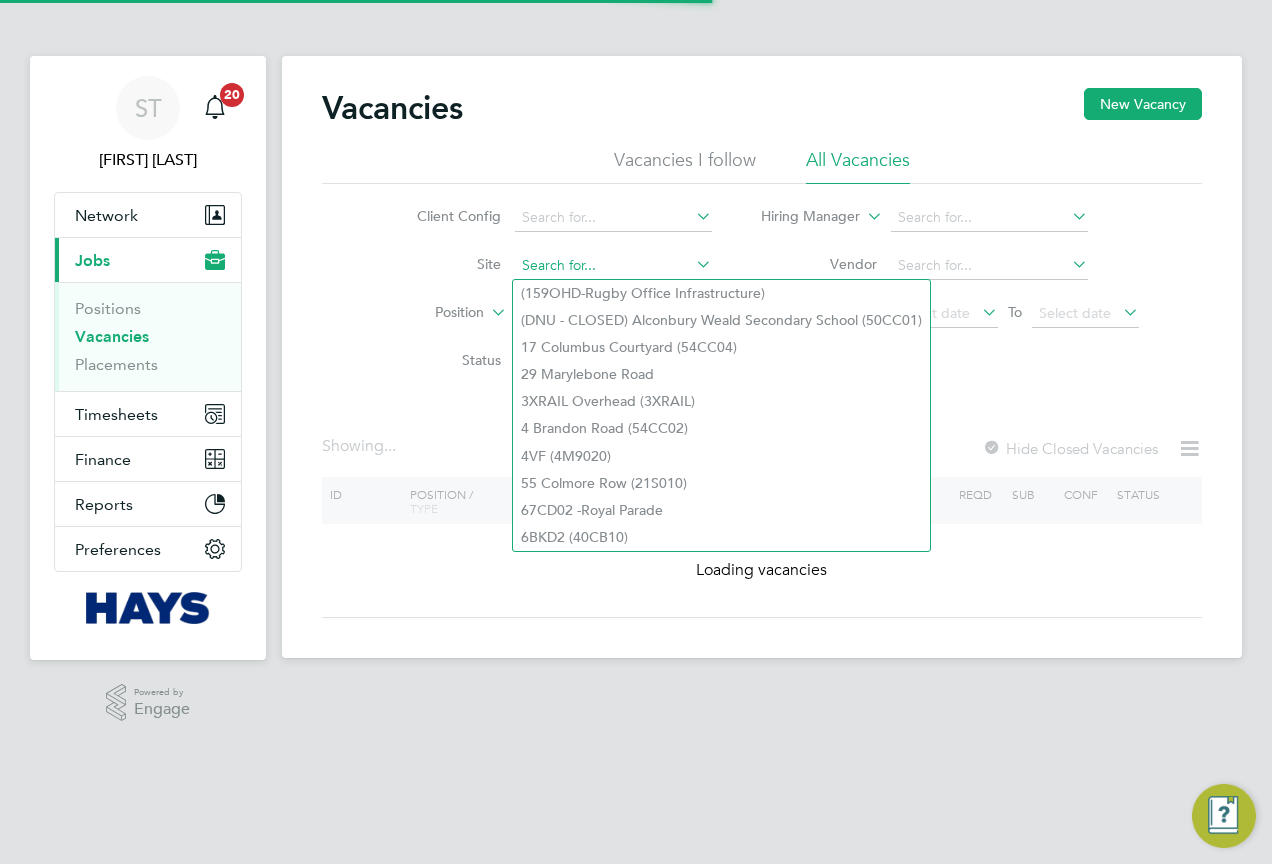 paste on "26Z007" 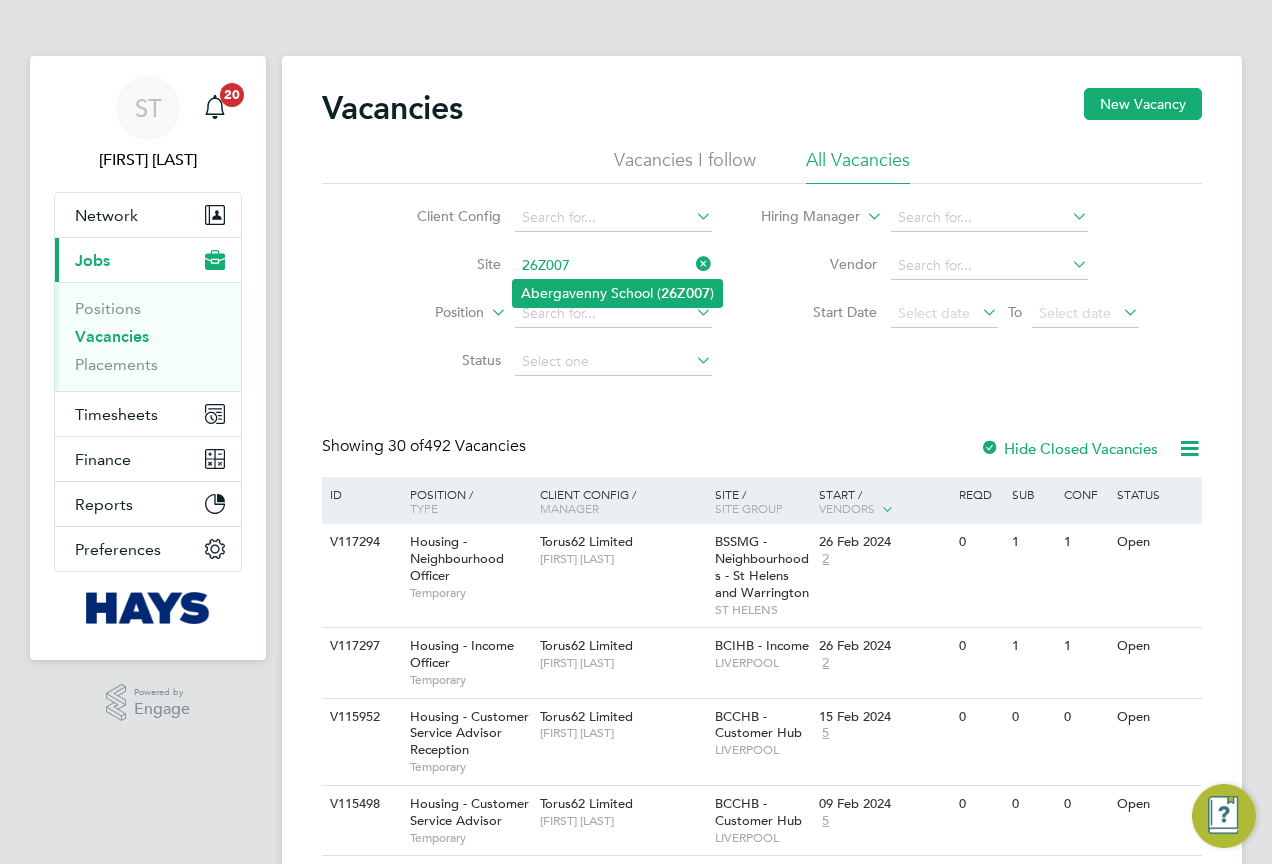 click on "Abergavenny School ( 26Z007 )" 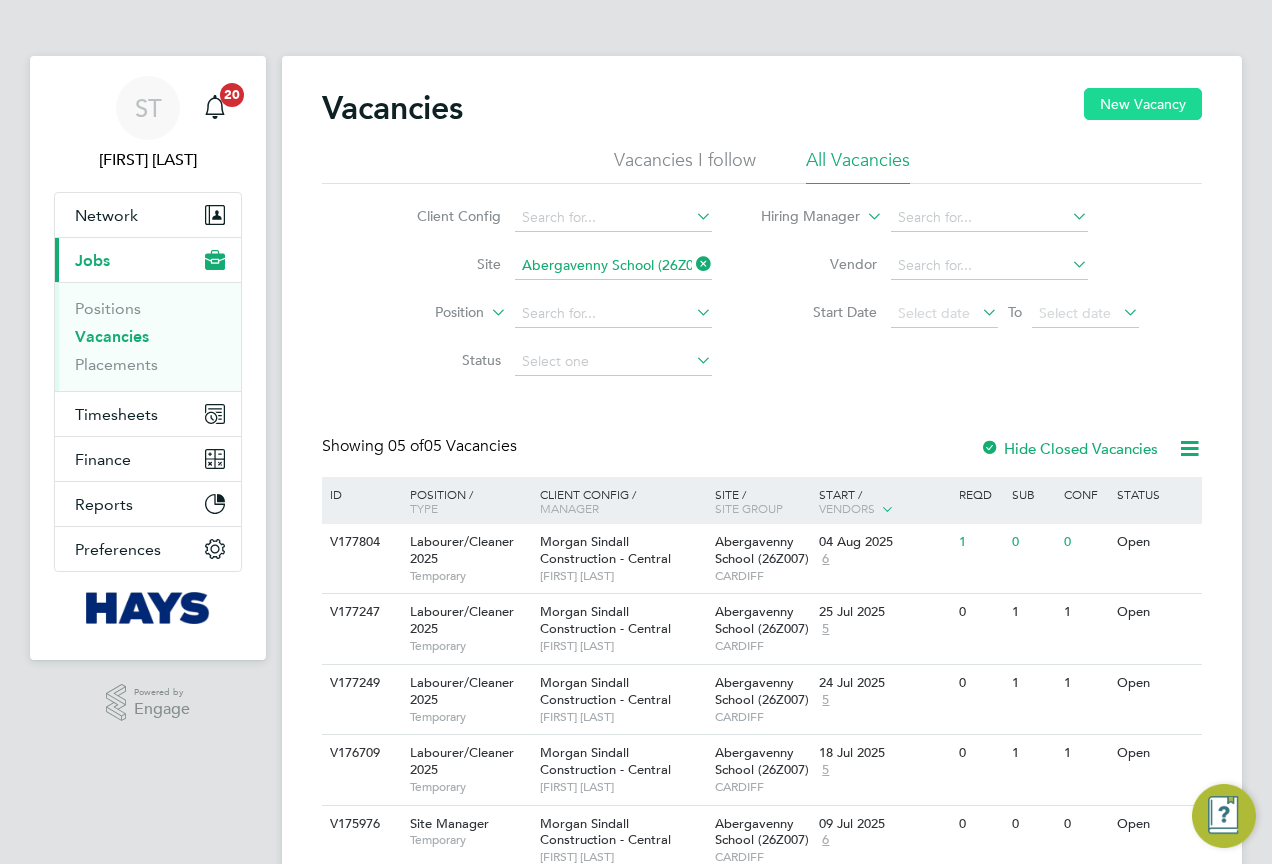 click on "New Vacancy" 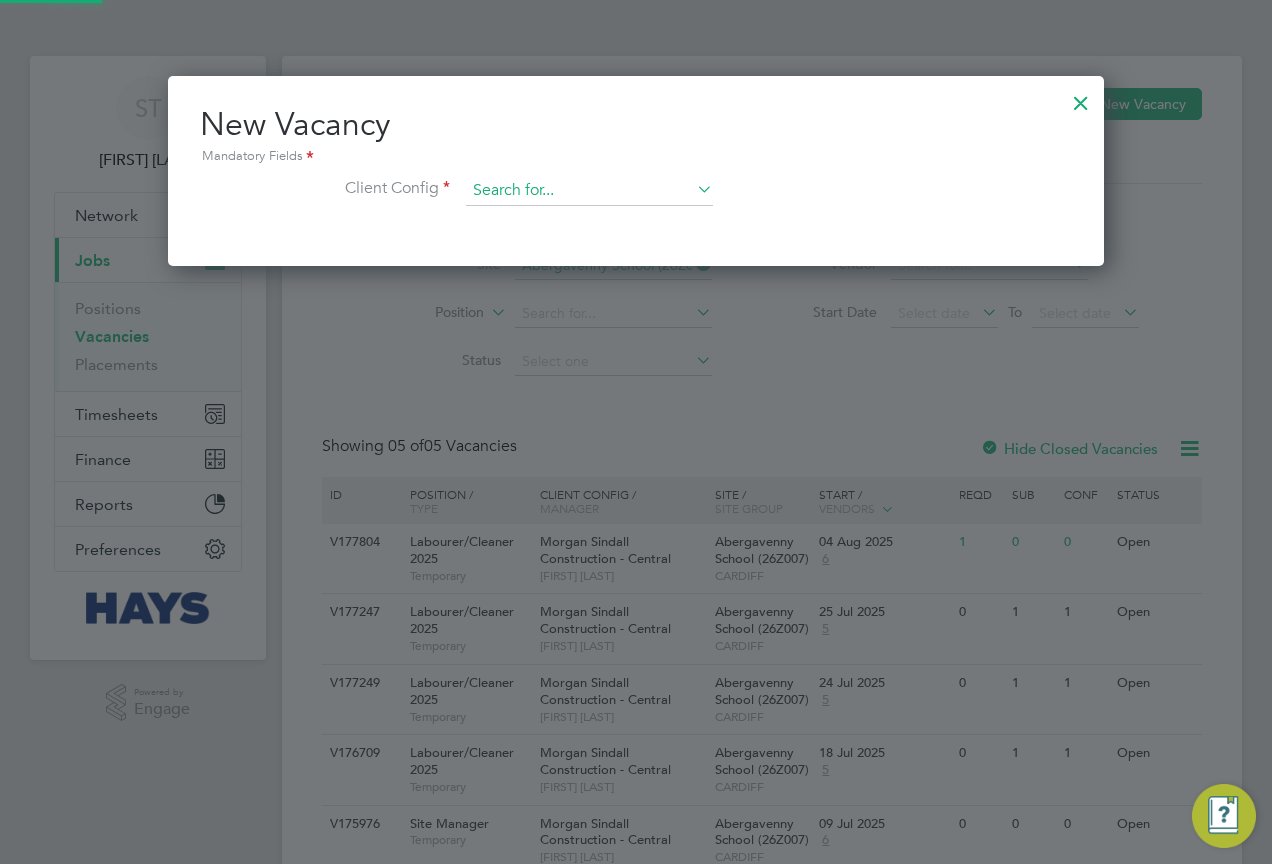 scroll, scrollTop: 10, scrollLeft: 10, axis: both 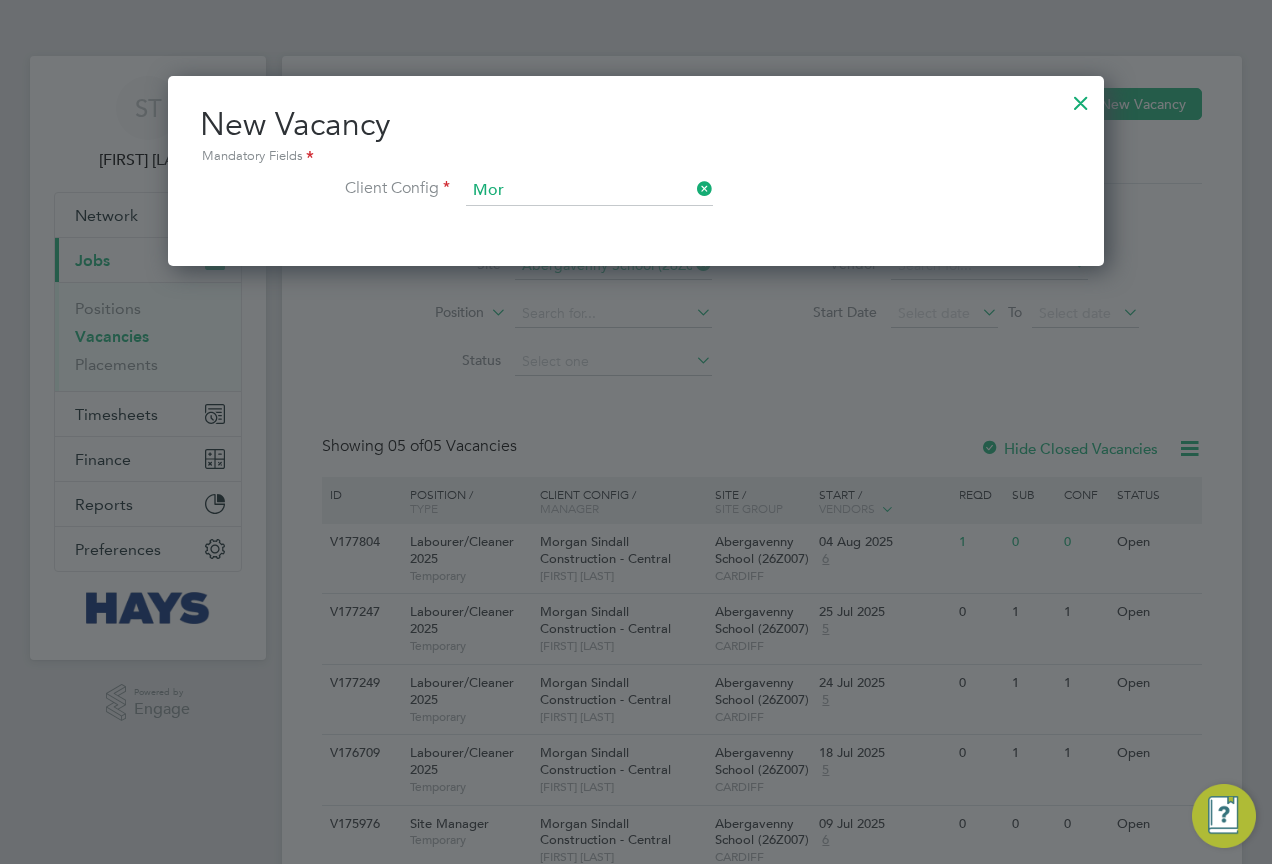 click on "Mor gan Sindall Construction - Central" 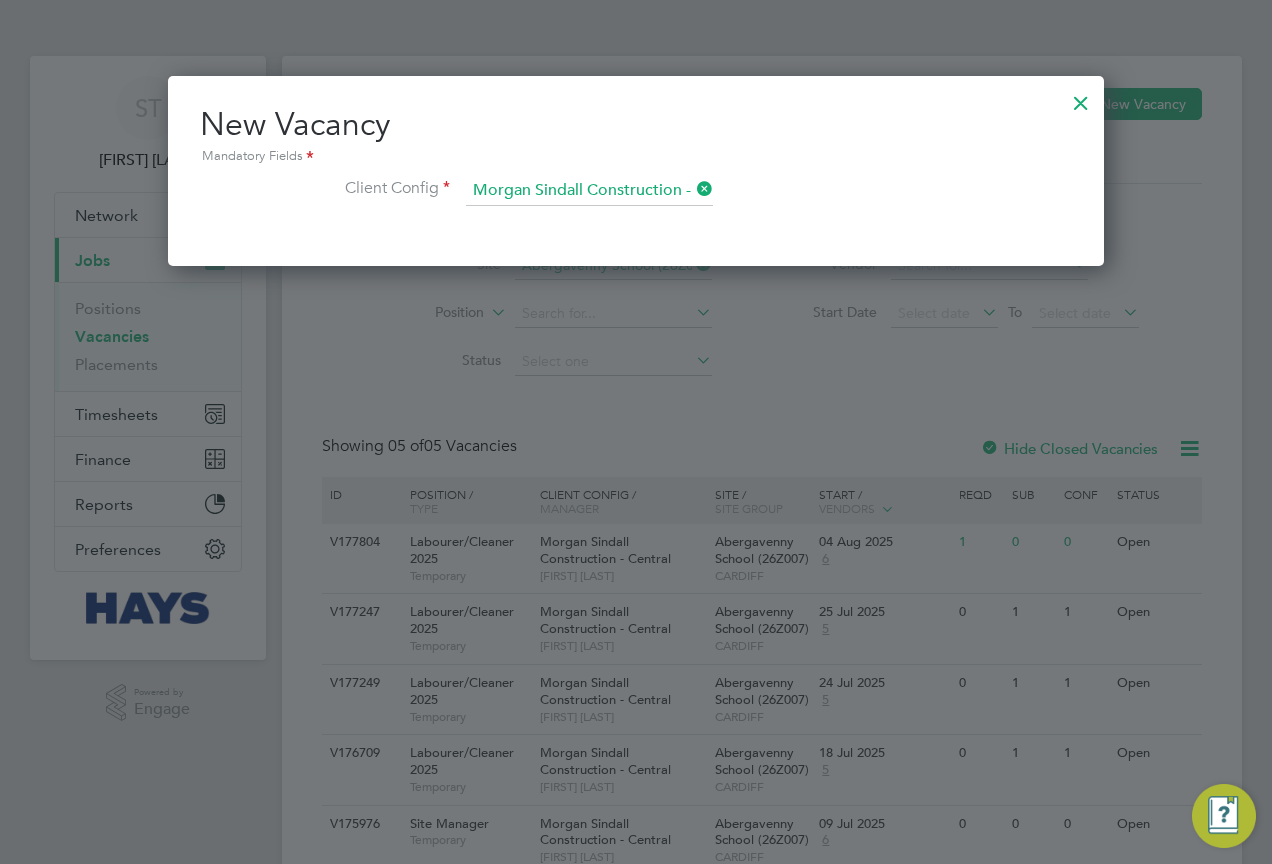 scroll, scrollTop: 10, scrollLeft: 10, axis: both 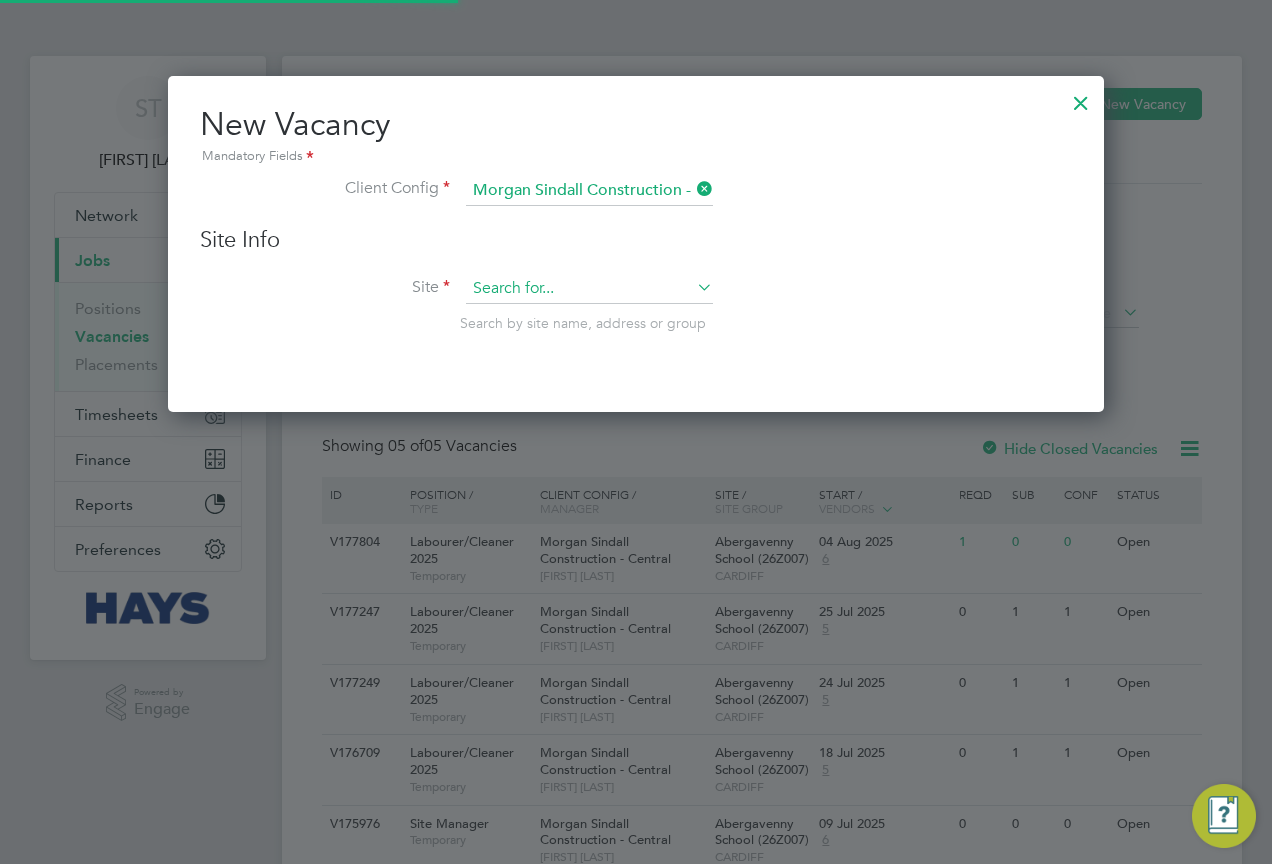 click at bounding box center [589, 289] 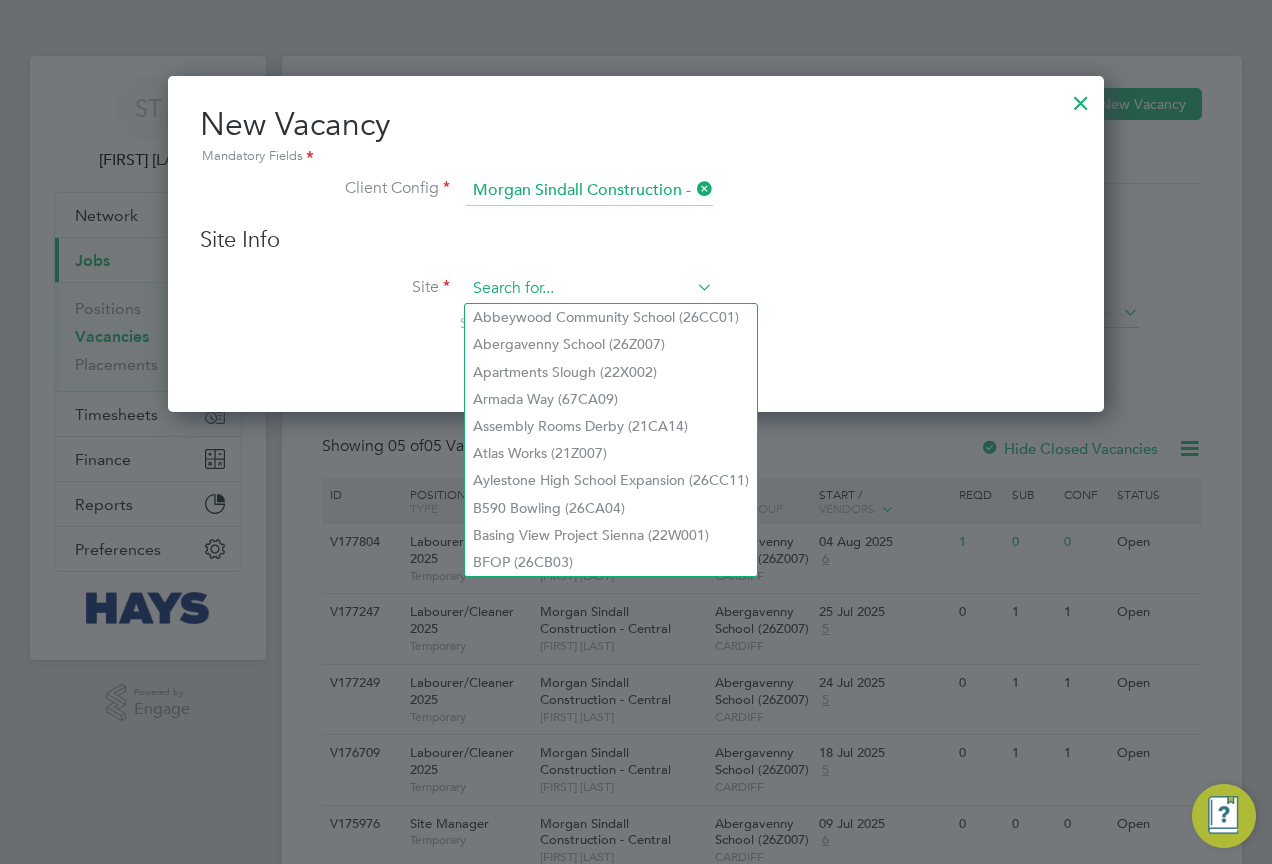click at bounding box center (589, 289) 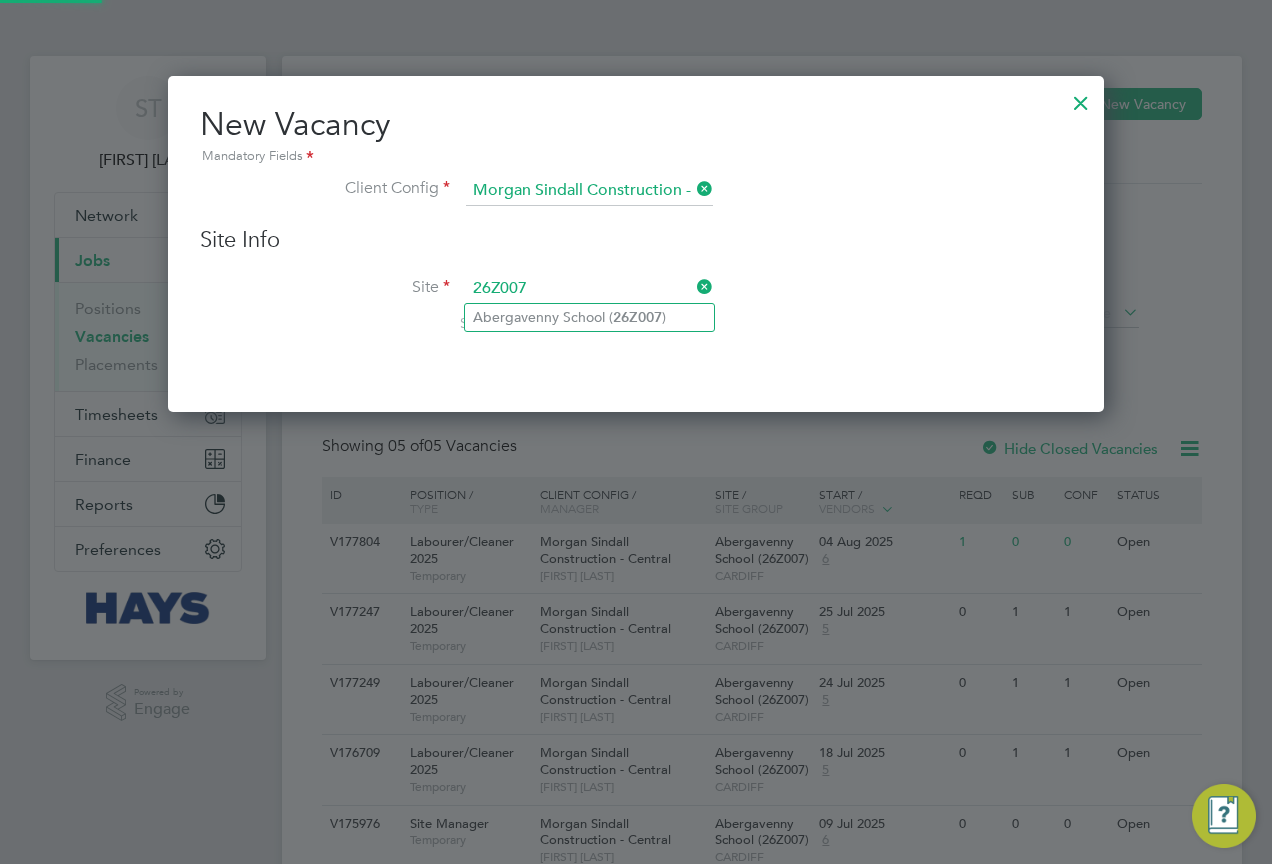 click on "Abergavenny School ( 26Z007 )" 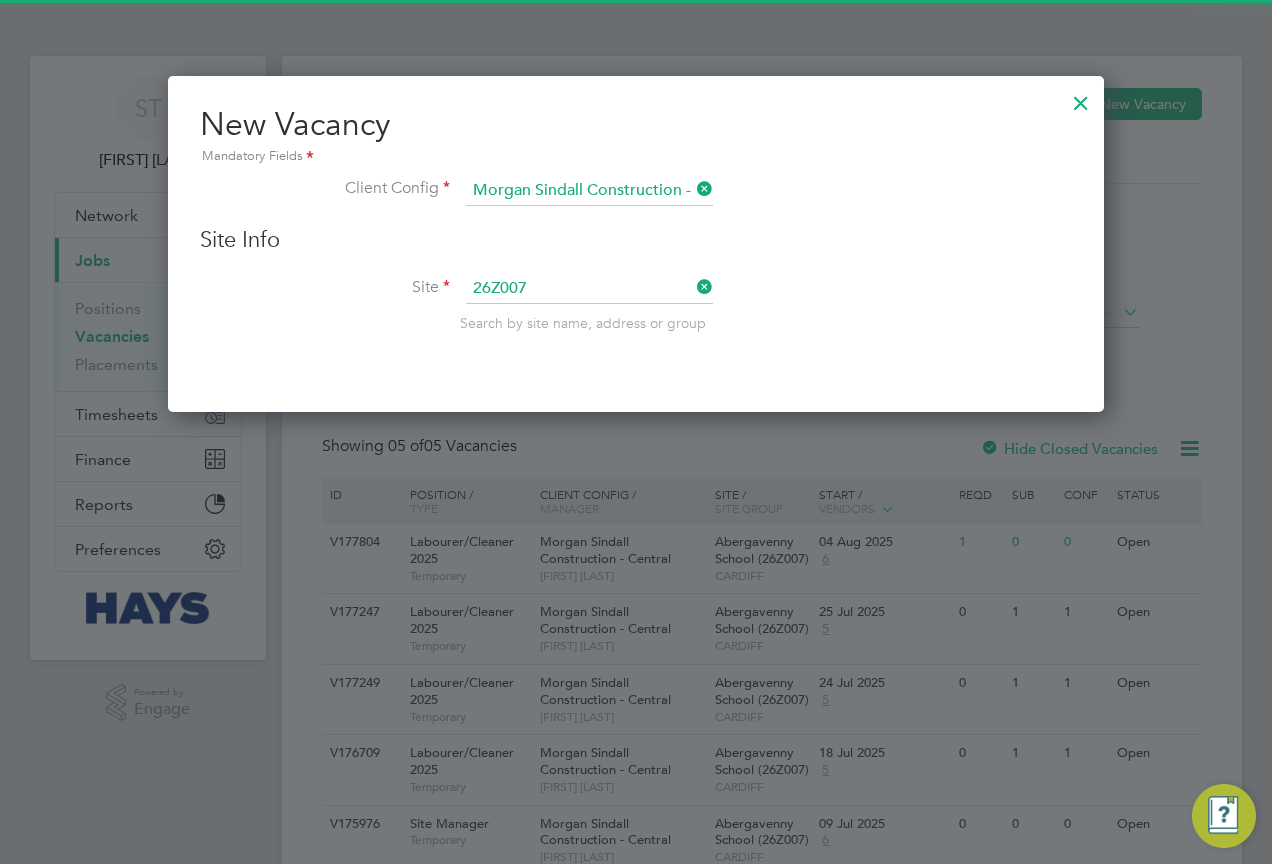 type on "Abergavenny School (26Z007)" 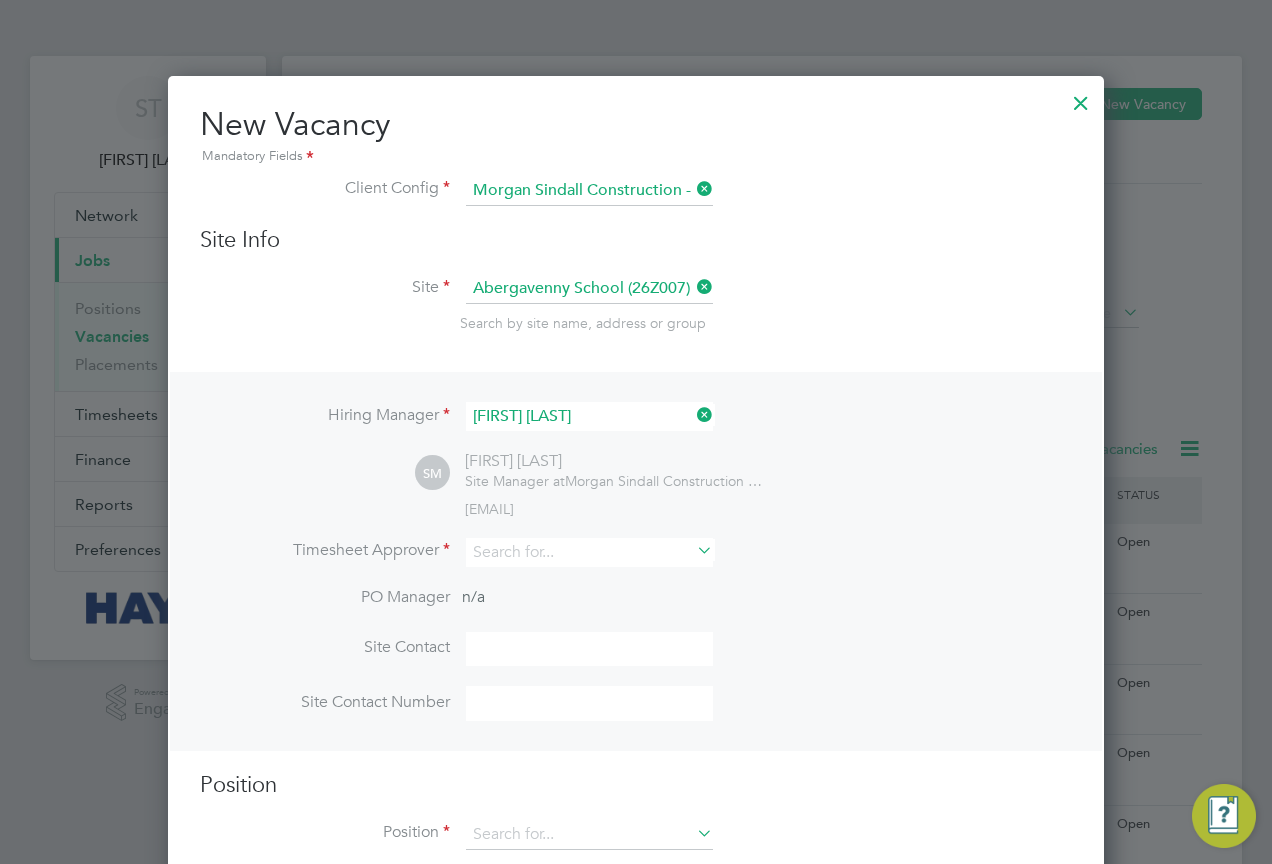 scroll, scrollTop: 10, scrollLeft: 10, axis: both 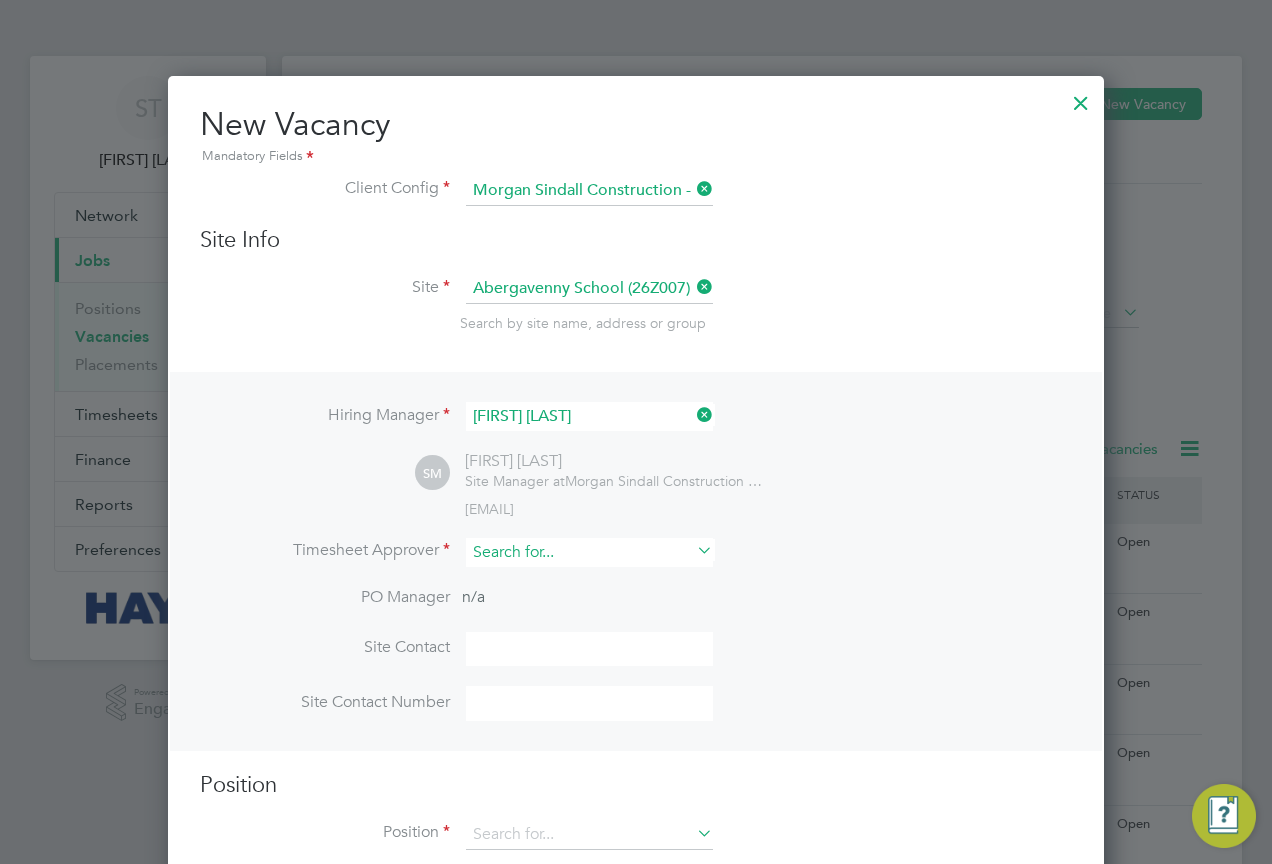 click at bounding box center (589, 552) 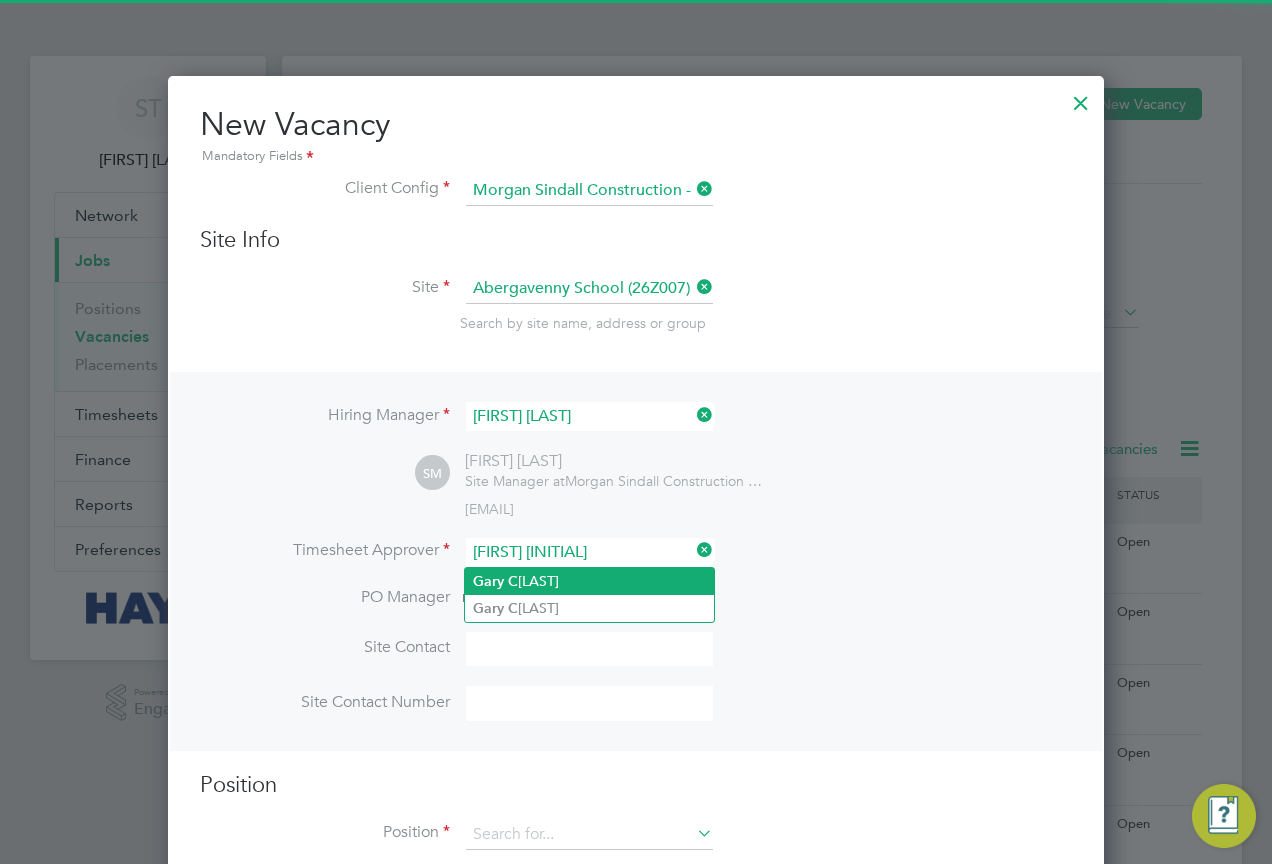 click on "Gary   C orbett" 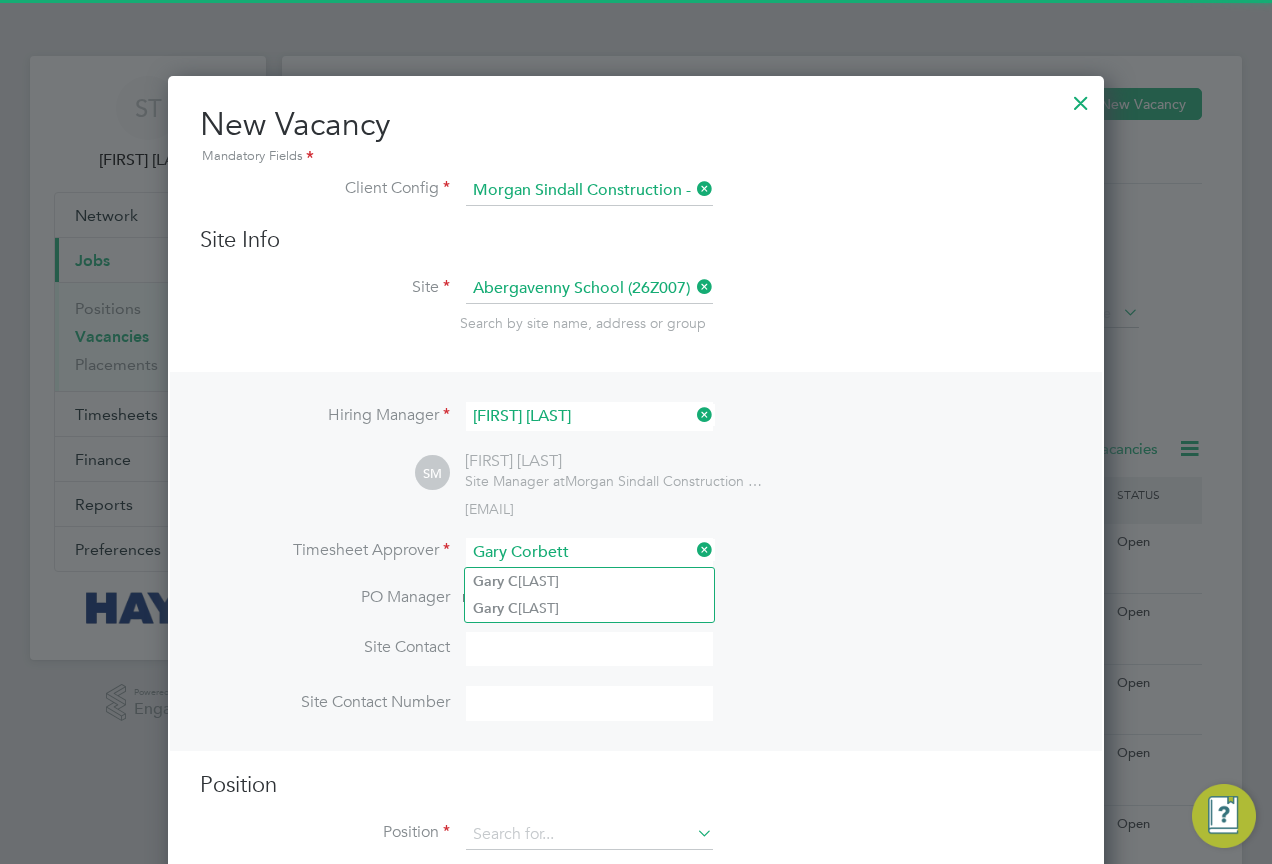 scroll, scrollTop: 10, scrollLeft: 10, axis: both 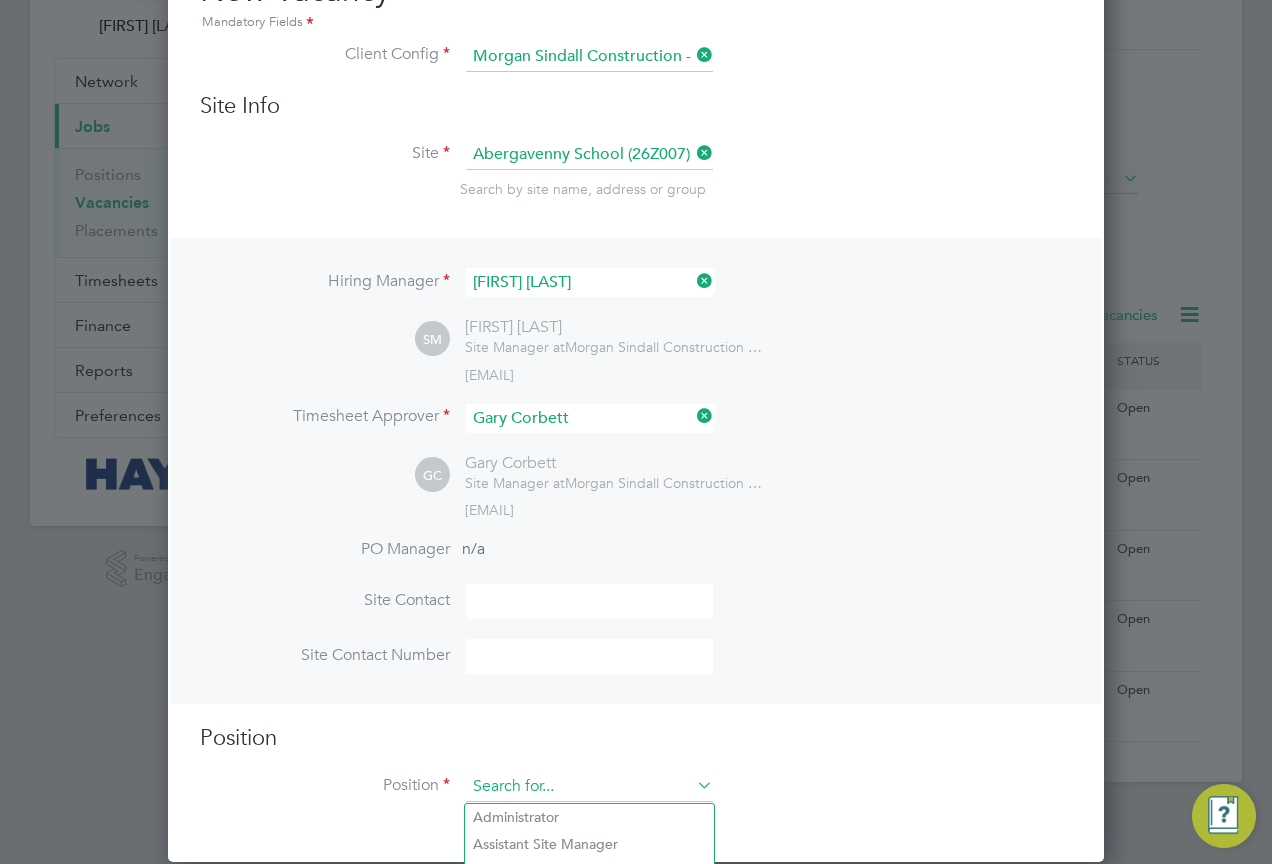 click at bounding box center [589, 787] 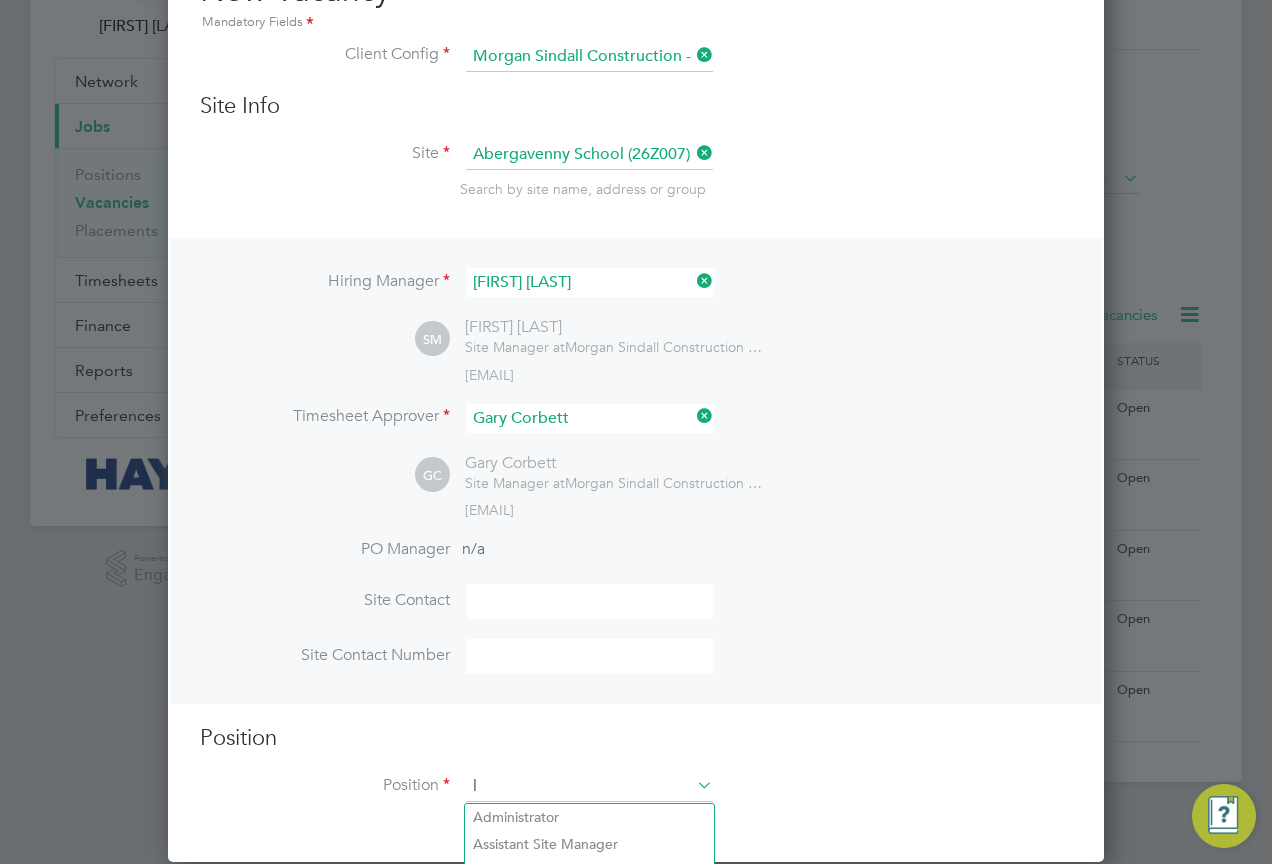 scroll, scrollTop: 10, scrollLeft: 10, axis: both 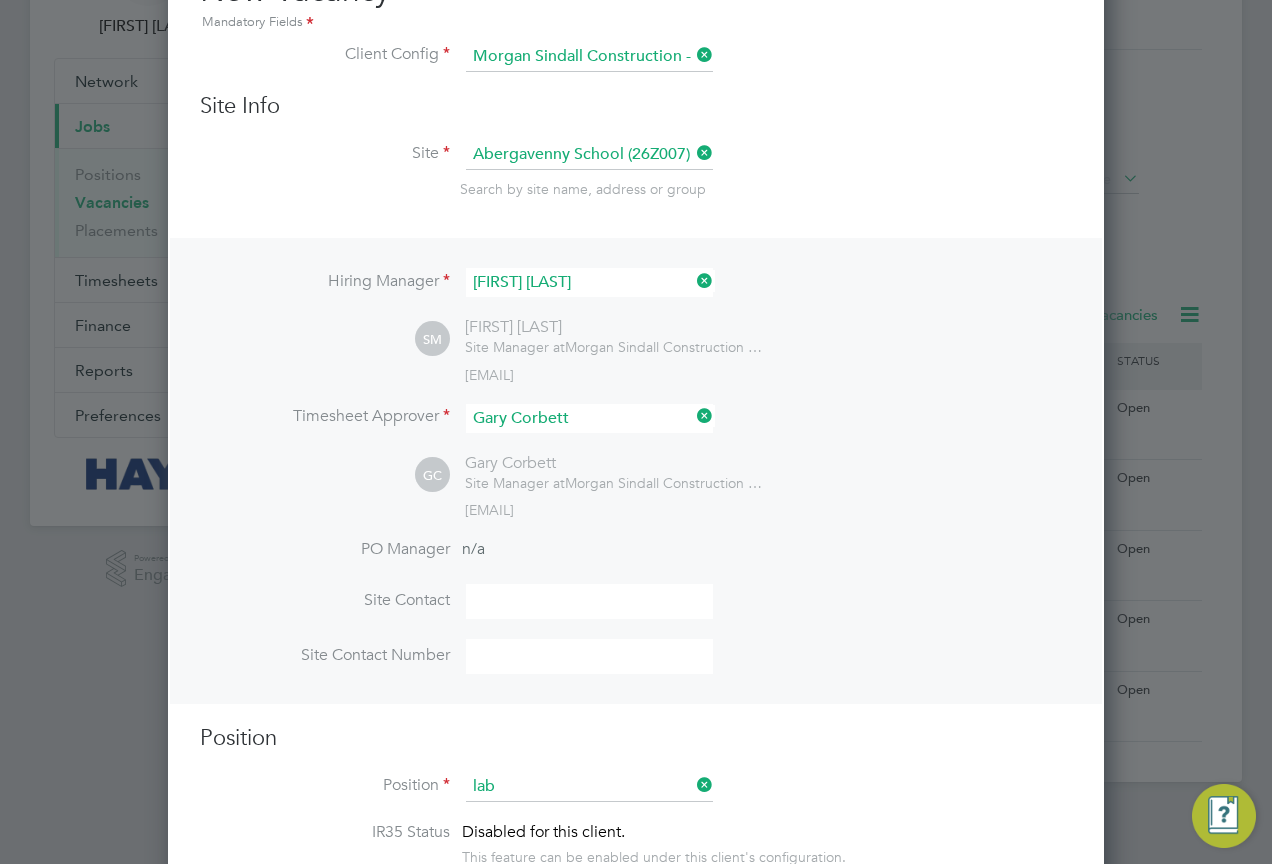 click on "Lab ourer/Cleaner 2025" 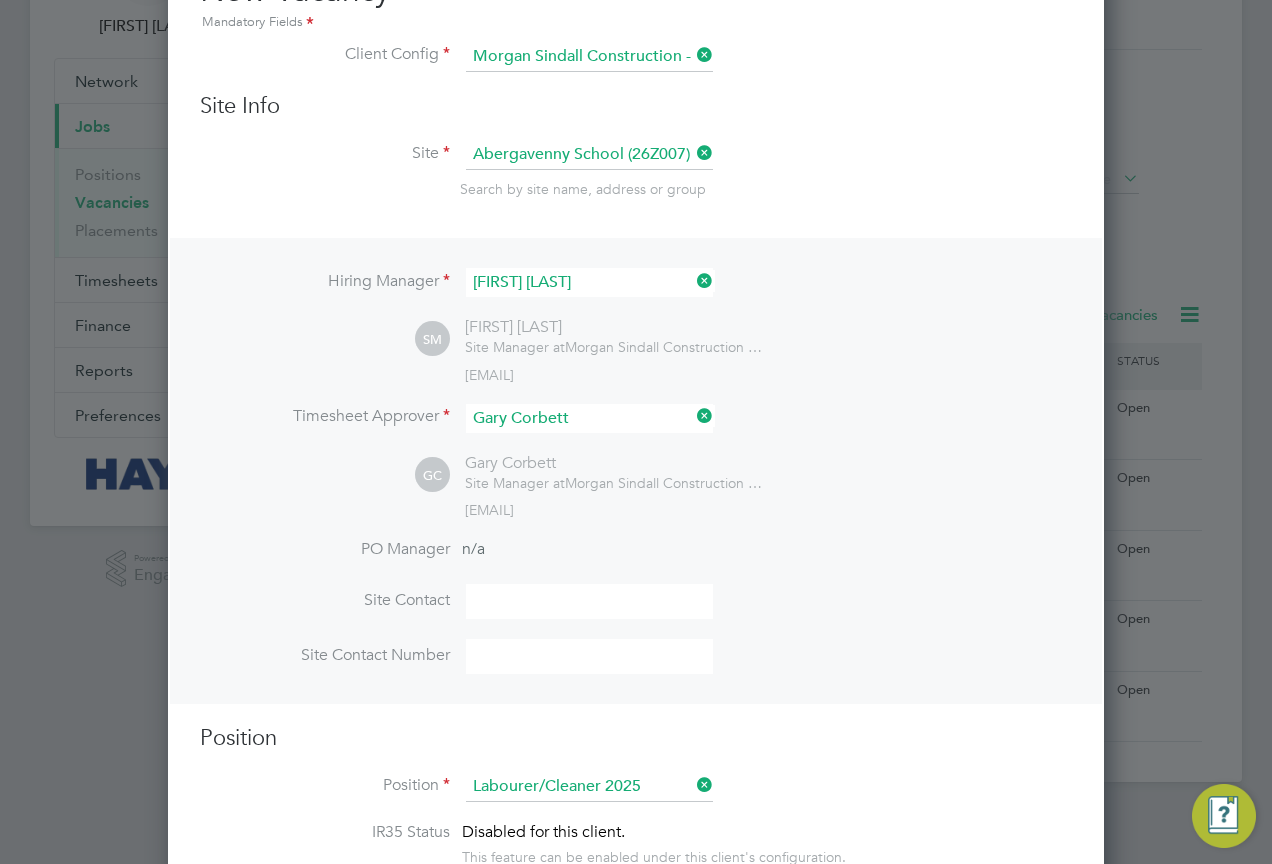 type on "Attend to site amenities, toilets, offices, drying rooms, canteen etc. Occasional offloading, sweeping and clearance of rubbish etc.
Sweeping site, removing of rubbish, unloading and transporting of materials etc. under close supervision
PREFERABLE QUALIFICATION
Manual Handling" 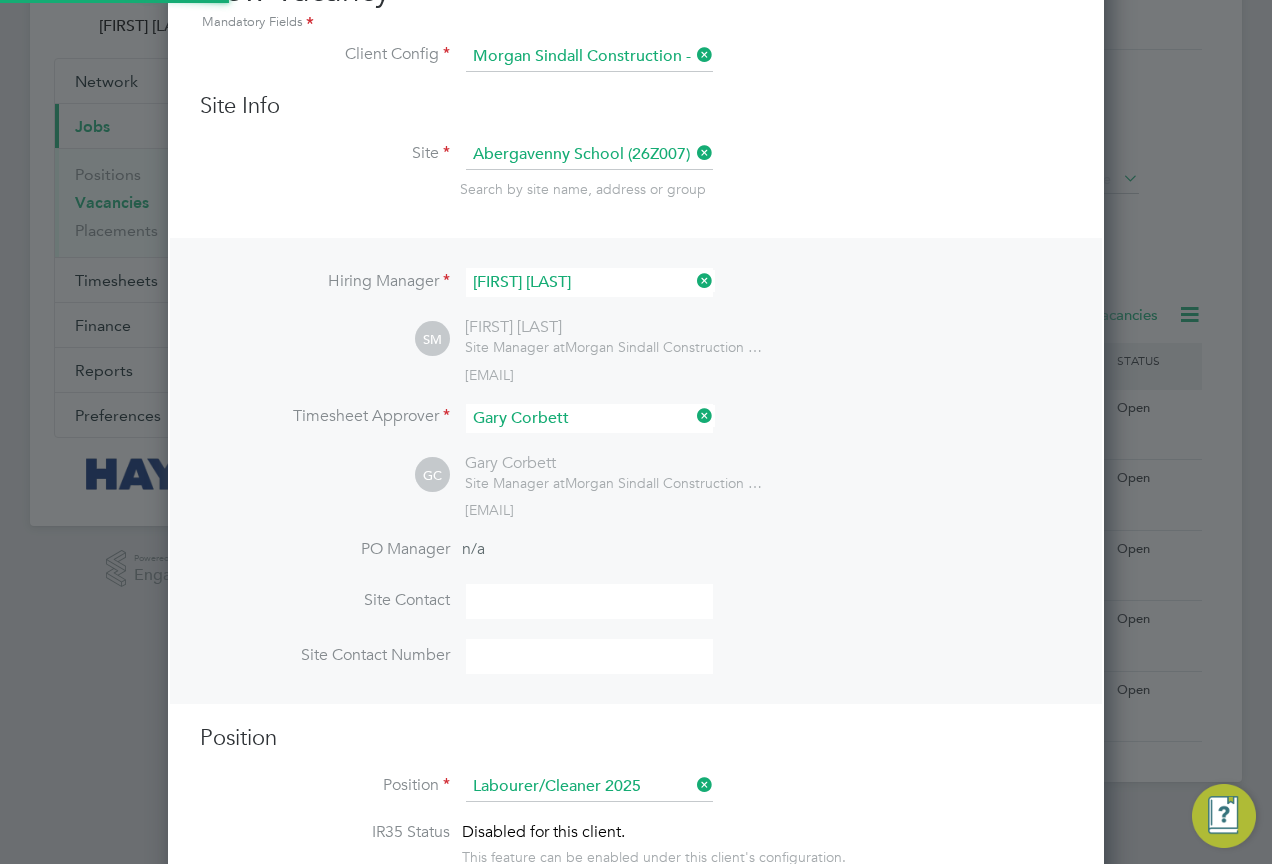 scroll, scrollTop: 10, scrollLeft: 10, axis: both 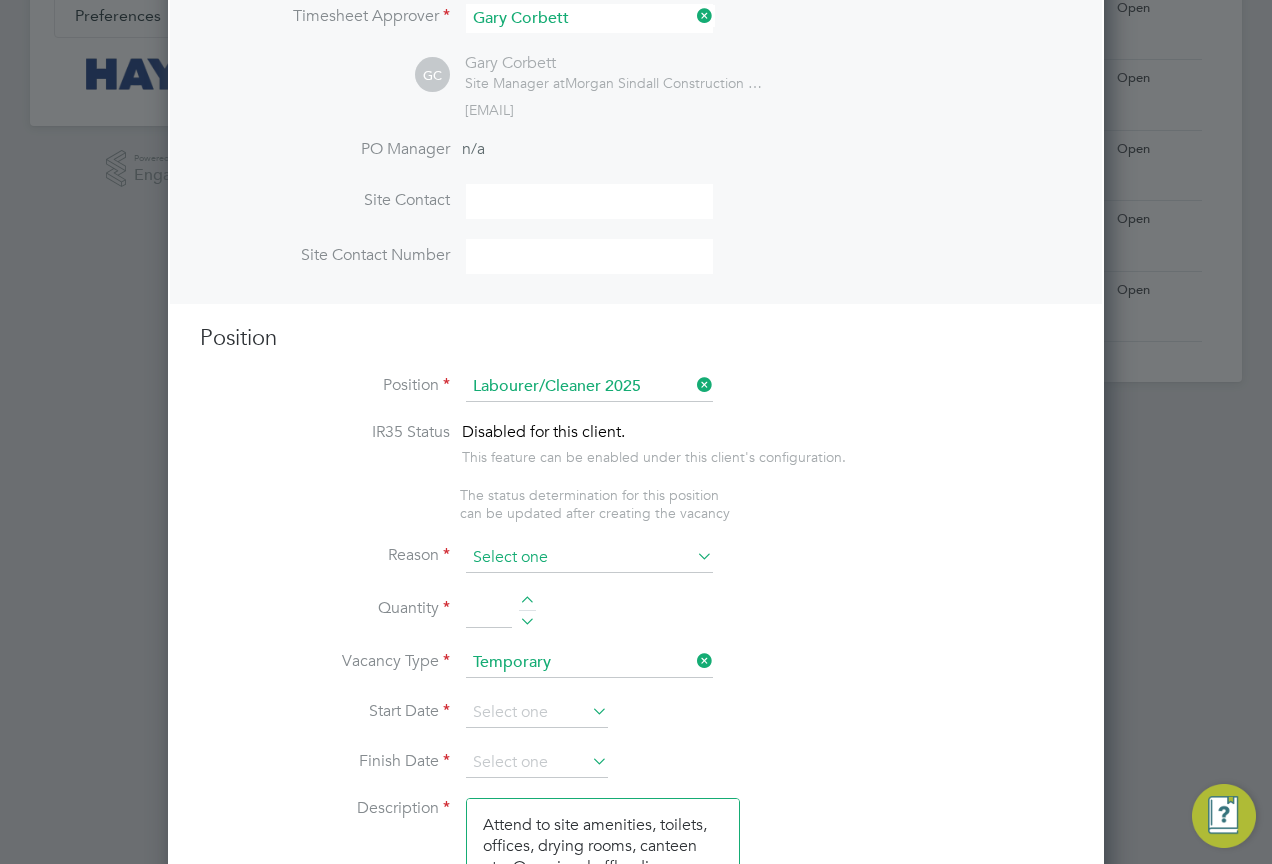 click at bounding box center (589, 558) 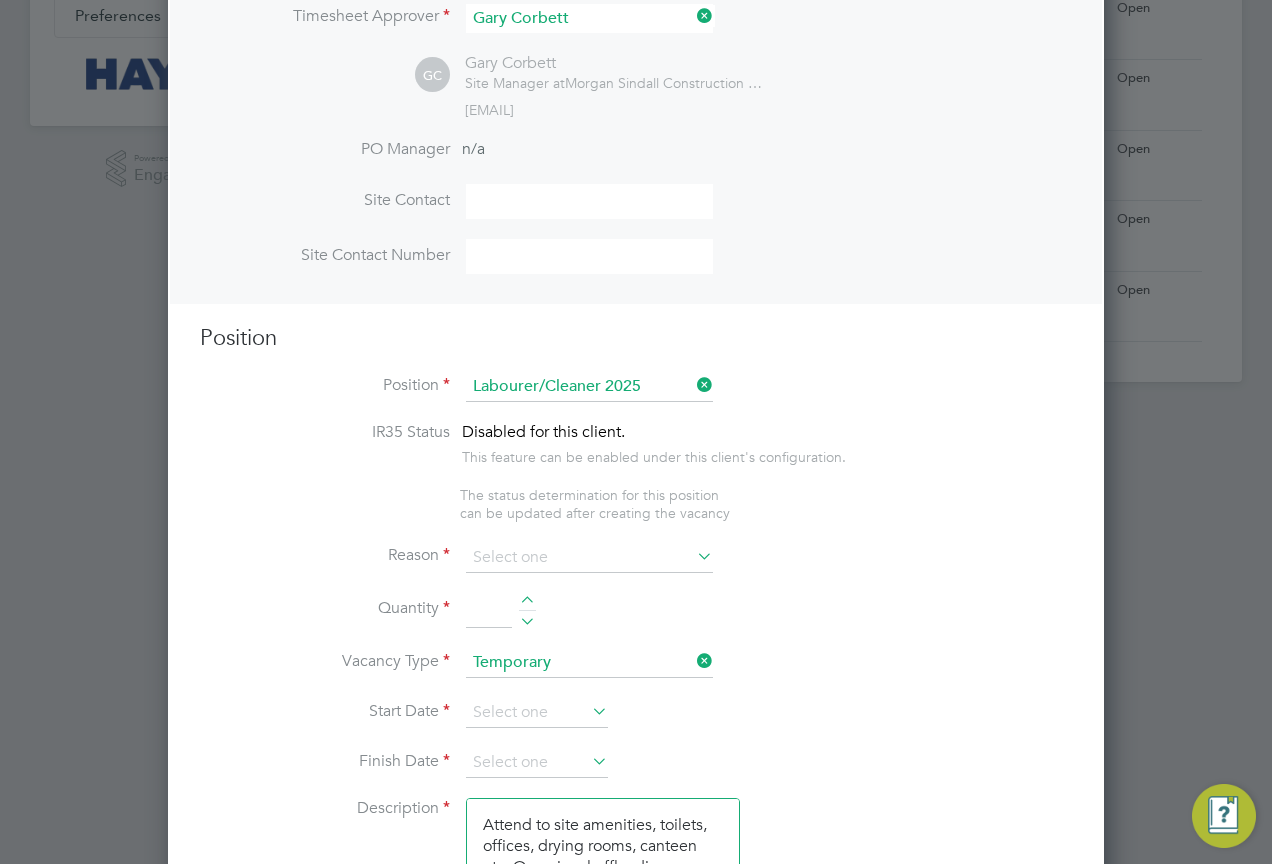 click on "Extra Work" 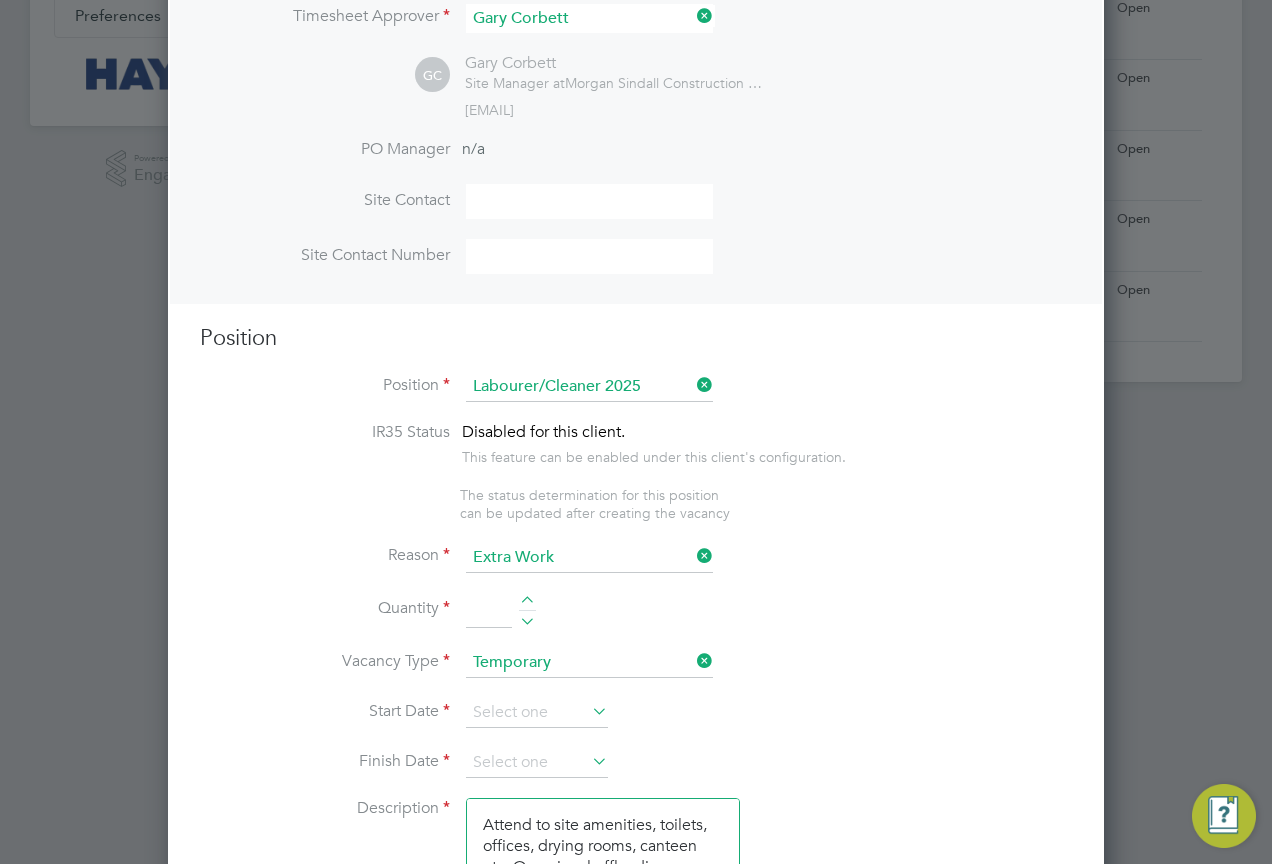 click at bounding box center [489, 611] 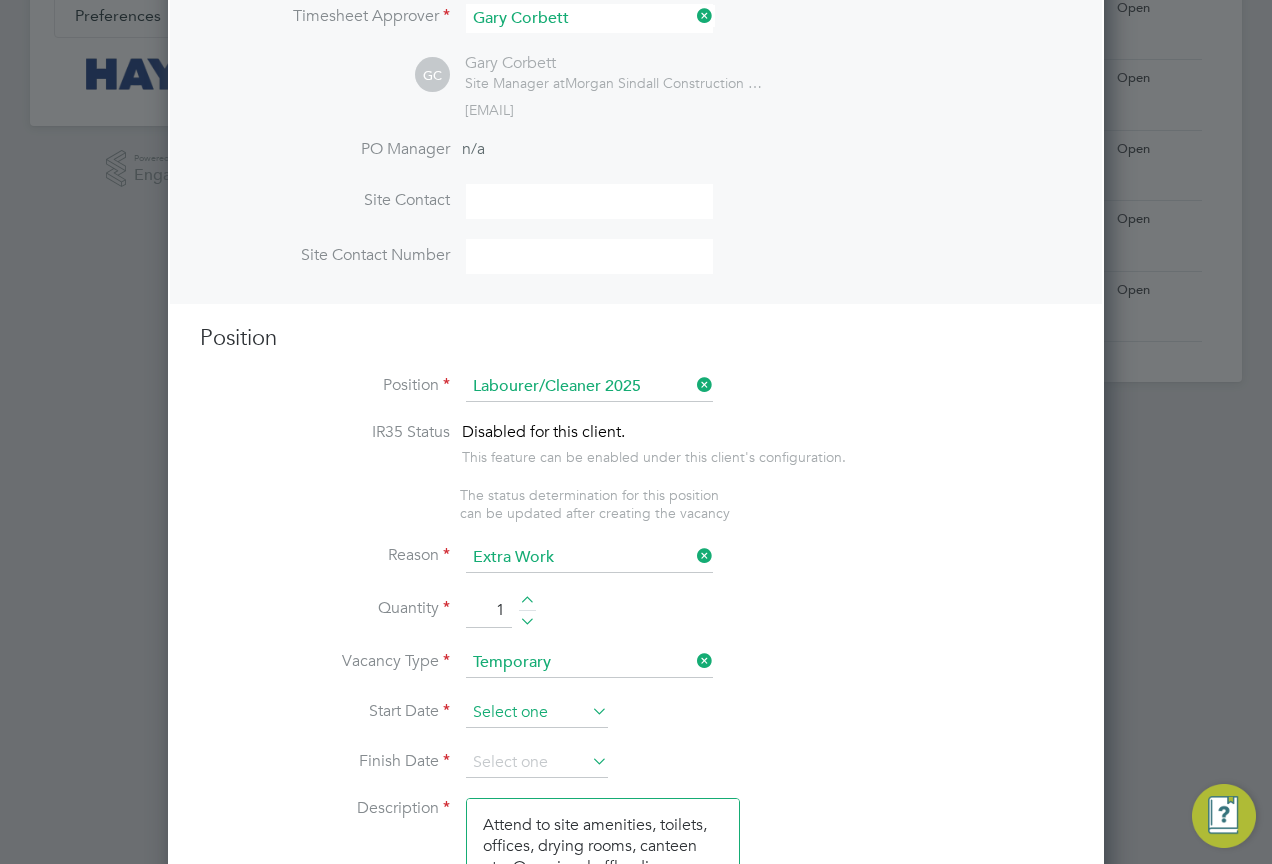 type on "1" 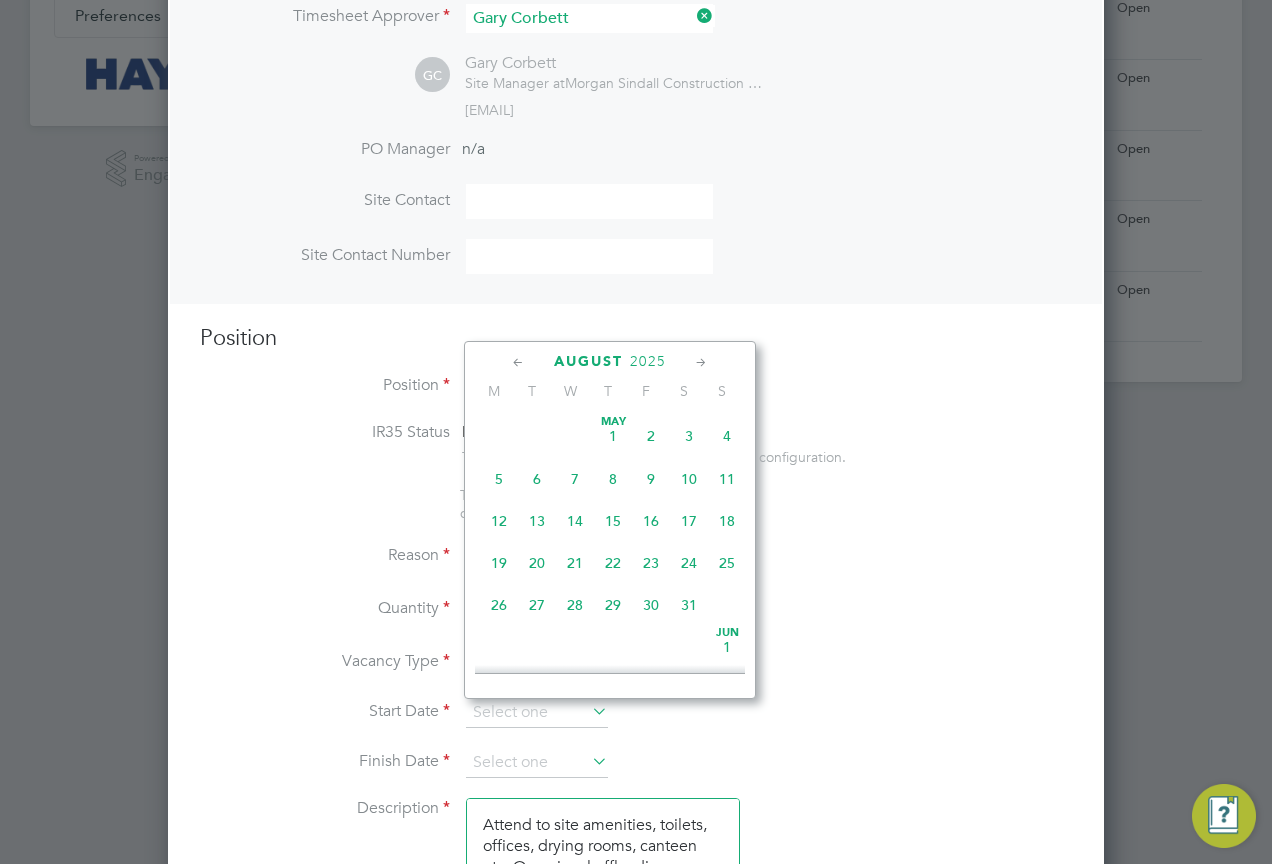 scroll, scrollTop: 649, scrollLeft: 0, axis: vertical 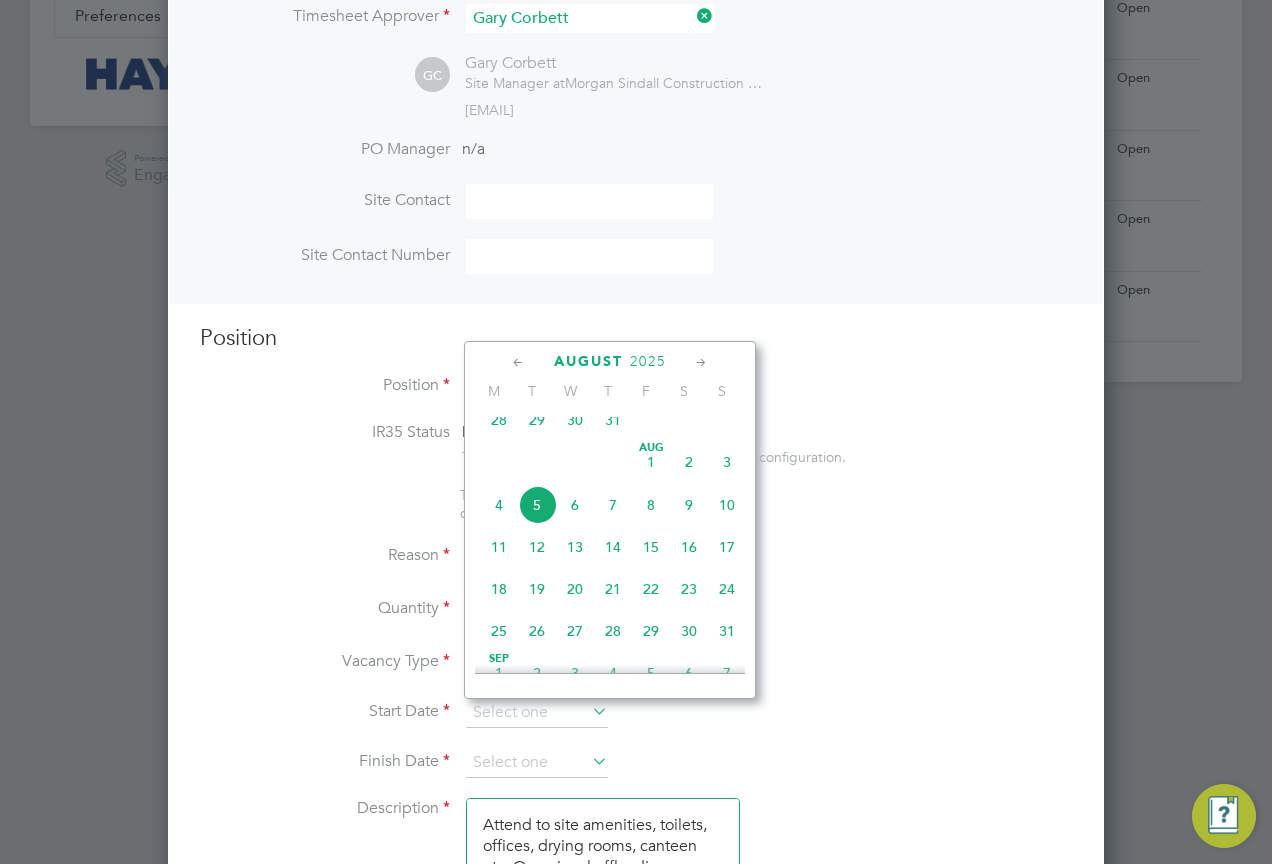 click on "5" 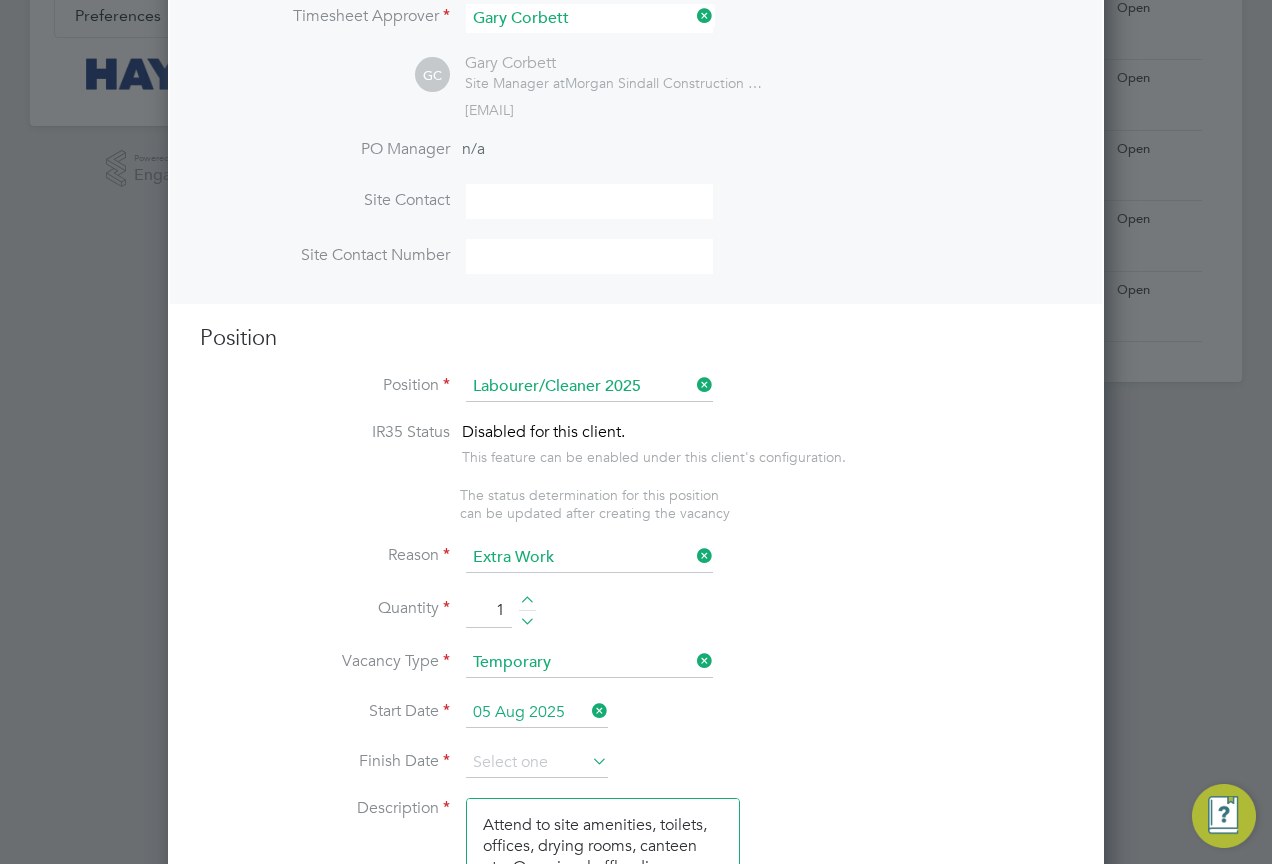 click on "Start Date   05 Aug 2025" at bounding box center [636, 723] 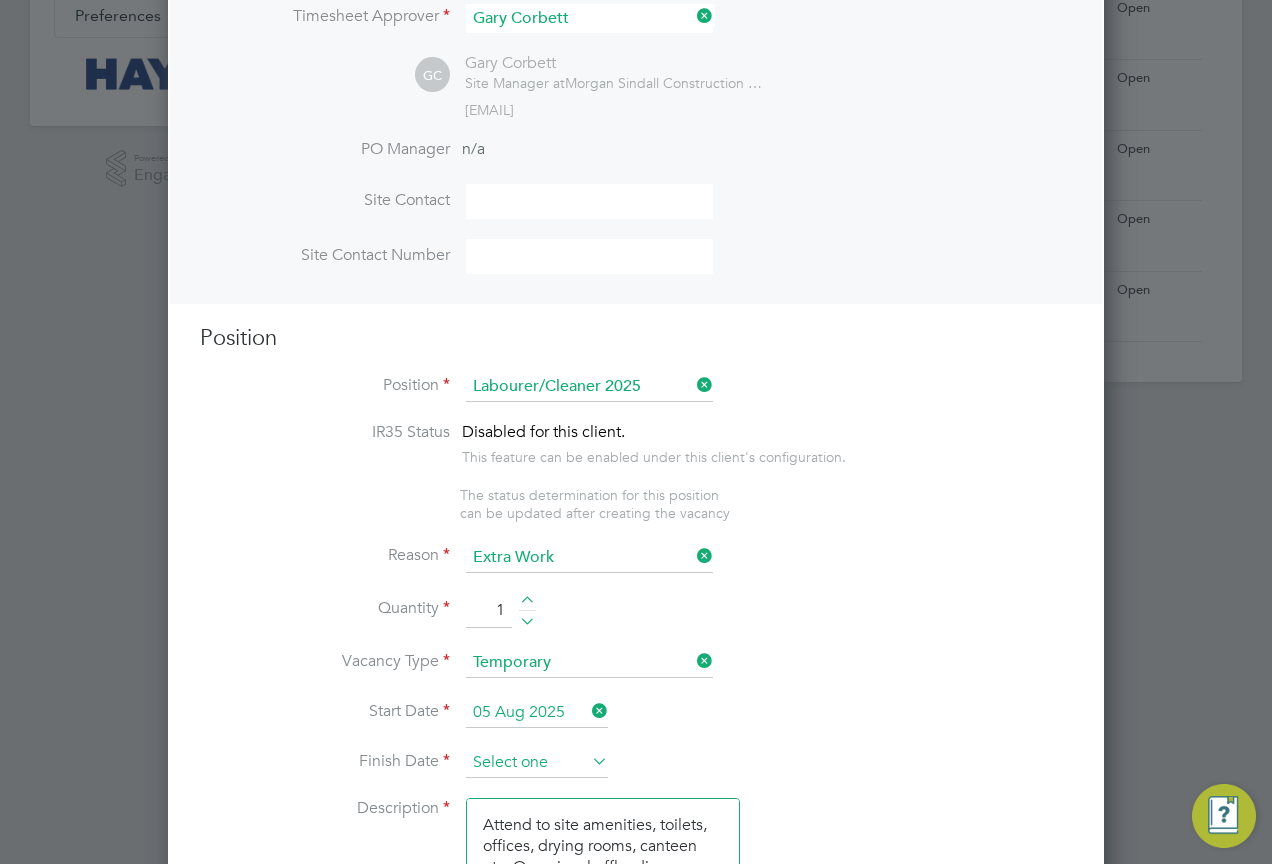 click at bounding box center (537, 763) 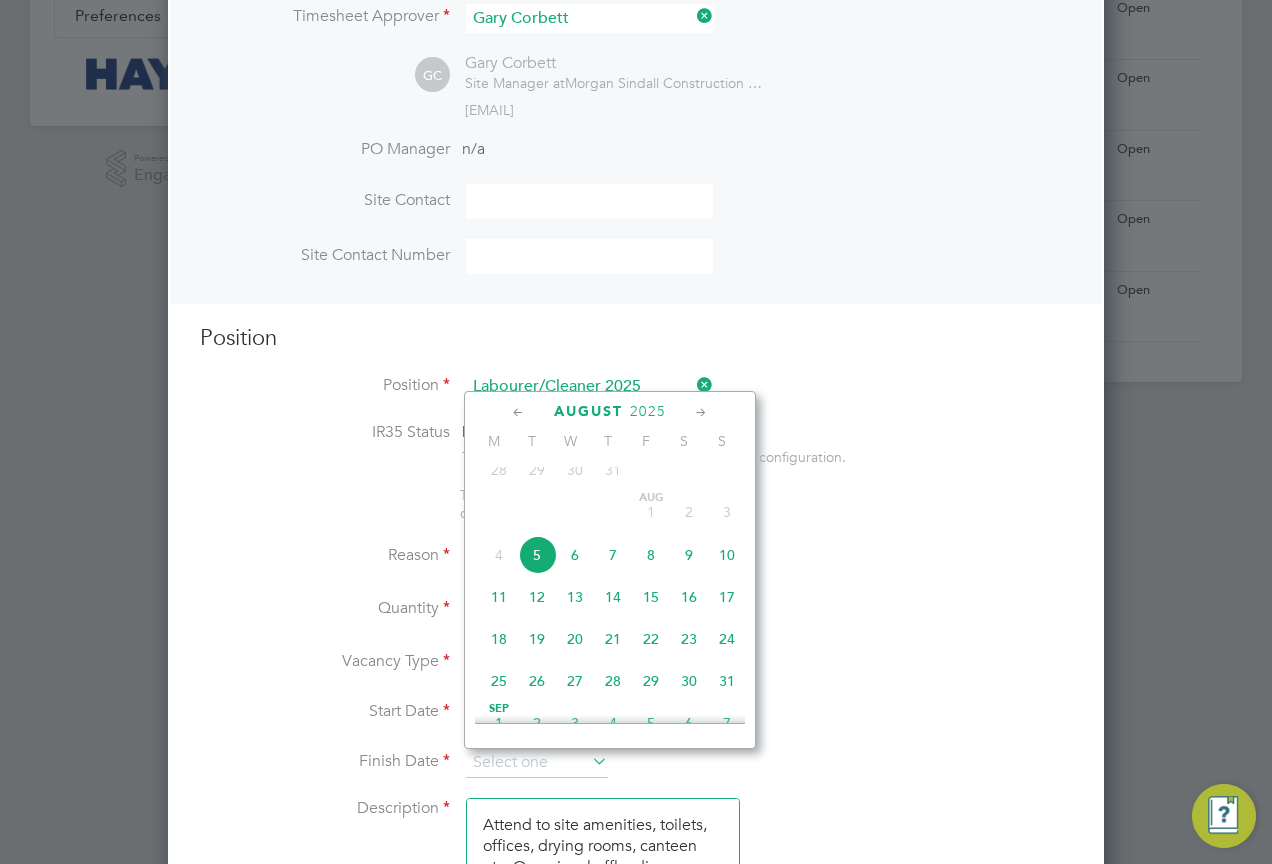 click on "8" 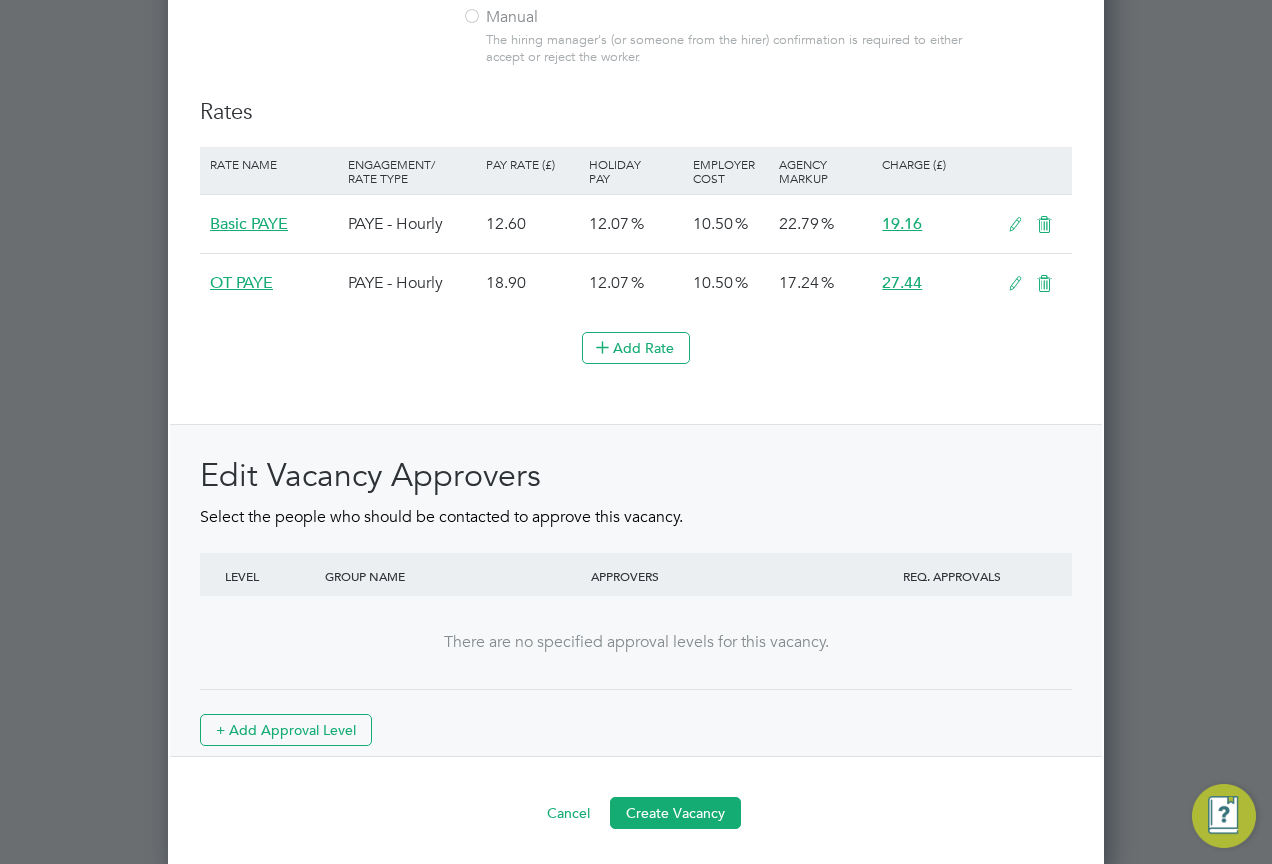 scroll, scrollTop: 2053, scrollLeft: 0, axis: vertical 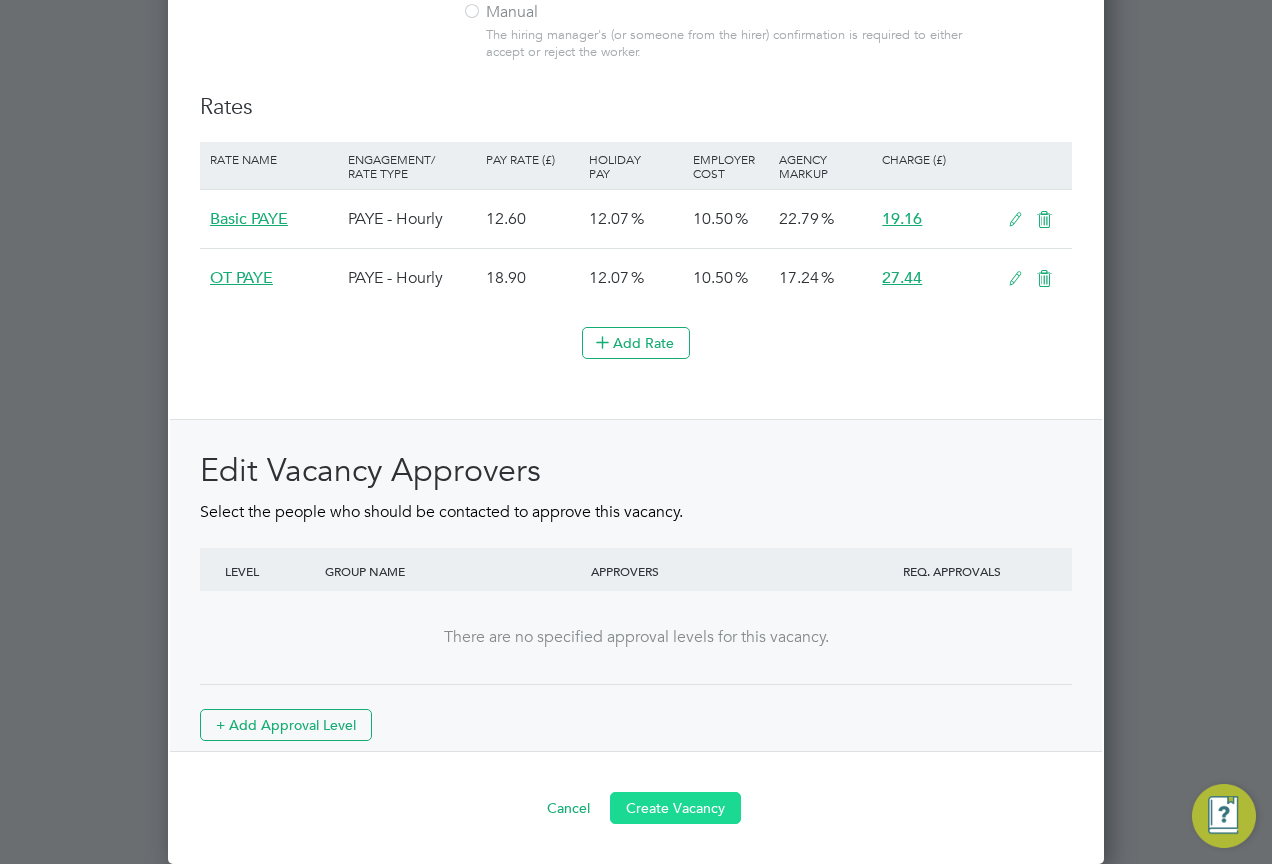 click on "Create Vacancy" at bounding box center (675, 808) 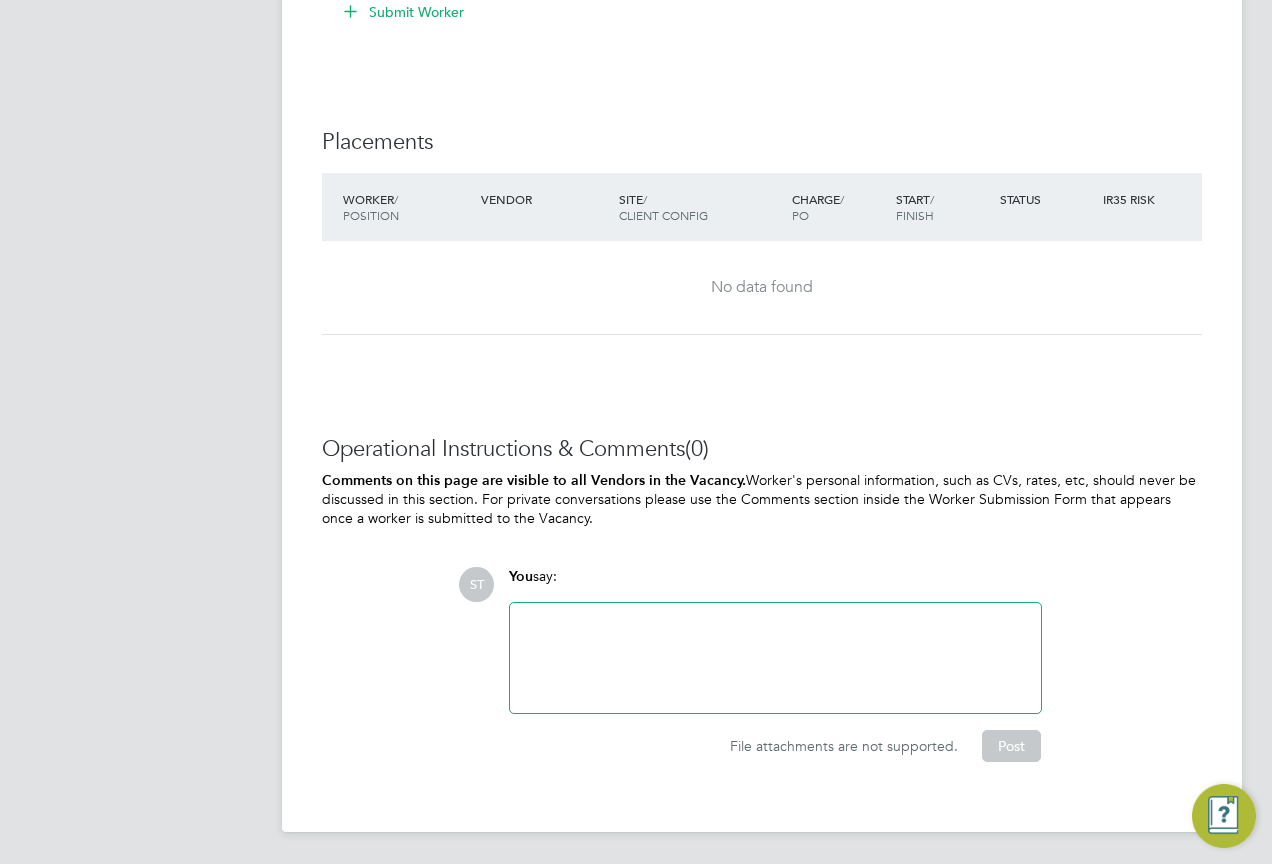 scroll, scrollTop: 0, scrollLeft: 0, axis: both 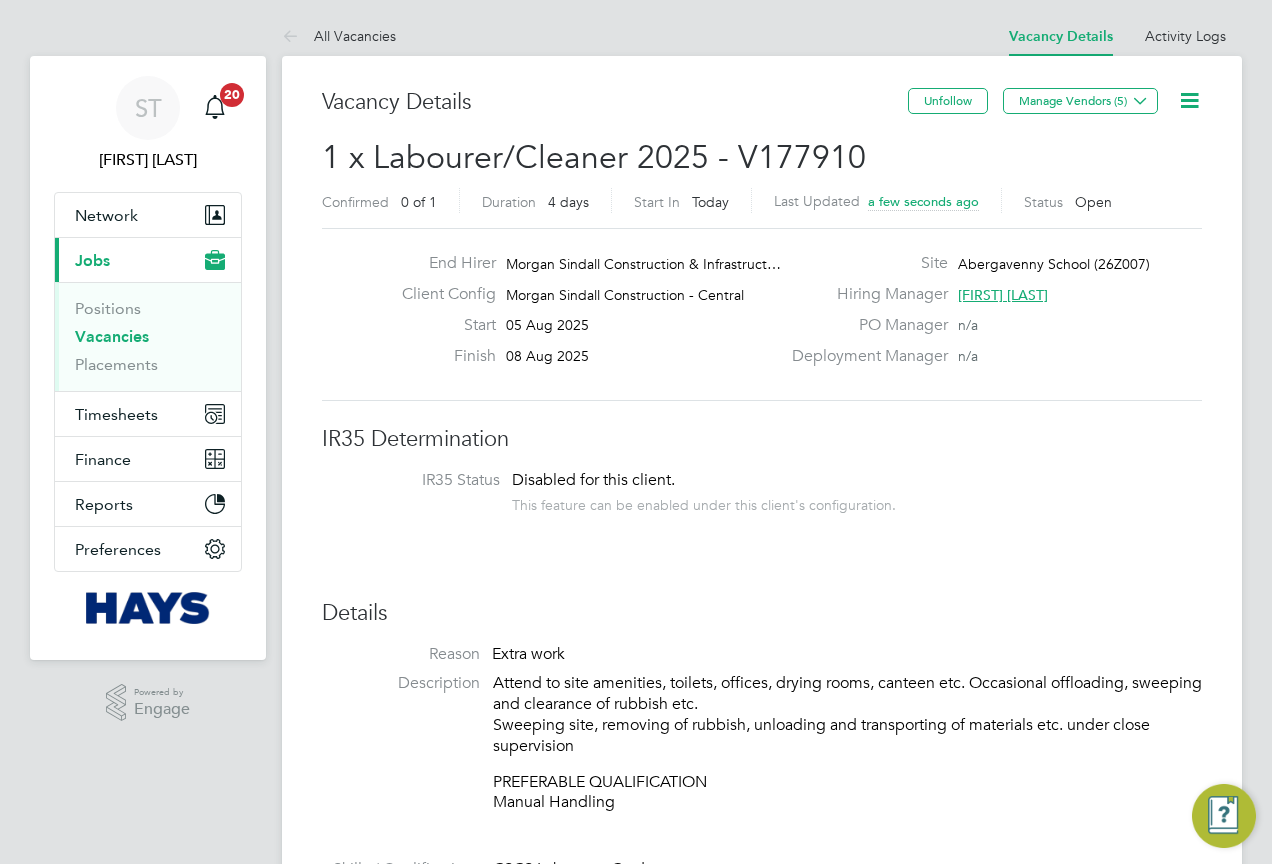 drag, startPoint x: 1060, startPoint y: 103, endPoint x: 1030, endPoint y: 117, distance: 33.105892 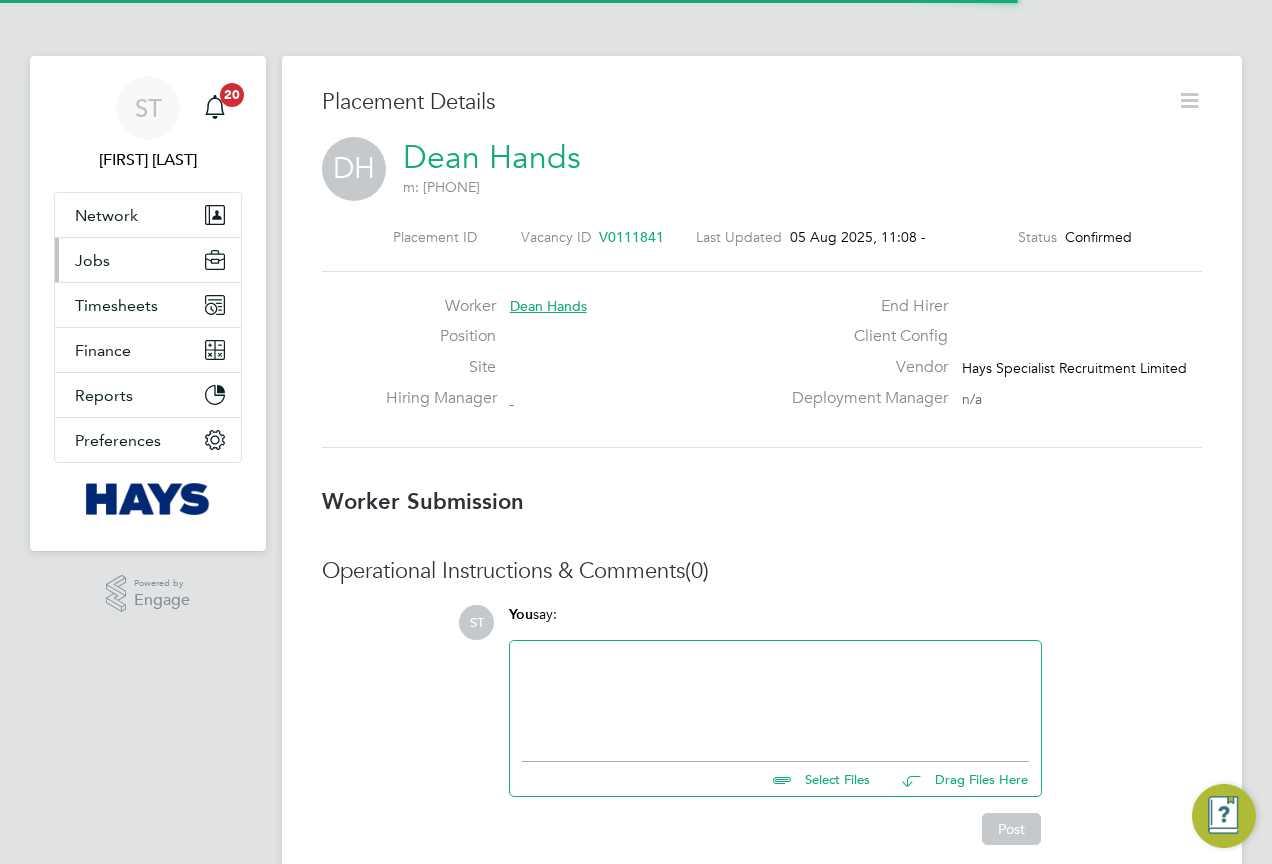 scroll, scrollTop: 0, scrollLeft: 0, axis: both 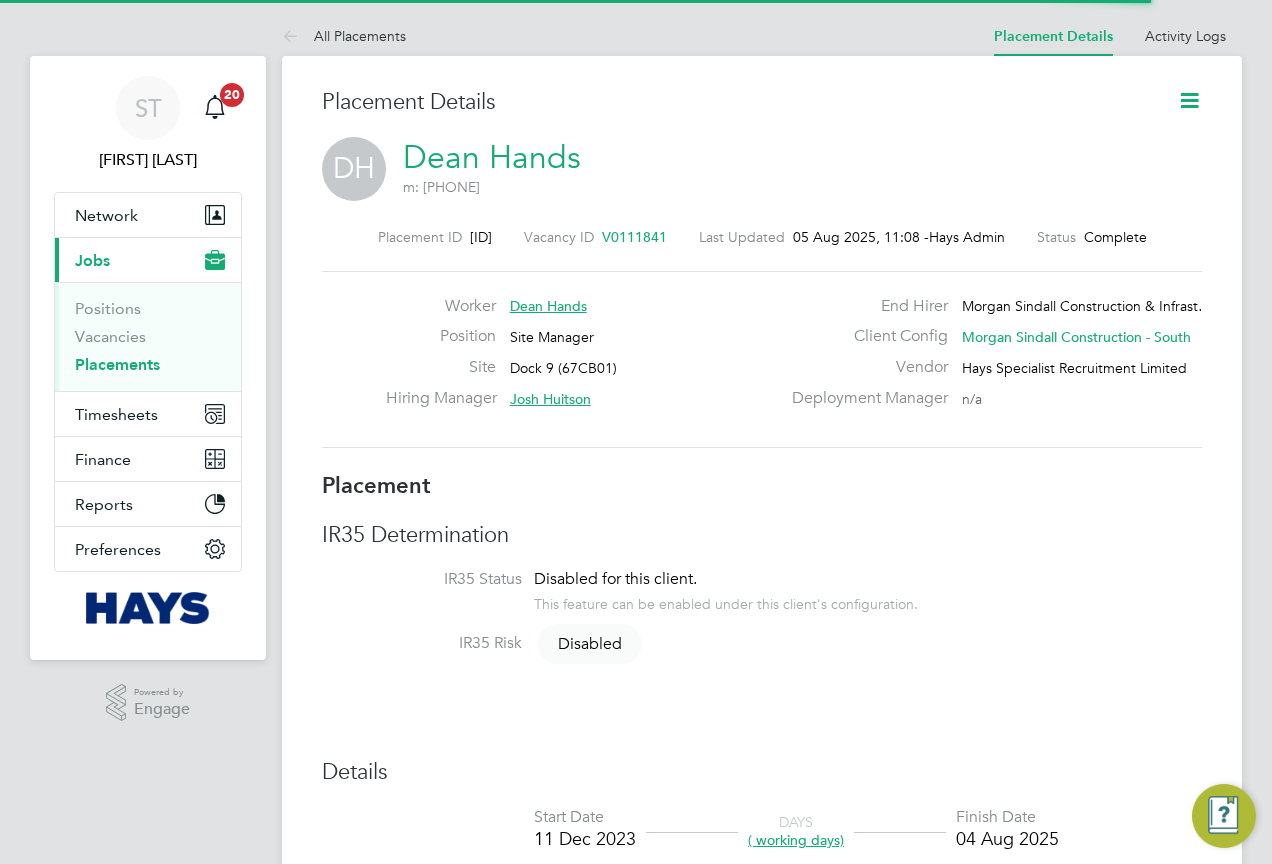 click 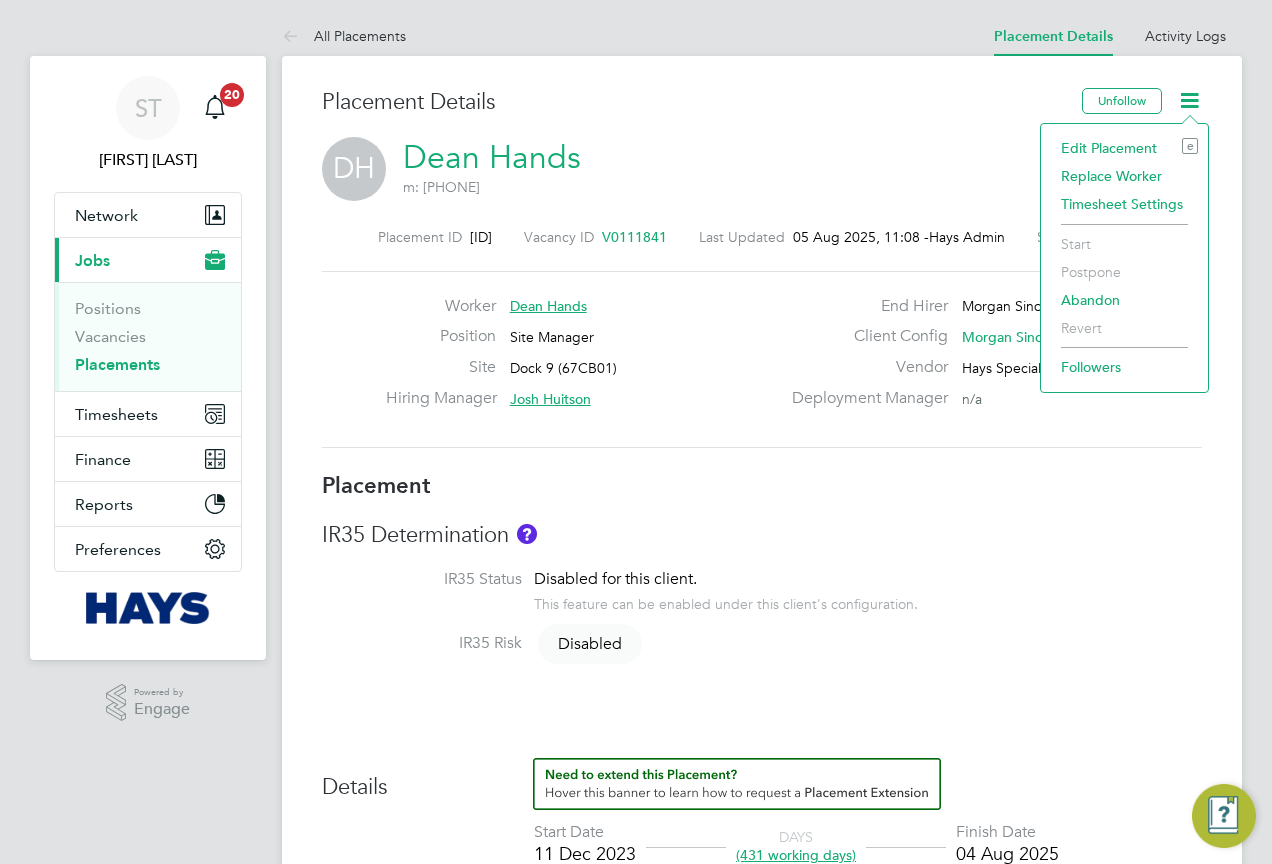 click on "Edit Placement e" 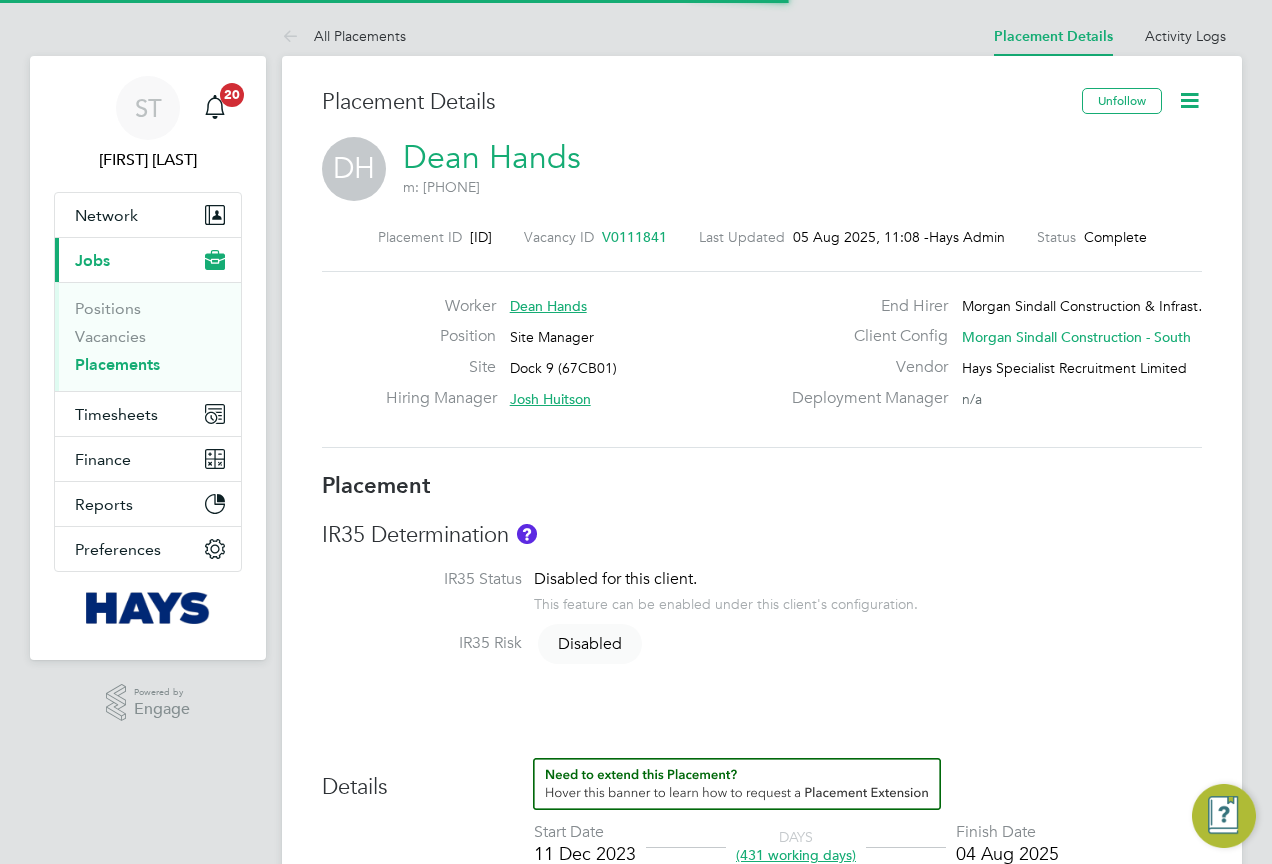 type on "Josh Huitson" 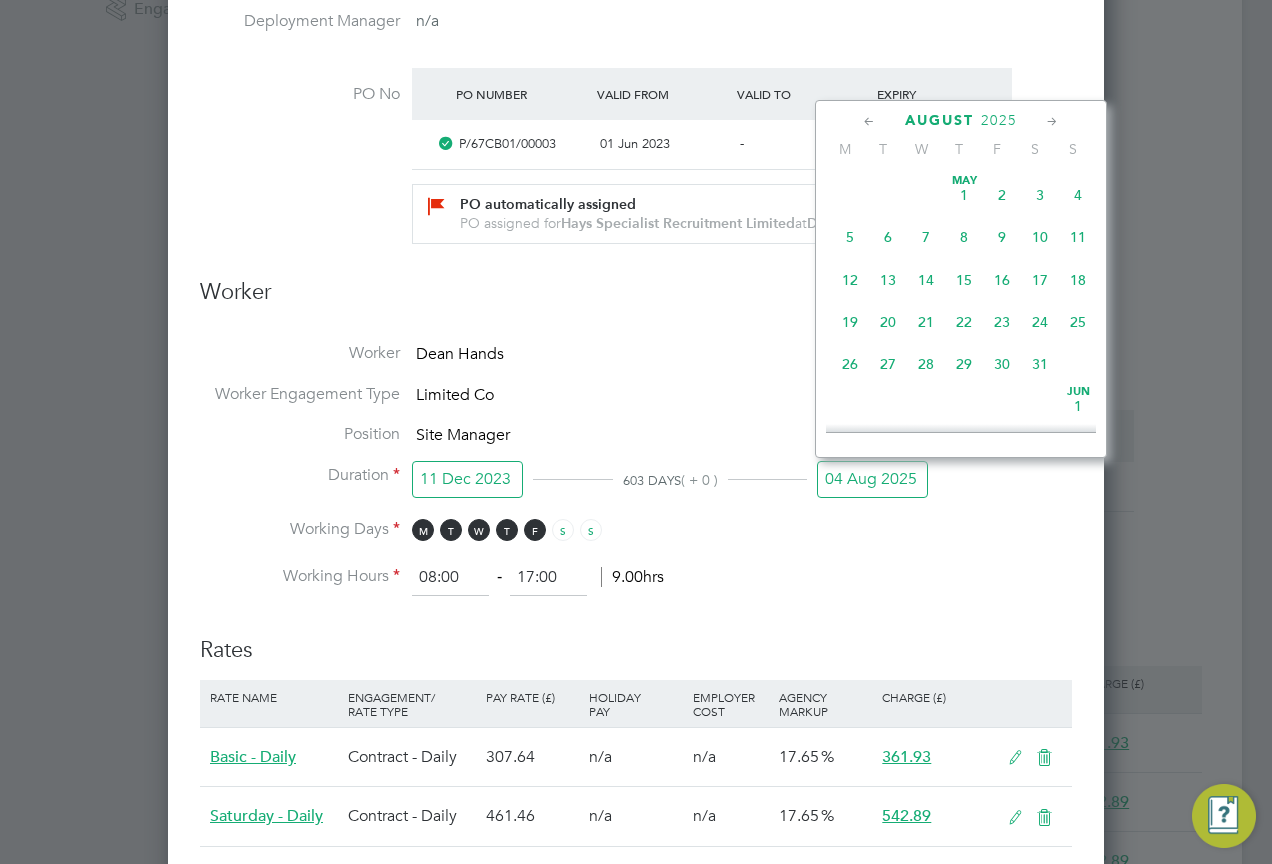 click on "04 Aug 2025" at bounding box center [872, 479] 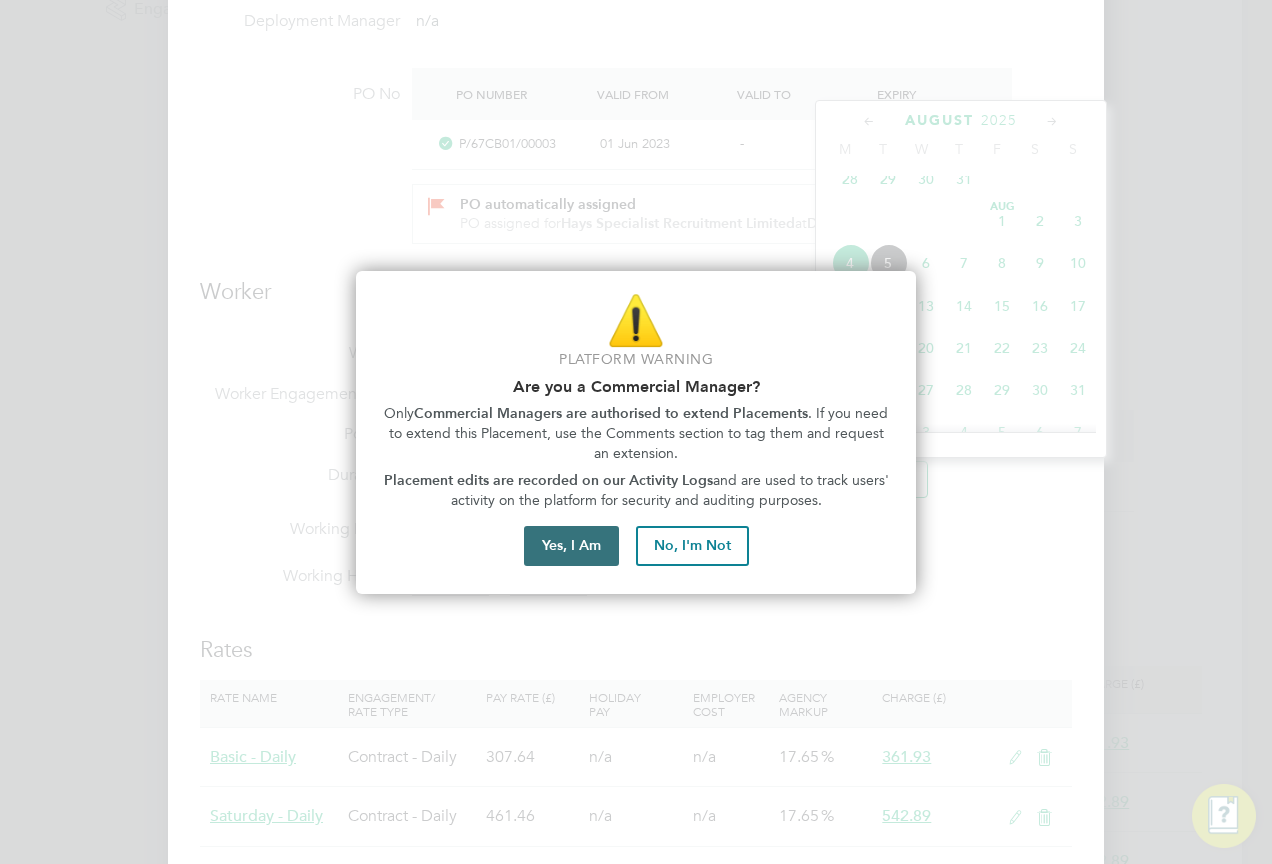 click on "Yes, I Am" at bounding box center [571, 546] 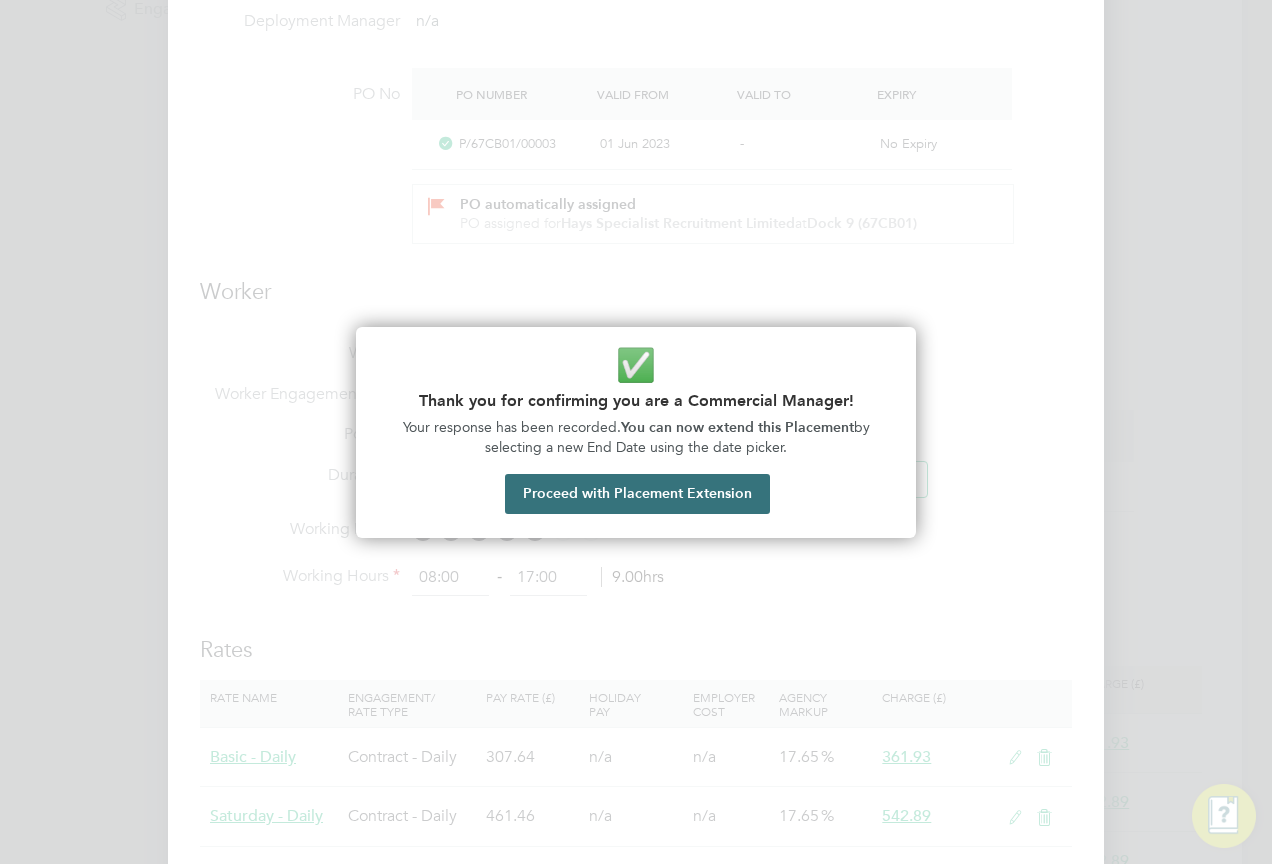 click on "Proceed with Placement Extension" at bounding box center [637, 494] 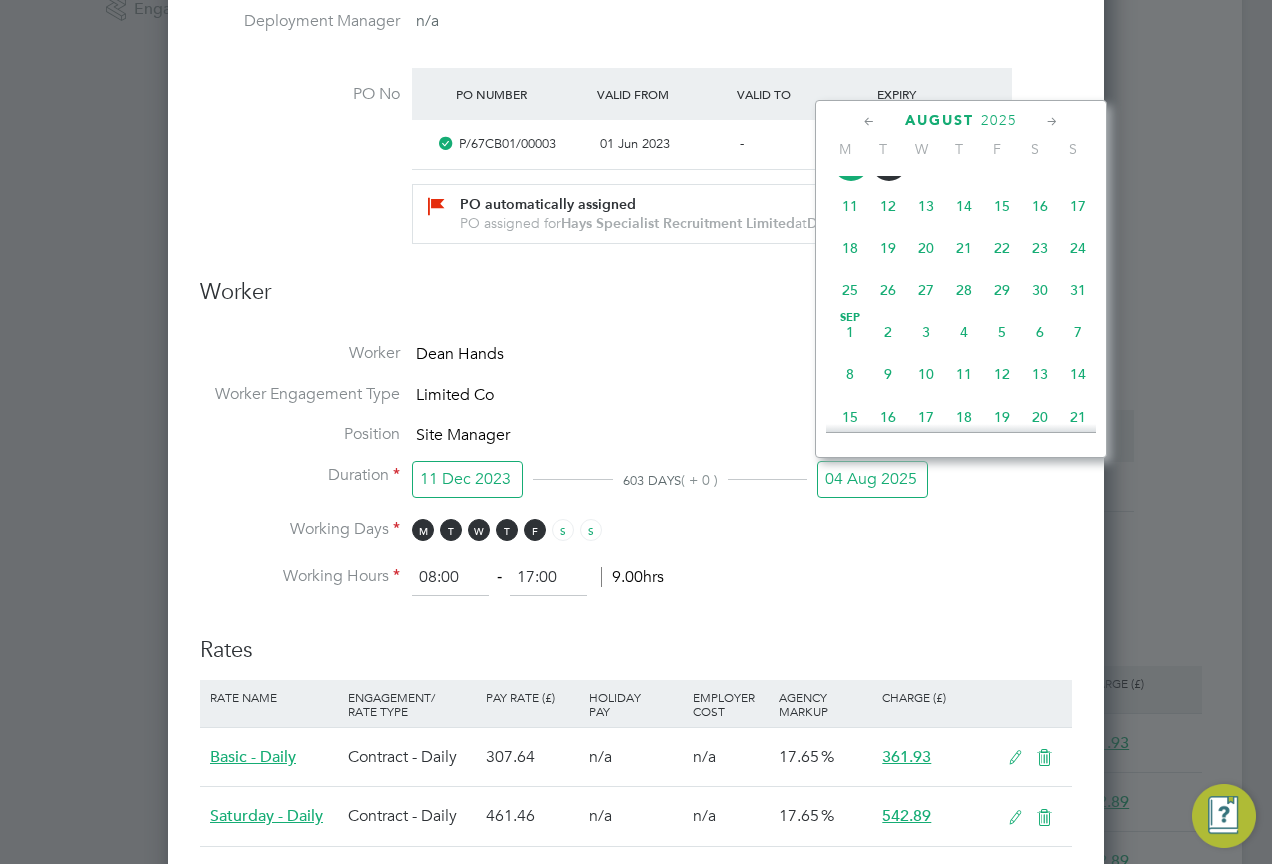 click on "Sep 1" 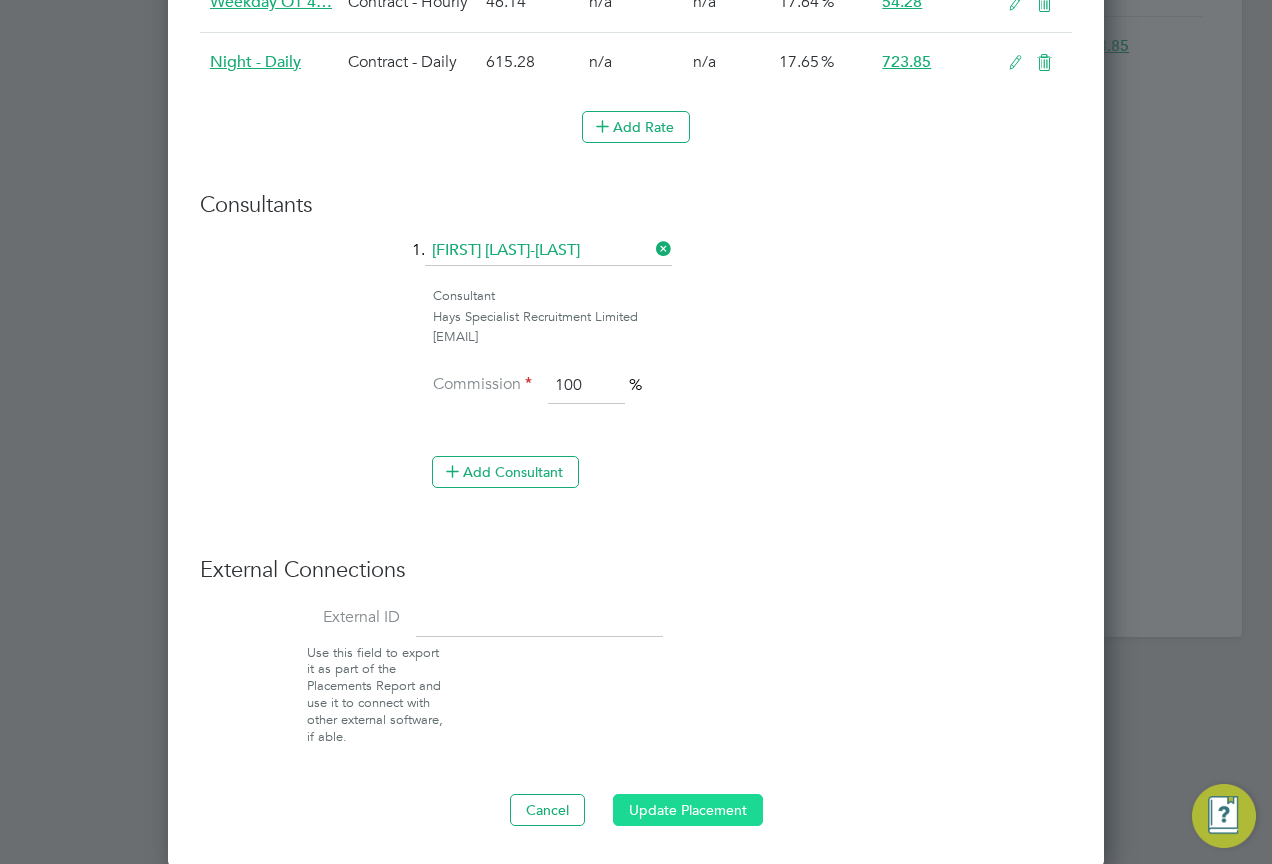 click on "Update Placement" at bounding box center [688, 810] 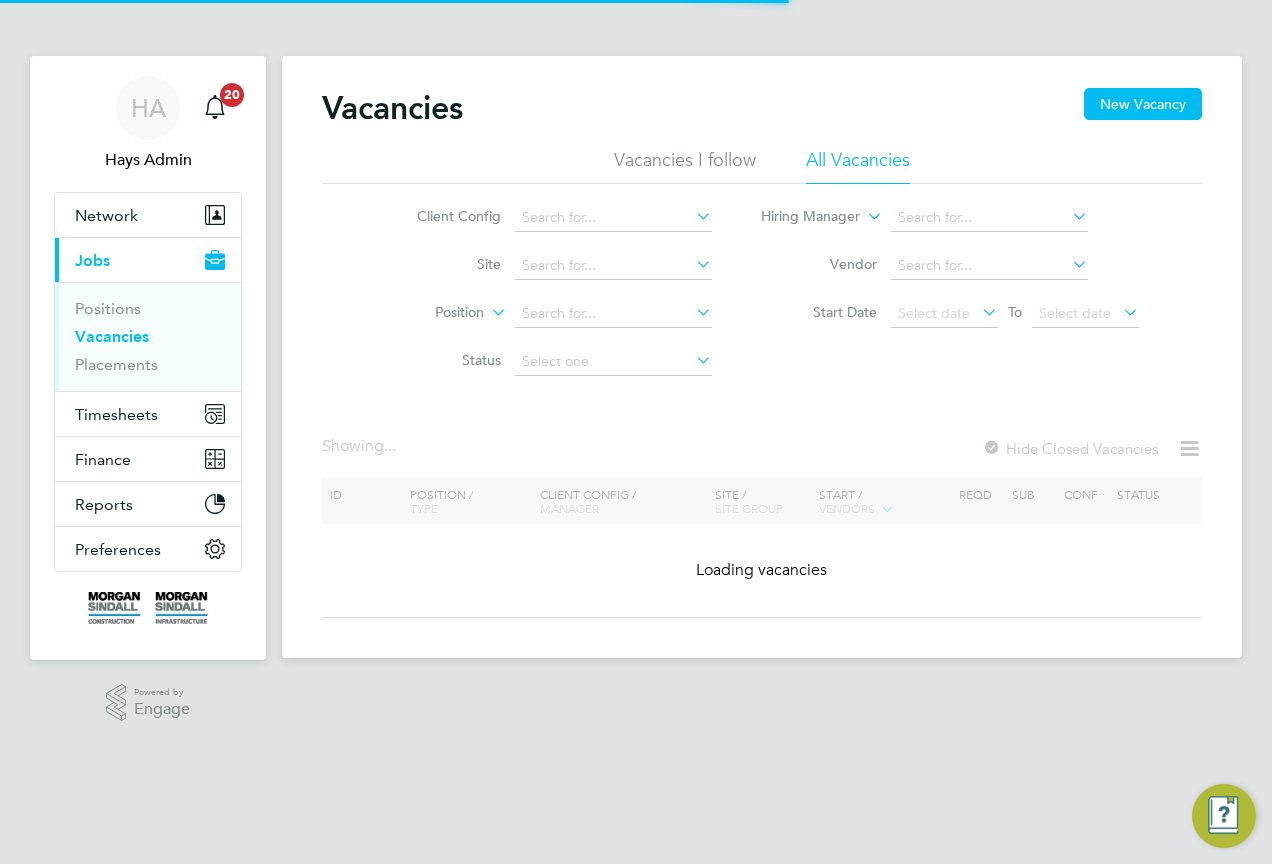 scroll, scrollTop: 0, scrollLeft: 0, axis: both 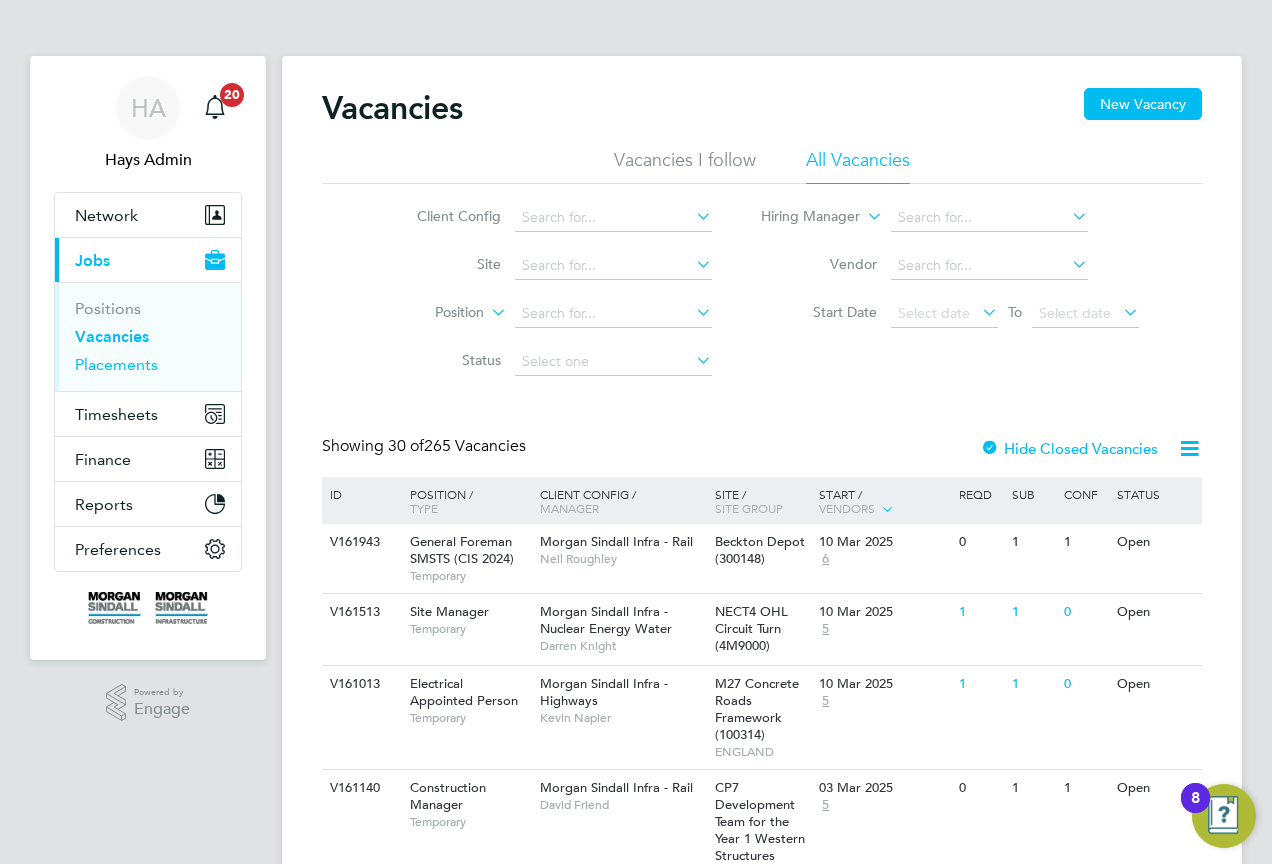 drag, startPoint x: 114, startPoint y: 362, endPoint x: 164, endPoint y: 360, distance: 50.039986 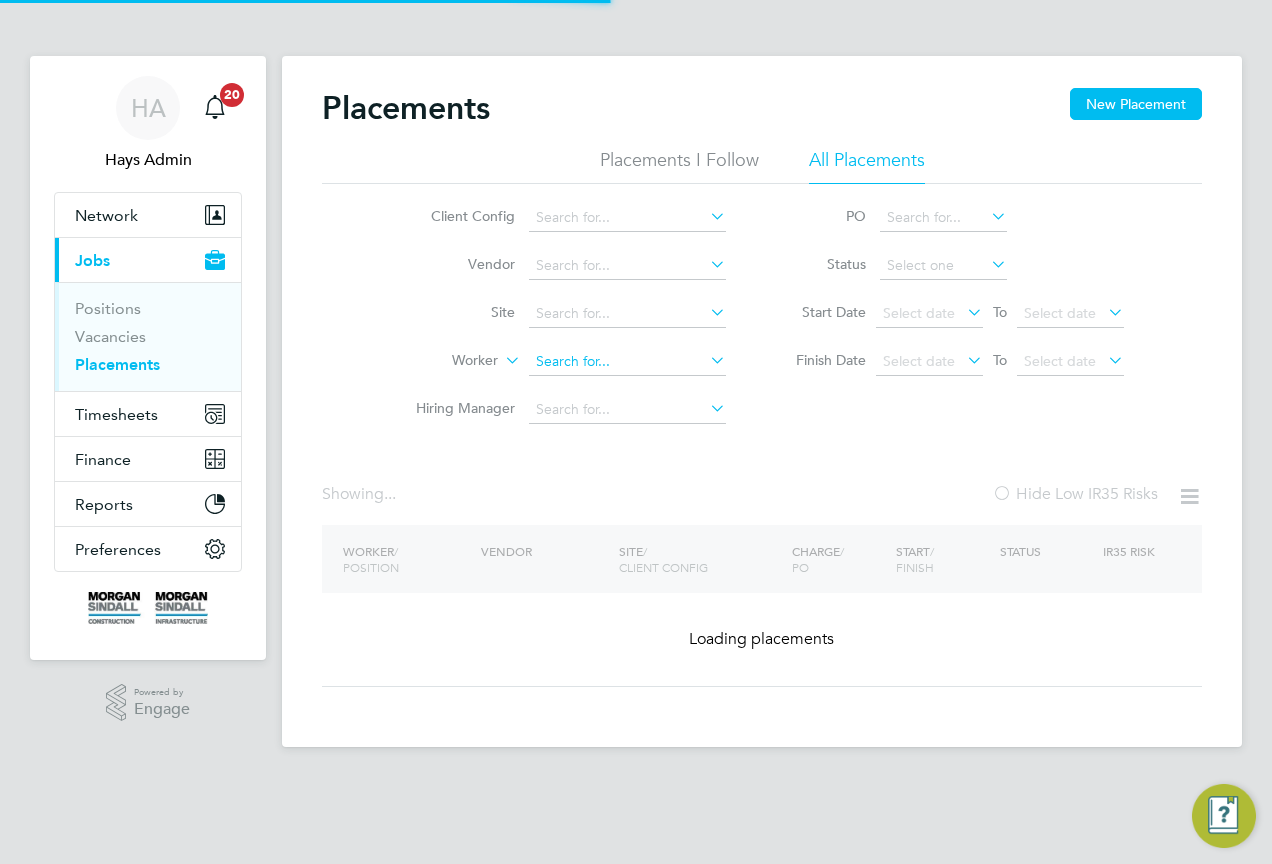 click on "Worker" 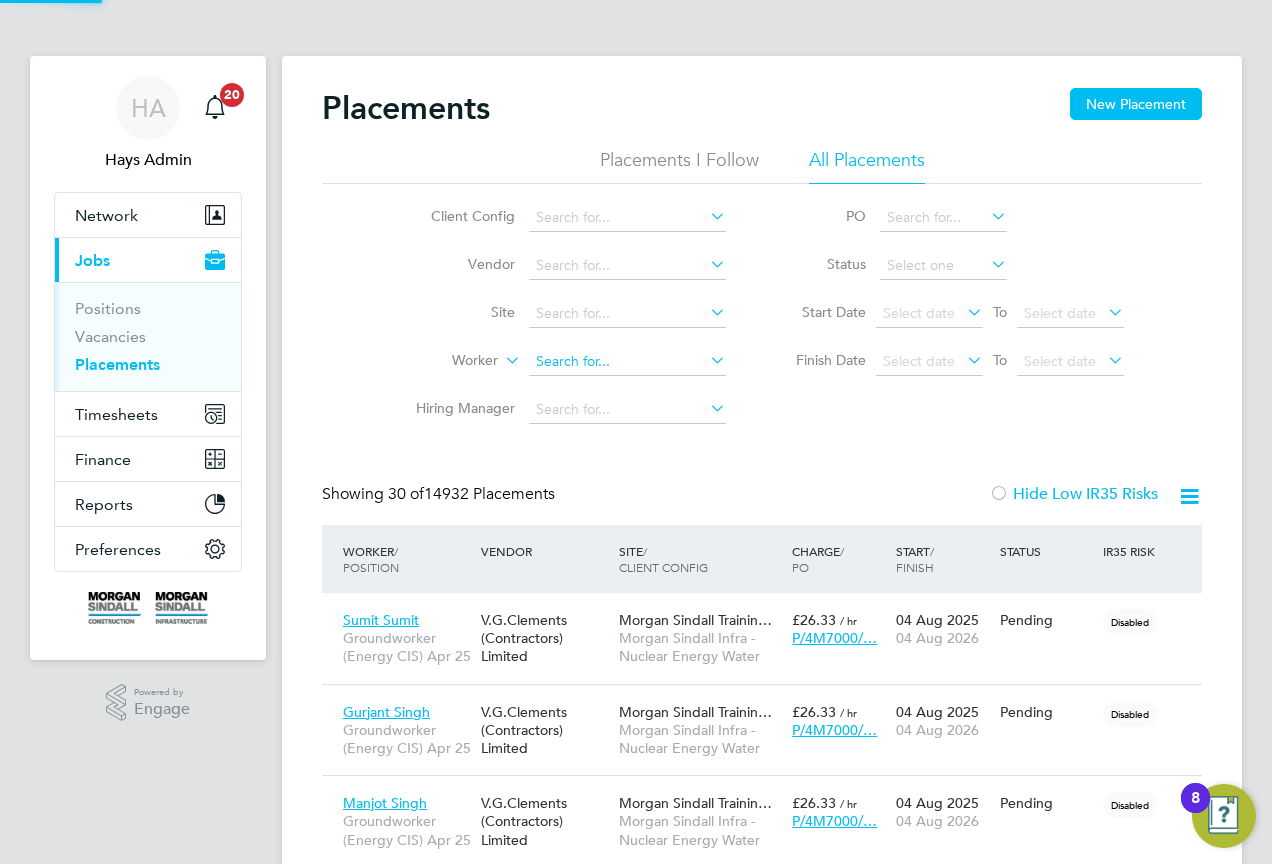 click 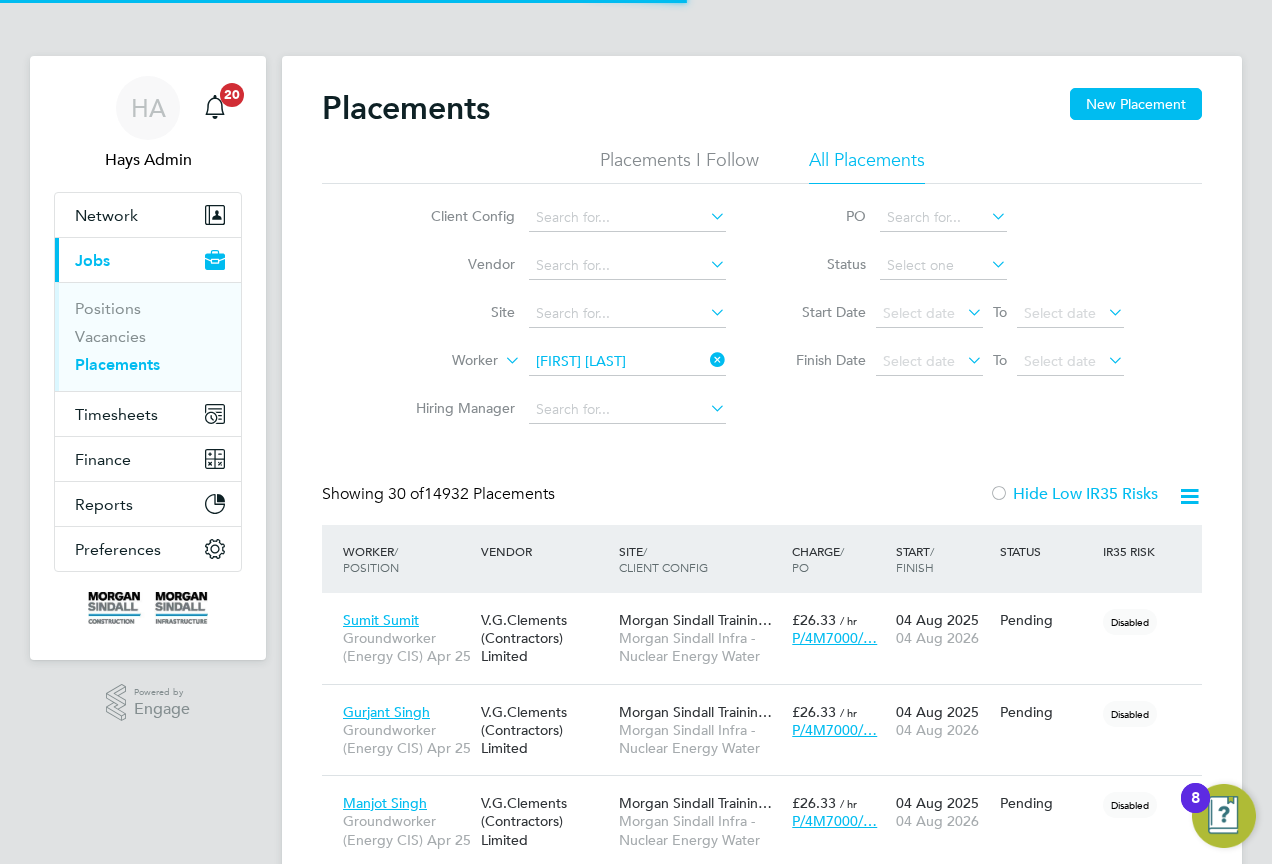 click on "[FIRST]   [LAST]" 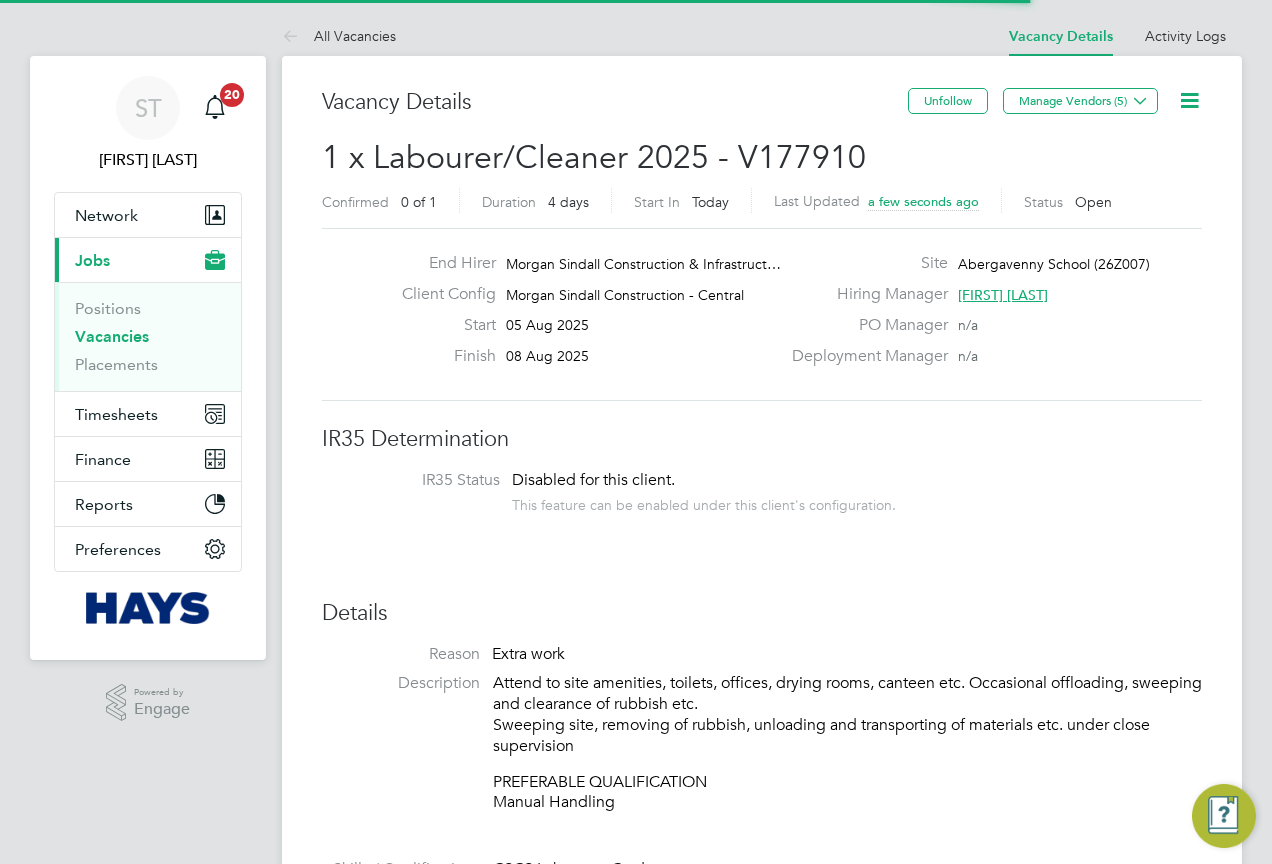 scroll, scrollTop: 0, scrollLeft: 0, axis: both 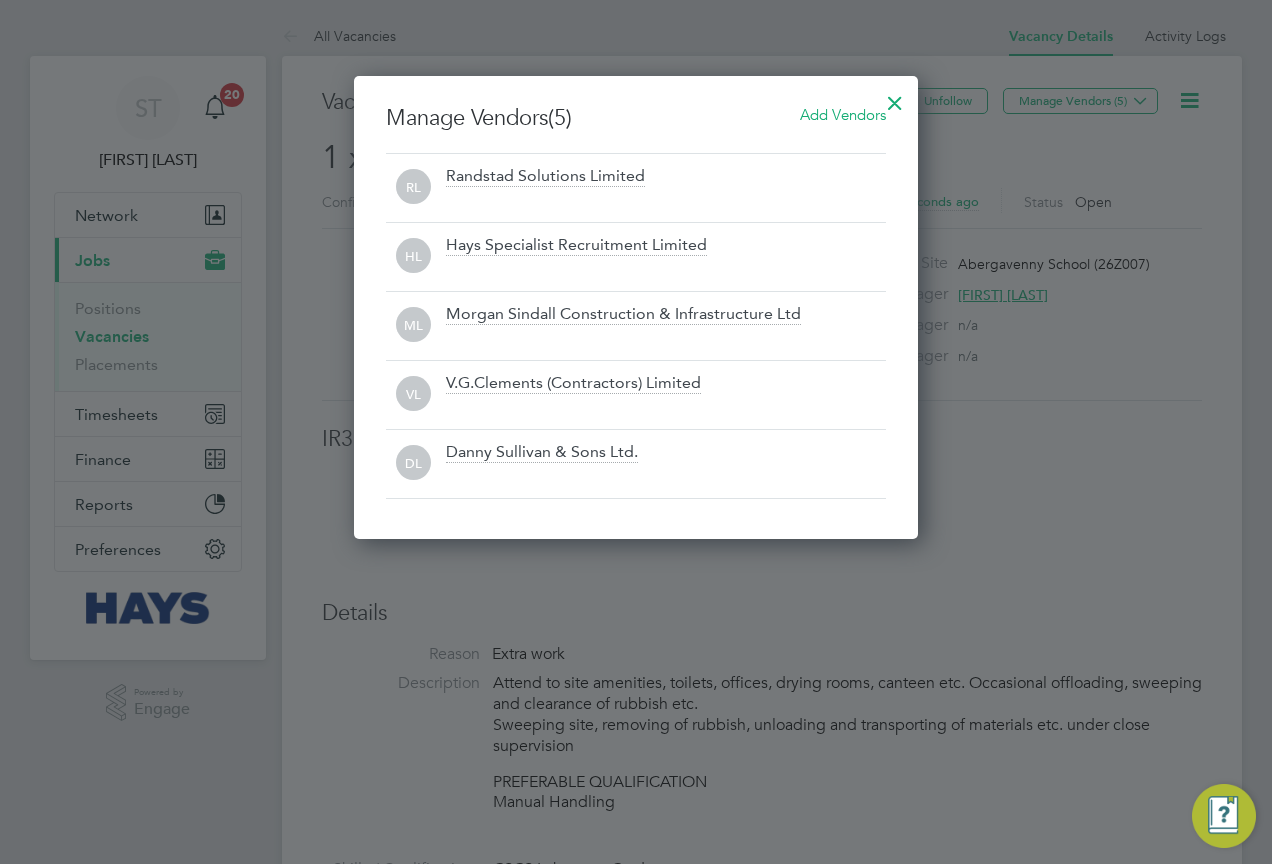 click on "Add Vendors" at bounding box center [843, 114] 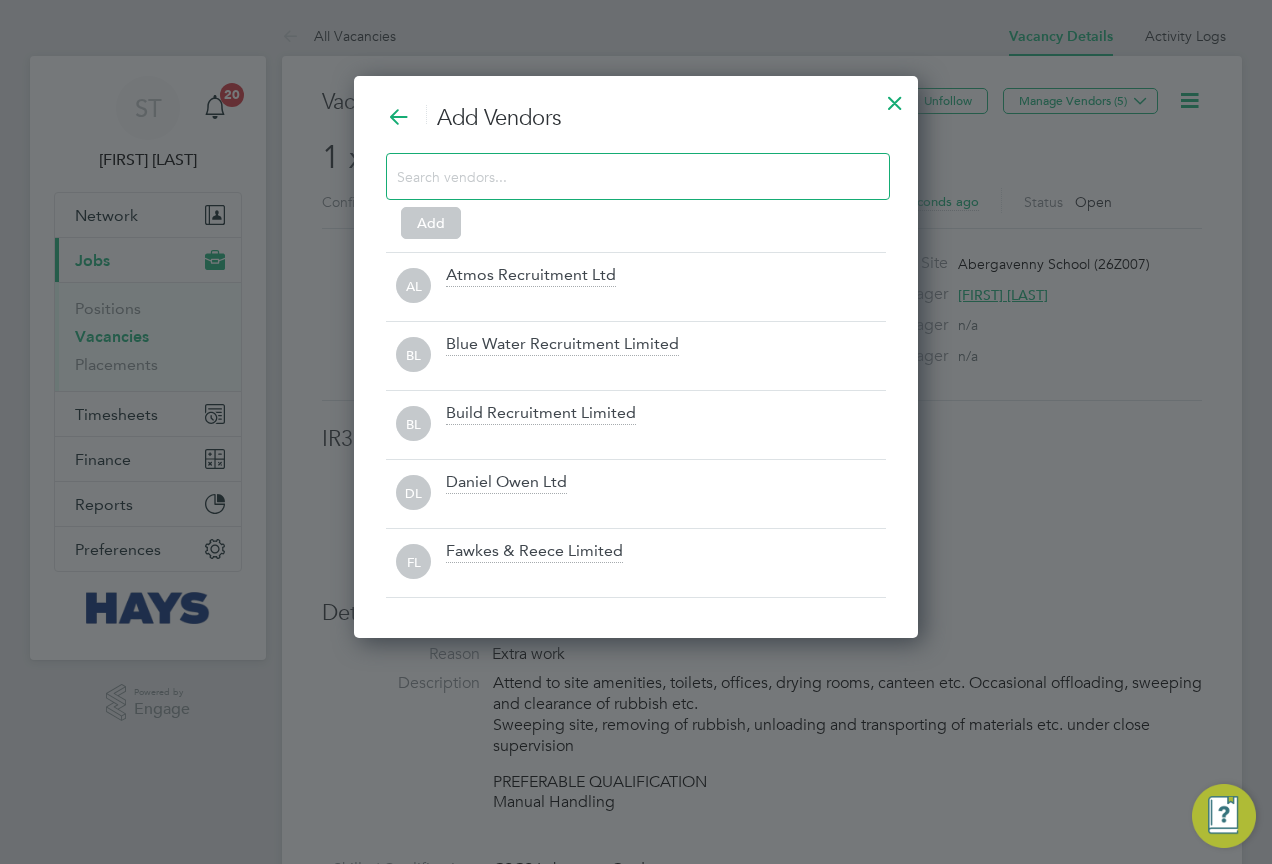scroll, scrollTop: 10, scrollLeft: 10, axis: both 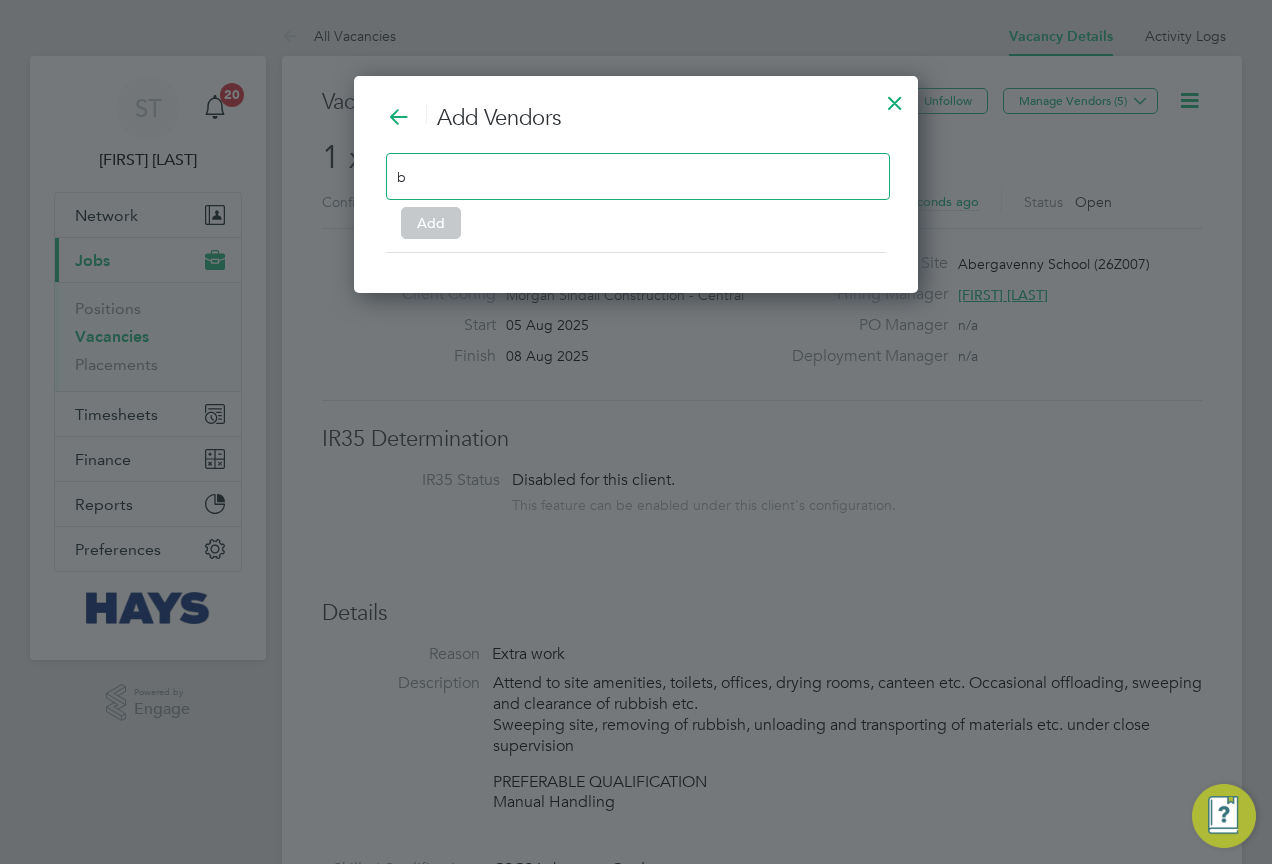 type on "b" 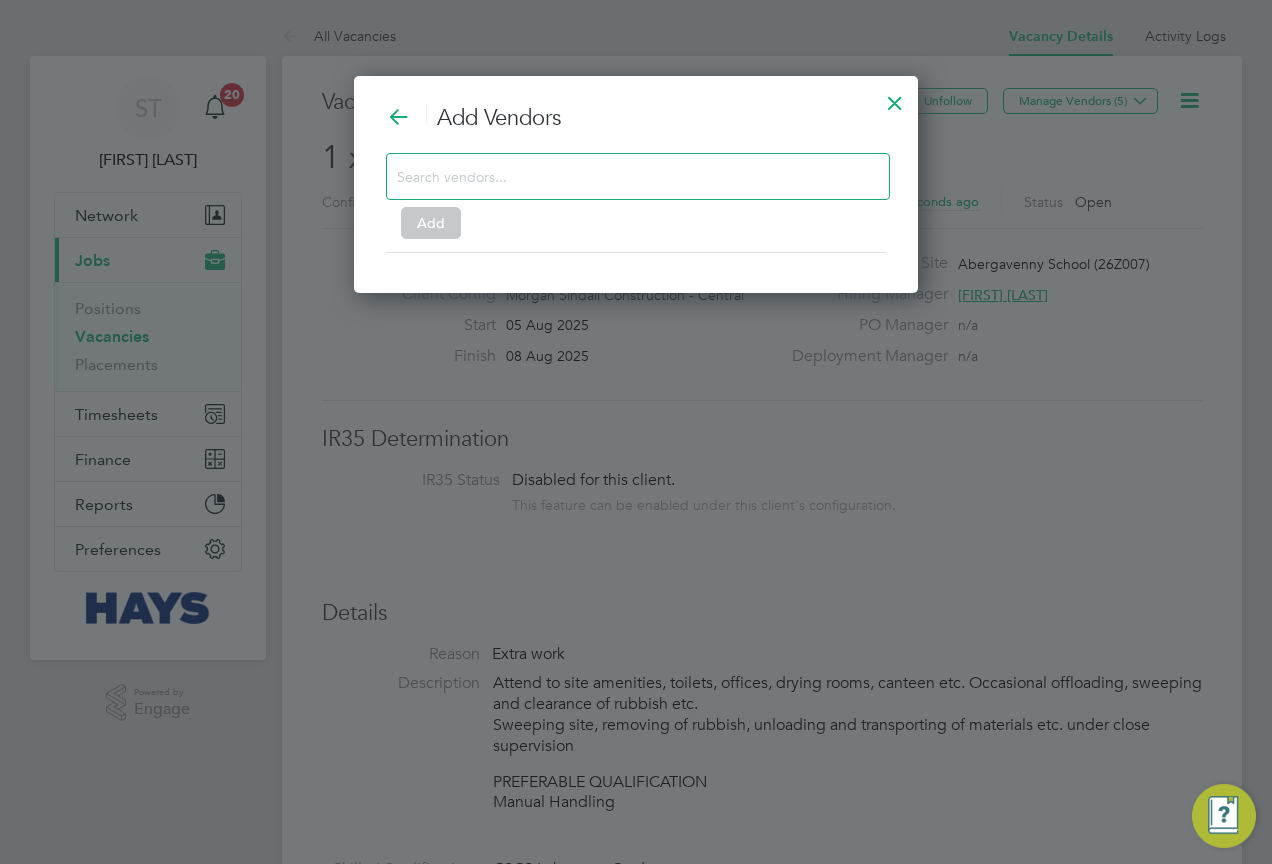 scroll, scrollTop: 10, scrollLeft: 10, axis: both 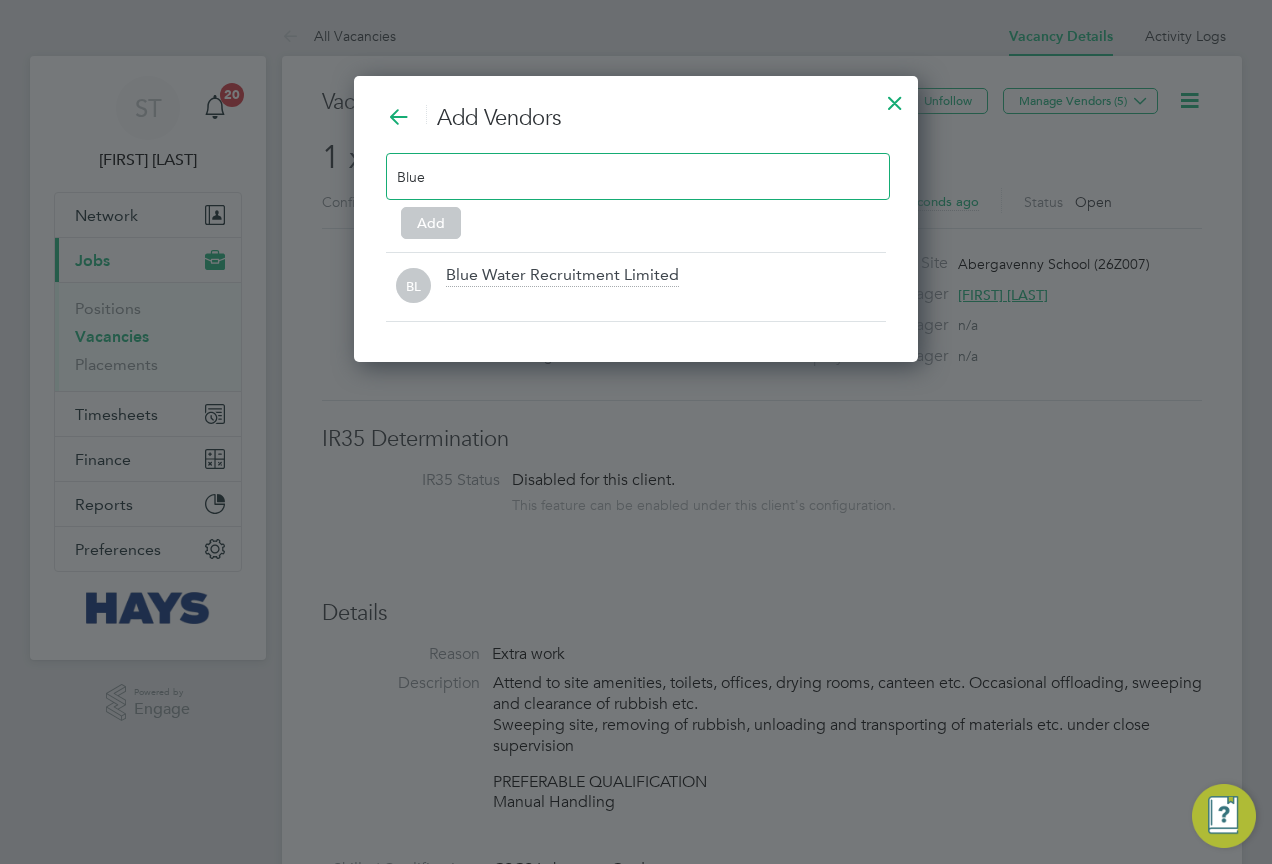type on "Blue" 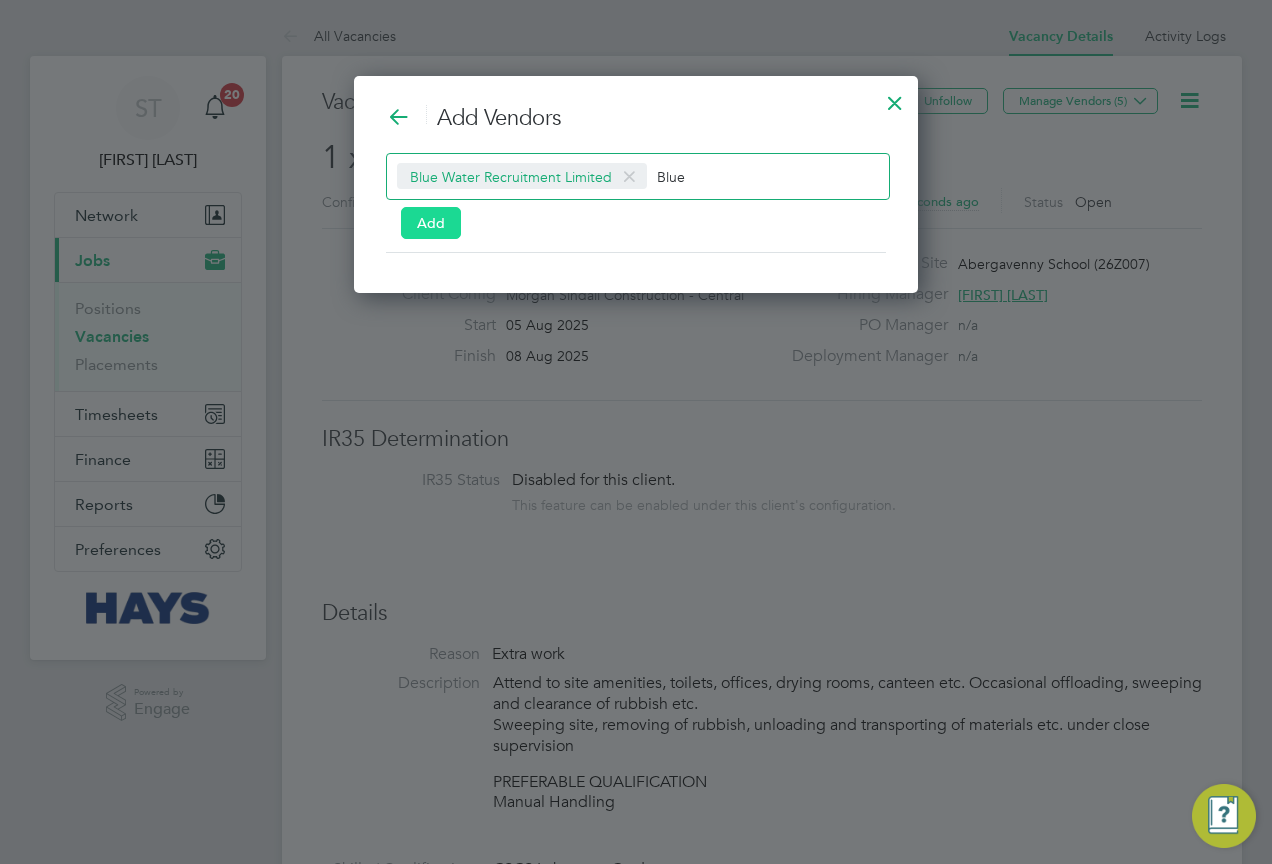 click on "Add" at bounding box center [431, 223] 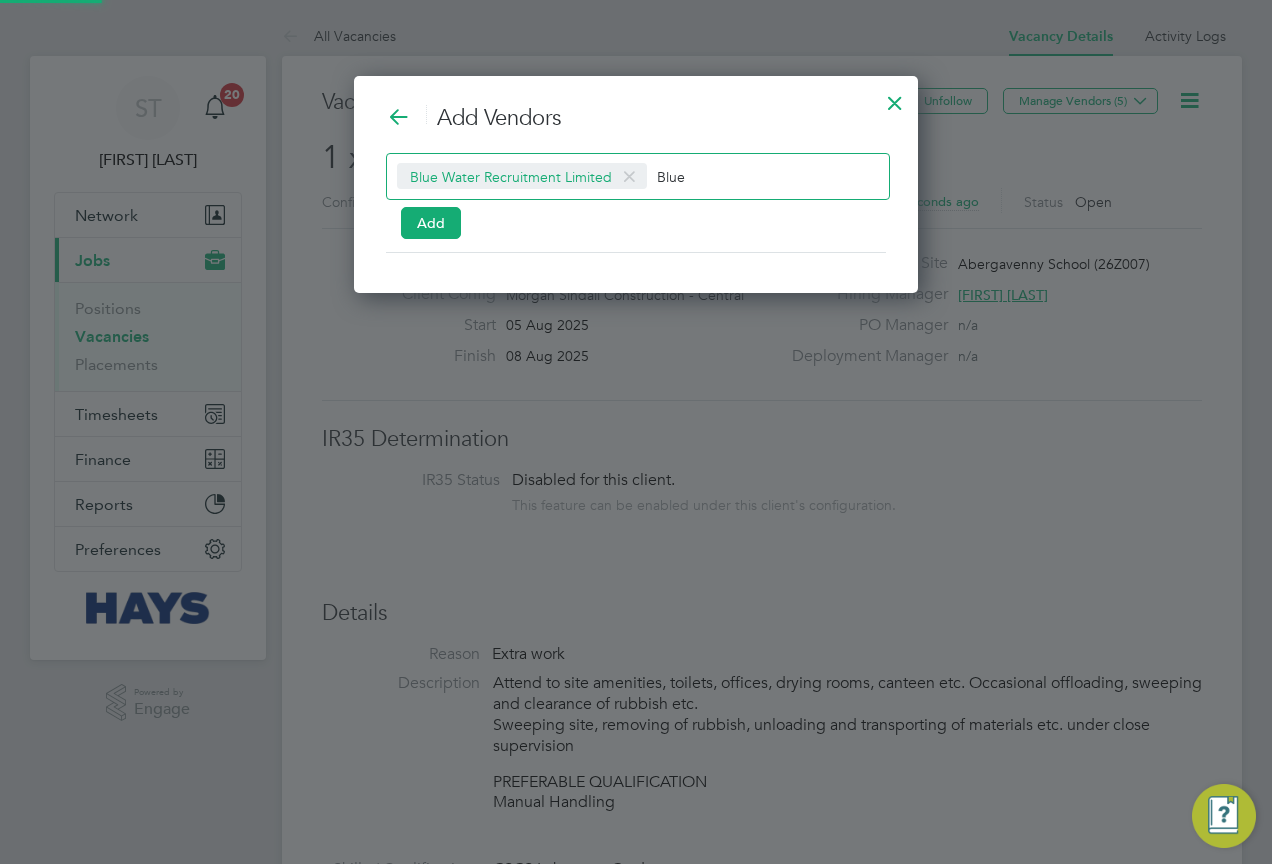 scroll, scrollTop: 10, scrollLeft: 10, axis: both 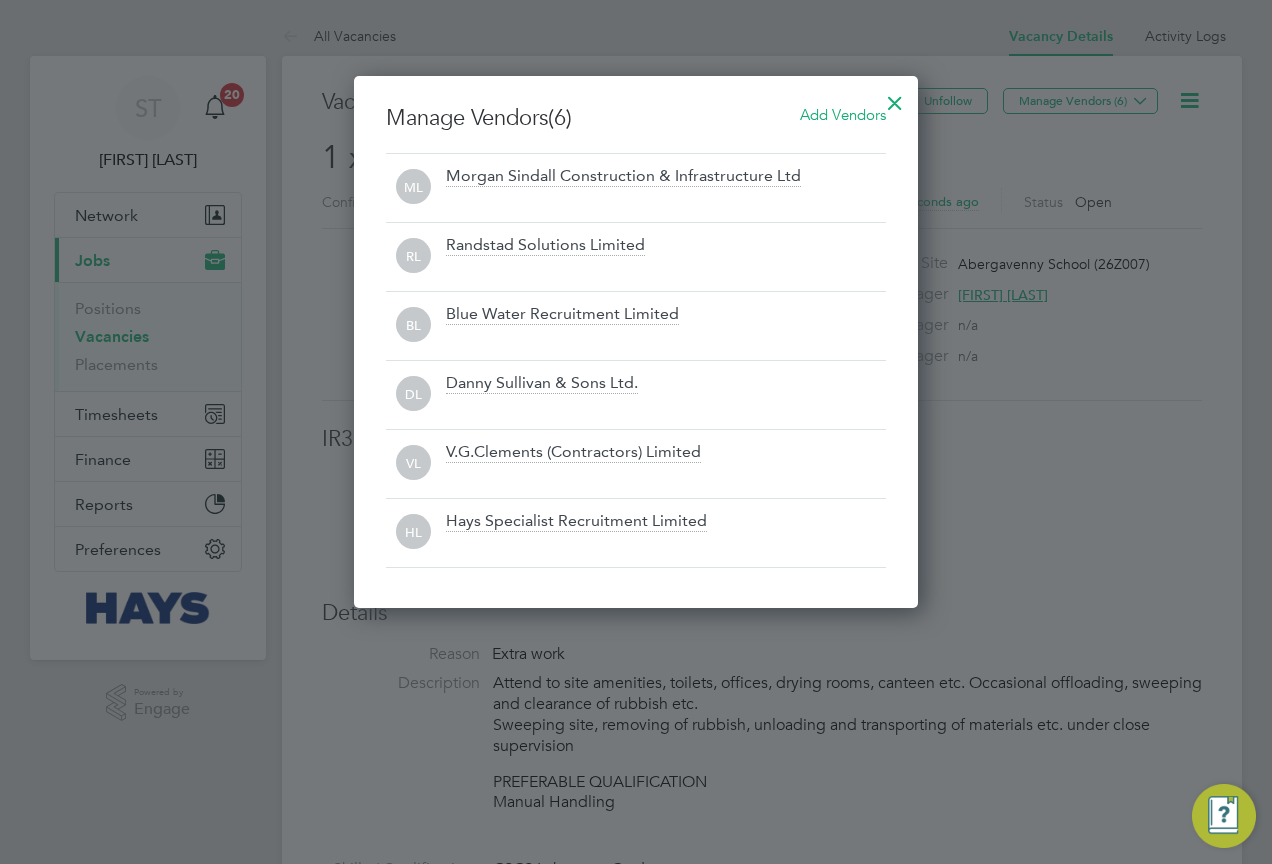 click at bounding box center [895, 98] 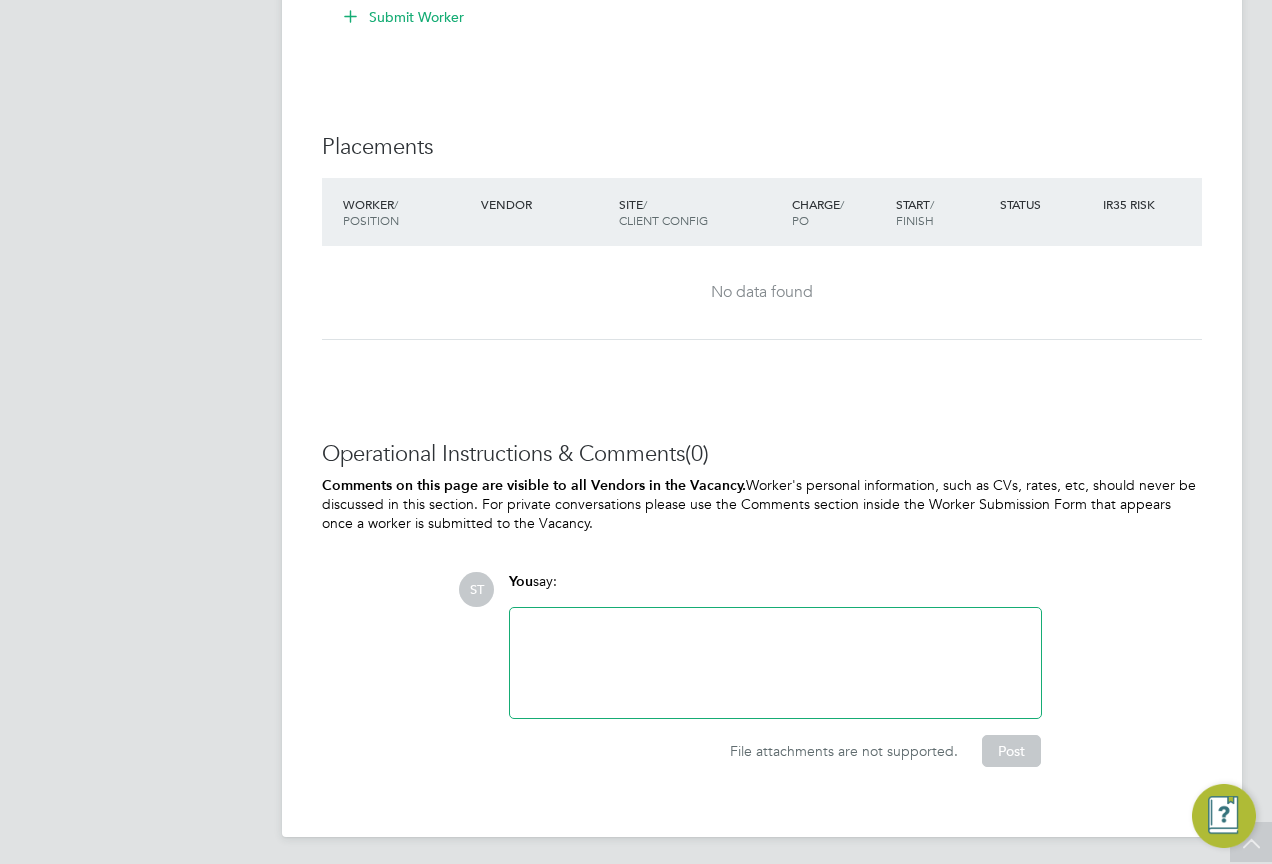 scroll, scrollTop: 1704, scrollLeft: 0, axis: vertical 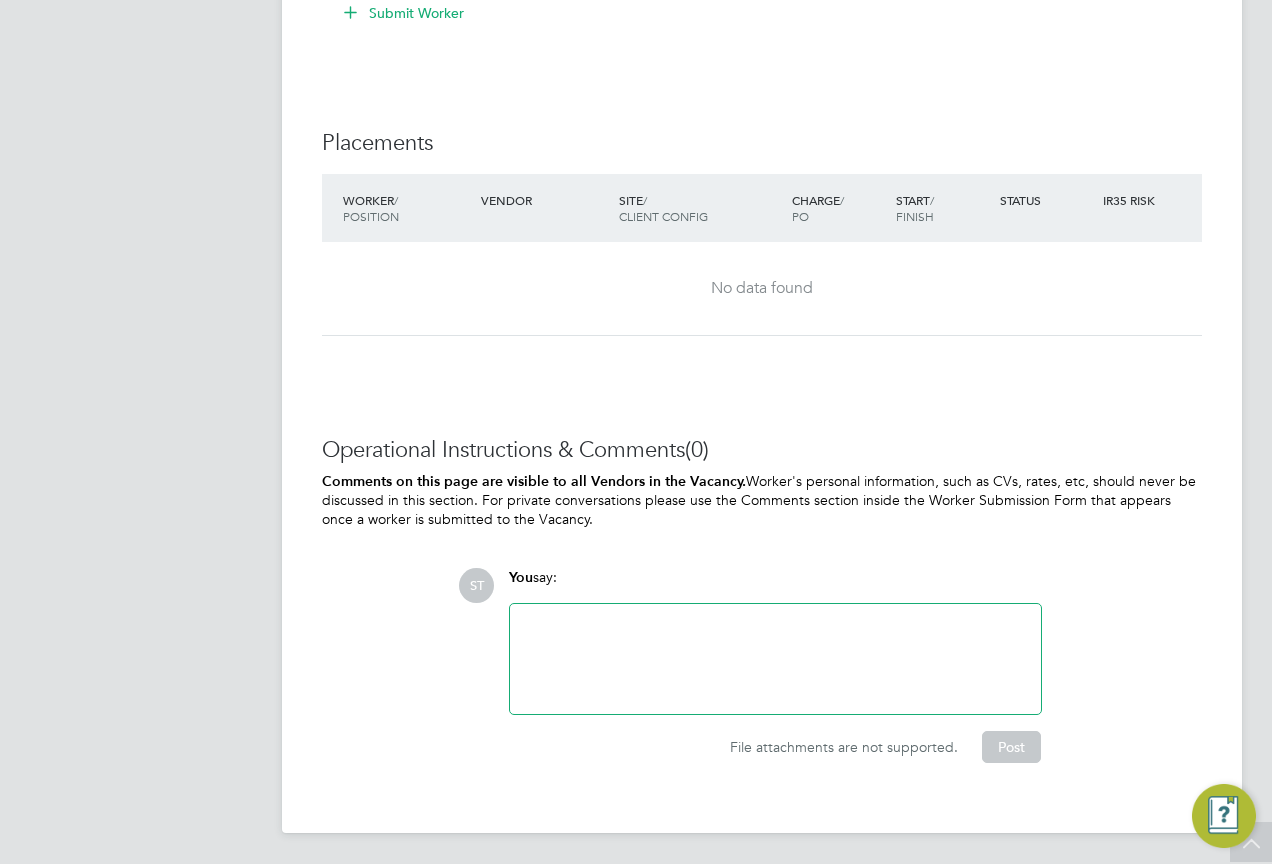click 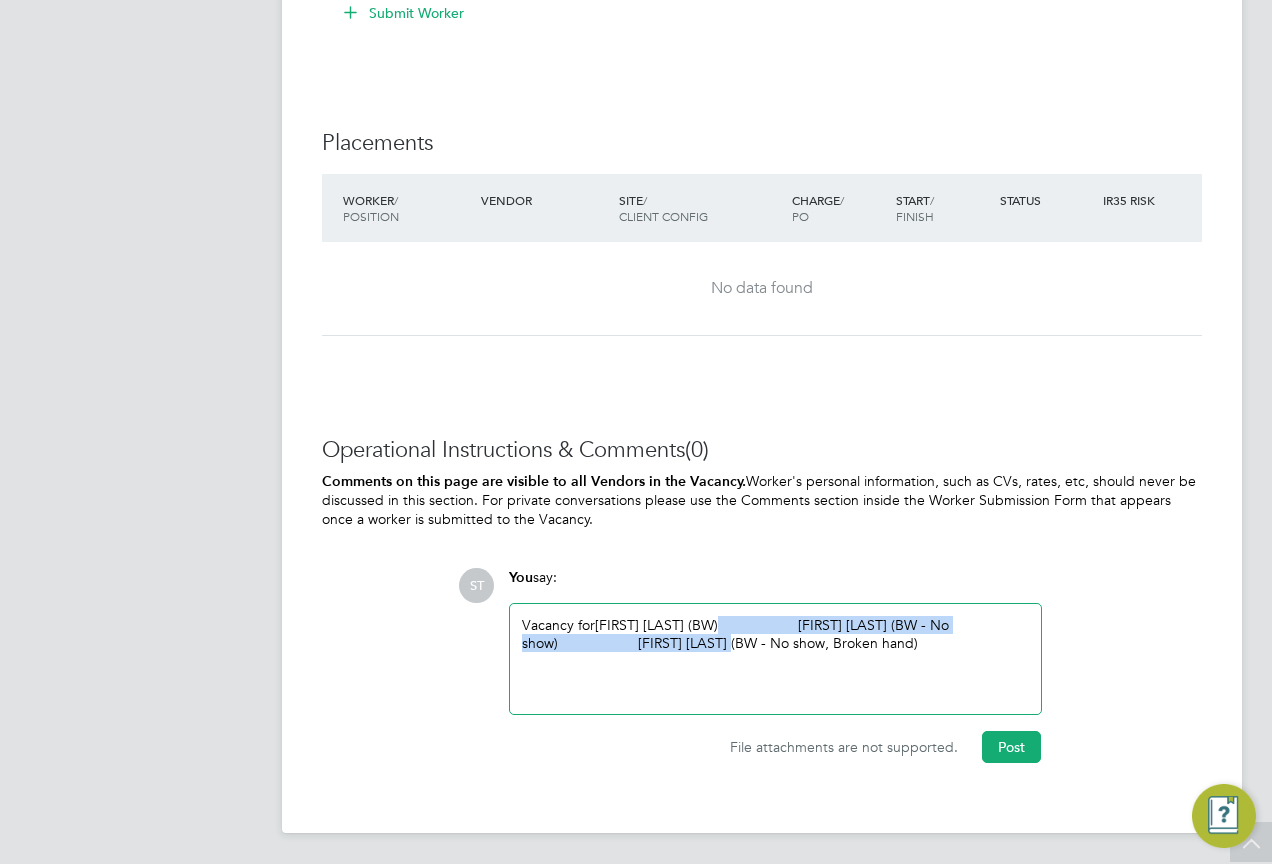 drag, startPoint x: 730, startPoint y: 668, endPoint x: 715, endPoint y: 621, distance: 49.335587 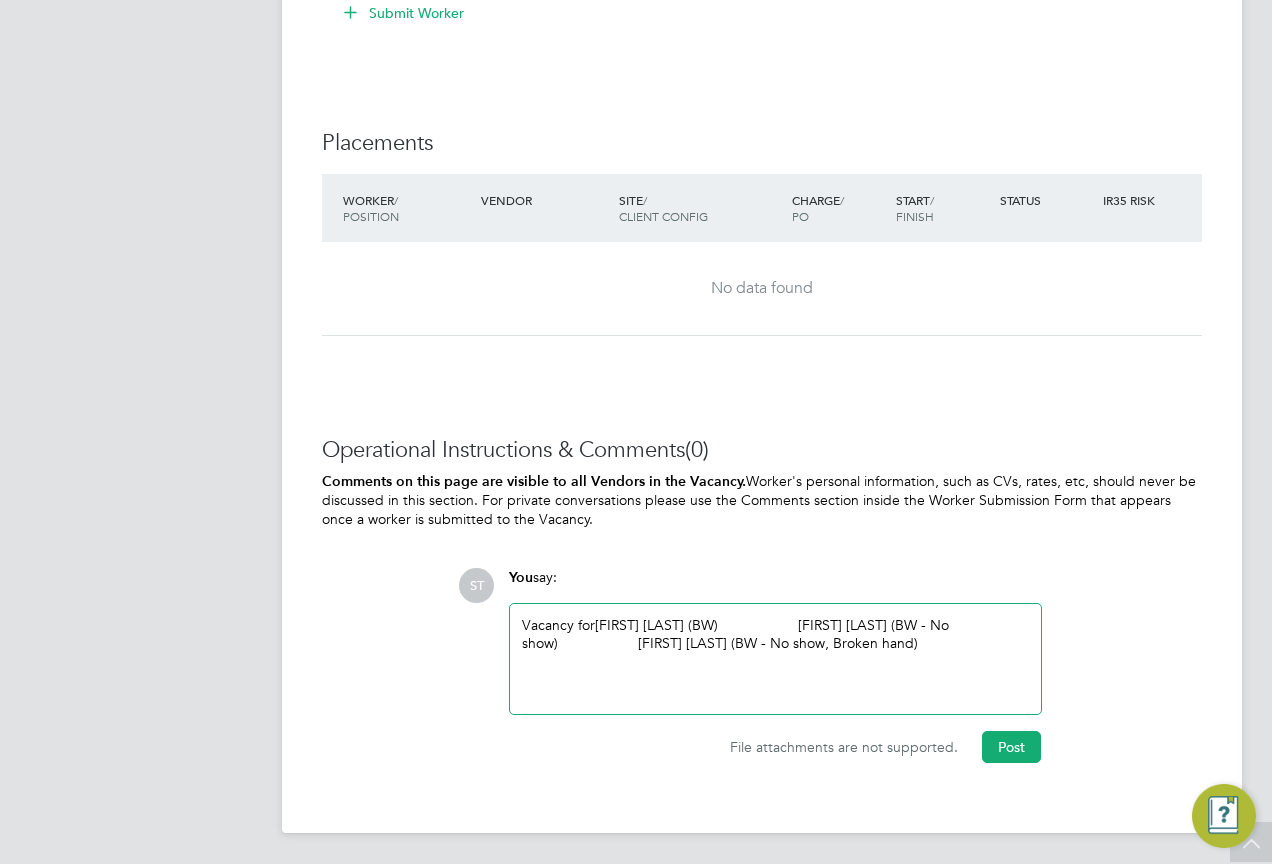 click on "Vacancy for  Liam Bennett (BW)                      Jack Jones (BW - No show)                      Matthew Phillips (BW - No show, Broken hand)" 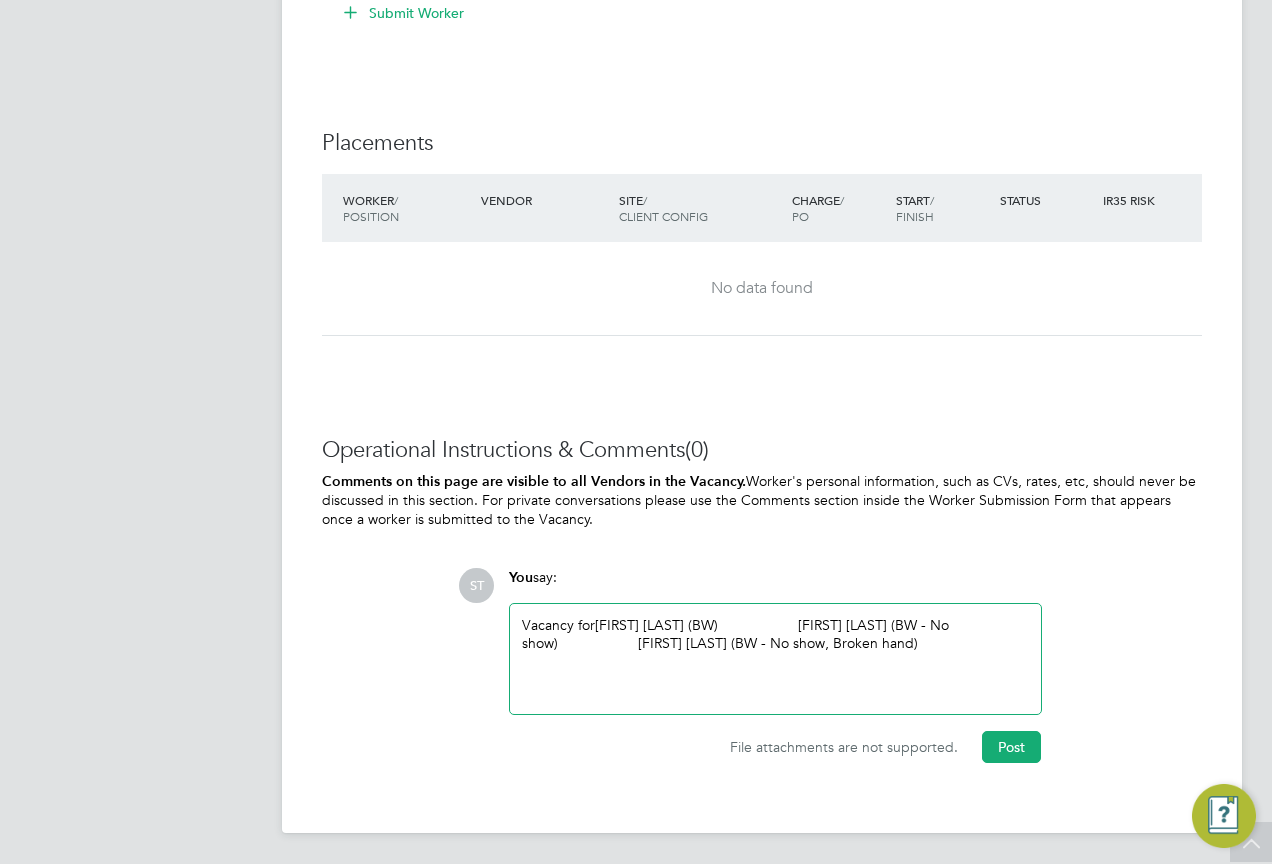 drag, startPoint x: 965, startPoint y: 668, endPoint x: 713, endPoint y: 616, distance: 257.30914 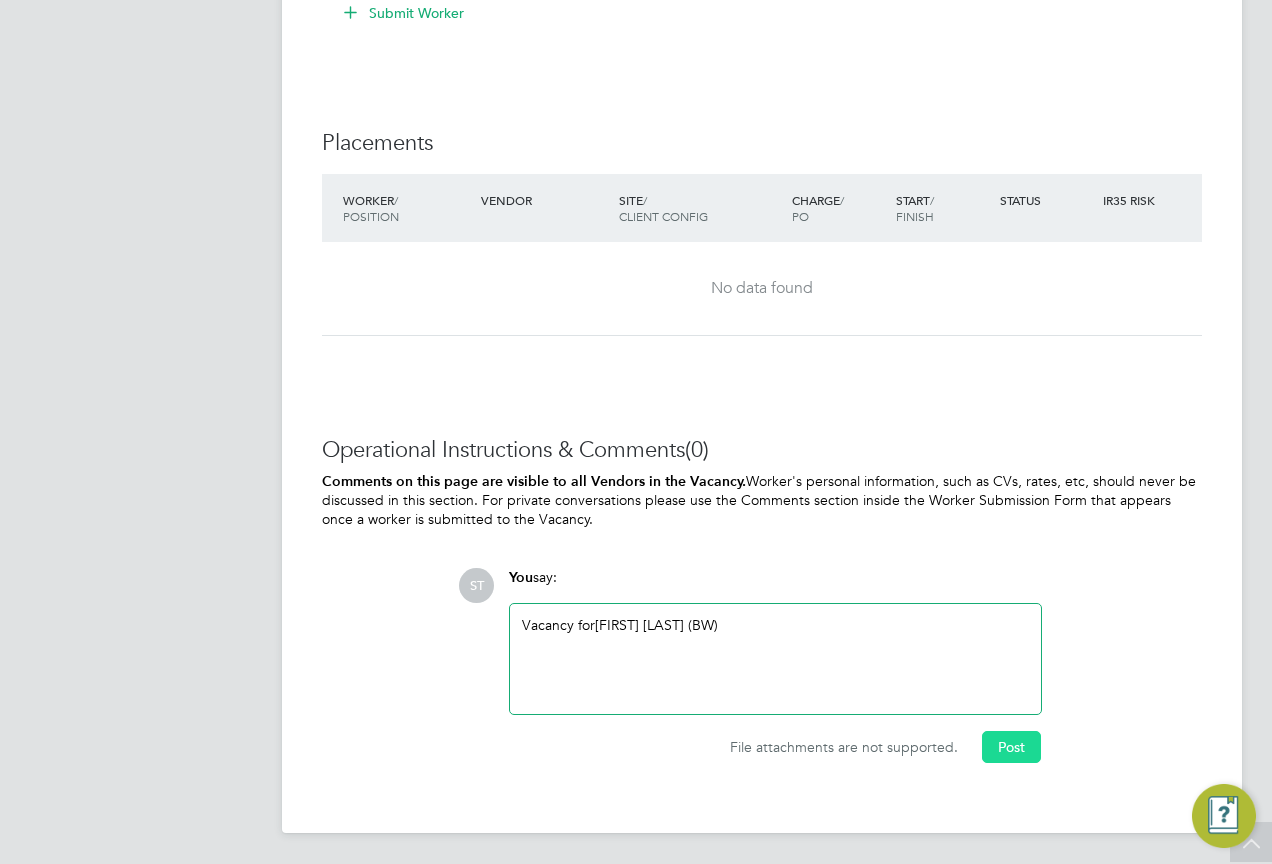 click on "Post" 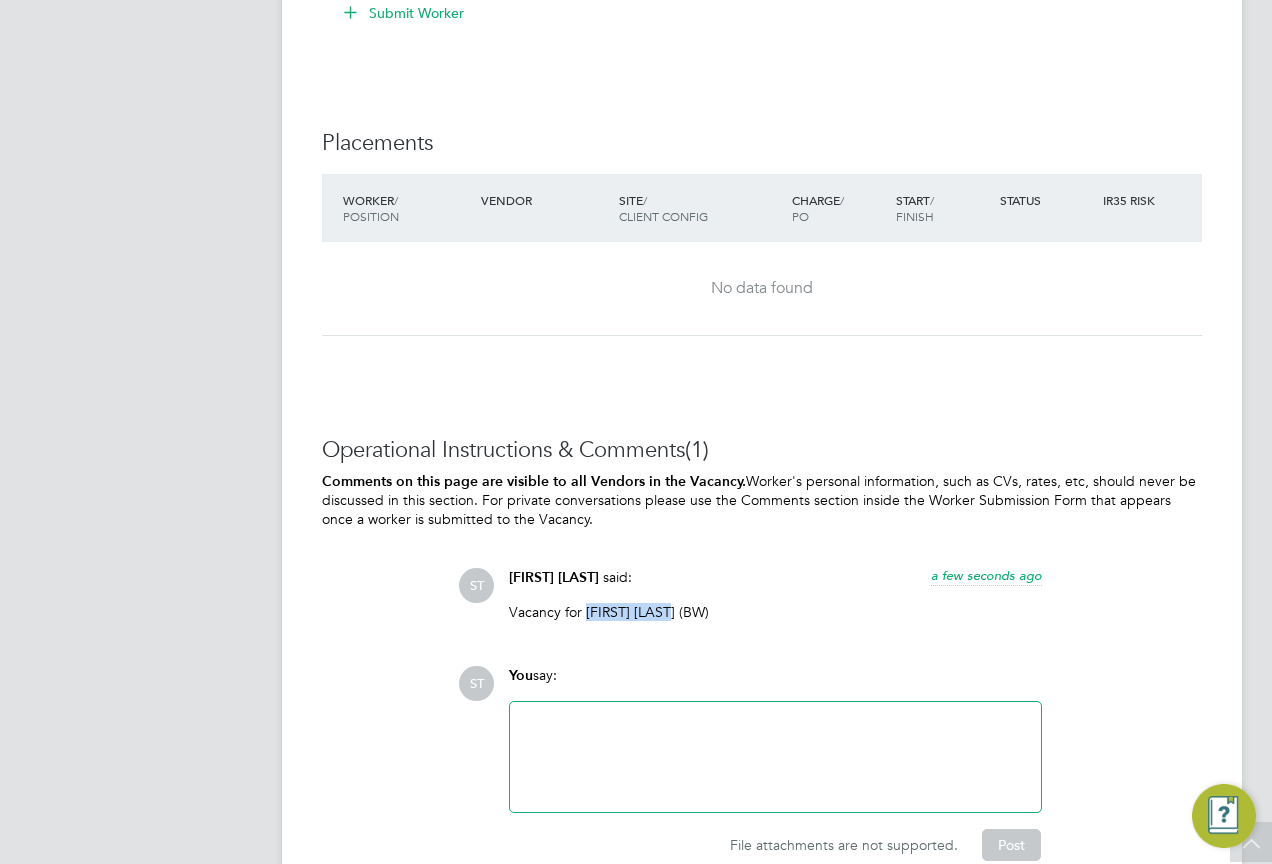 drag, startPoint x: 586, startPoint y: 608, endPoint x: 670, endPoint y: 614, distance: 84.21401 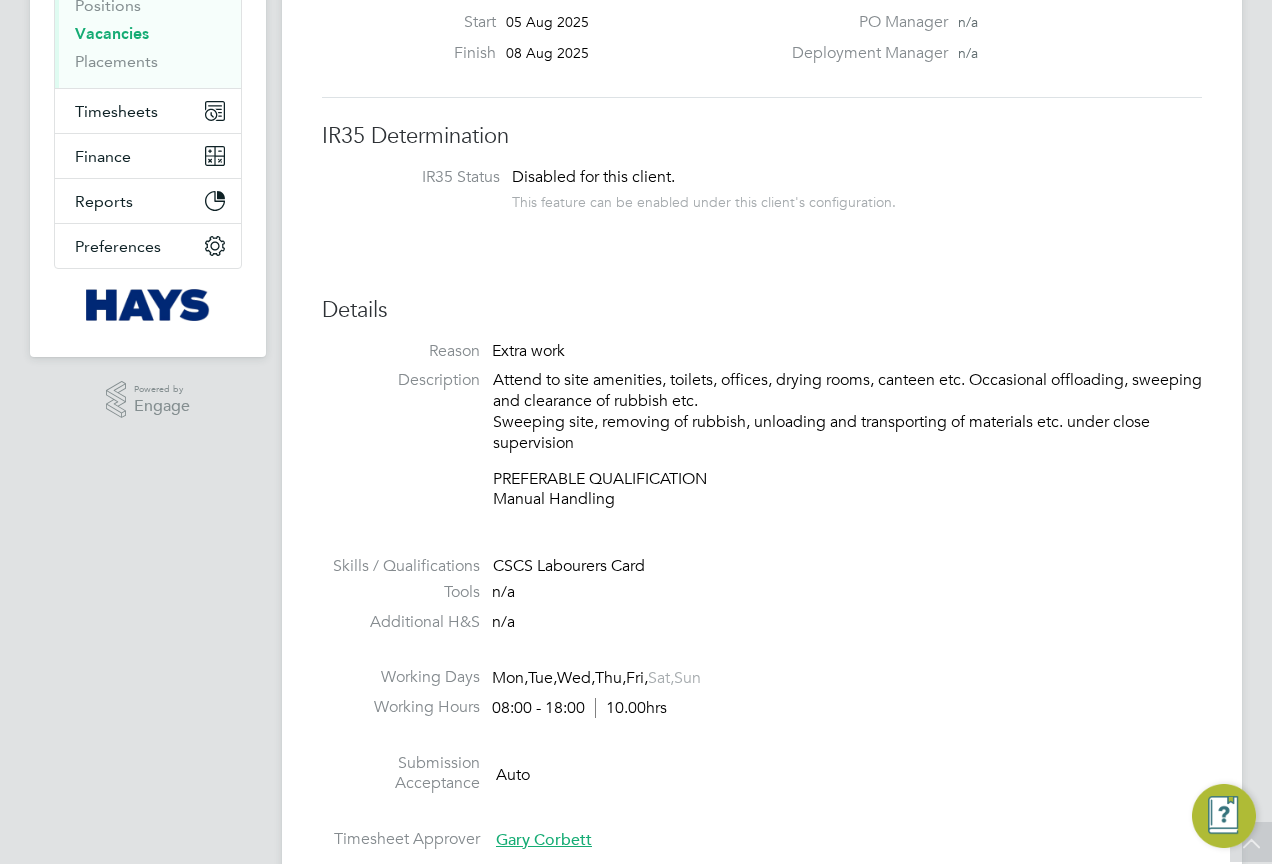 scroll, scrollTop: 0, scrollLeft: 0, axis: both 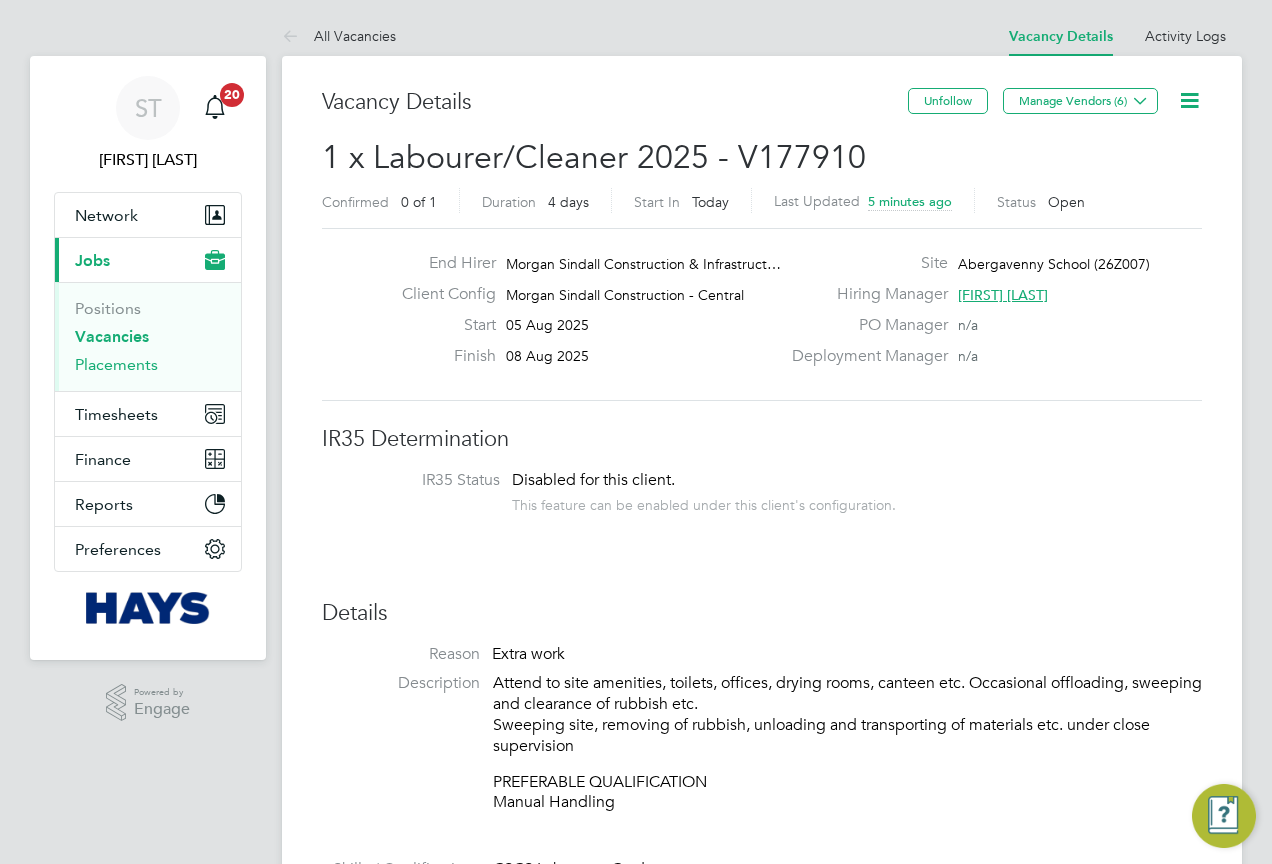 drag, startPoint x: 96, startPoint y: 360, endPoint x: 110, endPoint y: 364, distance: 14.56022 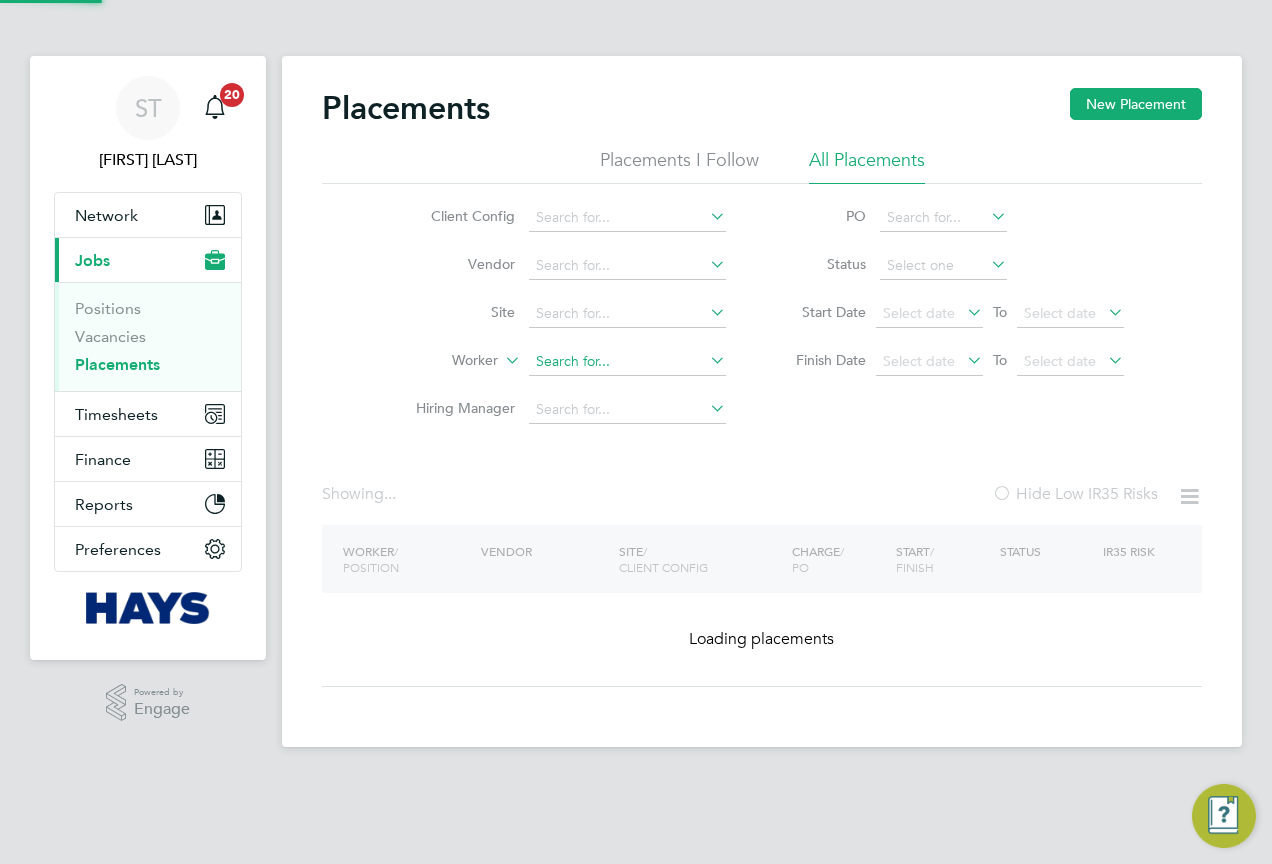 click 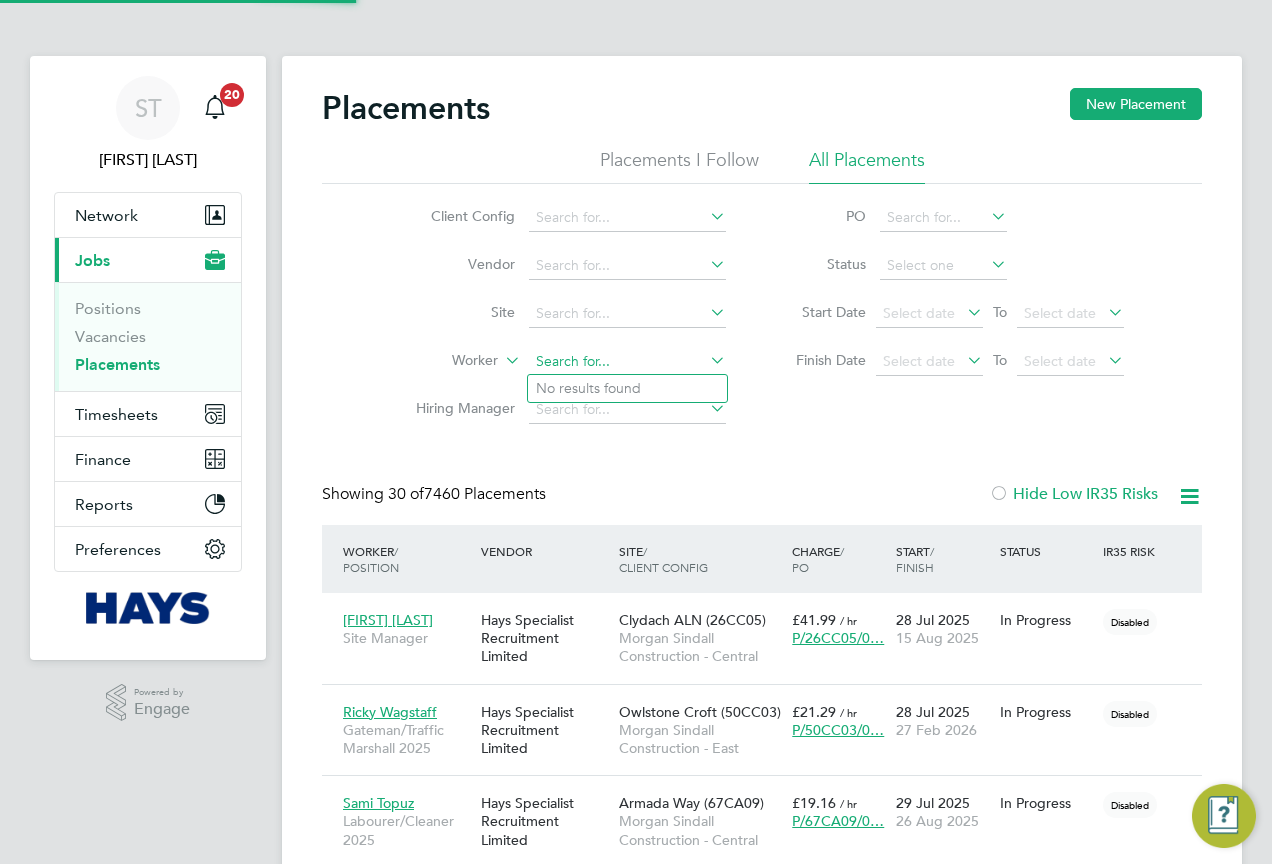 scroll, scrollTop: 10, scrollLeft: 10, axis: both 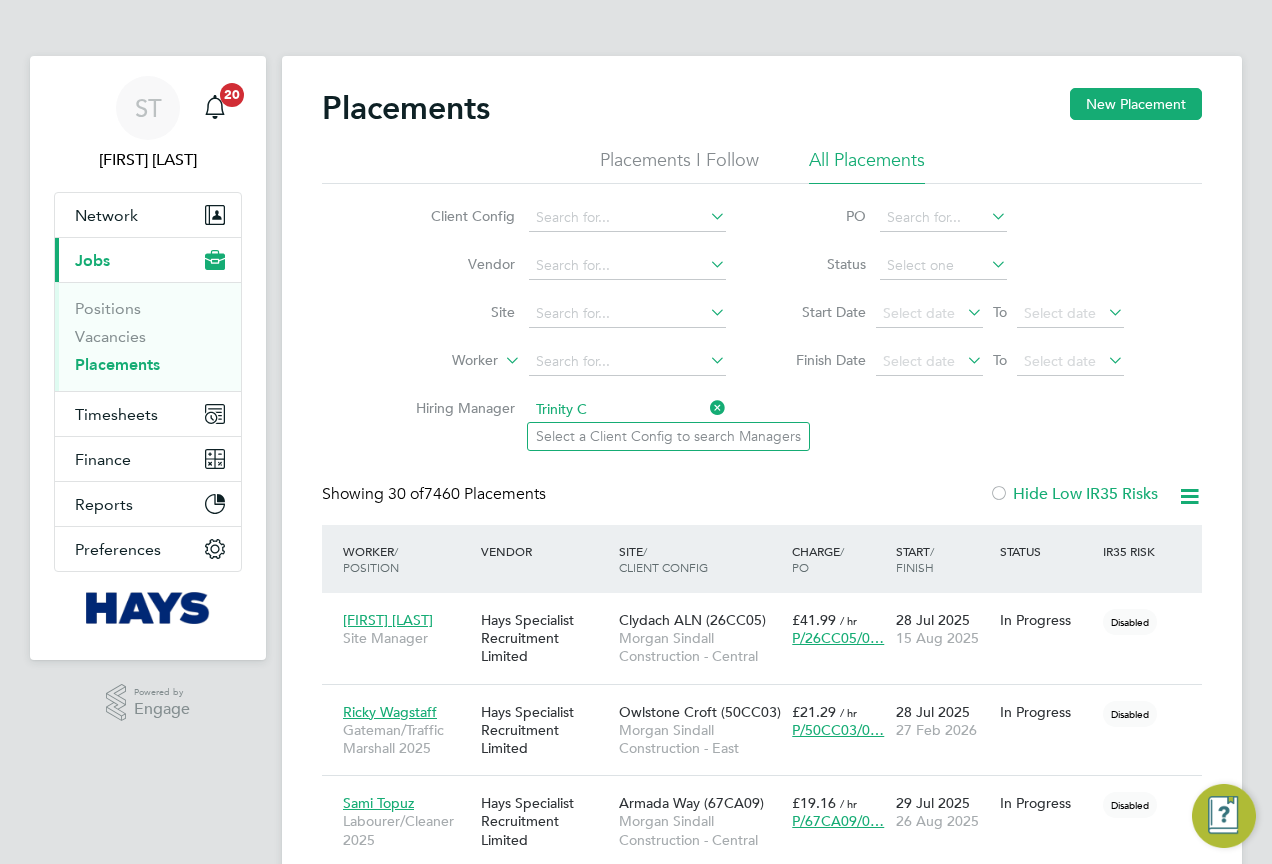 type on "Trinity C" 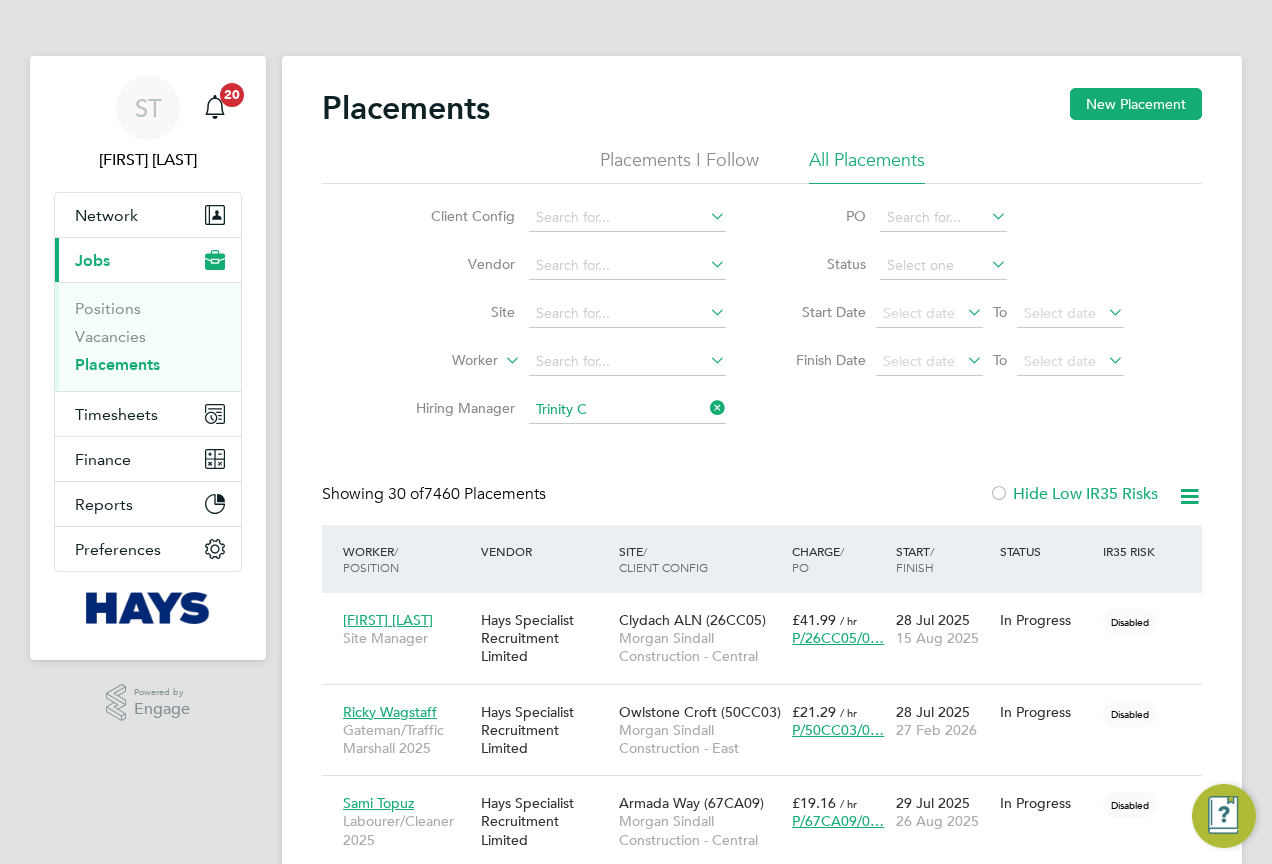 click 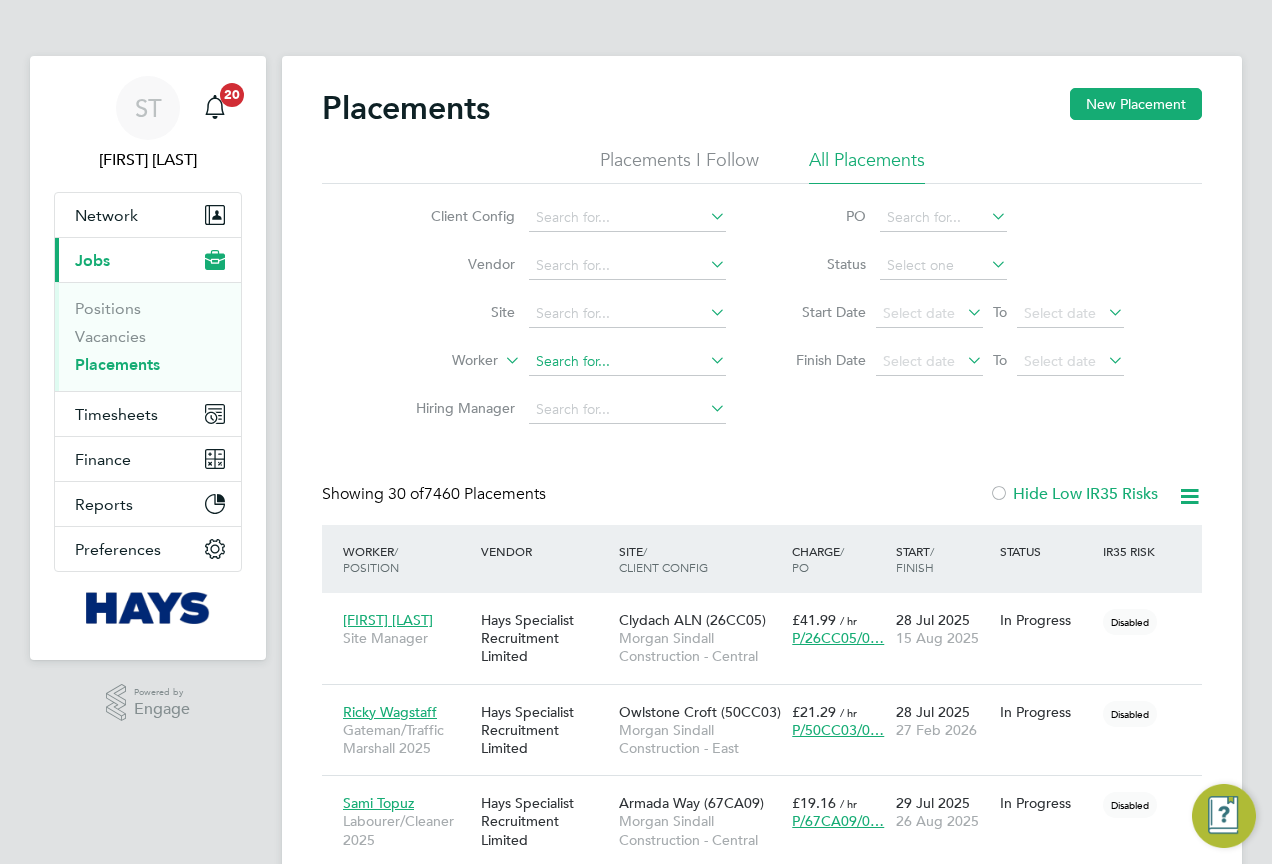 click 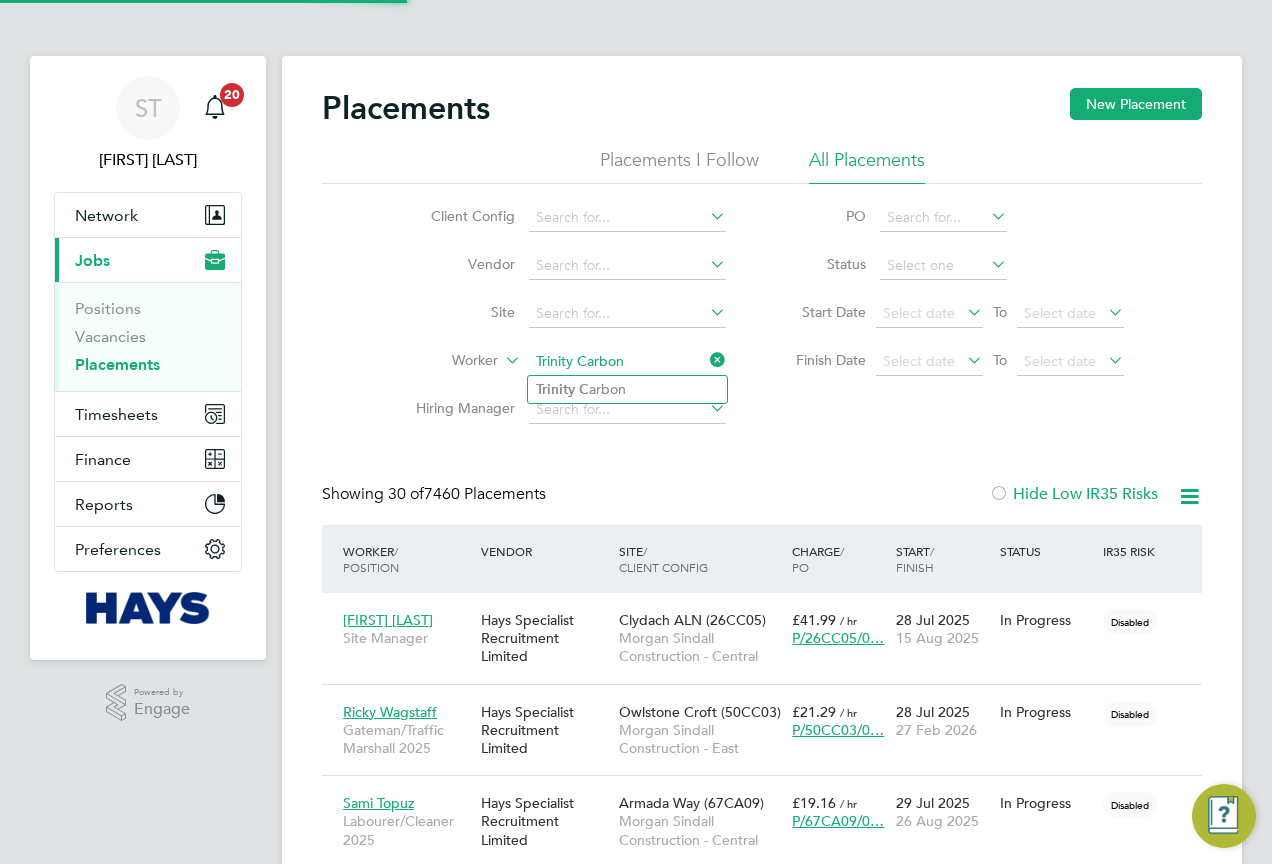 type on "Trinity Carbon" 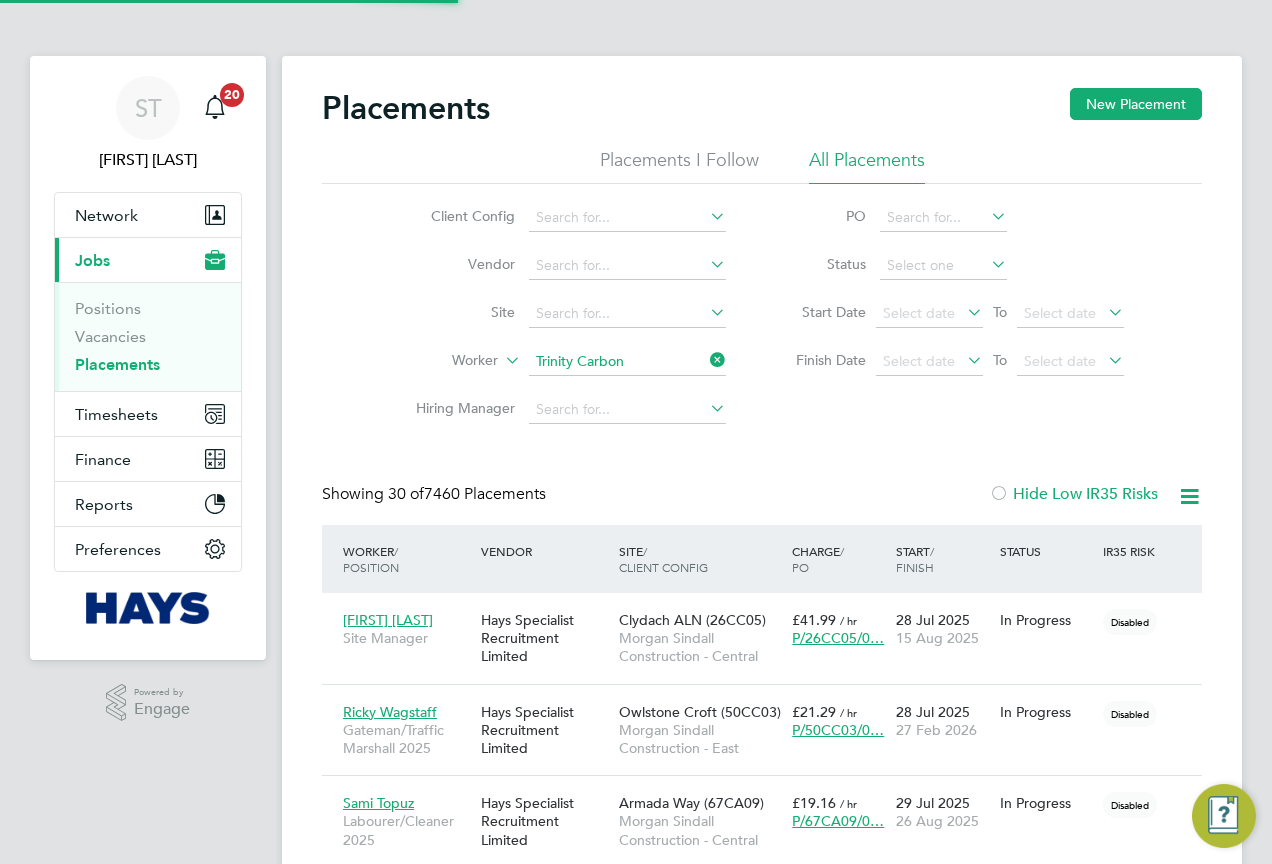 drag, startPoint x: 604, startPoint y: 384, endPoint x: 597, endPoint y: 392, distance: 10.630146 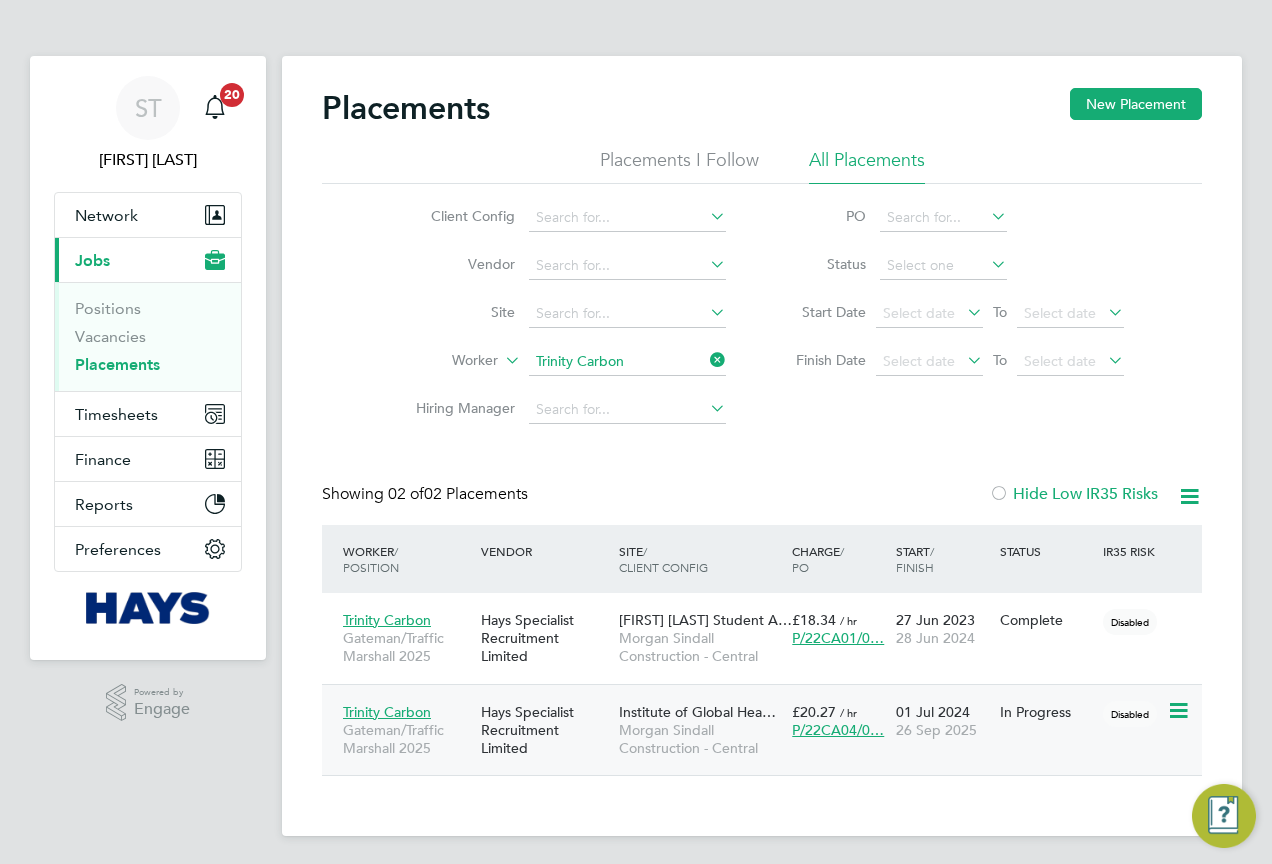 click on "Morgan Sindall Construction - Central" 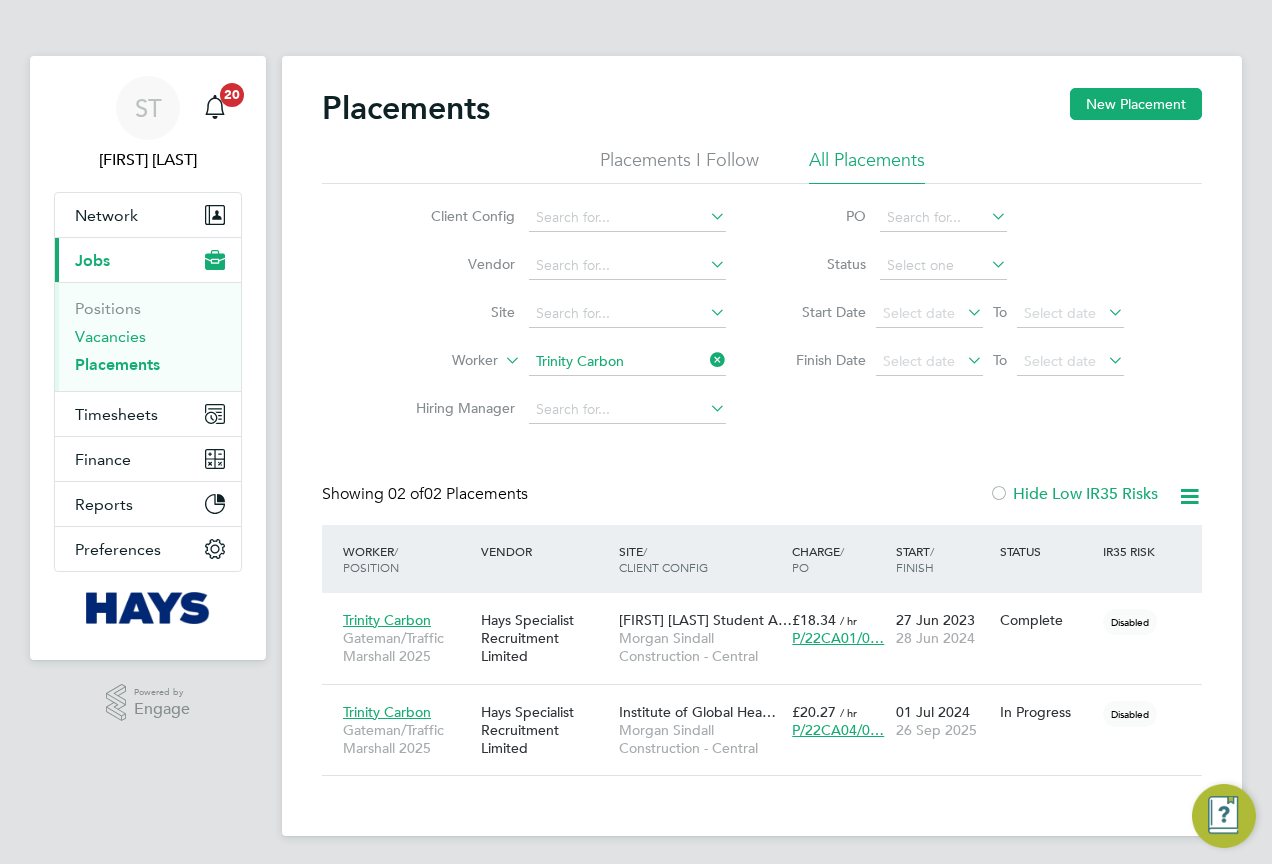 click on "Vacancies" at bounding box center [110, 336] 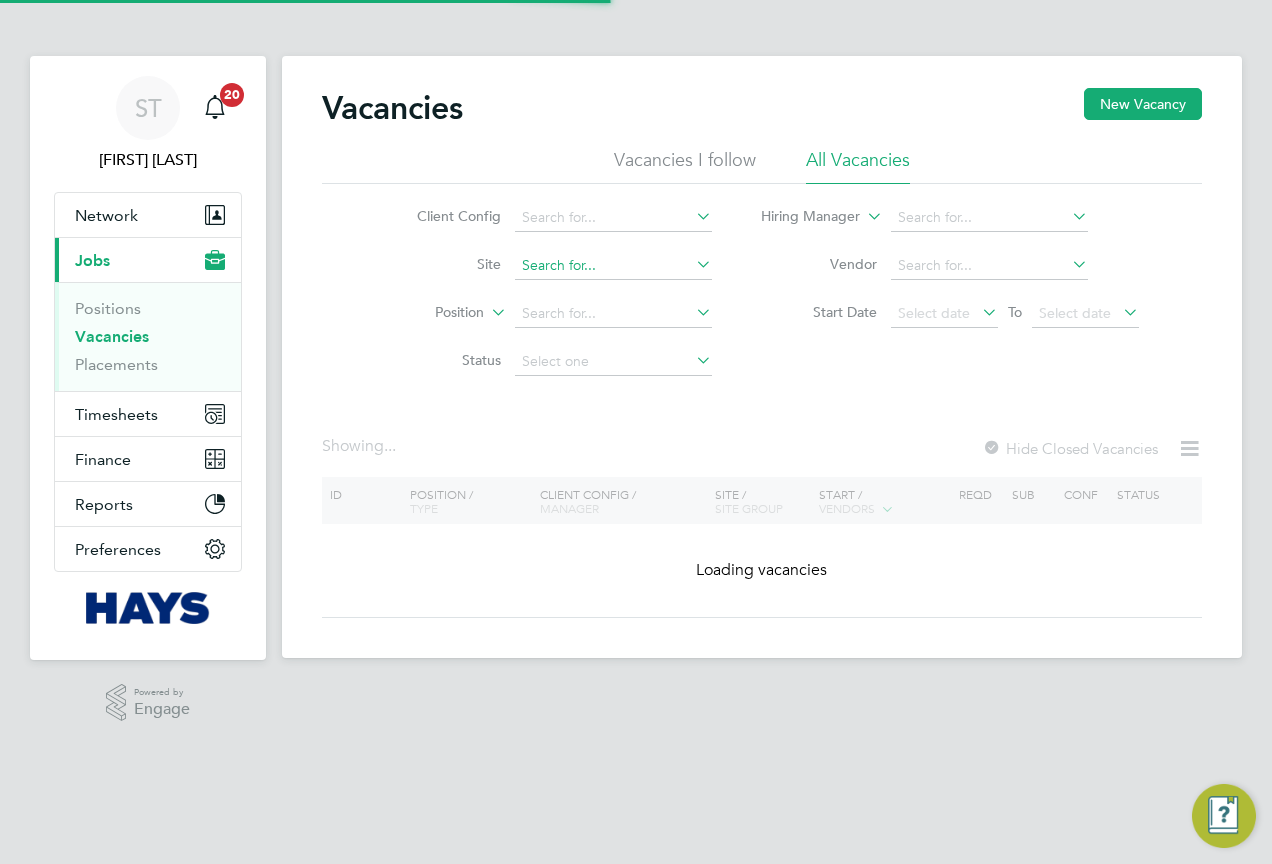 click 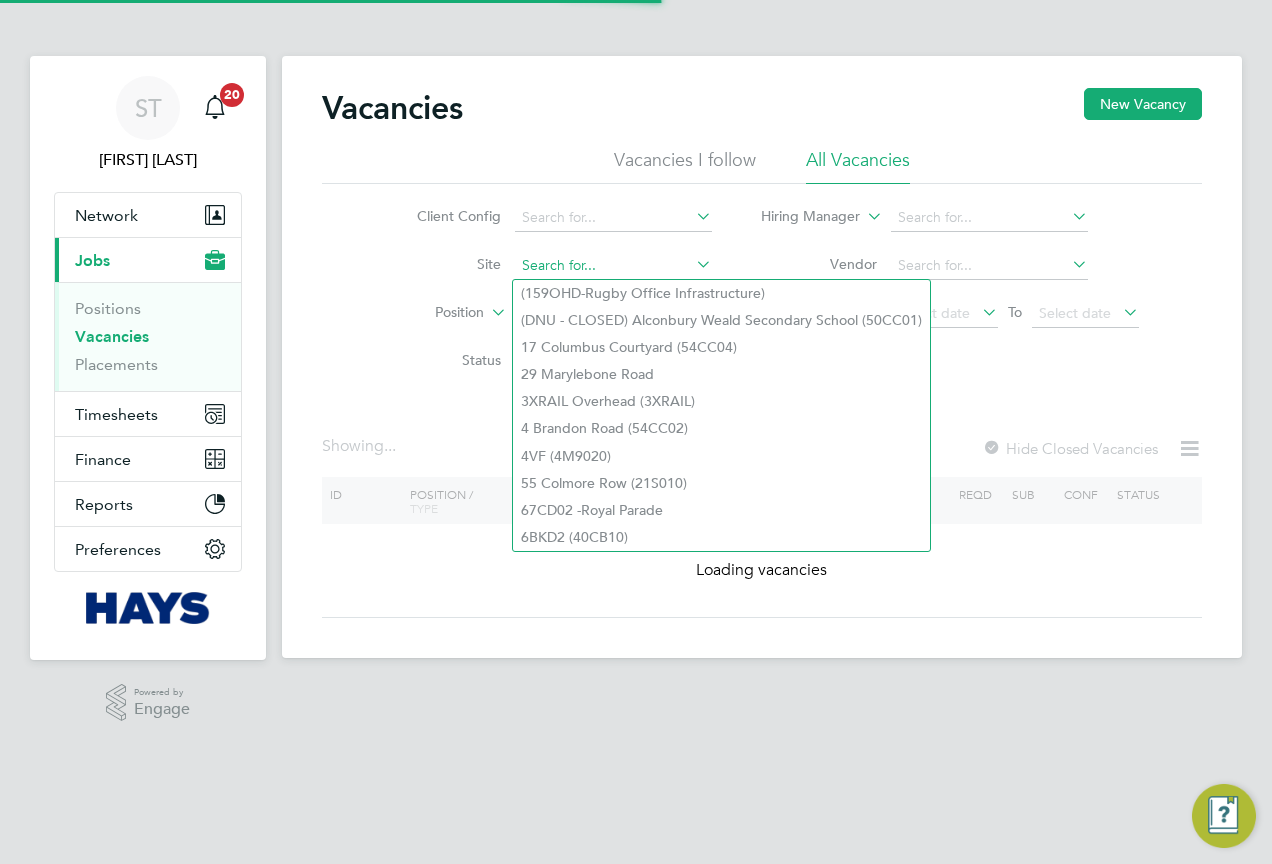 paste on "93CB16" 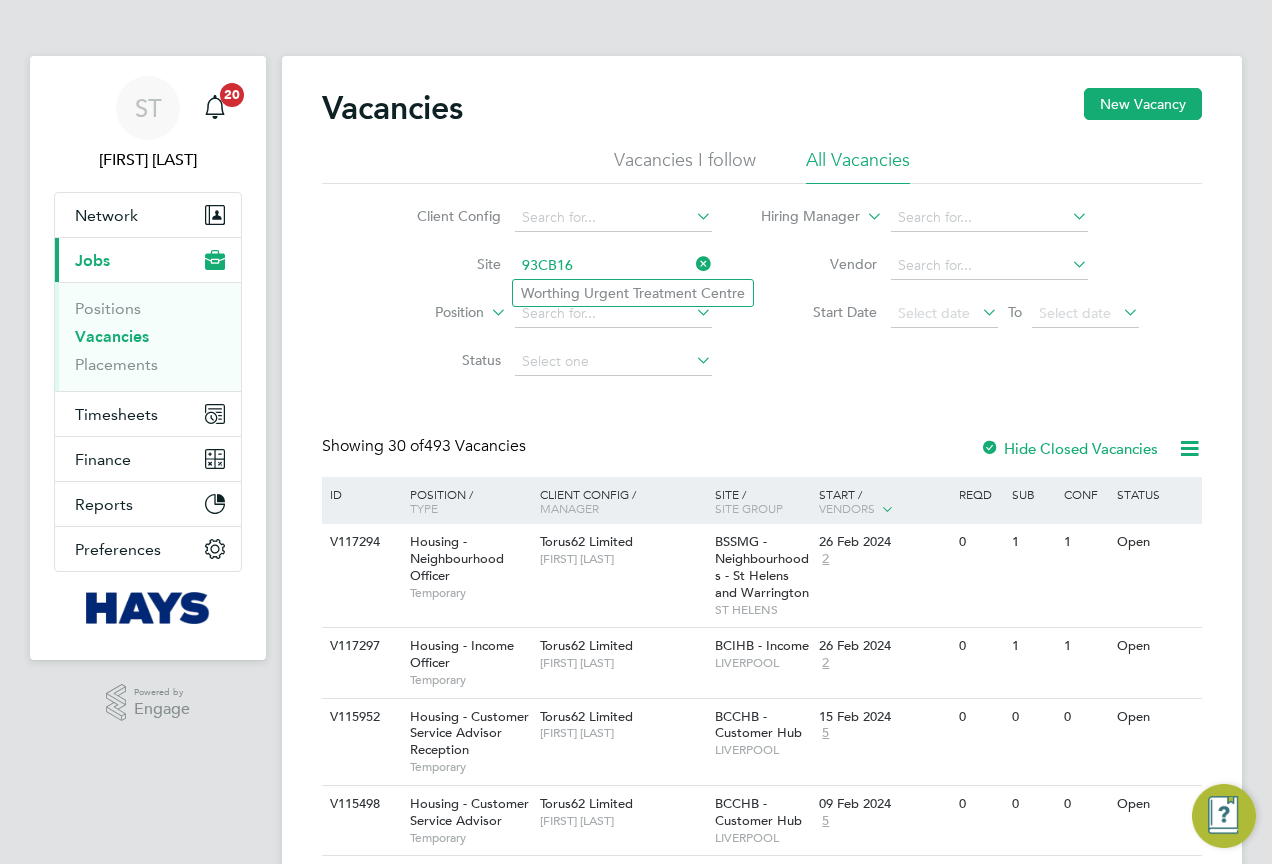 click on "Worthing Urgent Treatment Centre" 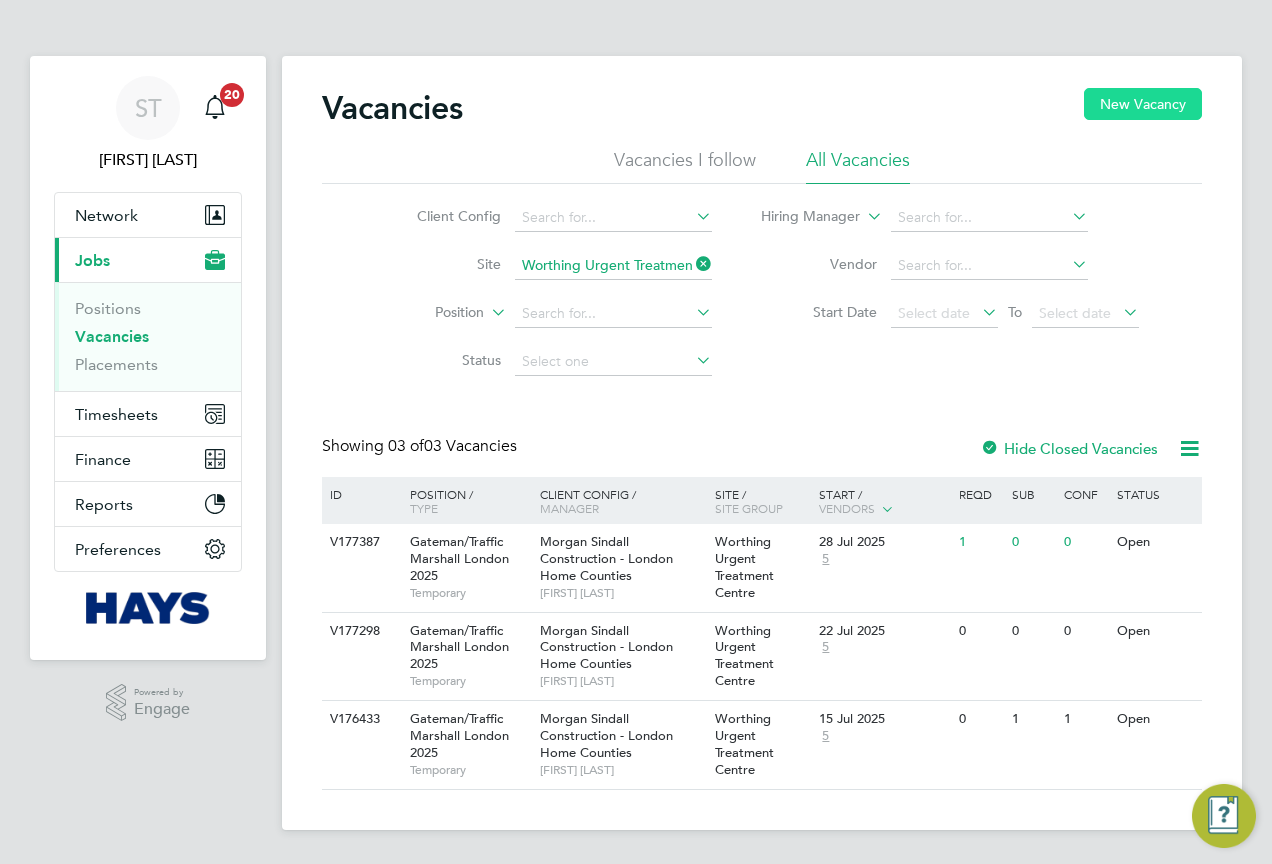 click on "New Vacancy" 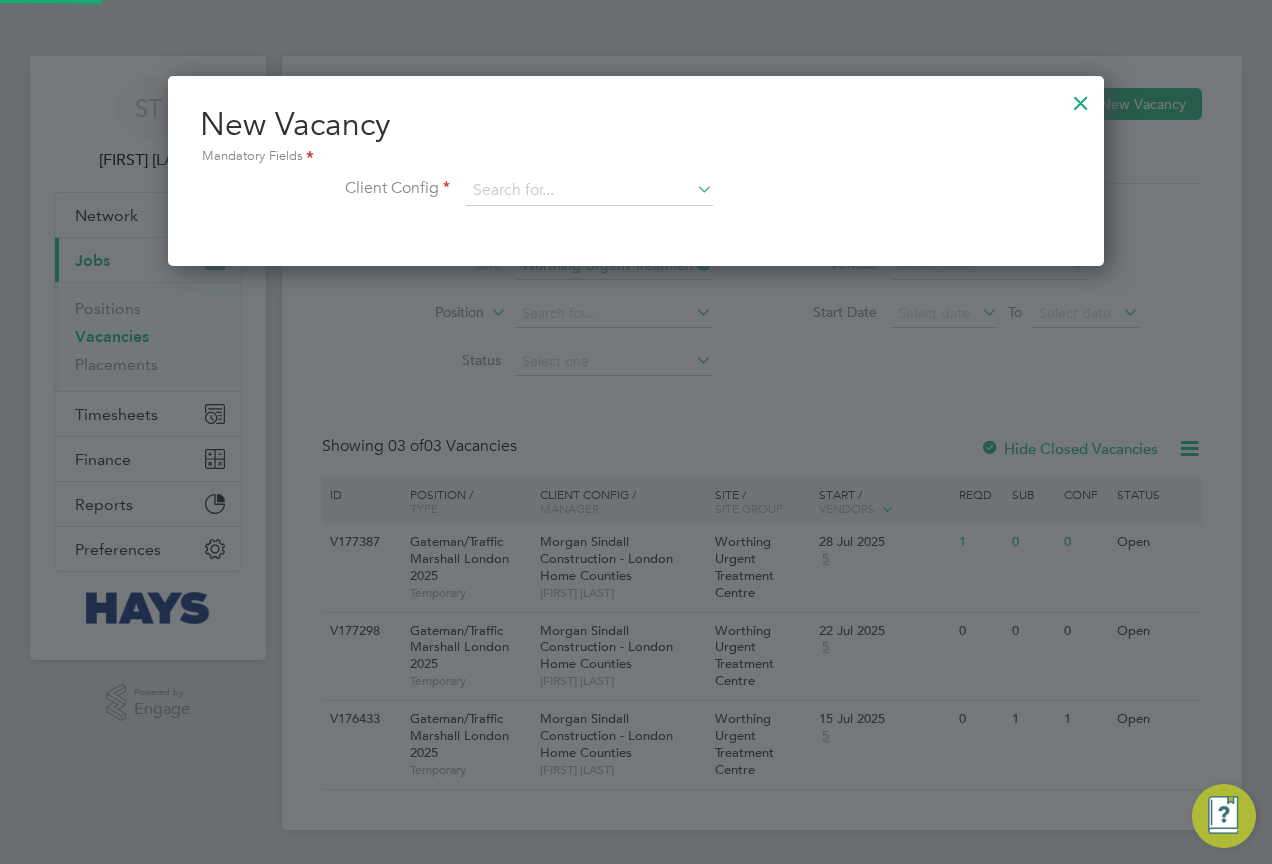 scroll, scrollTop: 10, scrollLeft: 10, axis: both 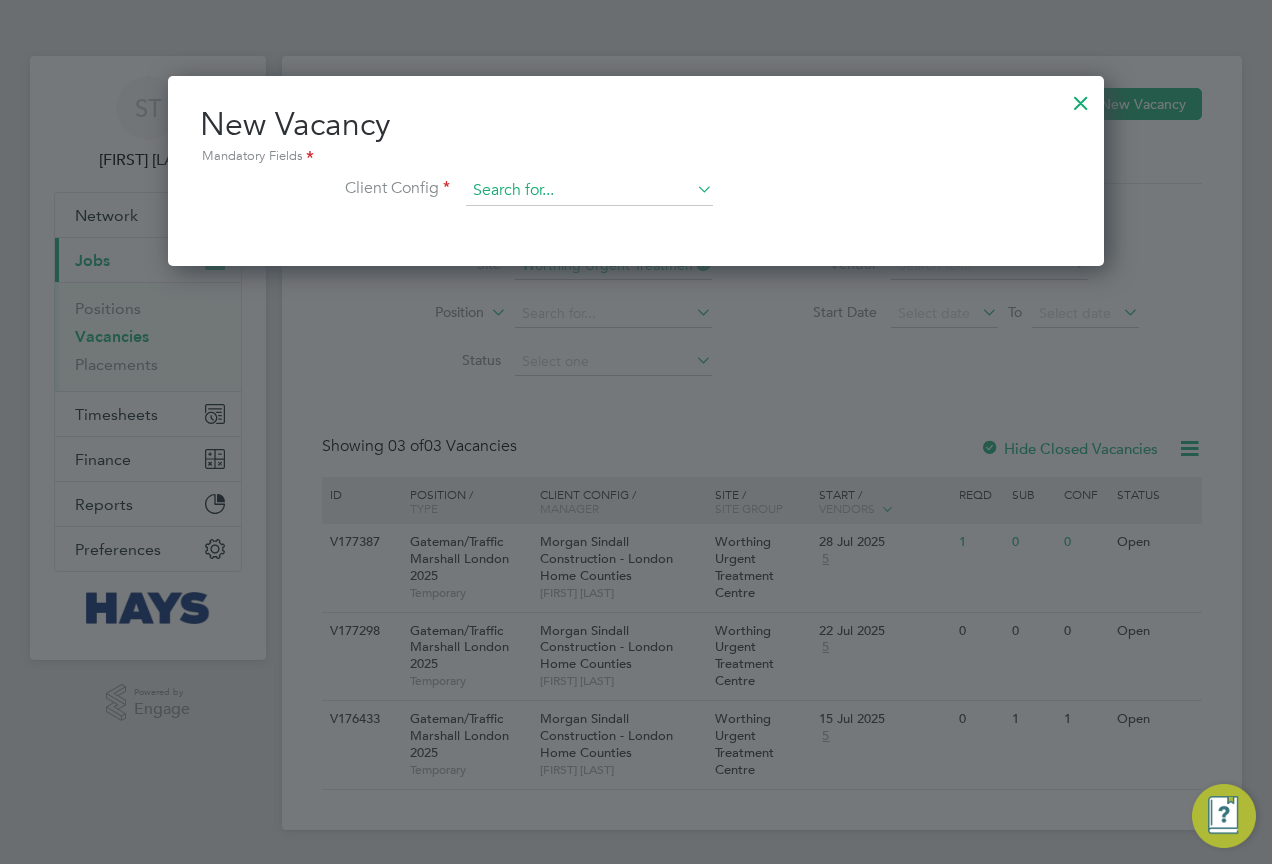 click at bounding box center (589, 191) 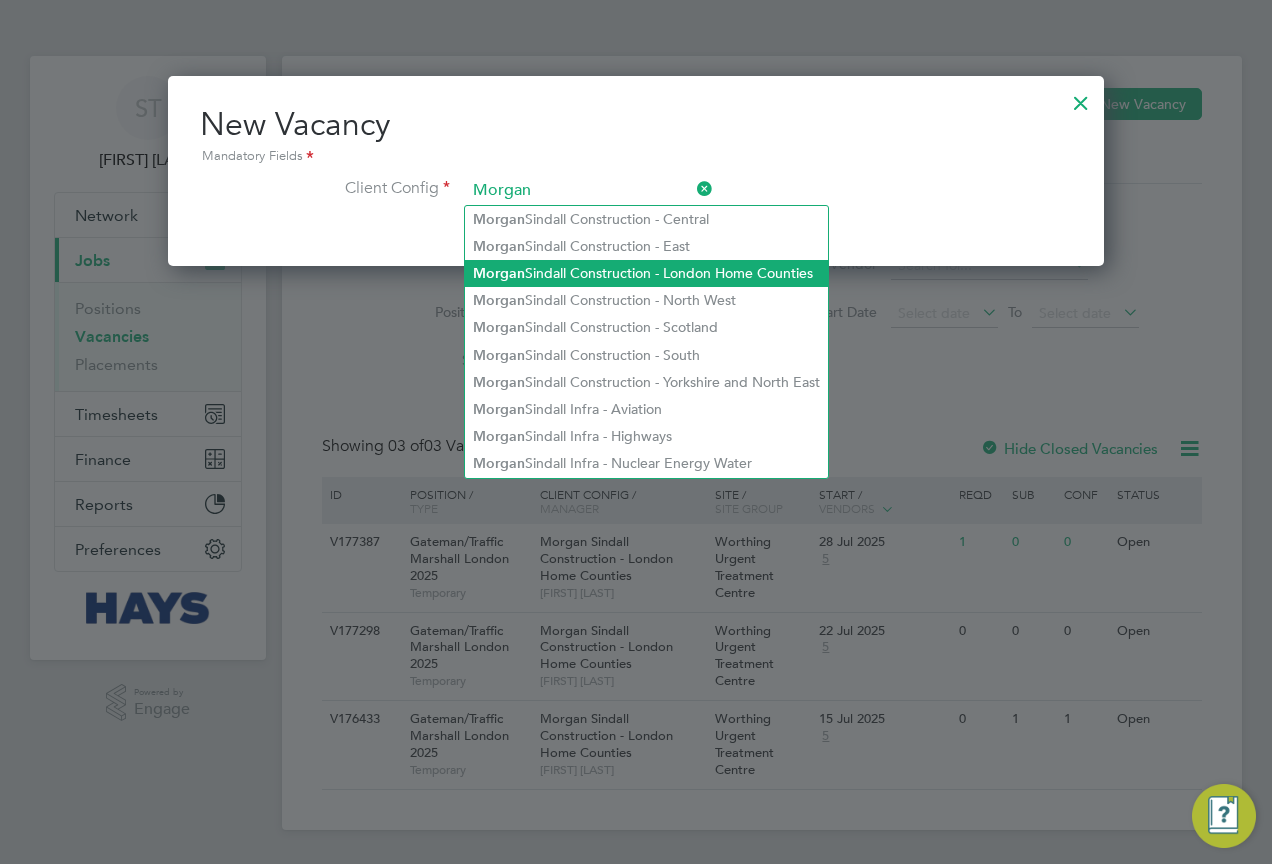 click on "Morgan  Sindall Construction - London Home Counties" 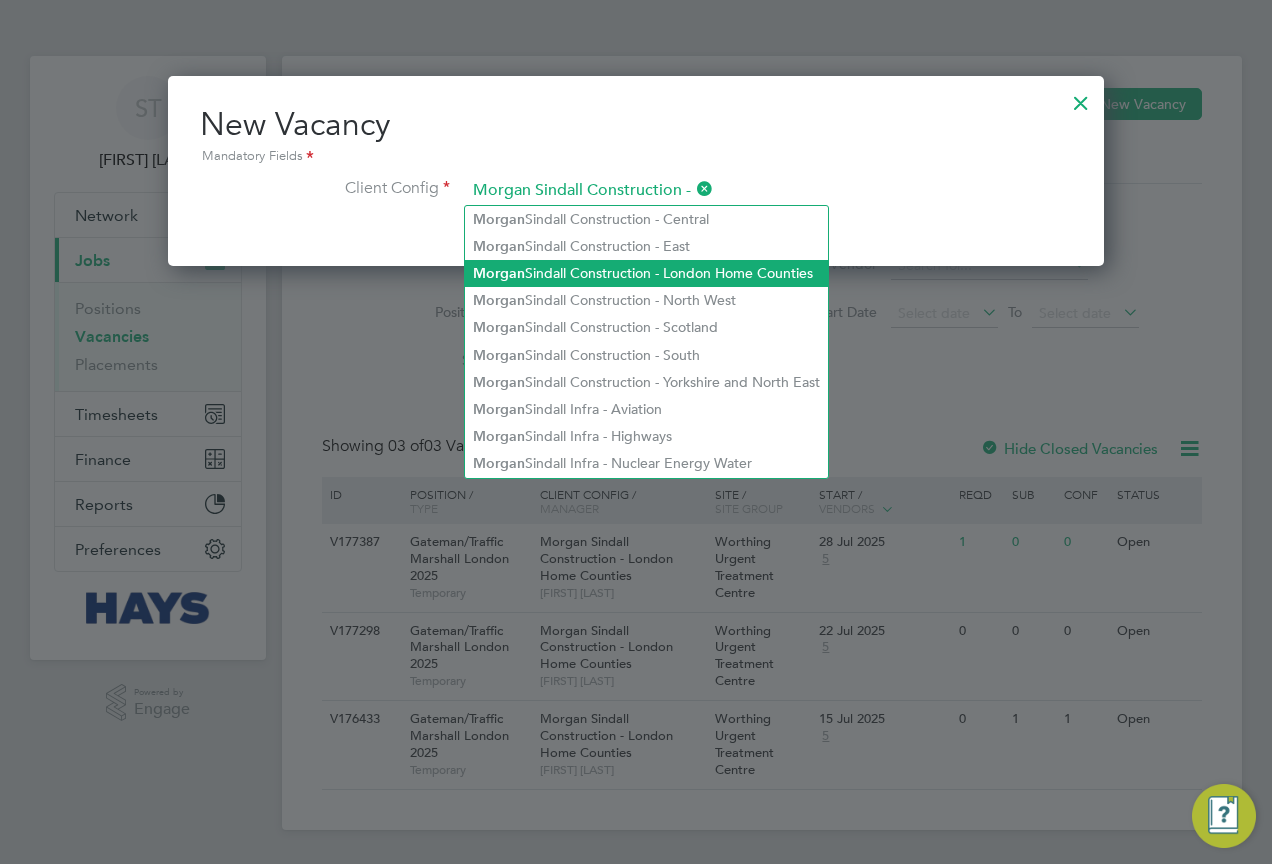 scroll, scrollTop: 10, scrollLeft: 10, axis: both 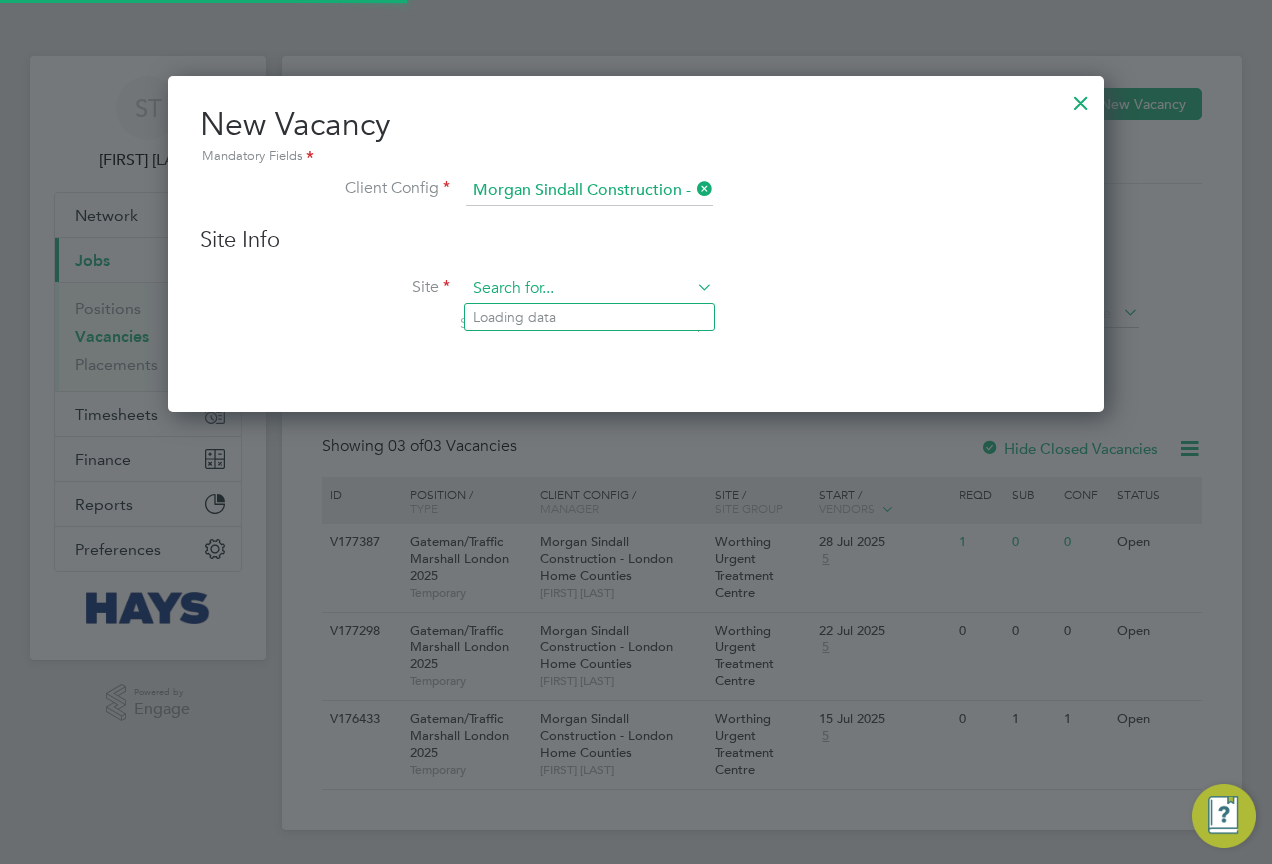 click at bounding box center [589, 289] 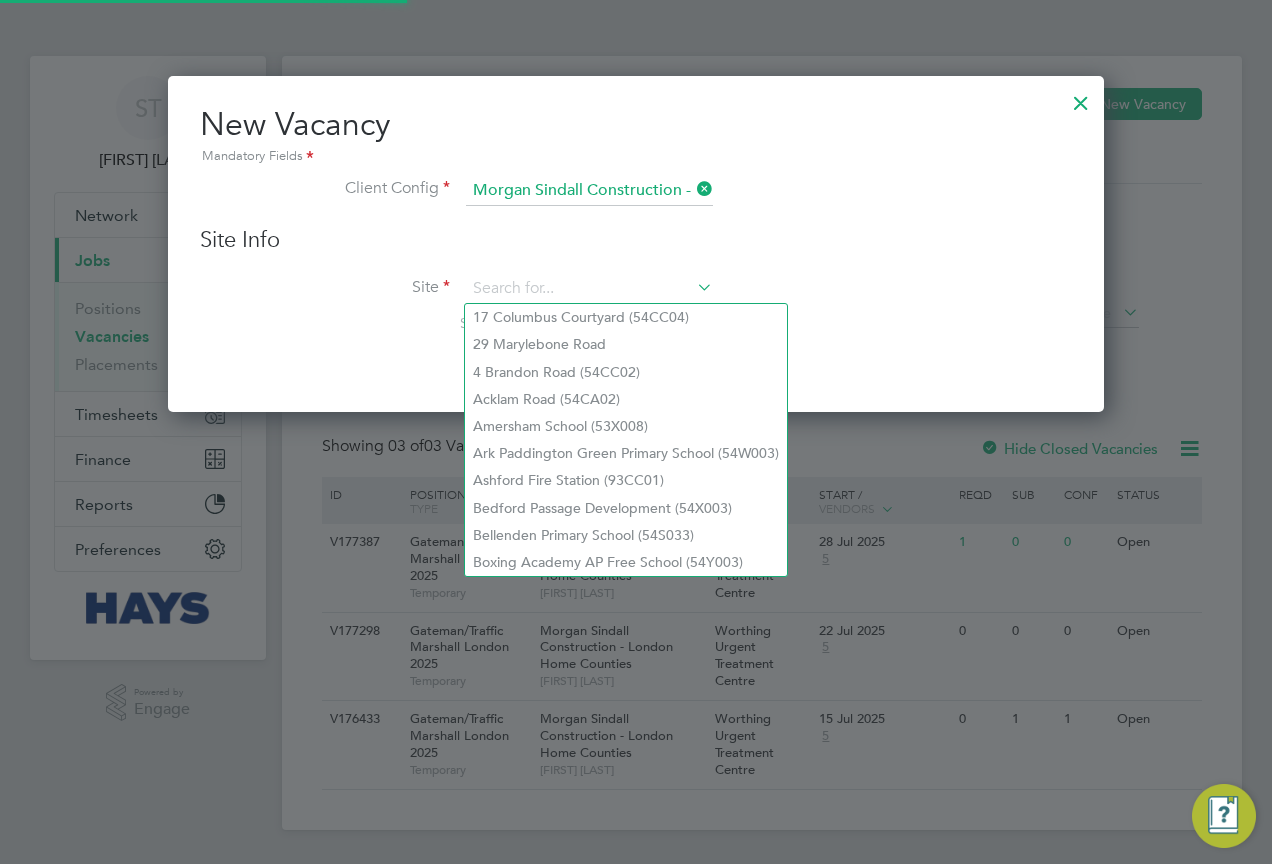 paste on "93CB16" 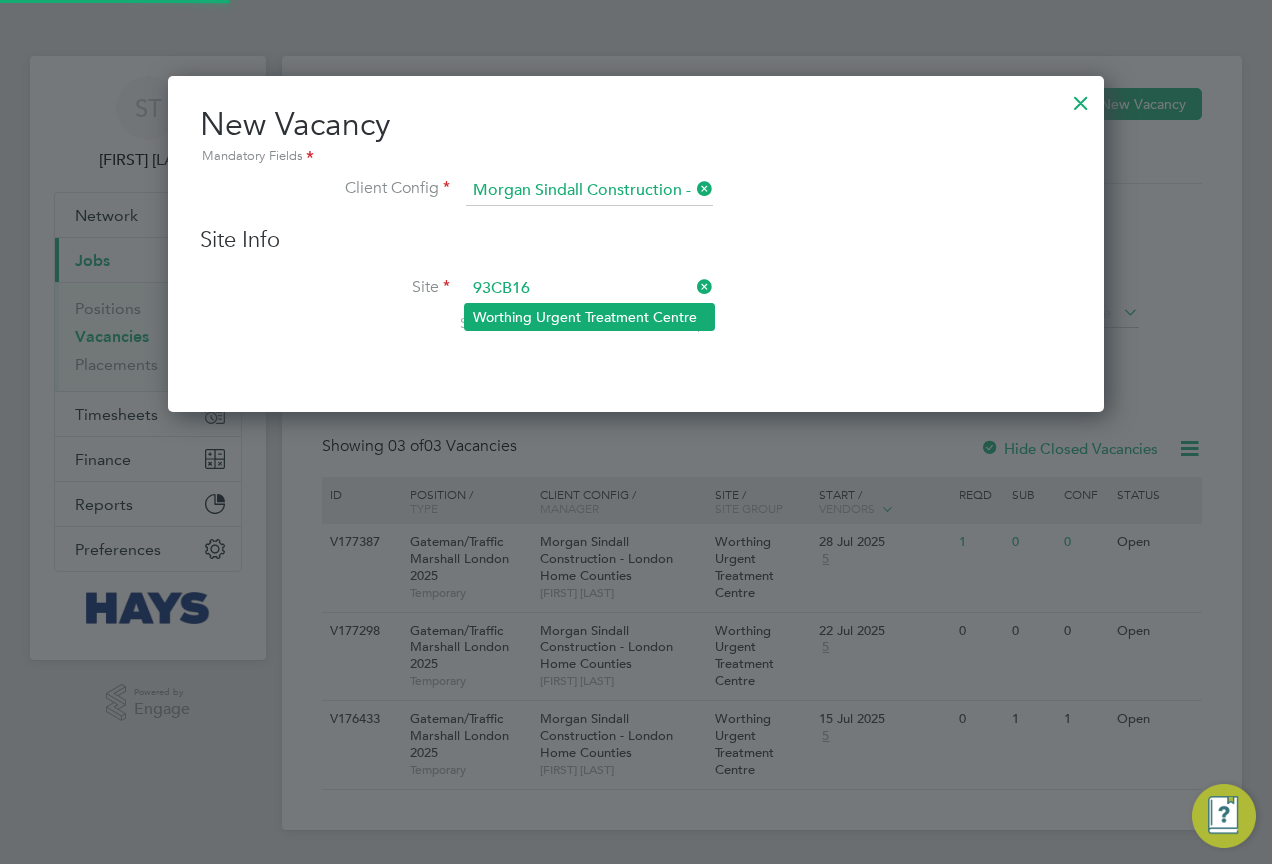 click on "Worthing Urgent Treatment Centre" 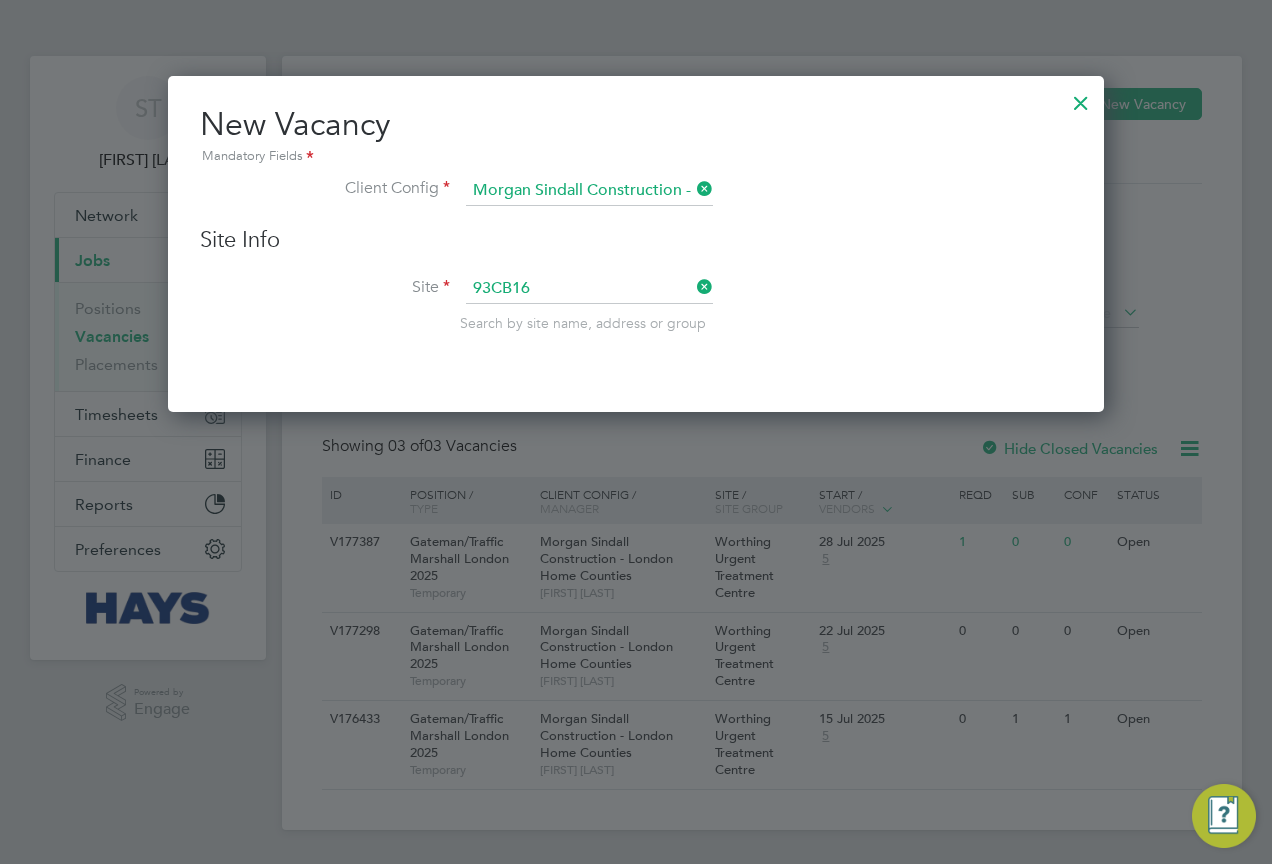 type on "Worthing Urgent Treatment Centre" 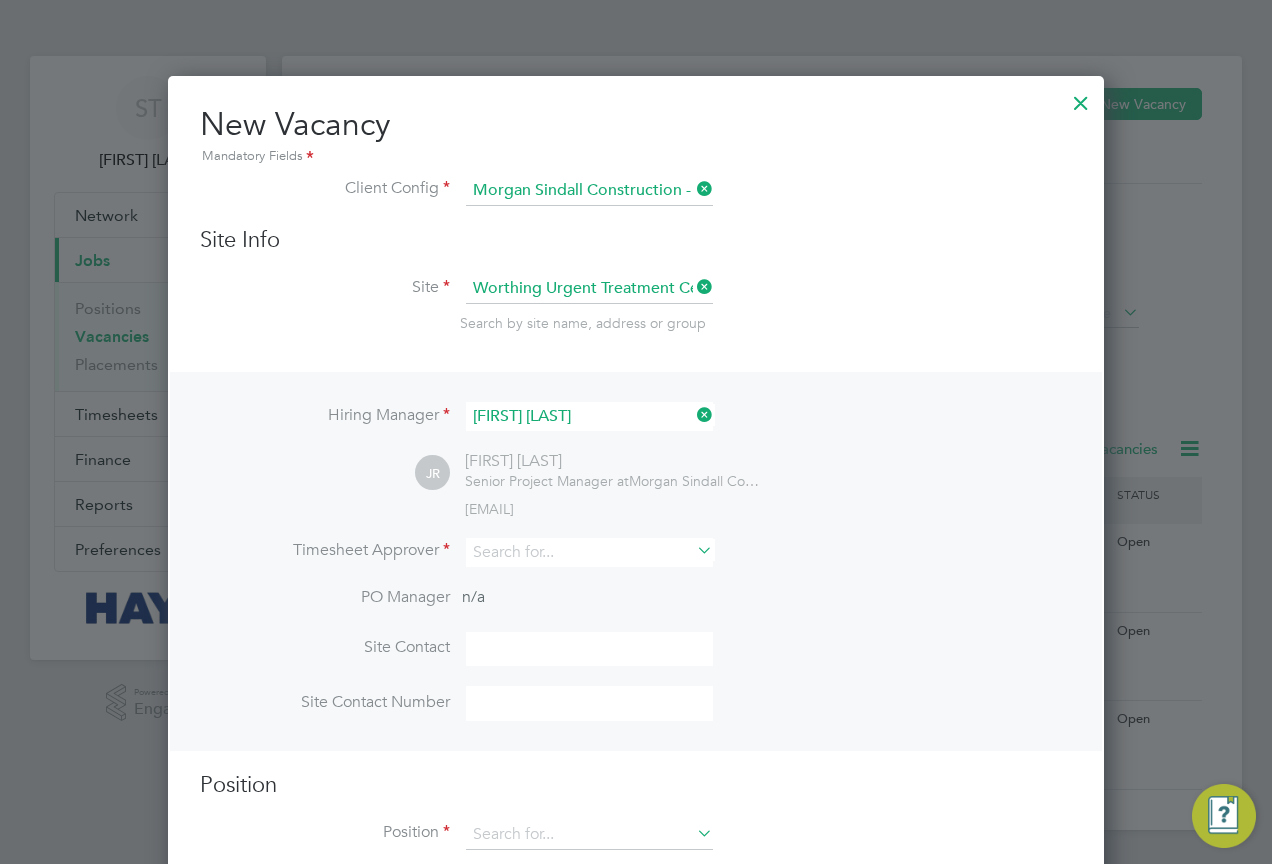 scroll, scrollTop: 10, scrollLeft: 10, axis: both 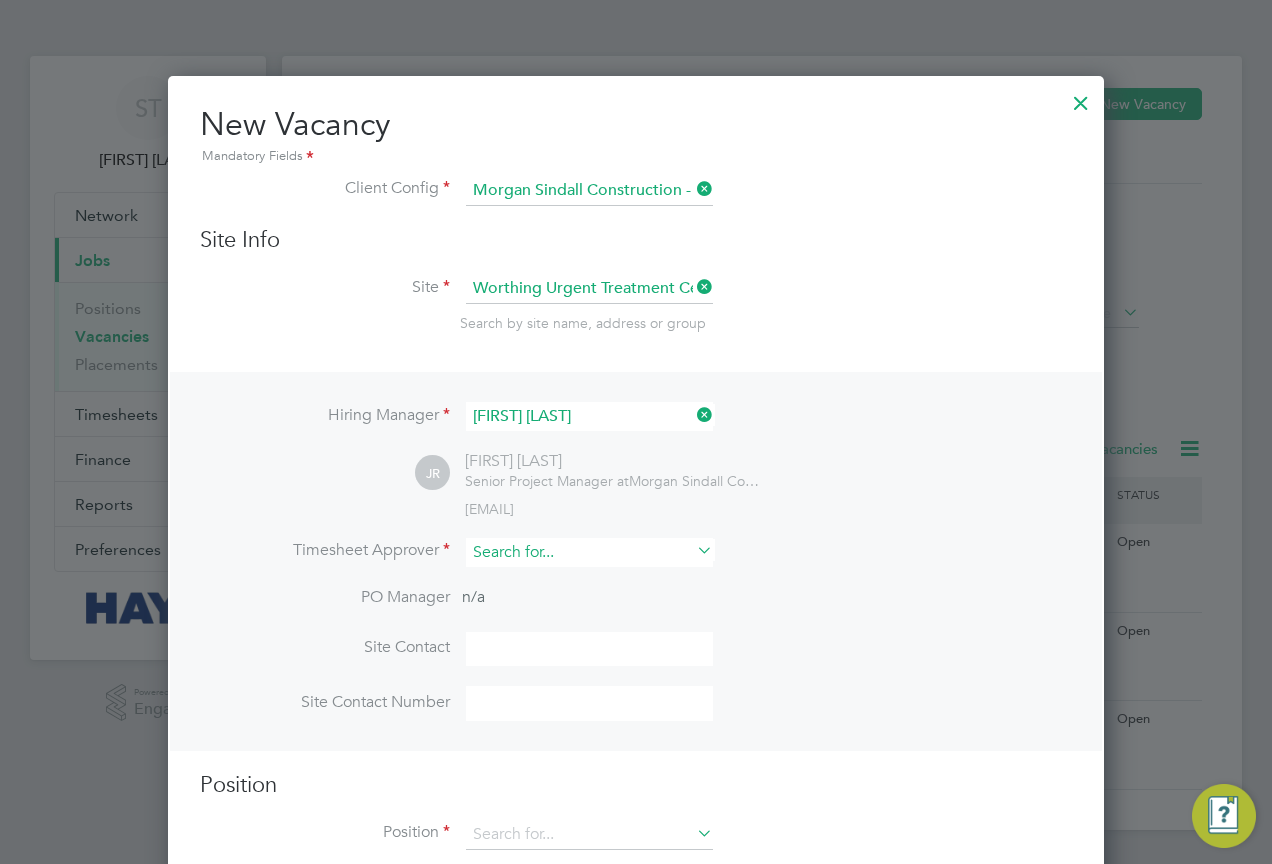 drag, startPoint x: 566, startPoint y: 544, endPoint x: 542, endPoint y: 545, distance: 24.020824 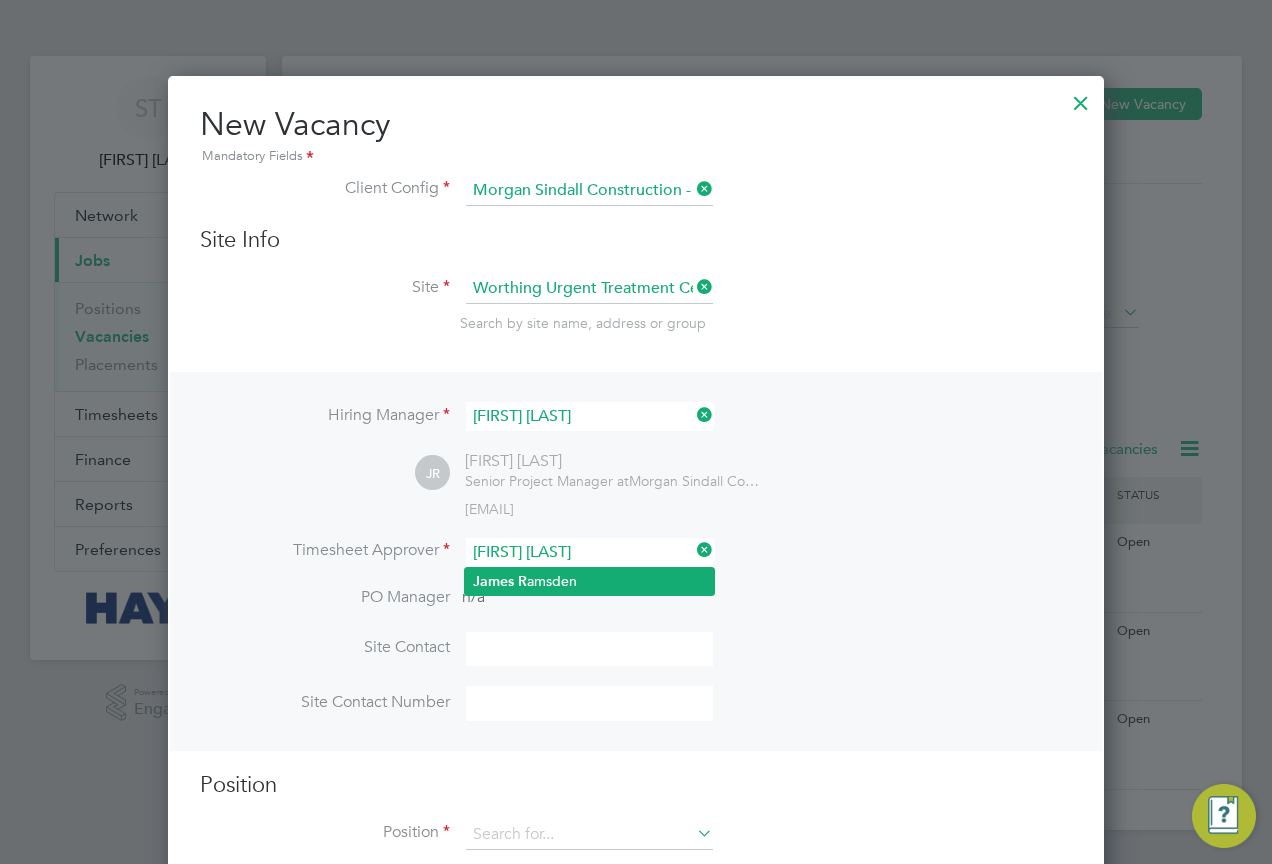 click on "James   R amsden" 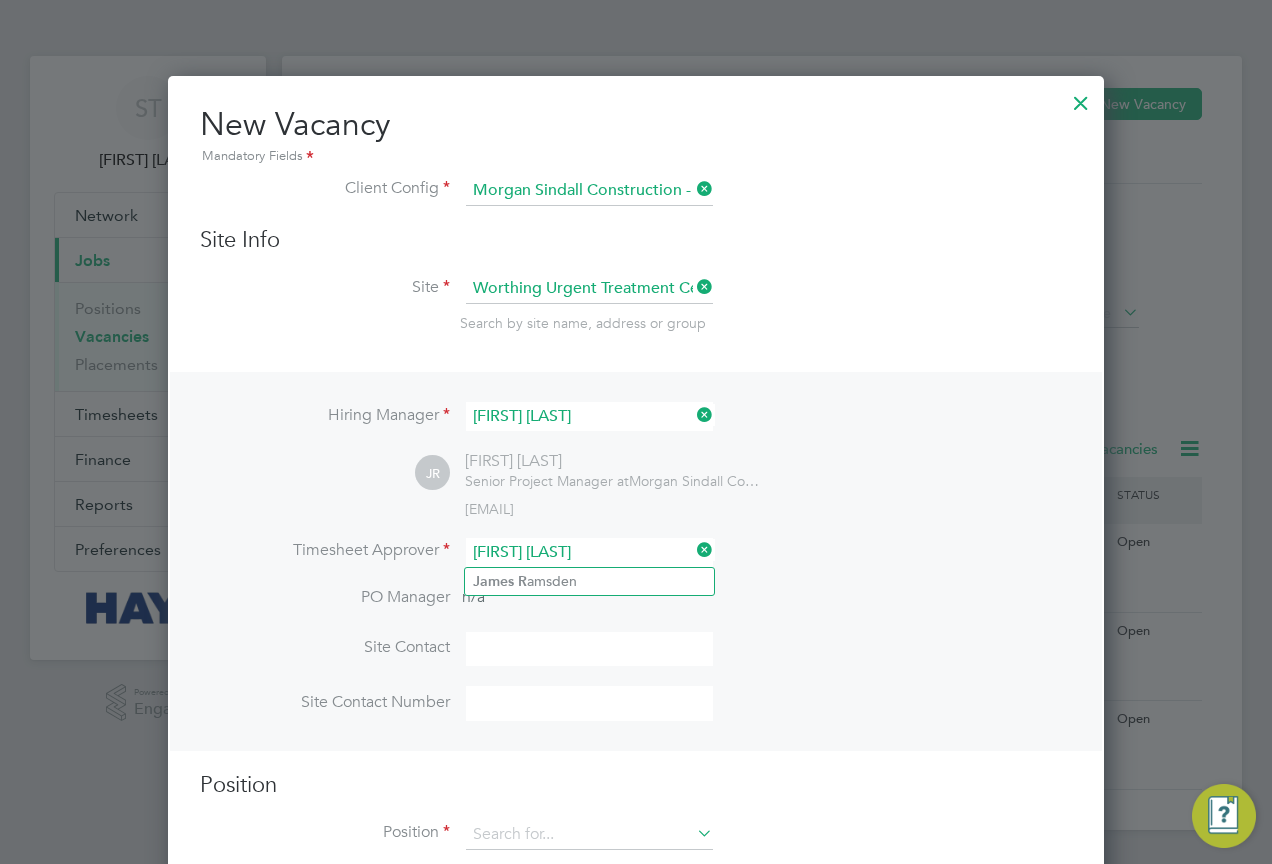scroll, scrollTop: 10, scrollLeft: 10, axis: both 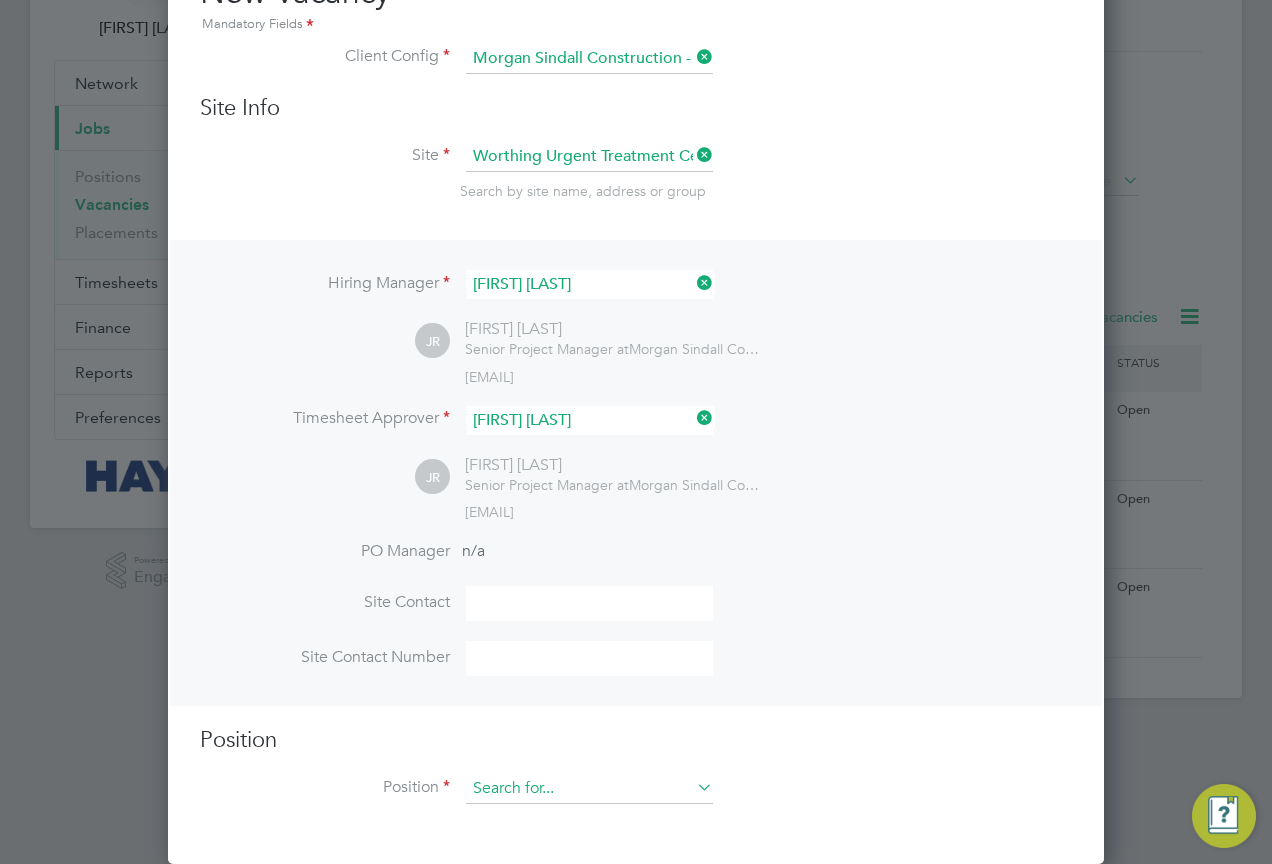 click at bounding box center (589, 789) 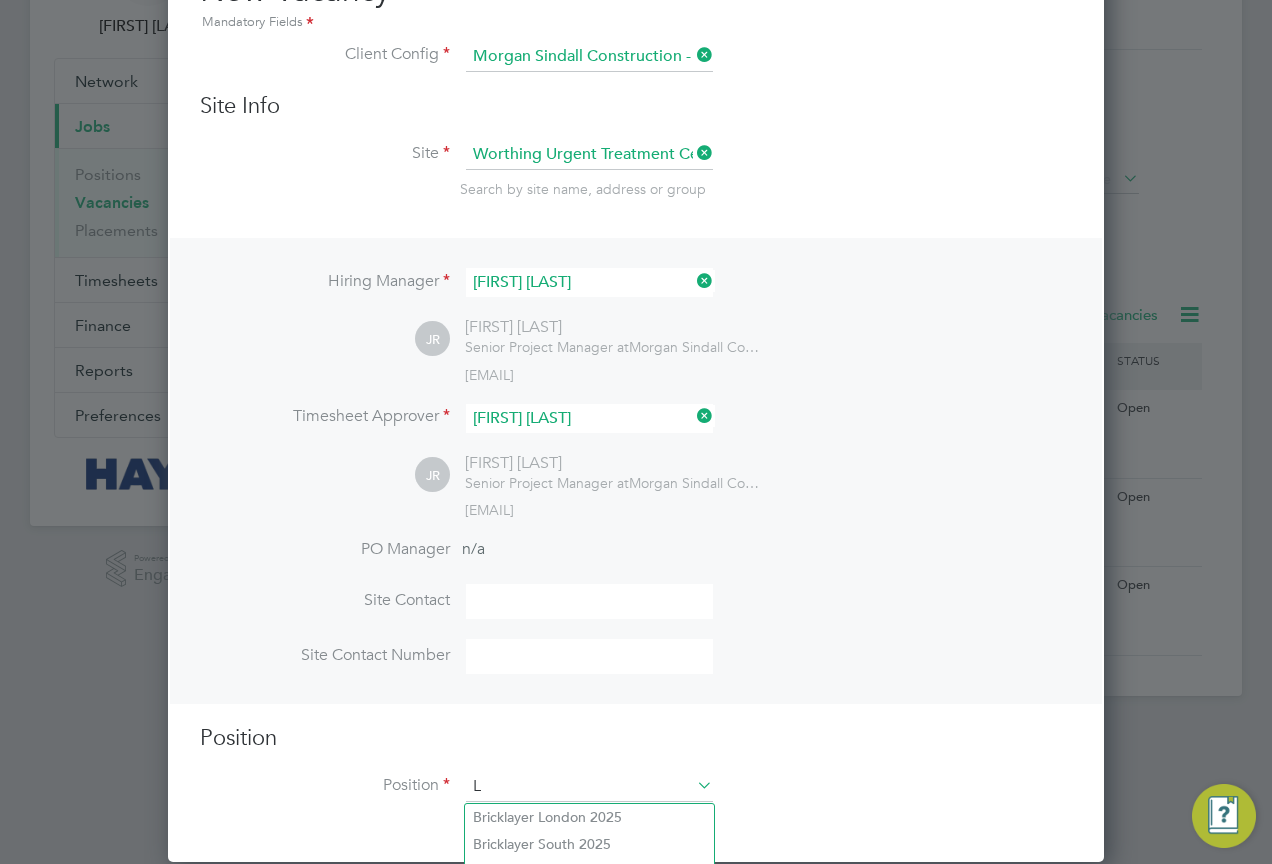 scroll, scrollTop: 10, scrollLeft: 10, axis: both 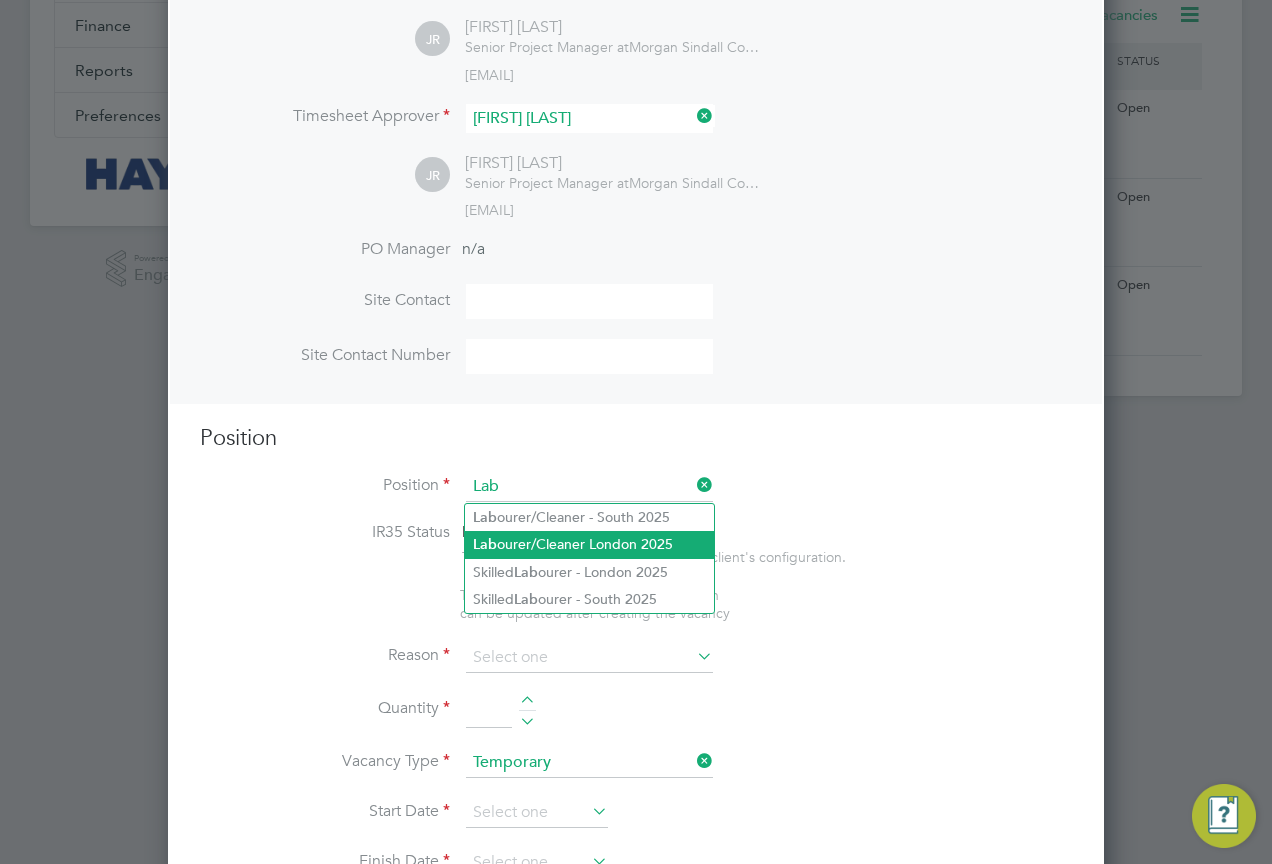 click on "Lab ourer/Cleaner London 2025" 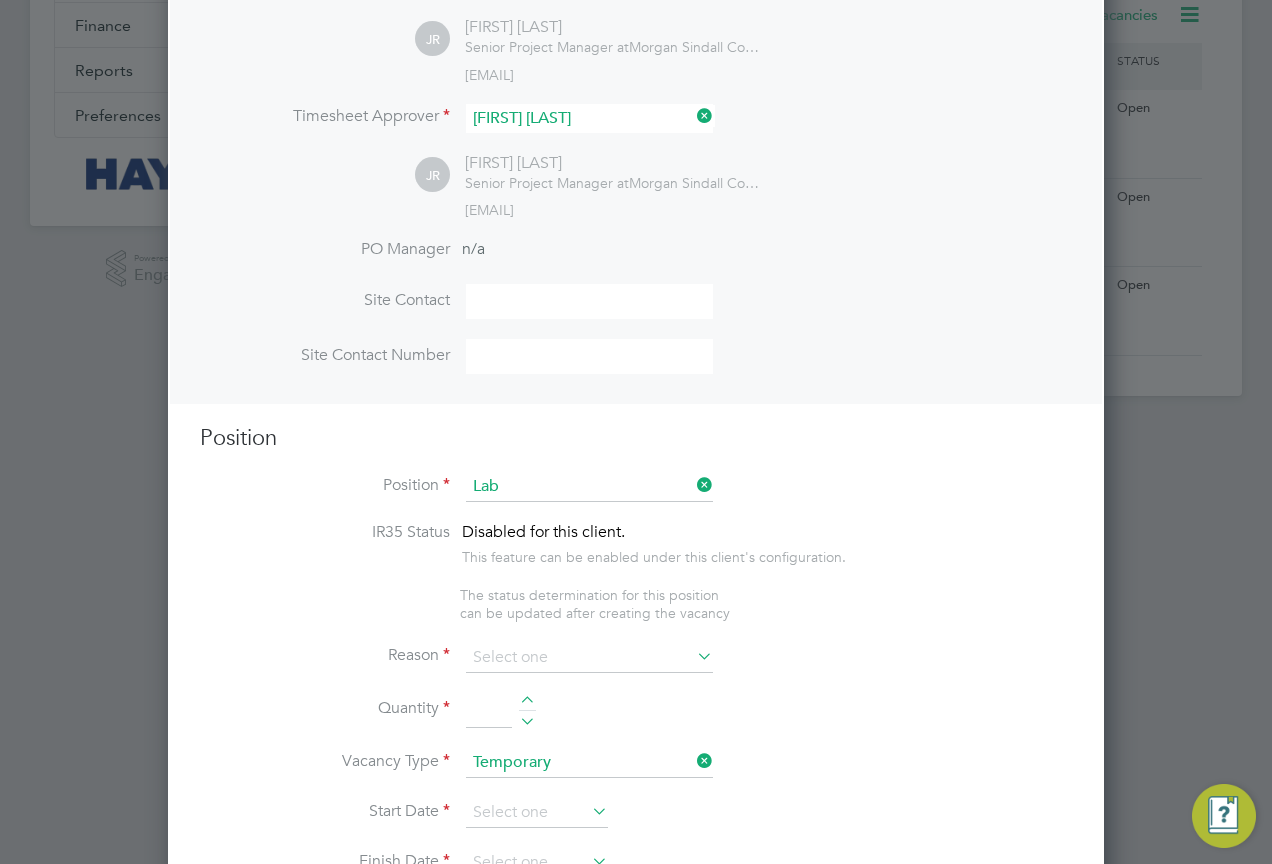 type on "Labourer/Cleaner London 2025" 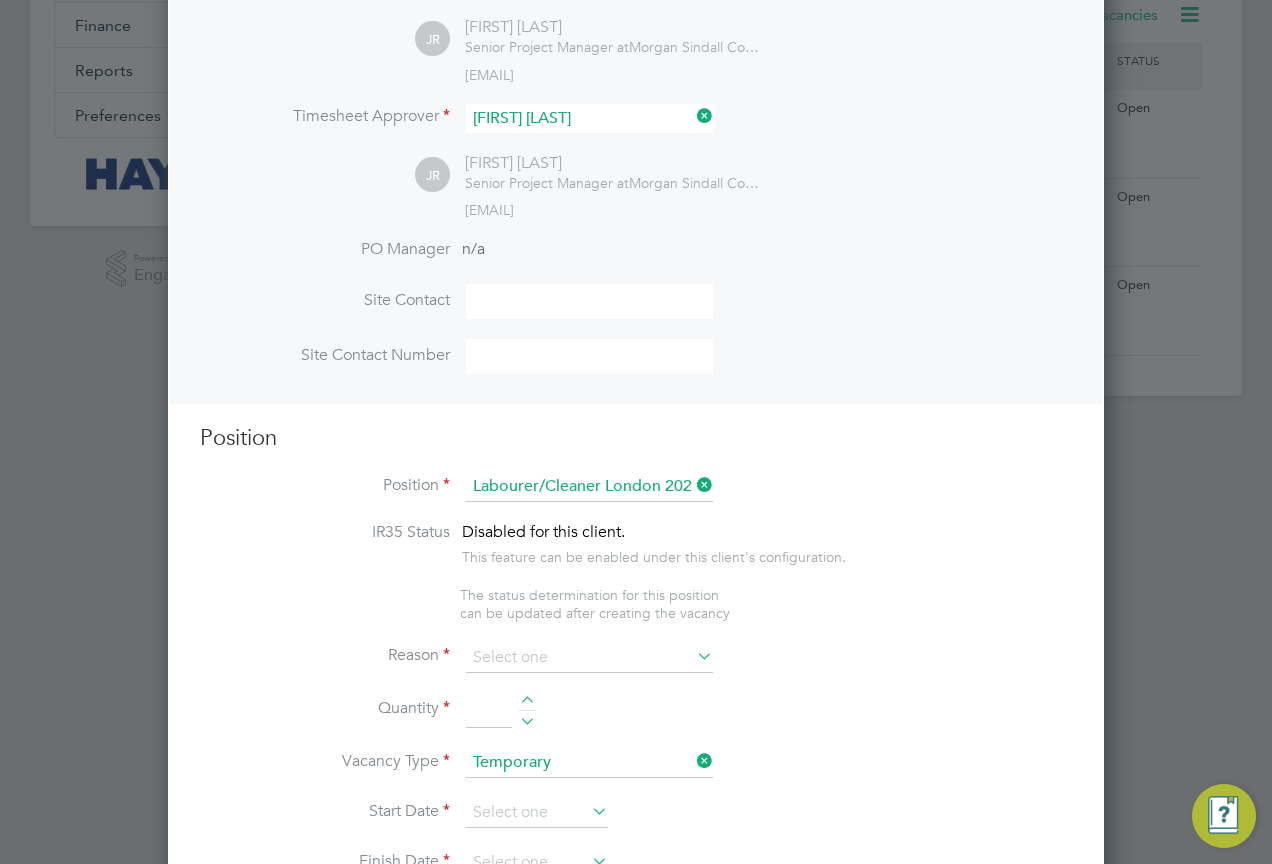 type on "Attend to site amenities, toilets, offices, drying rooms, canteen etc. Occasional offloading, sweeping and clearance of rubbish etc.
Sweeping site, removing of rubbish, unloading and transporting of materials etc. under close supervision
PREFERABLE QUALIFICATION
Manual Handling" 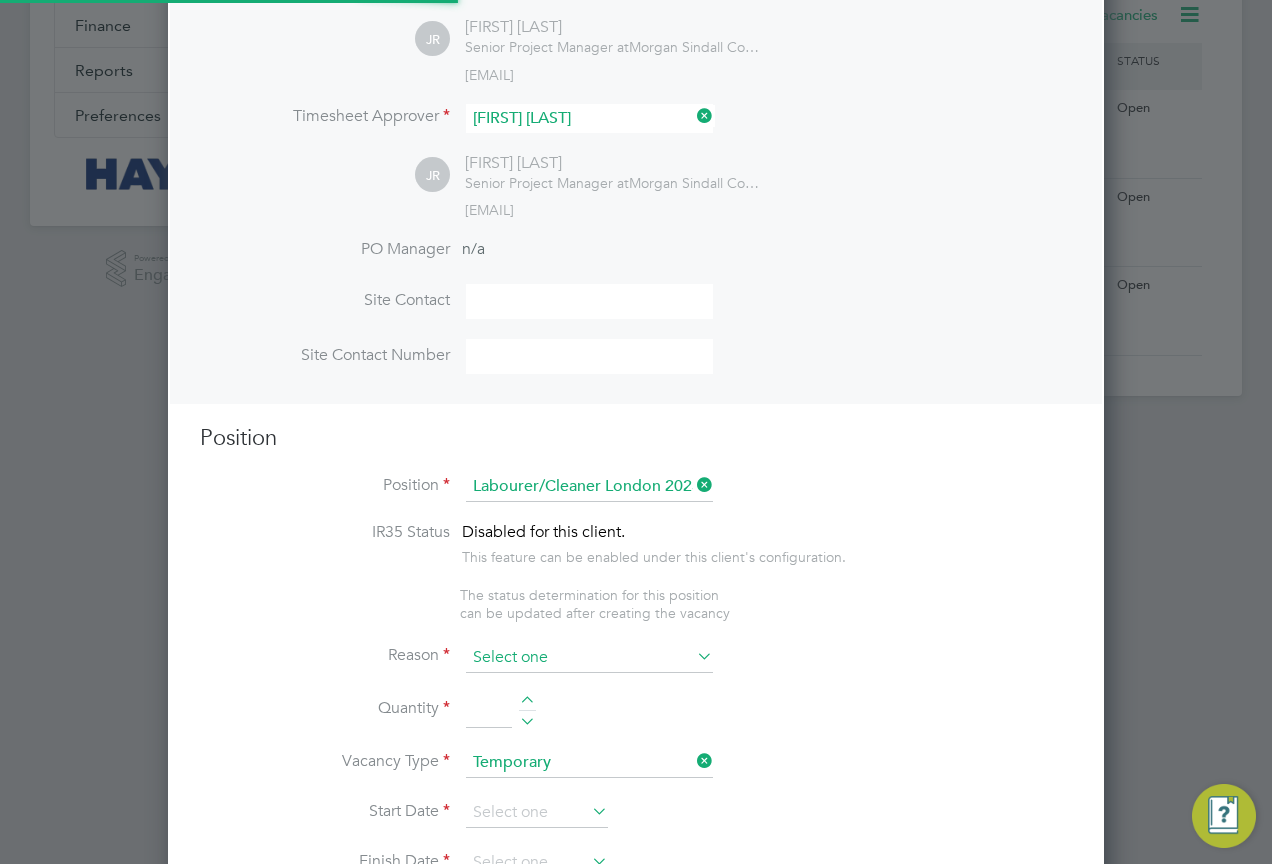 scroll, scrollTop: 10, scrollLeft: 10, axis: both 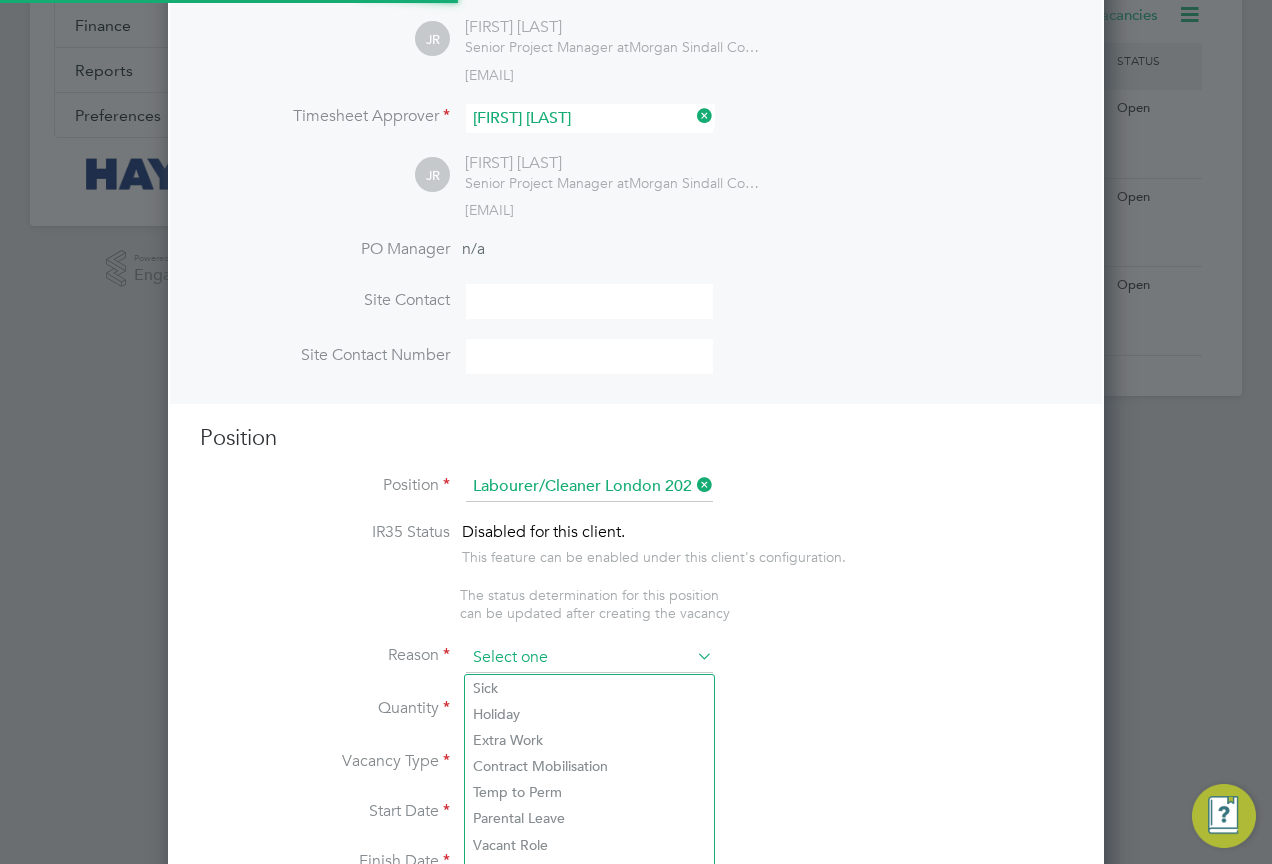 click at bounding box center [589, 658] 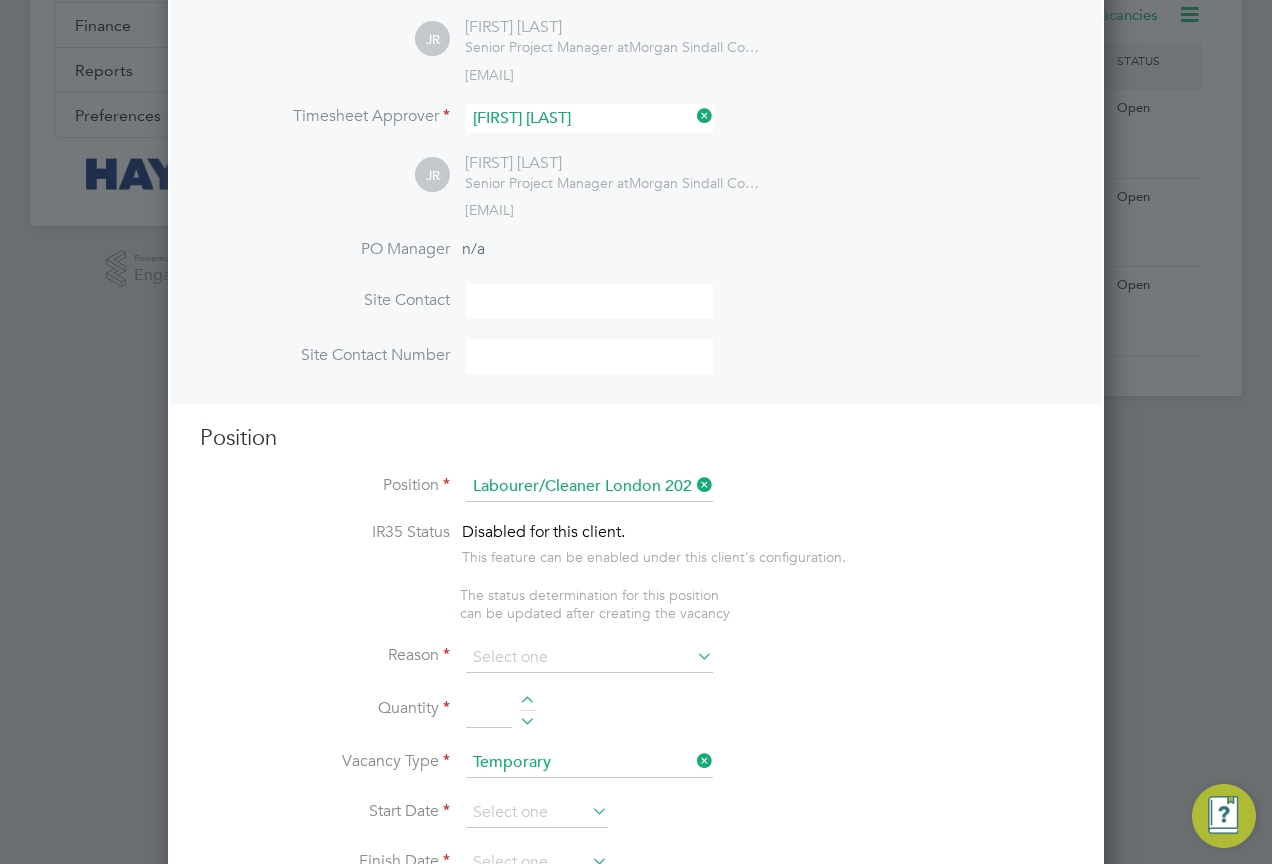 click on "Extra Work" 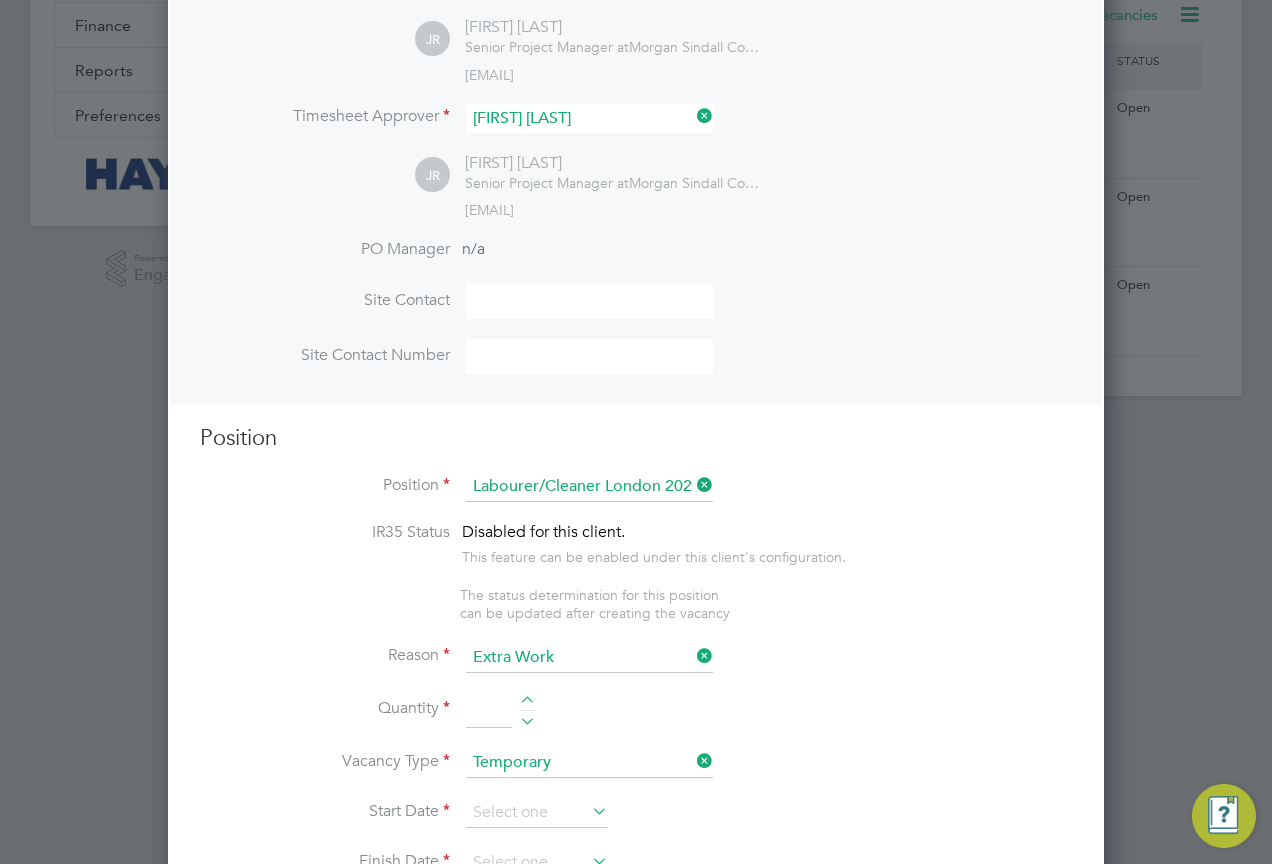 click on "Quantity" at bounding box center (636, 721) 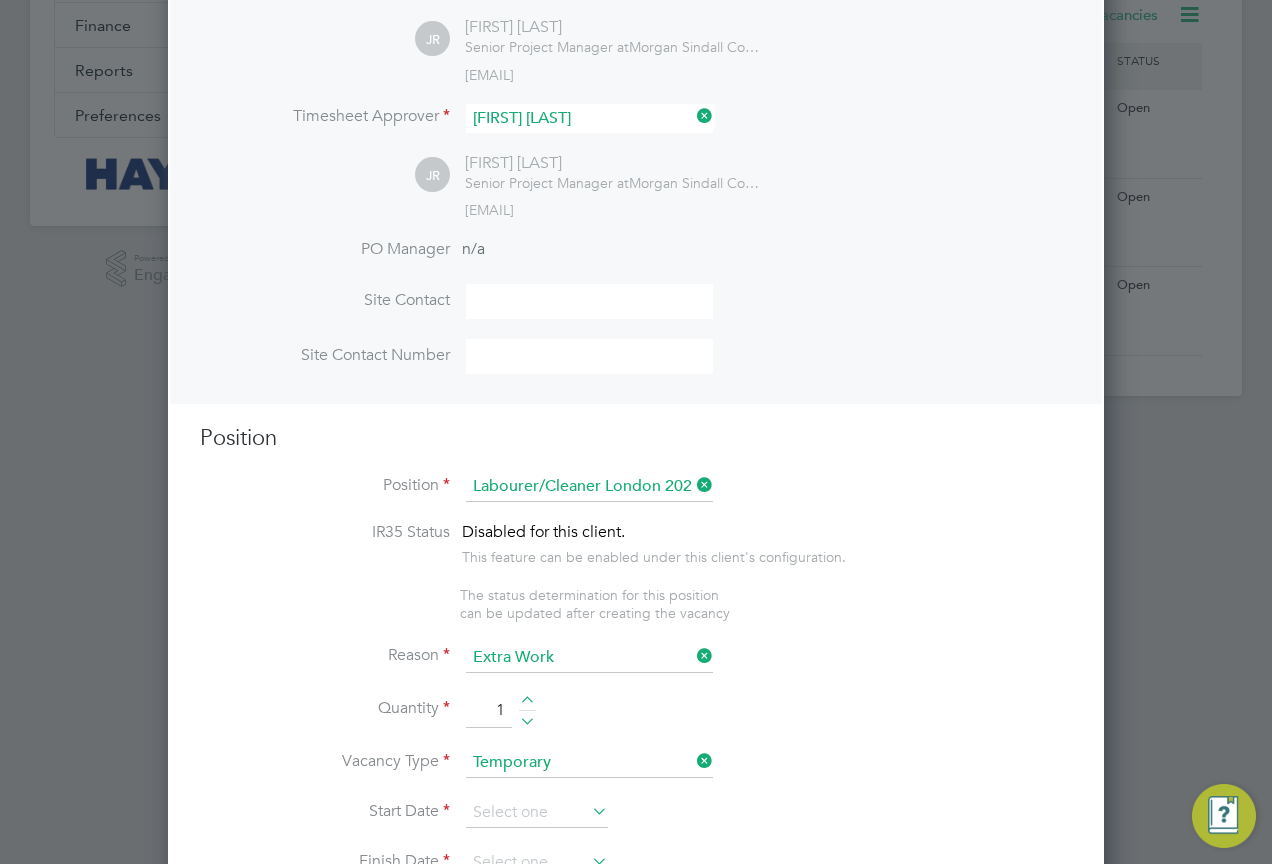 type on "1" 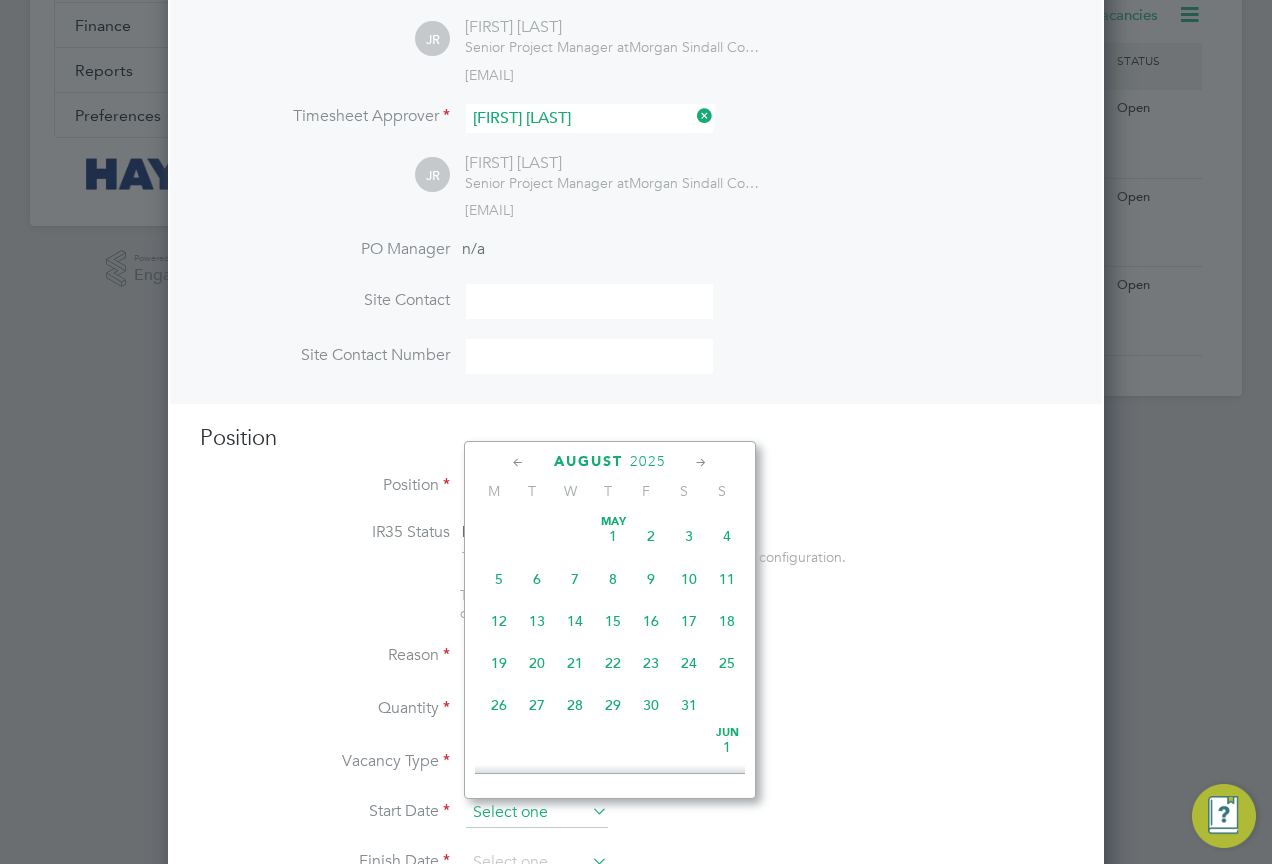click at bounding box center (537, 813) 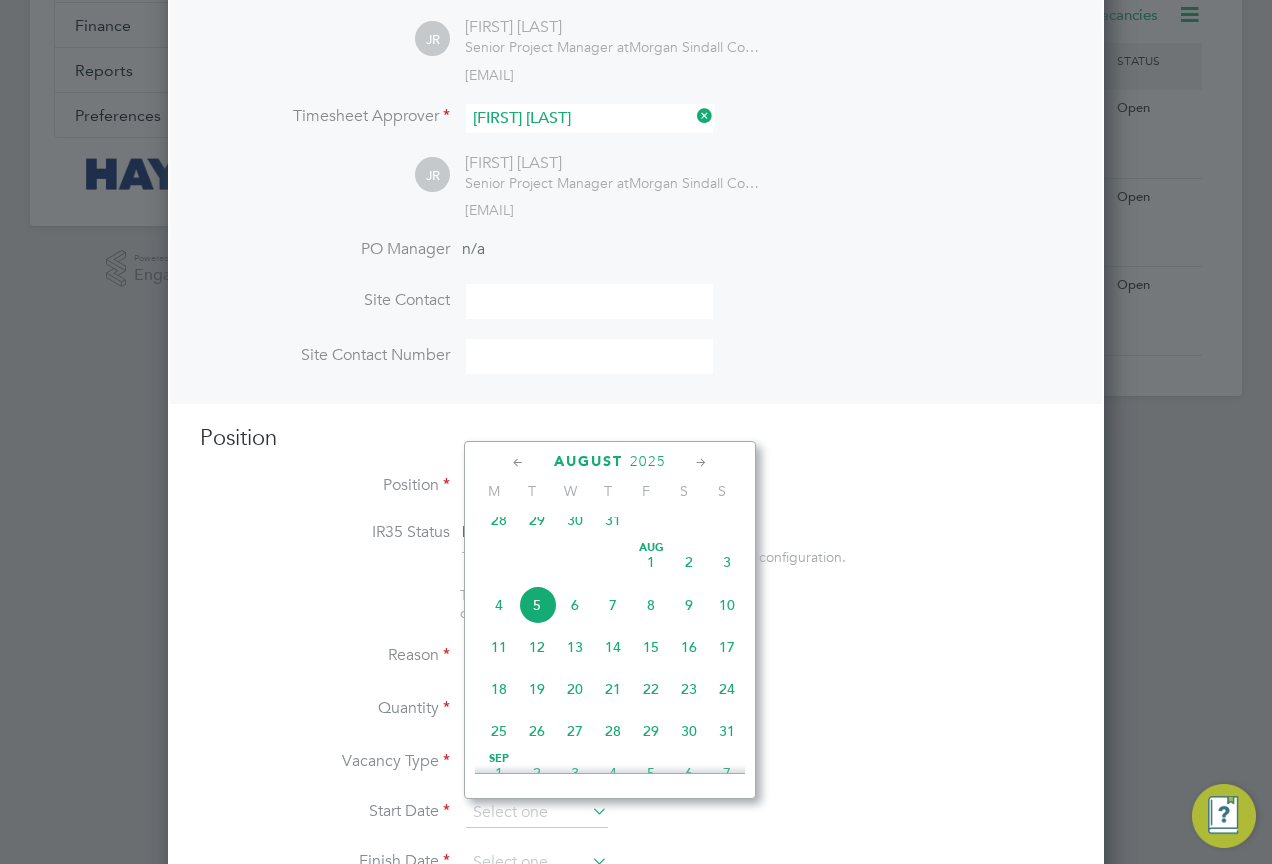 click on "5" 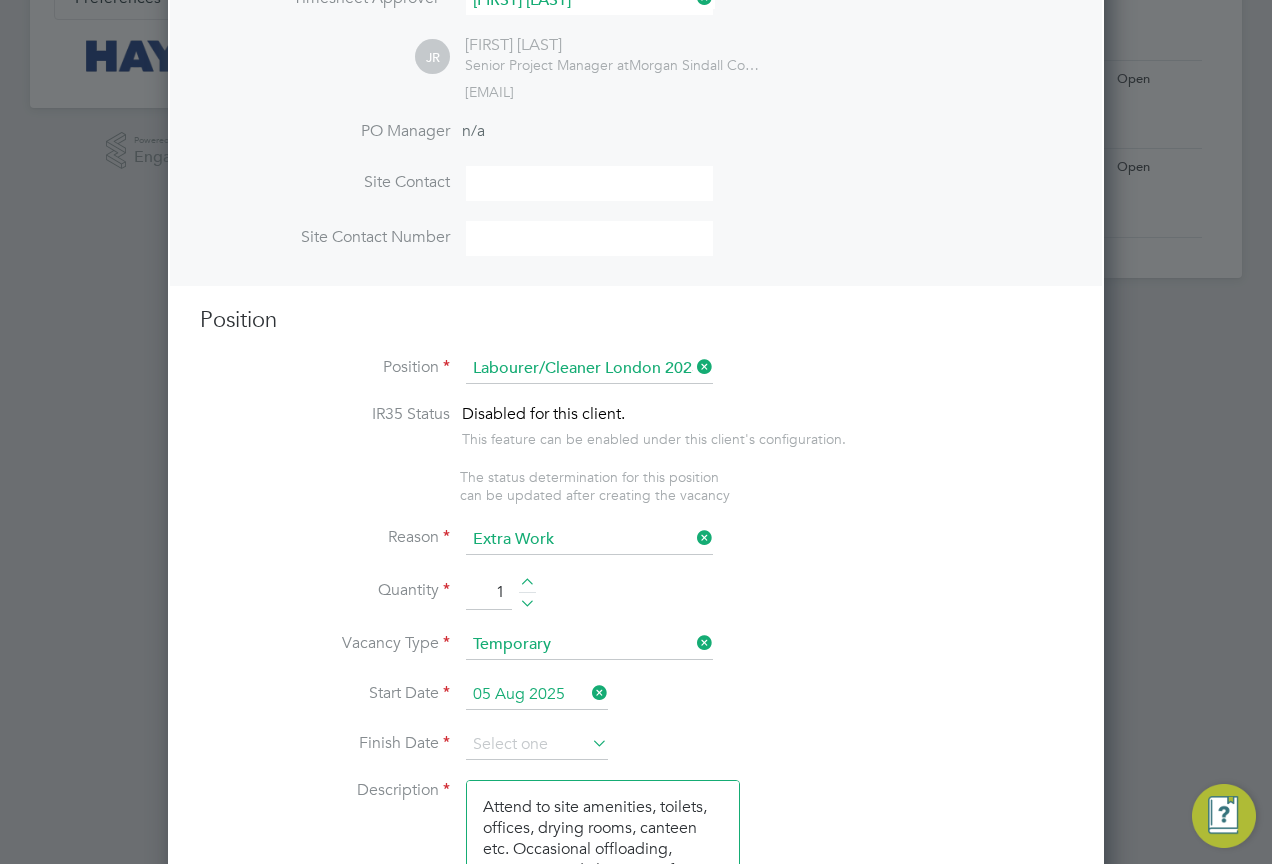 scroll, scrollTop: 734, scrollLeft: 0, axis: vertical 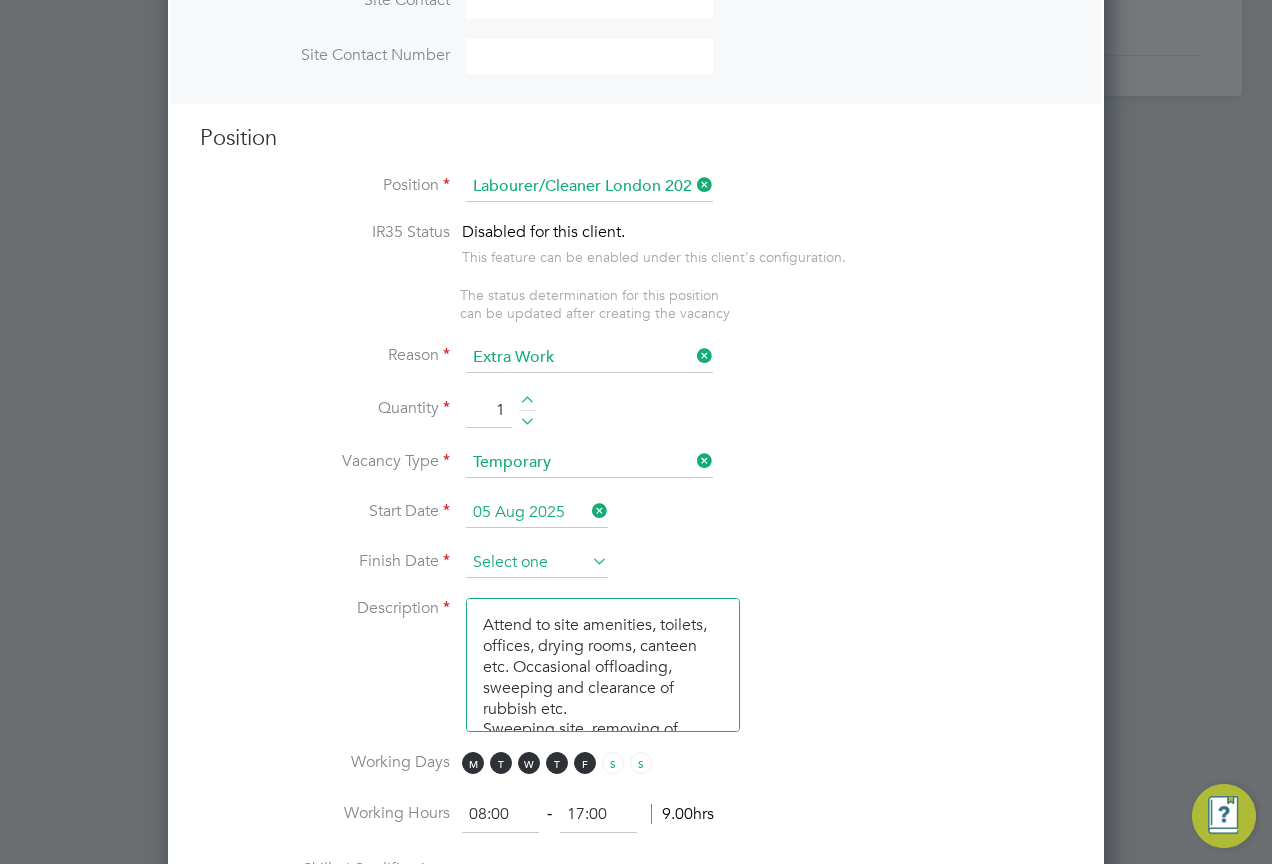 click at bounding box center (537, 563) 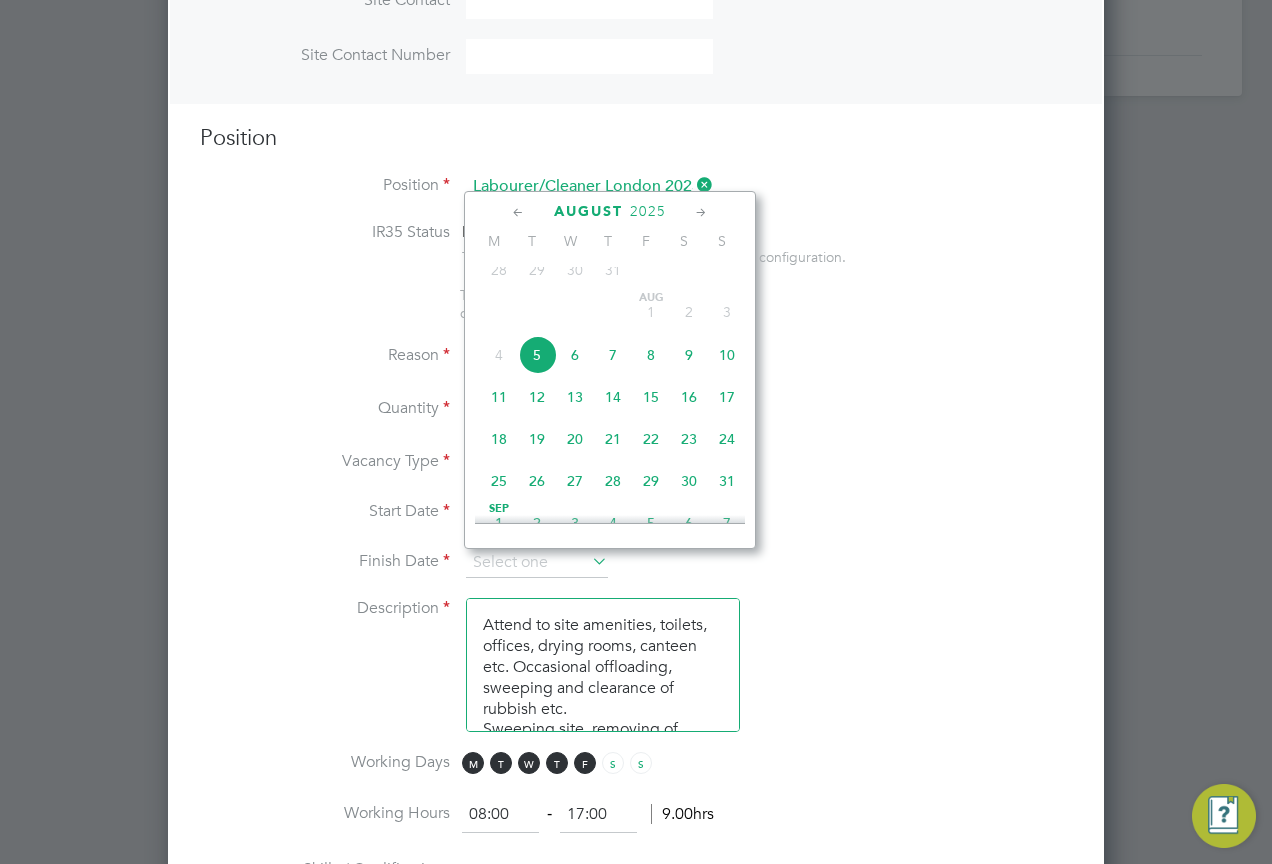 drag, startPoint x: 616, startPoint y: 369, endPoint x: 648, endPoint y: 597, distance: 230.23466 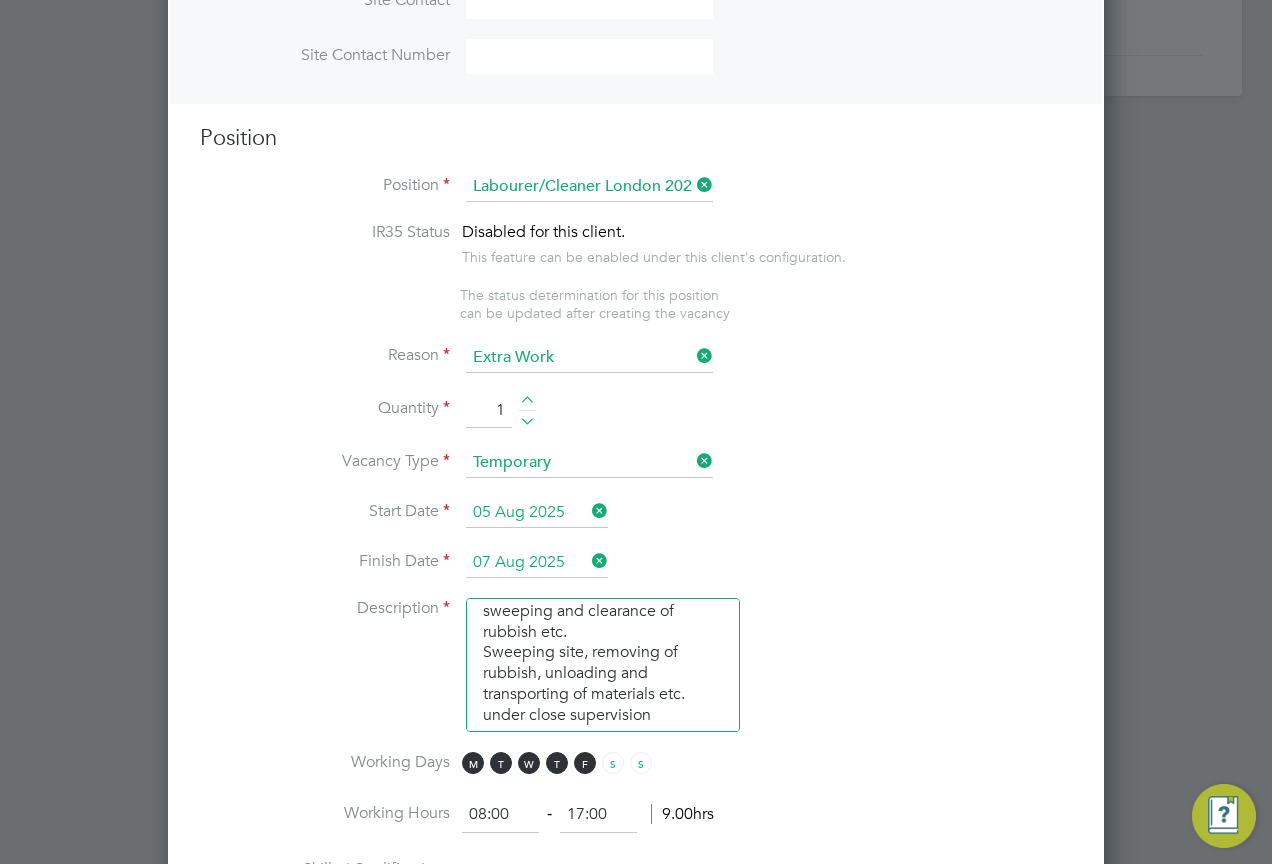 scroll, scrollTop: 150, scrollLeft: 0, axis: vertical 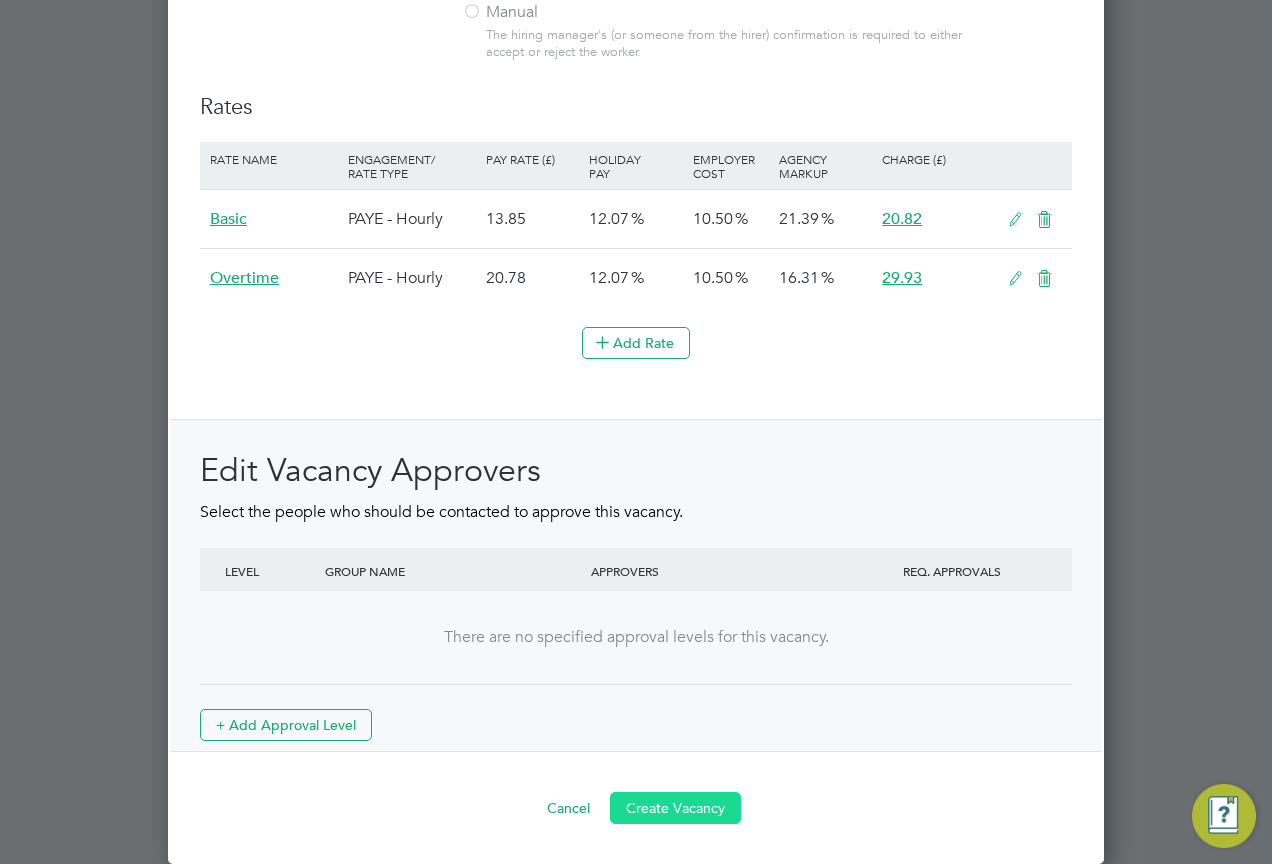 click on "Create Vacancy" at bounding box center (675, 808) 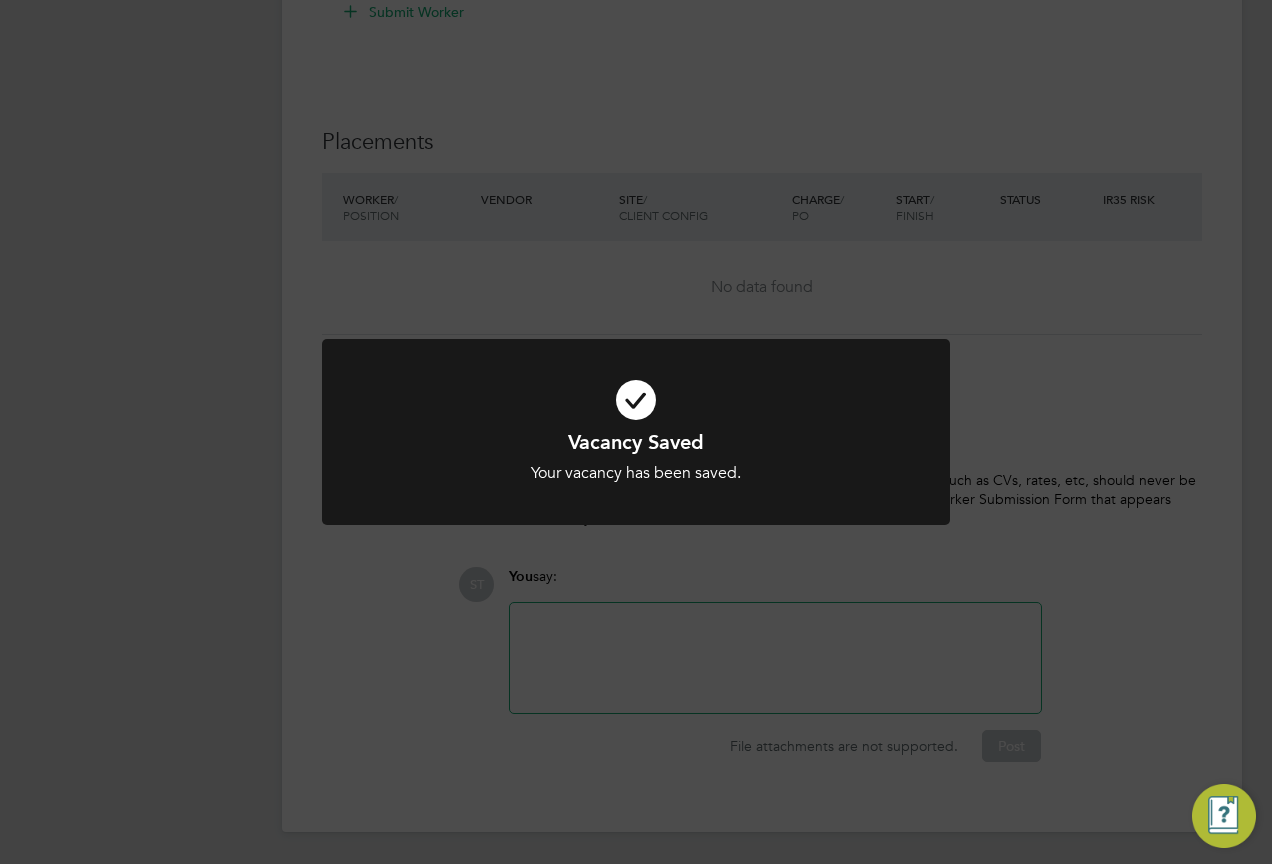 scroll, scrollTop: 0, scrollLeft: 0, axis: both 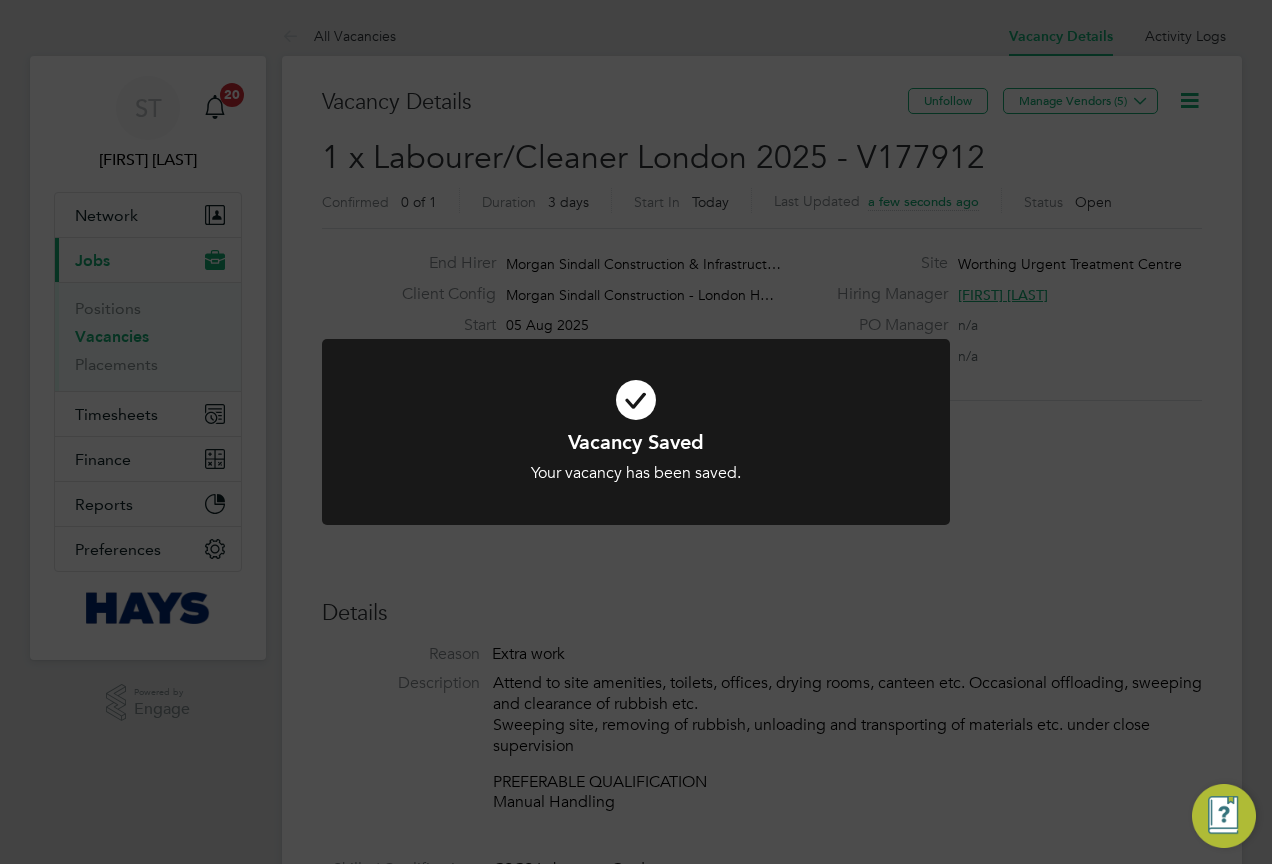 click on "Vacancy Saved Your vacancy has been saved. Cancel Okay" 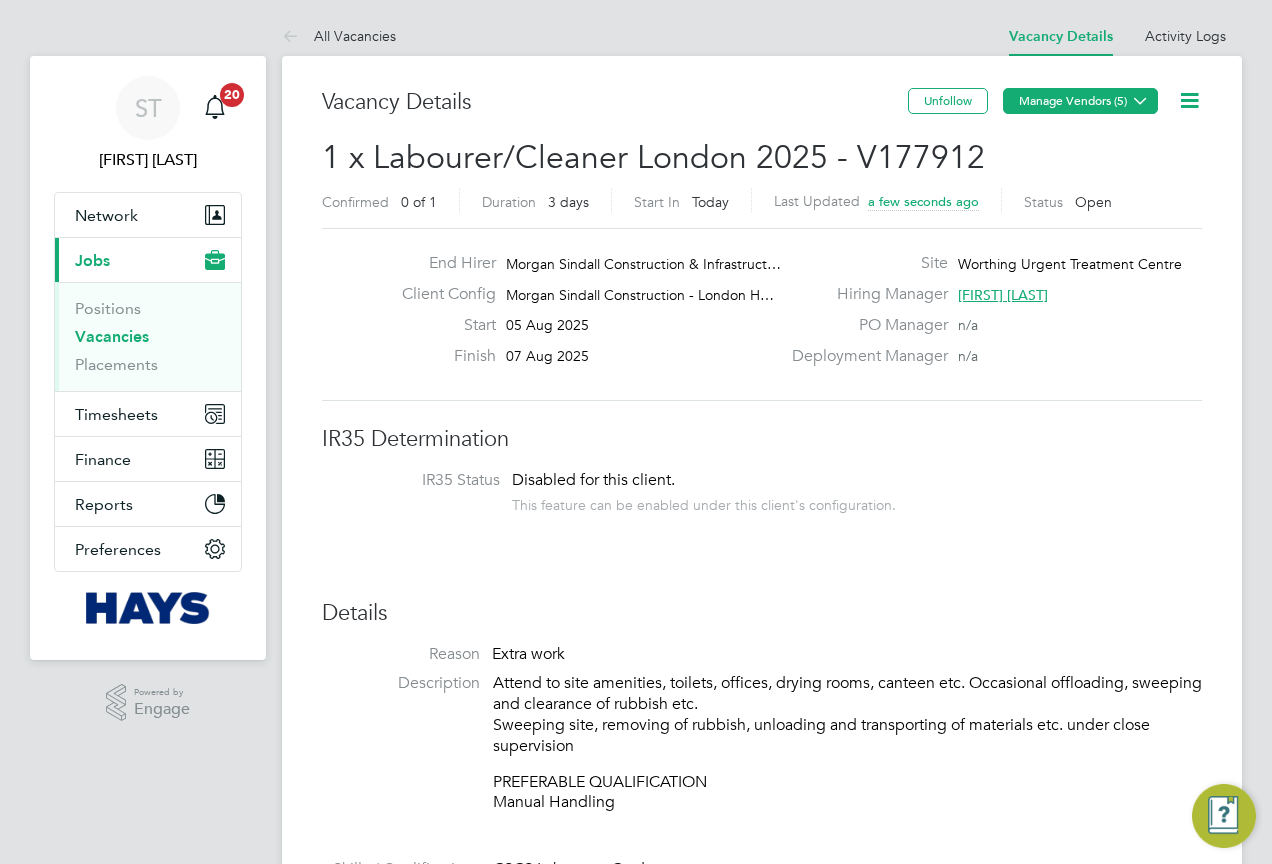 click 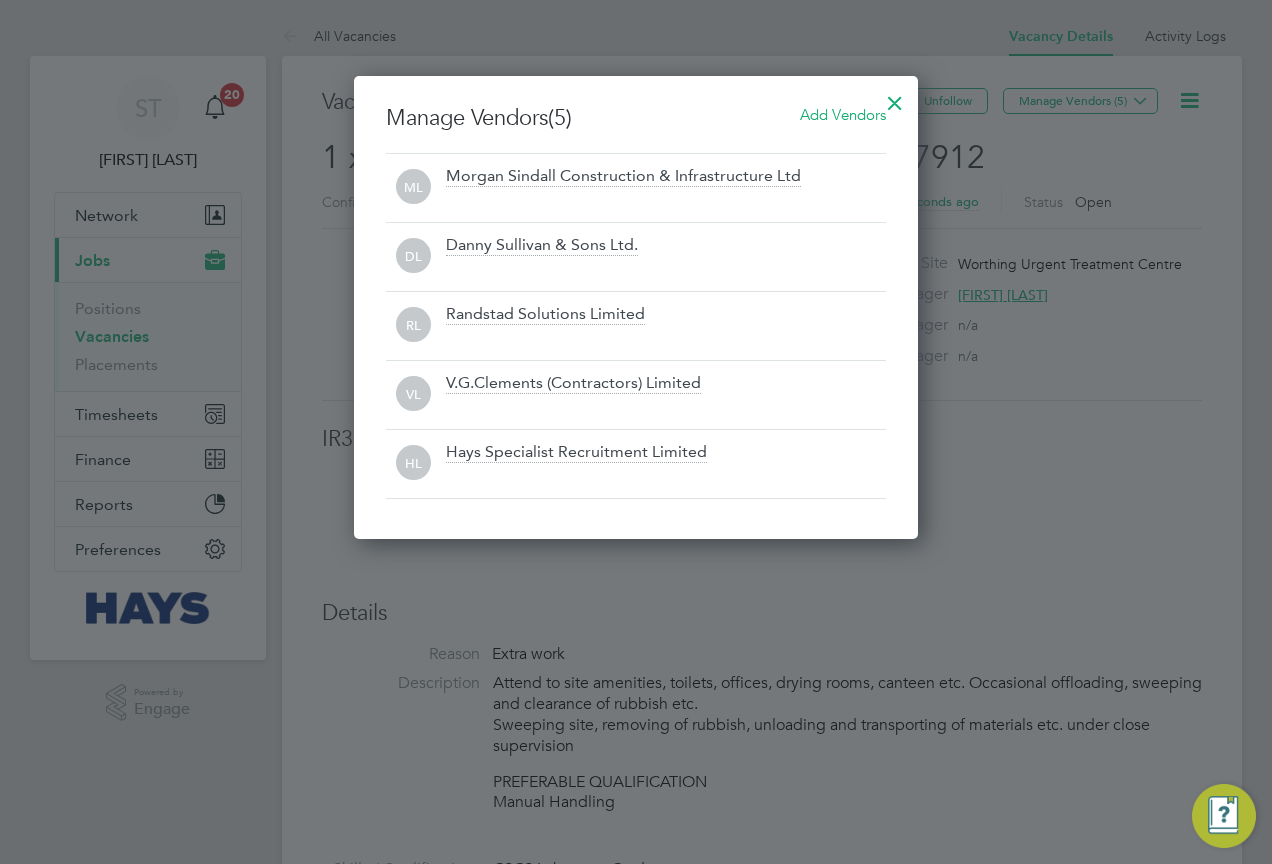 click at bounding box center (895, 98) 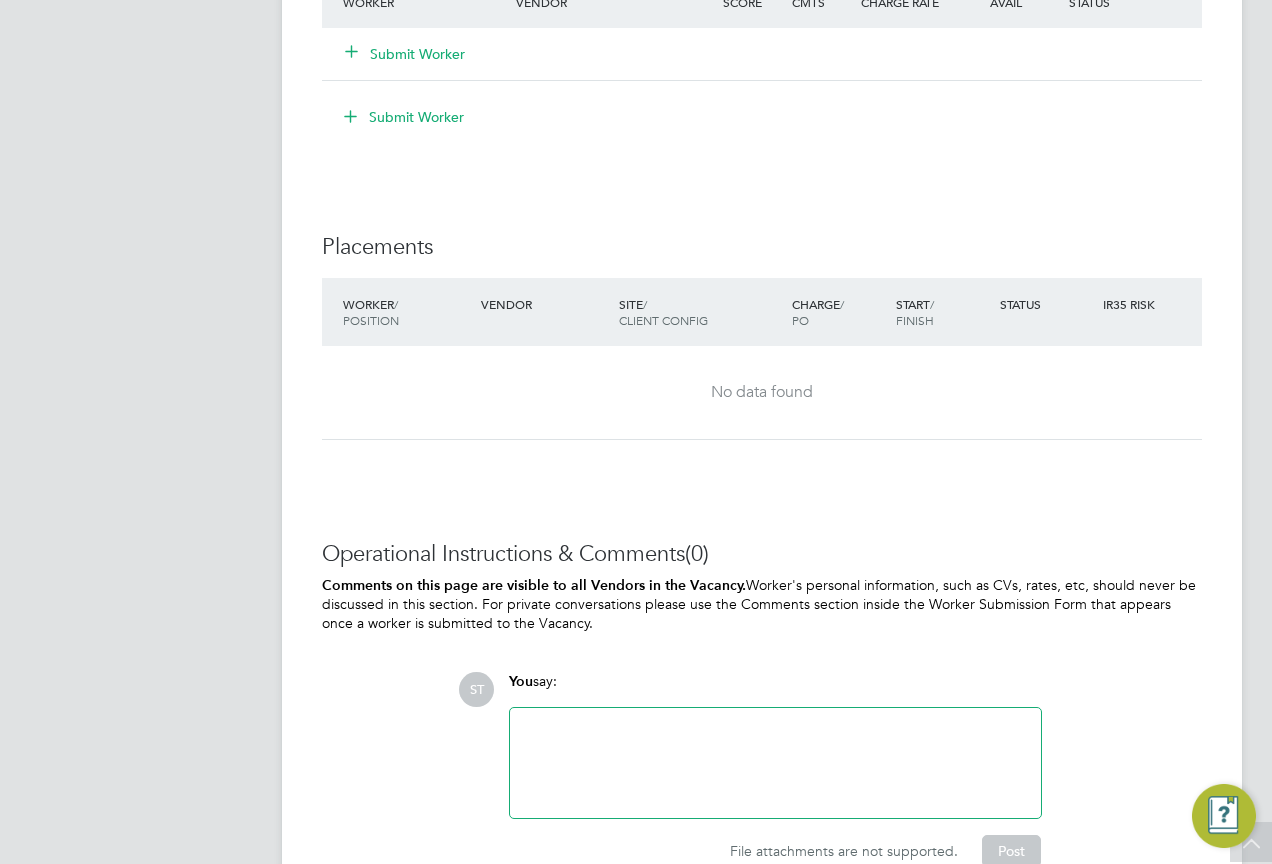 click 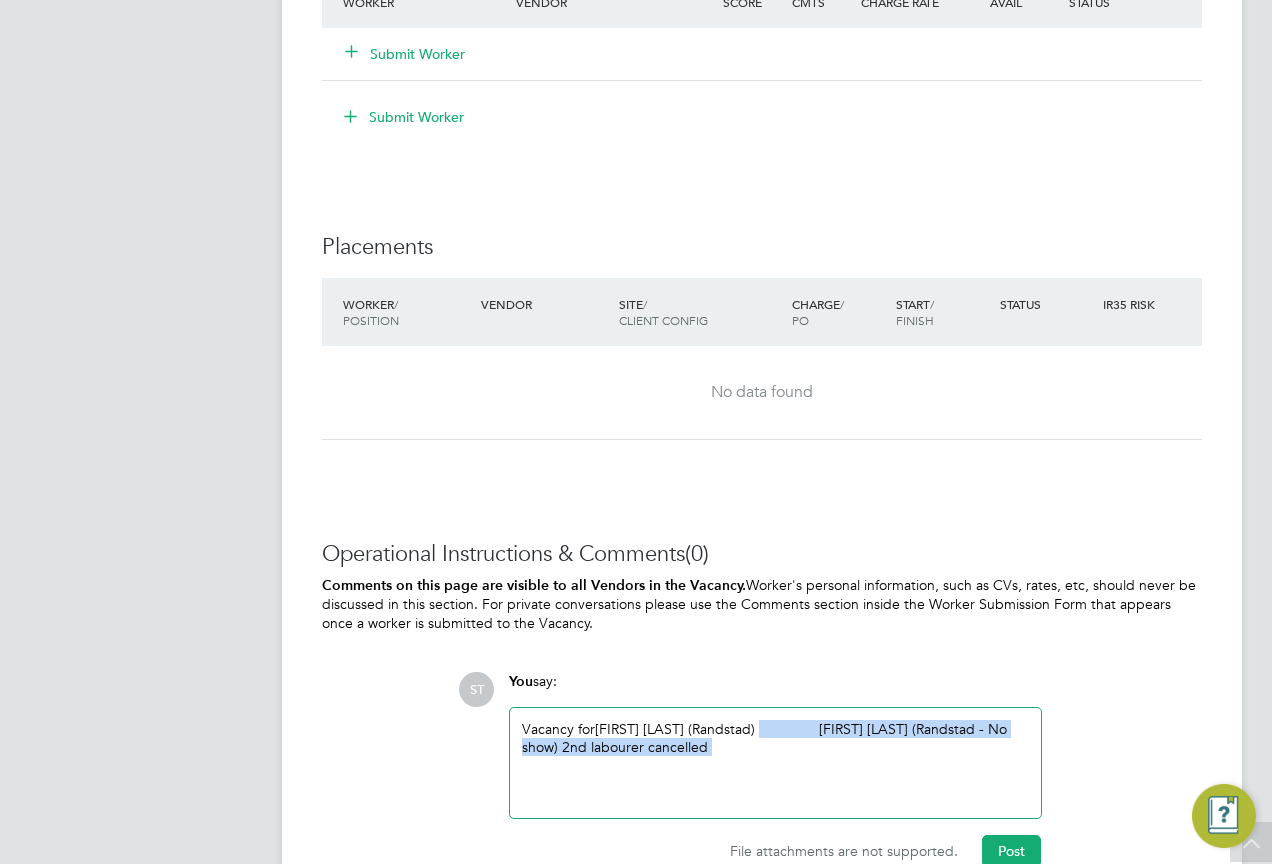 drag, startPoint x: 805, startPoint y: 770, endPoint x: 751, endPoint y: 723, distance: 71.5891 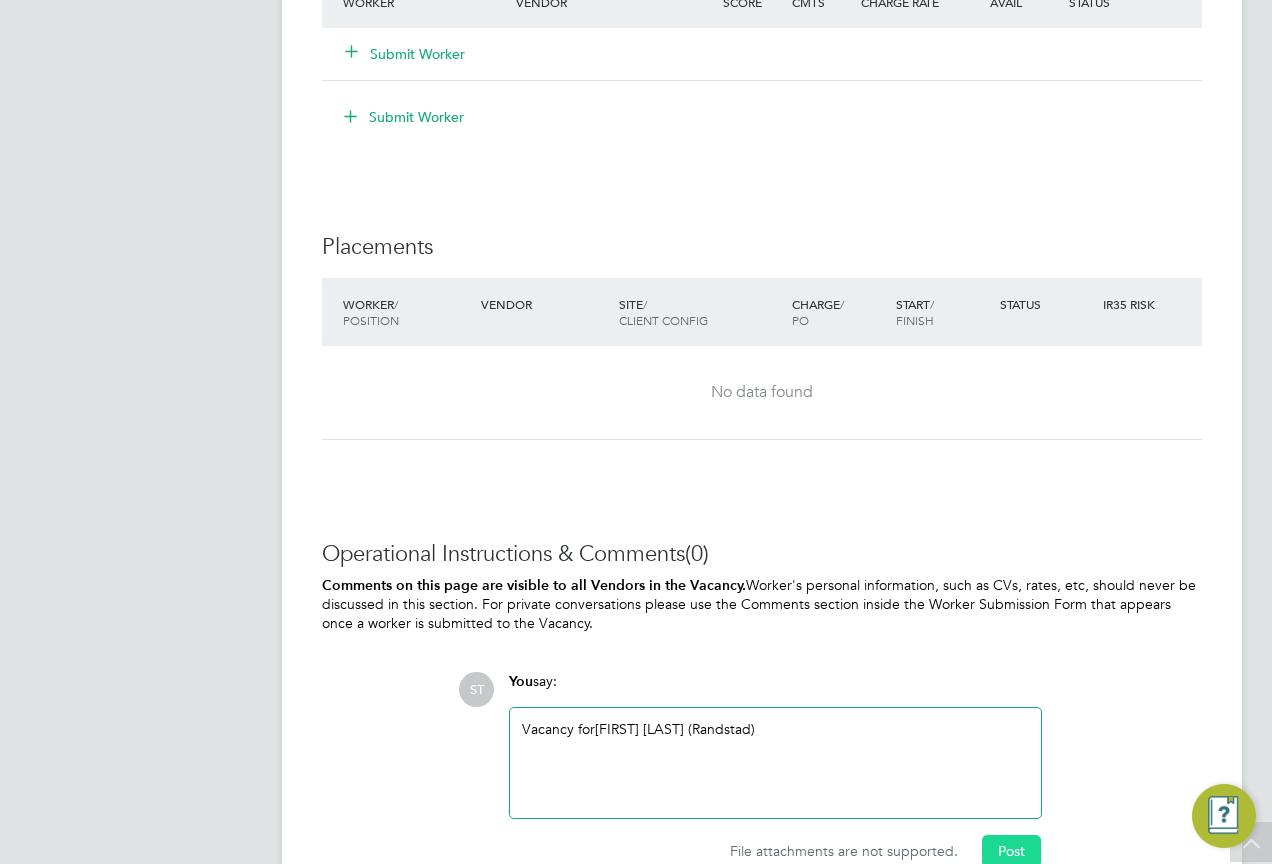 click on "Post" 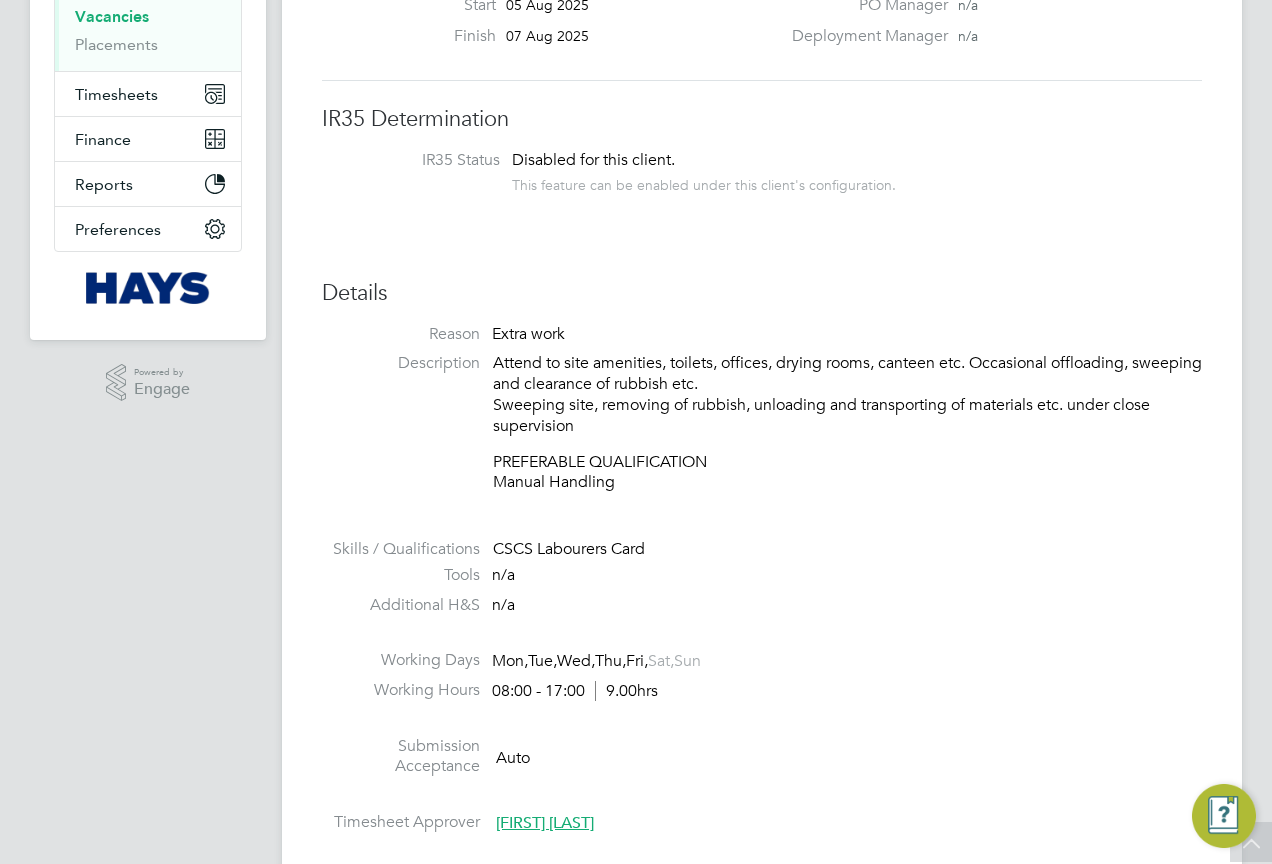 scroll, scrollTop: 100, scrollLeft: 0, axis: vertical 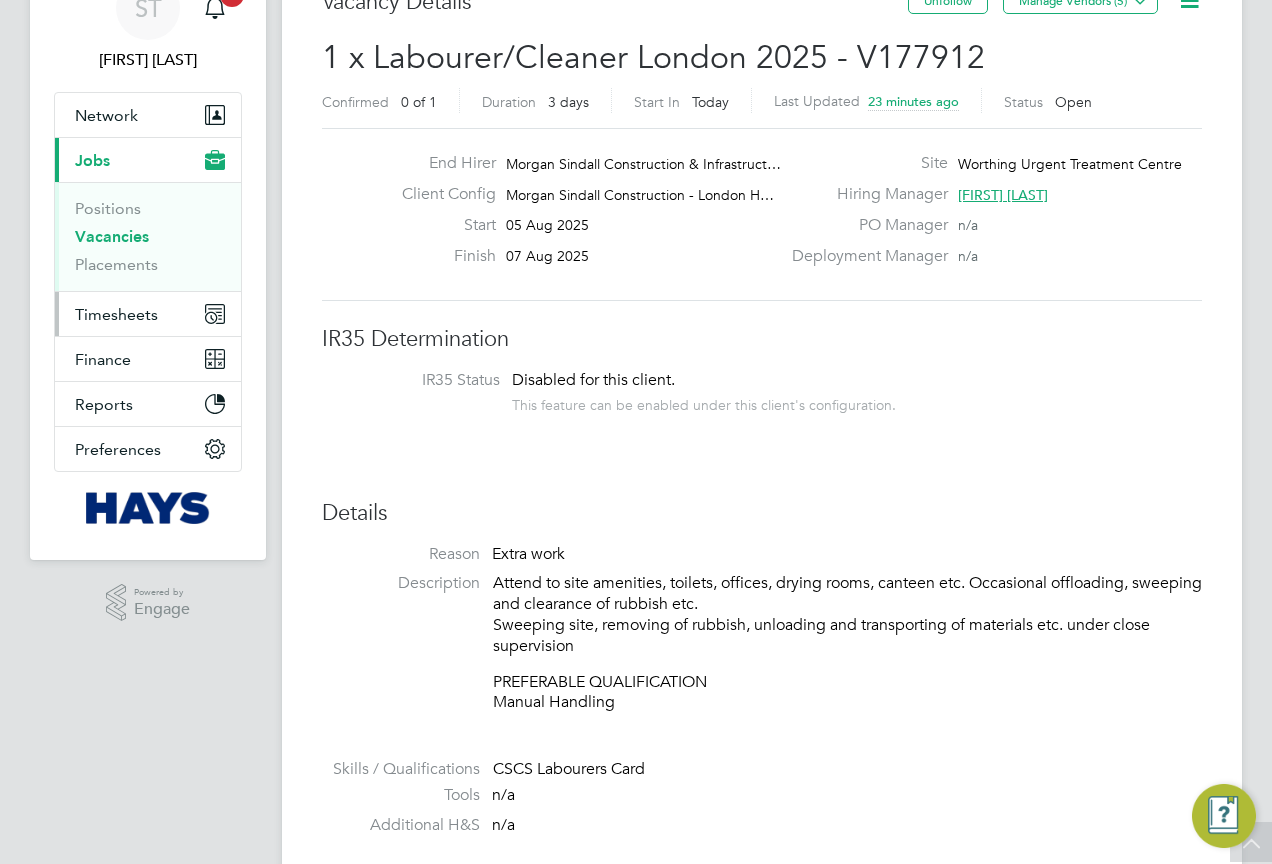 click on "Timesheets" at bounding box center [116, 314] 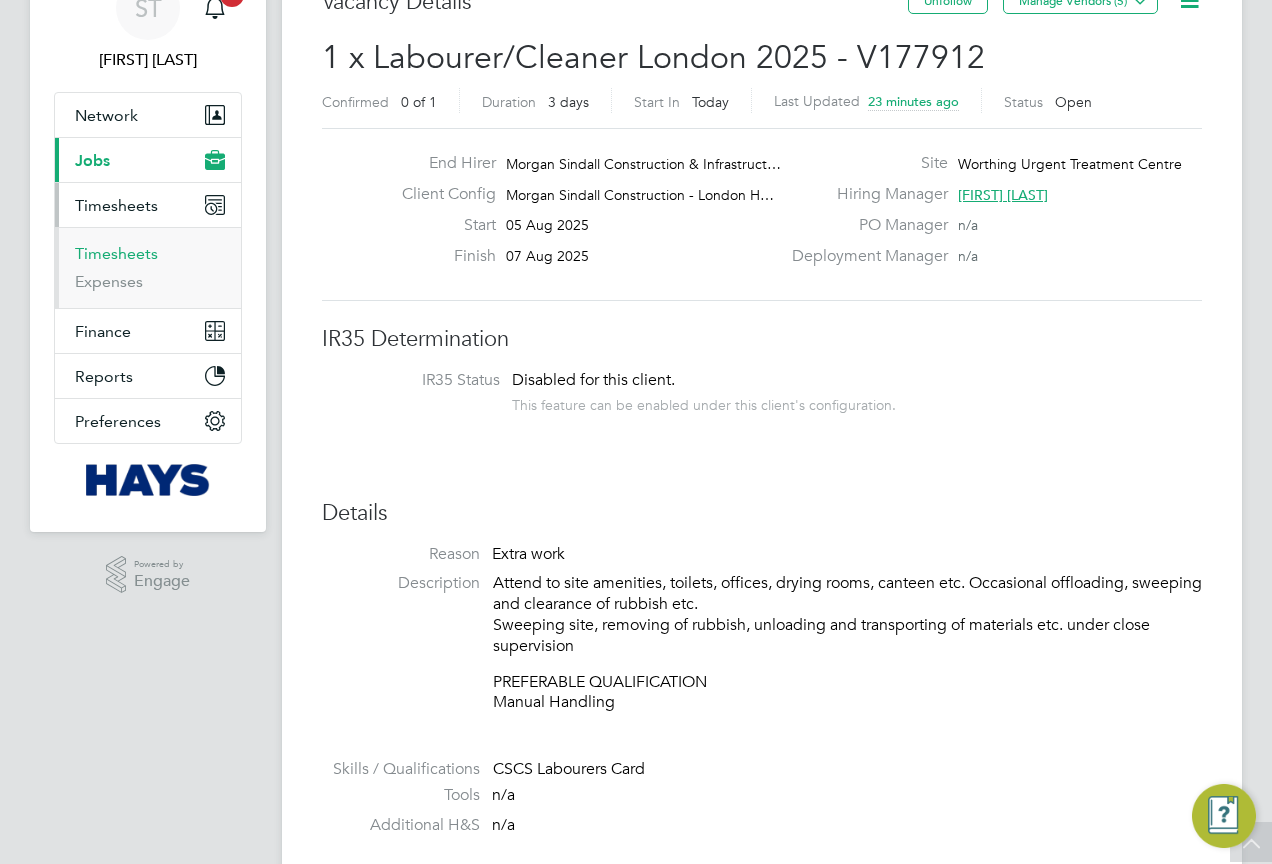 click on "Timesheets" at bounding box center [116, 253] 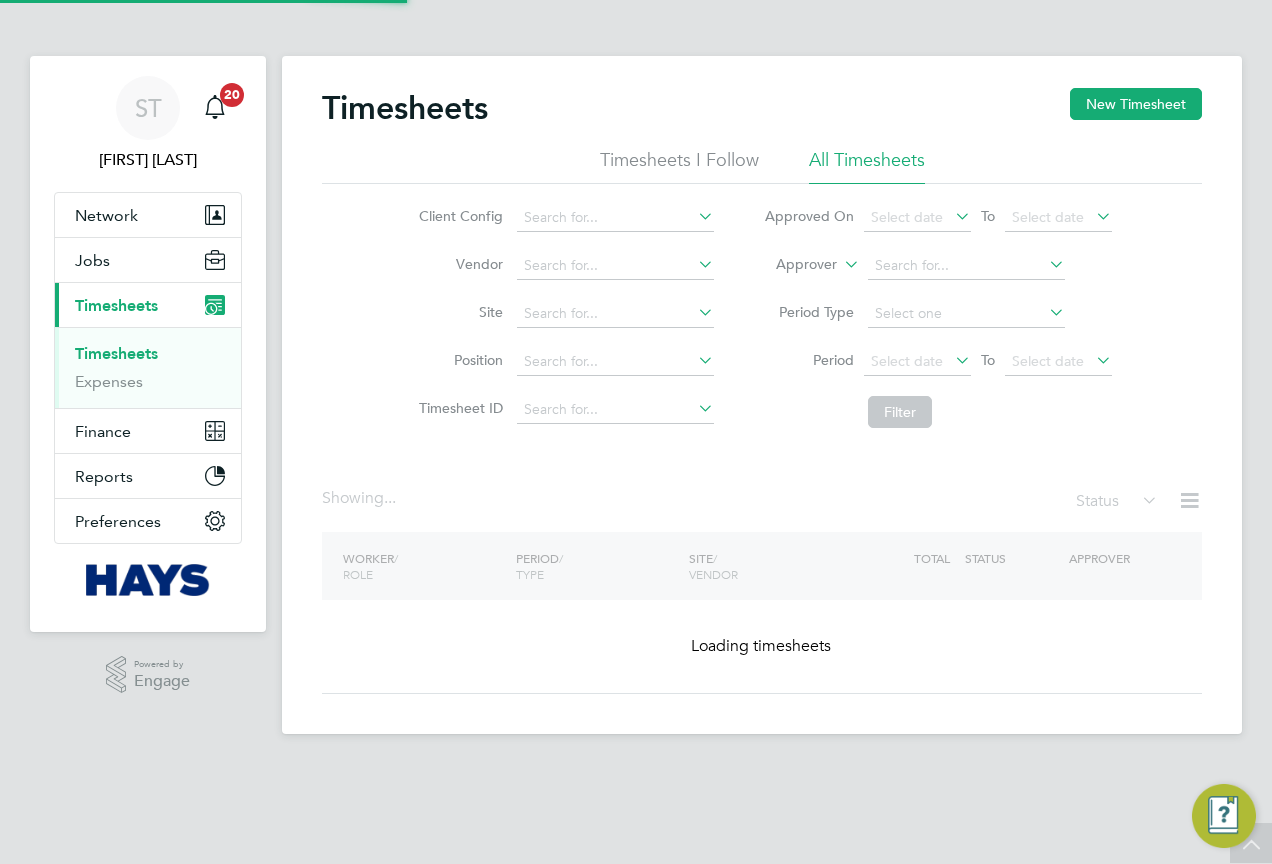 scroll, scrollTop: 0, scrollLeft: 0, axis: both 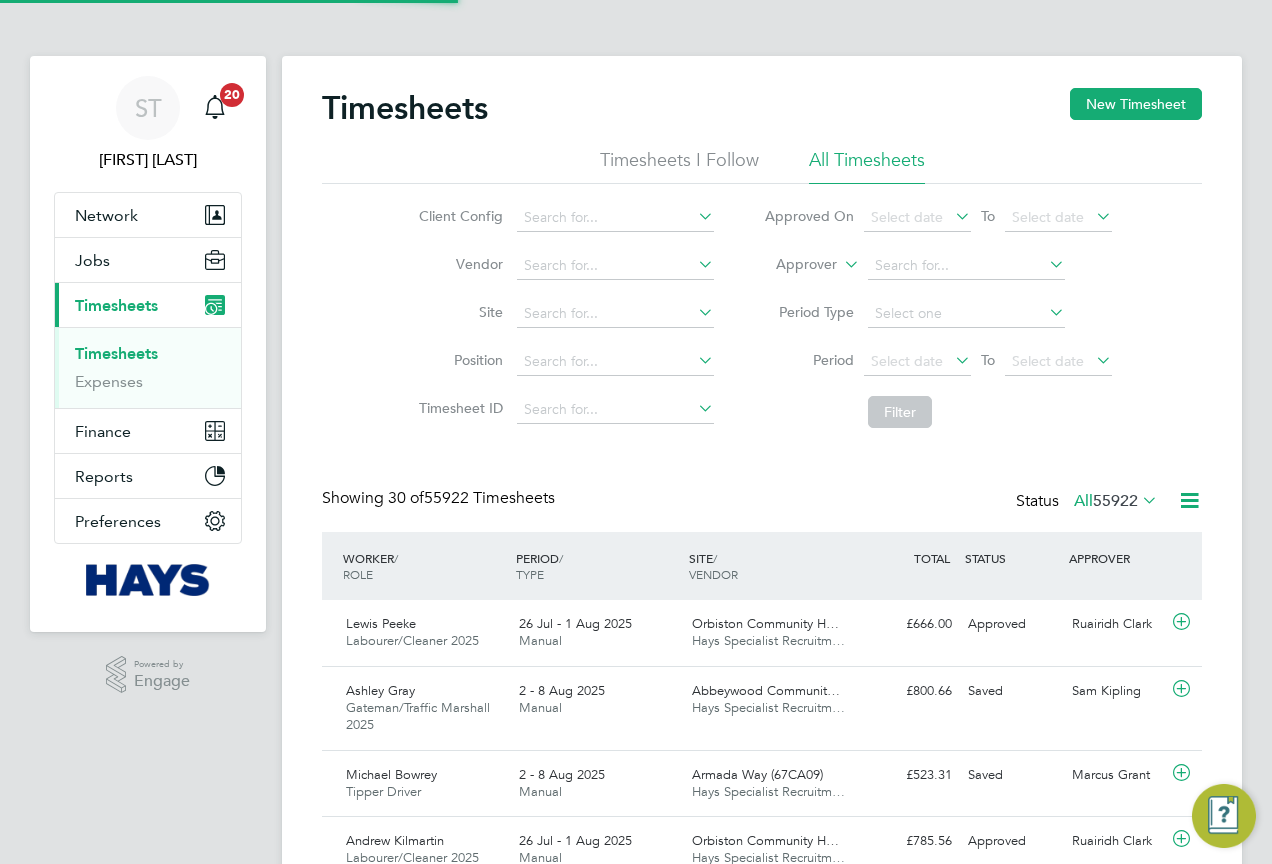 click 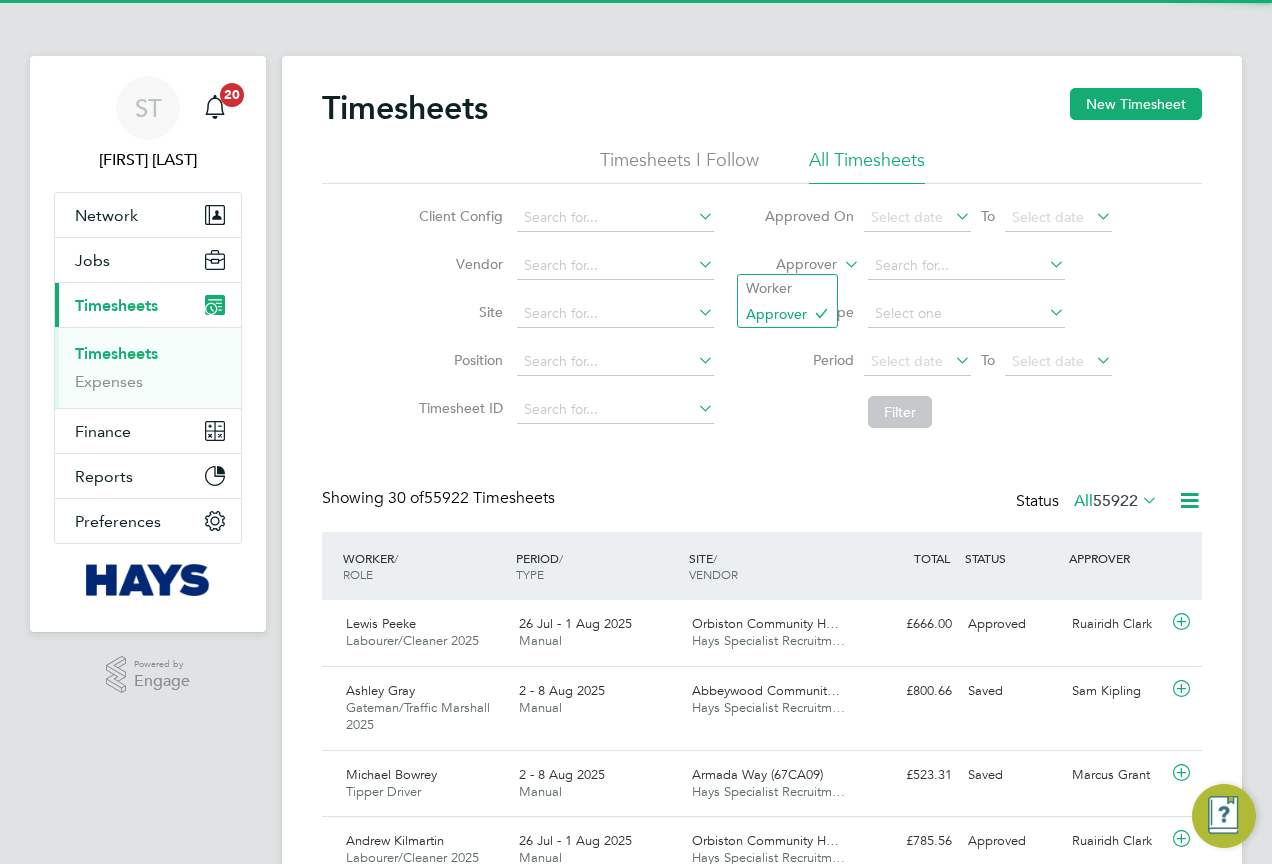 scroll, scrollTop: 10, scrollLeft: 10, axis: both 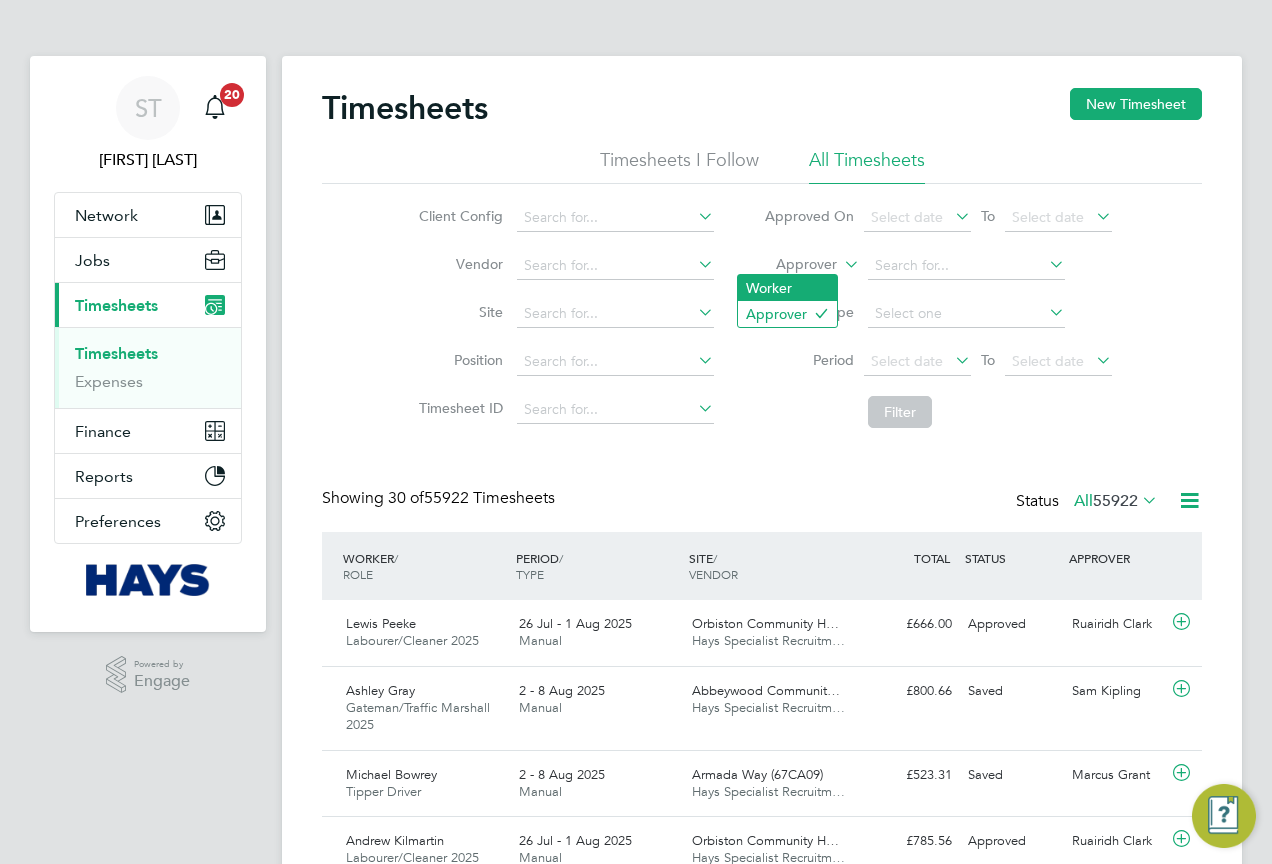 click on "Worker" 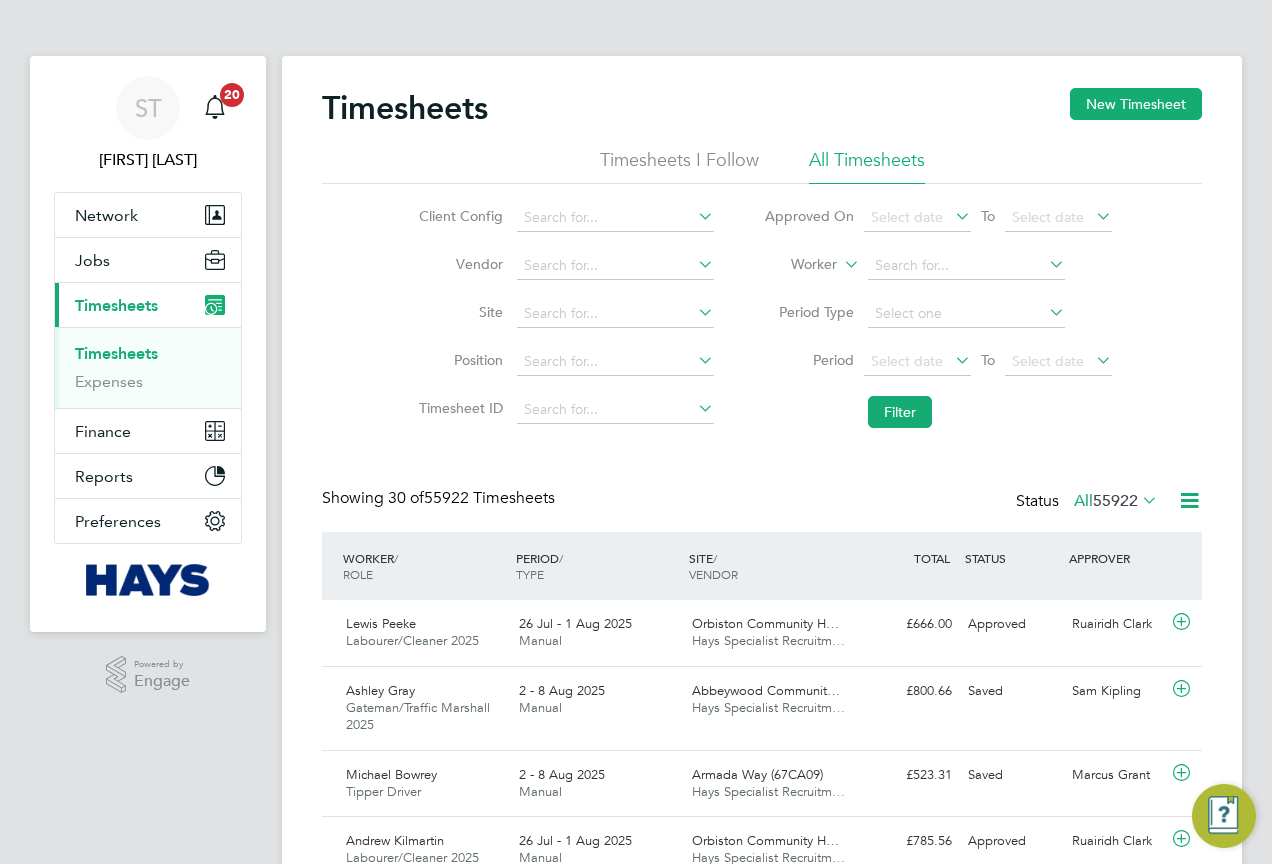 click on "Timesheets New Timesheet Timesheets I Follow All Timesheets Client Config   Vendor   Site   Position   Timesheet ID   Approved On
Select date
To
Select date
Worker     Period Type   Period
Select date
To
Select date
Filter Showing   30 of  55922 Timesheets Status  All  55922  WORKER  / ROLE WORKER  / PERIOD PERIOD  / TYPE SITE  / VENDOR TOTAL   TOTAL  / STATUS STATUS APPROVER Lewis Peeke Labourer/Cleaner 2025   26 Jul - 1 Aug 2025 26 Jul - 1 Aug 2025 Manual Orbiston Community H… Hays Specialist Recruitm… £666.00 Approved Approved Ruairidh Clark Ashley Gray Gateman/Traffic Marshall 2025   2 - 8 Aug 2025 2 - 8 Aug 2025 Manual Abbeywood Communit… Hays Specialist Recruitm… £800.66 Saved Saved Sam Kipling Michael Bowrey Tipper Driver   2 - 8 Aug 2025 2 - 8 Aug 2025 Manual Armada Way (67CA09) Hays Specialist Recruitm… £523.31 Saved Saved Marcus Grant Andrew Kilmartin Labourer/Cleaner 2025   26 Jul - 1 Aug 2025 26 Jul - 1 Aug 2025 Manual £785.56 Approved" 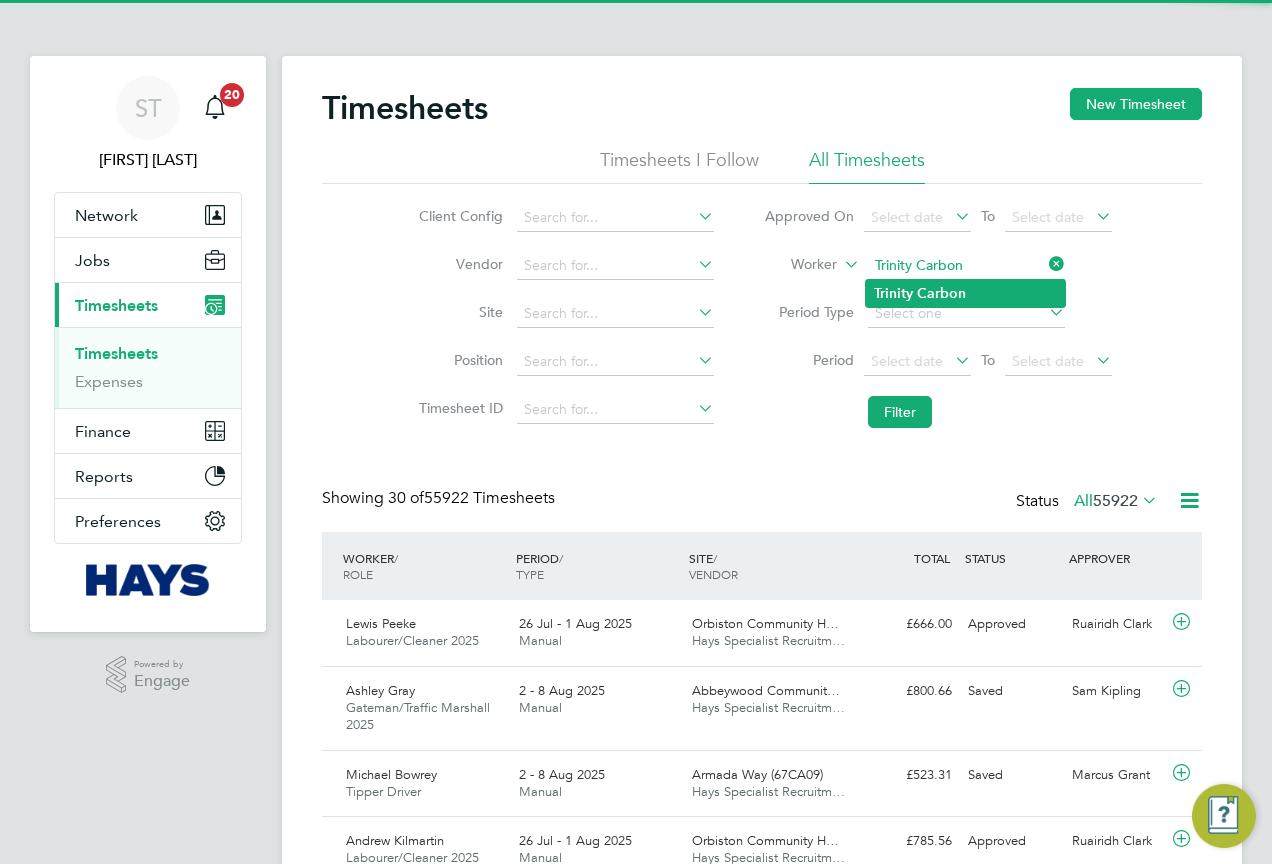 type on "Trinity Carbon" 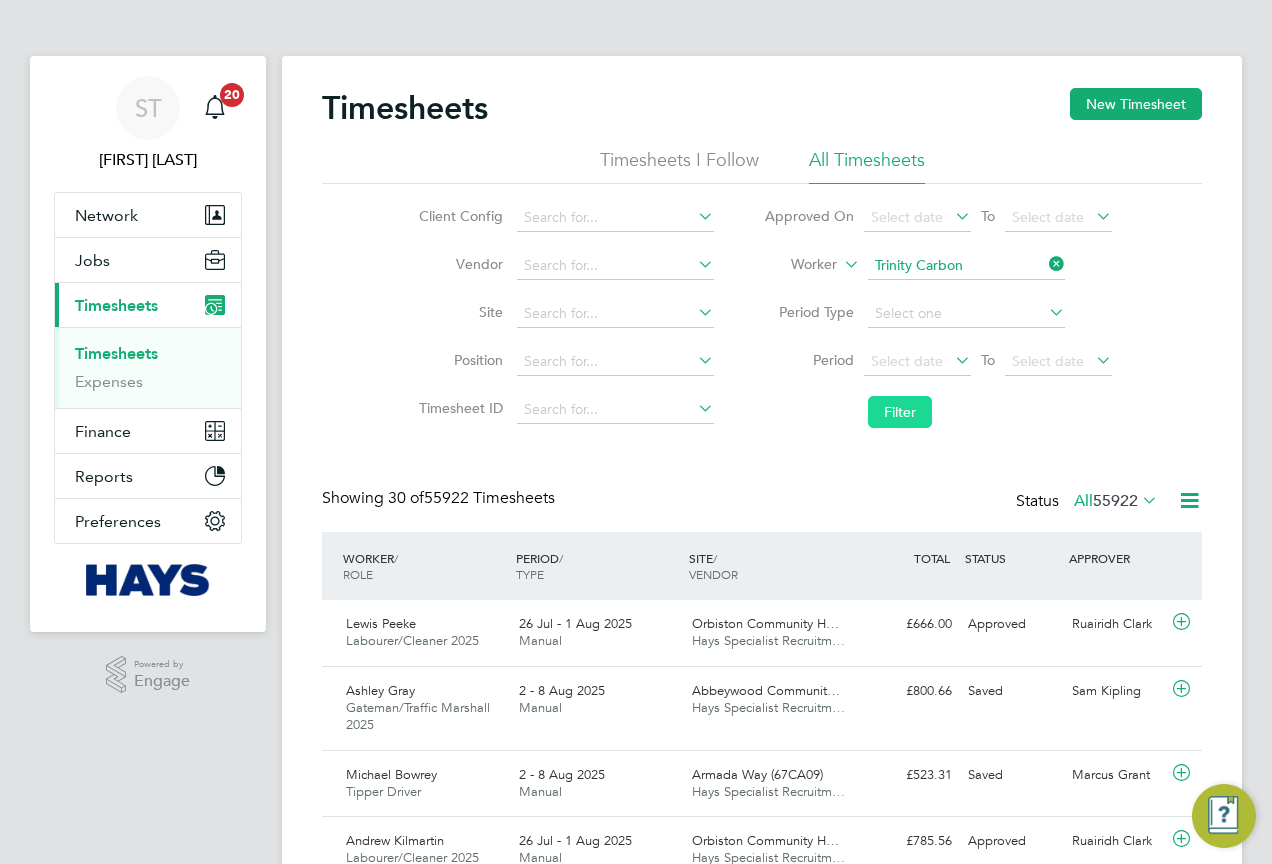 click on "Filter" 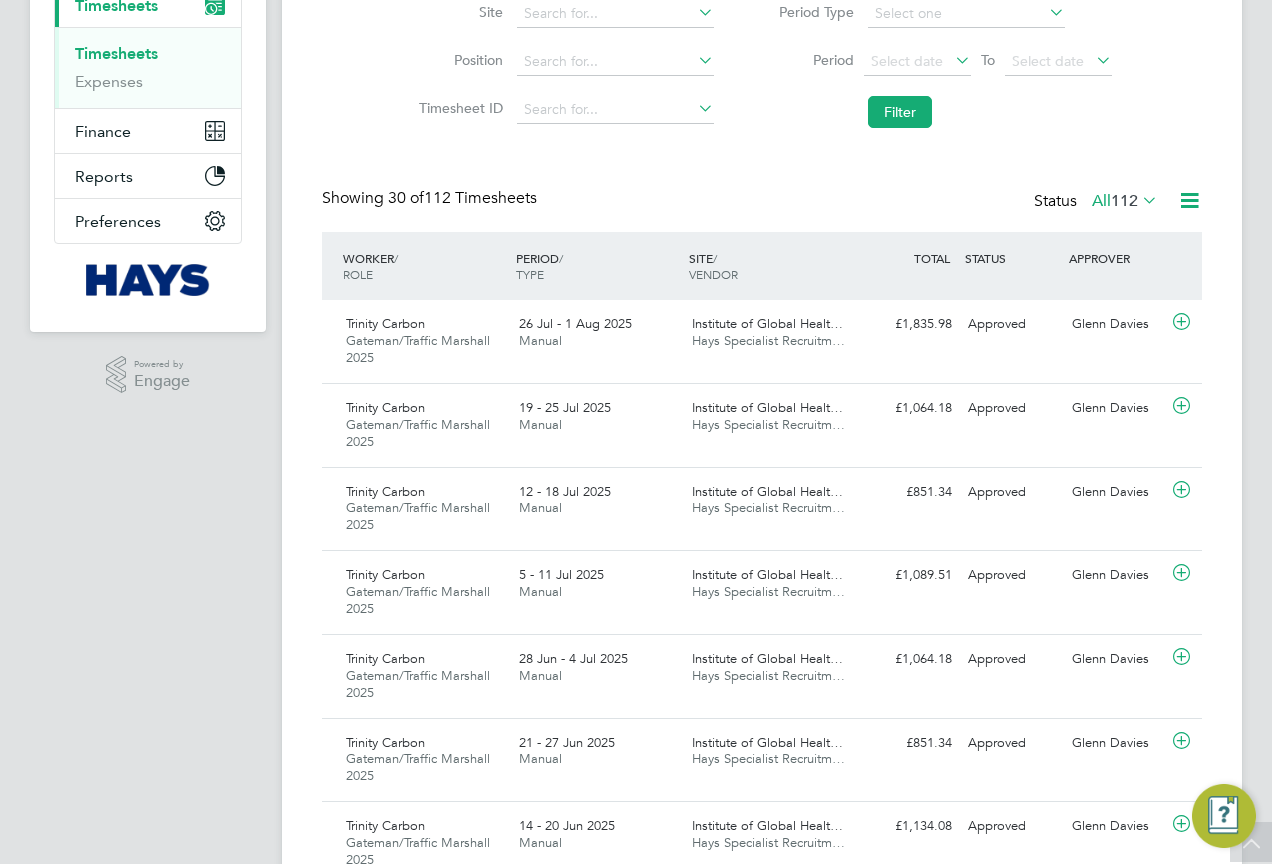 click on "112" 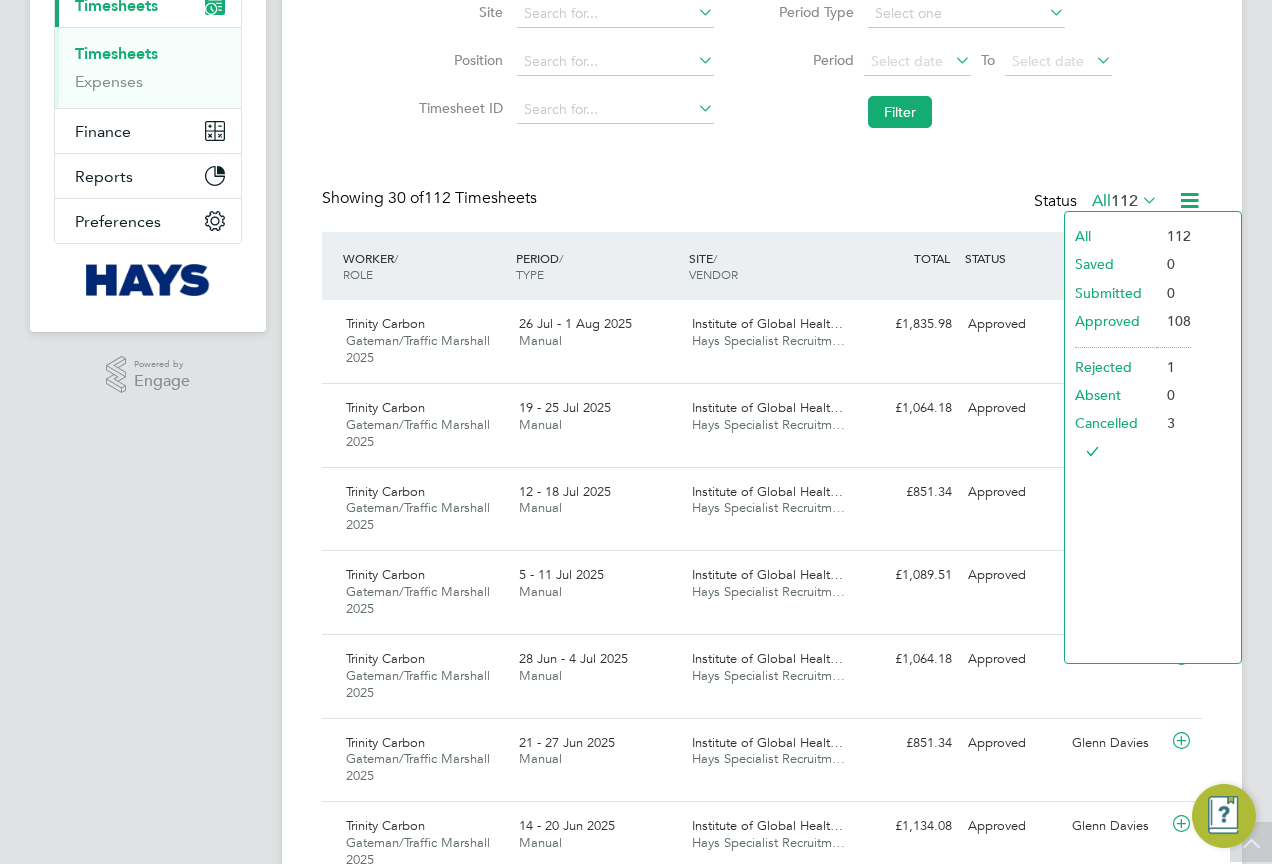 click on "Timesheets New Timesheet Timesheets I Follow All Timesheets Client Config   Vendor   Site   Position   Timesheet ID   Approved On
Select date
To
Select date
Worker   Trinity Carbon   Period Type   Period
Select date
To
Select date
Filter Showing   30 of  112 Timesheets Status  All  112  WORKER  / ROLE WORKER  / PERIOD PERIOD  / TYPE SITE  / VENDOR TOTAL   TOTAL  / STATUS STATUS APPROVER Trinity Carbon Gateman/Traffic Marshall 2025   26 Jul - 1 Aug 2025 26 Jul - 1 Aug 2025 Manual Institute of Global Healt… Hays Specialist Recruitm… £1,835.98 Approved Approved Glenn Davies Trinity Carbon Gateman/Traffic Marshall 2025   19 - 25 Jul 2025 19 - 25 Jul 2025 Manual Institute of Global Healt… Hays Specialist Recruitm… £1,064.18 Approved Approved Glenn Davies Trinity Carbon Gateman/Traffic Marshall 2025   12 - 18 Jul 2025 12 - 18 Jul 2025 Manual Institute of Global Healt… Hays Specialist Recruitm… £851.34 Approved Approved Glenn Davies Trinity Carbon" 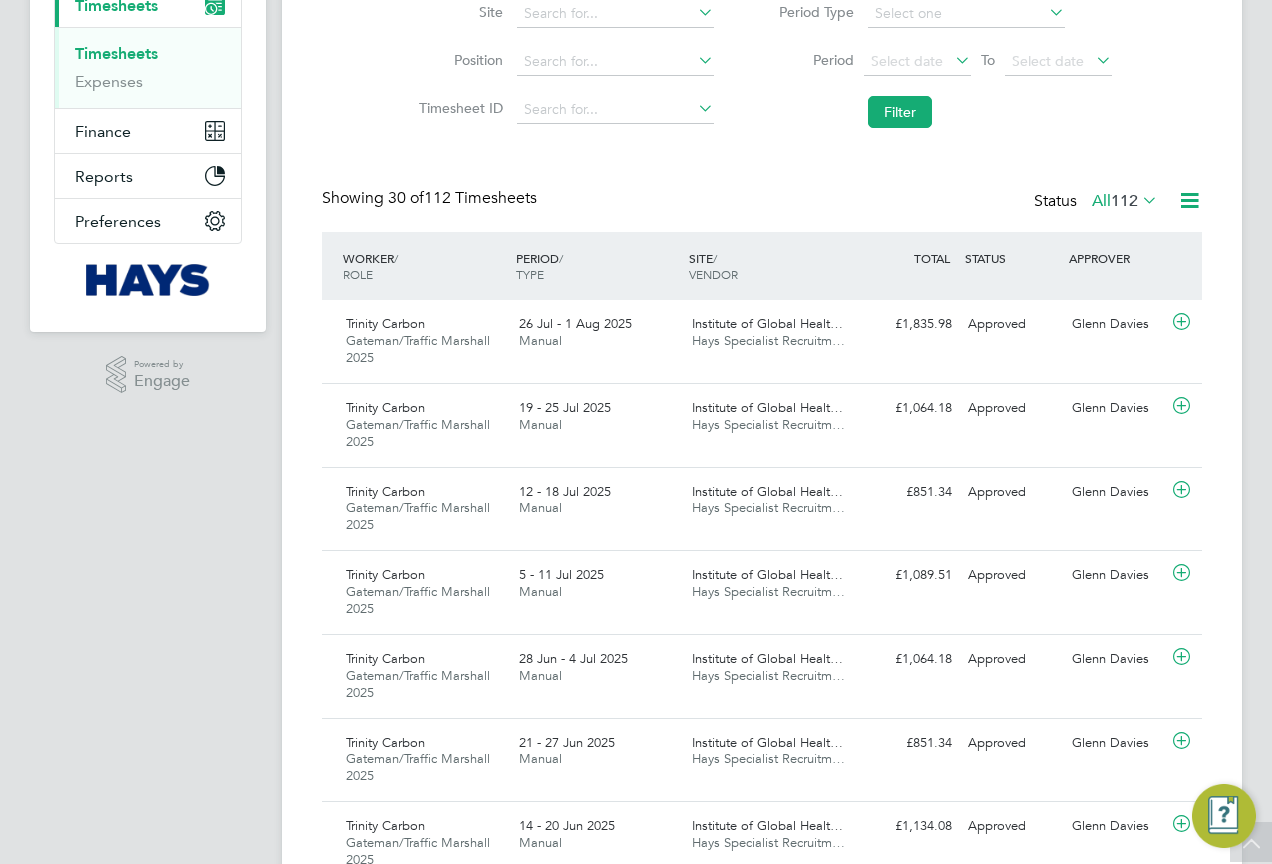 click on "112" 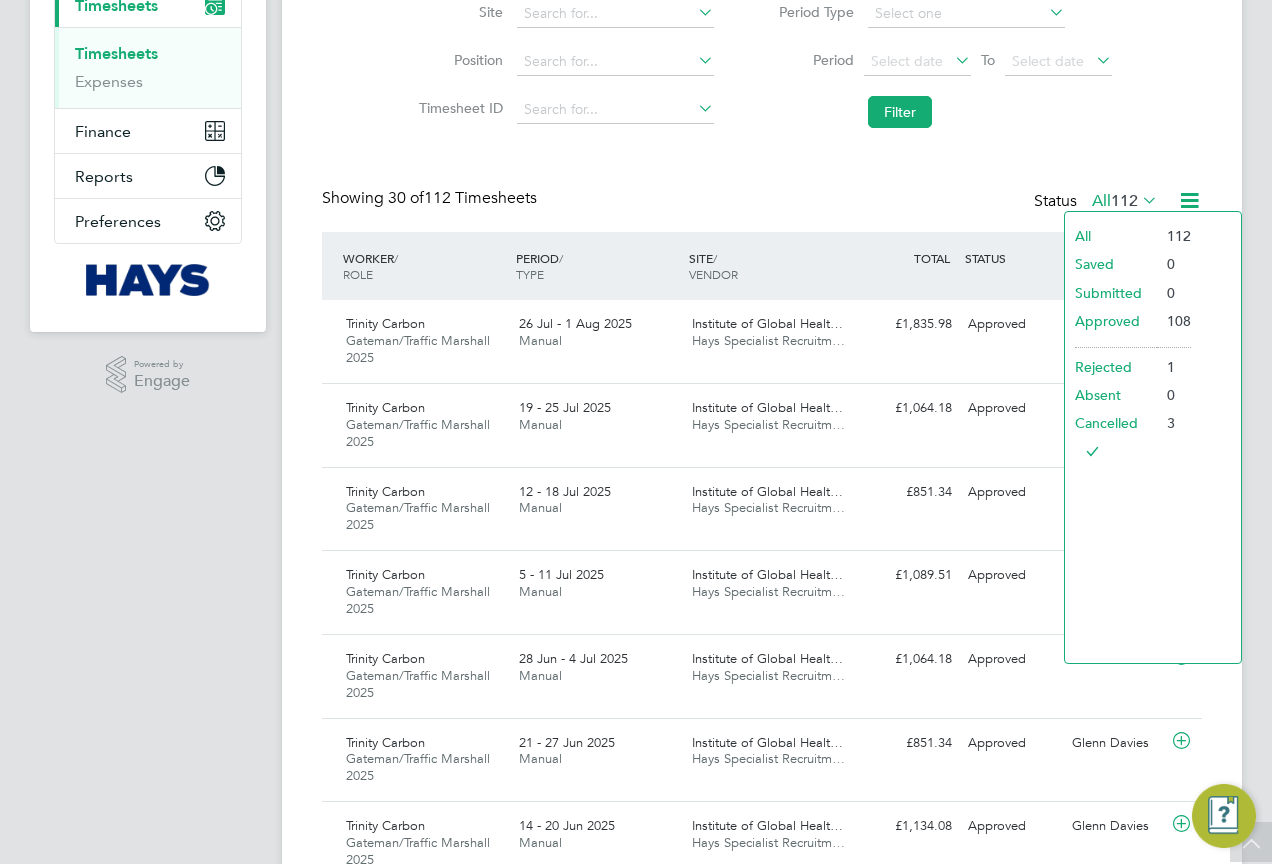 click on "Filter" 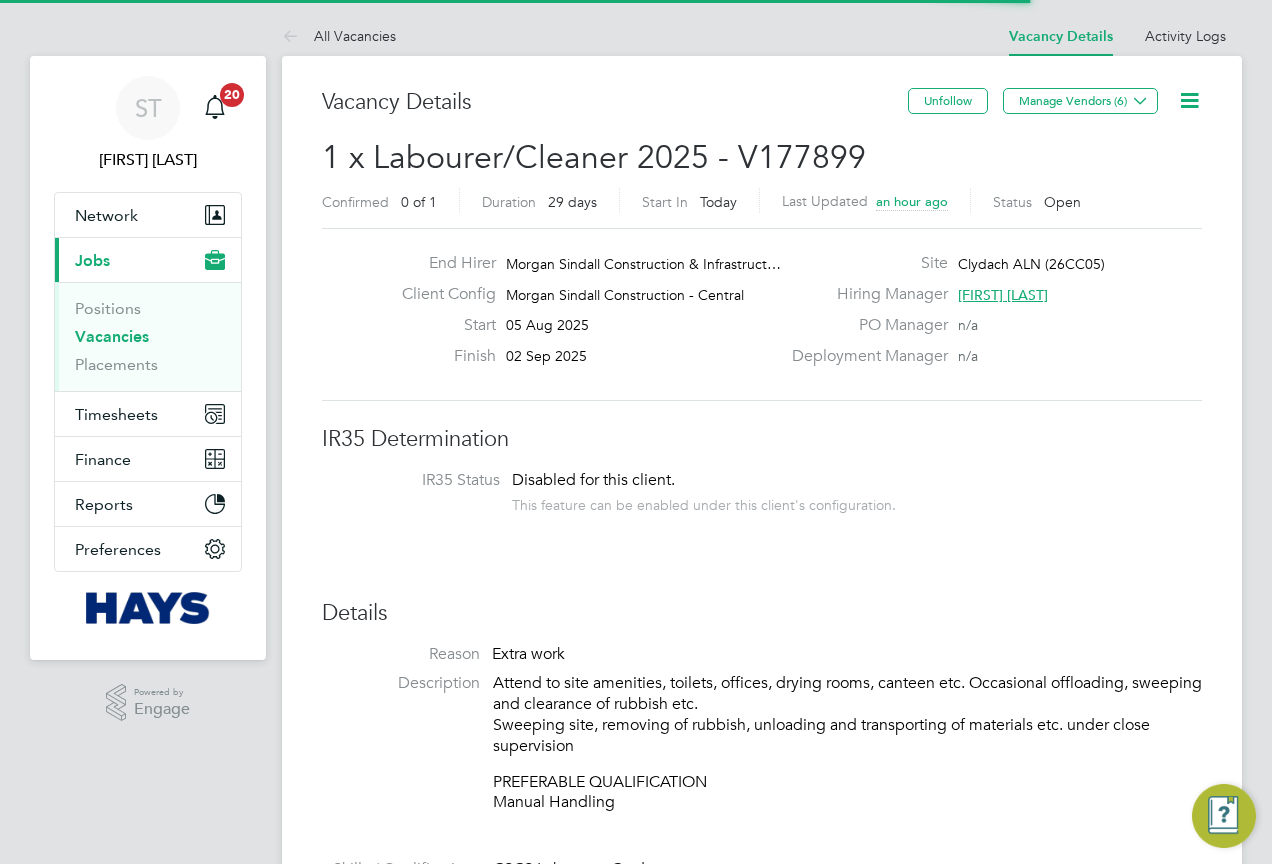scroll, scrollTop: 0, scrollLeft: 0, axis: both 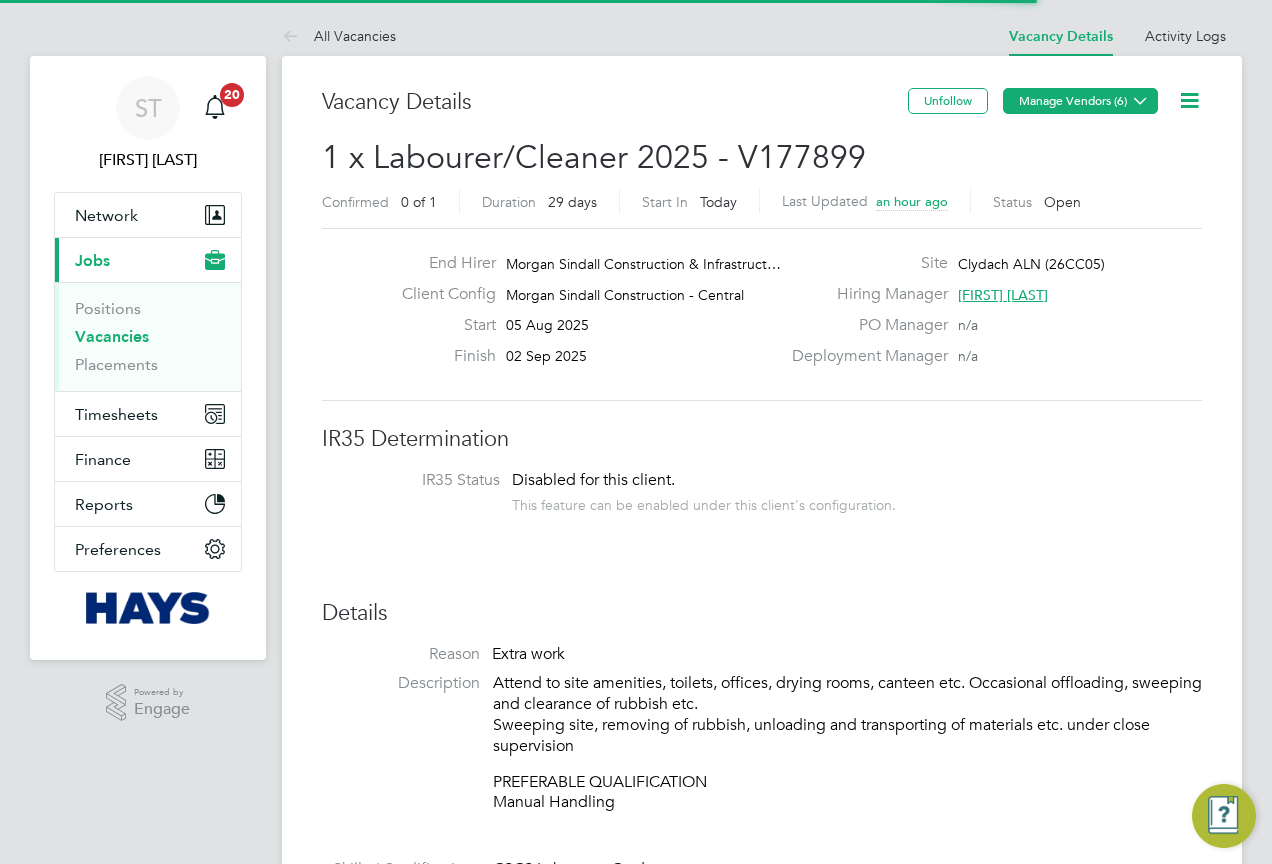 click on "Manage Vendors (6)" 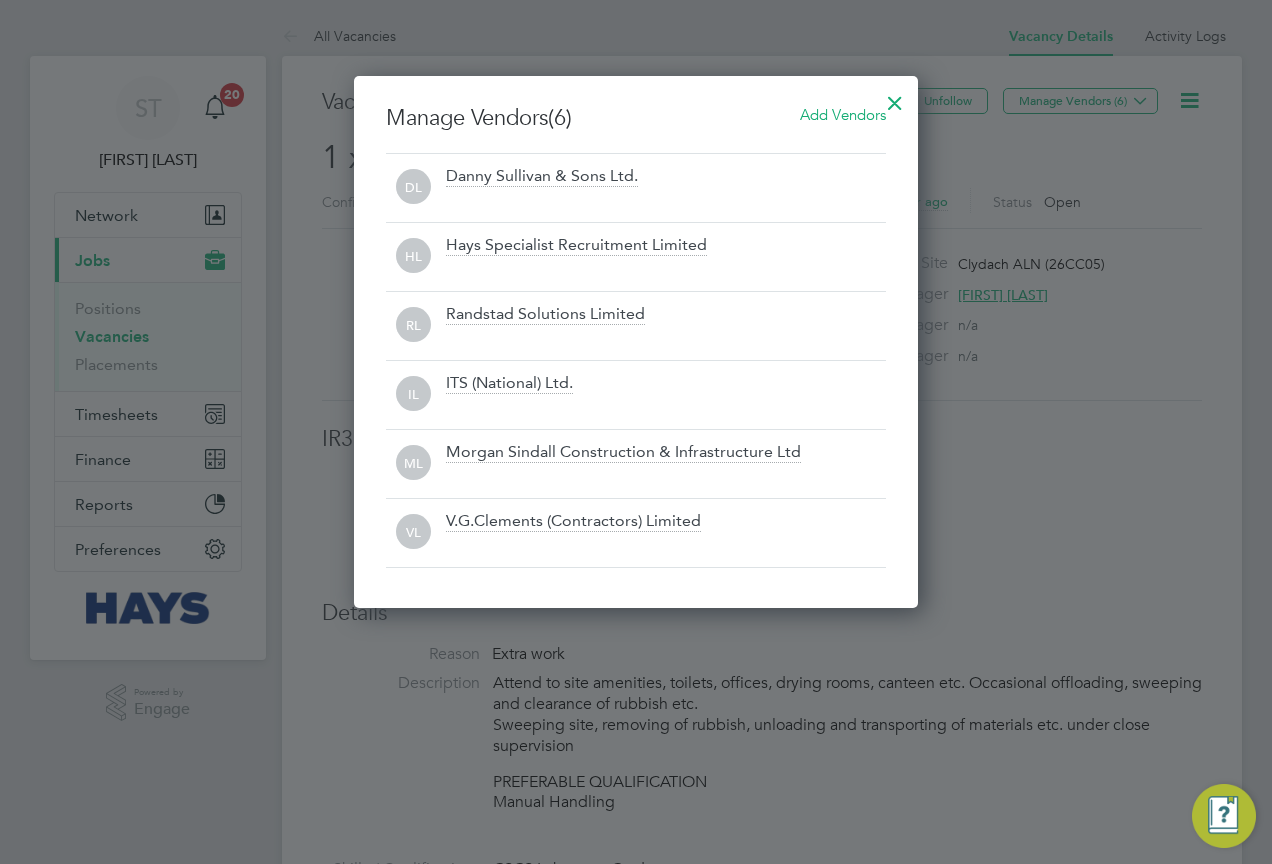 click at bounding box center [895, 98] 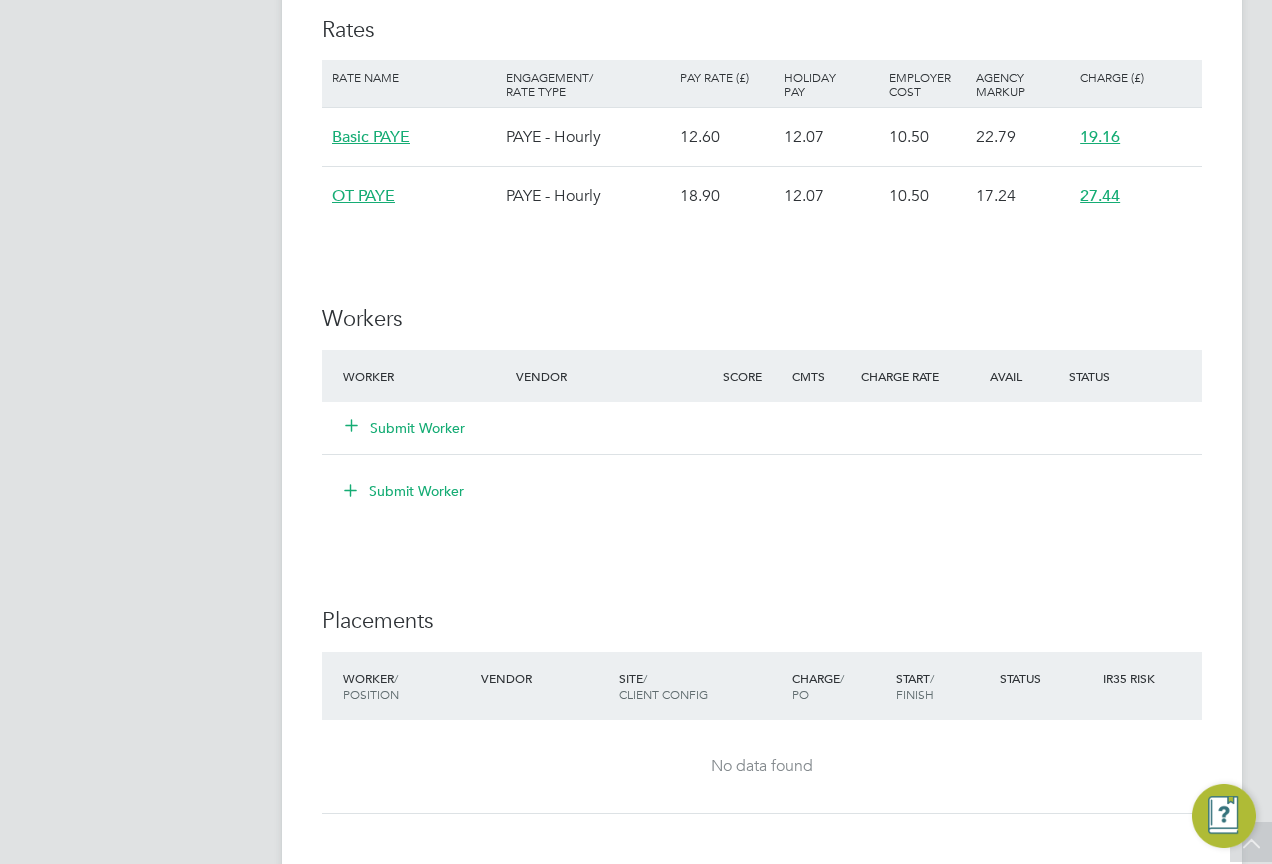 scroll, scrollTop: 1200, scrollLeft: 0, axis: vertical 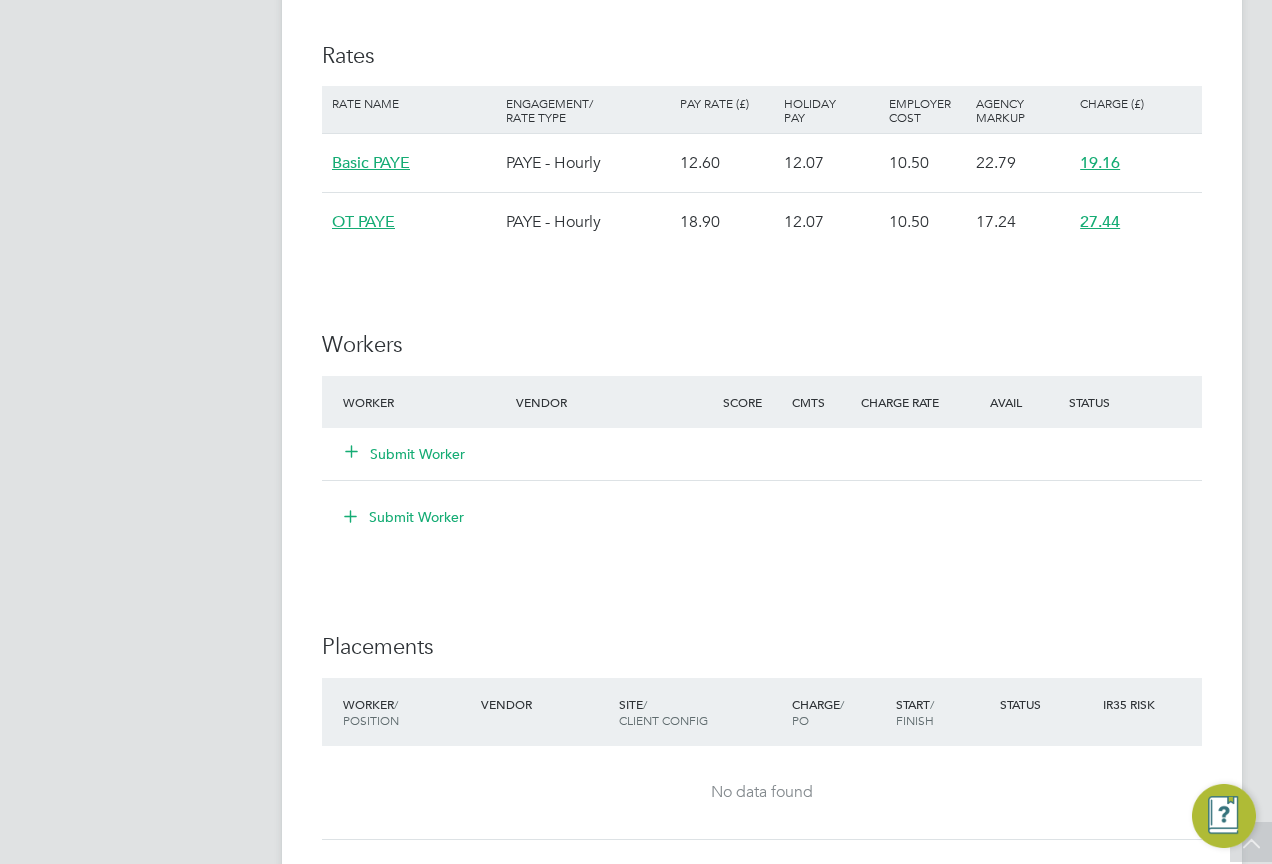 click 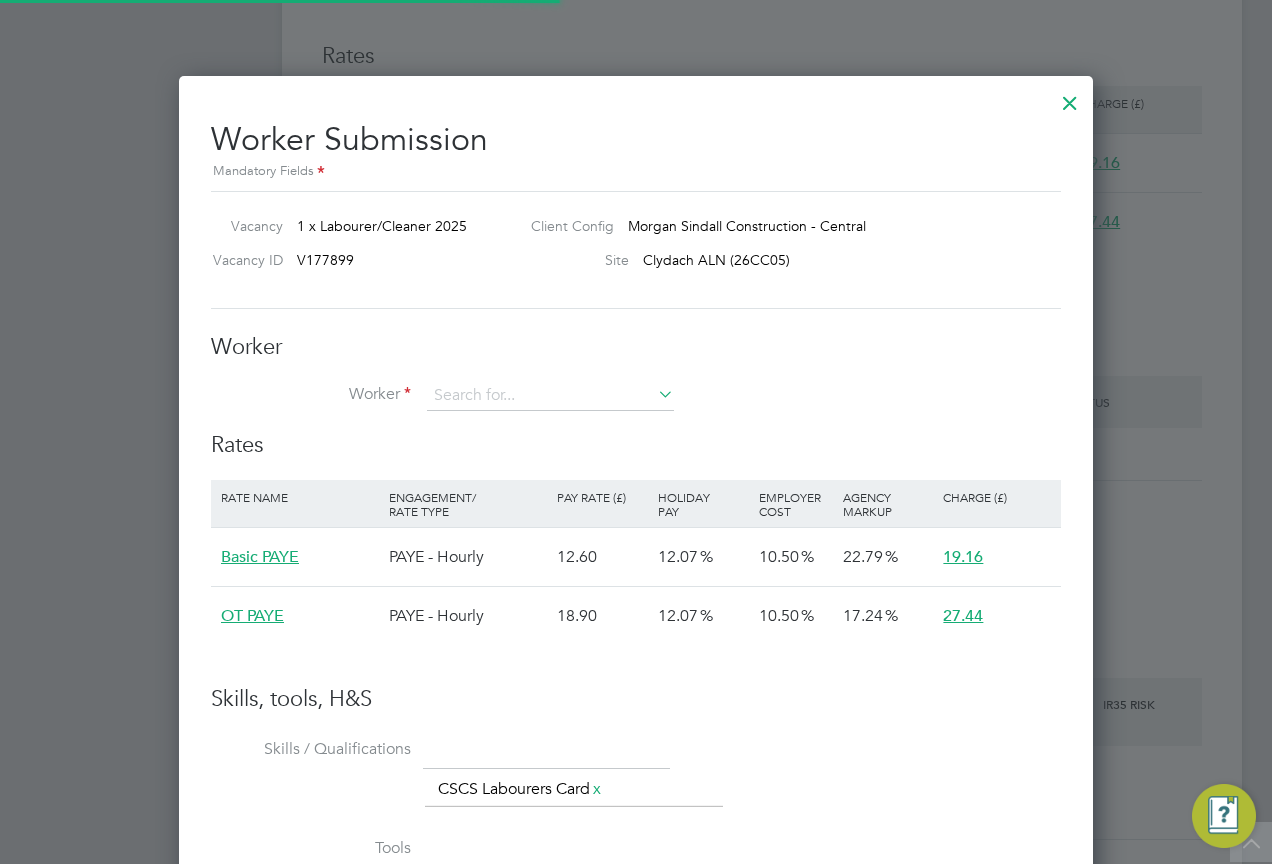 scroll, scrollTop: 10, scrollLeft: 10, axis: both 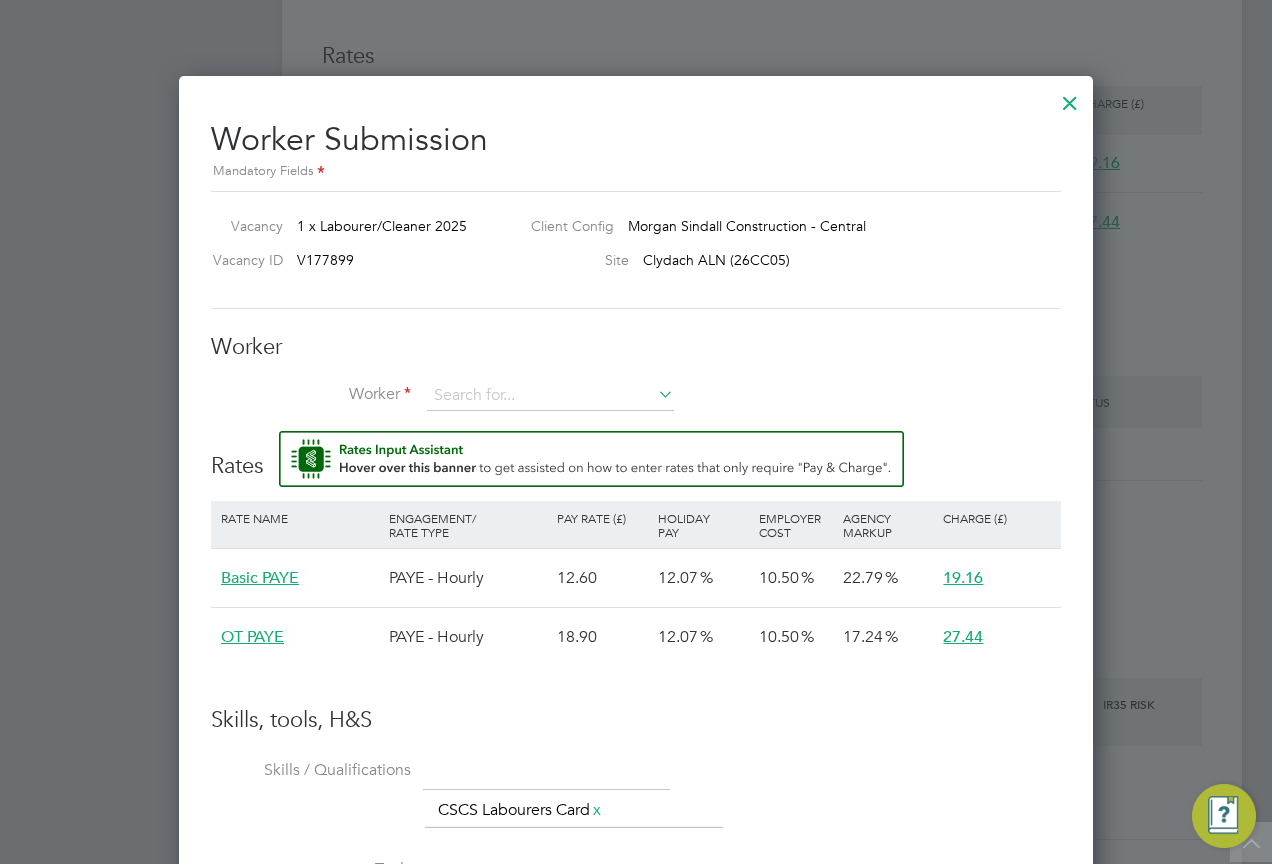 click at bounding box center (1070, 98) 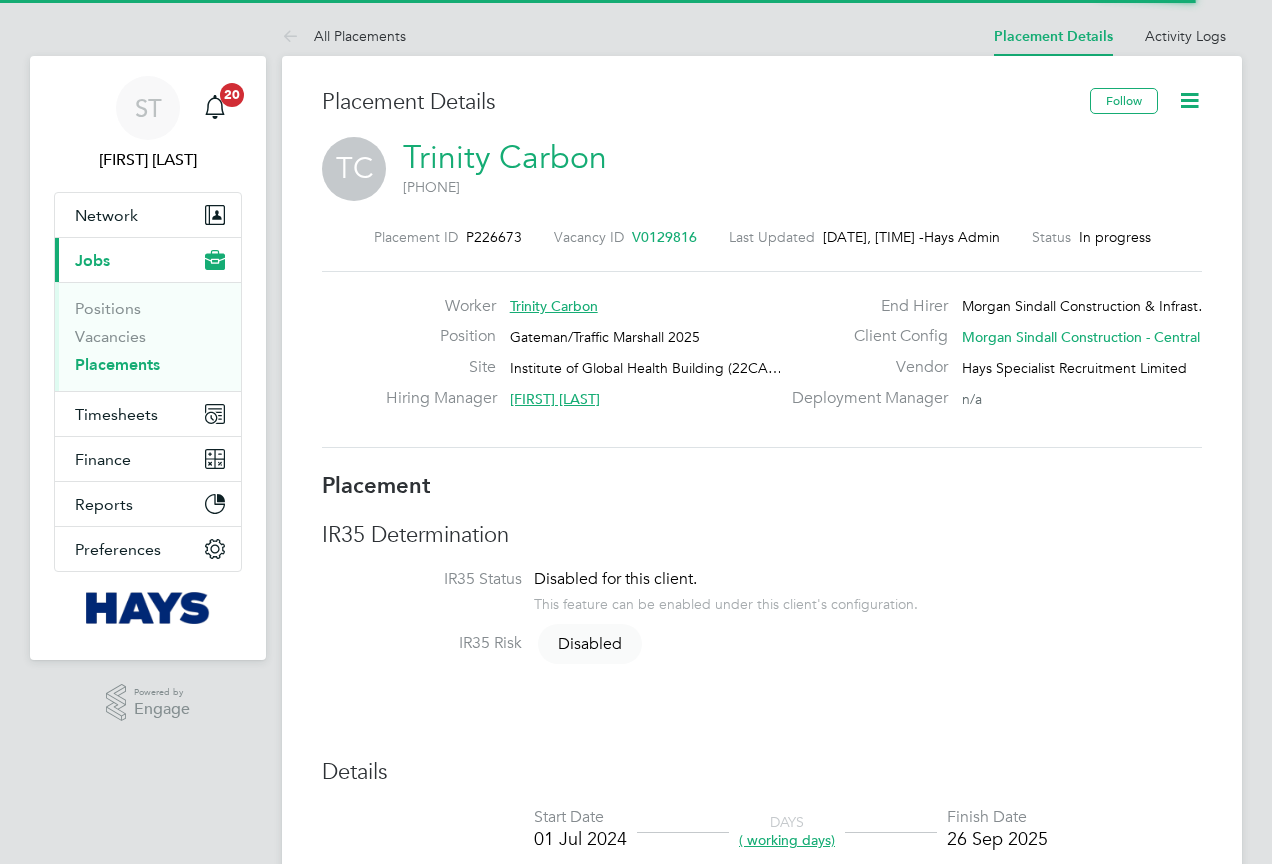 scroll, scrollTop: 0, scrollLeft: 0, axis: both 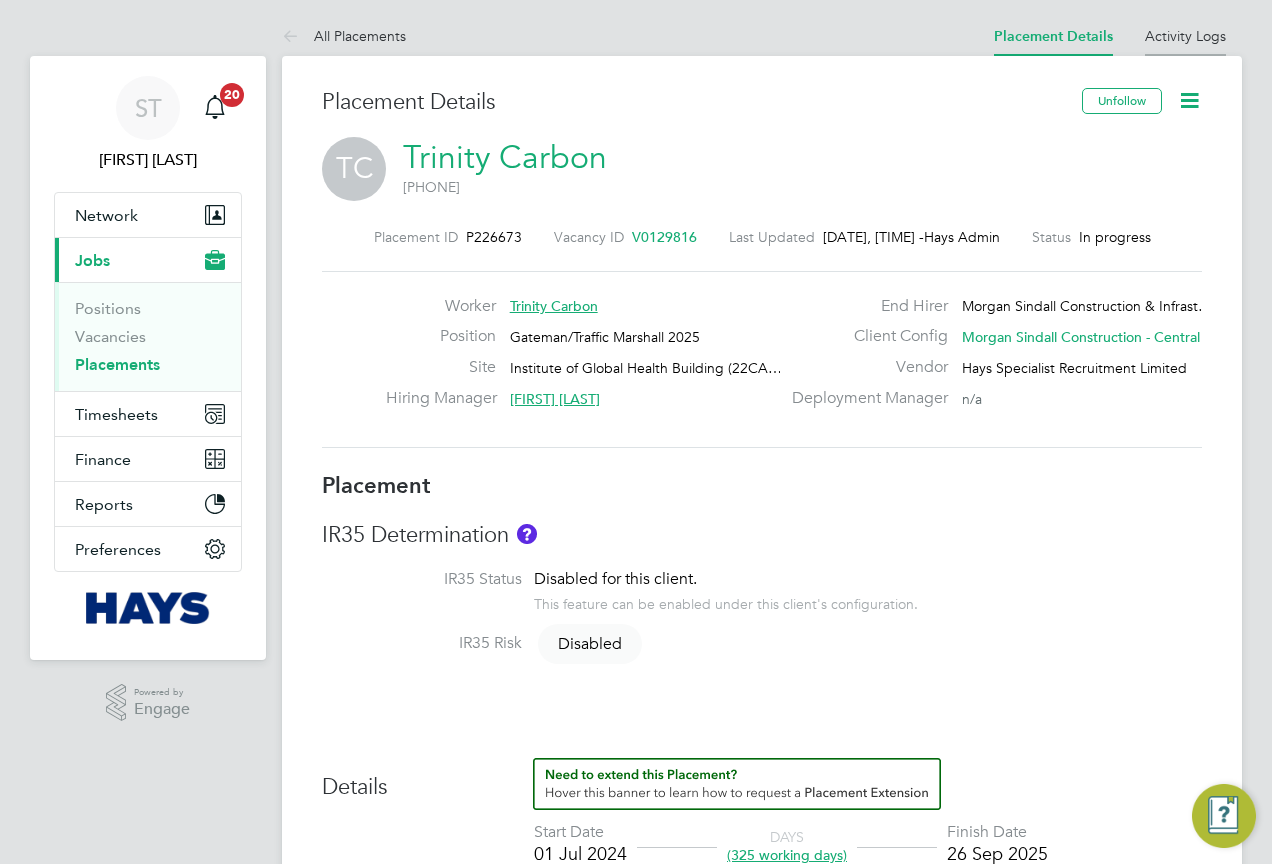 click on "Activity Logs" at bounding box center [1185, 36] 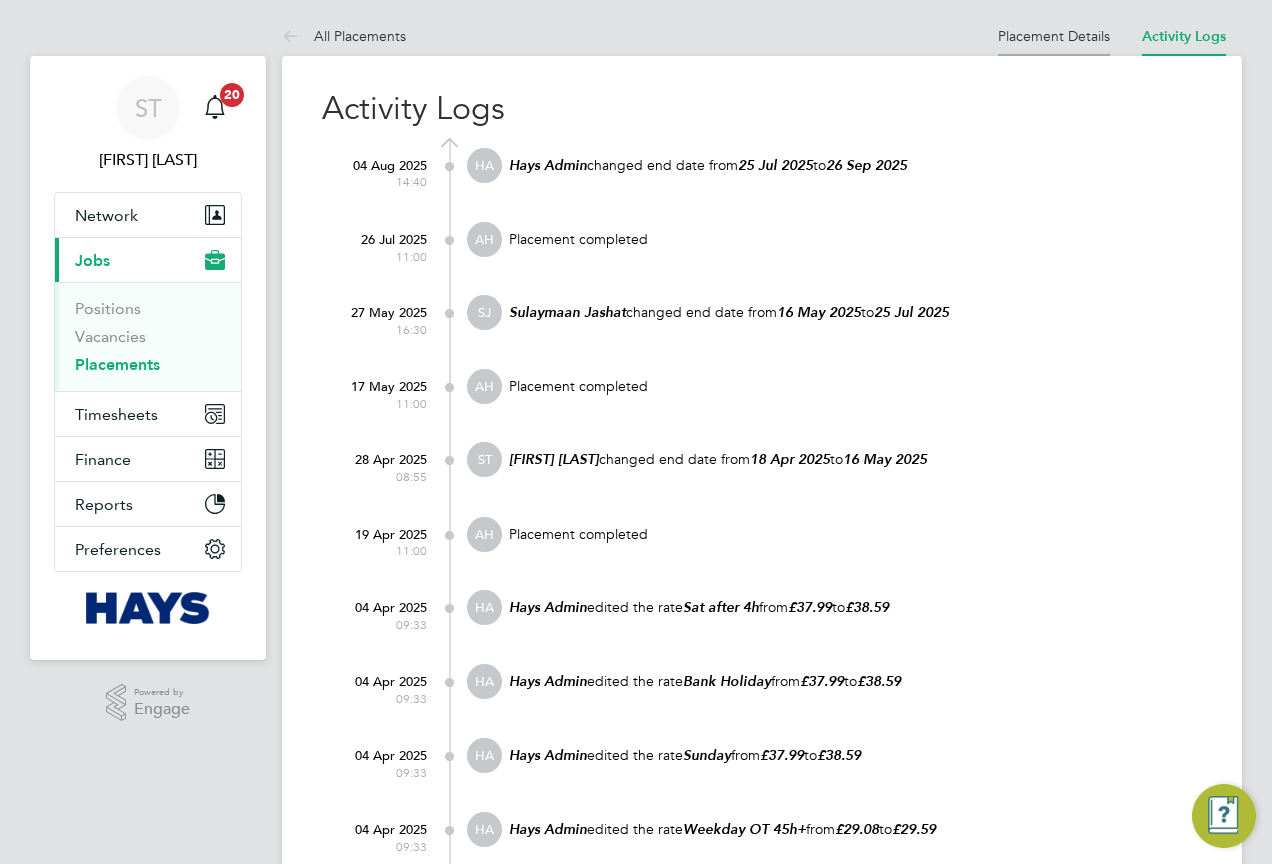 click on "Placement Details" at bounding box center [1054, 36] 